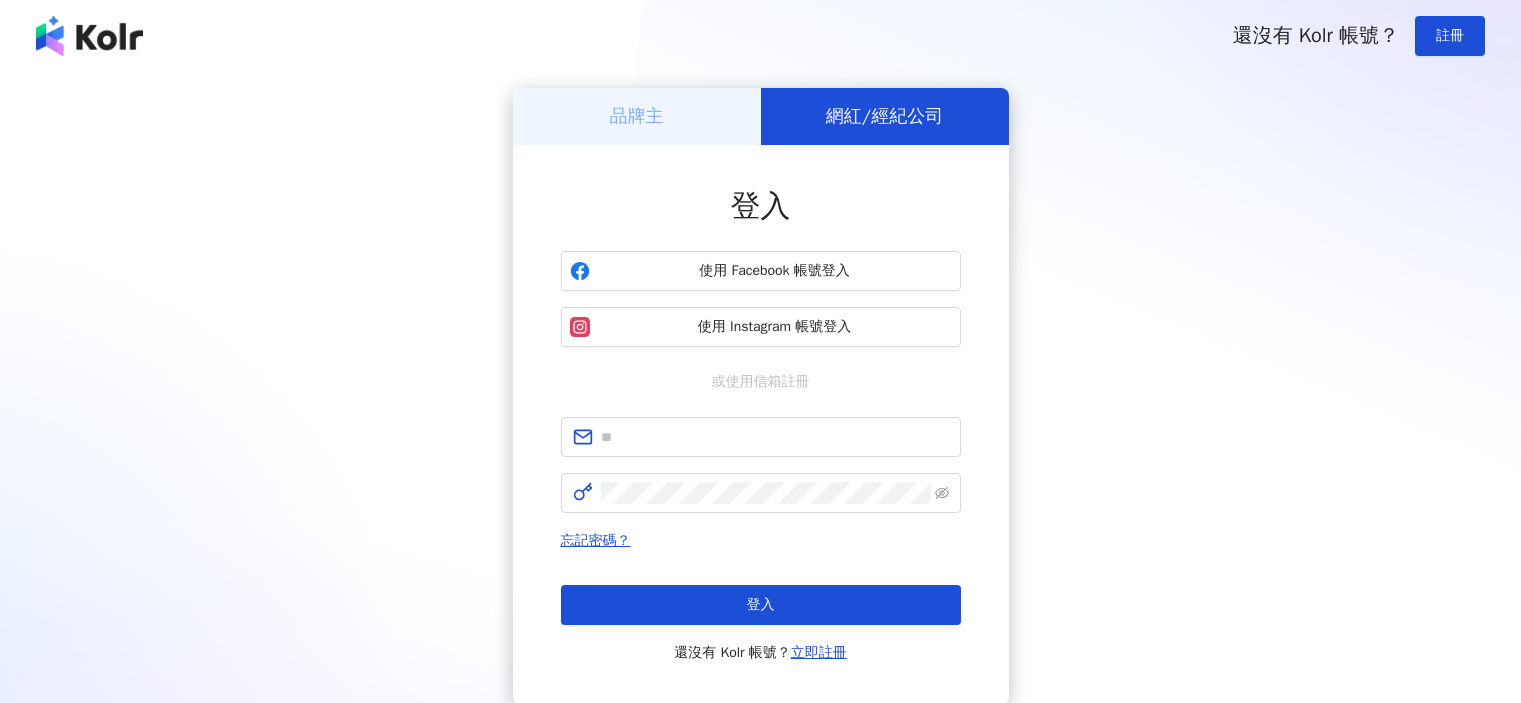 scroll, scrollTop: 0, scrollLeft: 0, axis: both 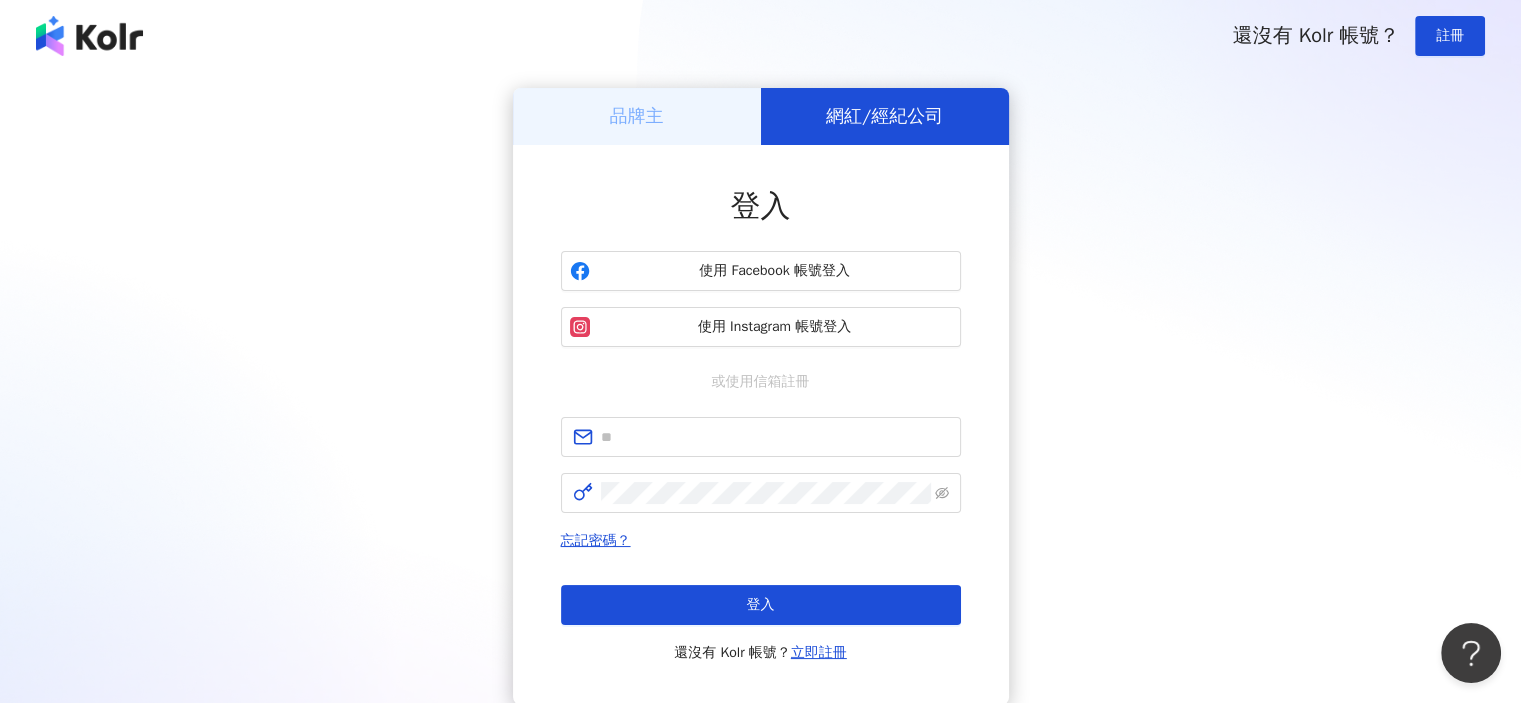 click on "網紅/經紀公司" at bounding box center [884, 116] 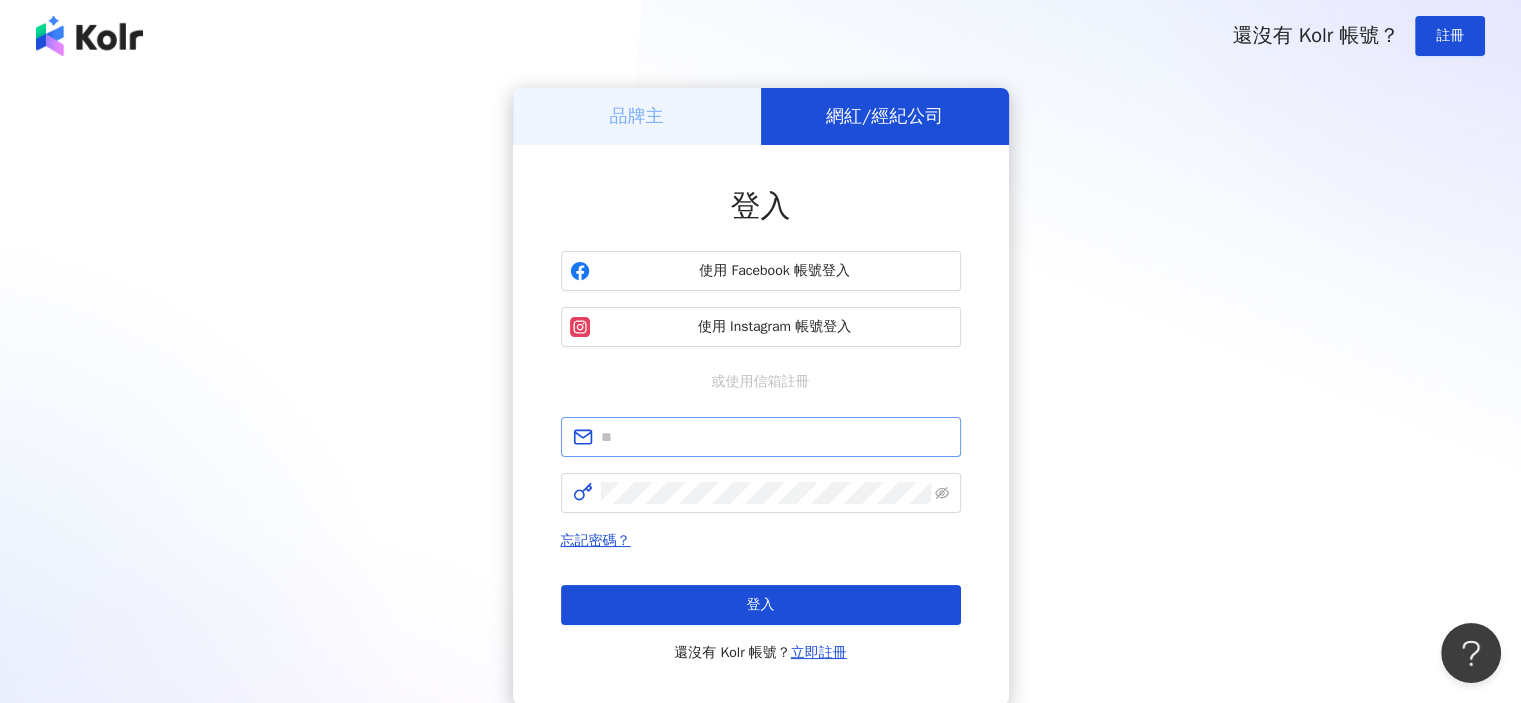 click at bounding box center [761, 437] 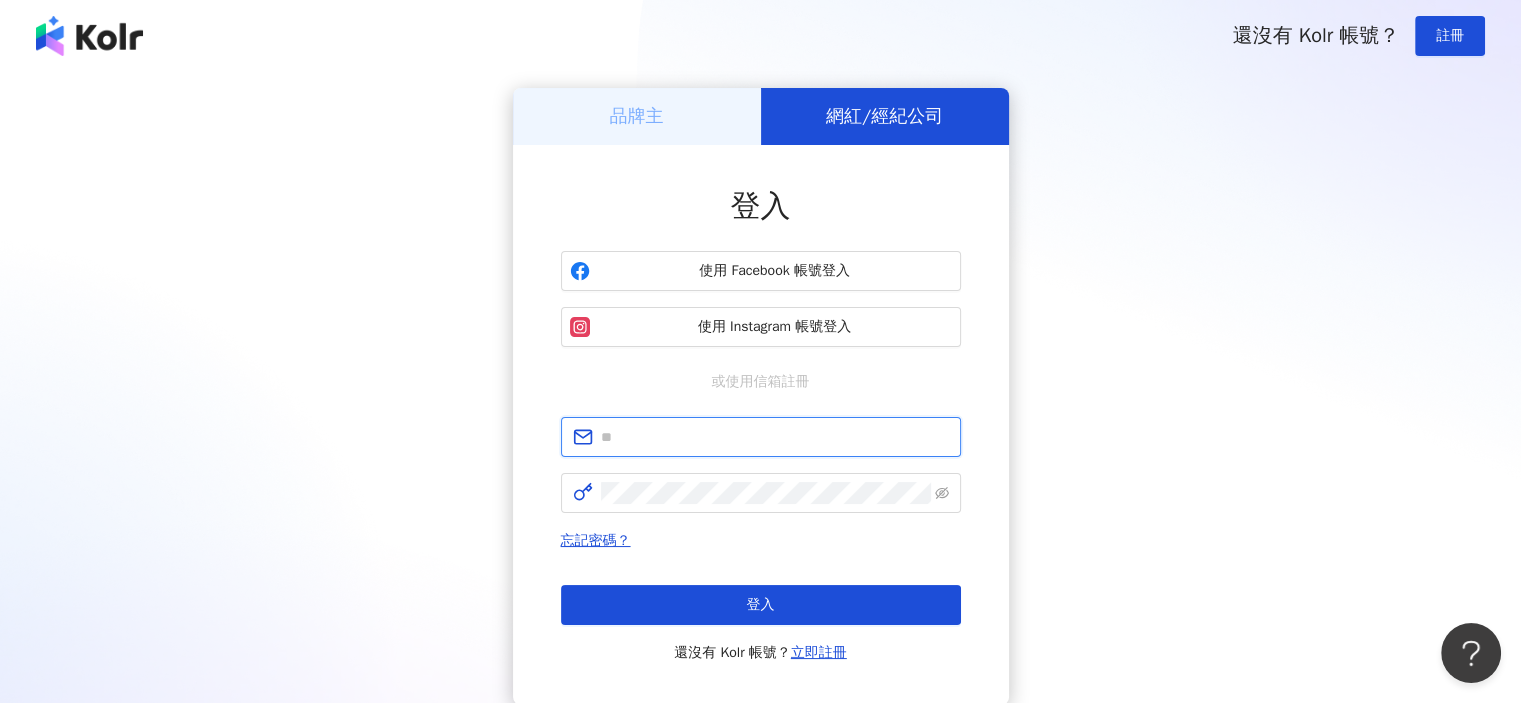 click at bounding box center [775, 437] 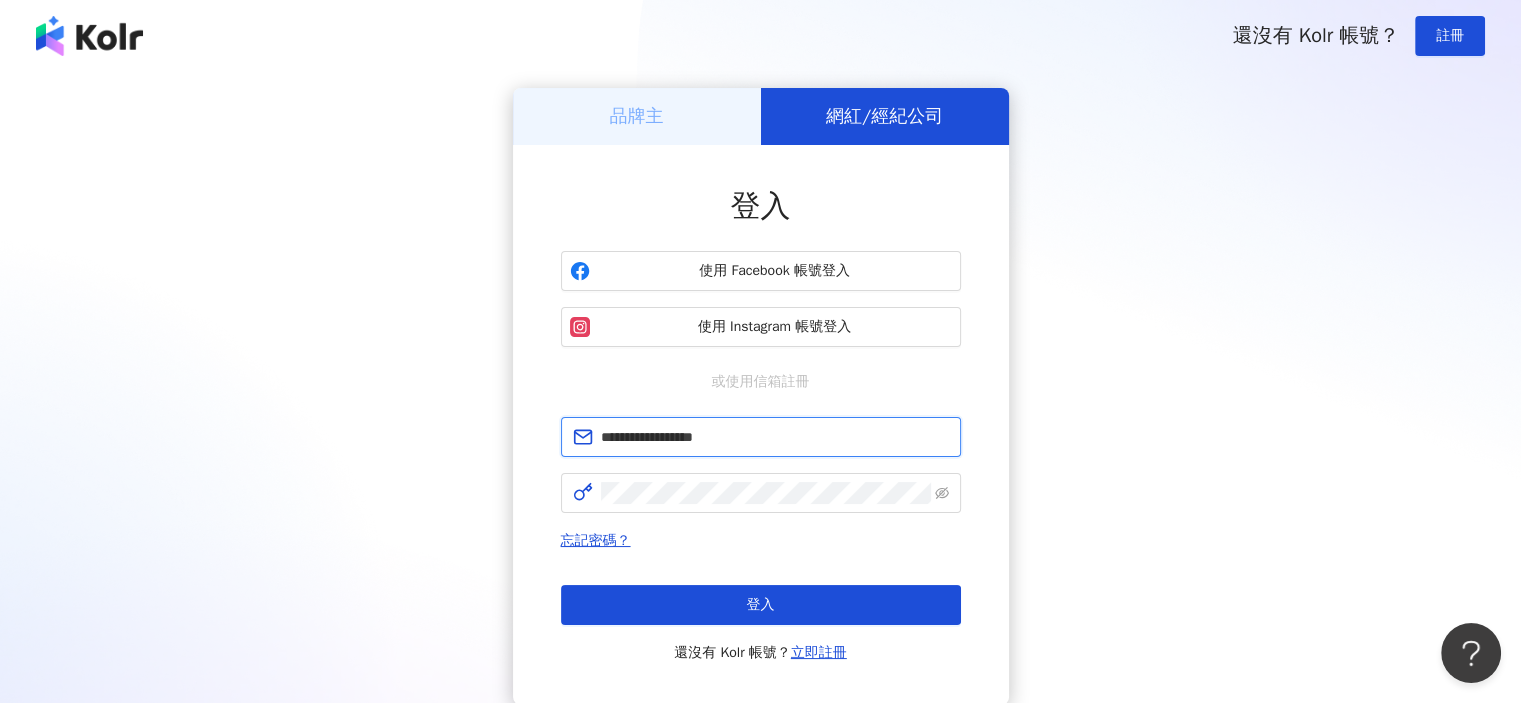 type on "**********" 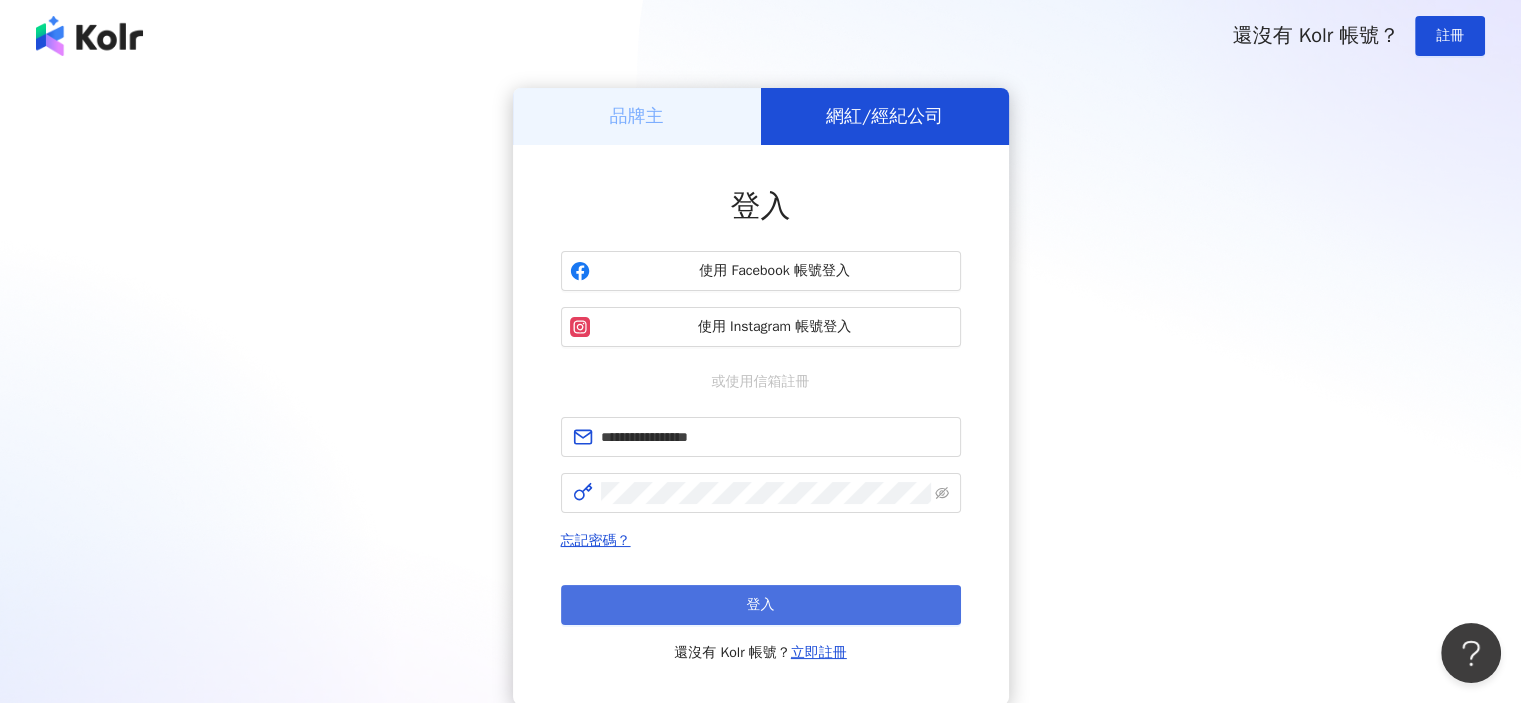 click on "登入" at bounding box center [761, 605] 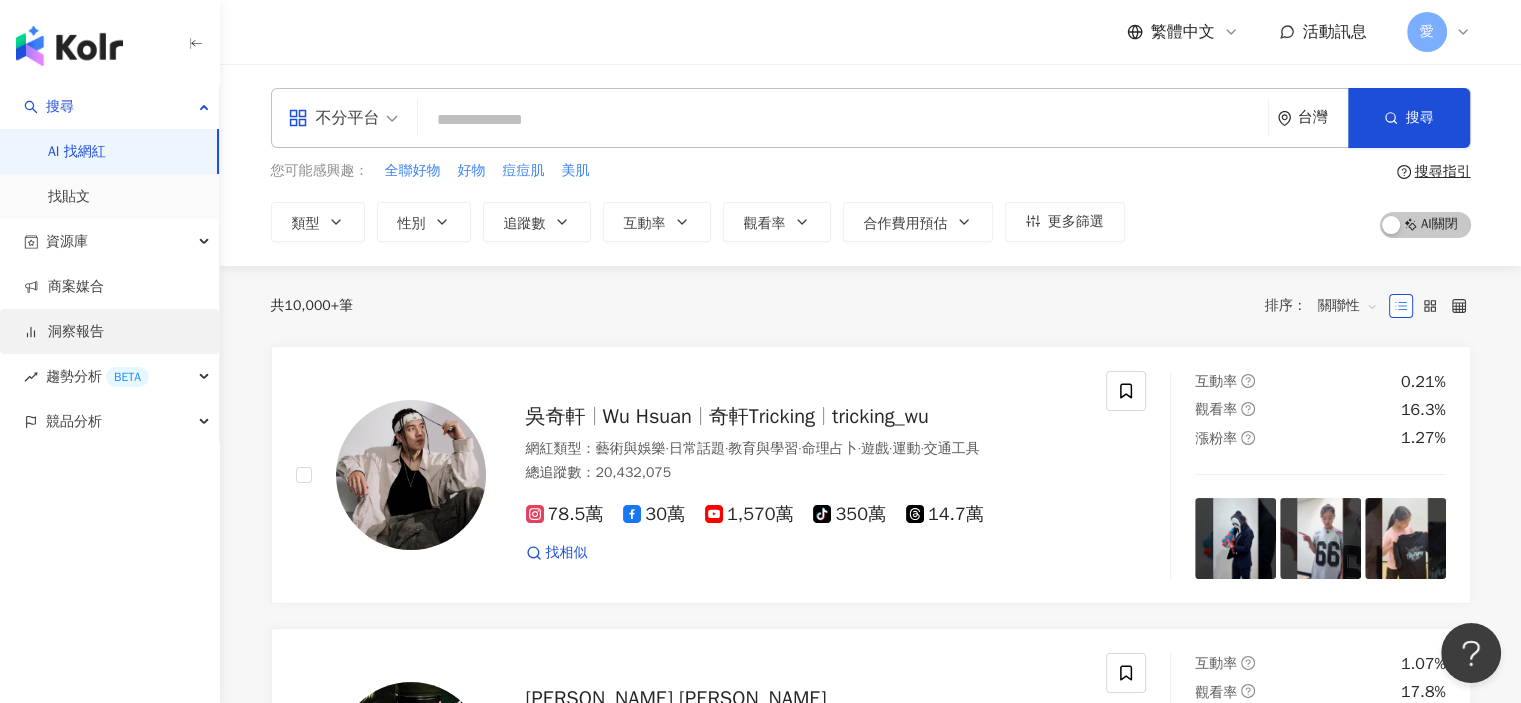 click on "洞察報告" at bounding box center [64, 332] 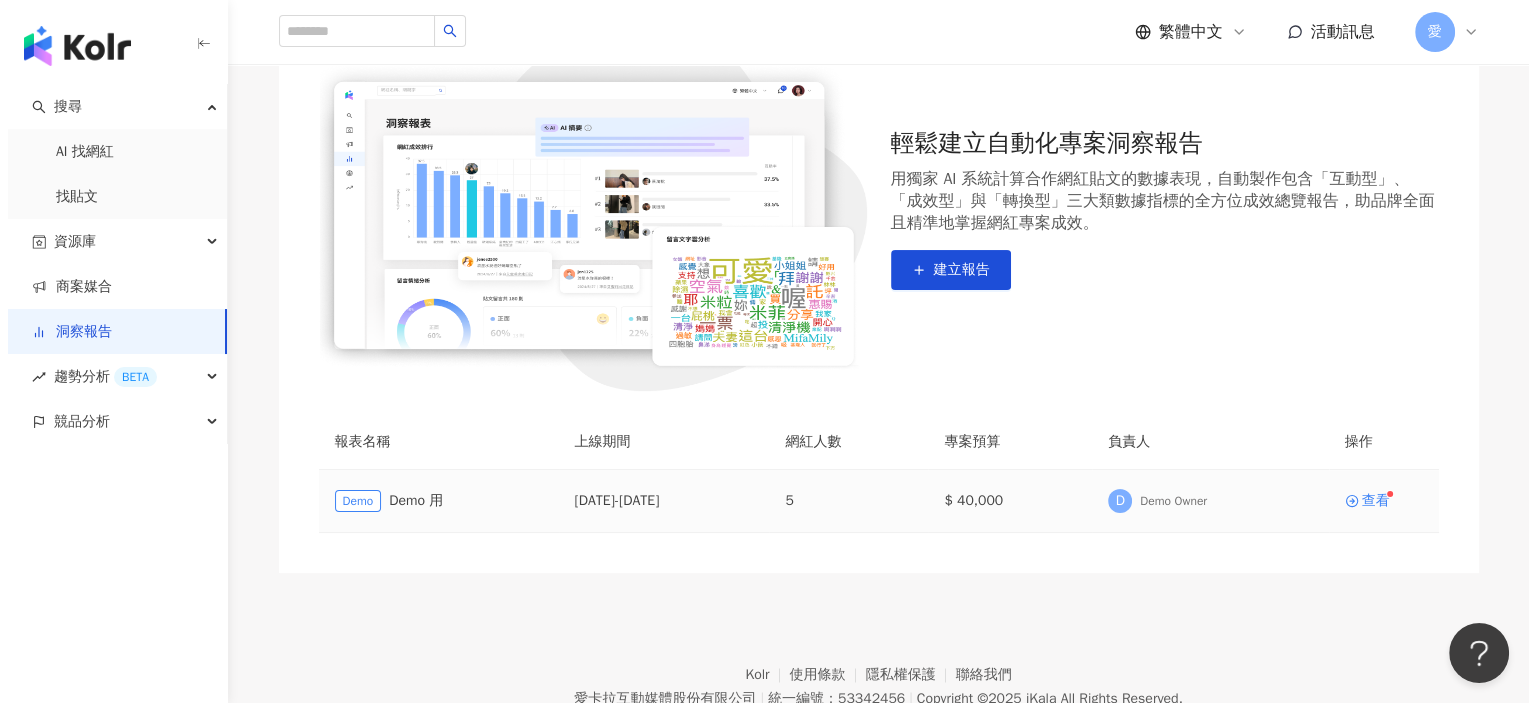 scroll, scrollTop: 132, scrollLeft: 0, axis: vertical 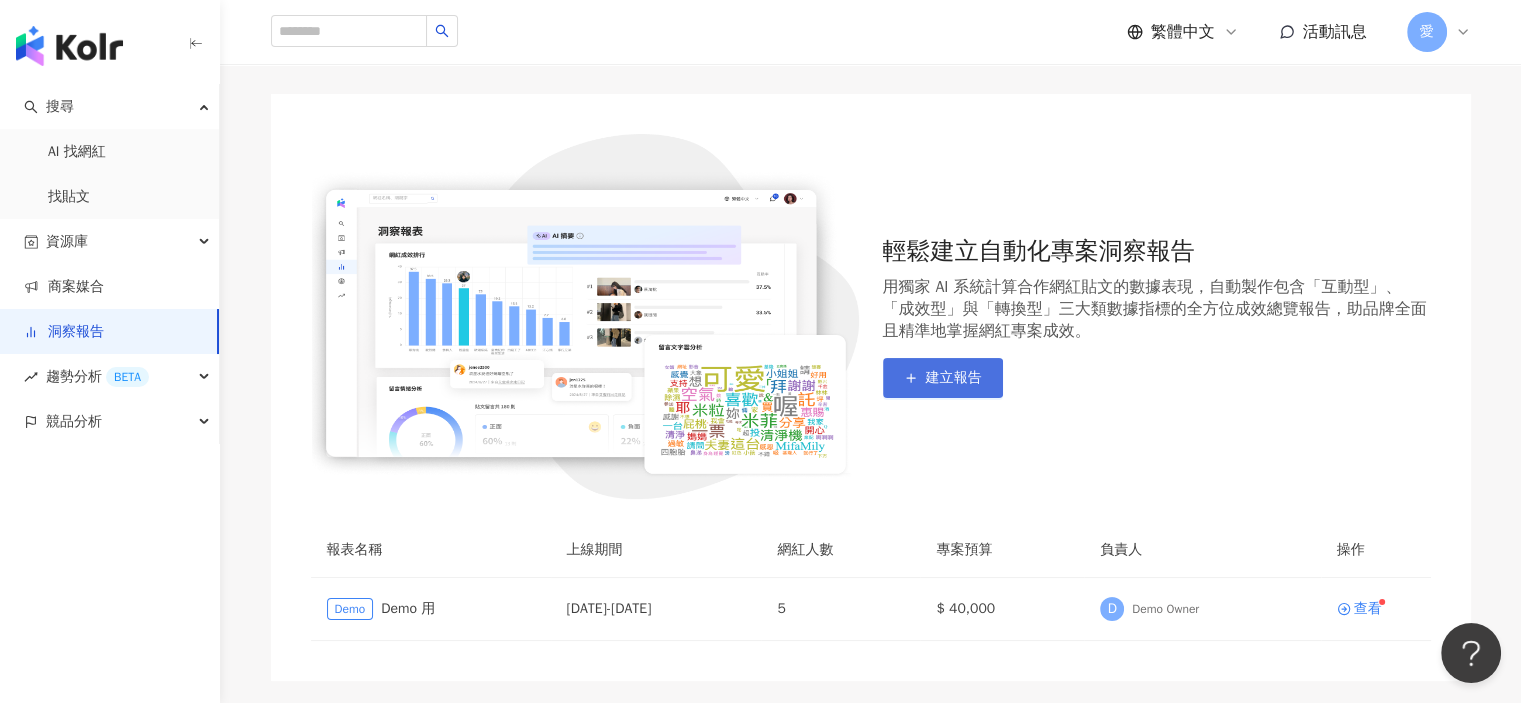 click on "建立報告" at bounding box center (954, 378) 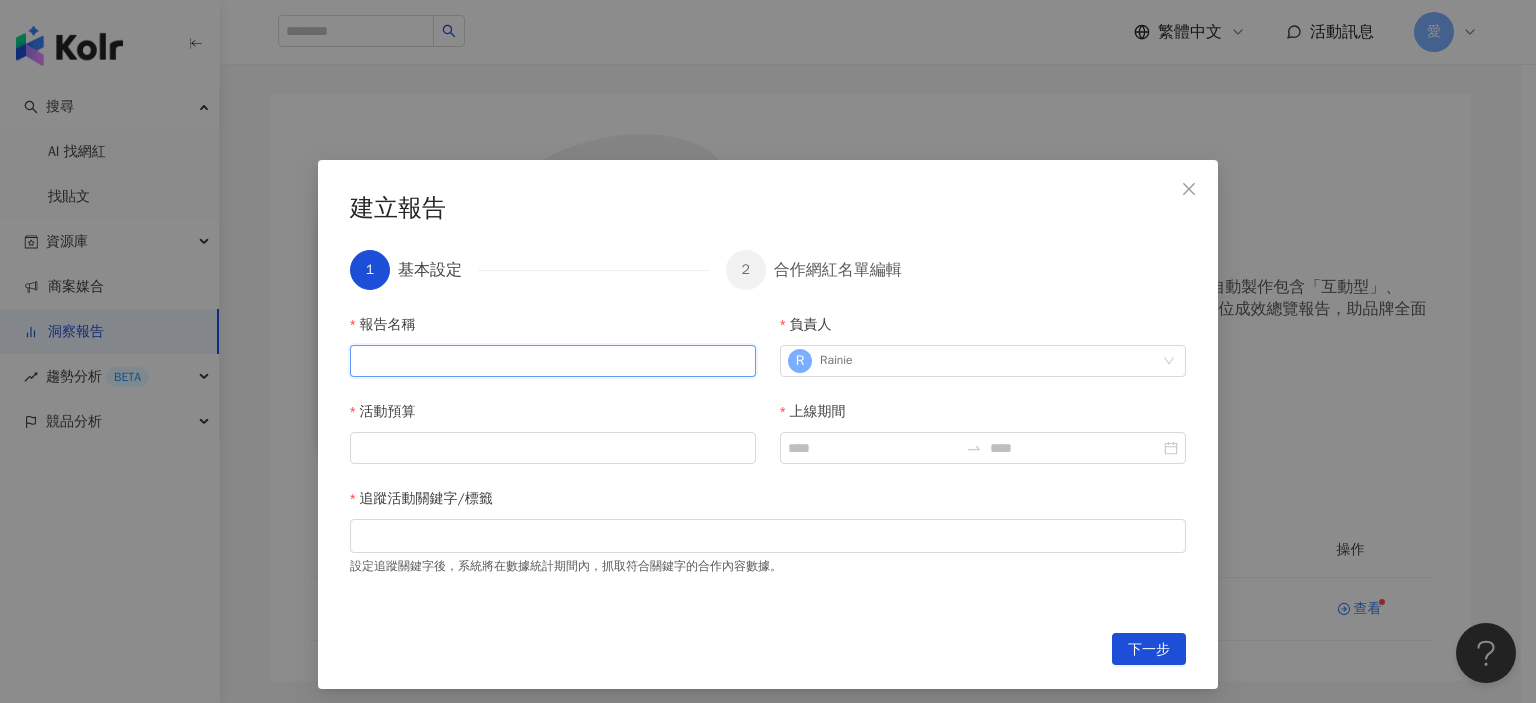 click on "報告名稱" at bounding box center (553, 361) 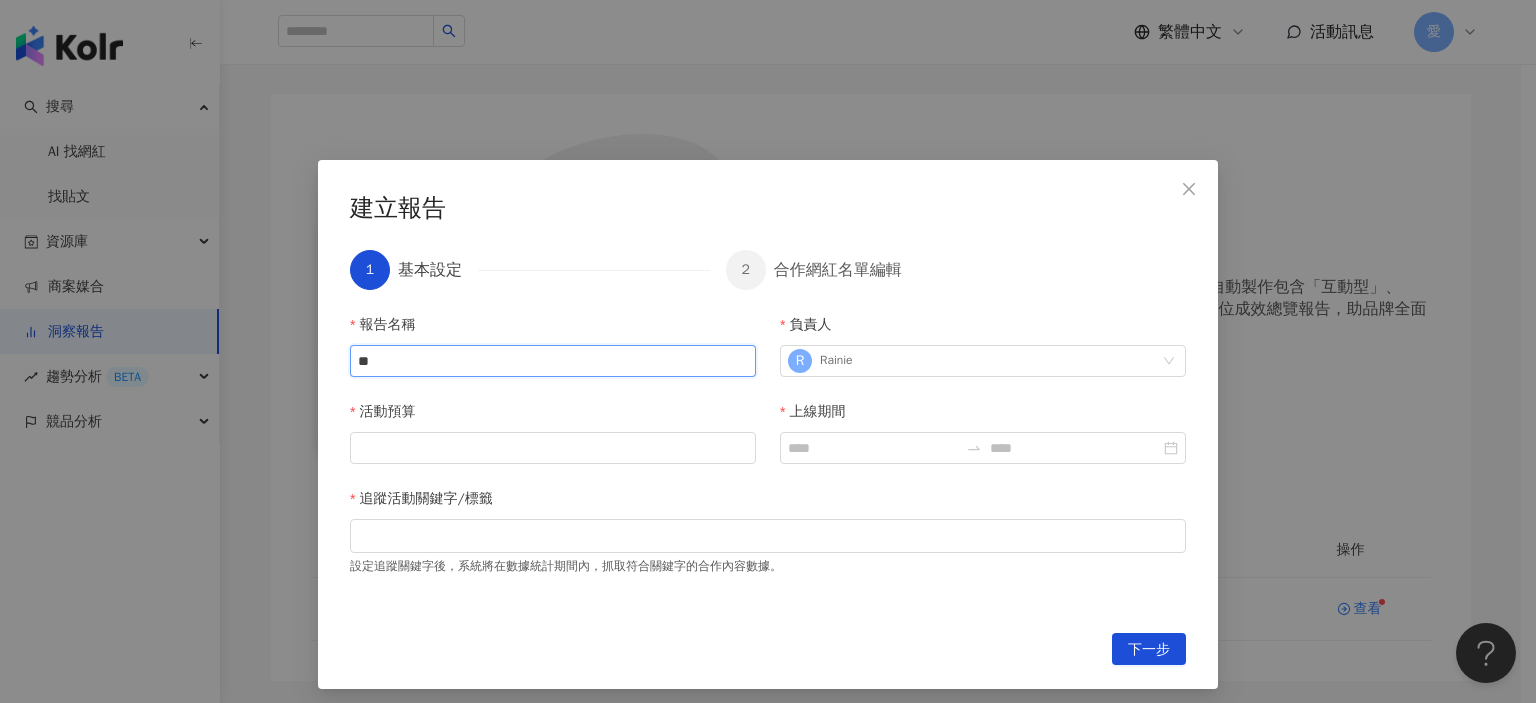 type on "*" 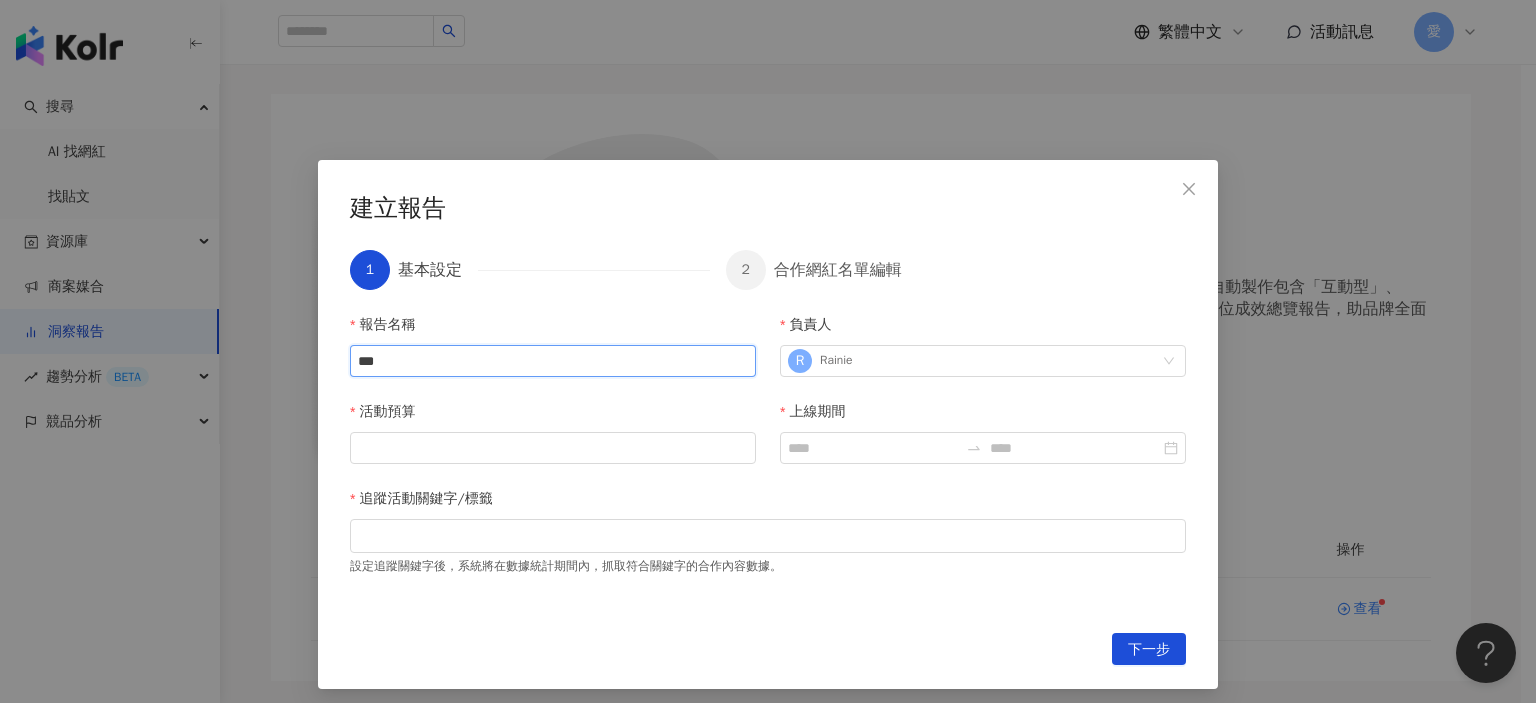 type on "*" 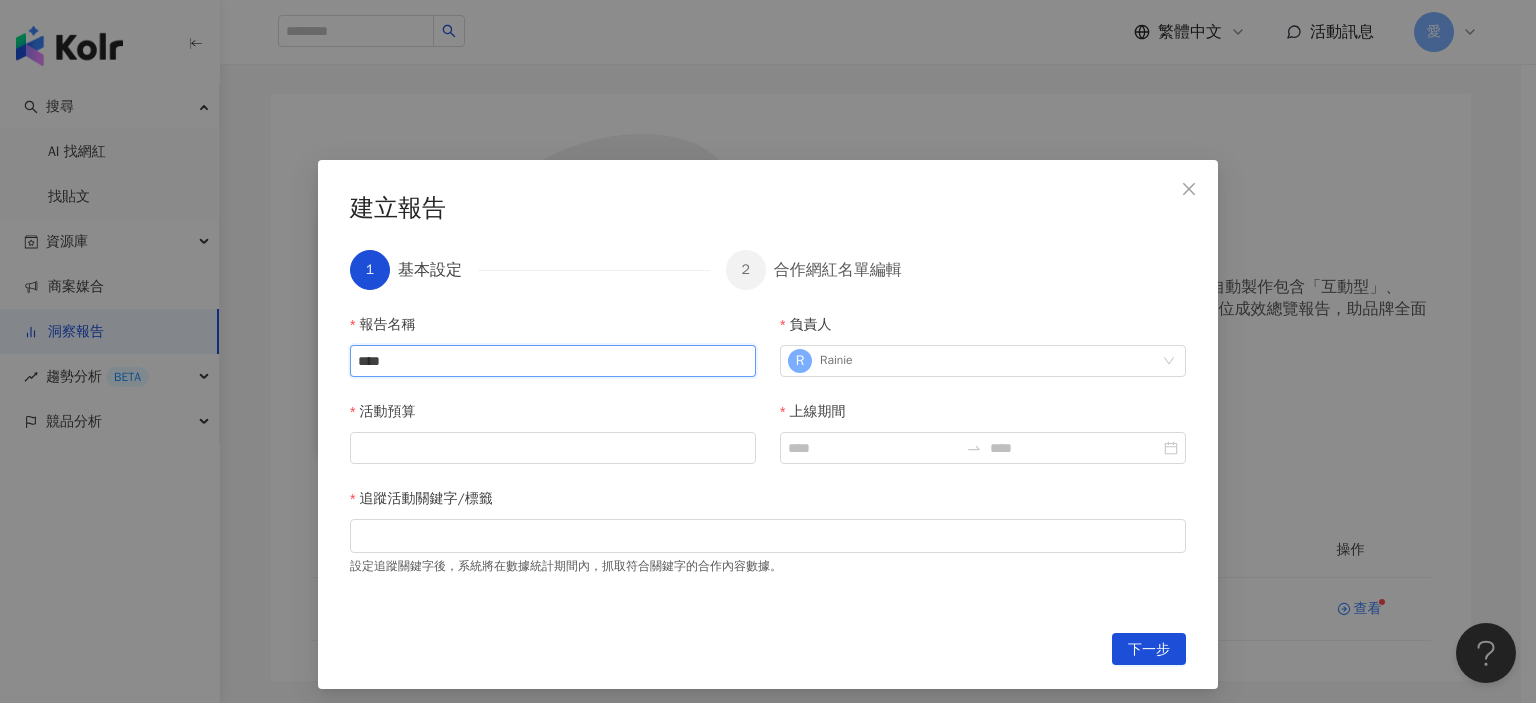 scroll, scrollTop: 8, scrollLeft: 0, axis: vertical 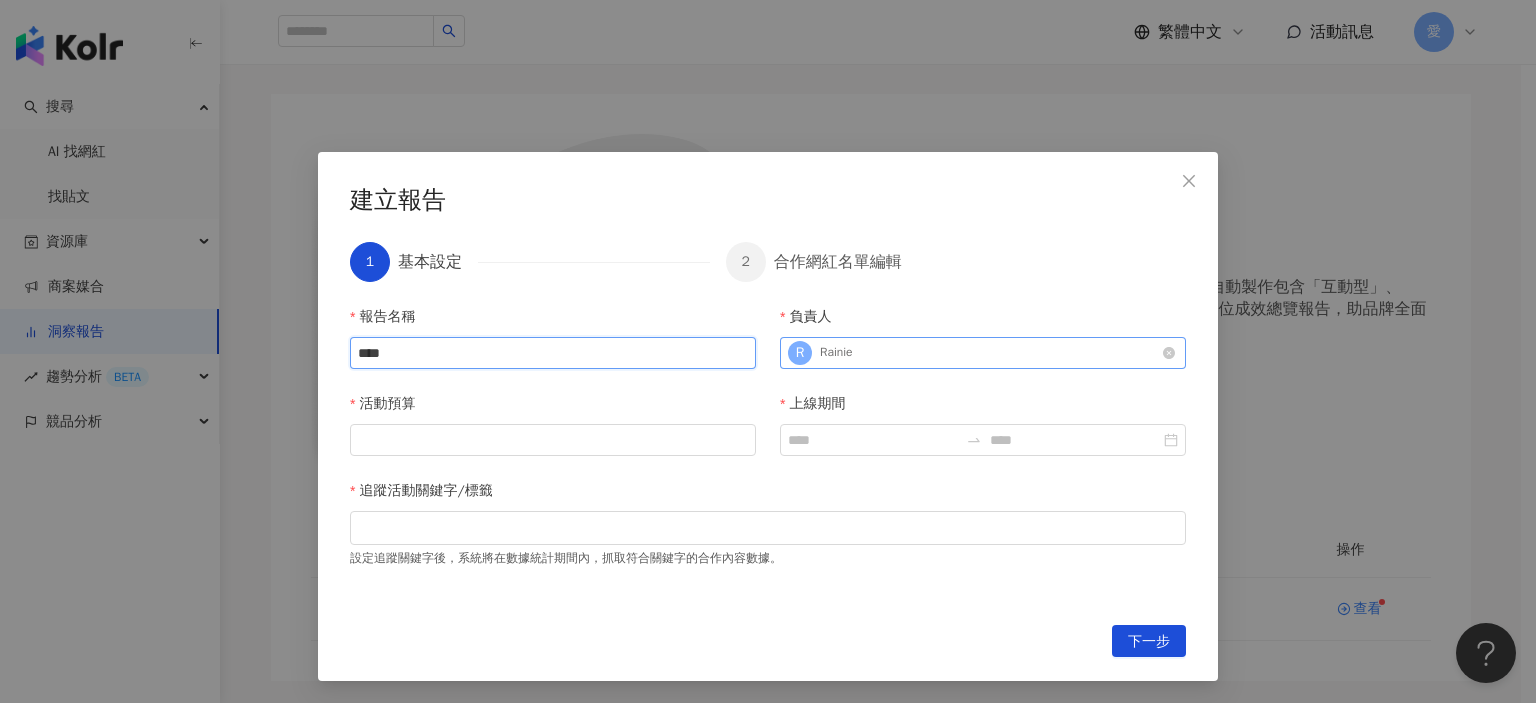 click on "R Rainie" at bounding box center [972, 353] 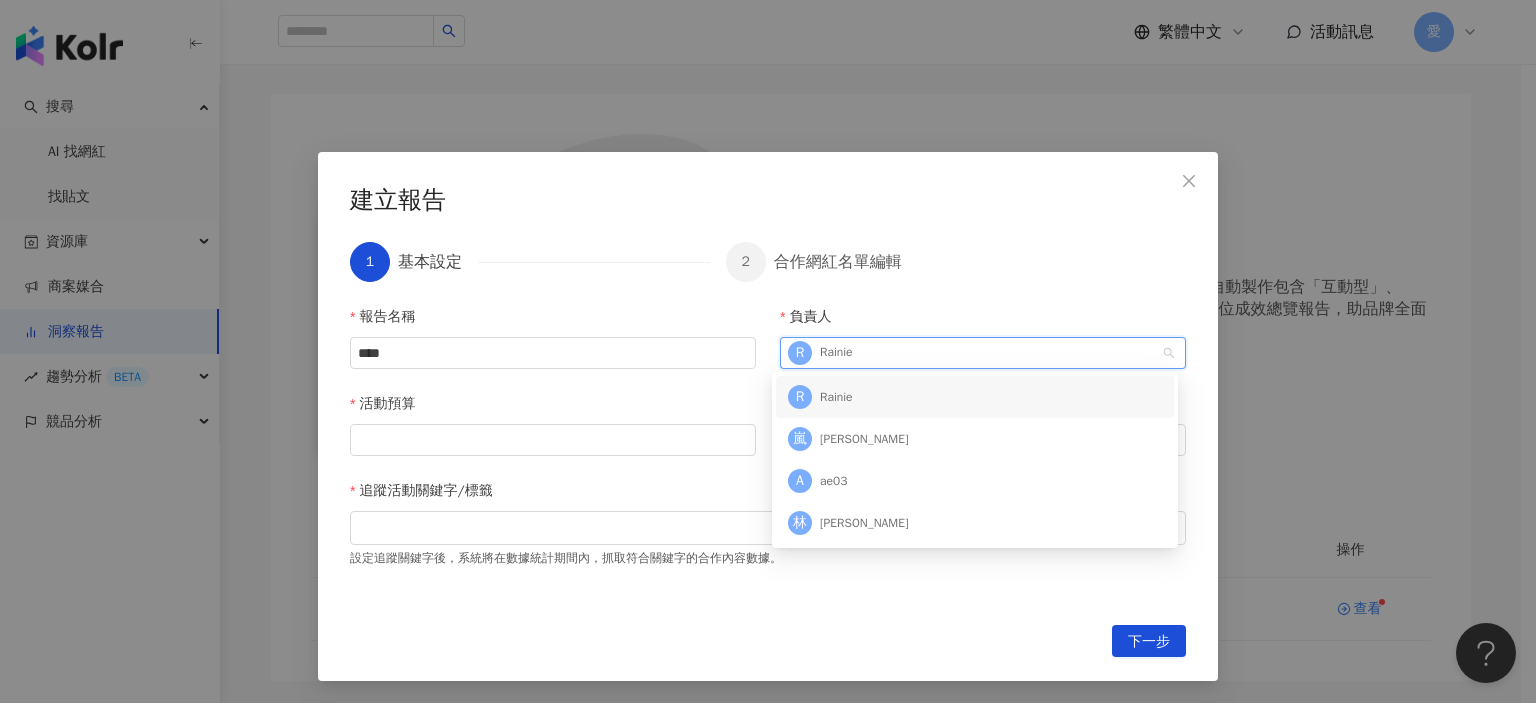 click on "R Rainie" at bounding box center [975, 397] 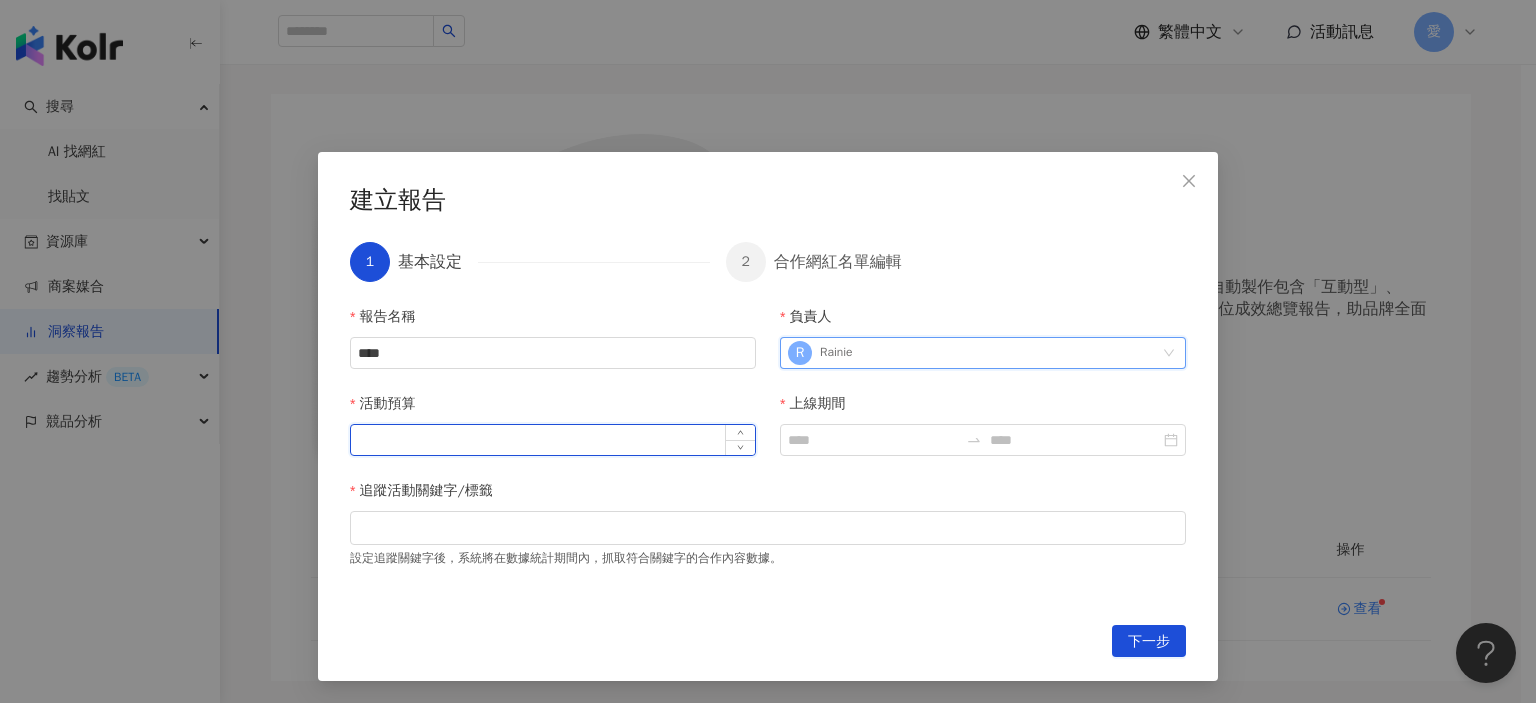 click on "活動預算" at bounding box center (553, 440) 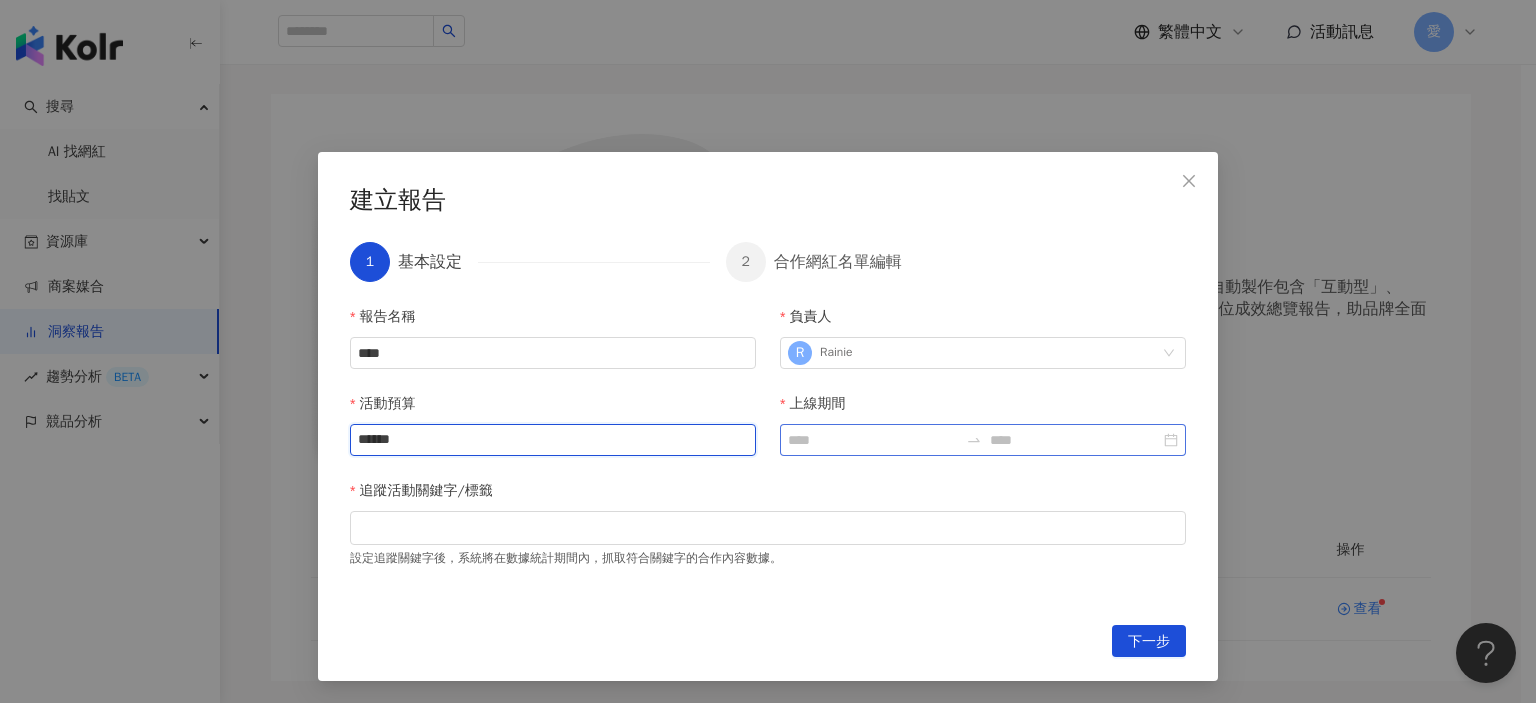 type on "******" 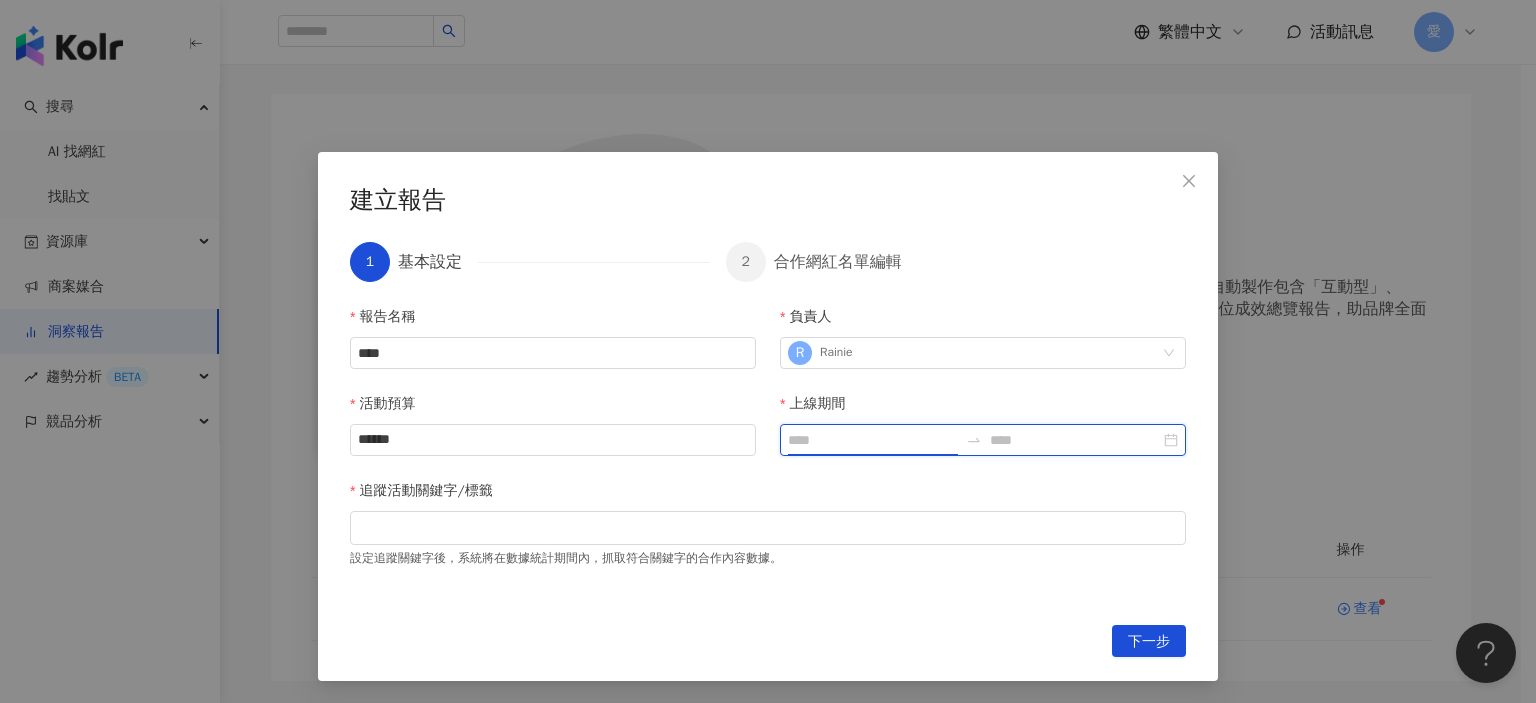 click on "上線期間" at bounding box center (873, 440) 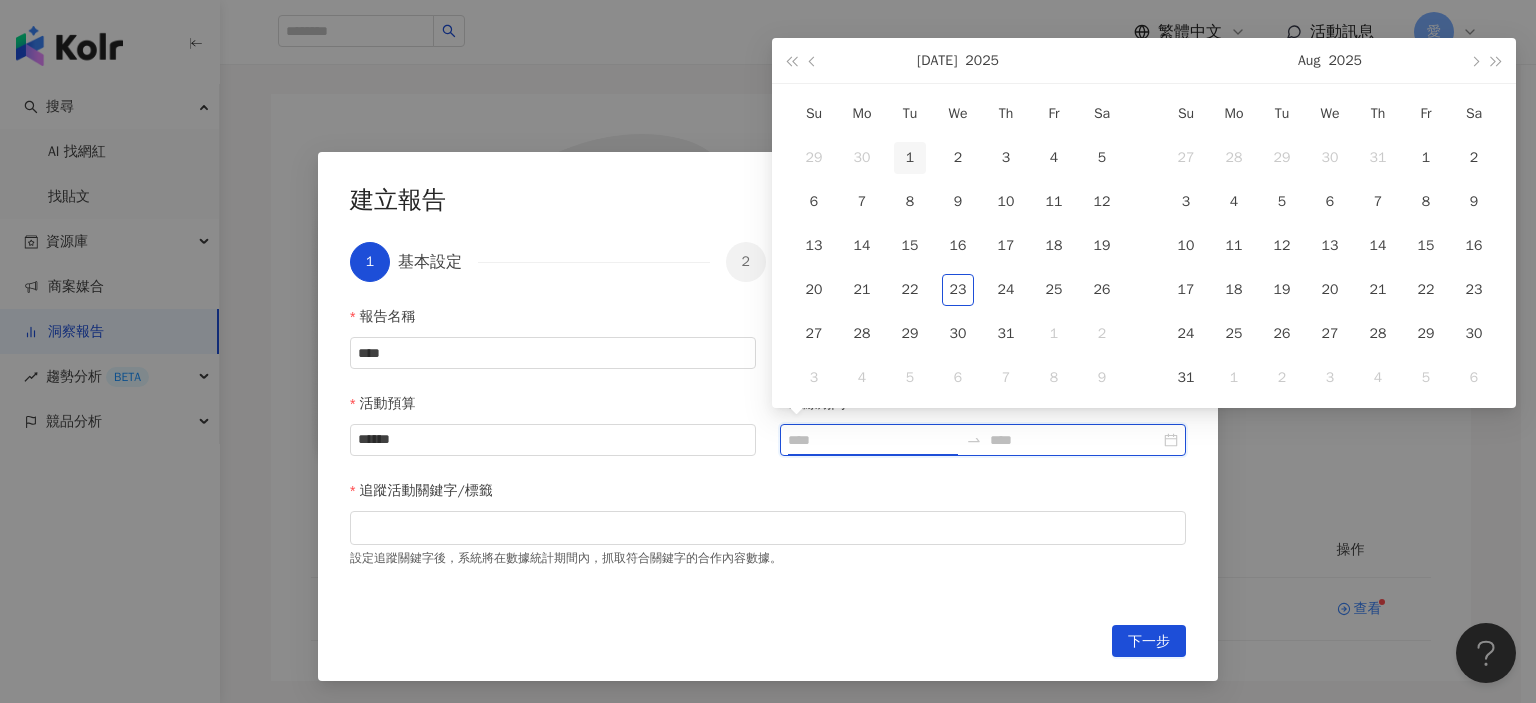 type on "**********" 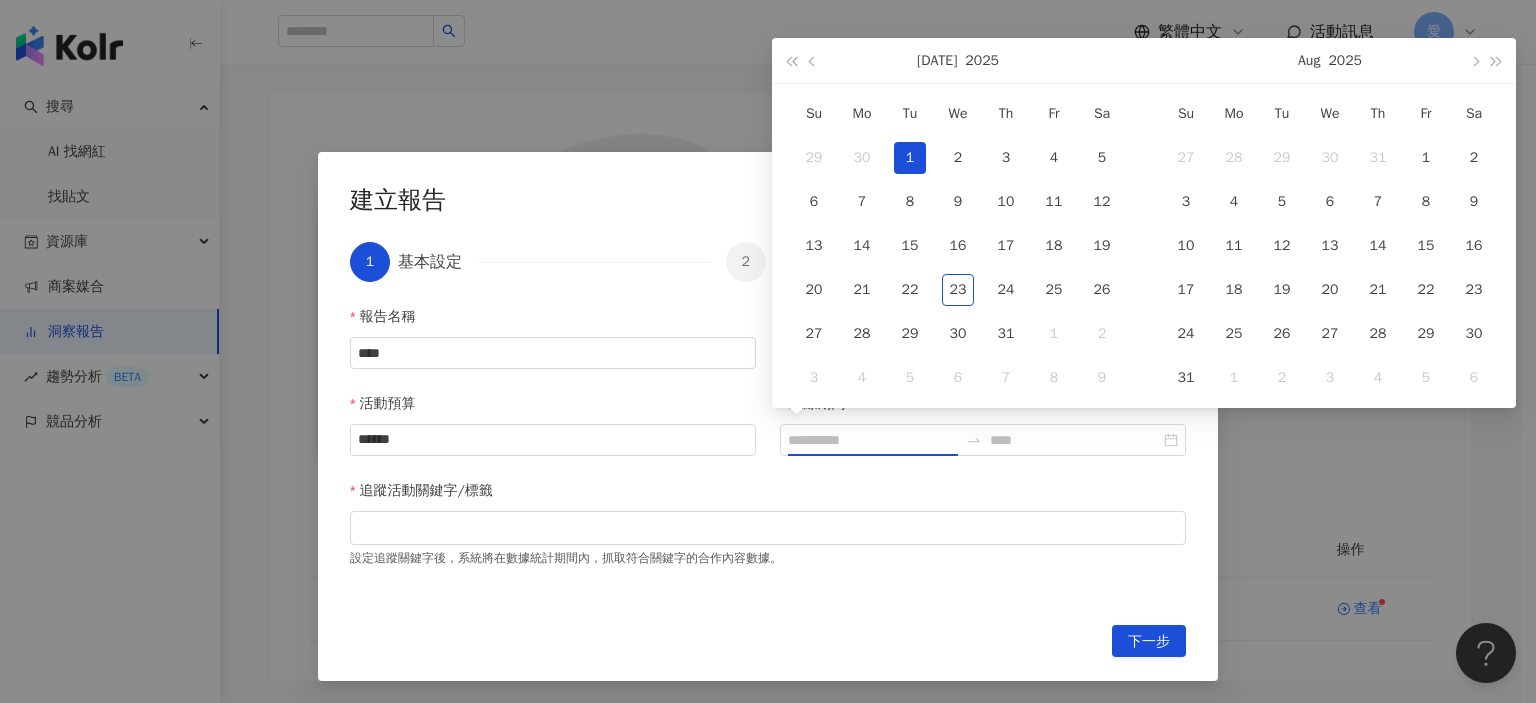 click on "1" at bounding box center [910, 158] 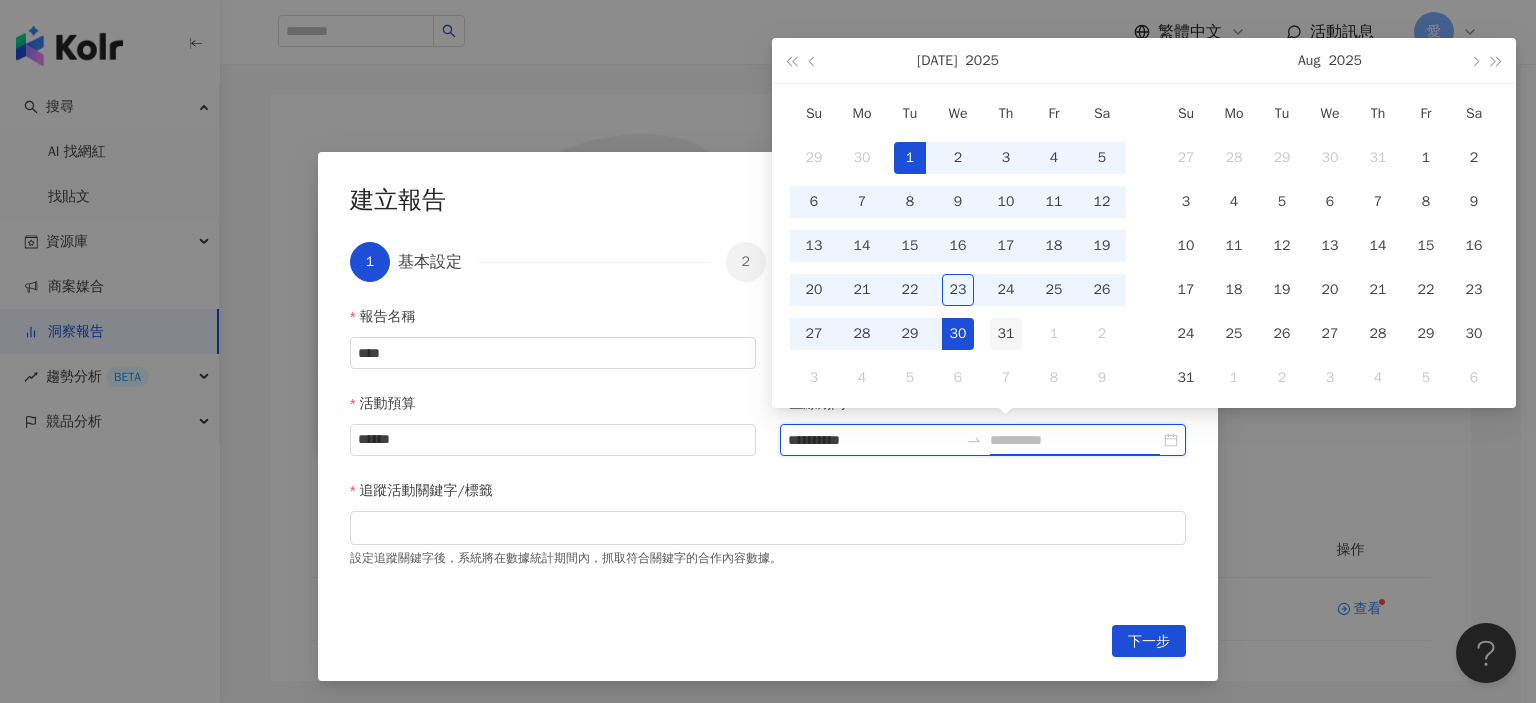 type on "**********" 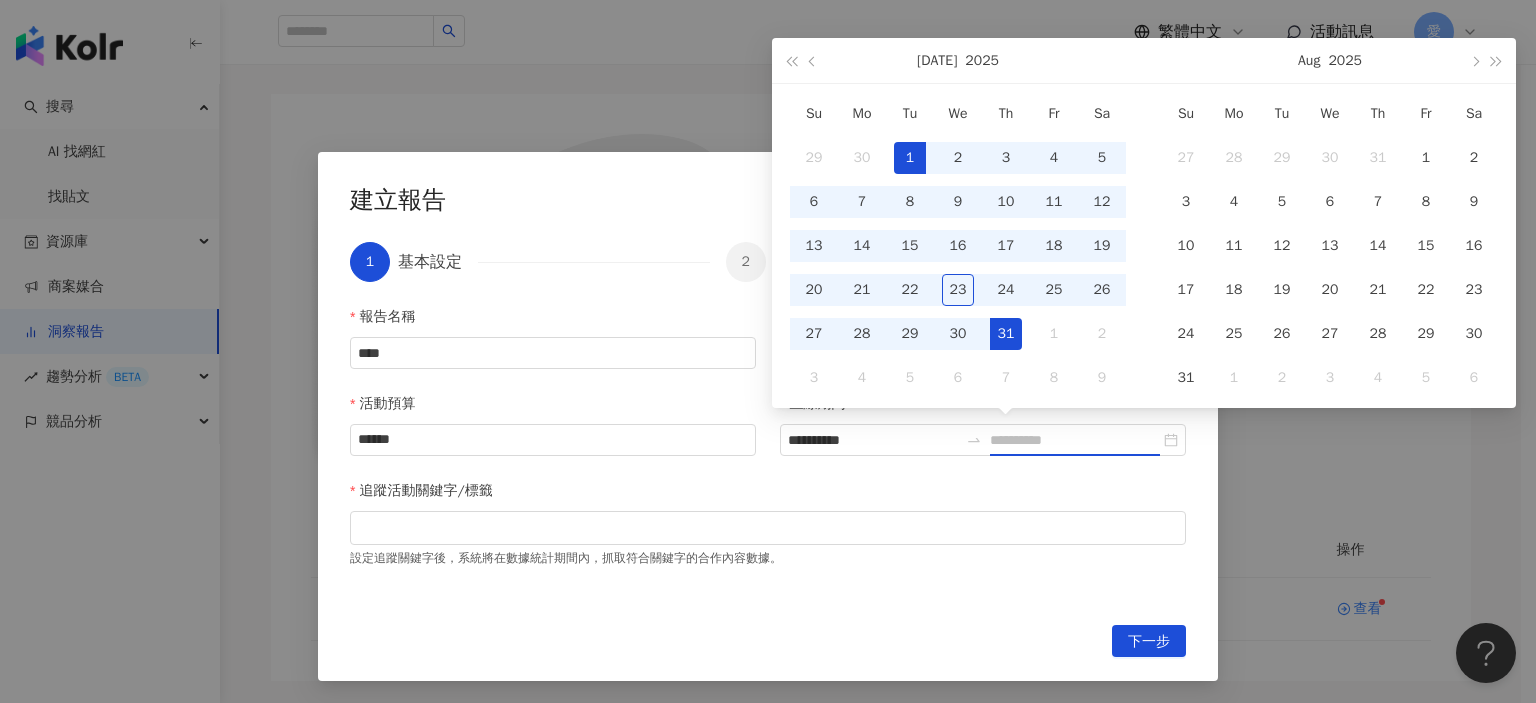 click on "31" at bounding box center (1006, 334) 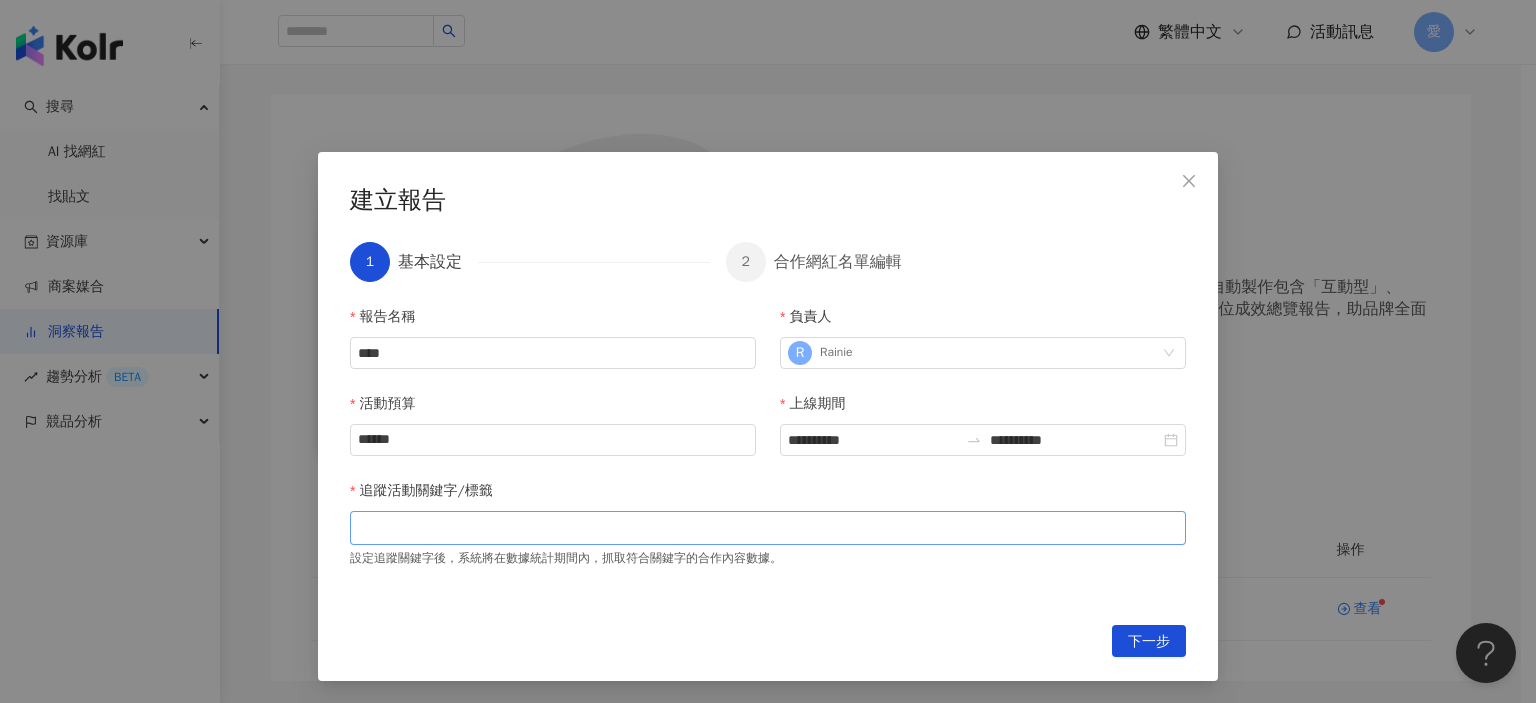 click at bounding box center (768, 527) 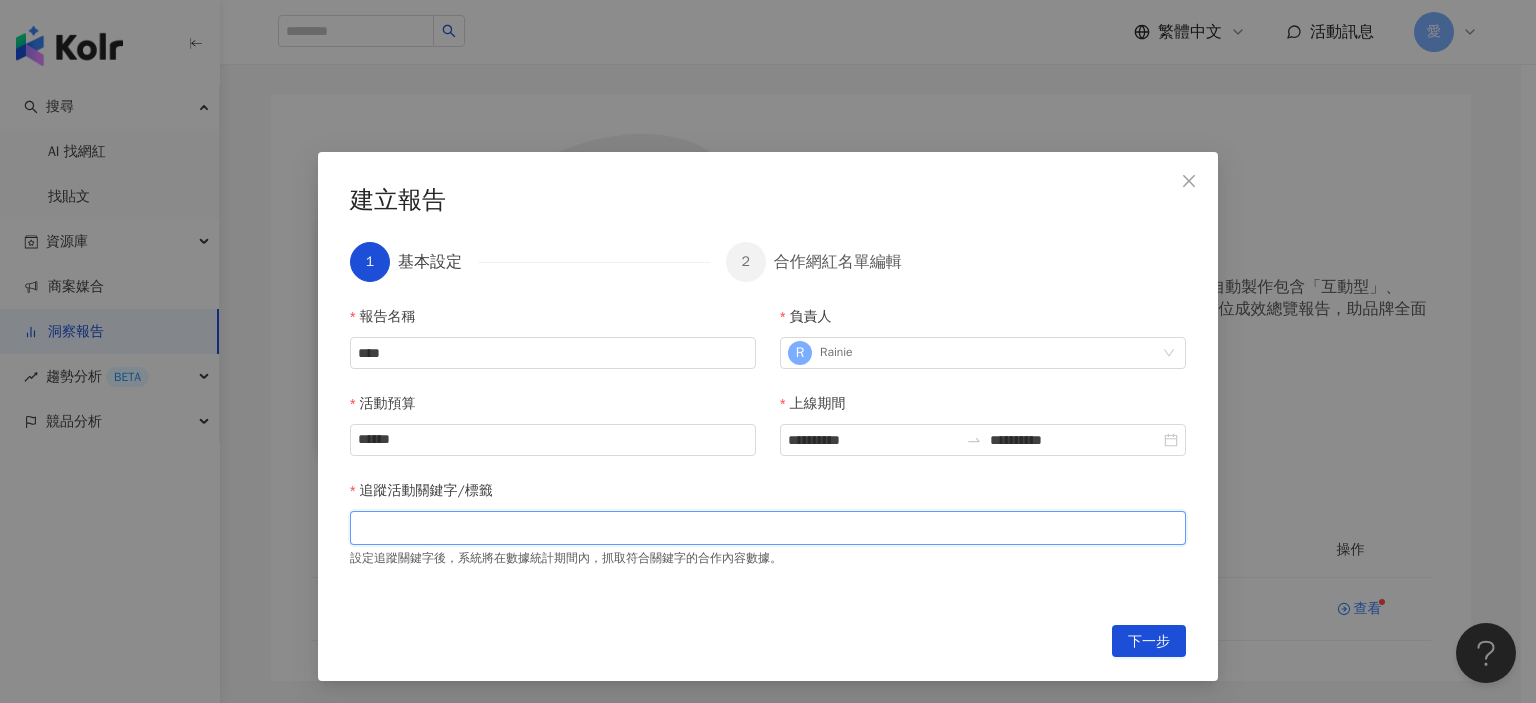paste on "******" 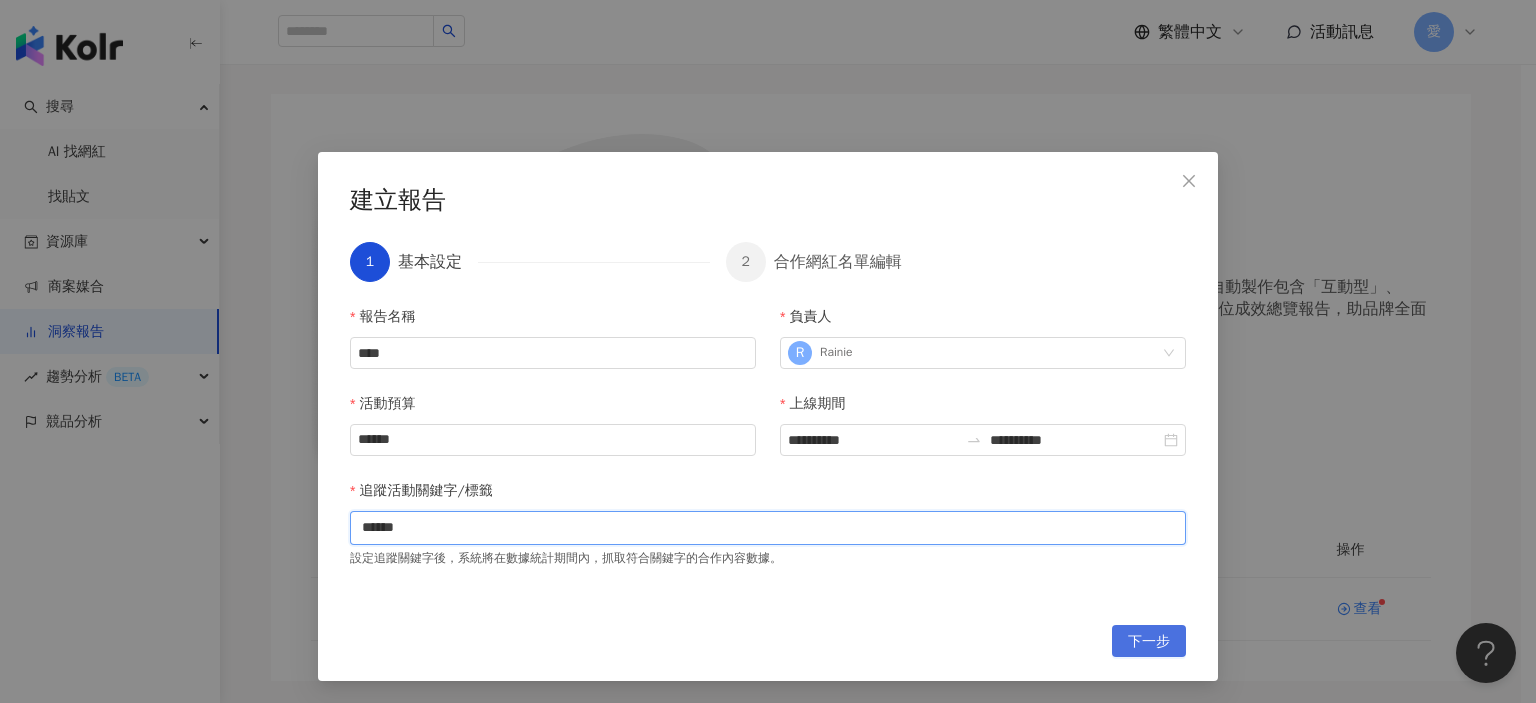 type on "******" 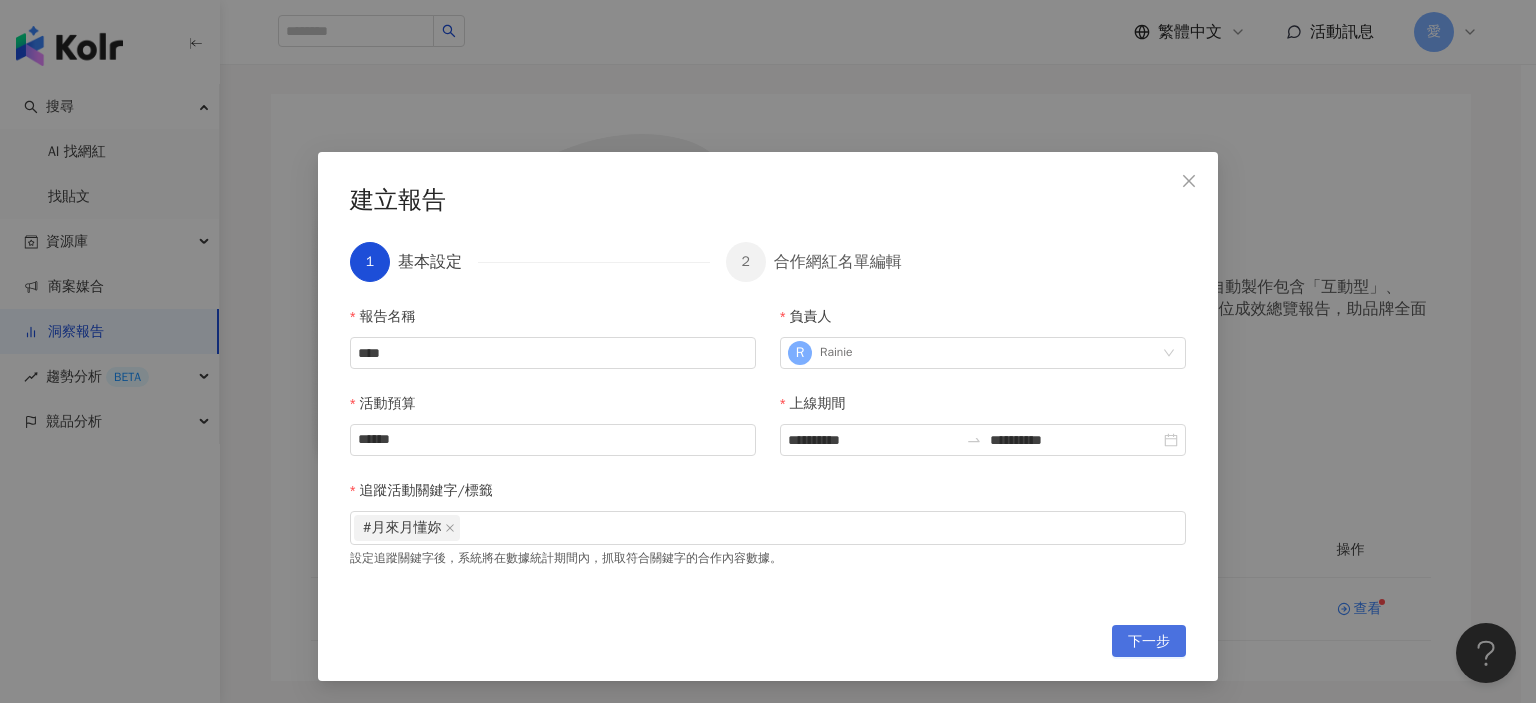 click on "下一步" at bounding box center [1149, 642] 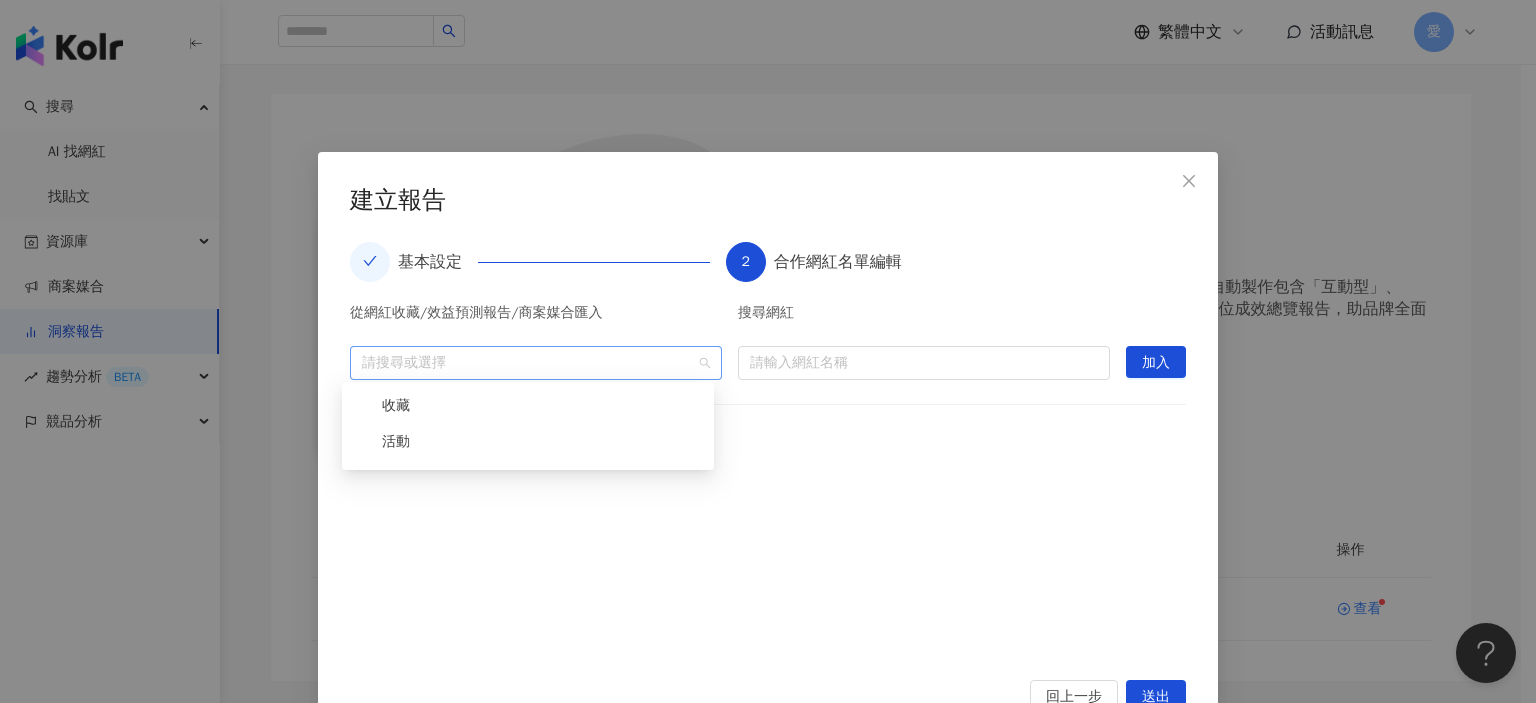 click at bounding box center (525, 362) 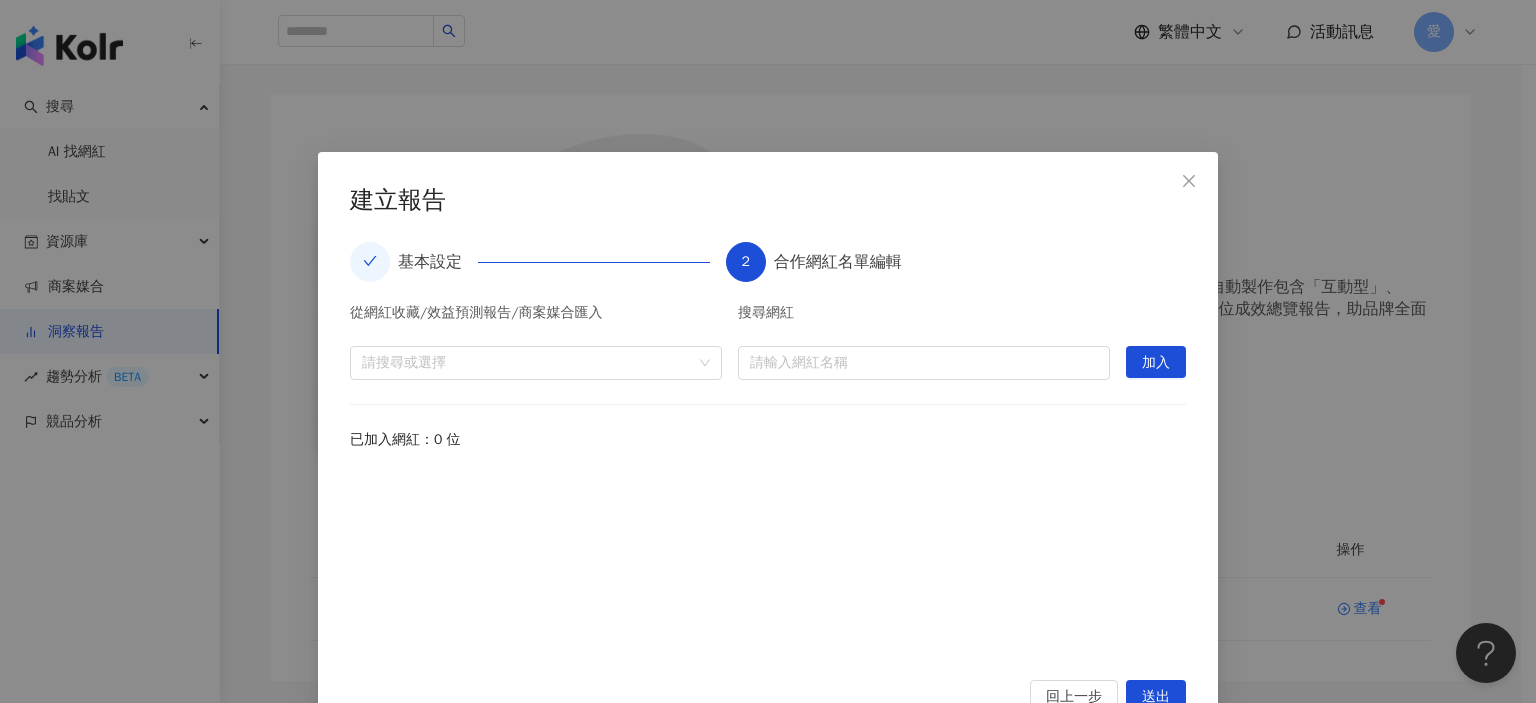 click at bounding box center [768, 563] 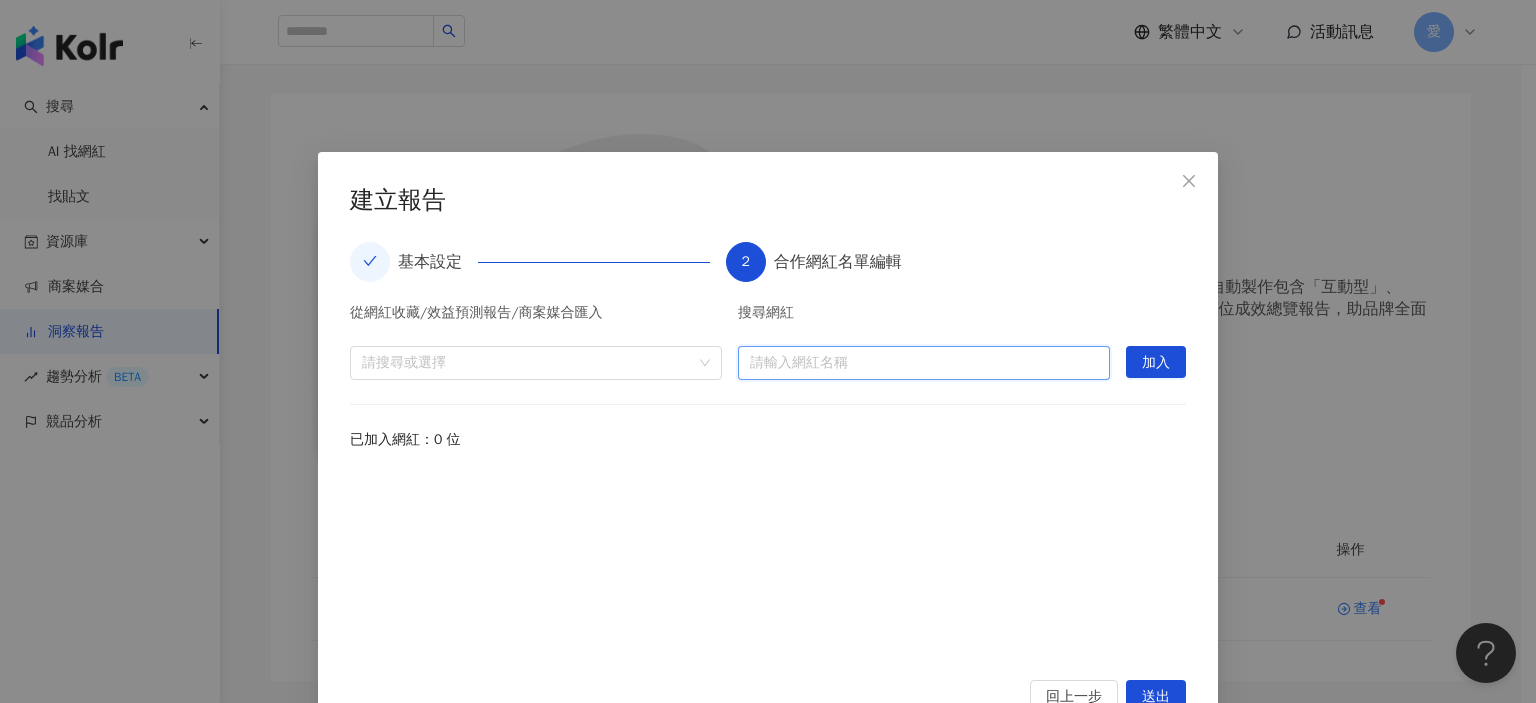 click at bounding box center [924, 363] 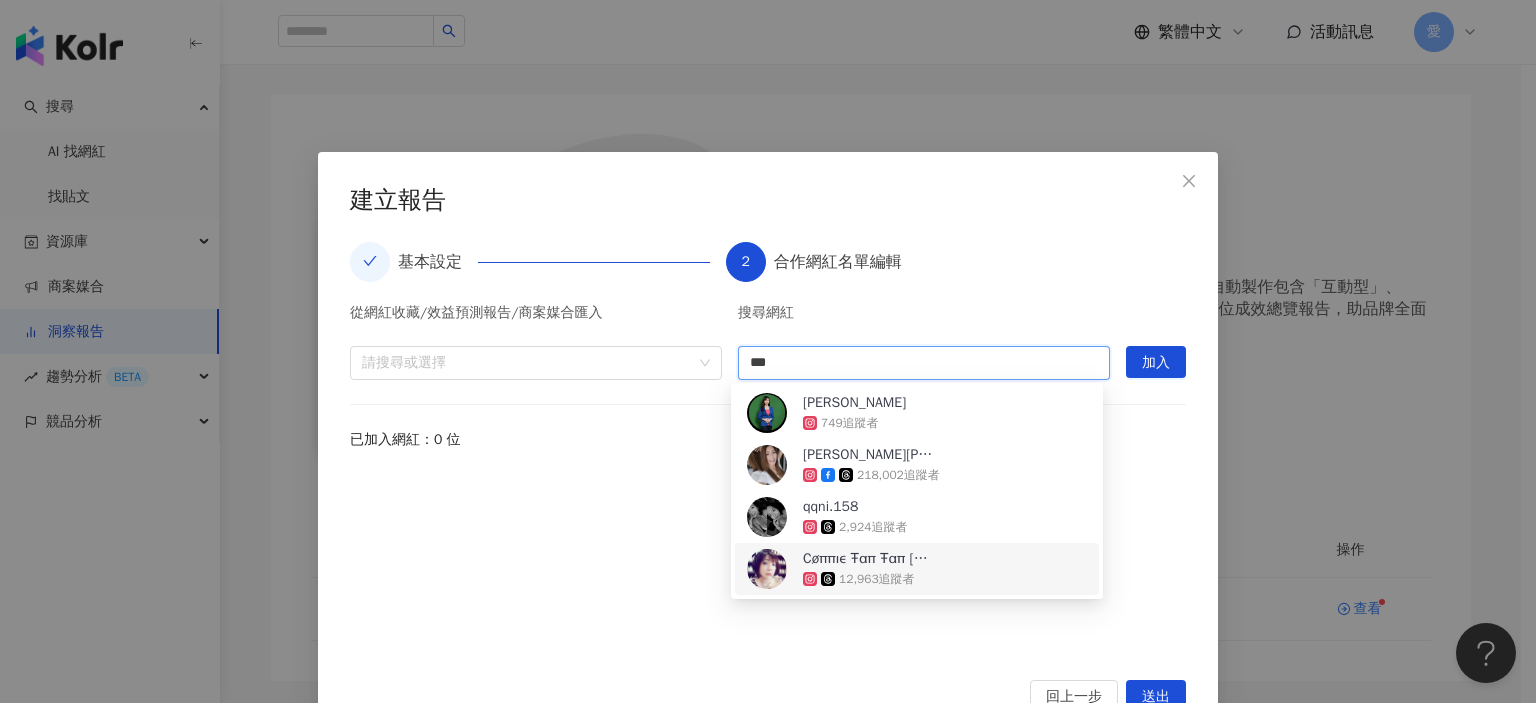 type on "**" 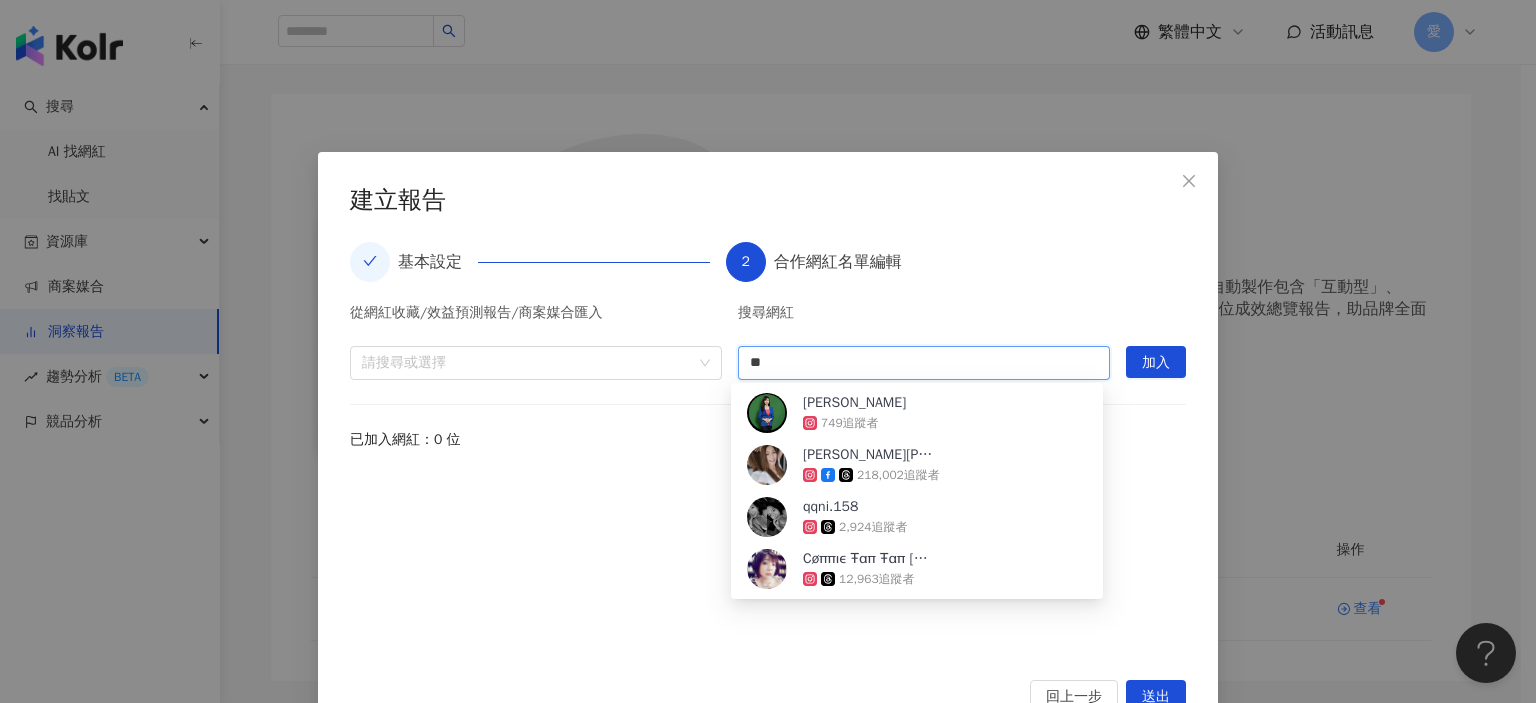 click on "Cøππιε Ŧαπ Ŧαπ 嘉妮菲菲 12,963 追蹤者" at bounding box center (917, 569) 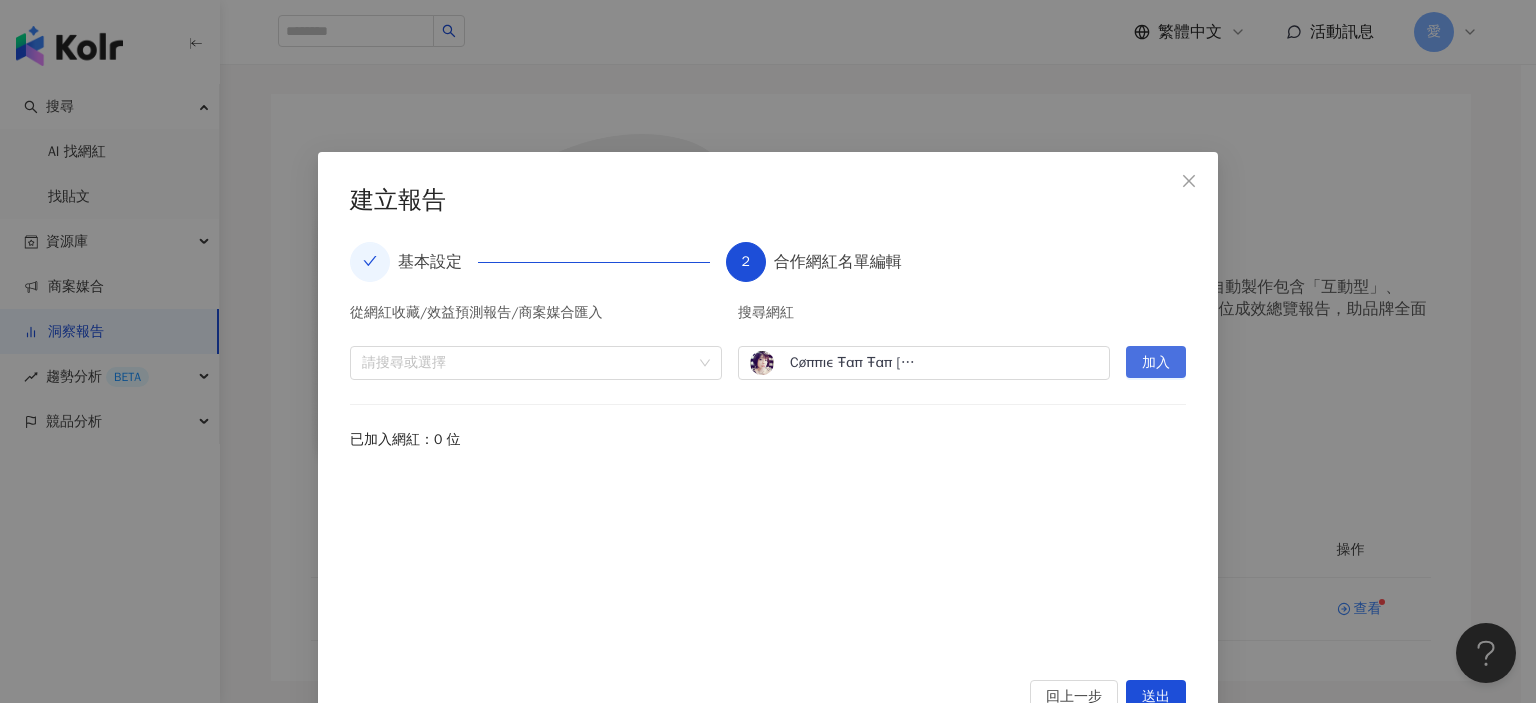 click on "加入" at bounding box center [1156, 363] 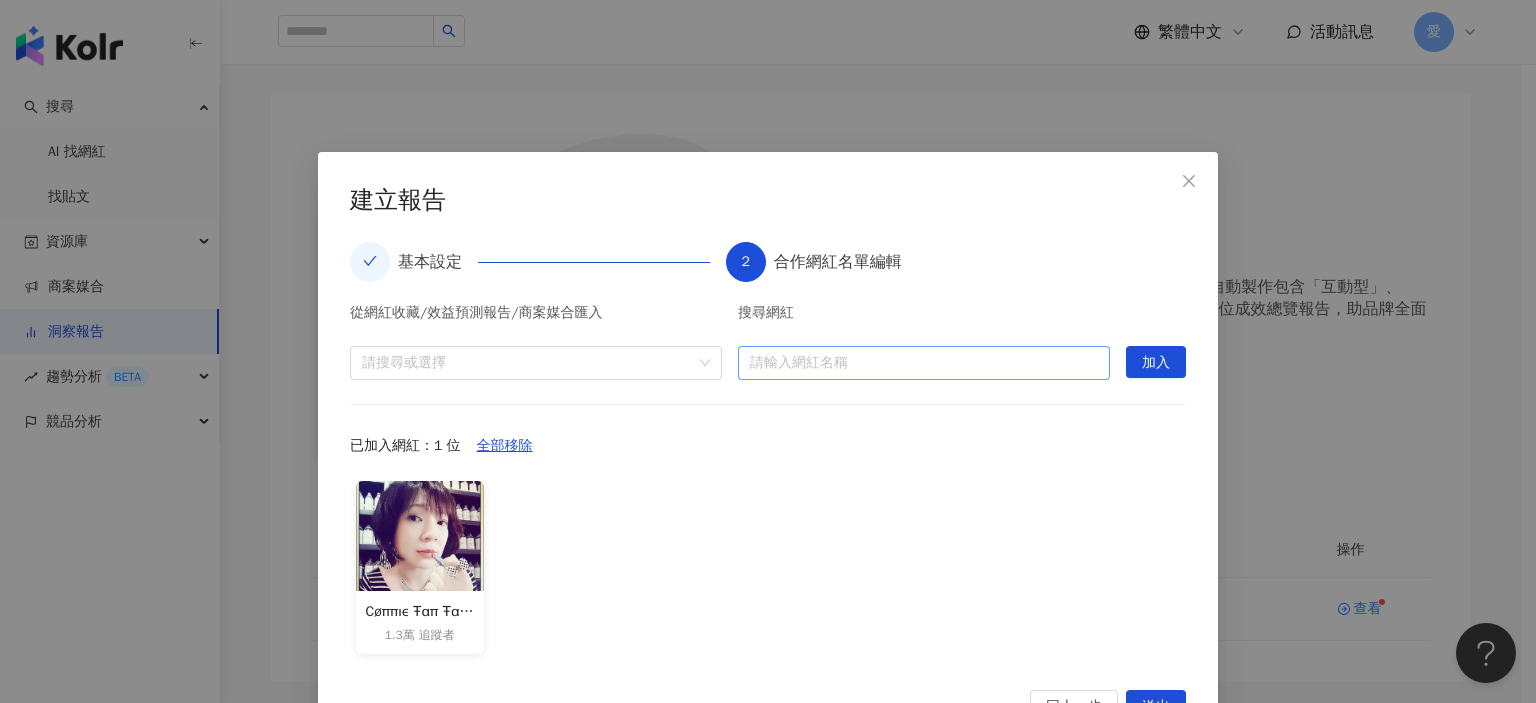 click at bounding box center [924, 363] 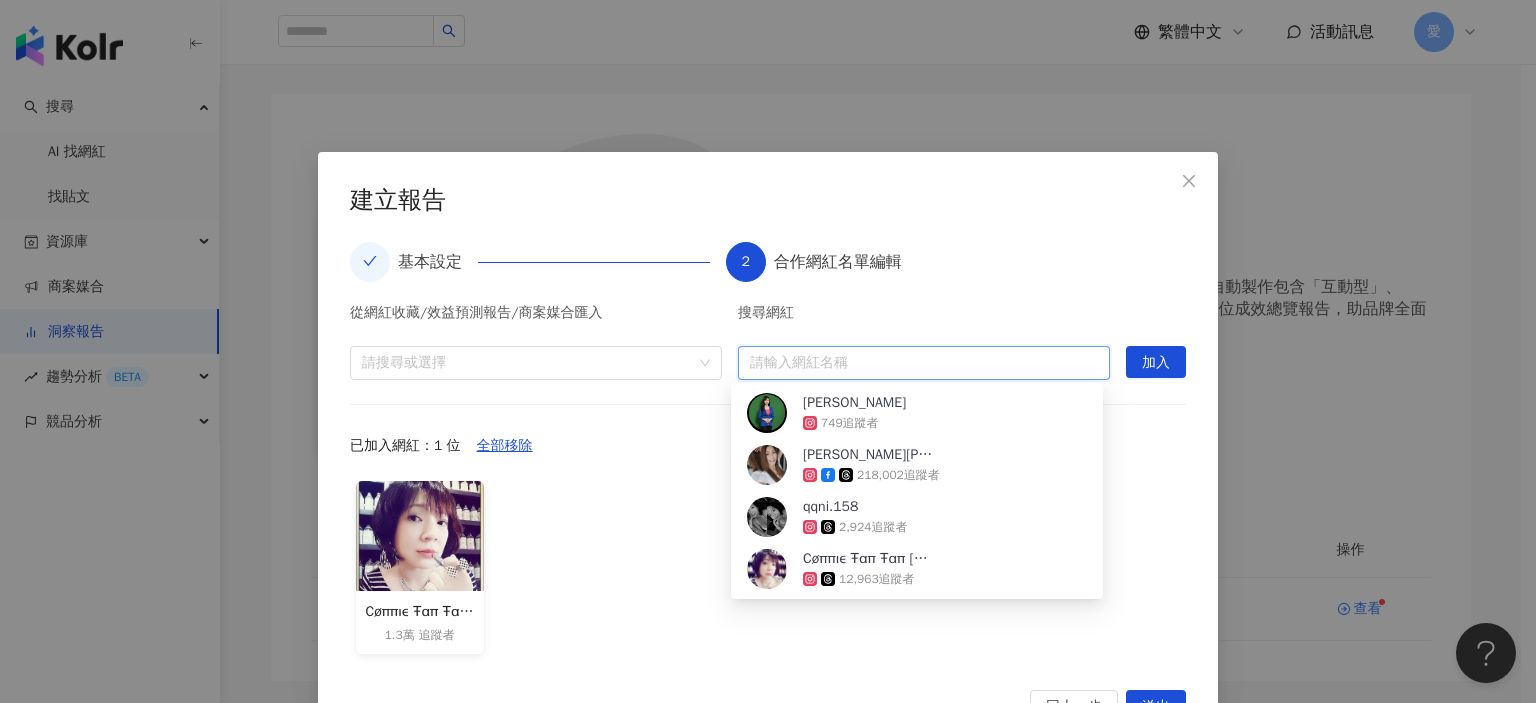 paste on "**" 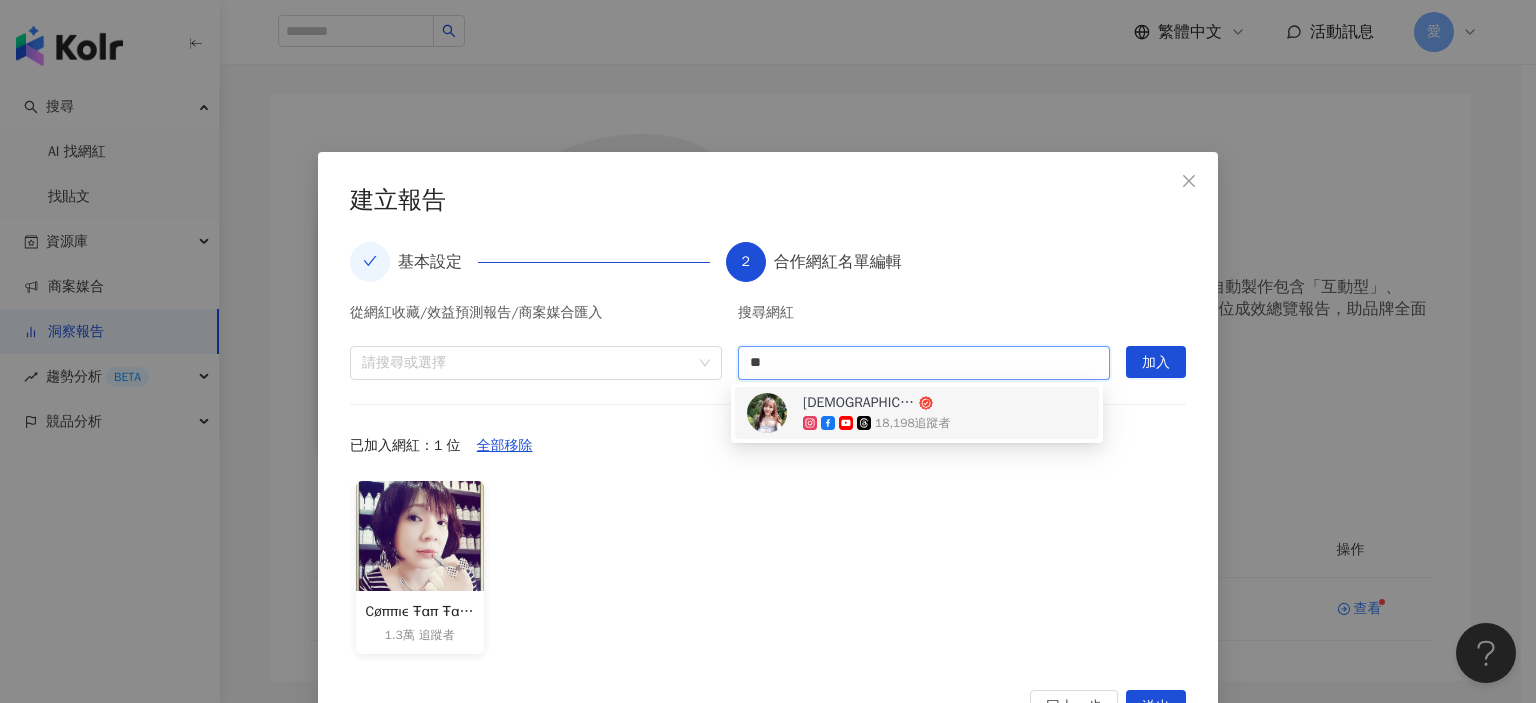 click on "18,198 追蹤者" at bounding box center [913, 423] 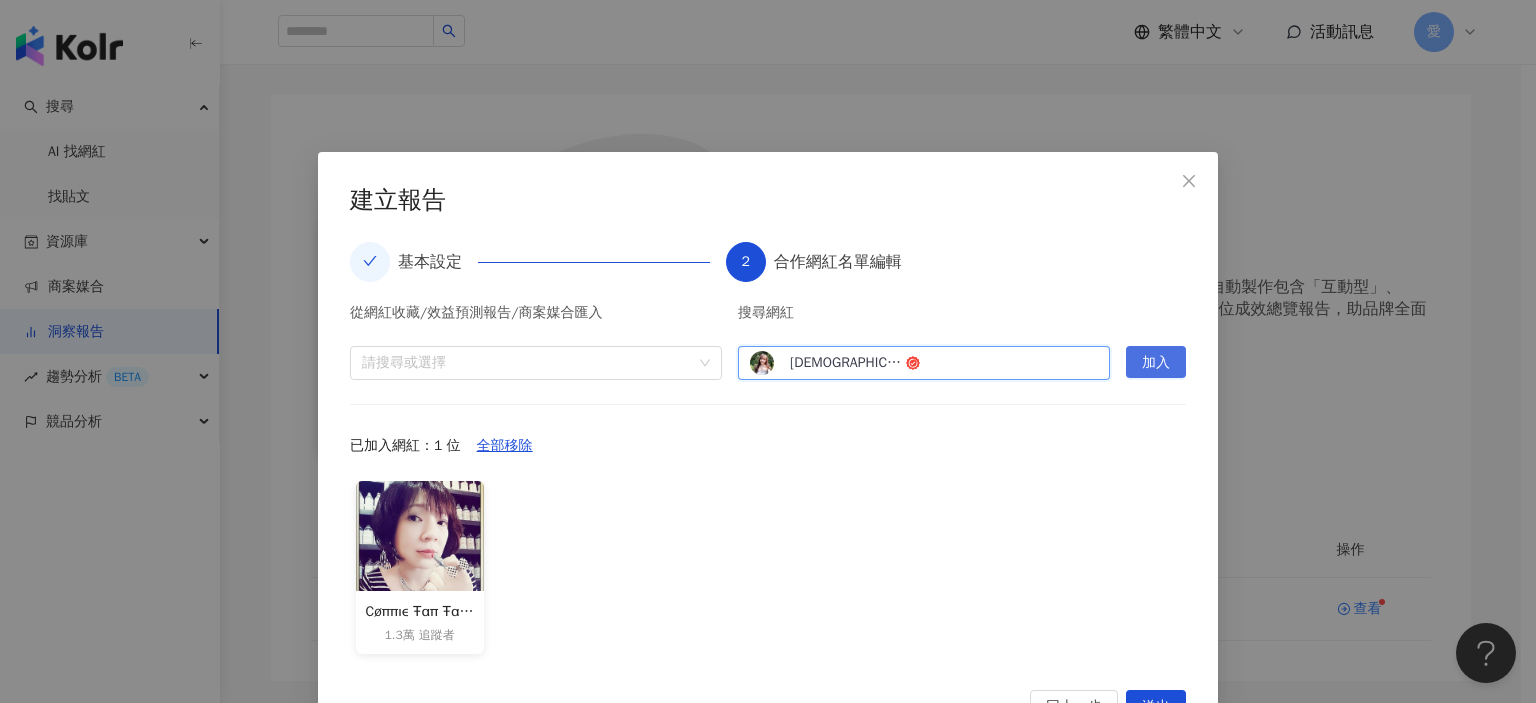 click on "加入" at bounding box center (1156, 362) 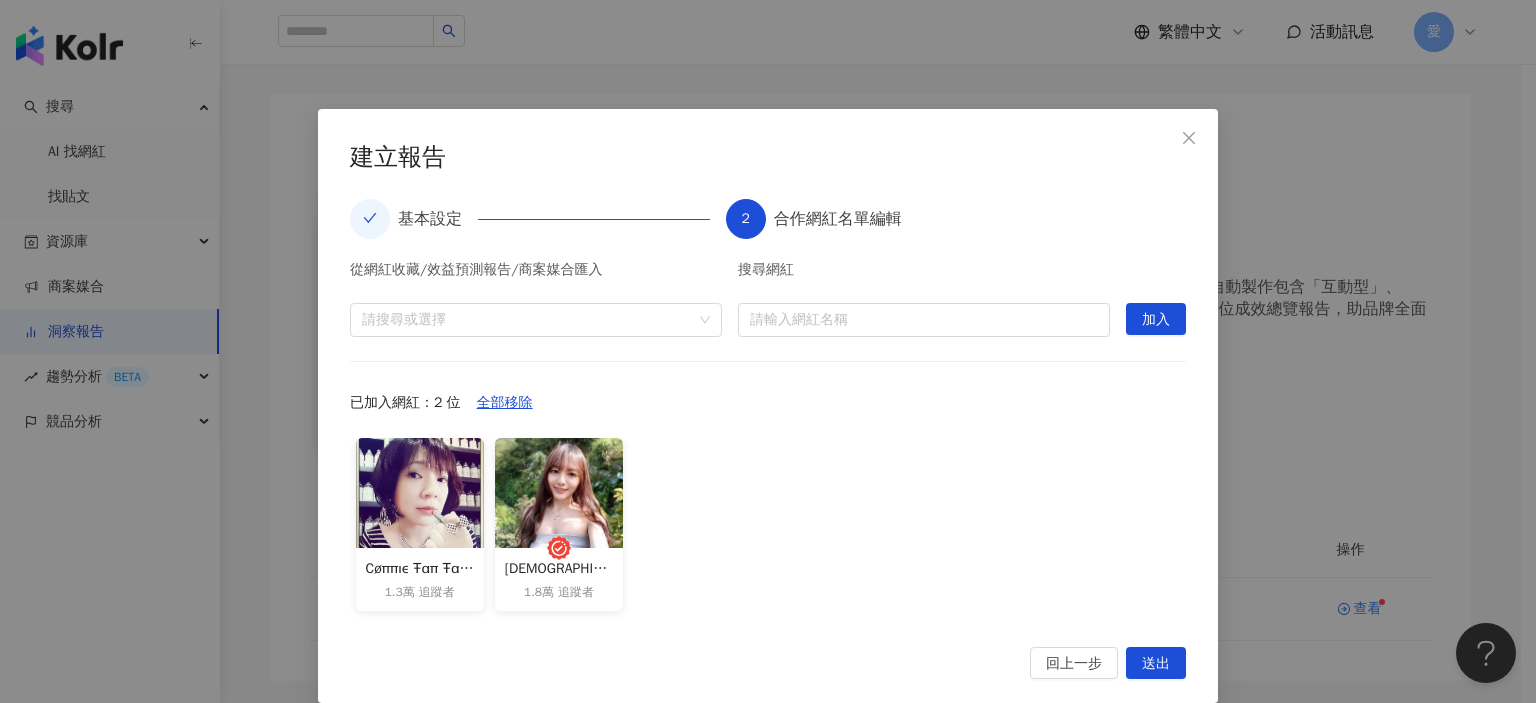 scroll, scrollTop: 74, scrollLeft: 0, axis: vertical 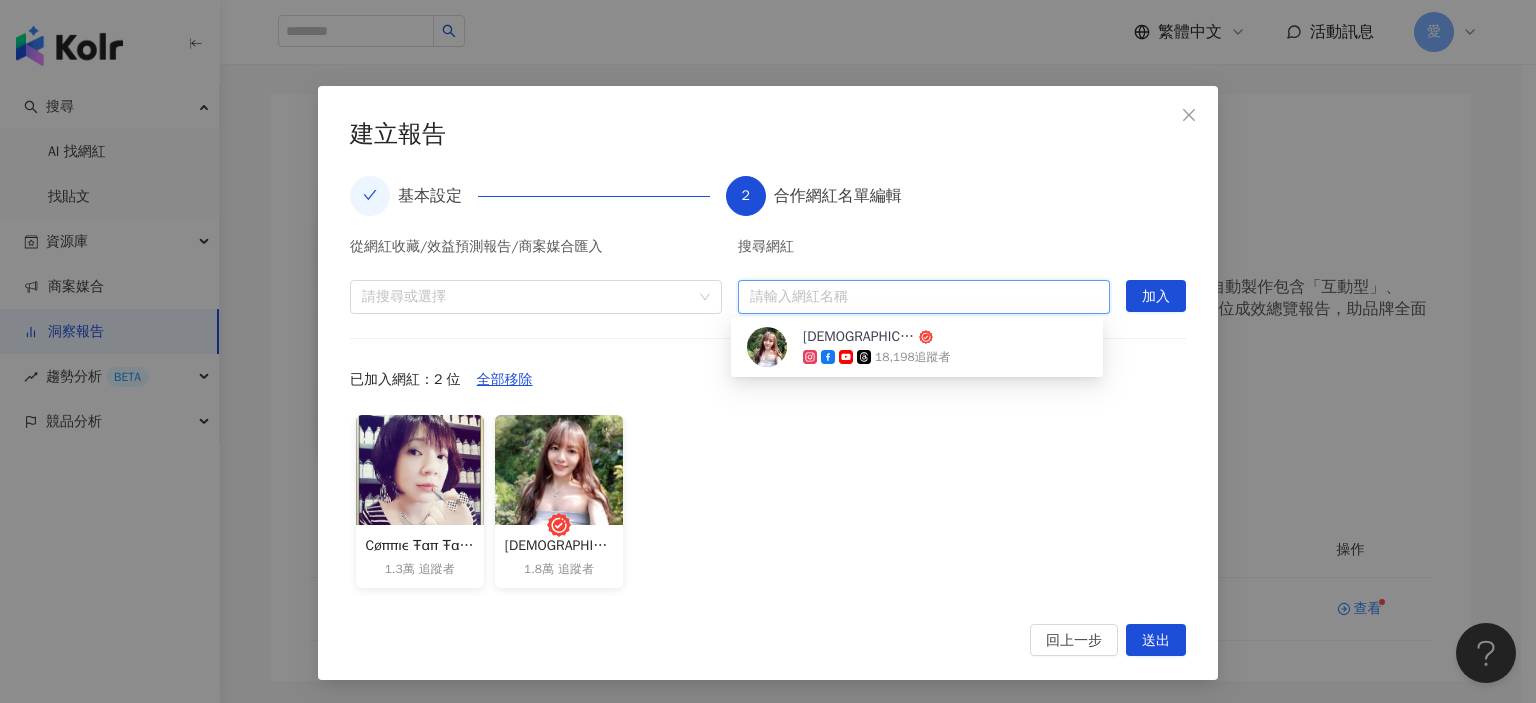 click at bounding box center [924, 297] 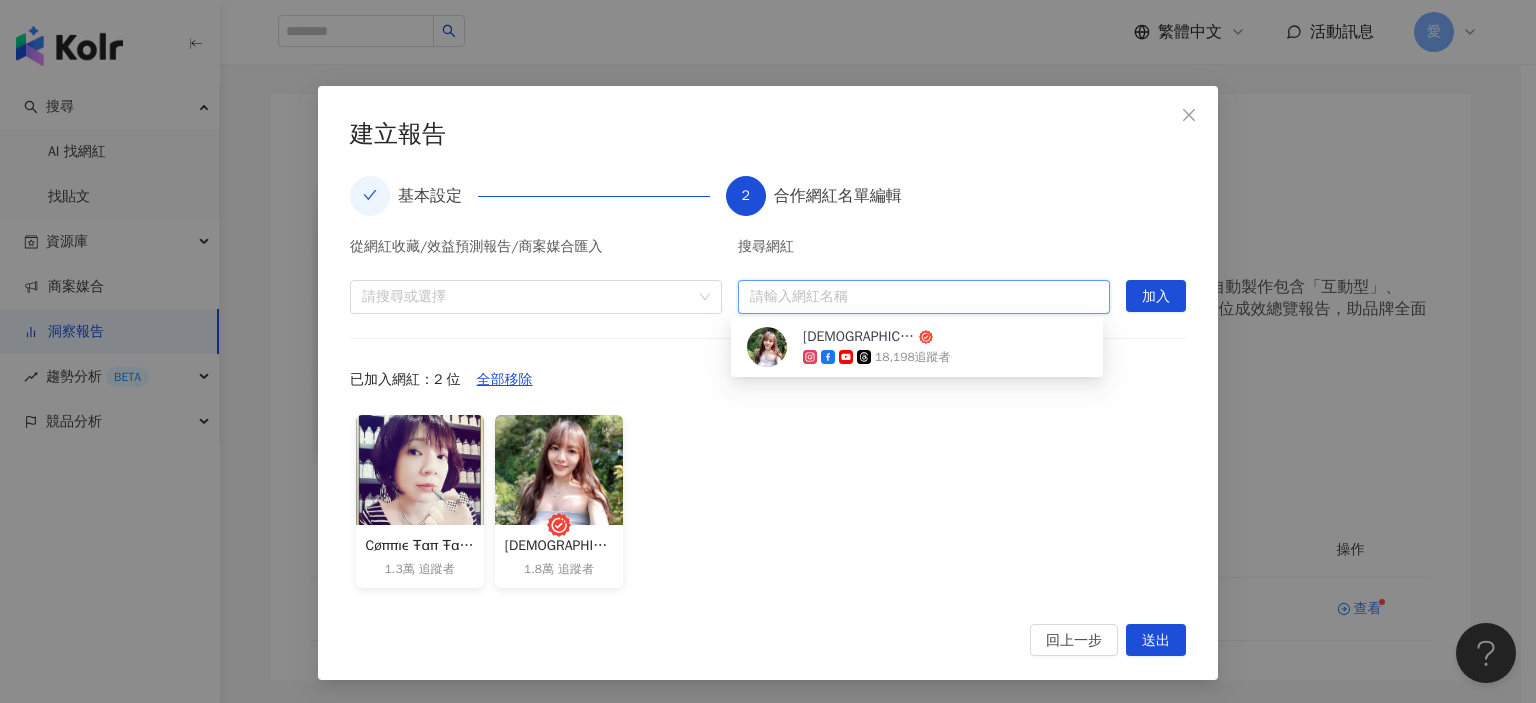 paste on "***" 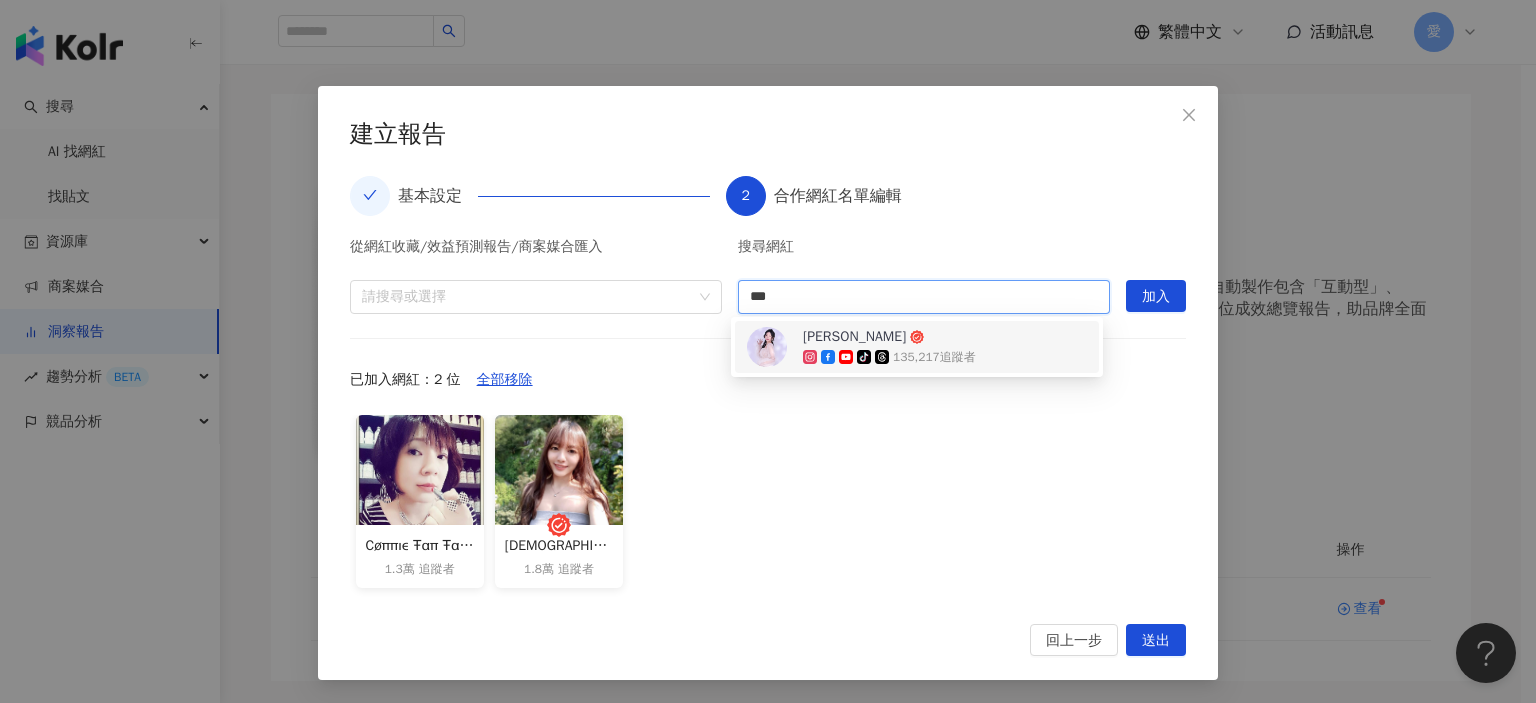 click at bounding box center (848, 357) 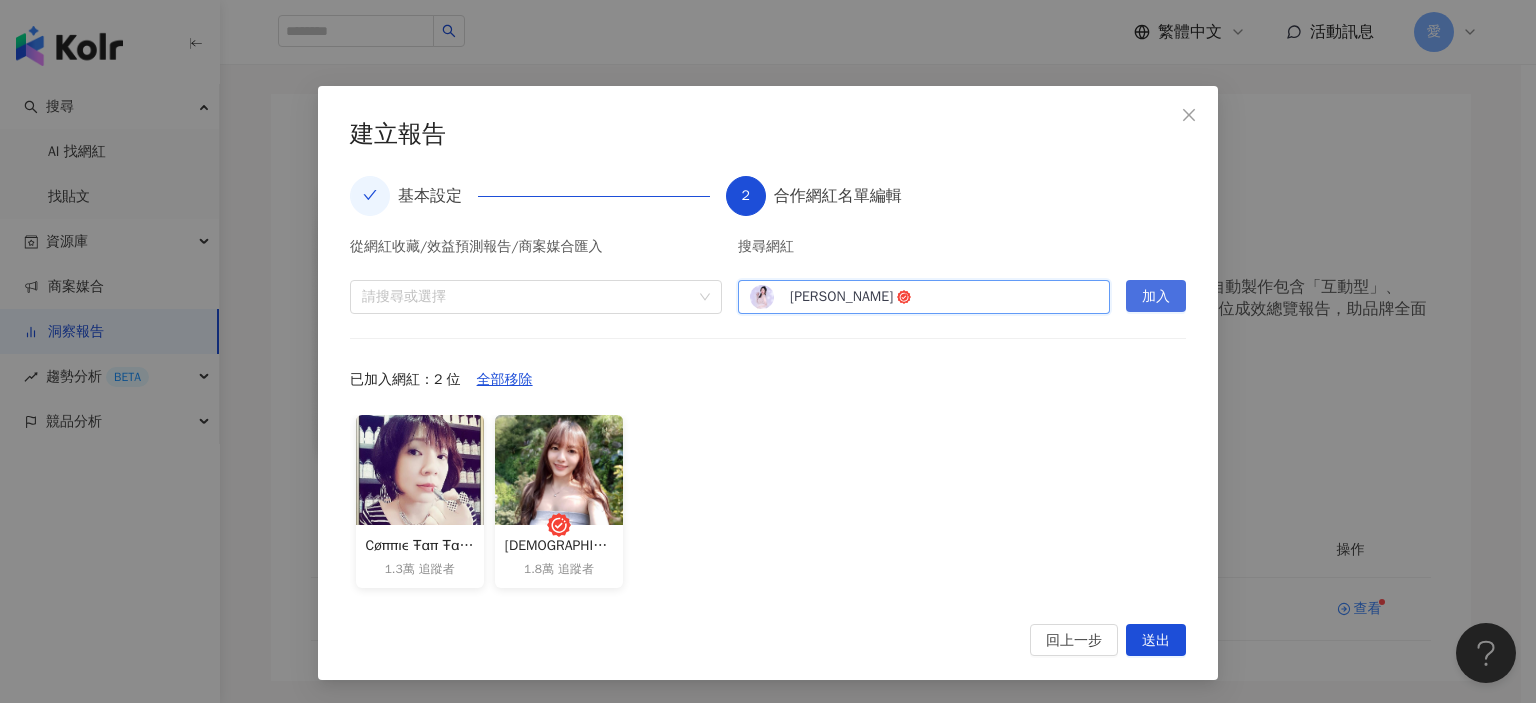 click on "加入" at bounding box center (1156, 297) 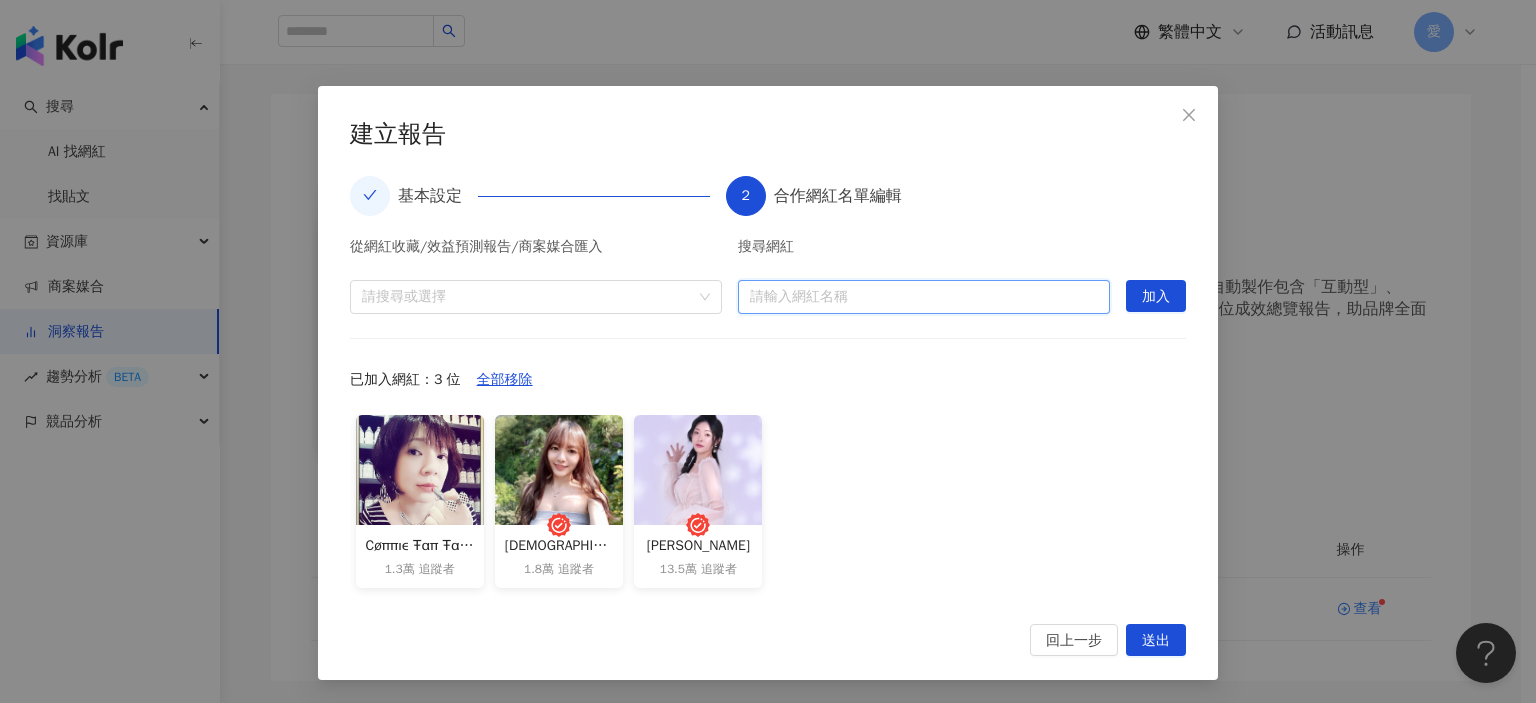 click at bounding box center [924, 297] 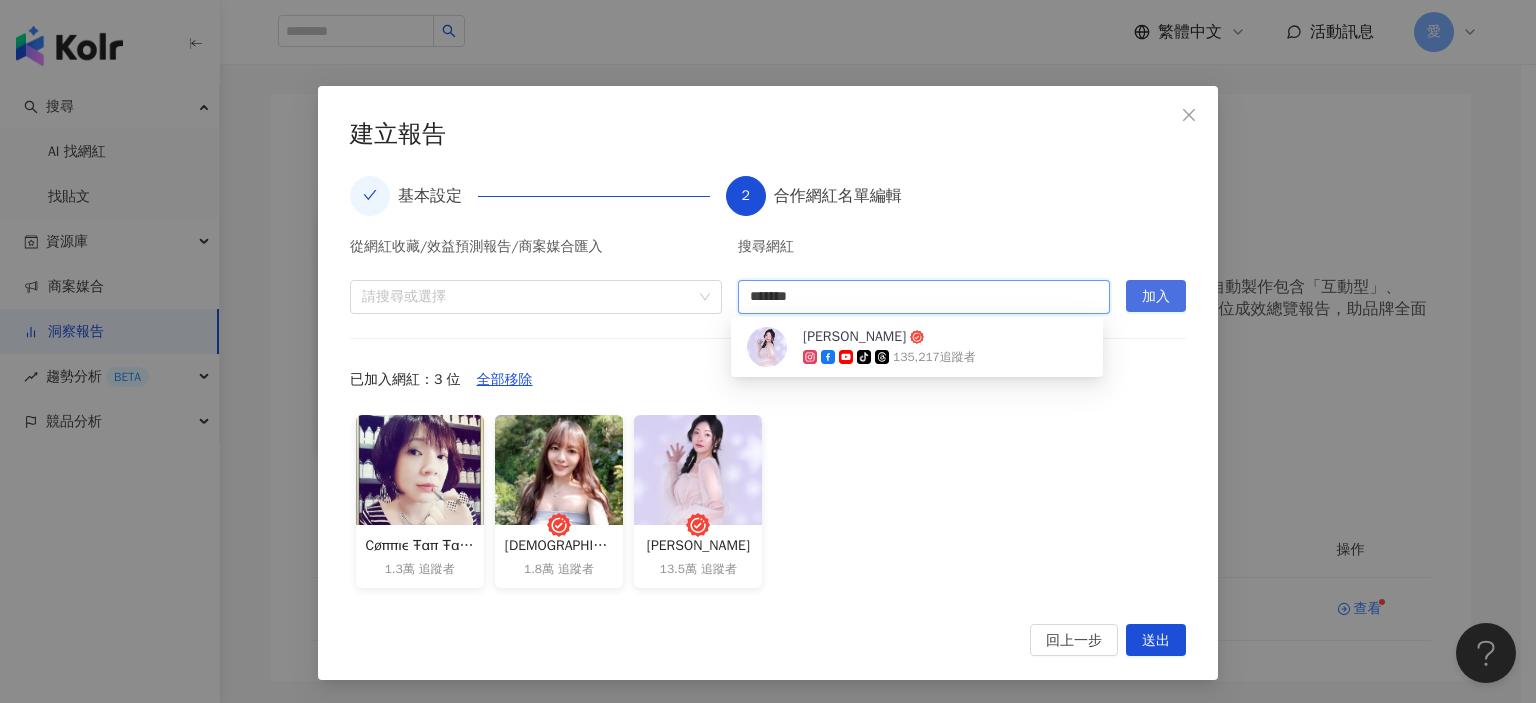 type on "*******" 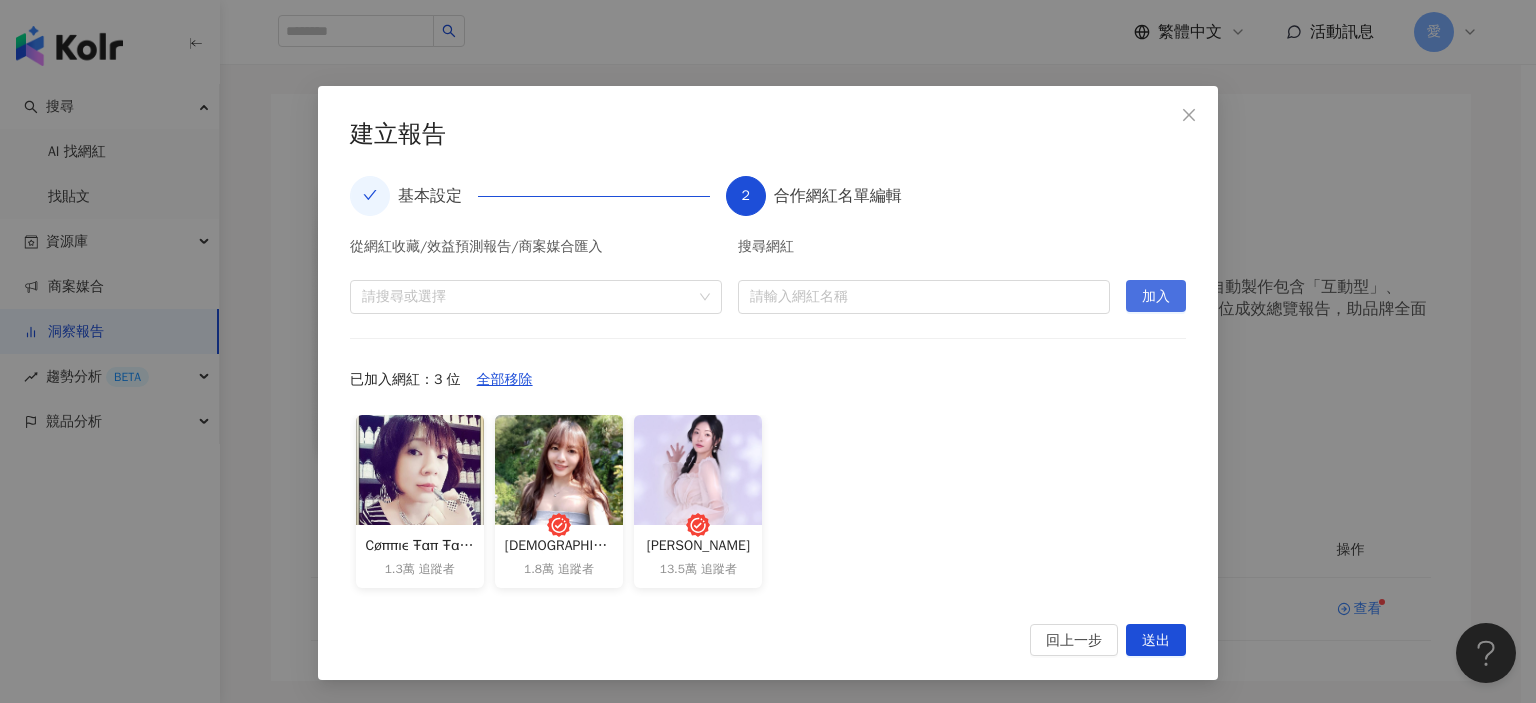click on "加入" at bounding box center (1156, 297) 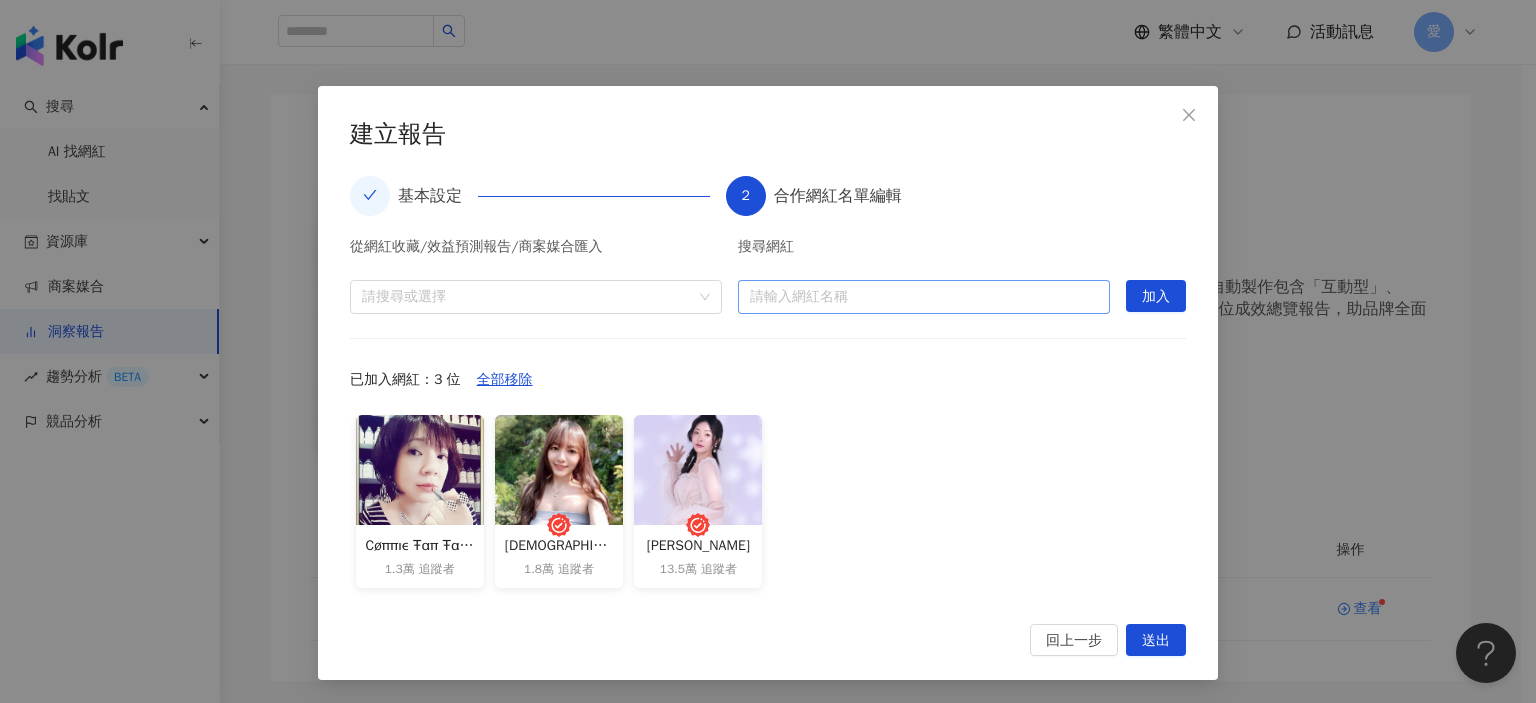 click at bounding box center (924, 297) 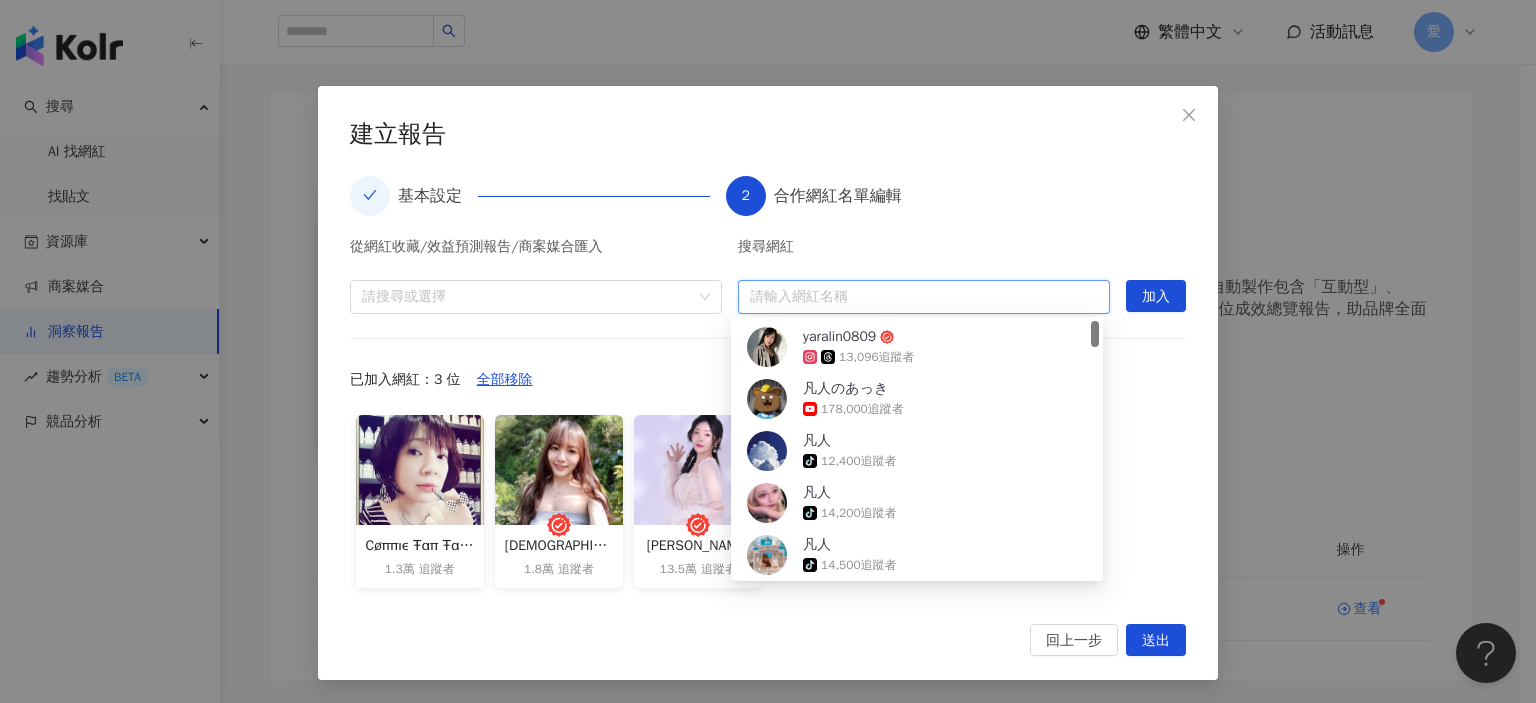 paste on "*******" 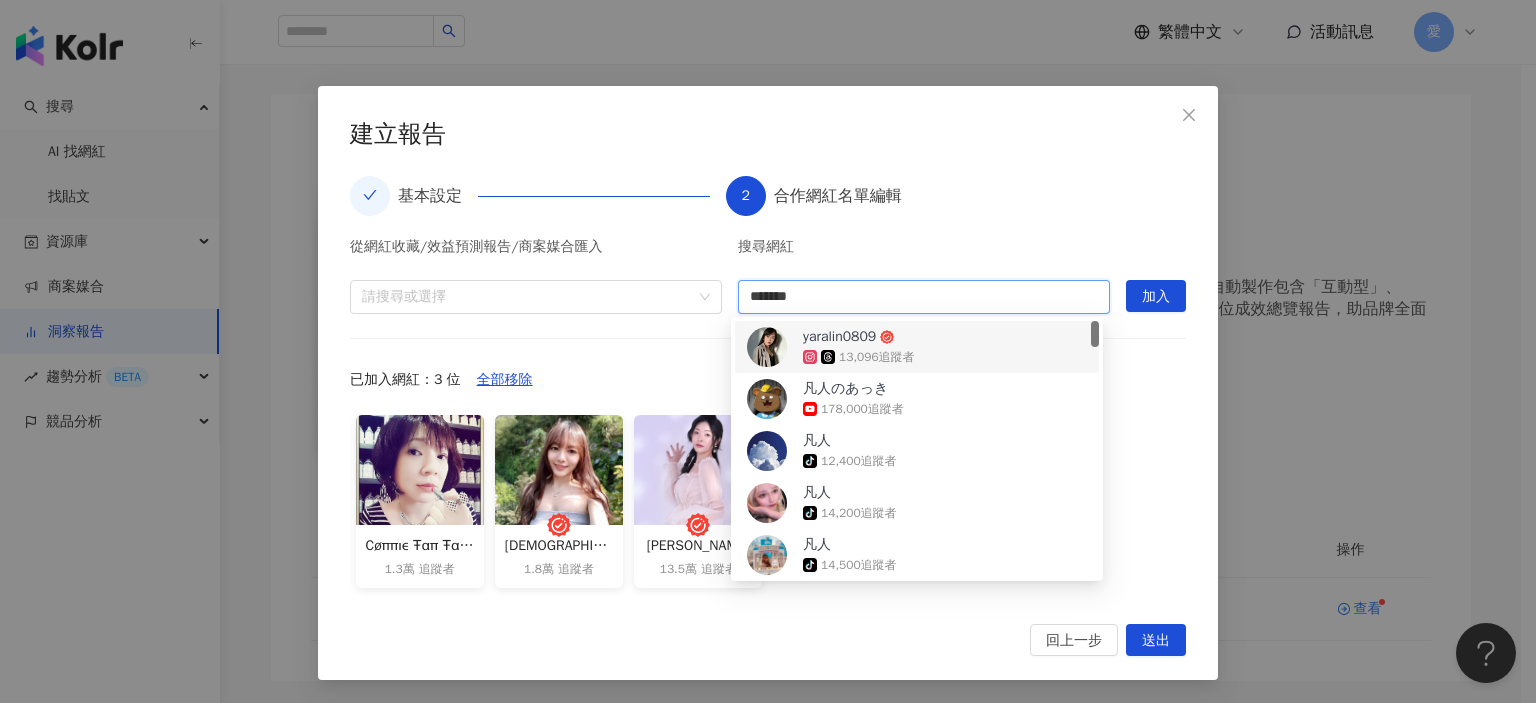 click on "yaralin0809" at bounding box center (868, 337) 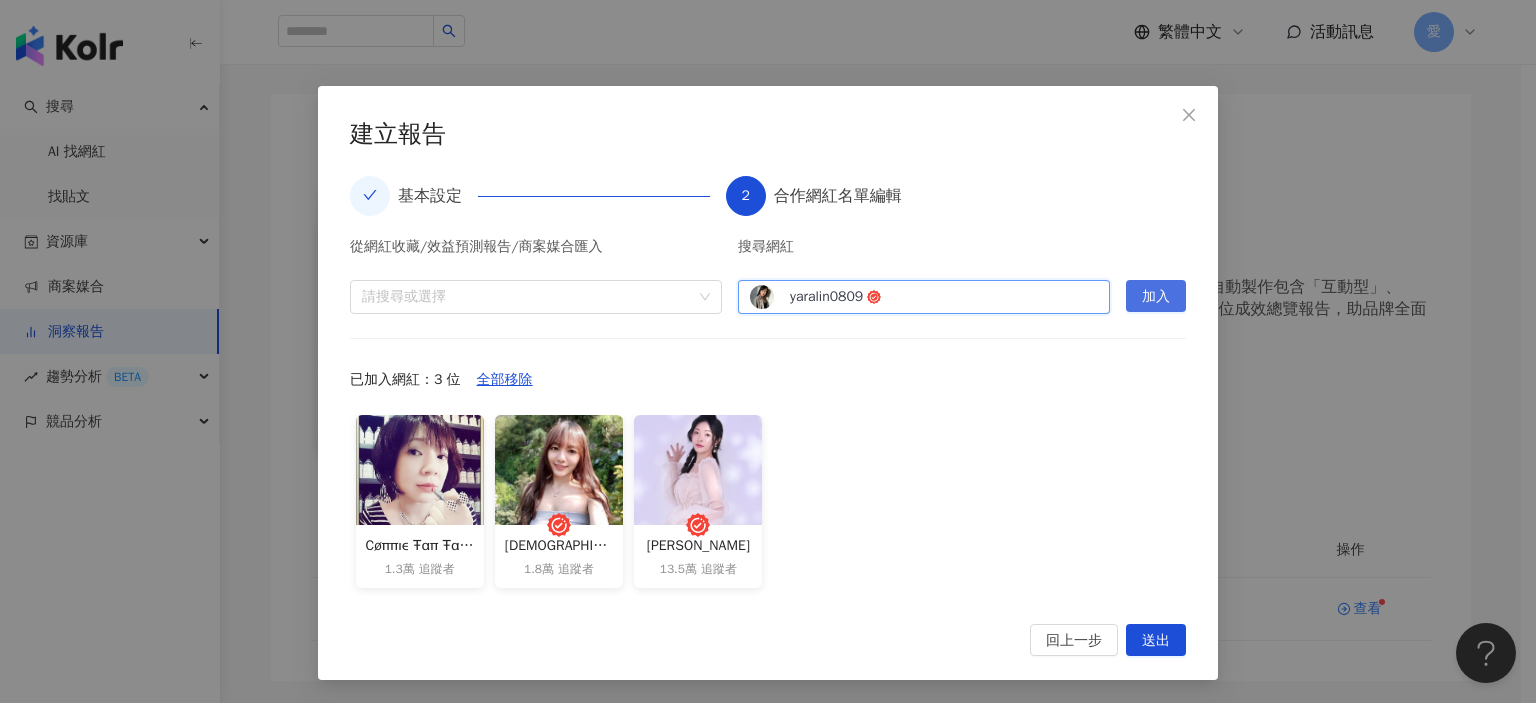 click on "加入" at bounding box center (1156, 297) 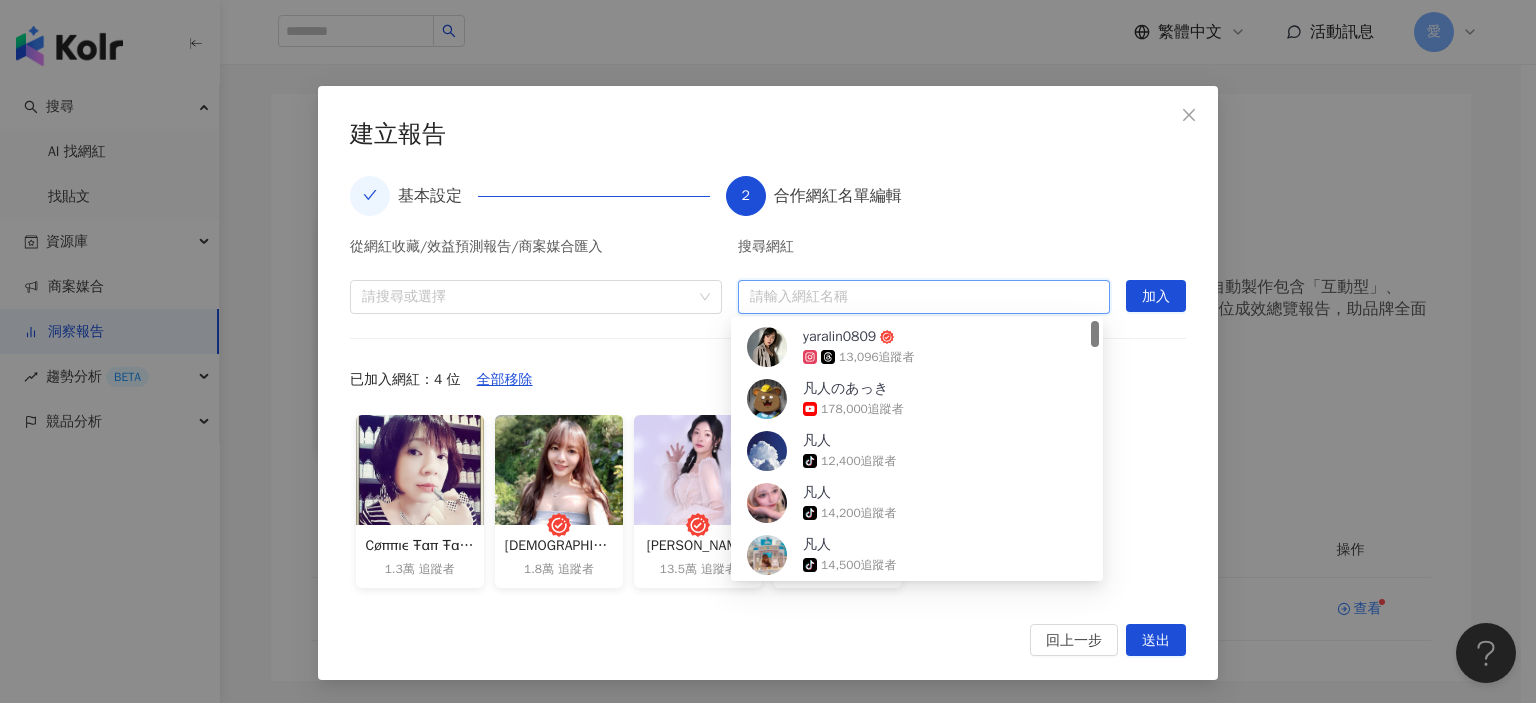 click at bounding box center (924, 297) 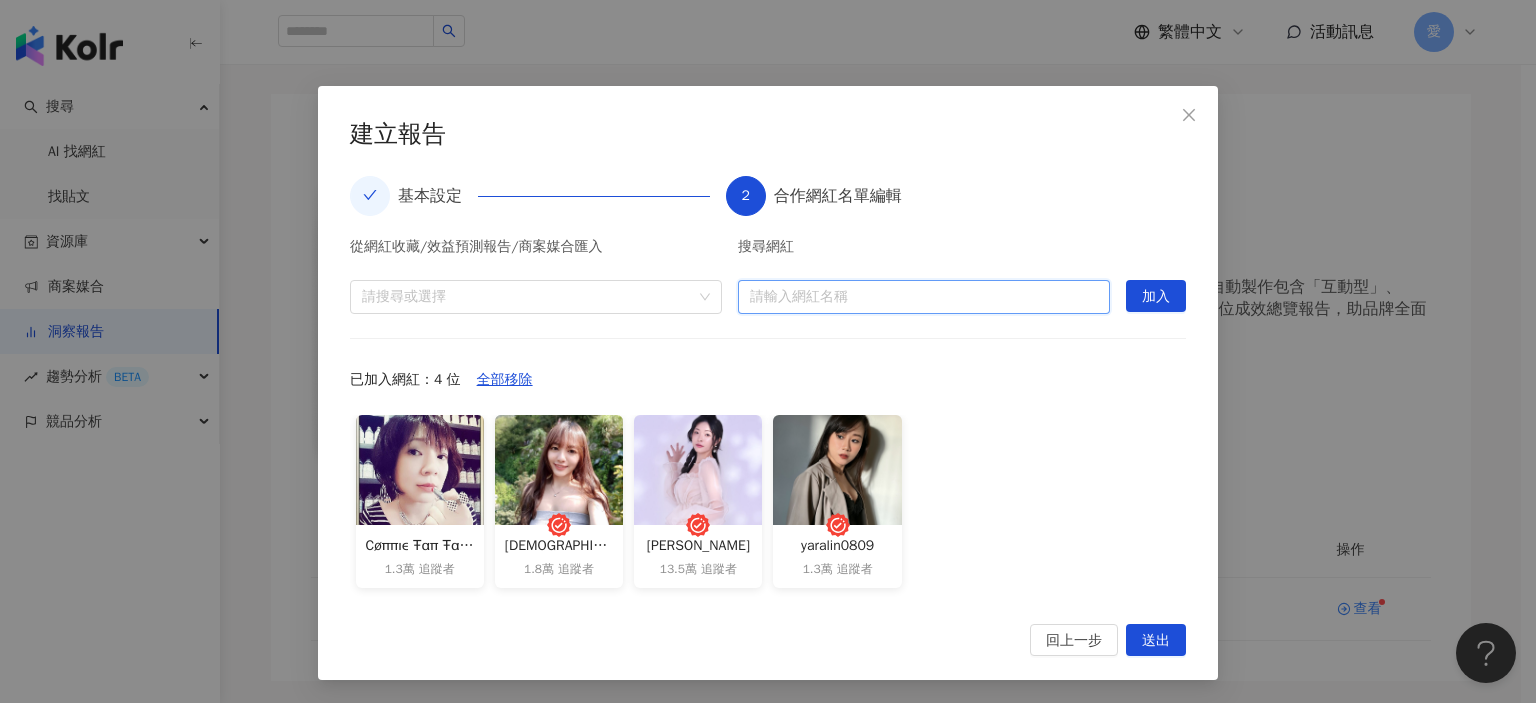 click at bounding box center (924, 297) 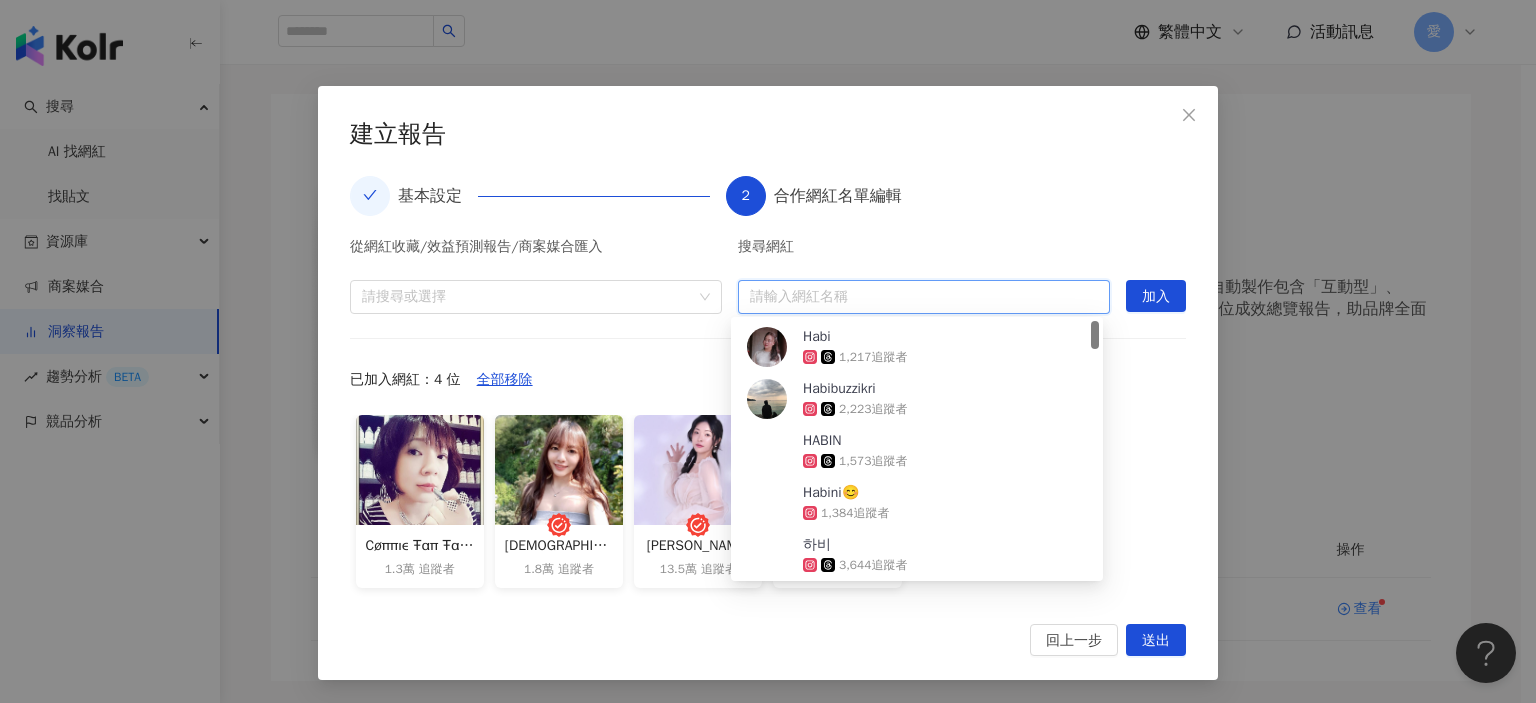 paste on "****" 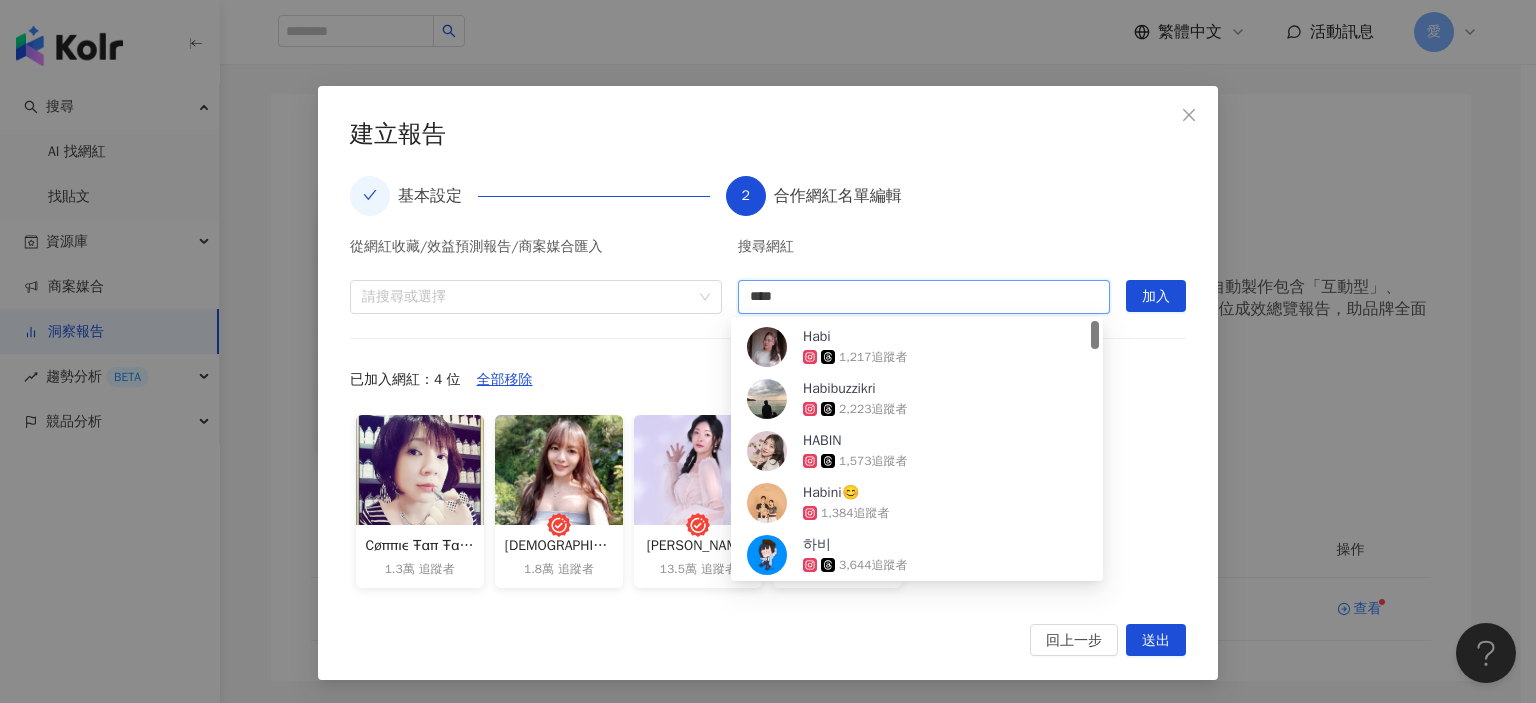 type on "****" 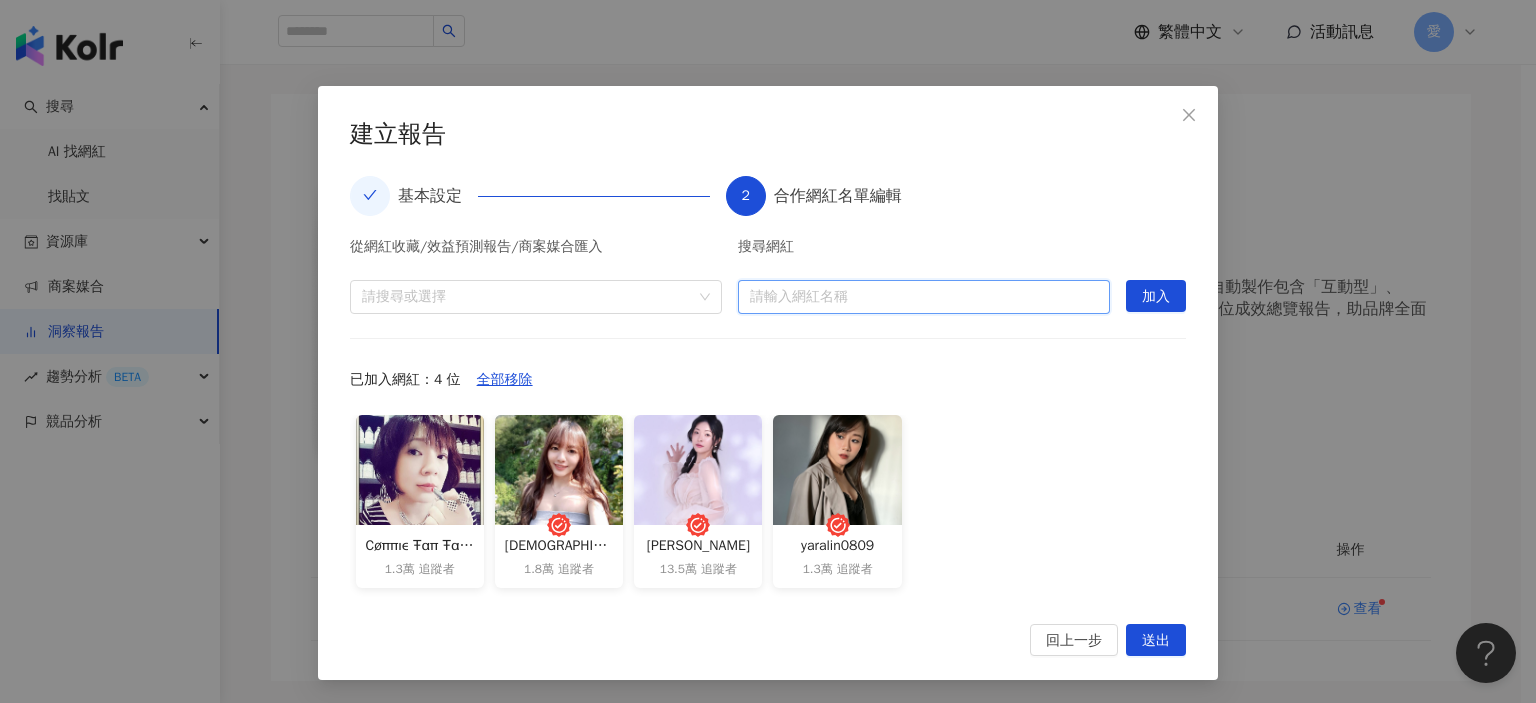 paste on "**********" 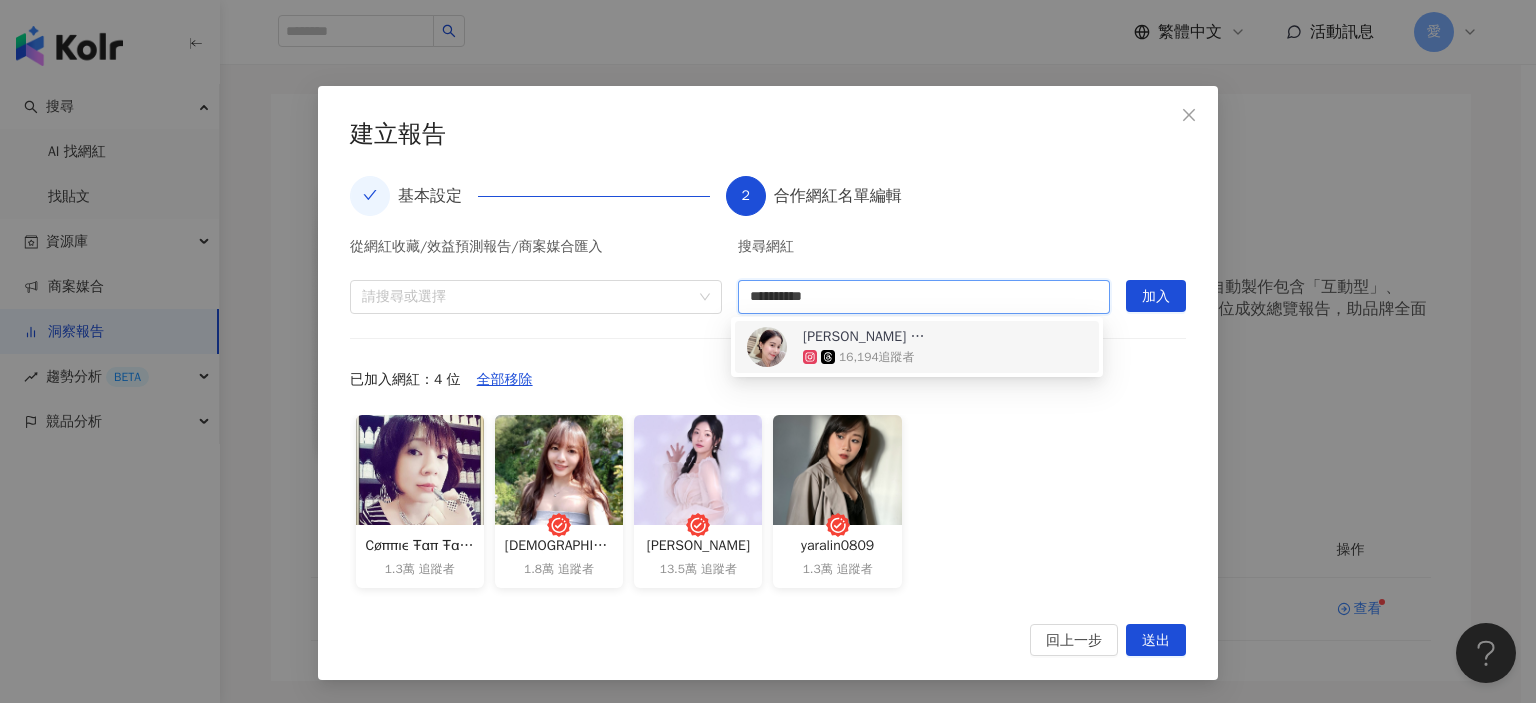click on "Irene ｜ 獨家特殊酒品進口商" at bounding box center [868, 337] 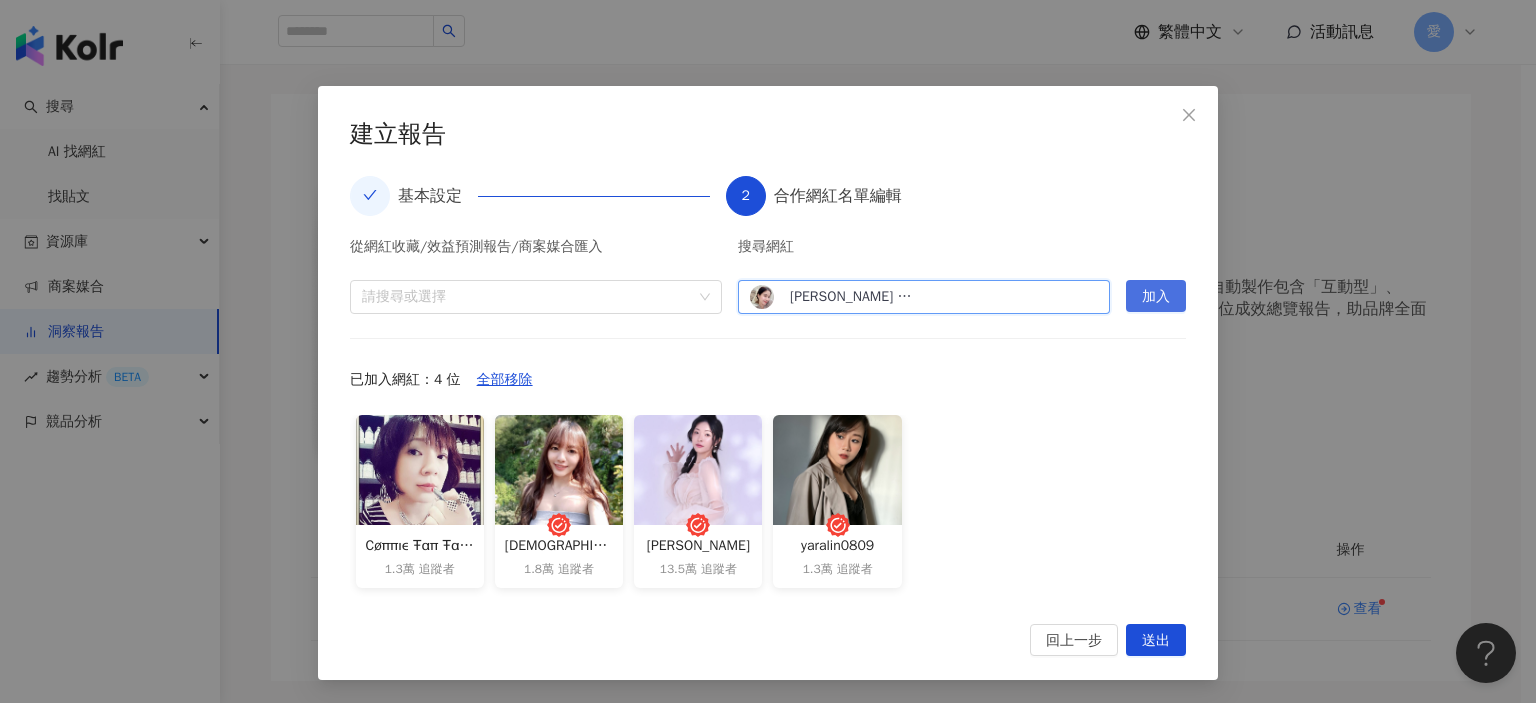 click on "加入" at bounding box center (1156, 297) 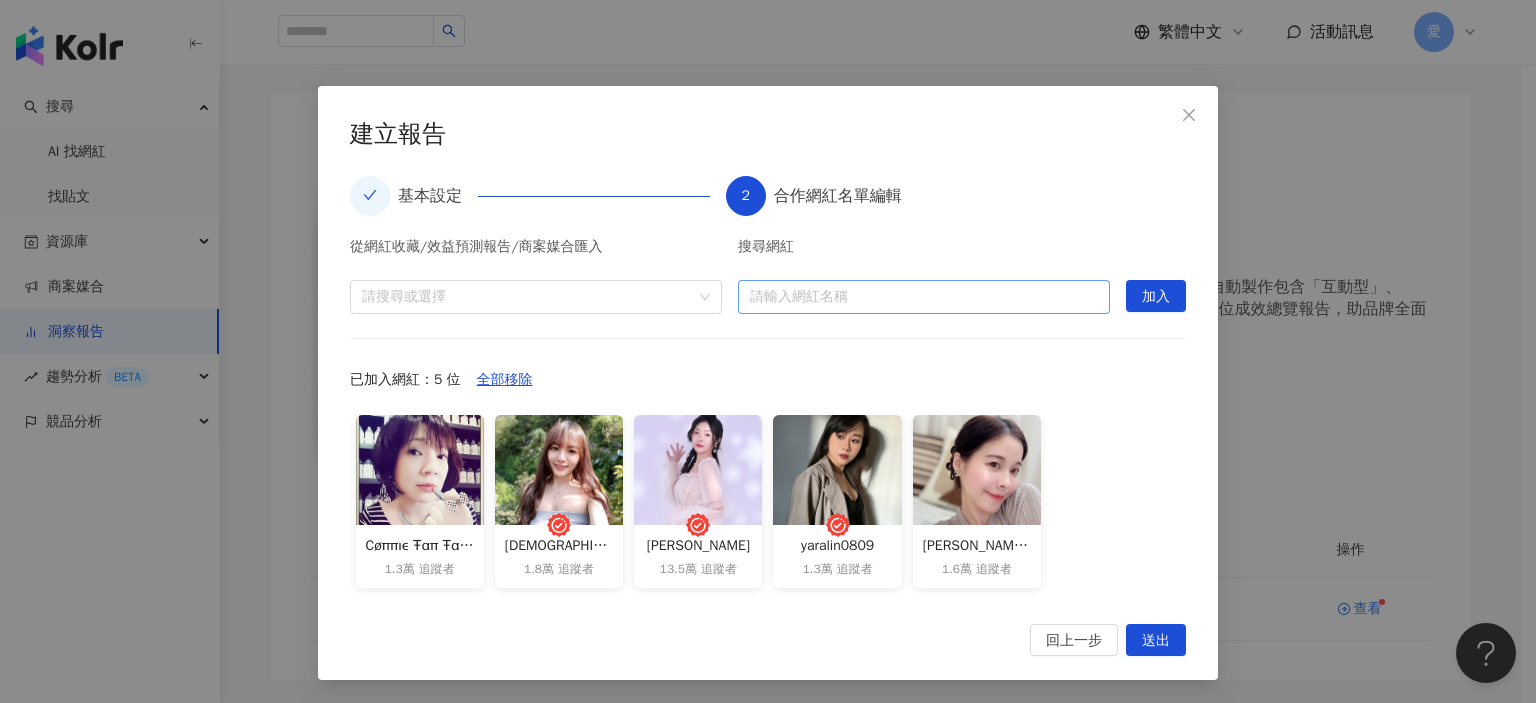 click at bounding box center [924, 297] 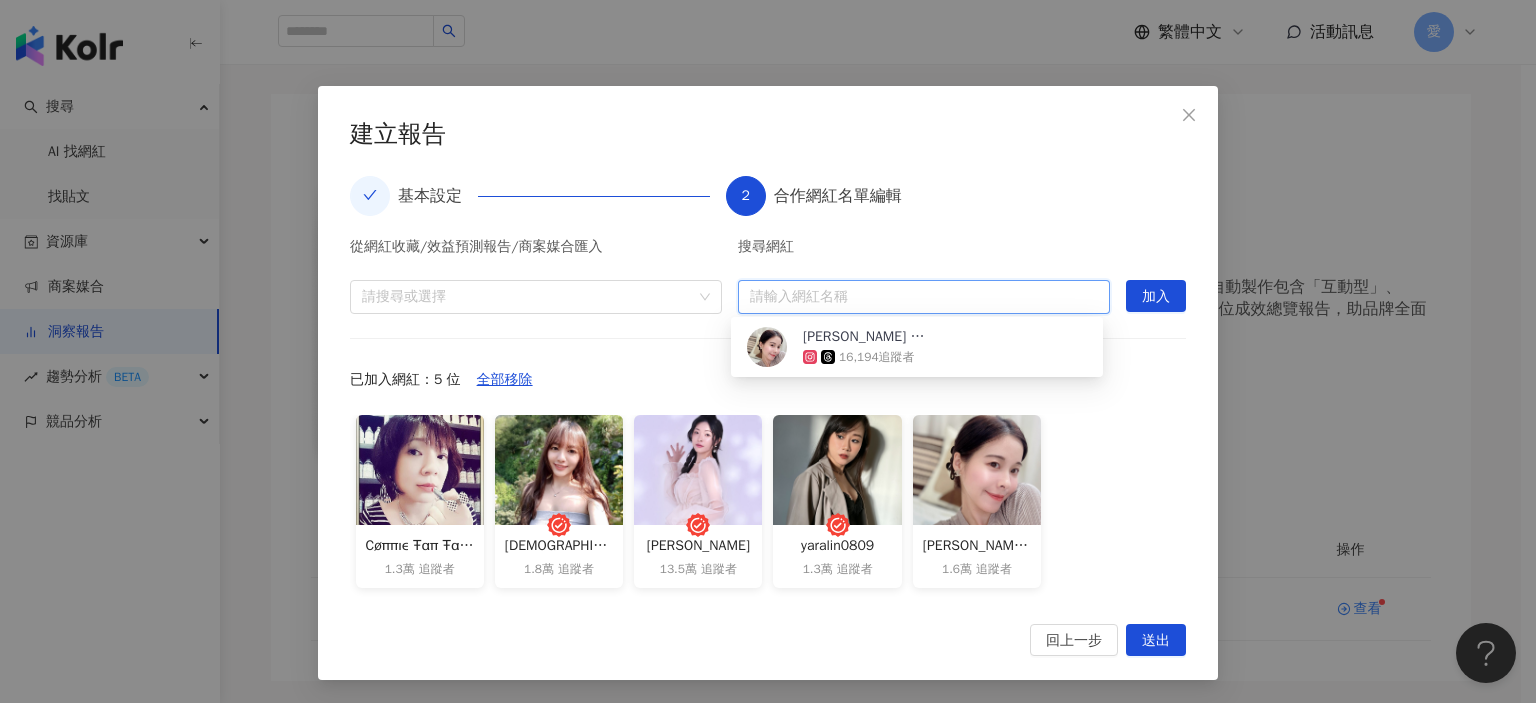 paste on "*********" 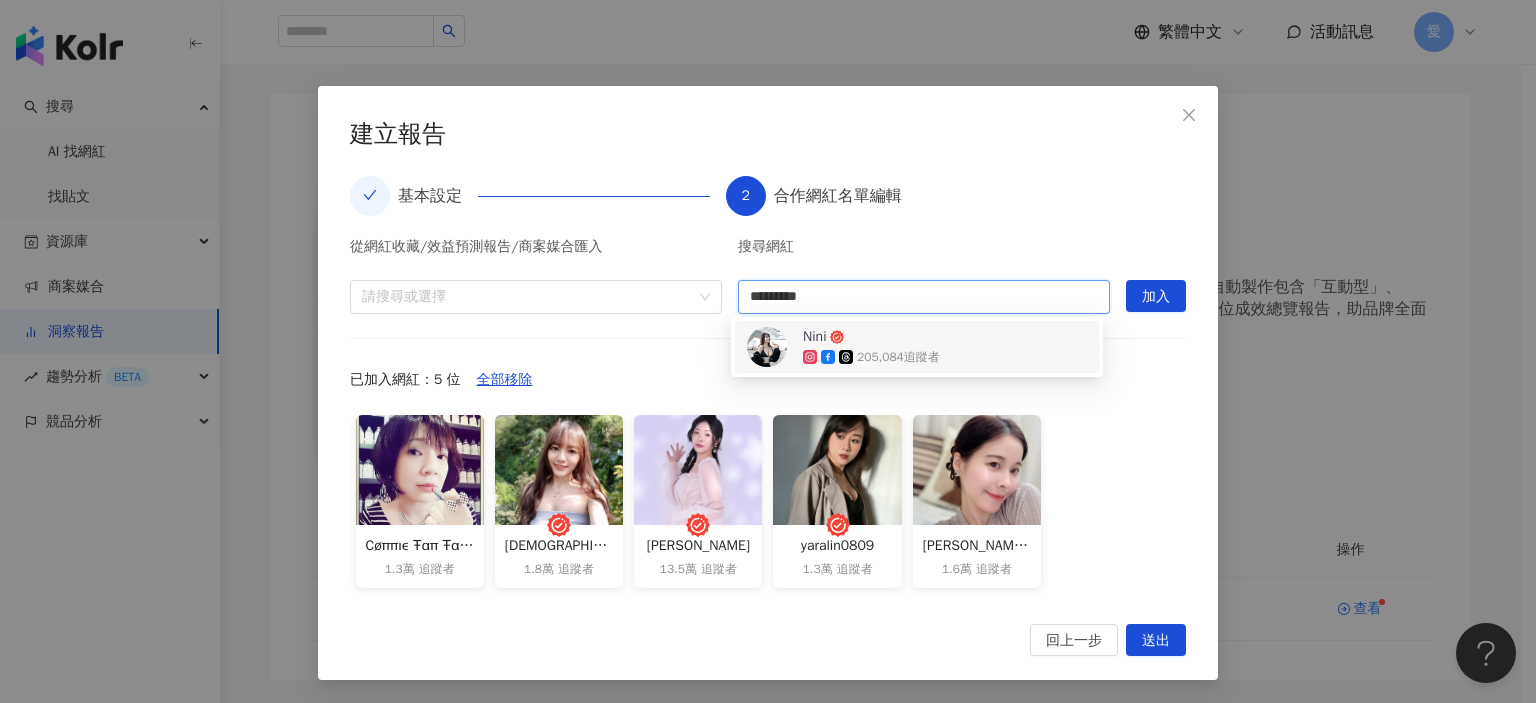 click on "Nini 205,084 追蹤者" at bounding box center [917, 347] 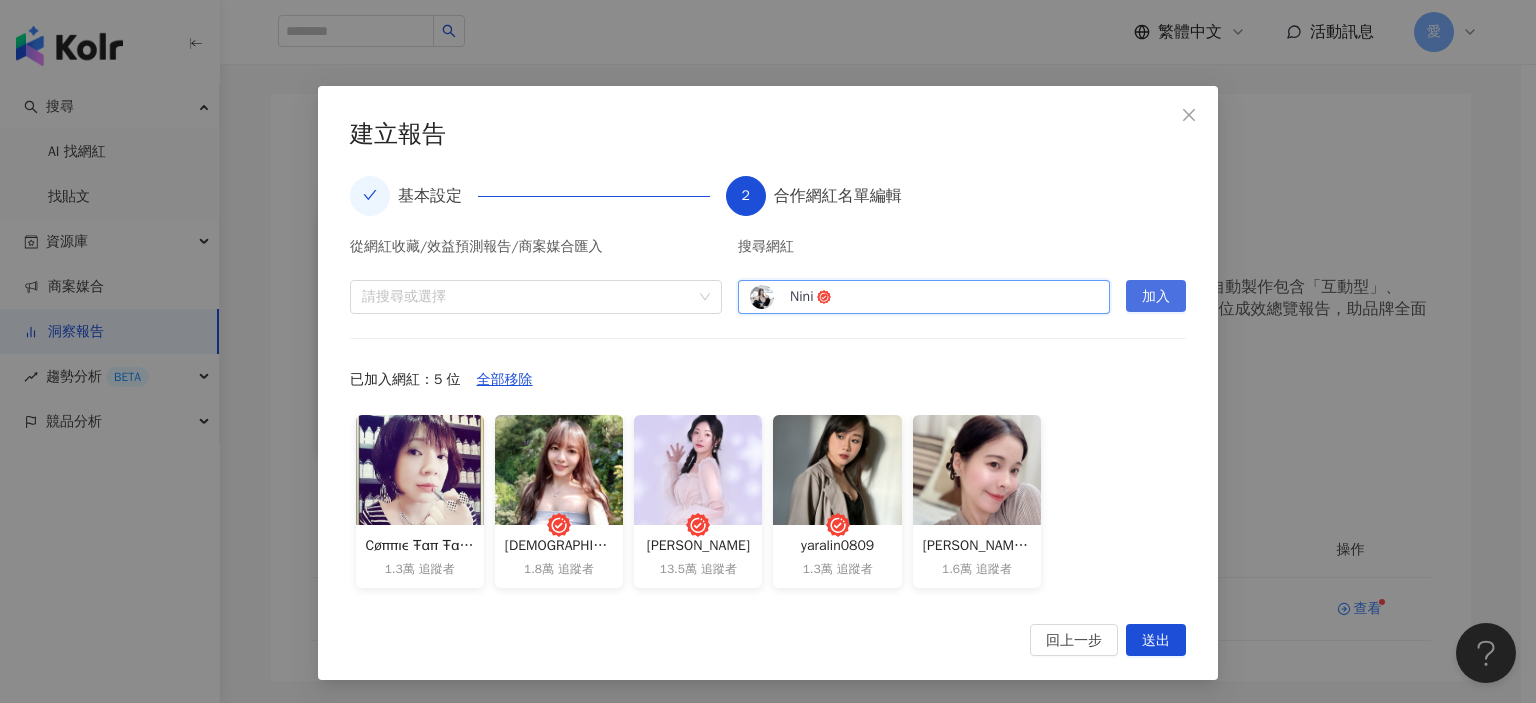 click on "加入" at bounding box center [1156, 297] 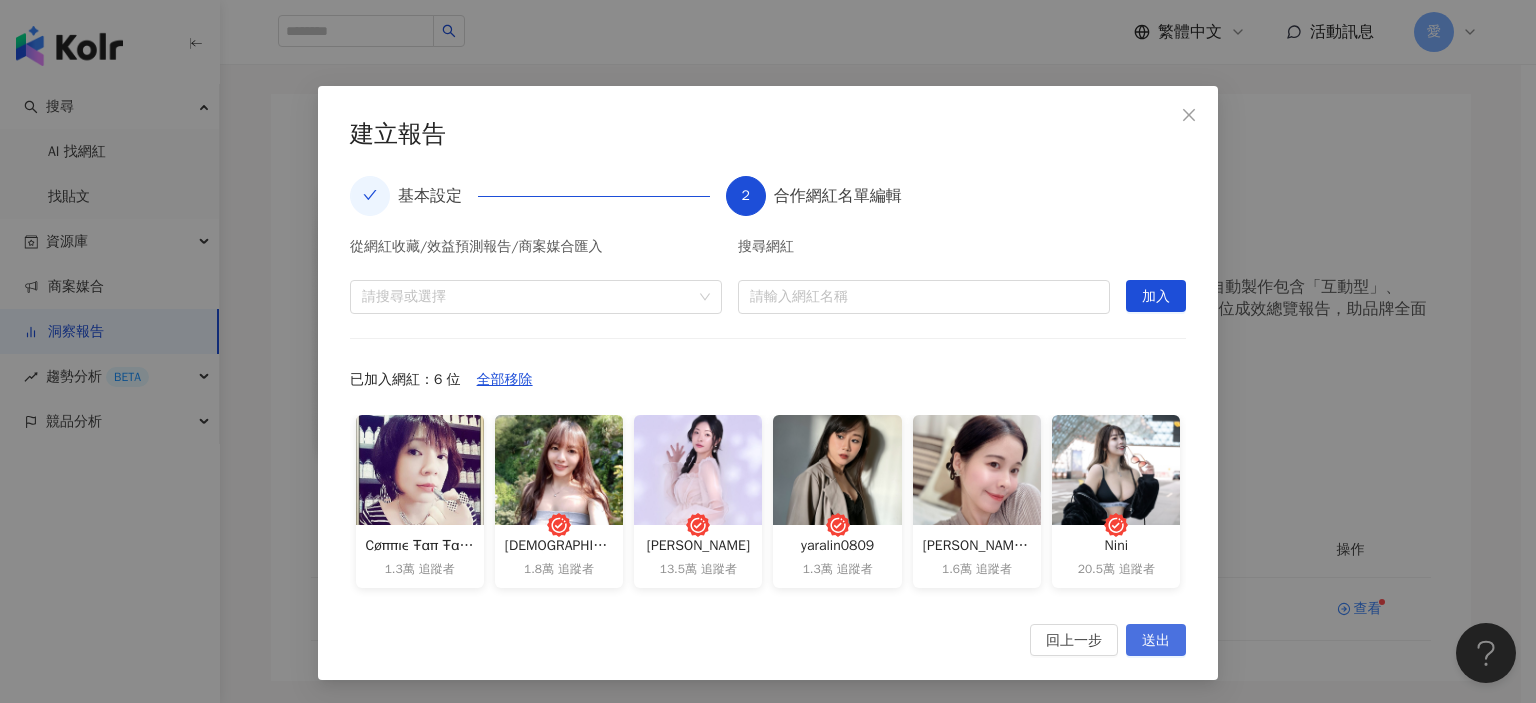 click on "送出" at bounding box center [1156, 641] 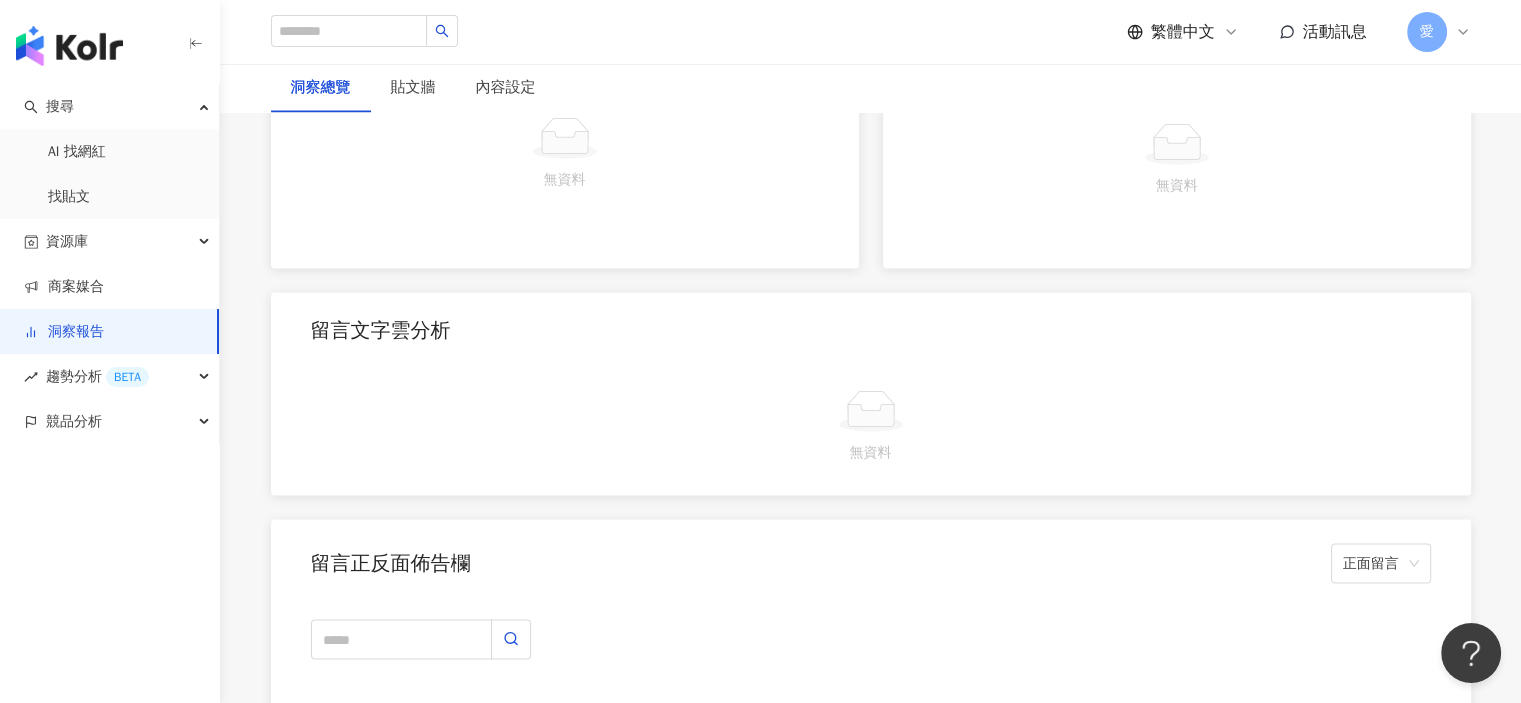 scroll, scrollTop: 3900, scrollLeft: 0, axis: vertical 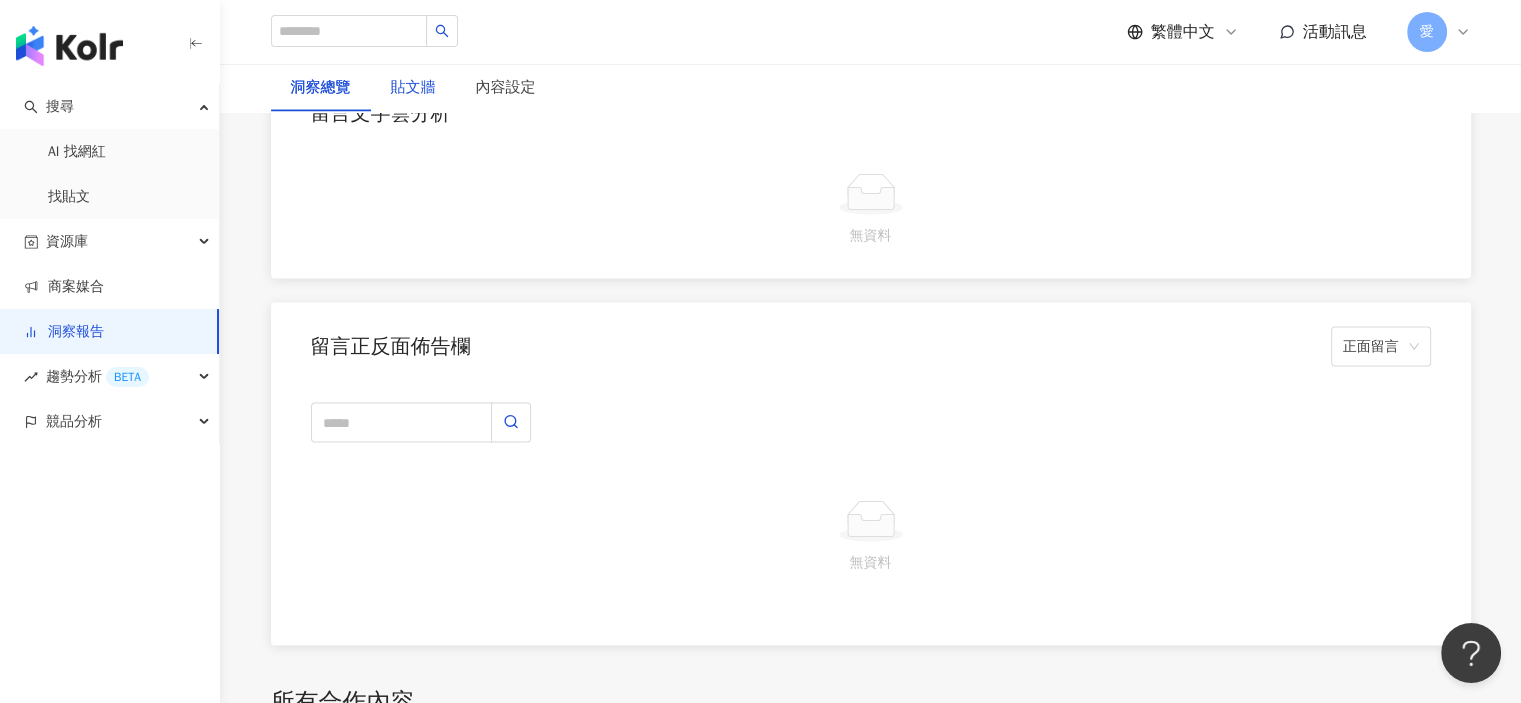 click on "貼文牆" at bounding box center (413, 88) 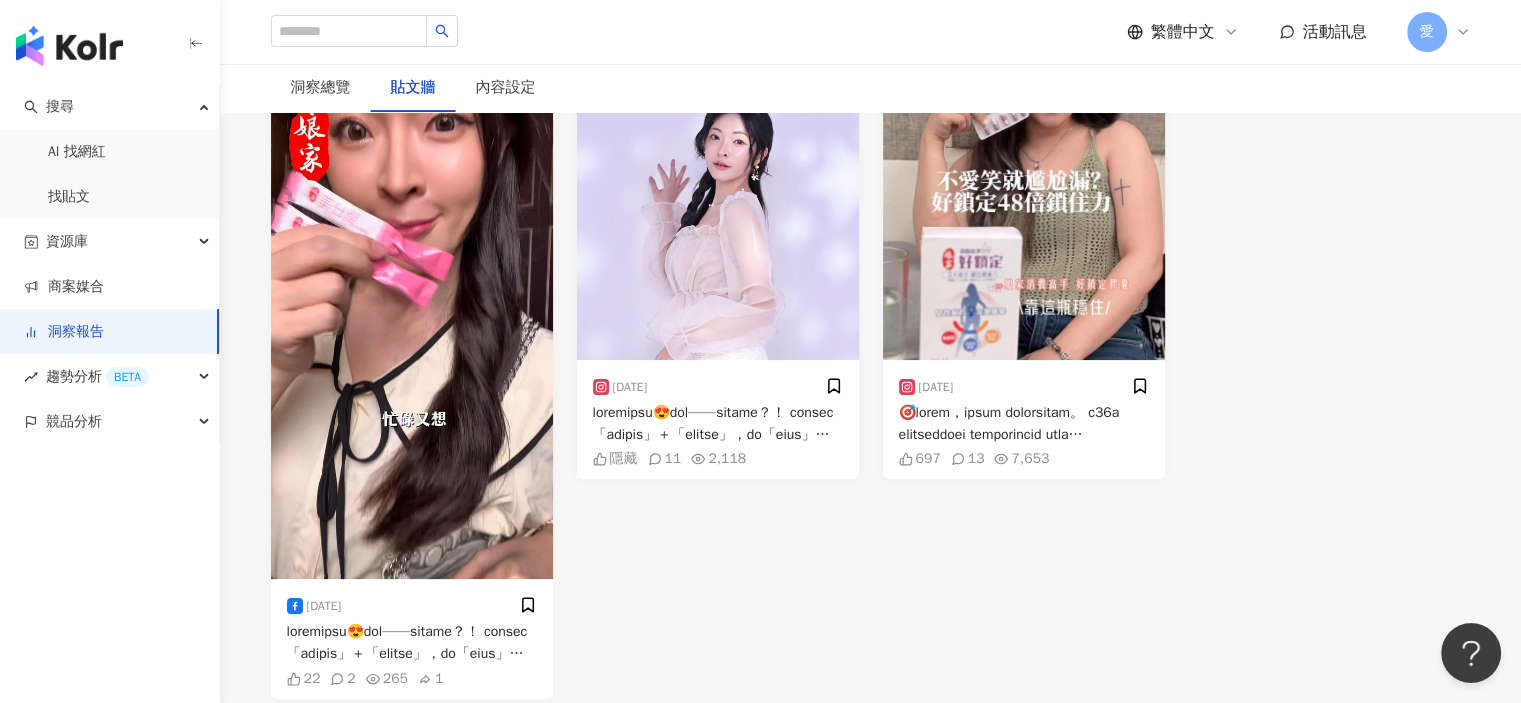 scroll, scrollTop: 0, scrollLeft: 0, axis: both 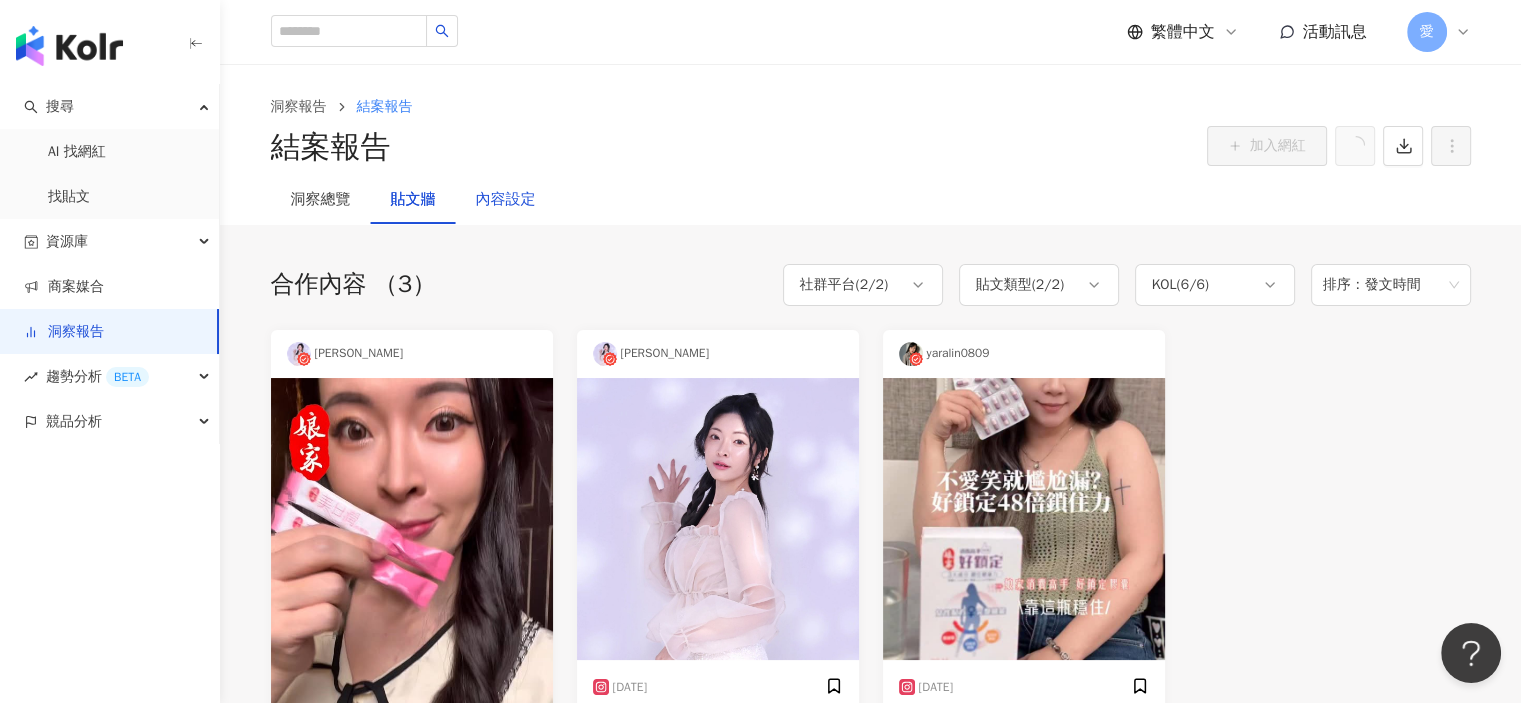 click on "內容設定" at bounding box center [506, 200] 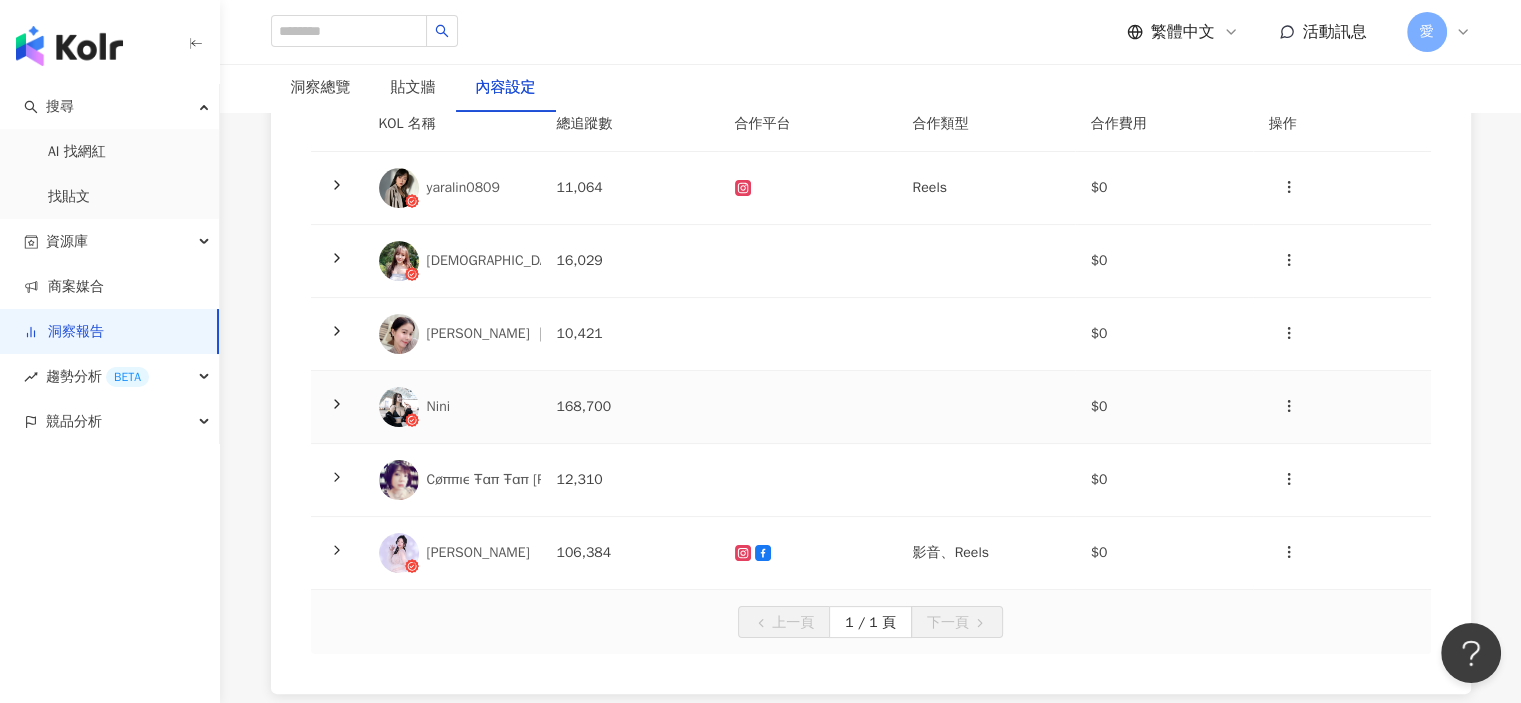scroll, scrollTop: 100, scrollLeft: 0, axis: vertical 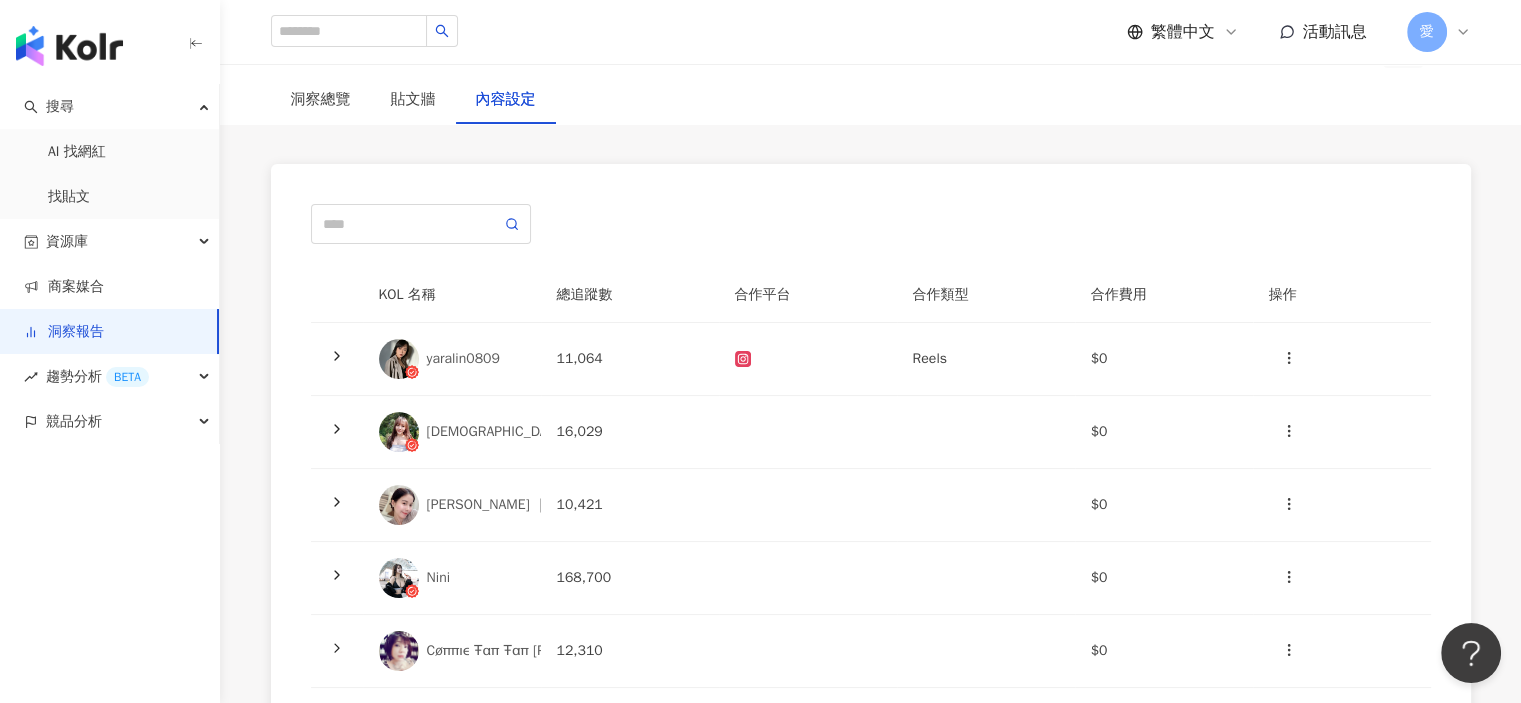 click at bounding box center (69, 46) 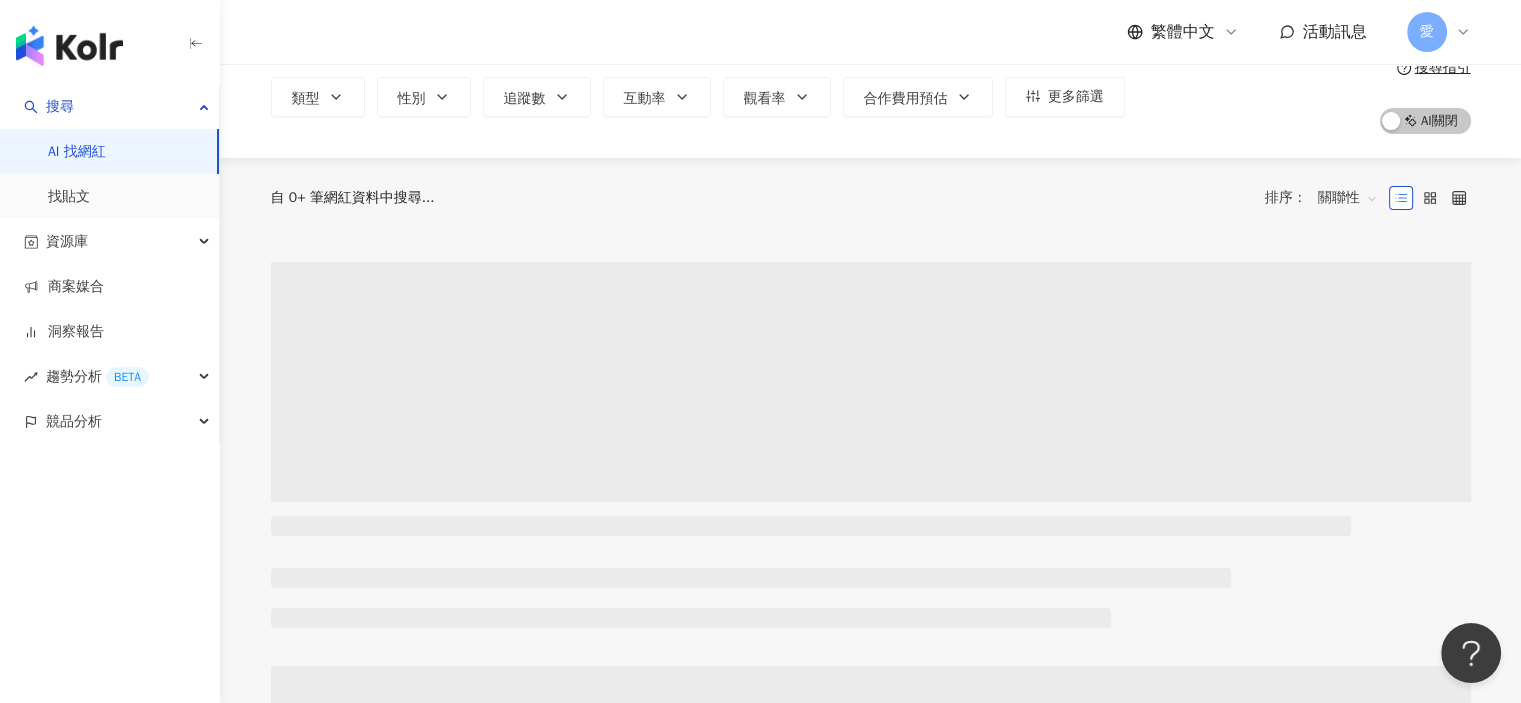scroll, scrollTop: 0, scrollLeft: 0, axis: both 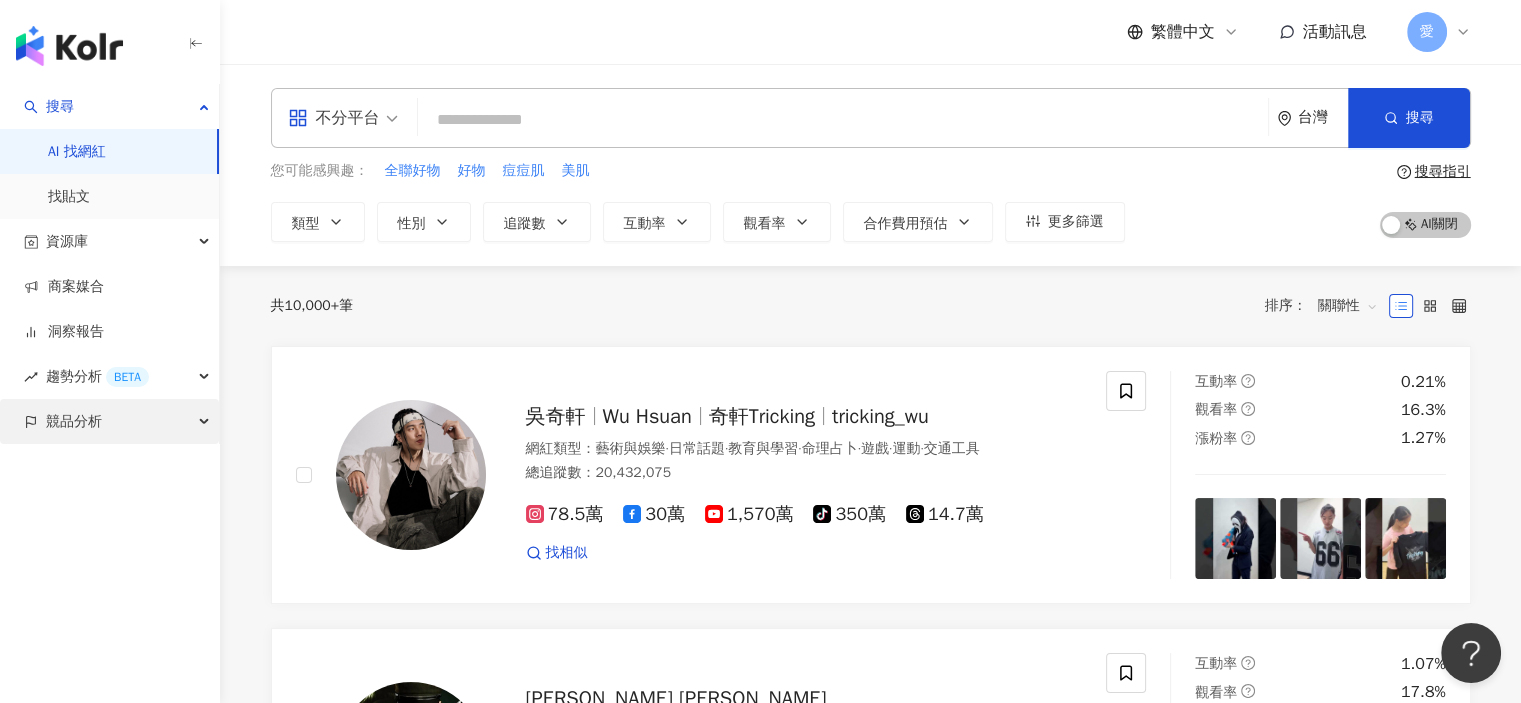 click on "競品分析" at bounding box center (109, 421) 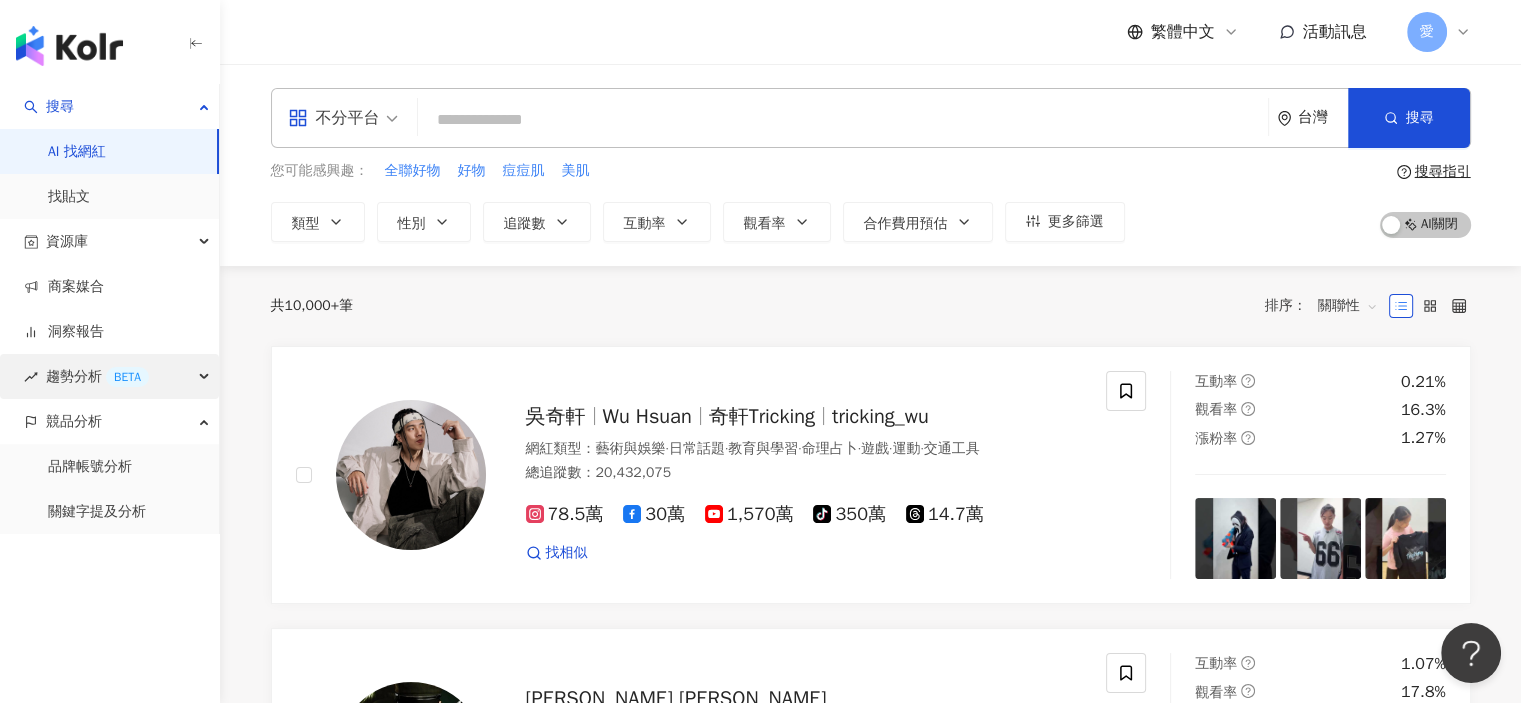 click on "趨勢分析 BETA" at bounding box center (109, 376) 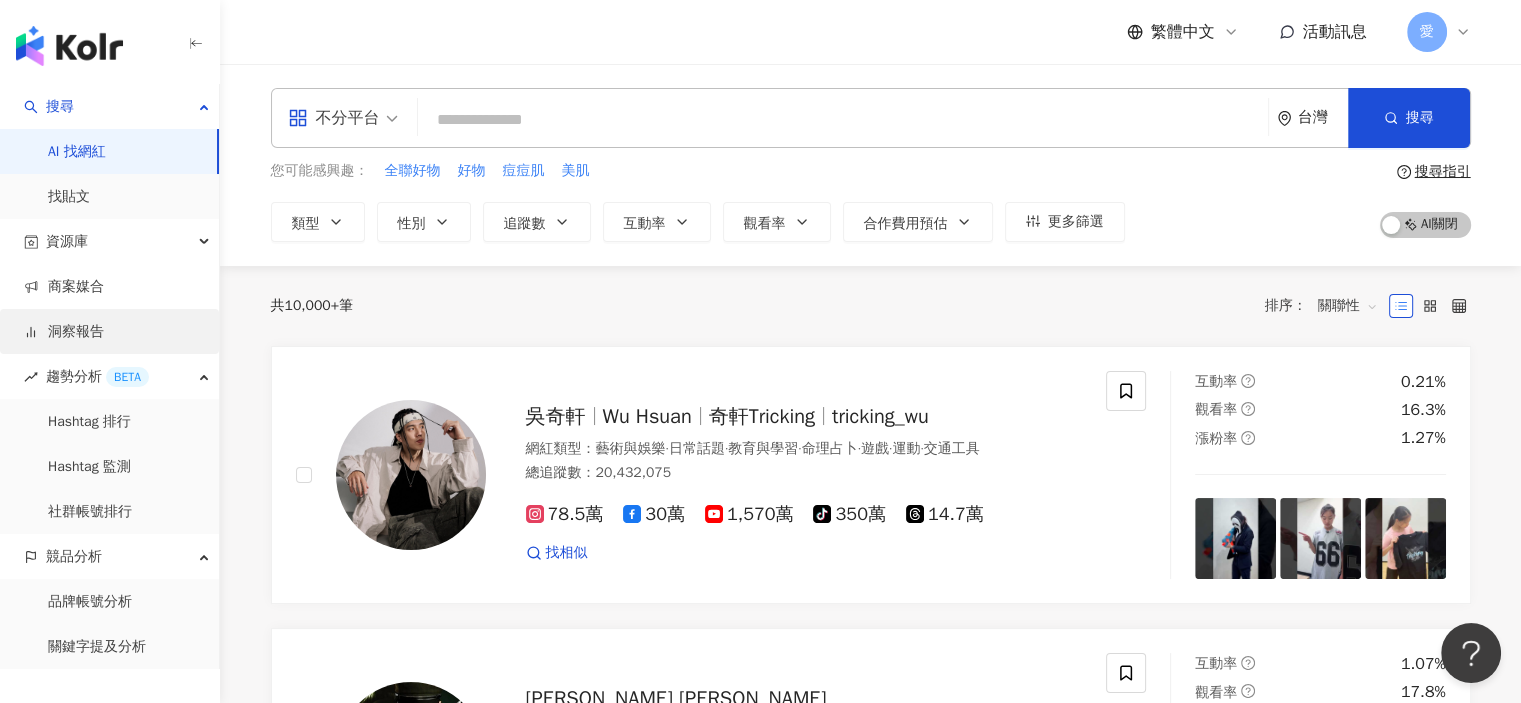 click on "洞察報告" at bounding box center [64, 332] 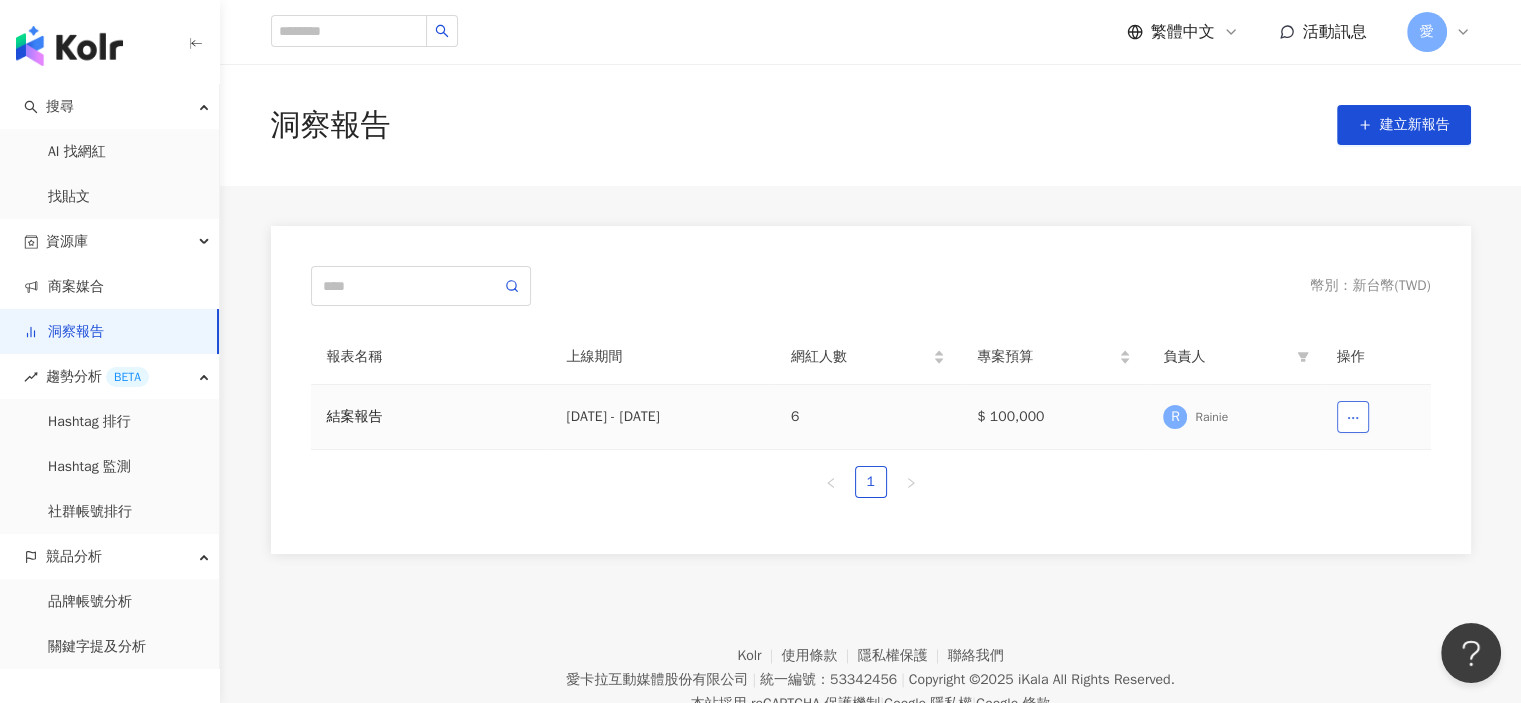 click at bounding box center (1353, 417) 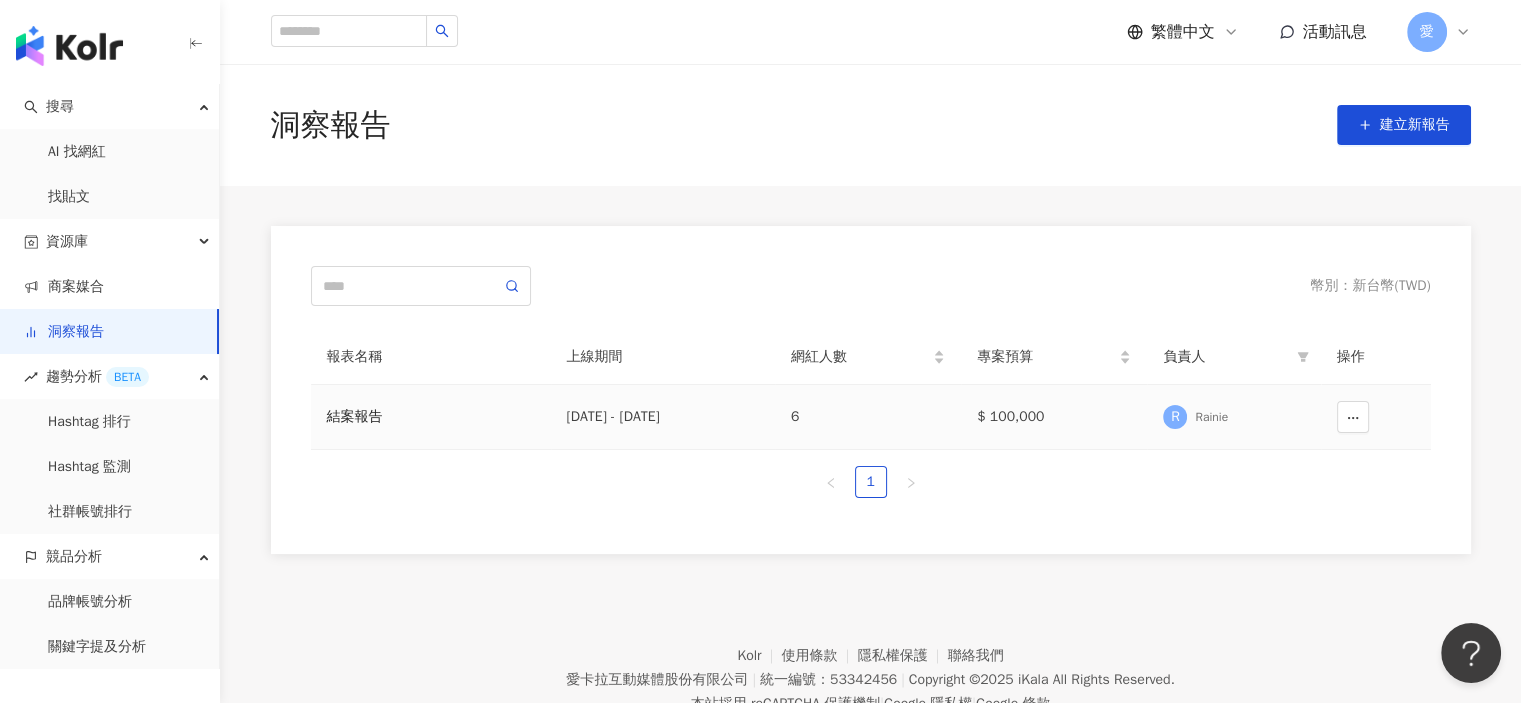 click on "結案報告" at bounding box center [431, 417] 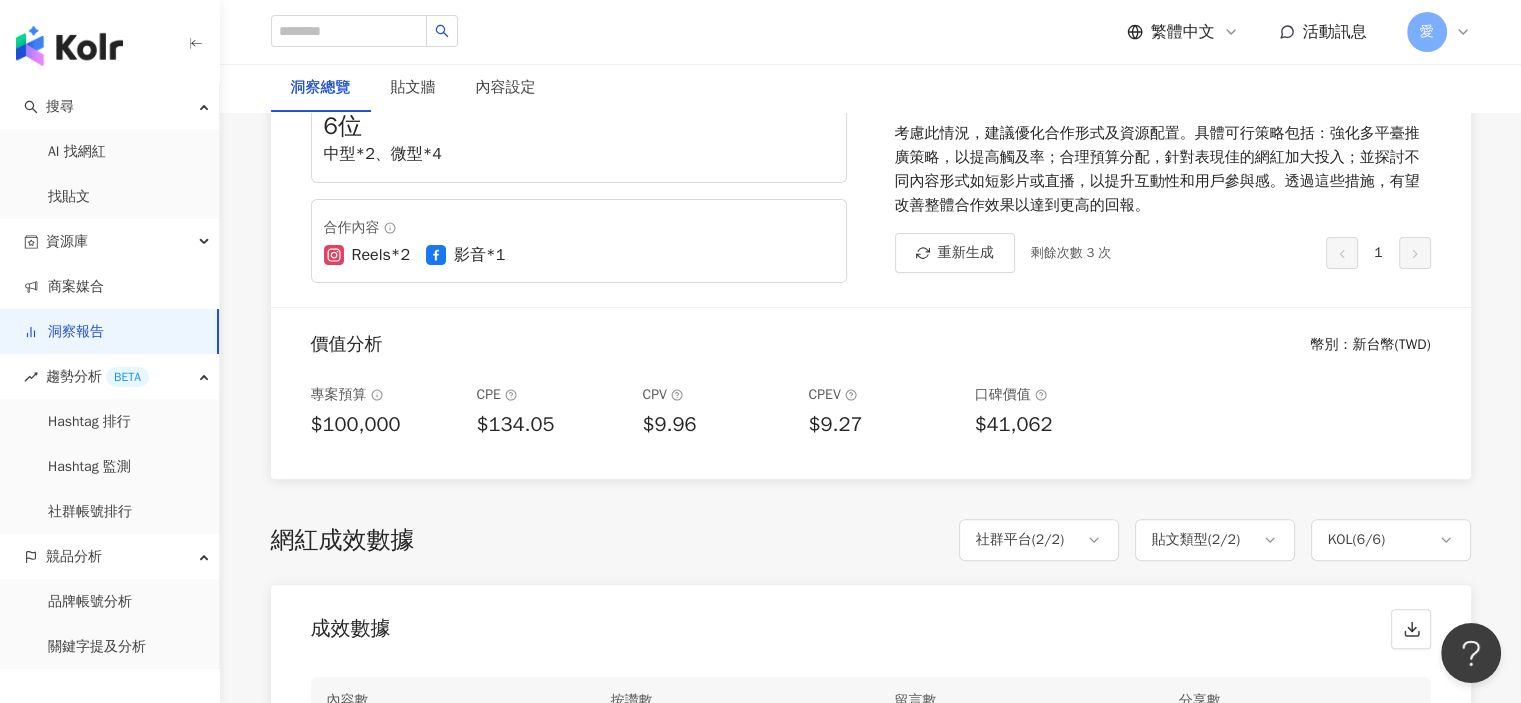 scroll, scrollTop: 0, scrollLeft: 0, axis: both 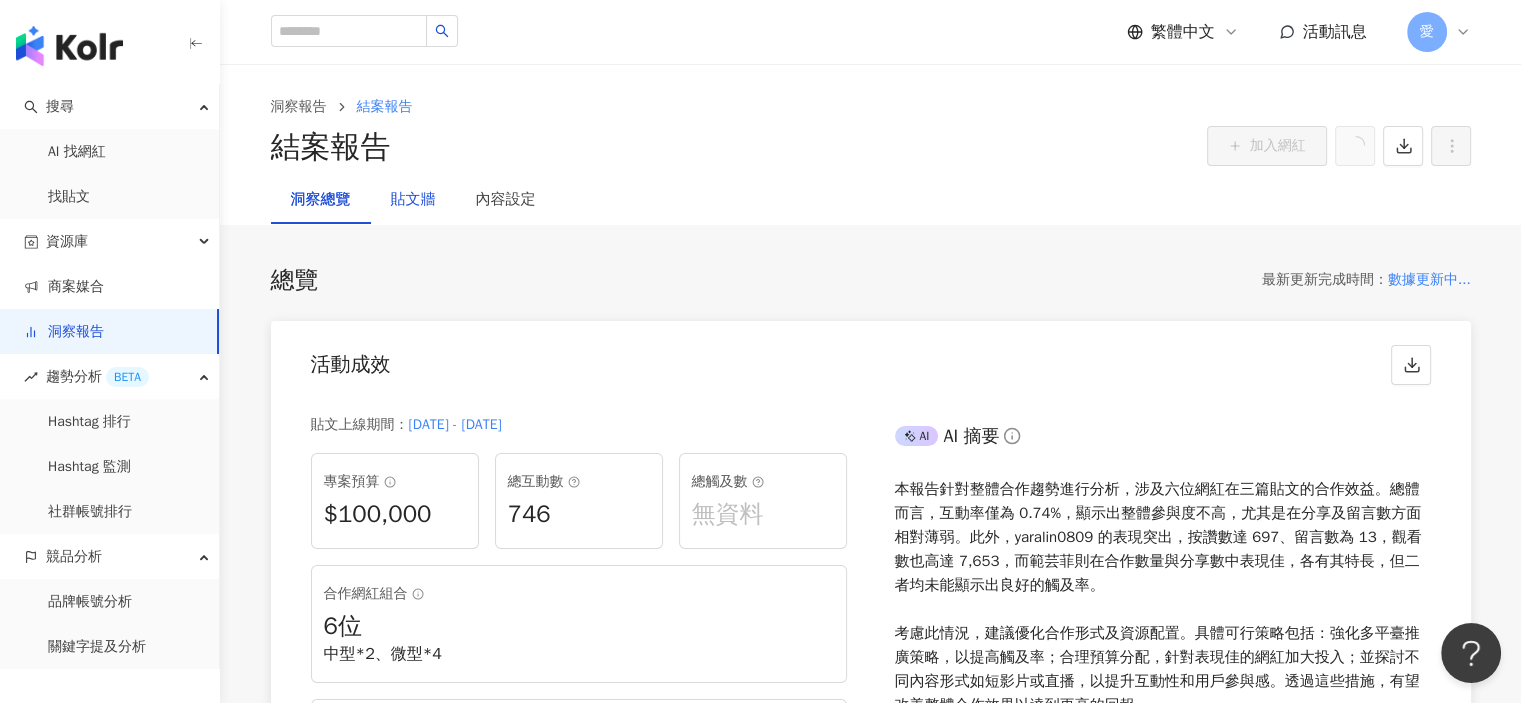click on "貼文牆" at bounding box center (413, 200) 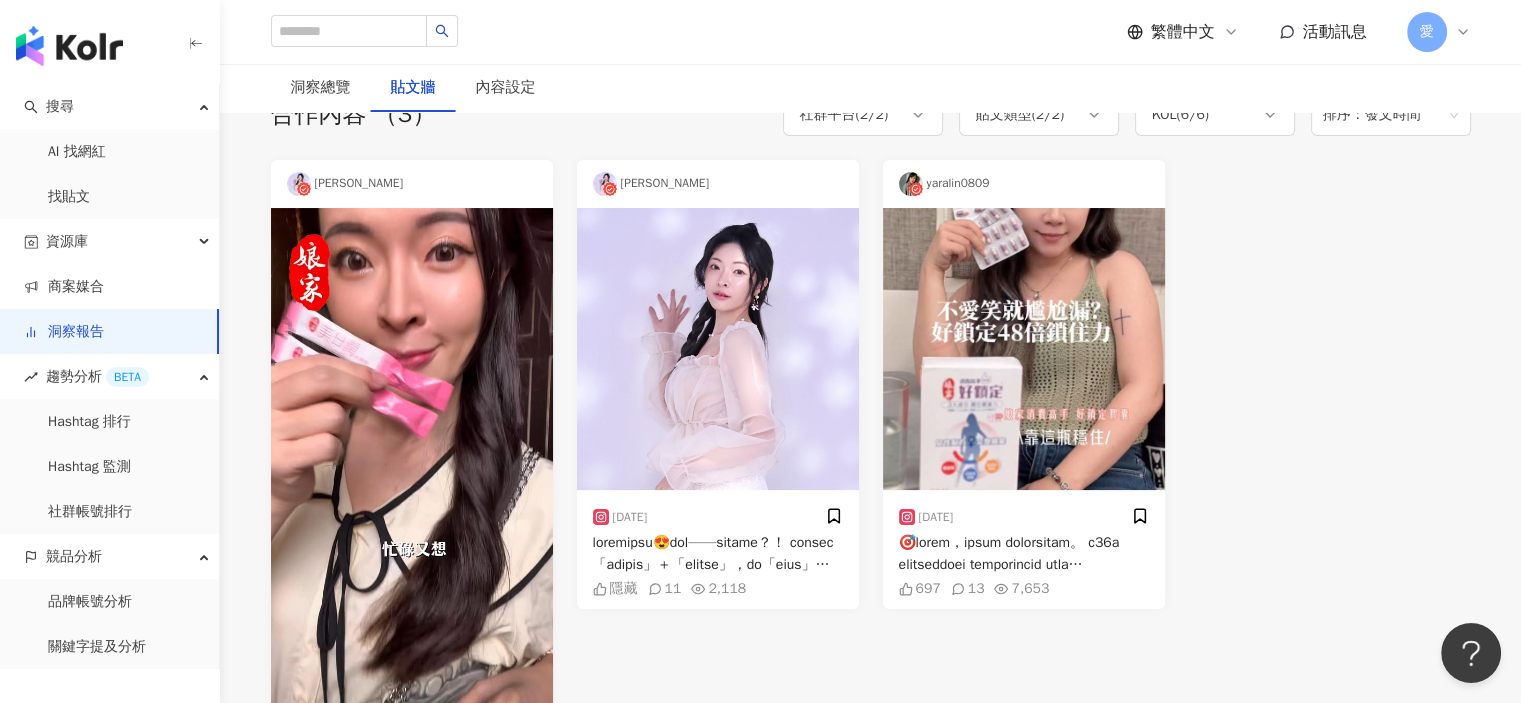 scroll, scrollTop: 0, scrollLeft: 0, axis: both 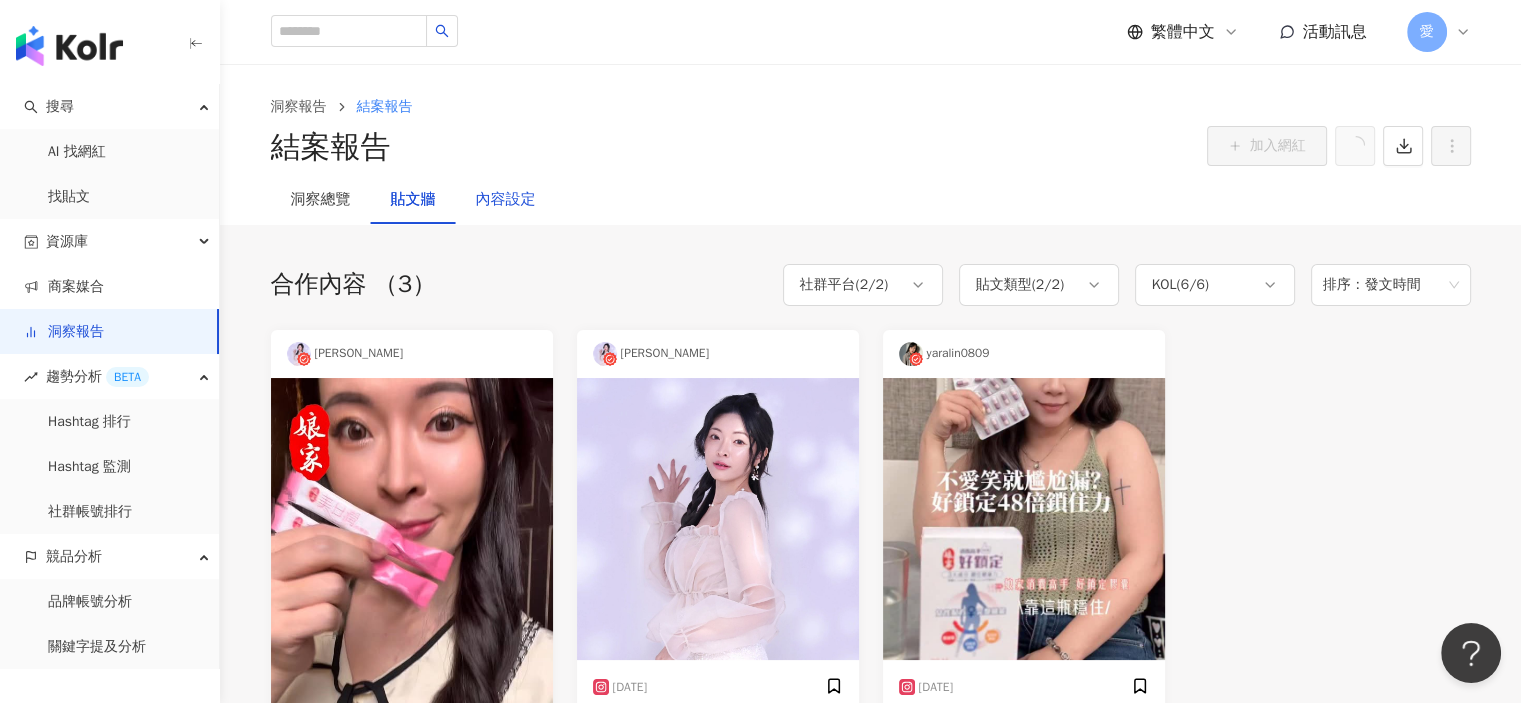 click on "內容設定" at bounding box center [506, 200] 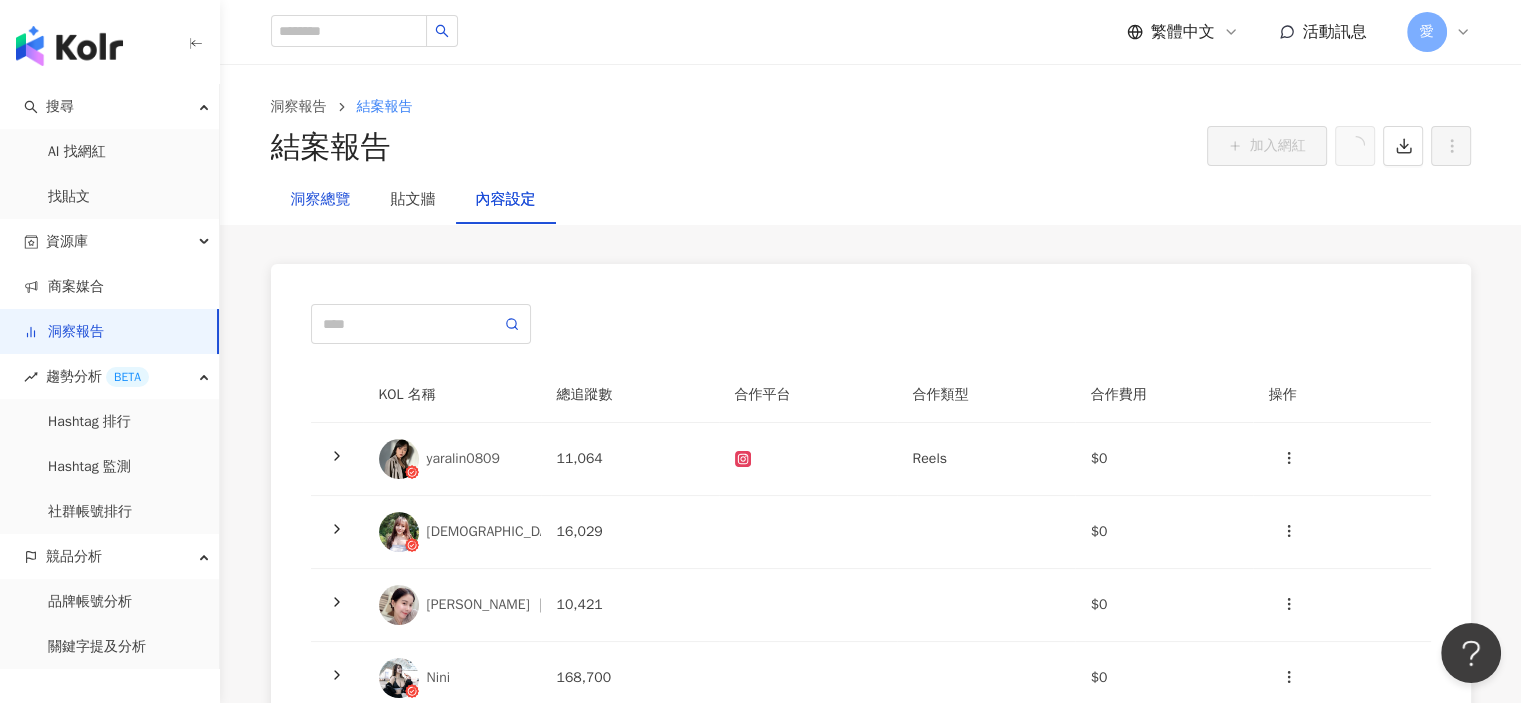 click on "洞察總覽" at bounding box center (321, 200) 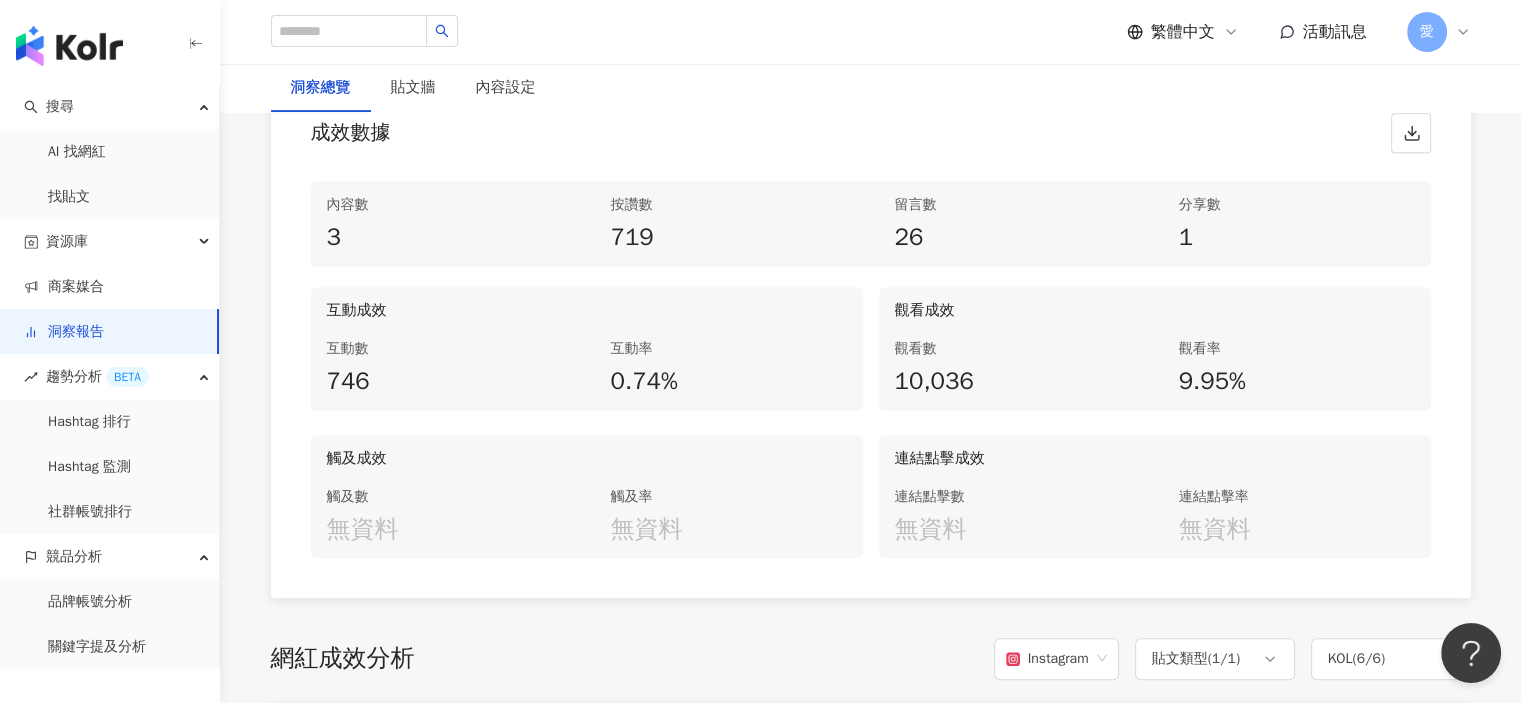 scroll, scrollTop: 1000, scrollLeft: 0, axis: vertical 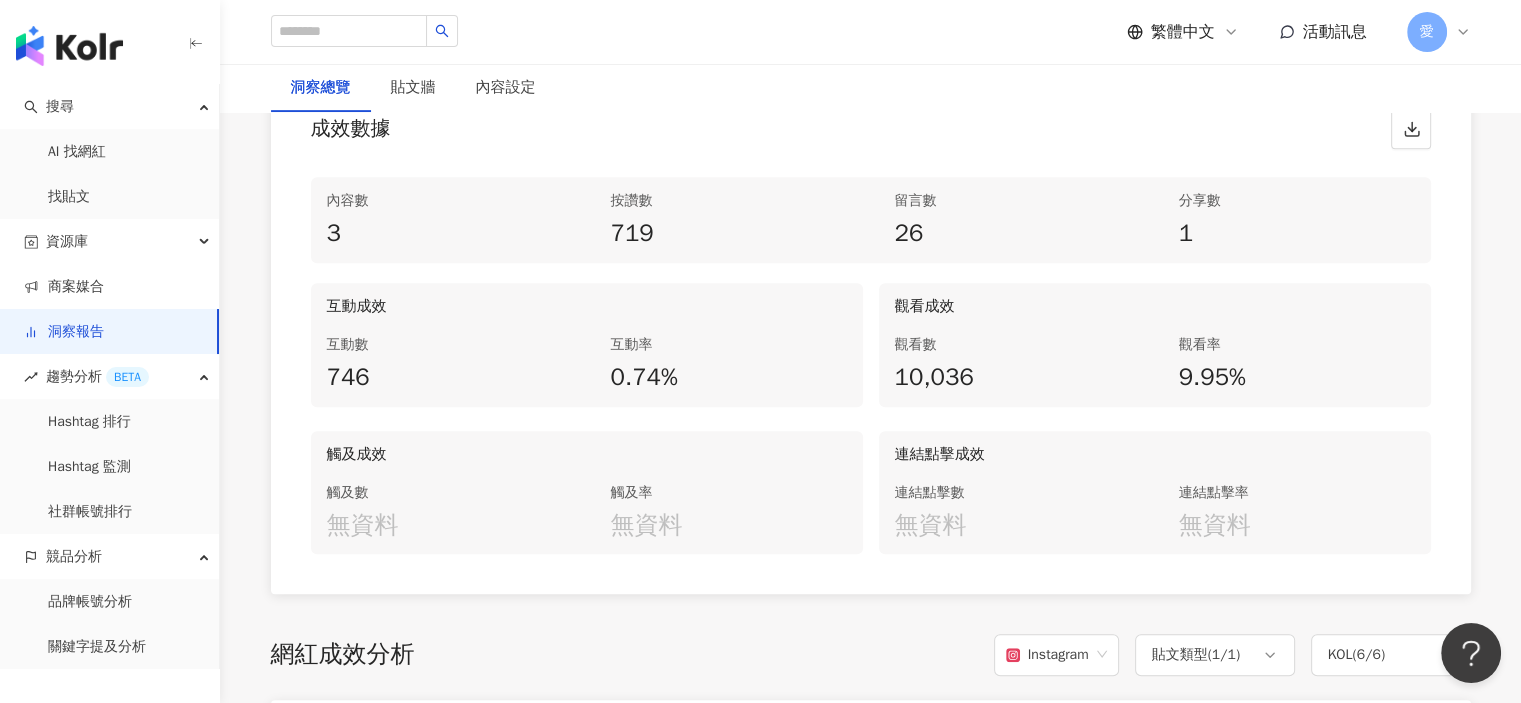 click on "無資料" at bounding box center [445, 526] 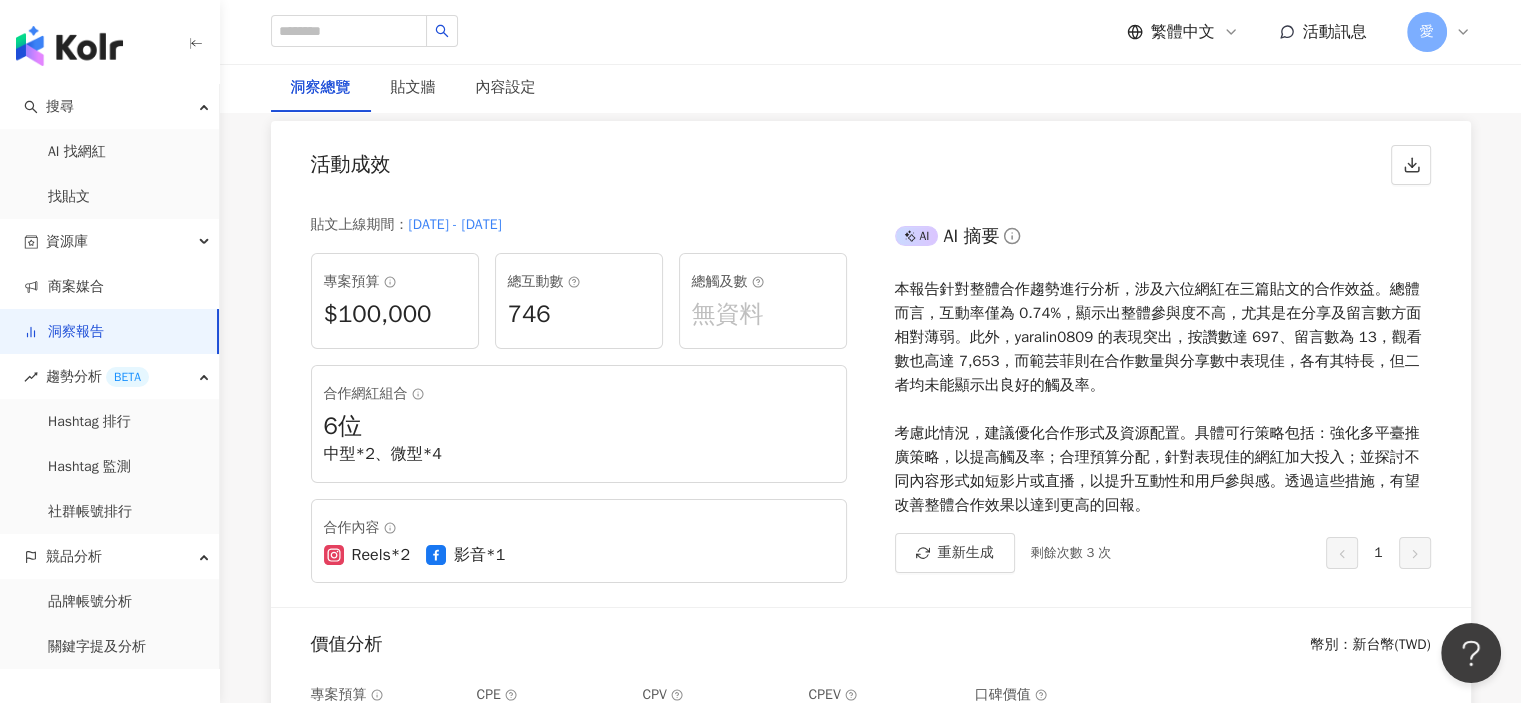 scroll, scrollTop: 0, scrollLeft: 0, axis: both 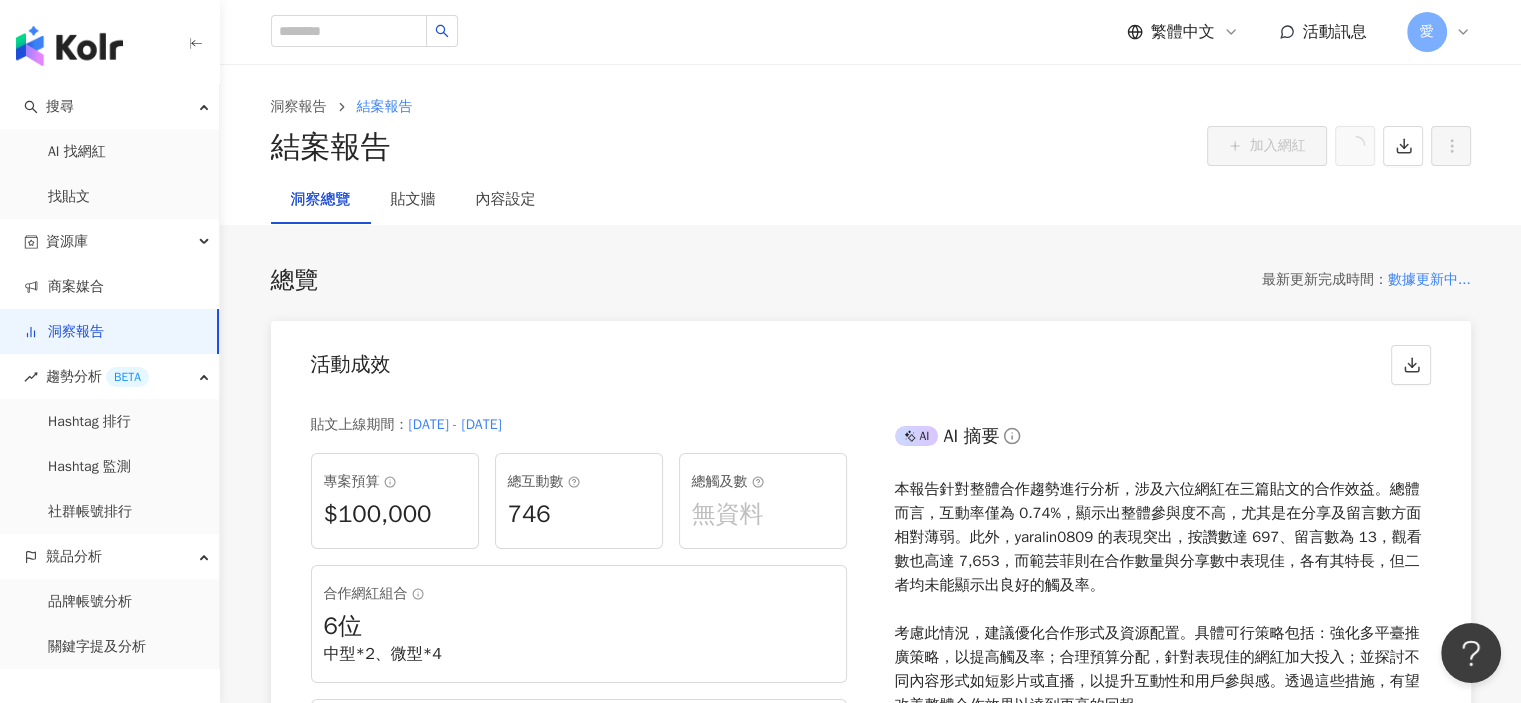 click on "結案報告" at bounding box center [385, 106] 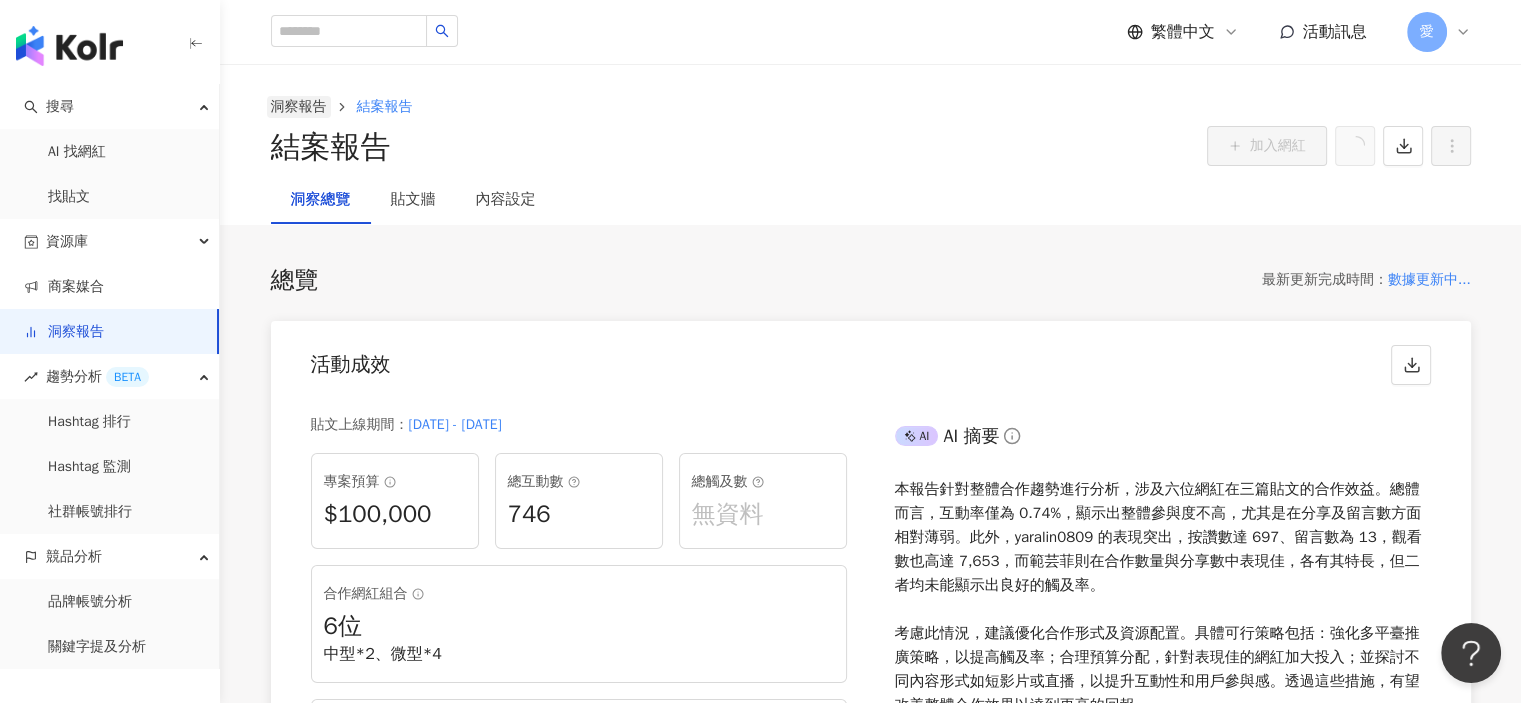 click on "洞察報告" at bounding box center [299, 107] 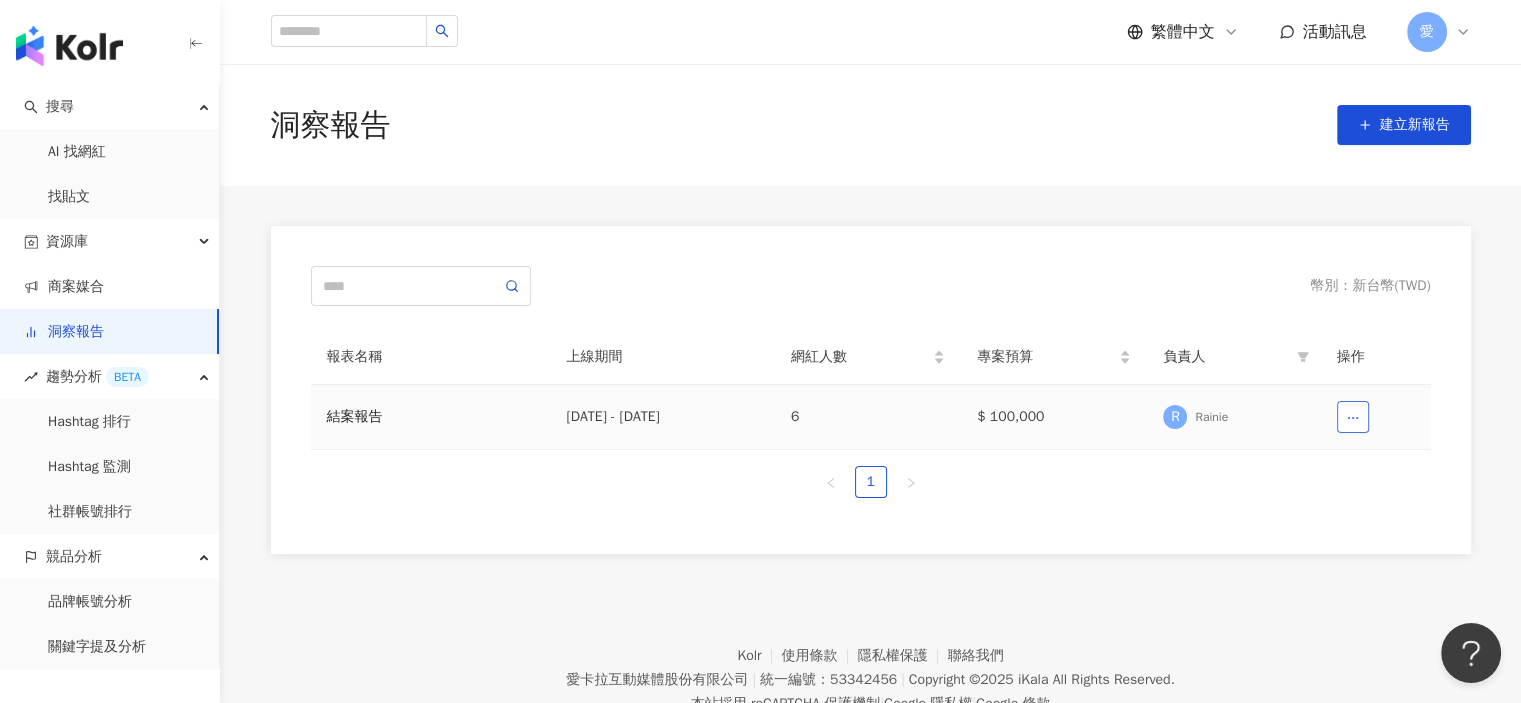 click at bounding box center (1353, 417) 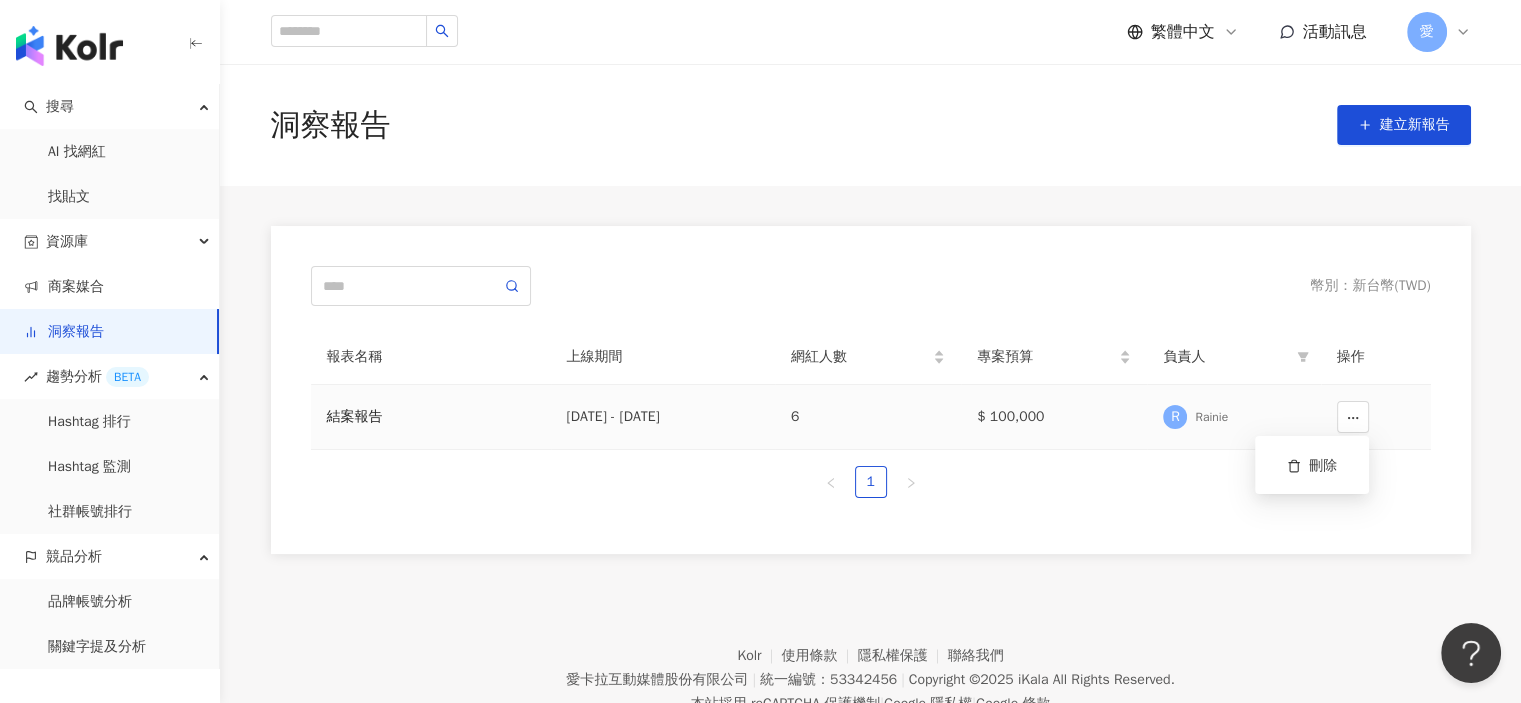 click on "2025/7/1 - 2025/7/31" at bounding box center (663, 417) 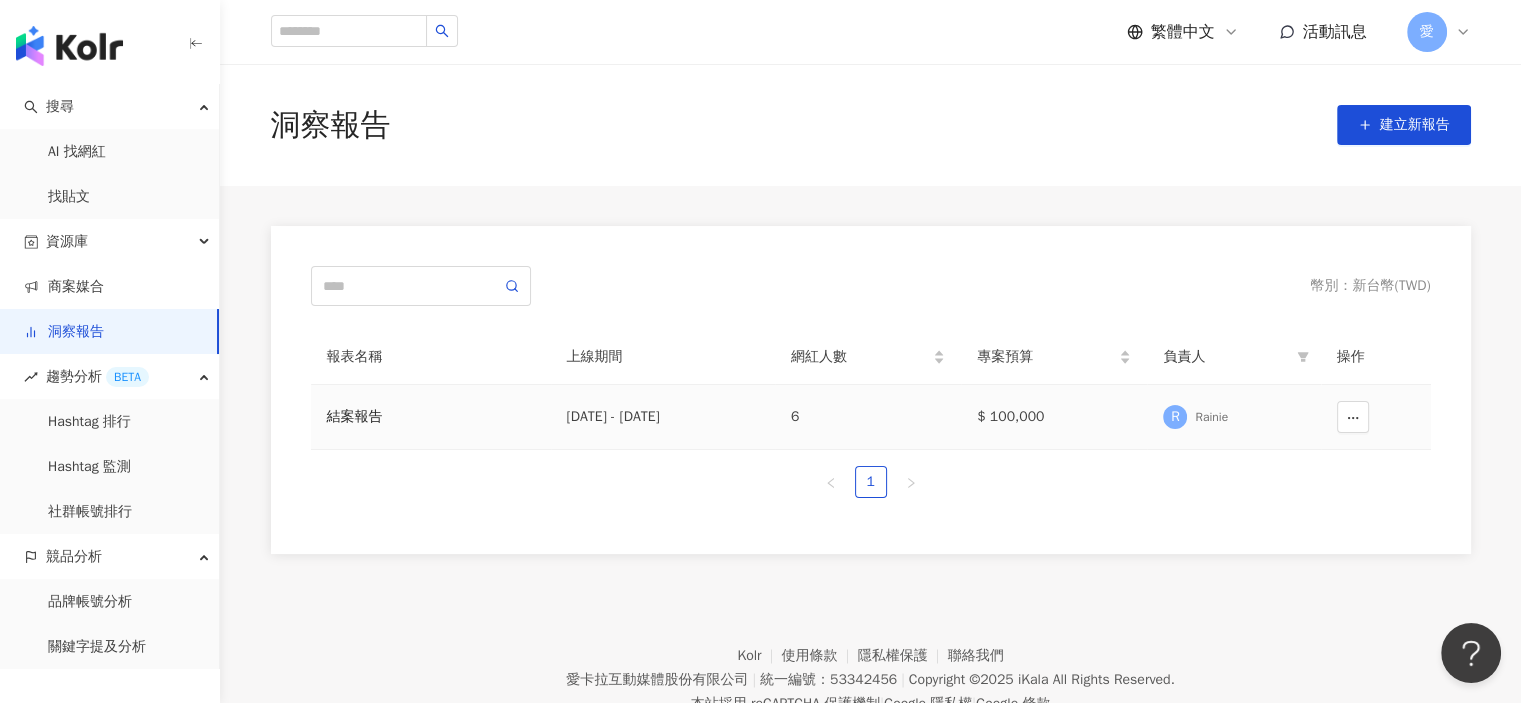 click on "2025/7/1 - 2025/7/31" at bounding box center [663, 417] 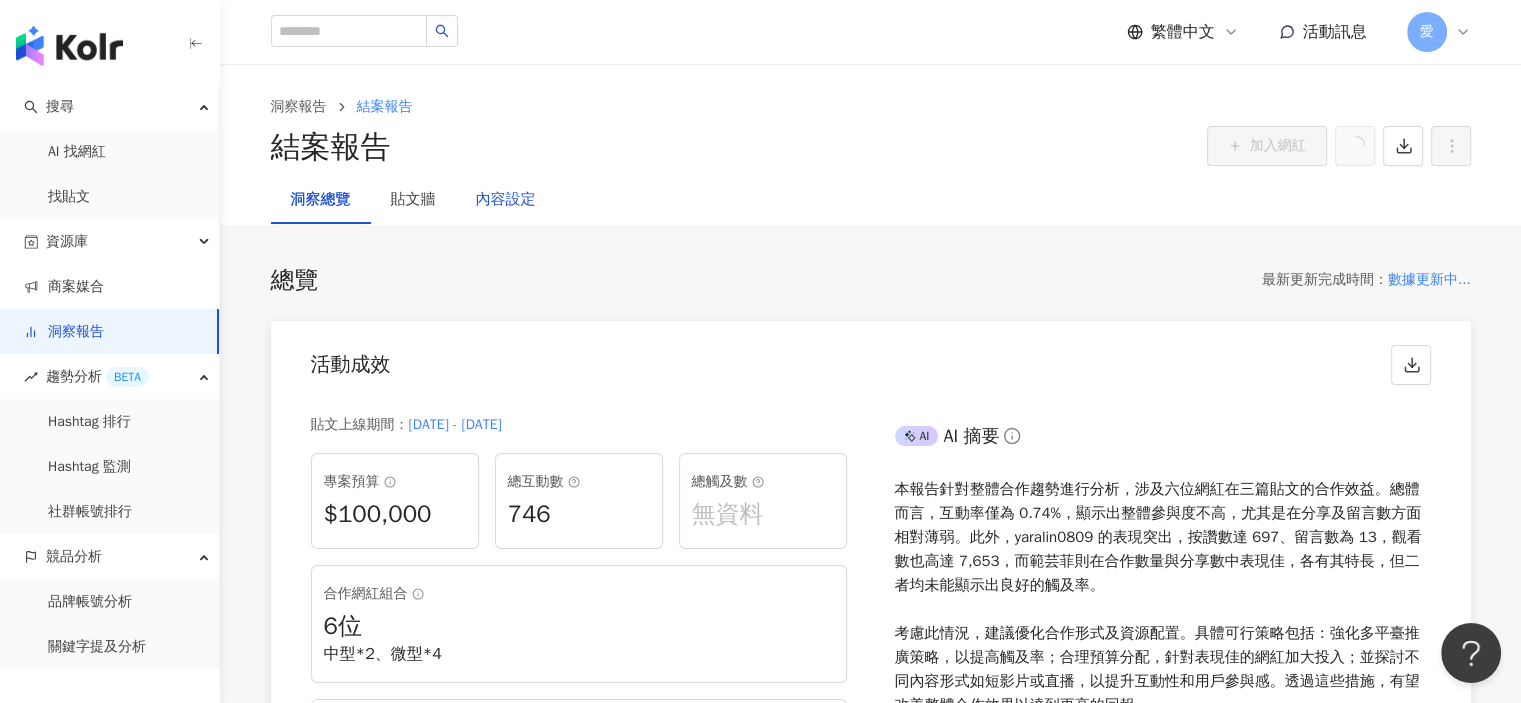 click on "內容設定" at bounding box center [506, 200] 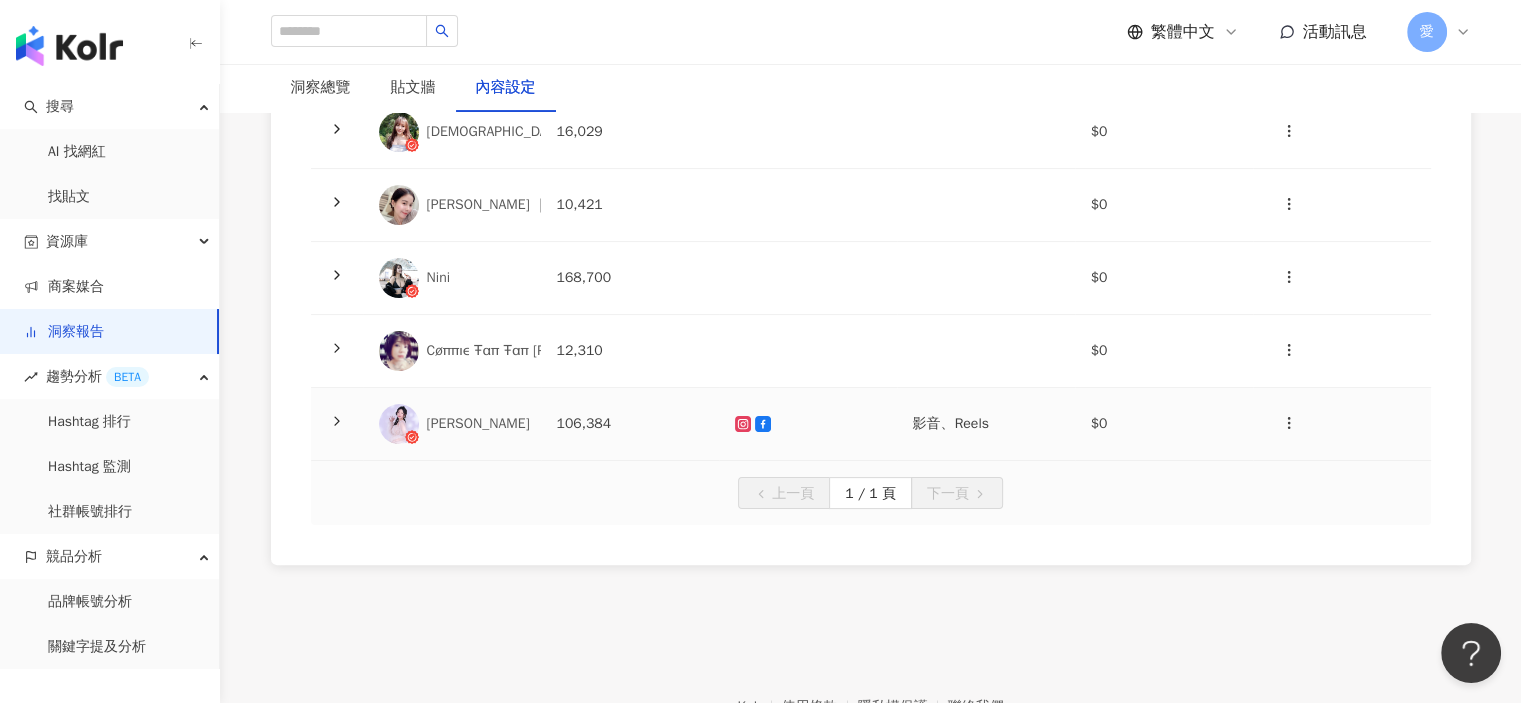 scroll, scrollTop: 100, scrollLeft: 0, axis: vertical 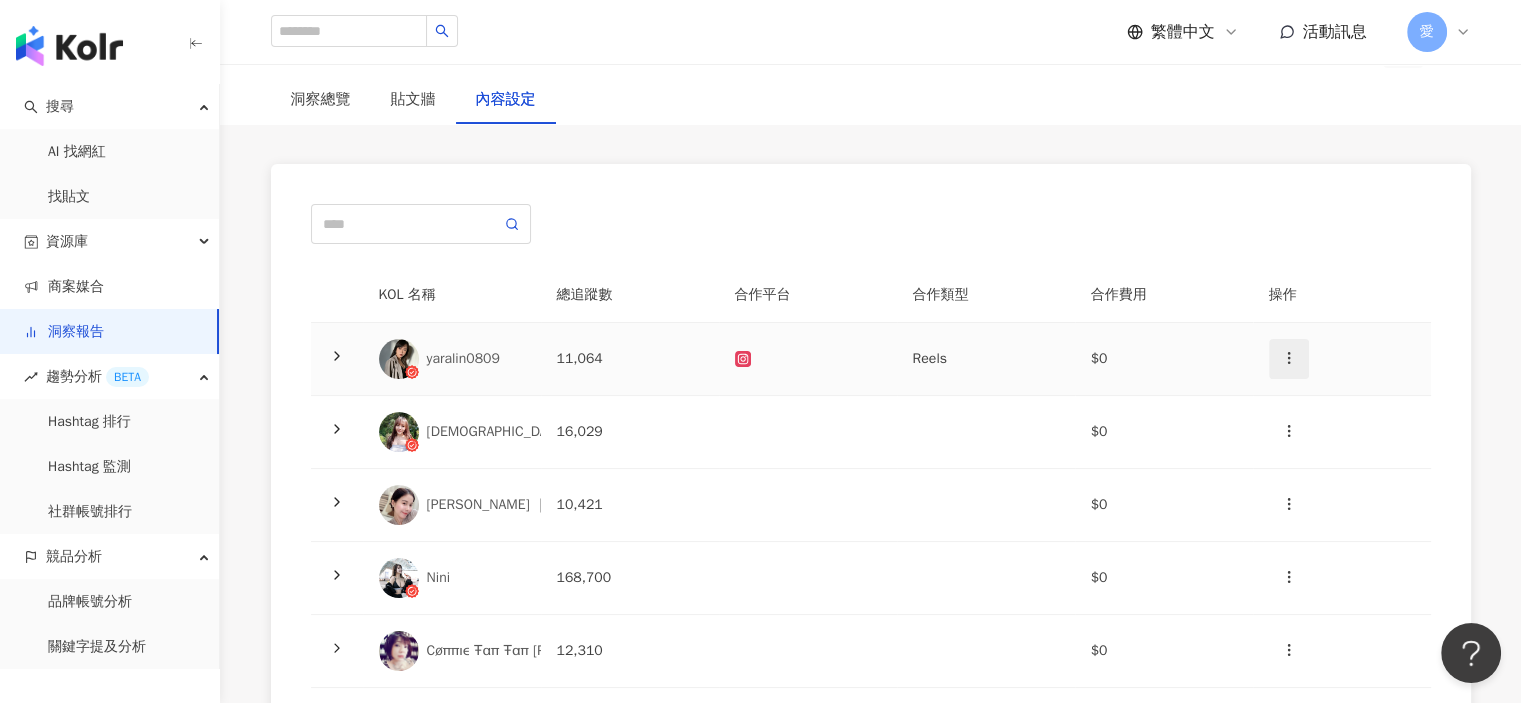 click 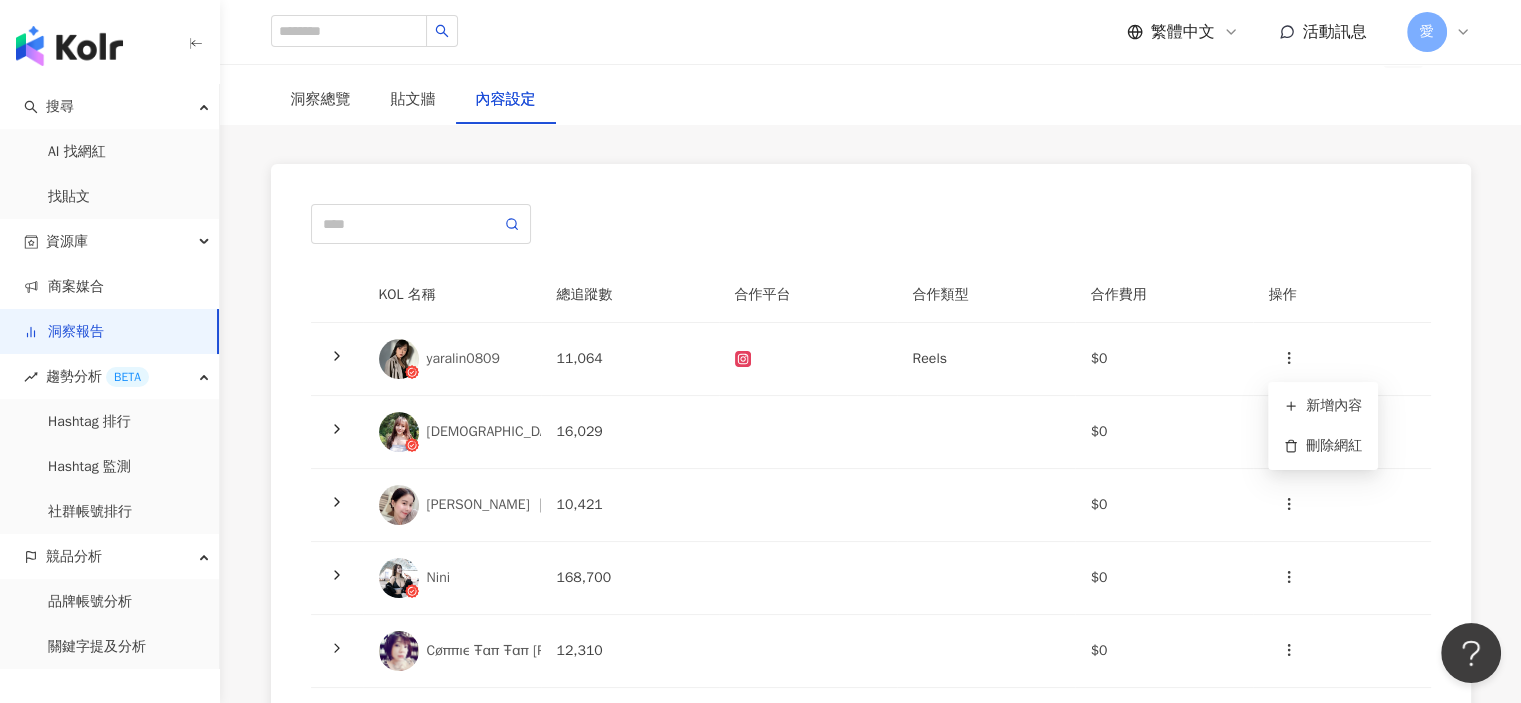 click on "KOL 名稱 總追蹤數 合作平台 合作類型 合作費用 操作 yaralin0809 11,064 Reels $0 噶瑪蘭公主愷蘿 16,029 $0 Irene ｜ 獨家特殊酒品進口商 10,421 $0 Nini 168,700 $0 Cøππιε Ŧαπ Ŧαπ 嘉妮菲菲 12,310 $0 范芸菲 106,384 影音、Reels $0 上一頁 1 / 1 頁 下一頁" at bounding box center (871, 514) 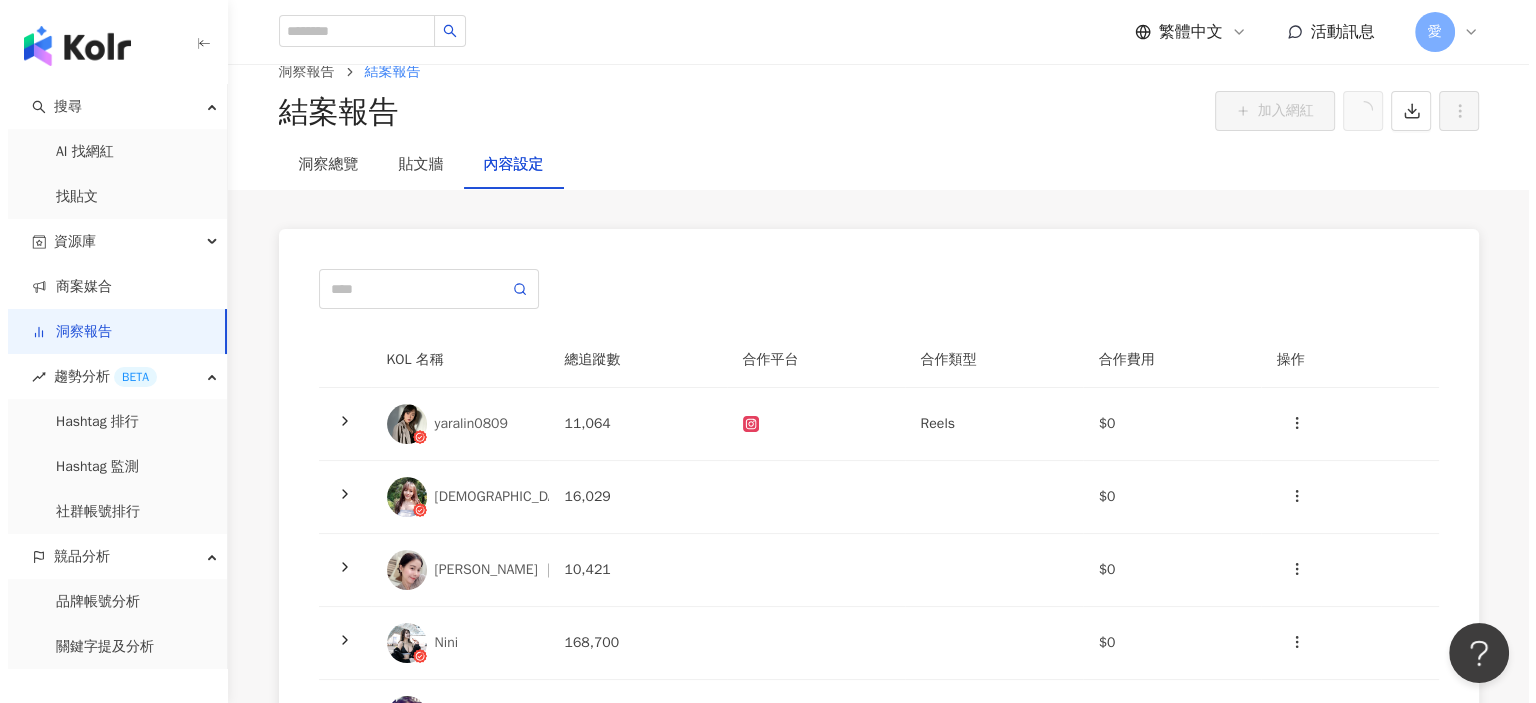 scroll, scrollTop: 0, scrollLeft: 0, axis: both 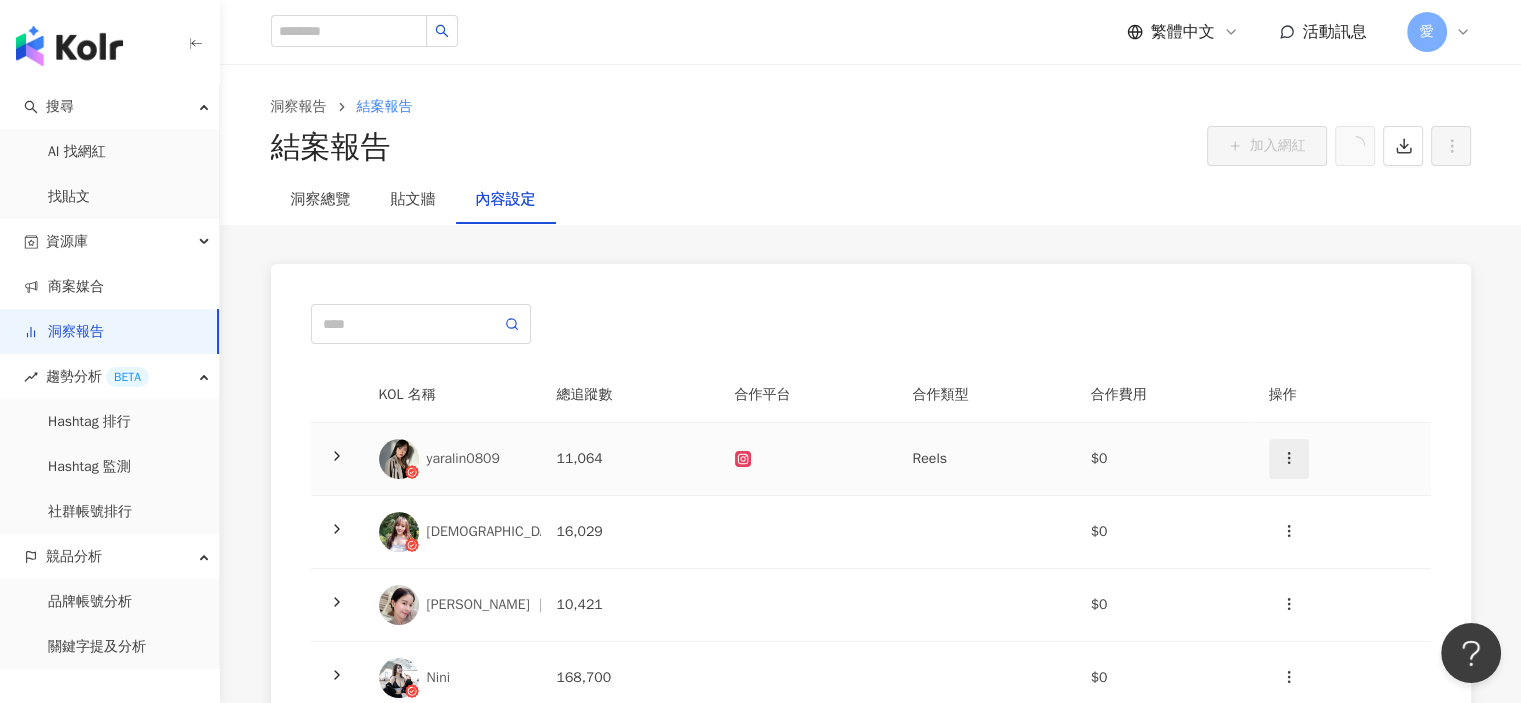 click 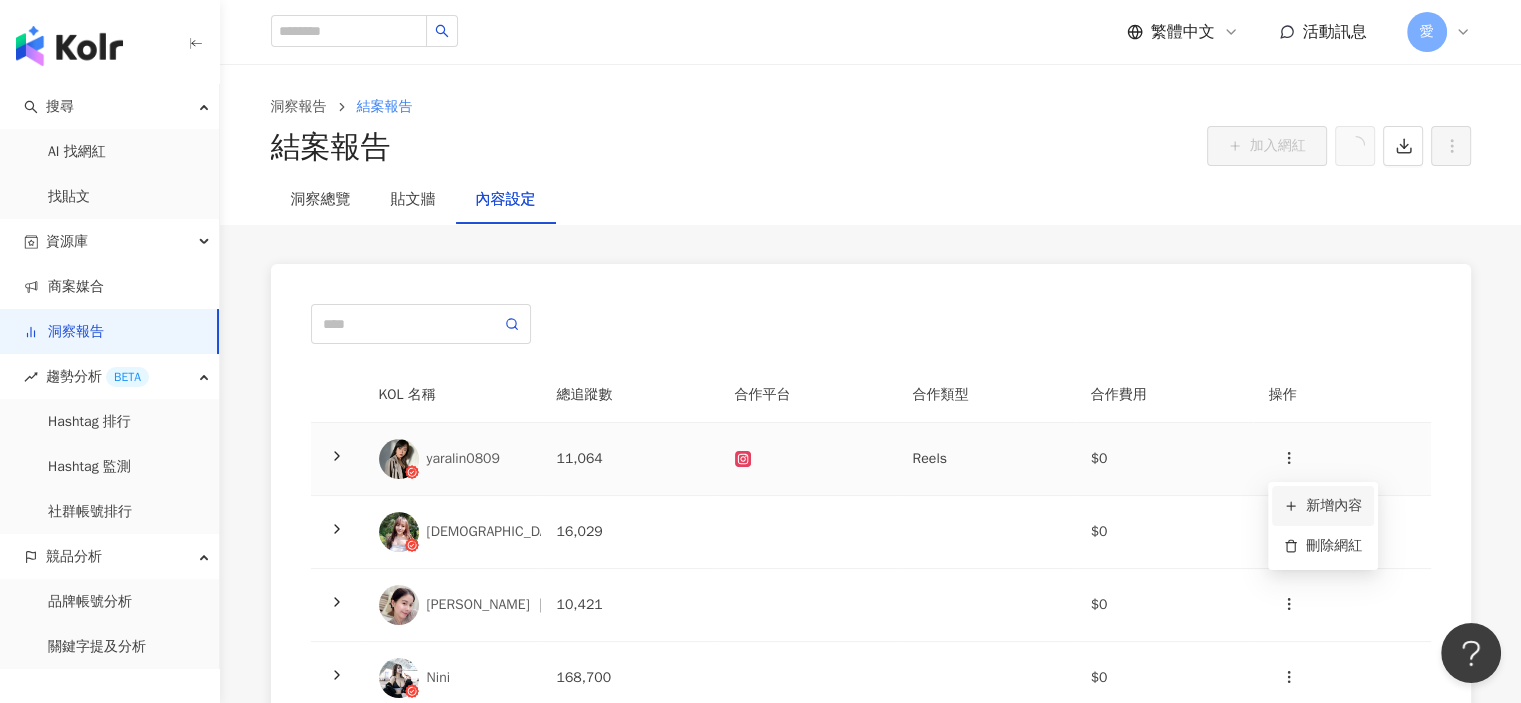 click on "新增內容" at bounding box center [1323, 506] 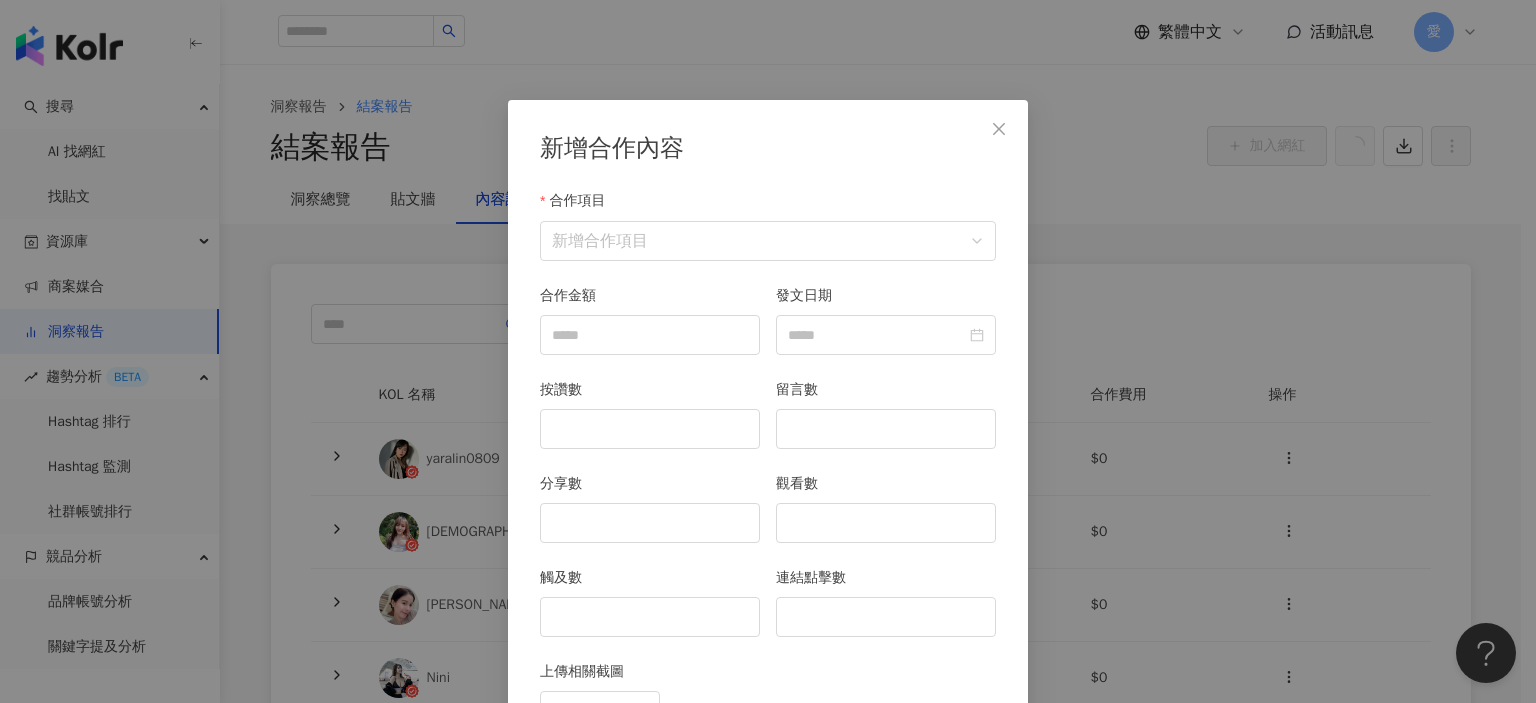 scroll, scrollTop: 100, scrollLeft: 0, axis: vertical 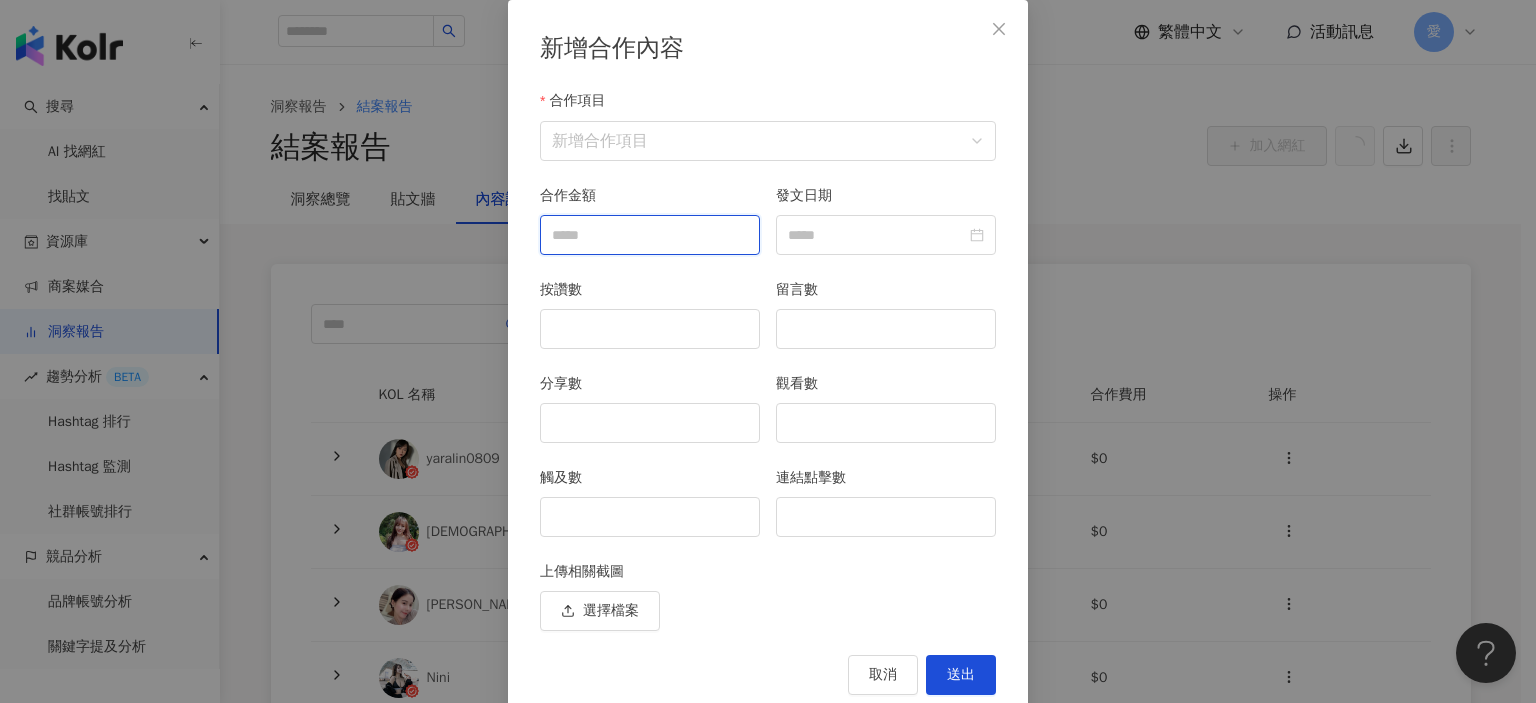click on "合作金額" at bounding box center [650, 235] 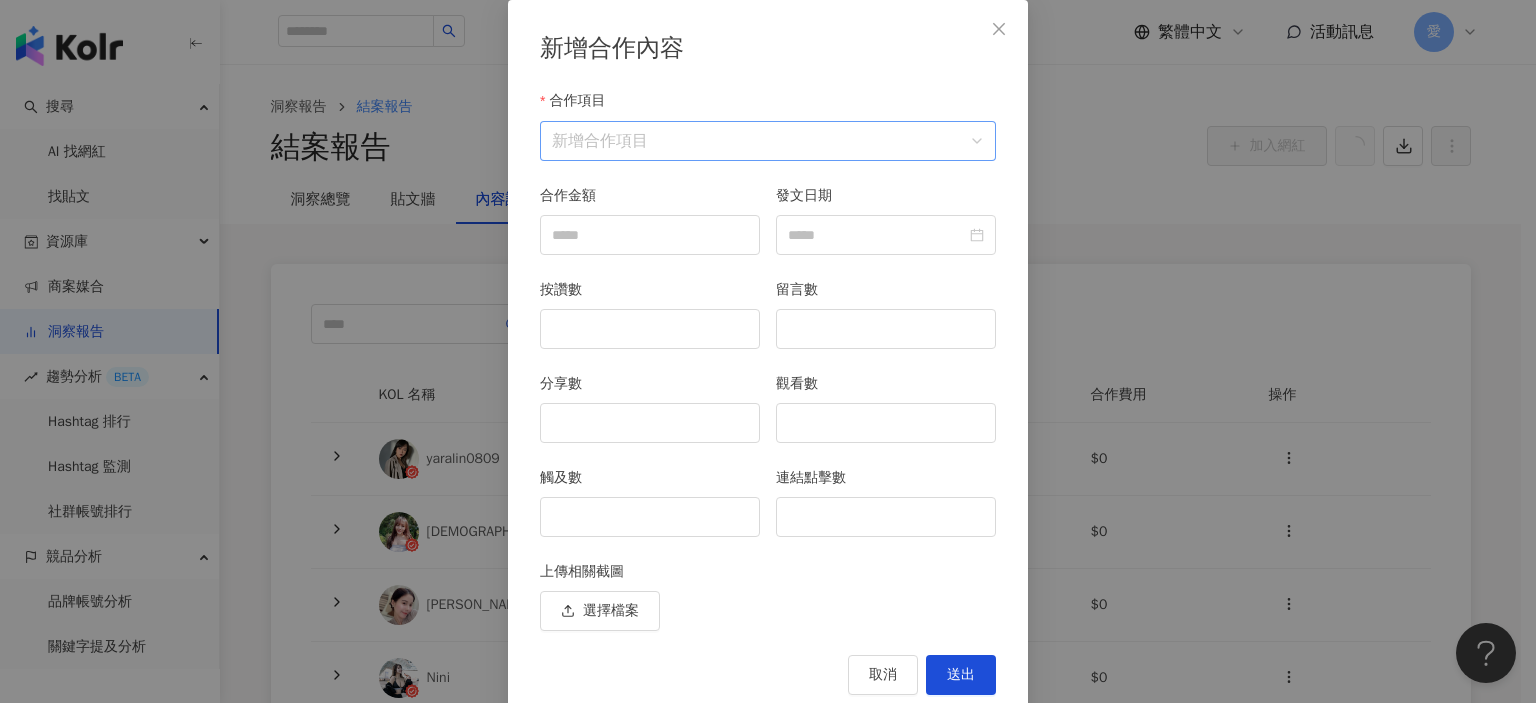 click on "合作項目" at bounding box center (768, 141) 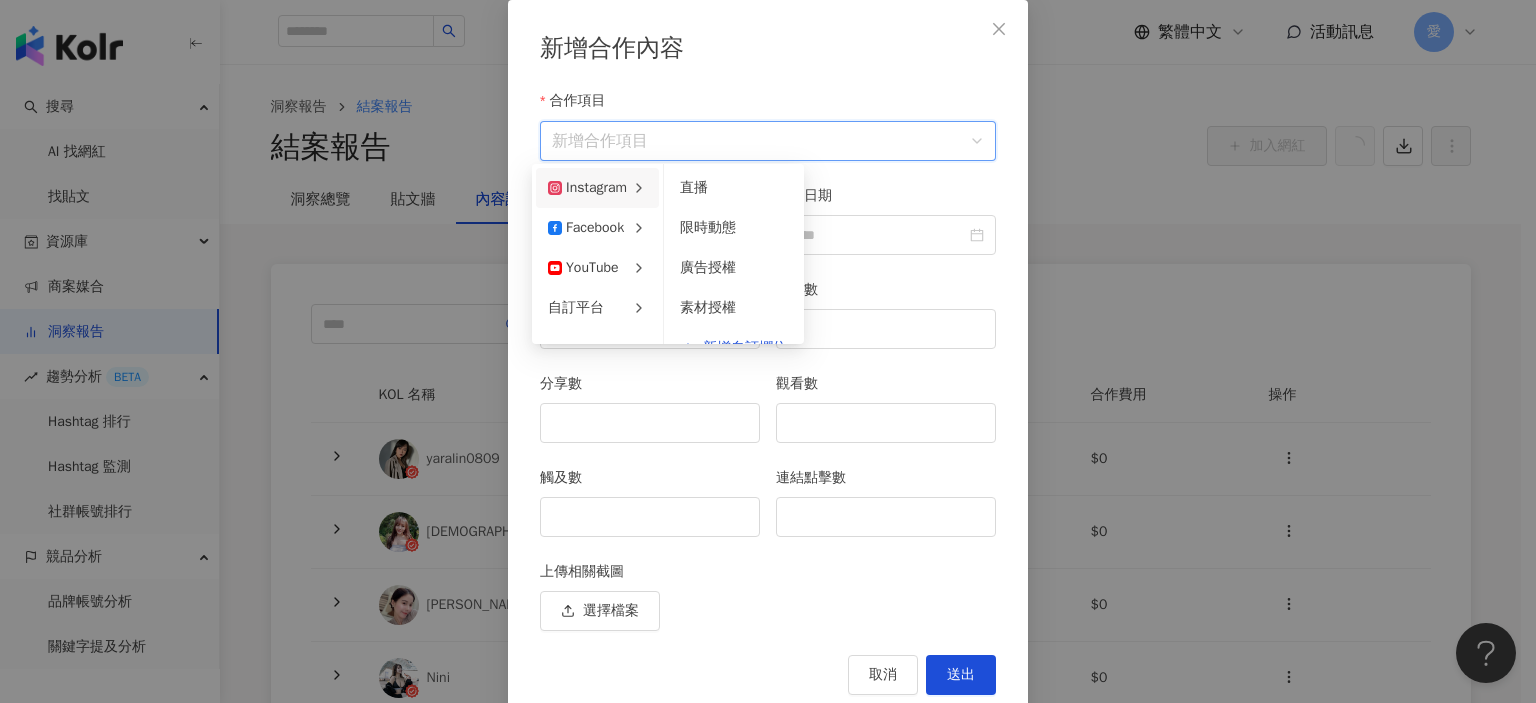 drag, startPoint x: 616, startPoint y: 181, endPoint x: 810, endPoint y: 239, distance: 202.48457 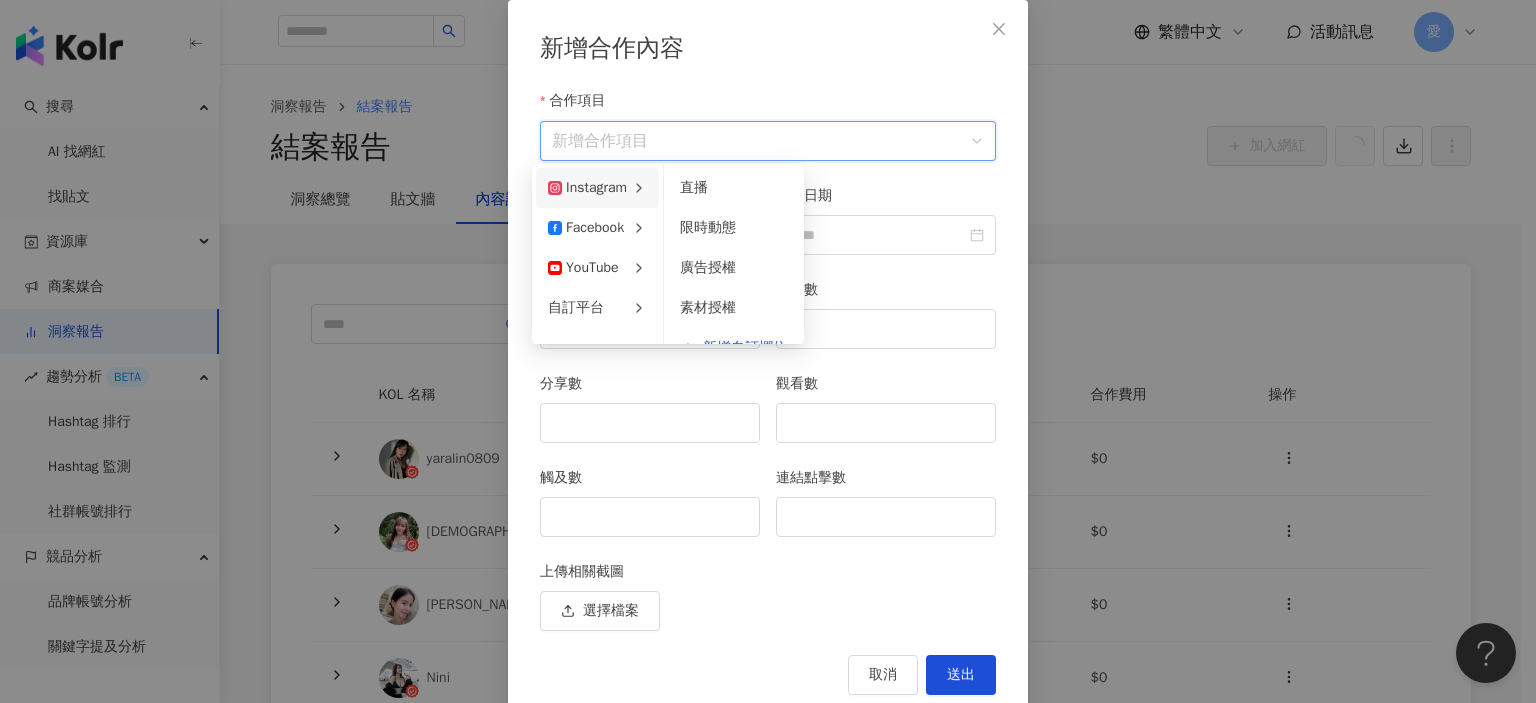 click on "Instagram Facebook YouTube 自訂平台 直播 限時動態 廣告授權 素材授權 新增自訂欄位" at bounding box center (668, 254) 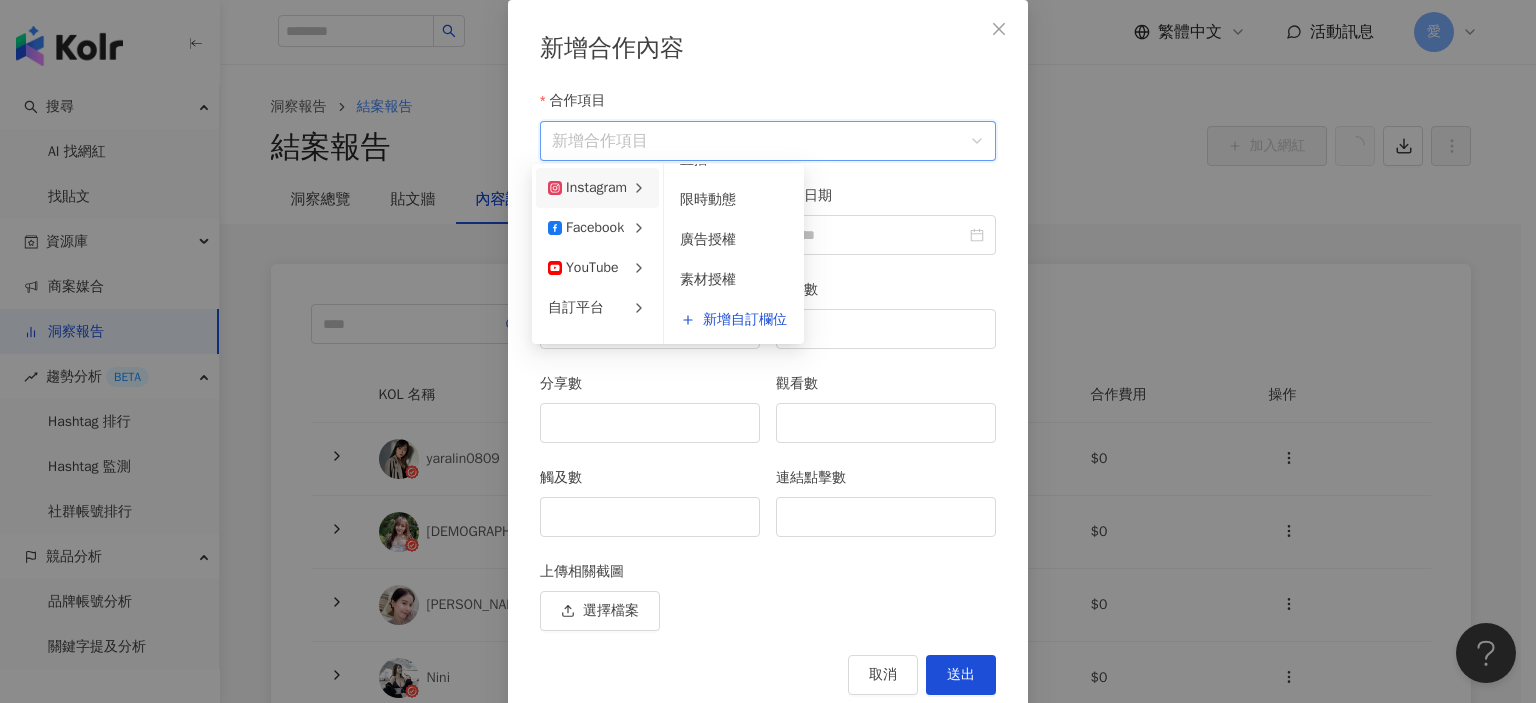 scroll, scrollTop: 0, scrollLeft: 0, axis: both 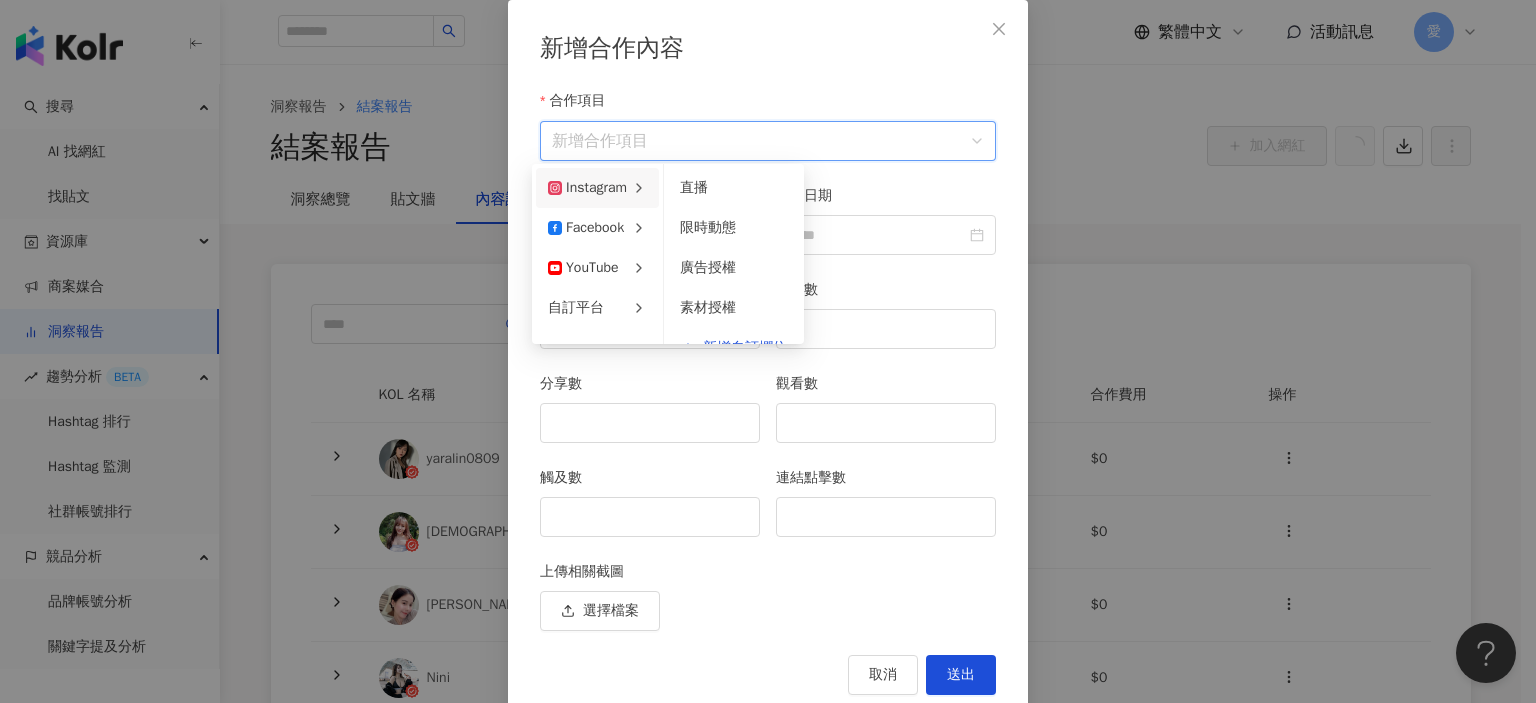 click on "Instagram" at bounding box center [587, 188] 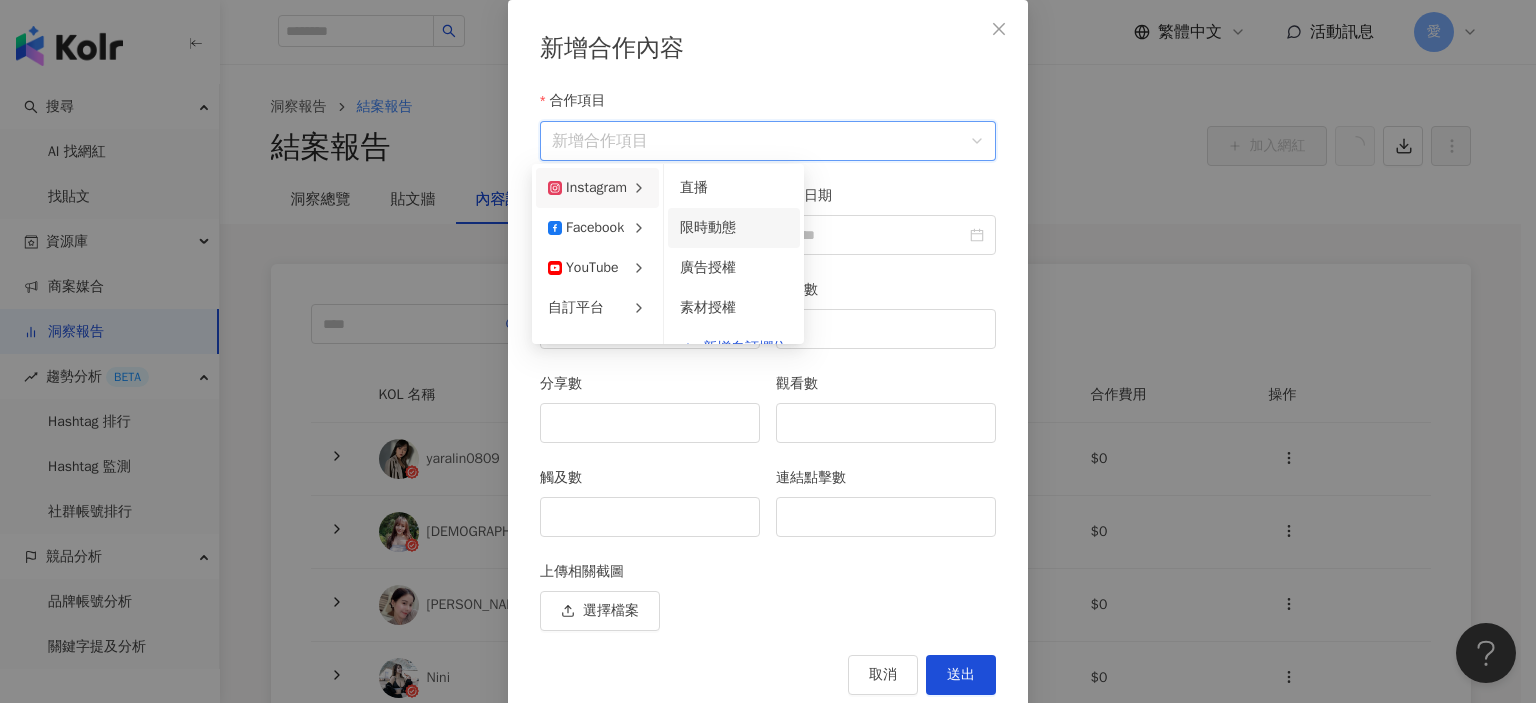 scroll, scrollTop: 28, scrollLeft: 0, axis: vertical 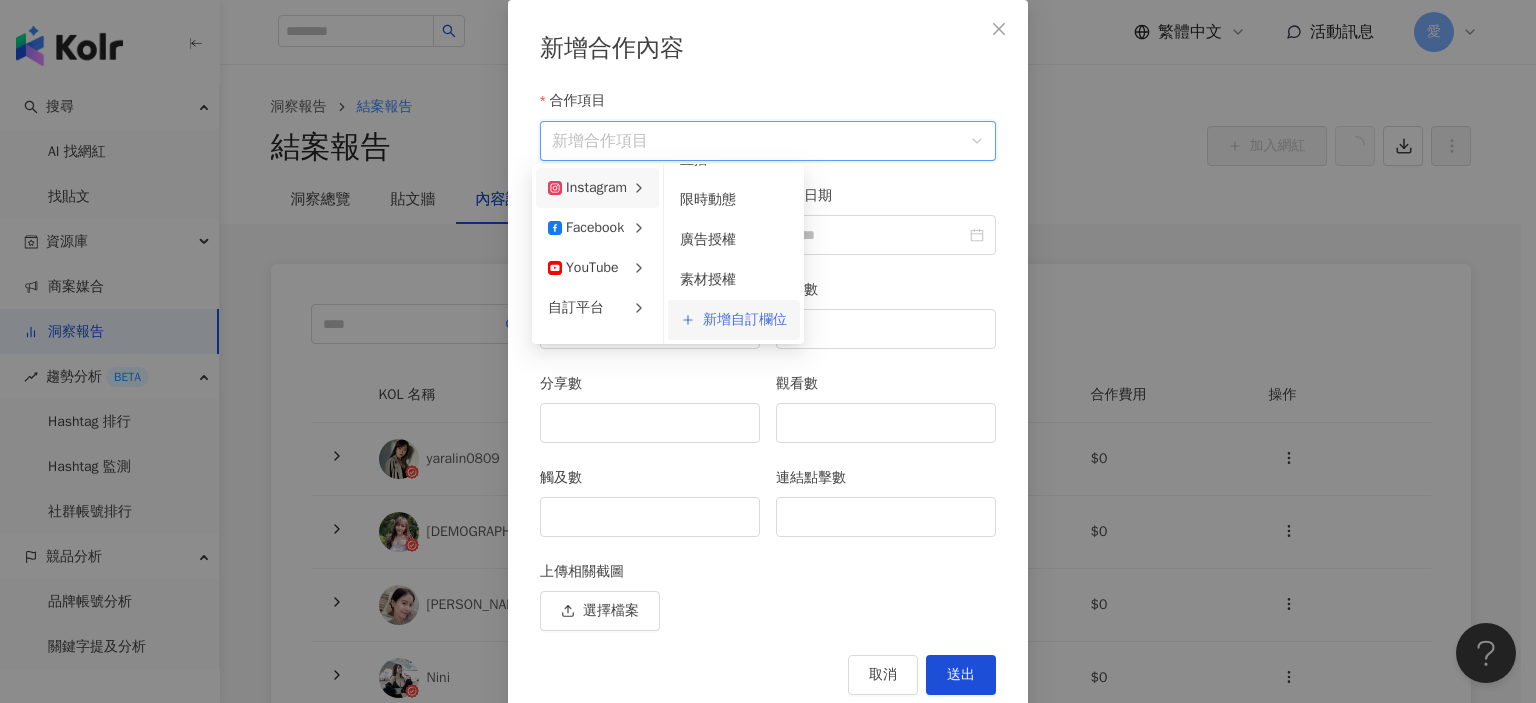 click on "新增自訂欄位" at bounding box center (745, 320) 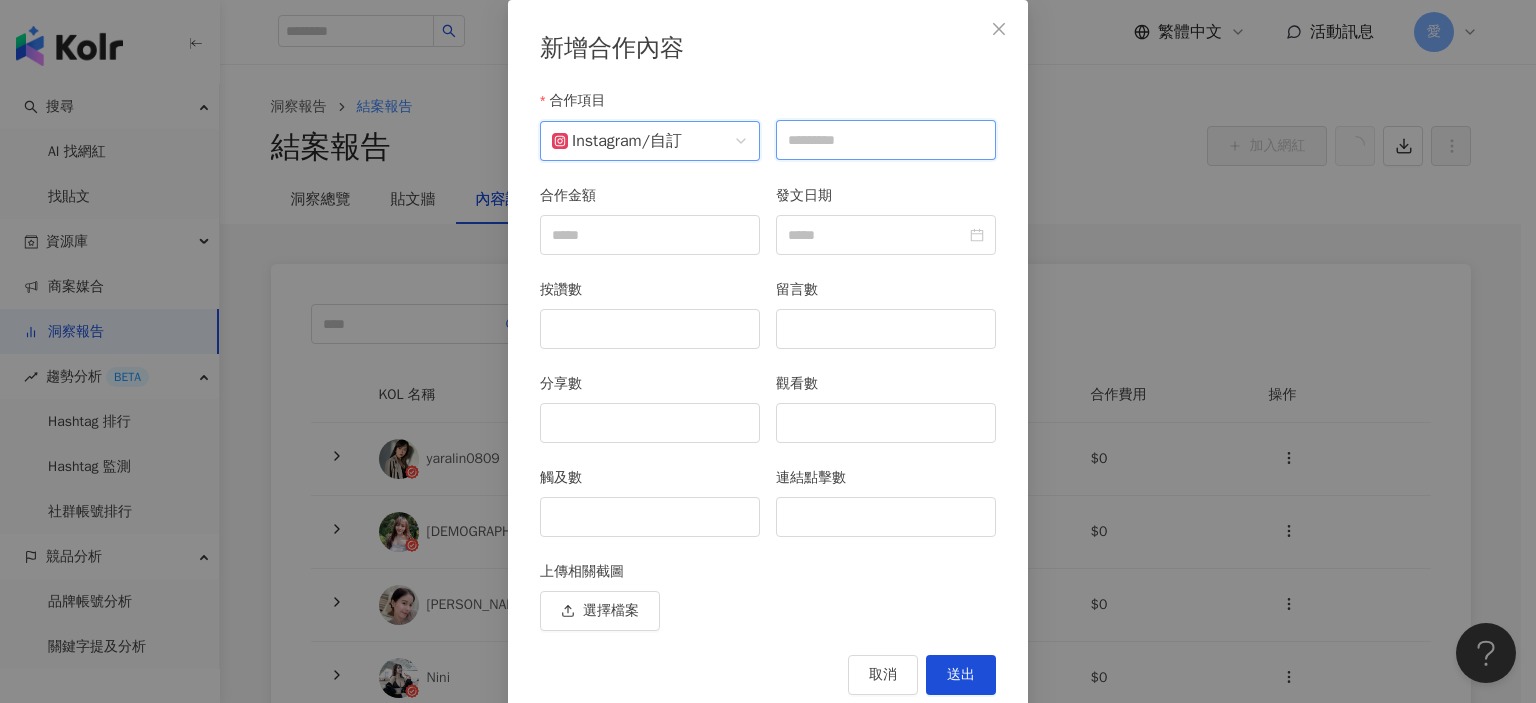 click at bounding box center [886, 140] 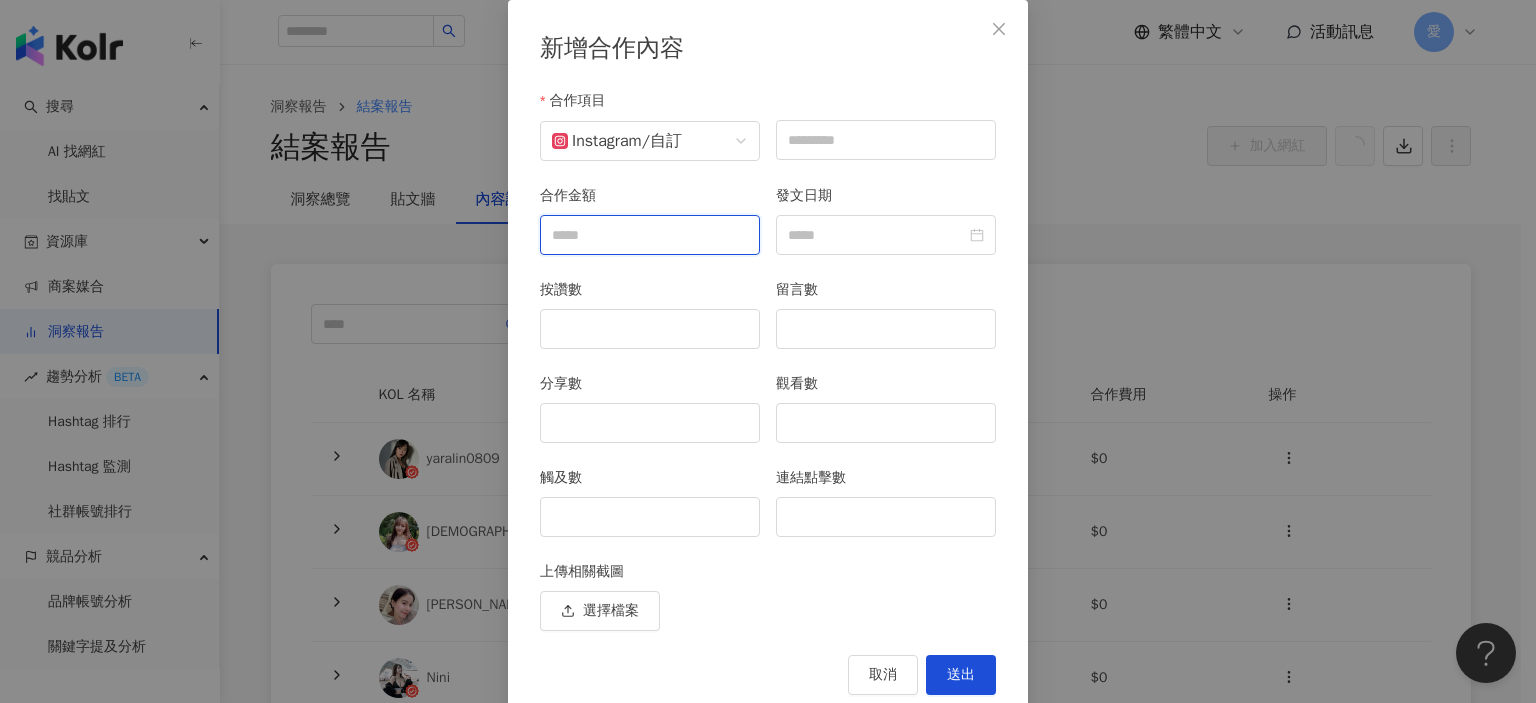 click on "合作金額" at bounding box center [650, 235] 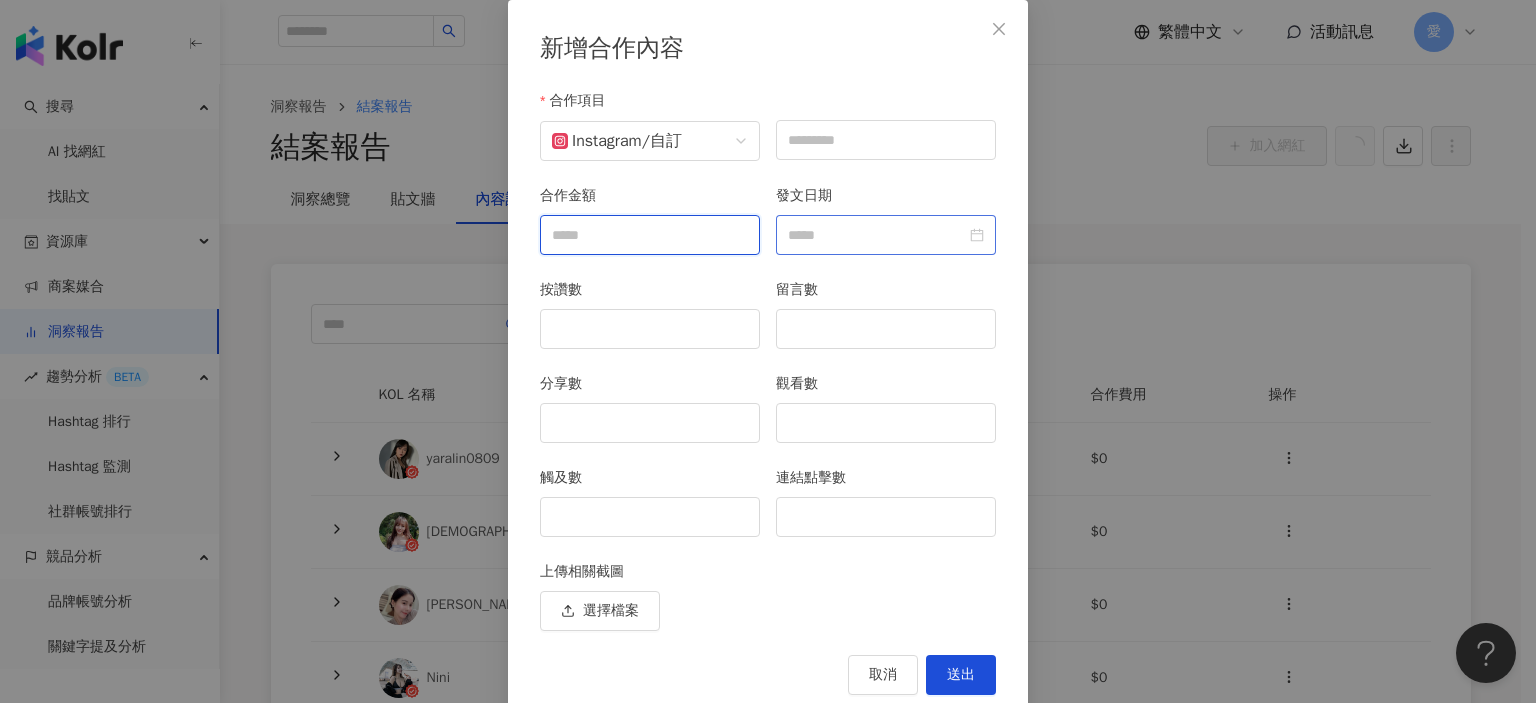 click at bounding box center (886, 235) 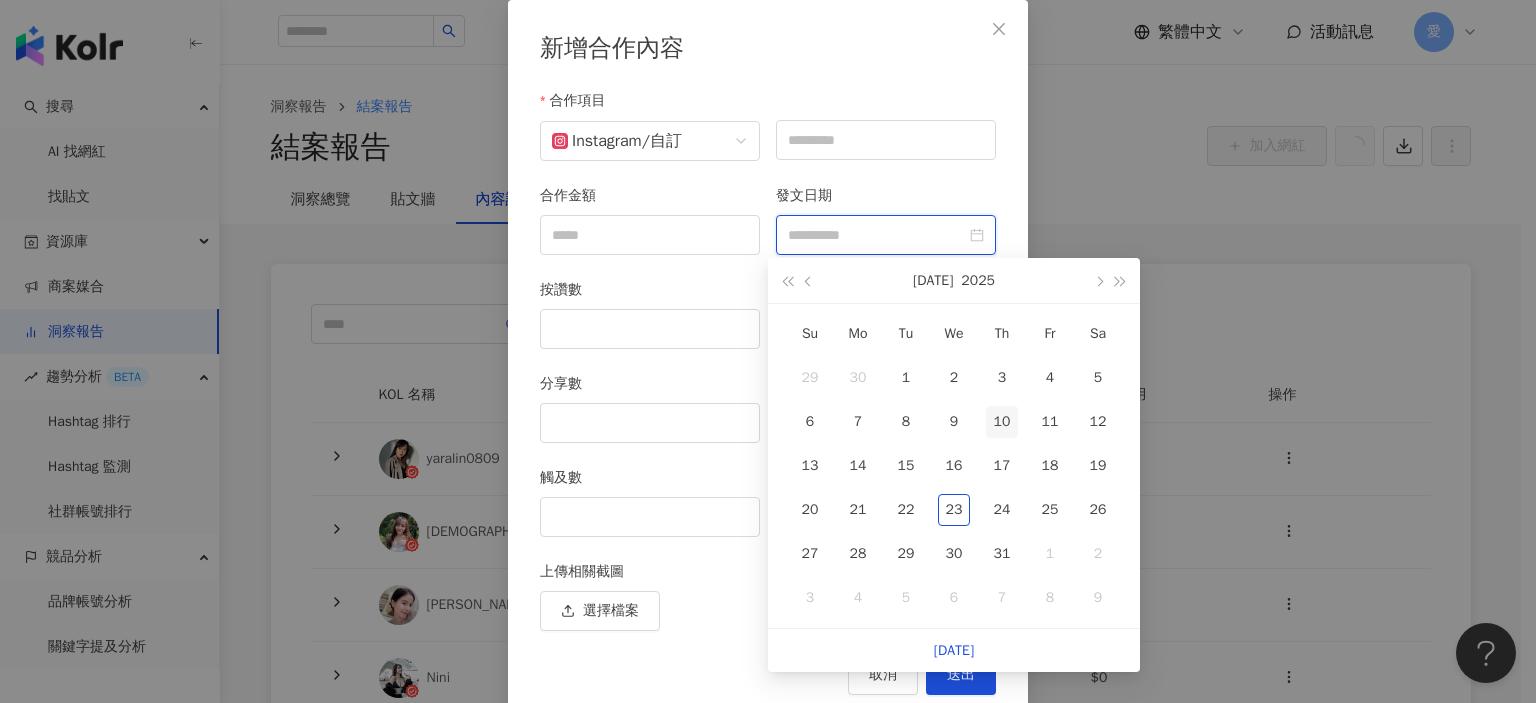 type on "**********" 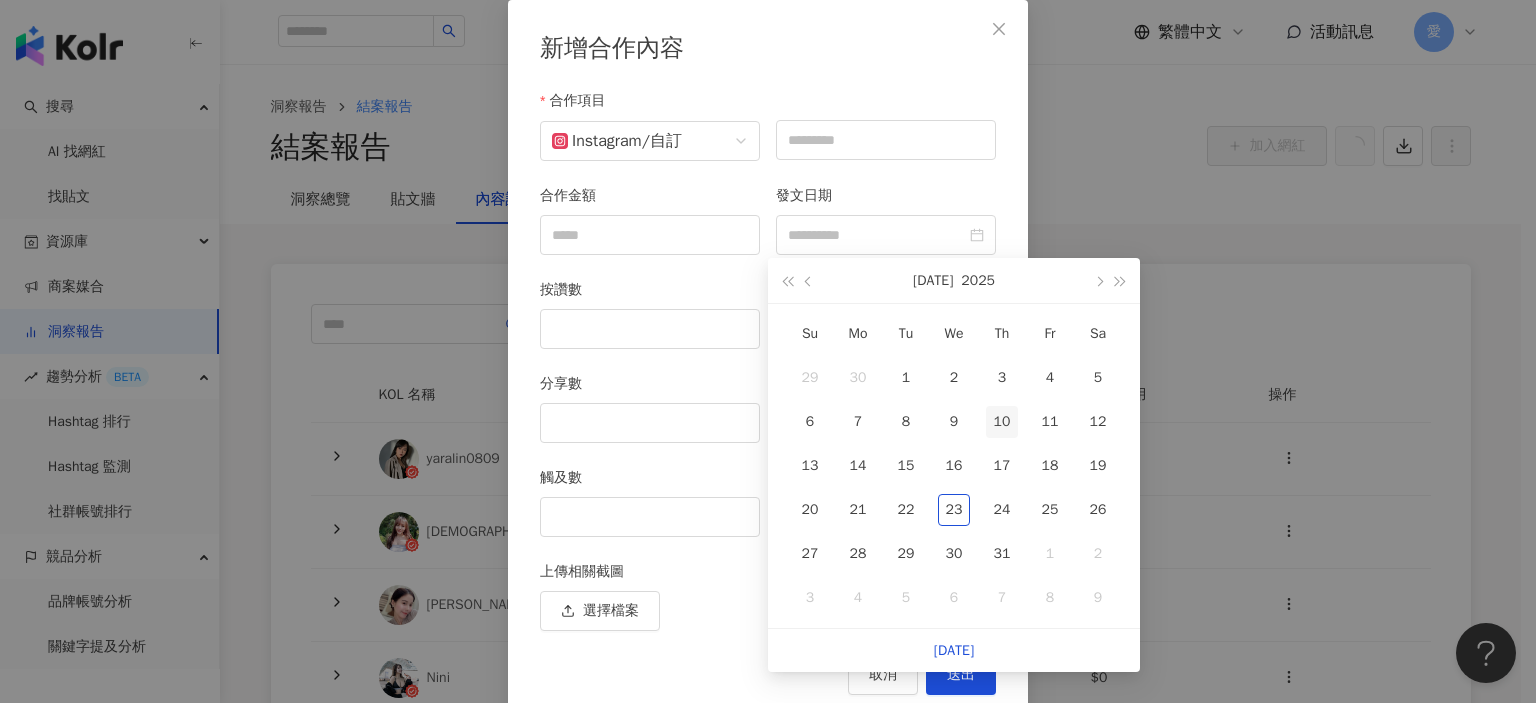 click on "10" at bounding box center [1002, 422] 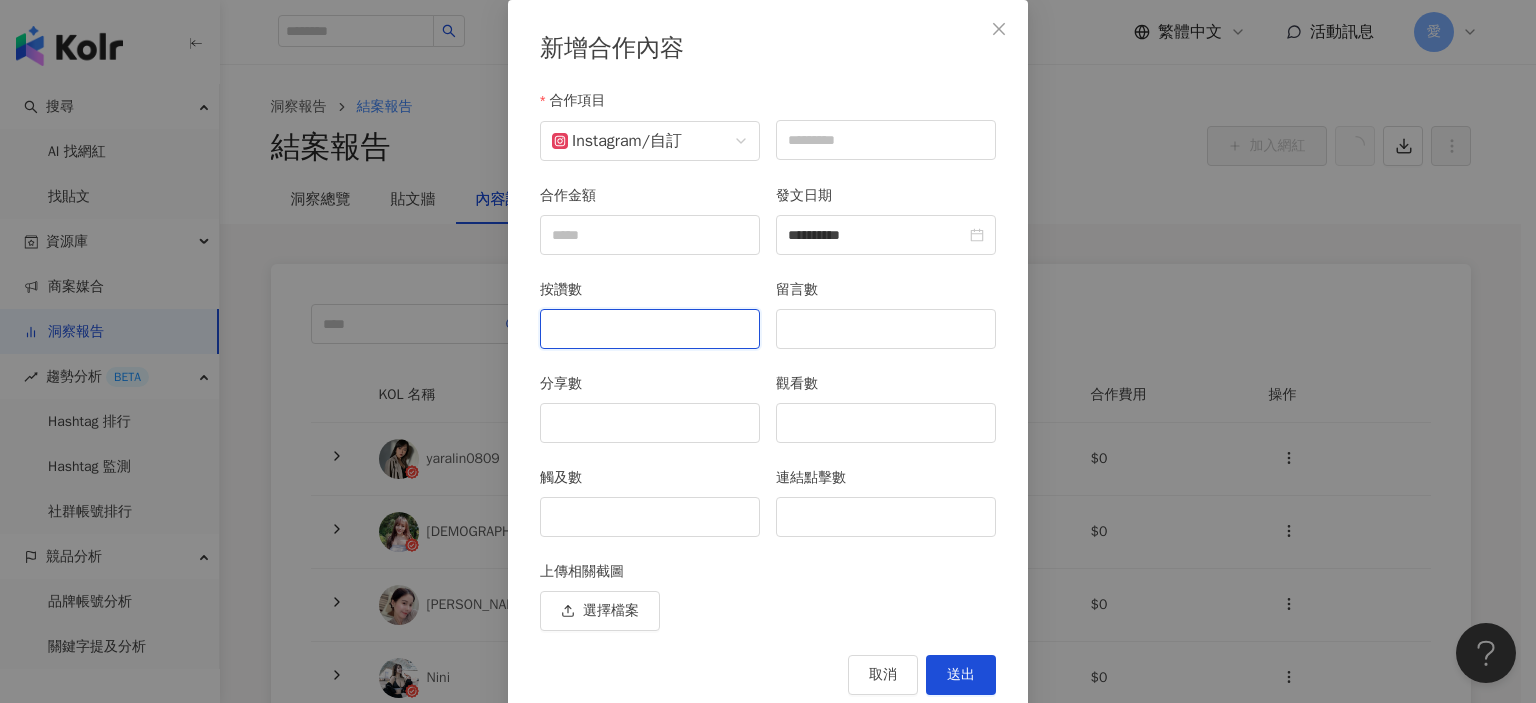 click on "按讚數" at bounding box center (650, 329) 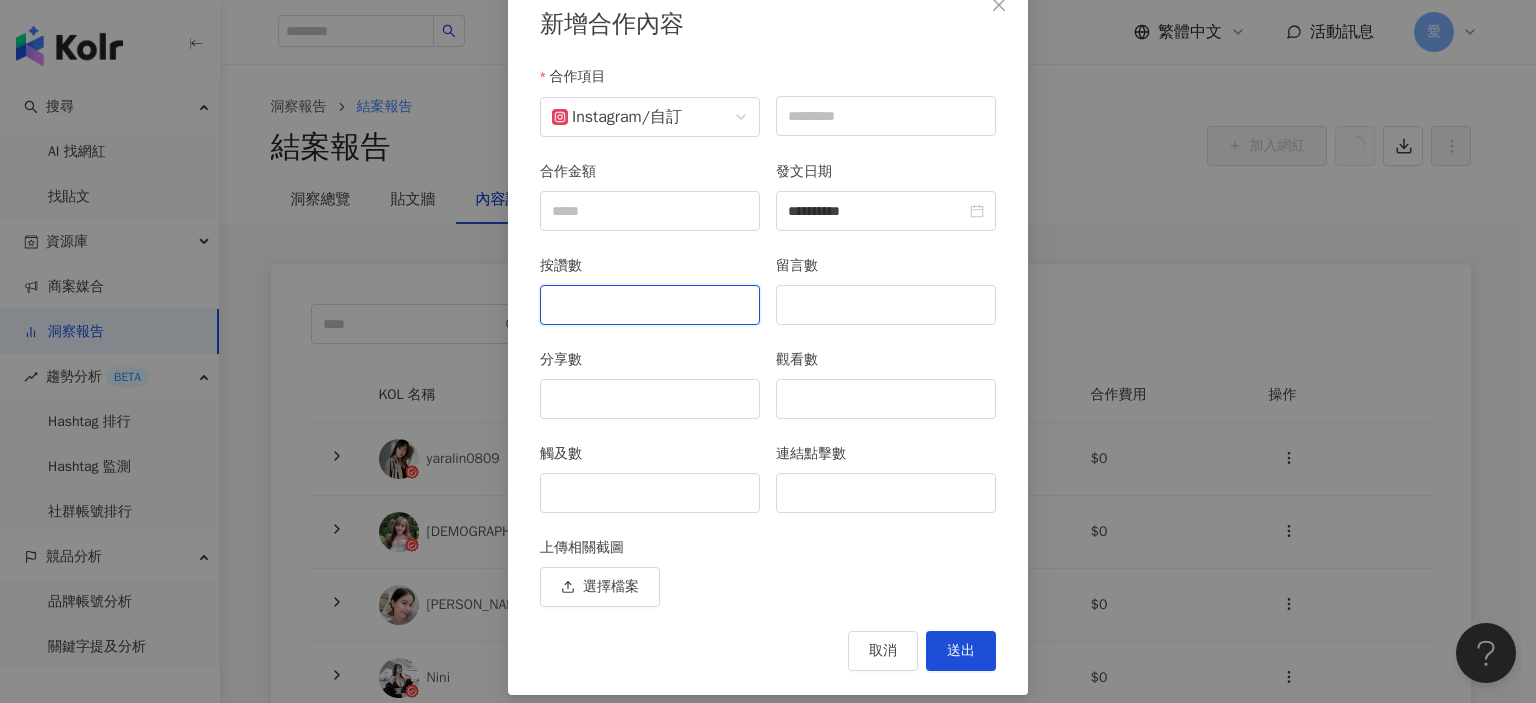 scroll, scrollTop: 137, scrollLeft: 0, axis: vertical 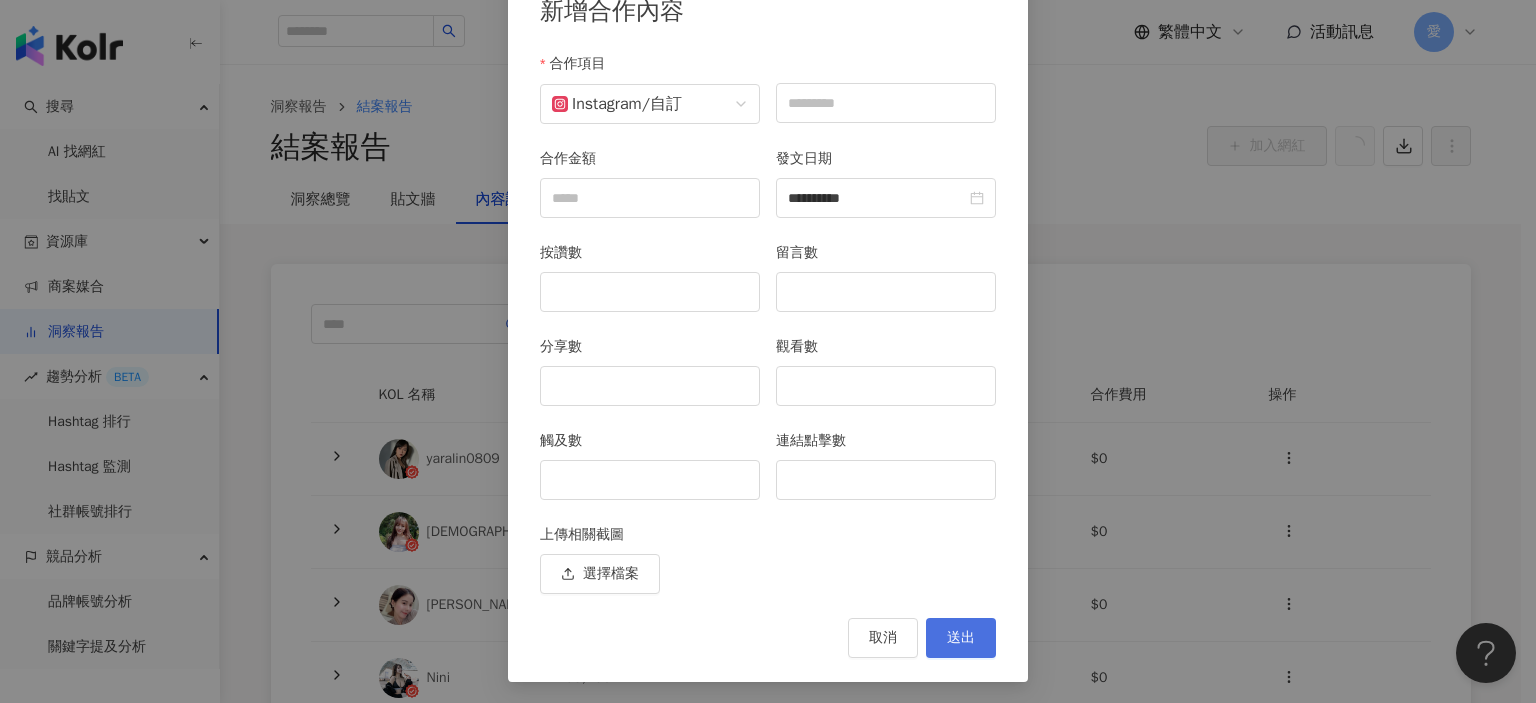 click on "送出" at bounding box center [961, 638] 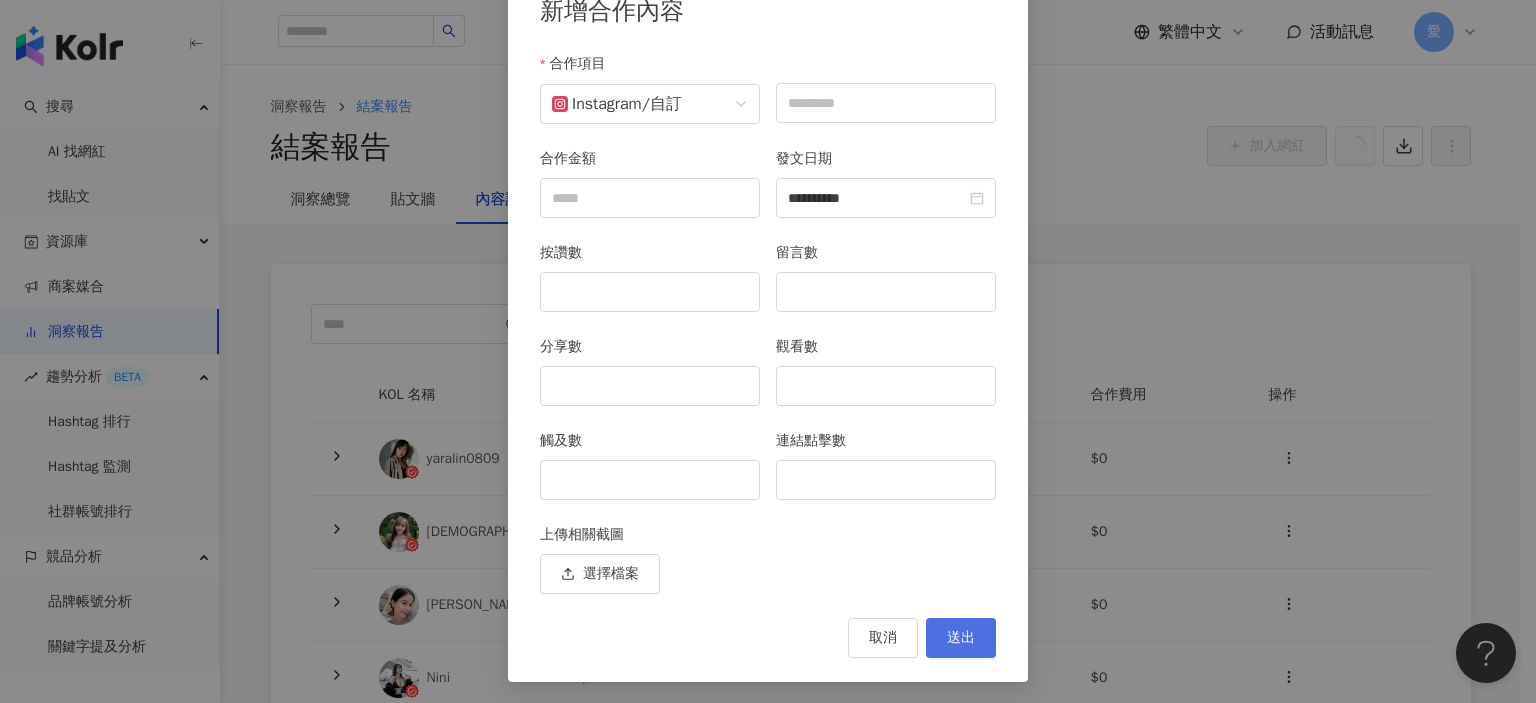 click on "送出" at bounding box center (961, 638) 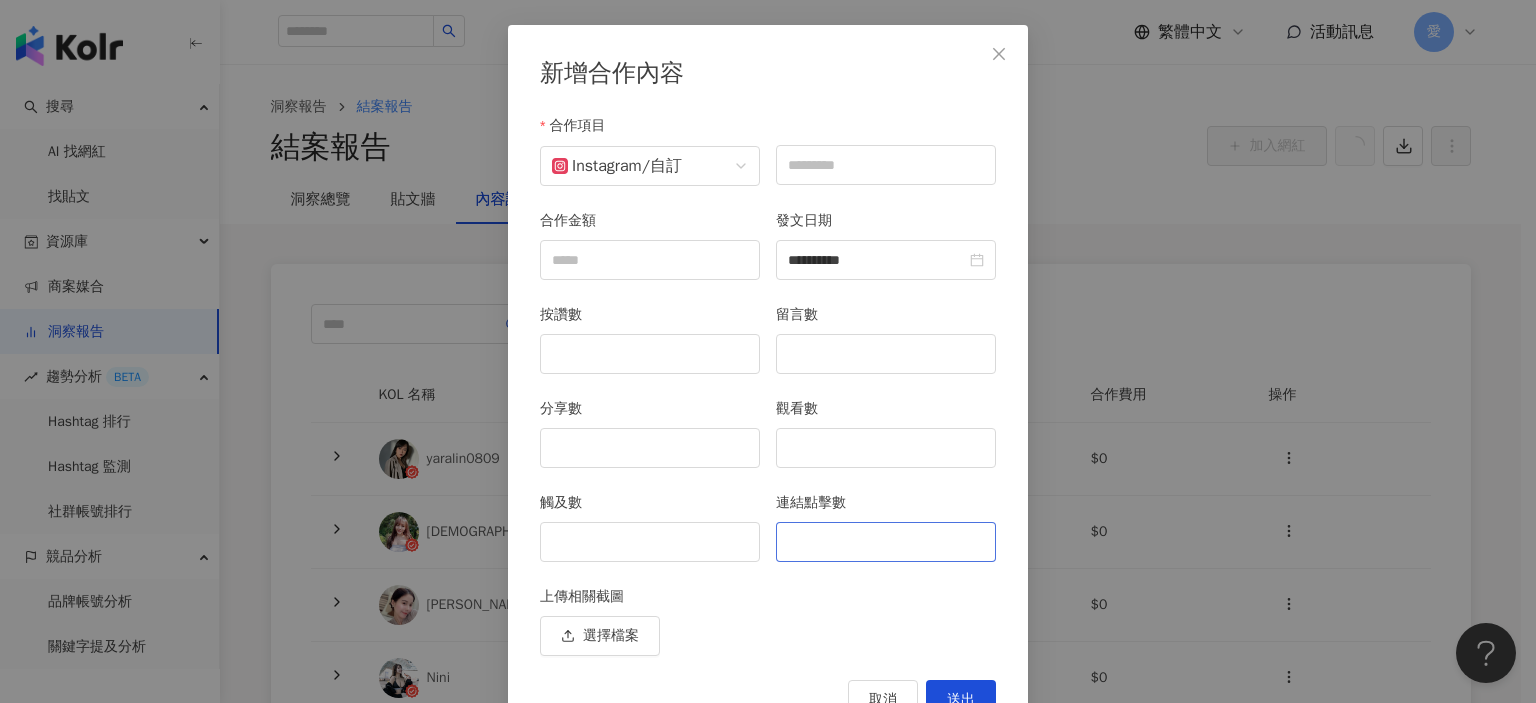 scroll, scrollTop: 137, scrollLeft: 0, axis: vertical 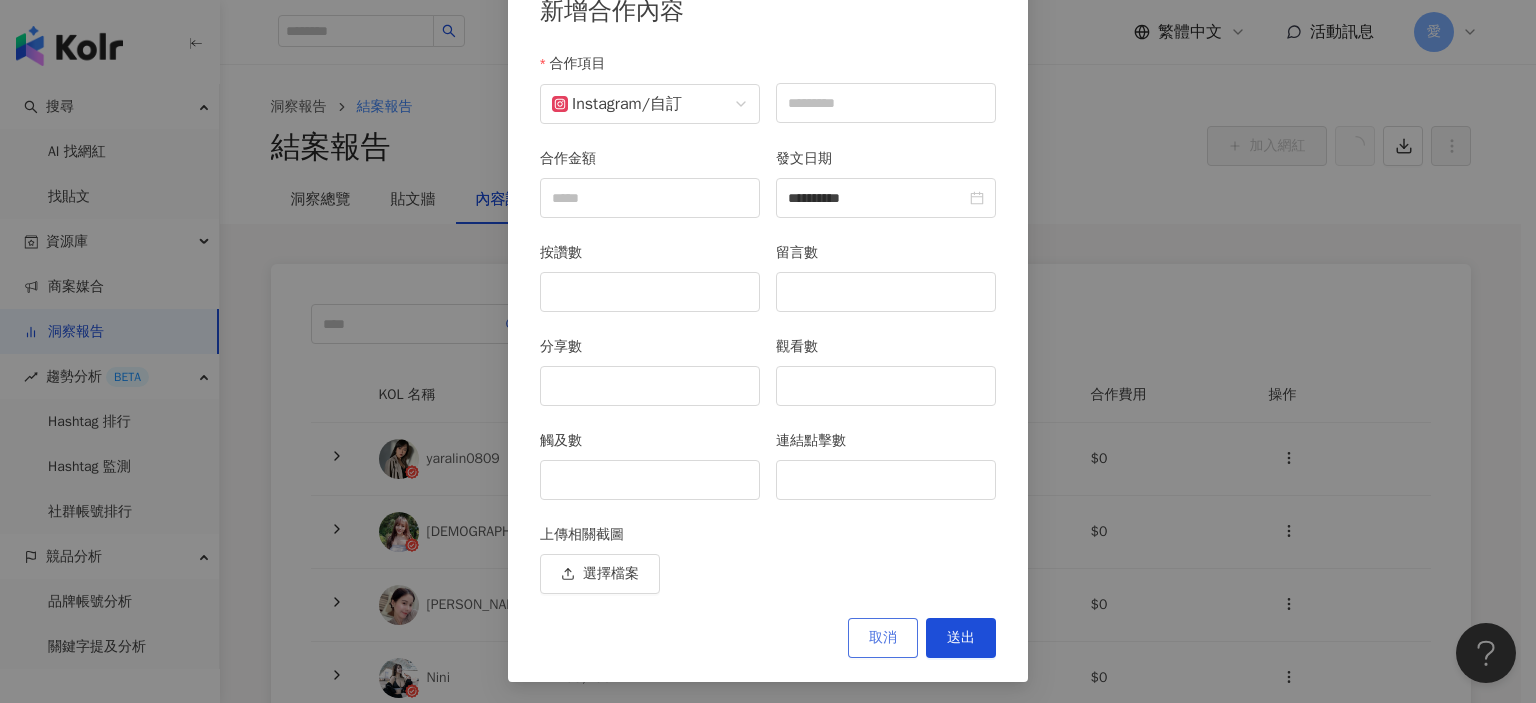 click on "取消" at bounding box center (883, 638) 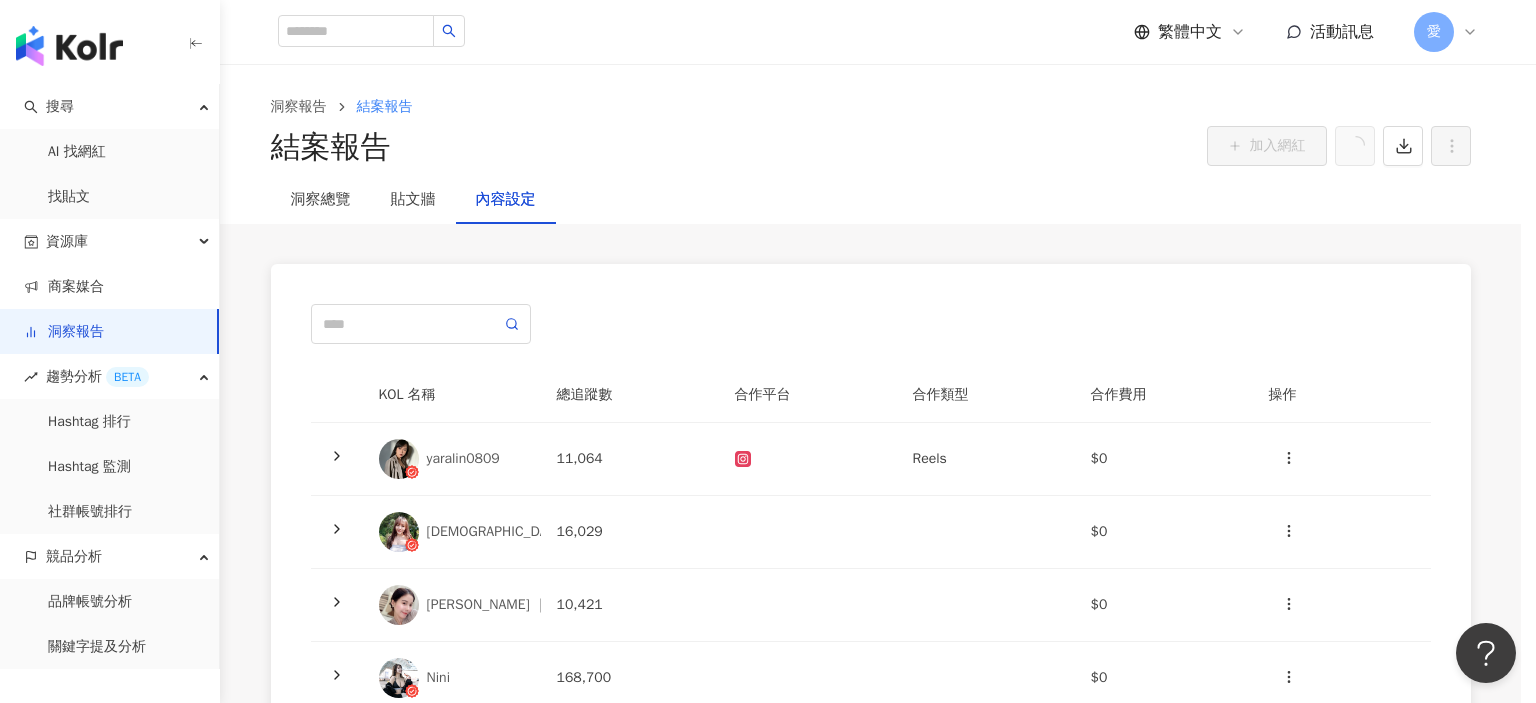 scroll, scrollTop: 0, scrollLeft: 0, axis: both 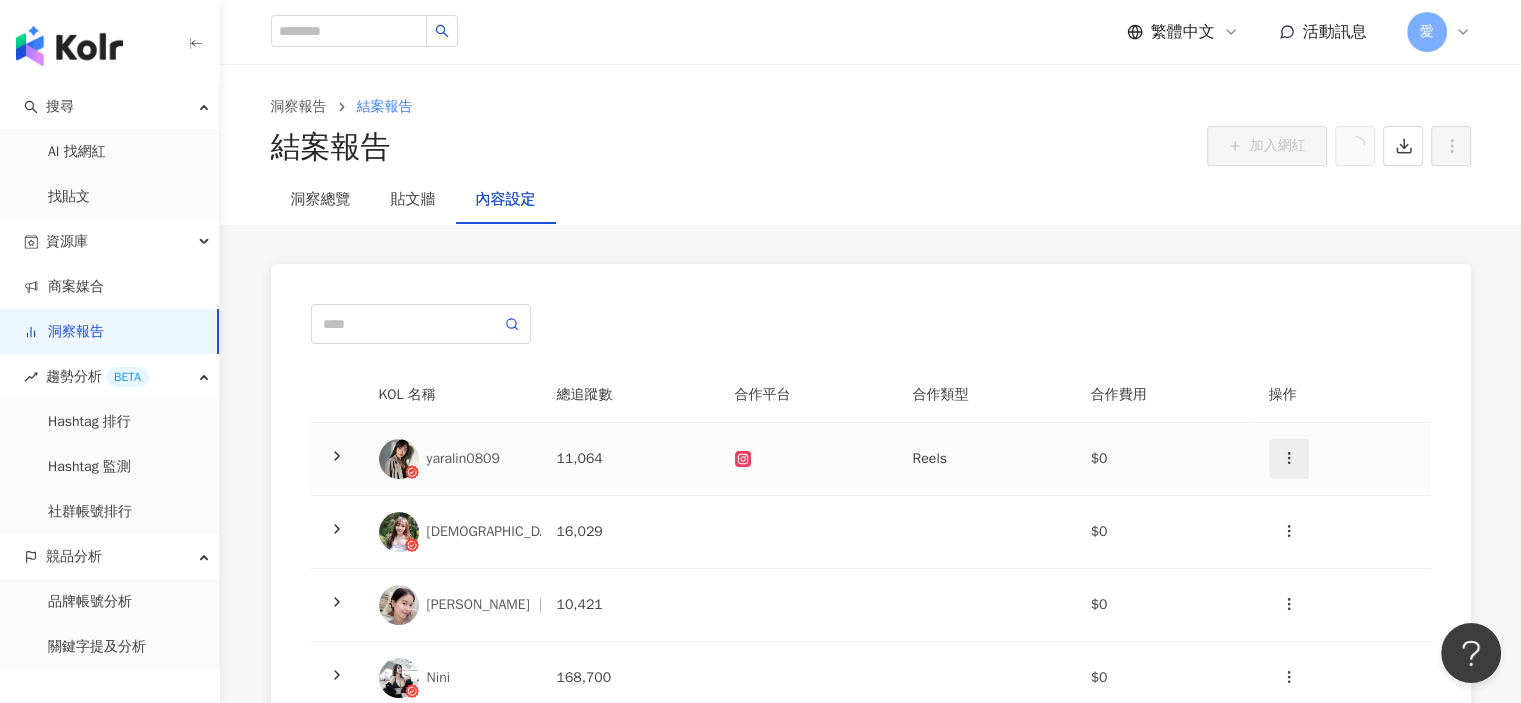 click at bounding box center (1289, 459) 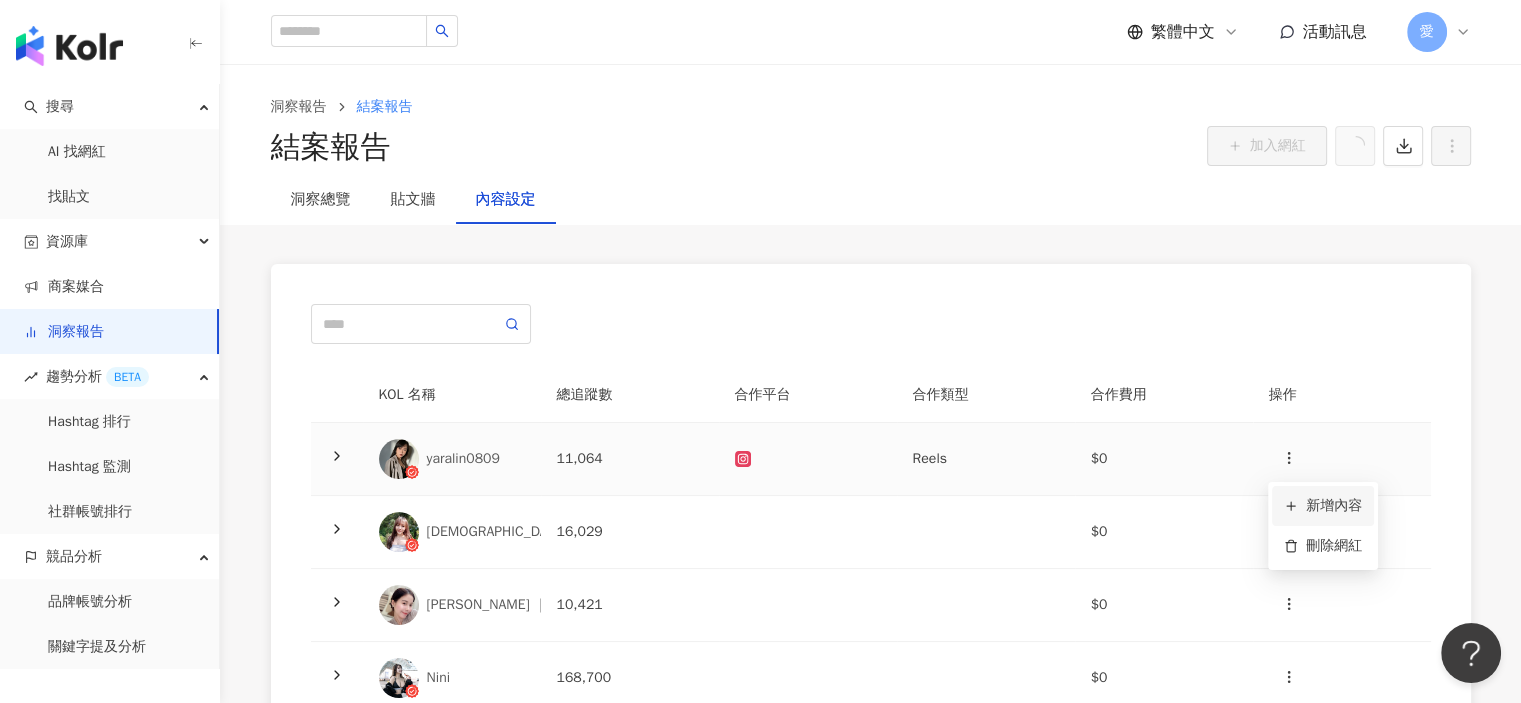 click 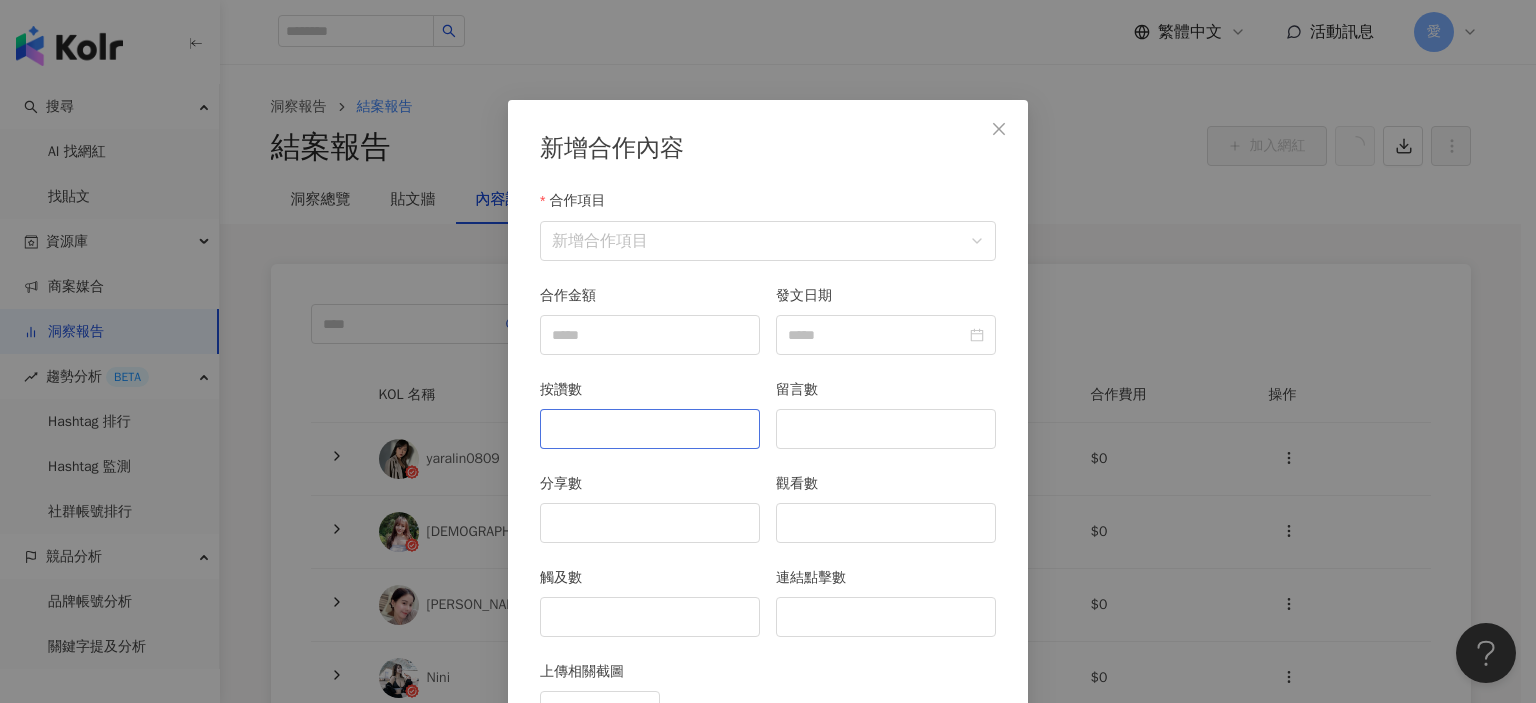 scroll, scrollTop: 100, scrollLeft: 0, axis: vertical 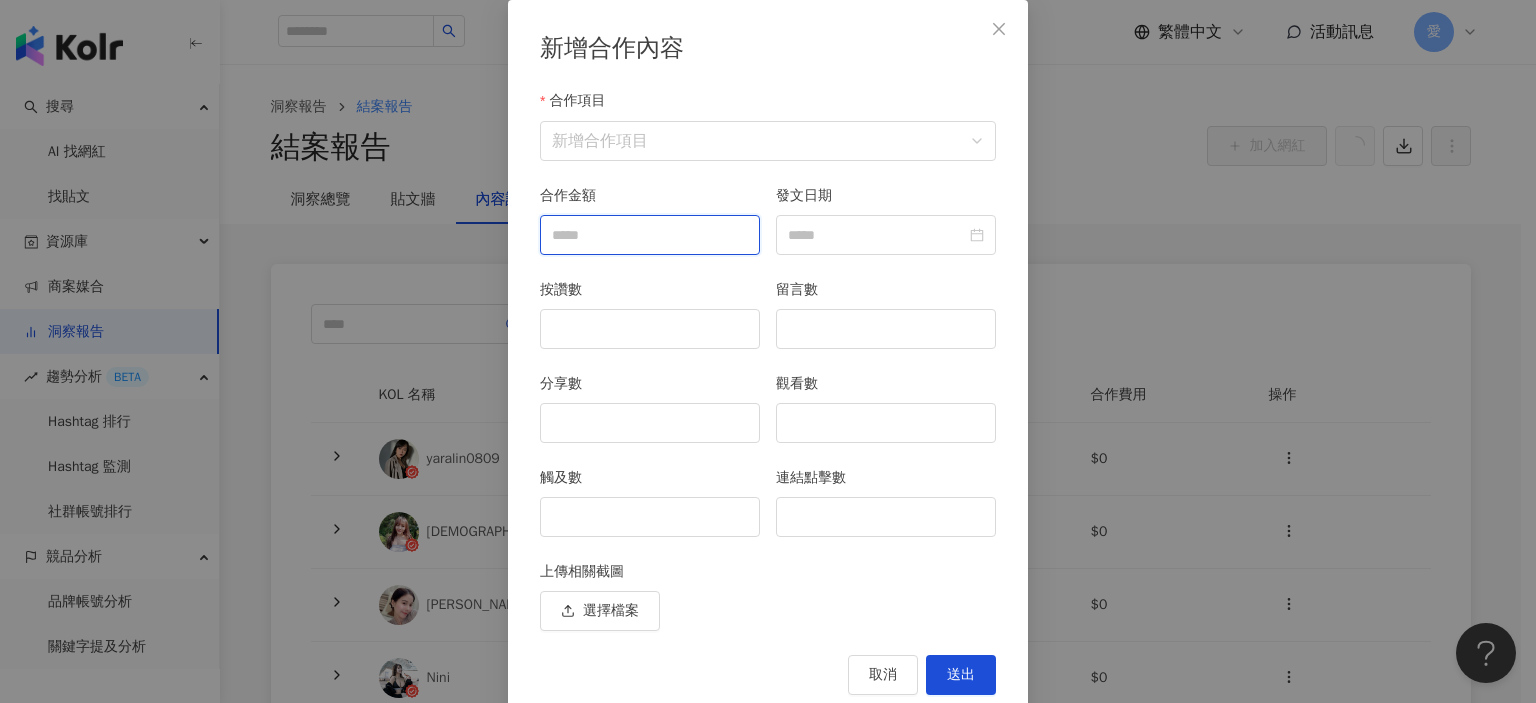 click on "合作金額" at bounding box center [650, 235] 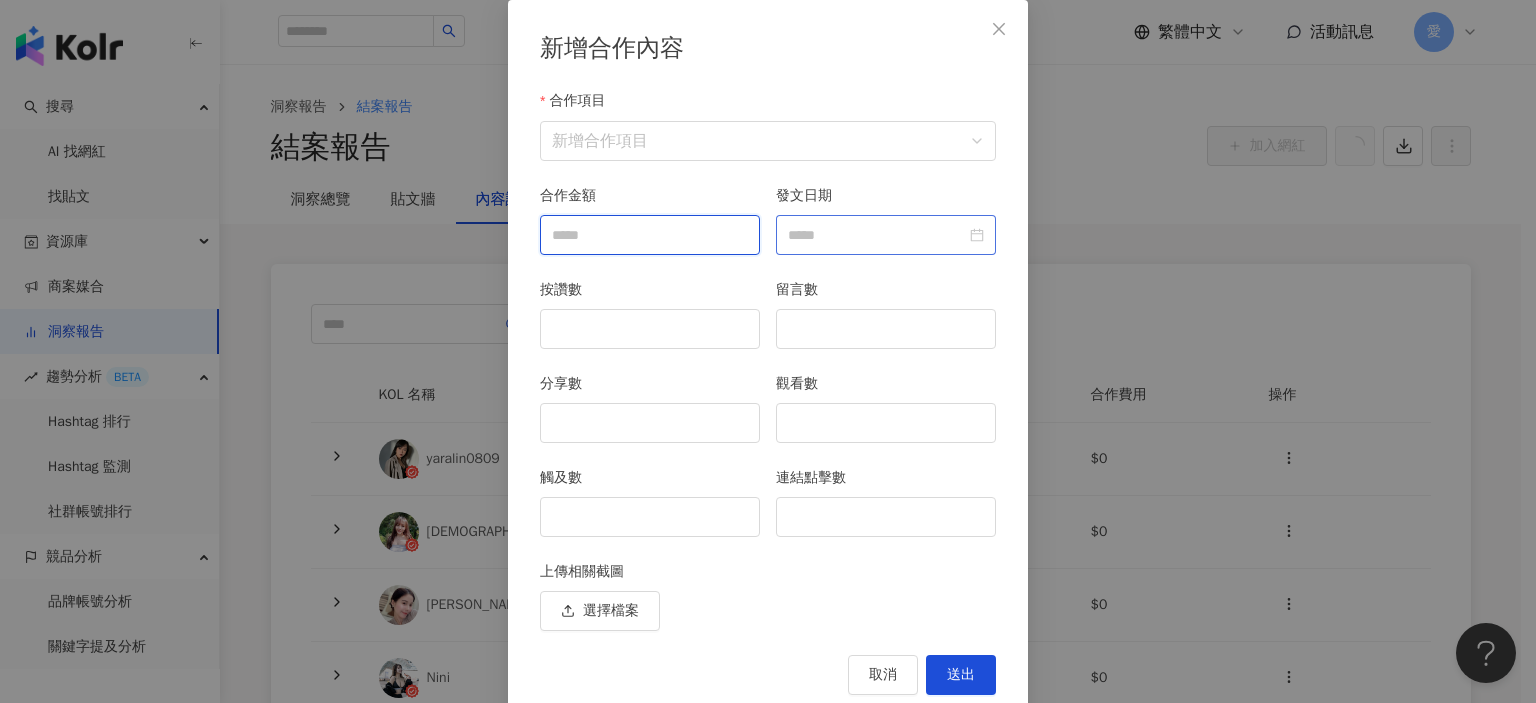 click at bounding box center [886, 235] 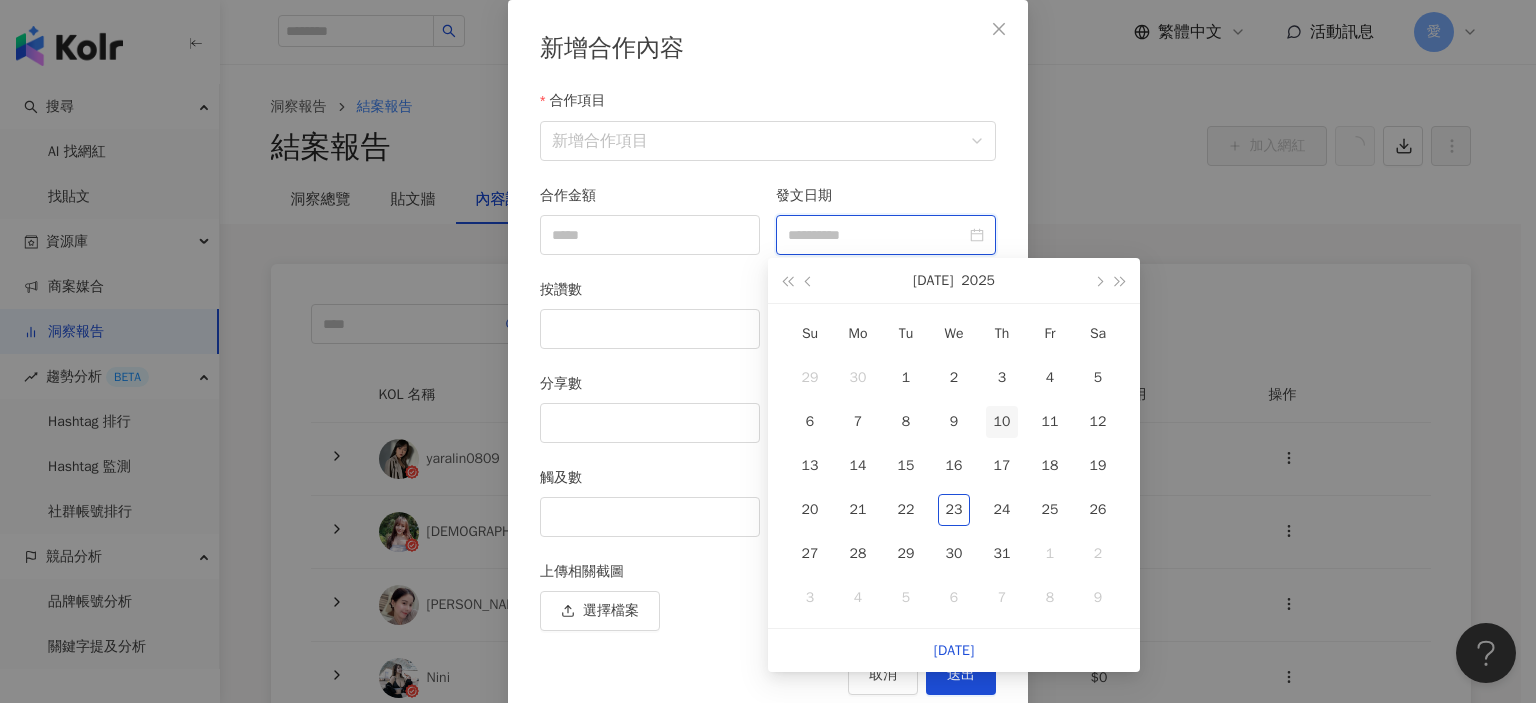 type on "**********" 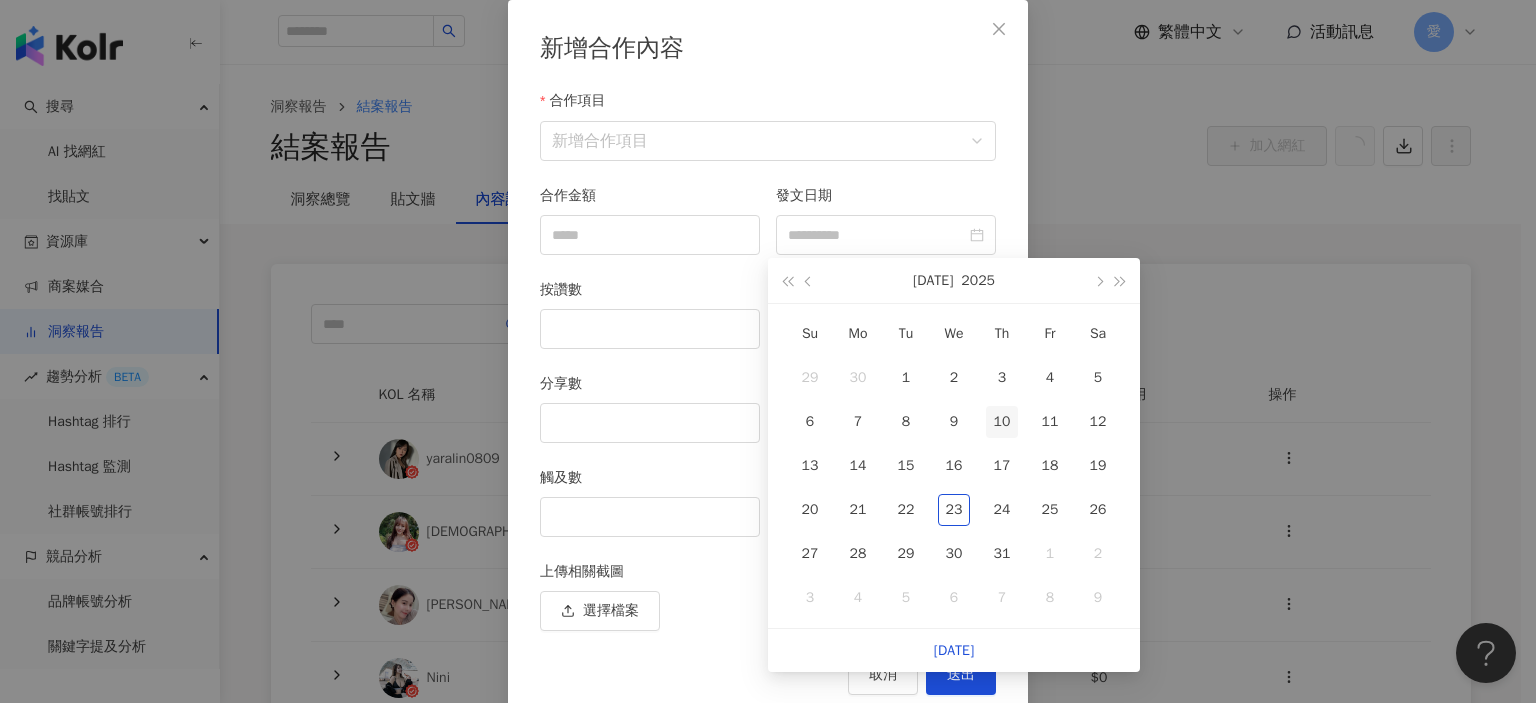click on "10" at bounding box center (1002, 422) 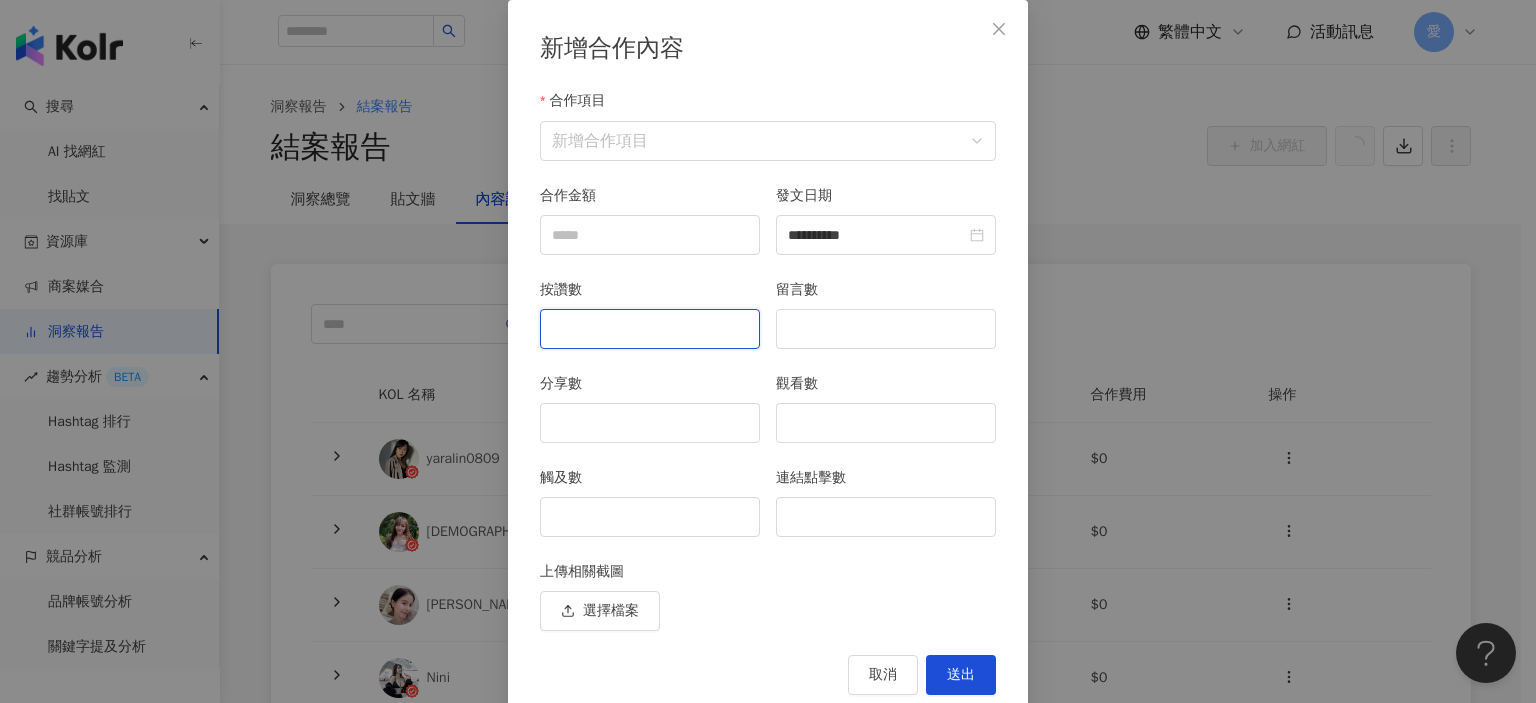 click on "按讚數" at bounding box center [650, 329] 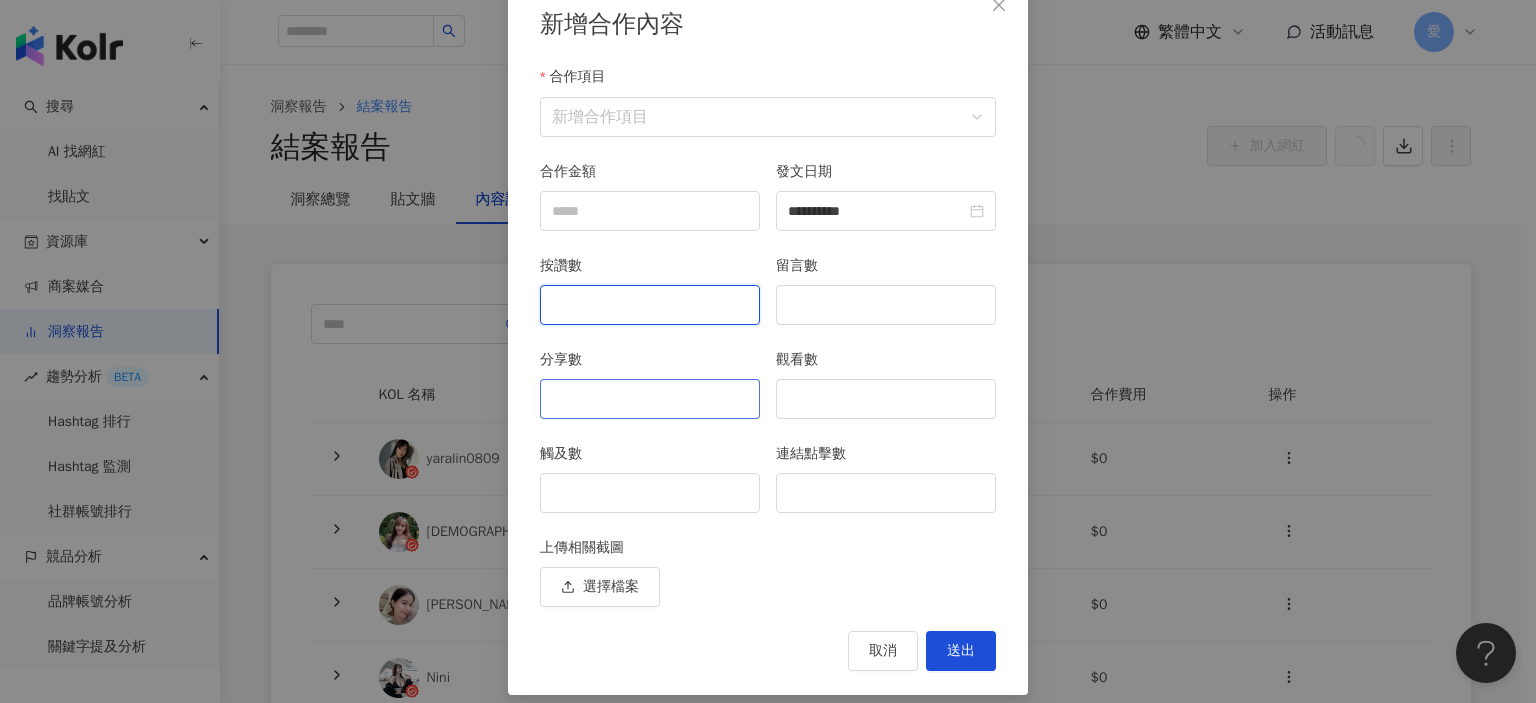 scroll, scrollTop: 137, scrollLeft: 0, axis: vertical 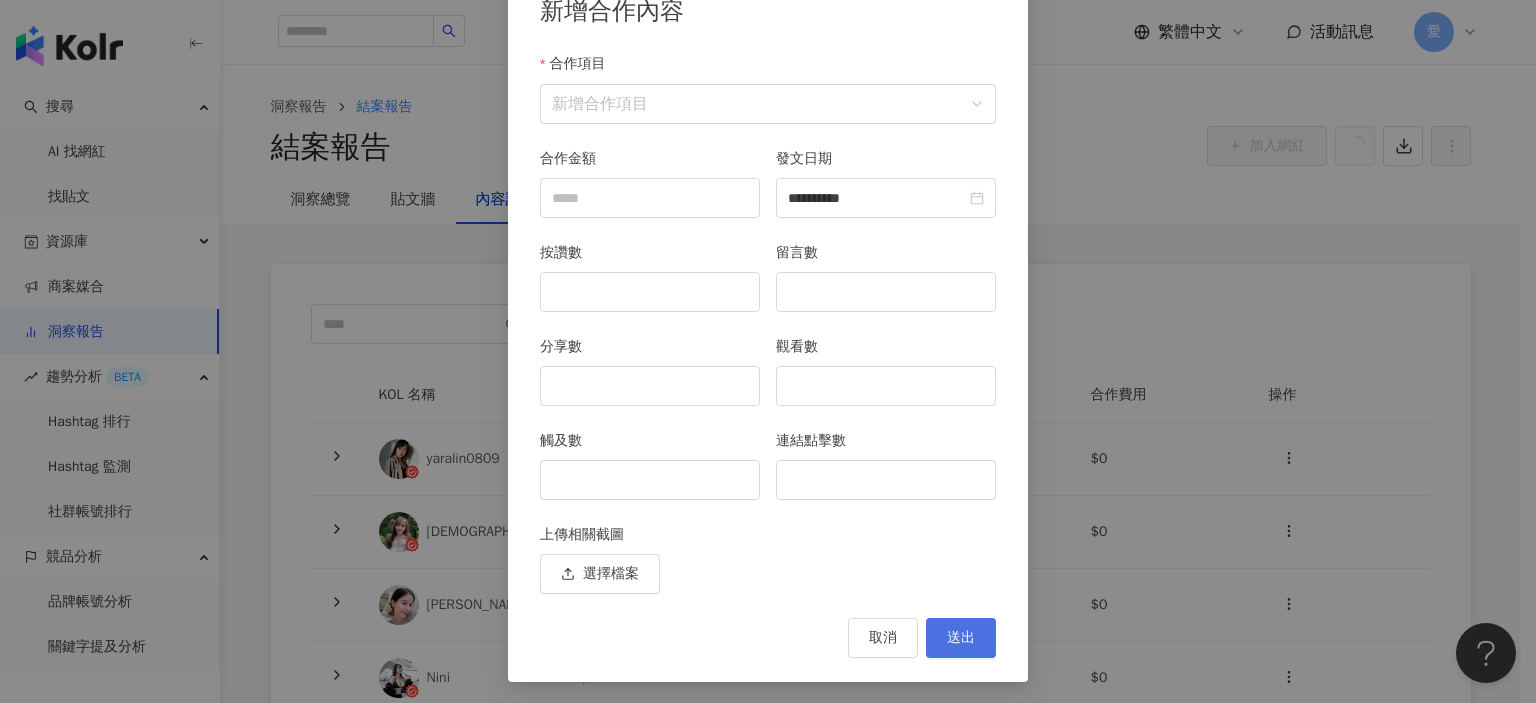 click on "送出" at bounding box center (961, 638) 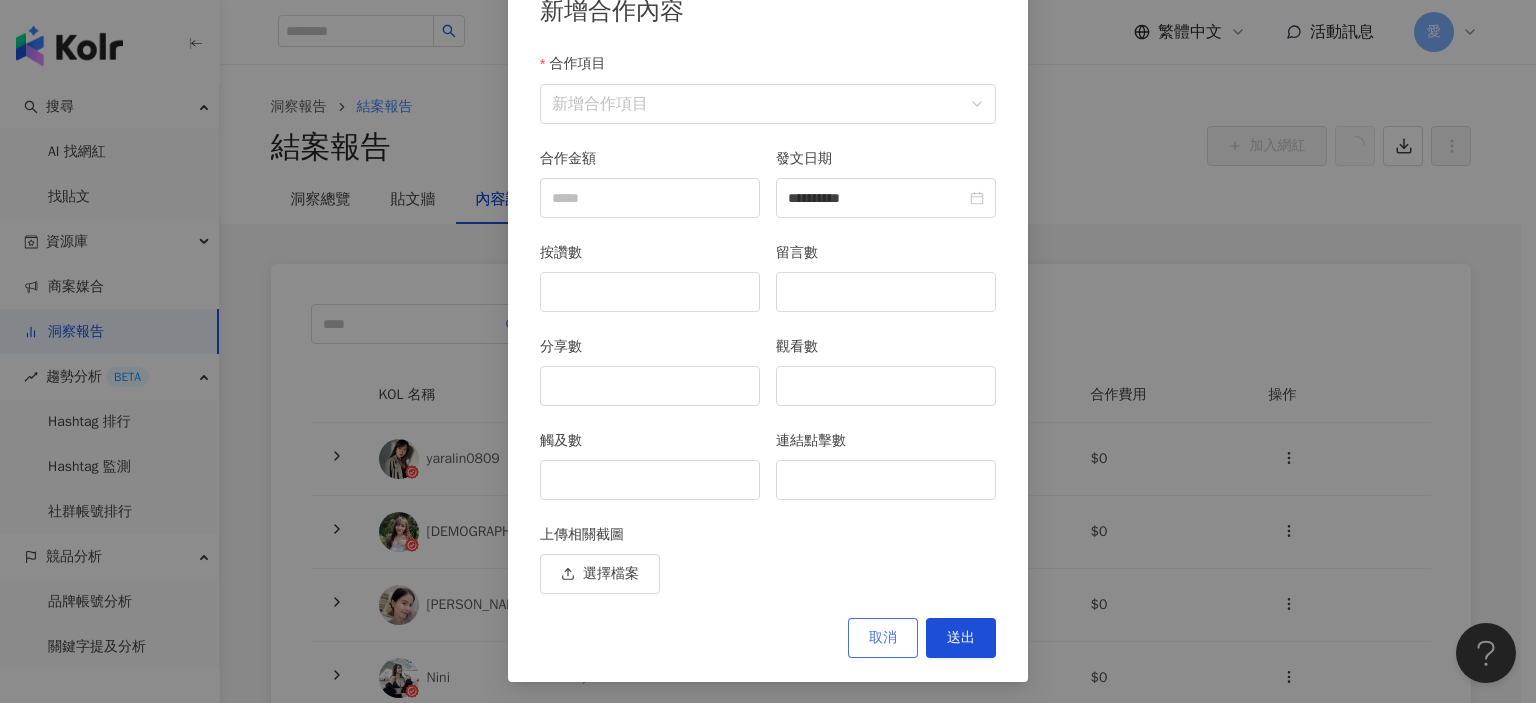 click on "取消" at bounding box center (883, 638) 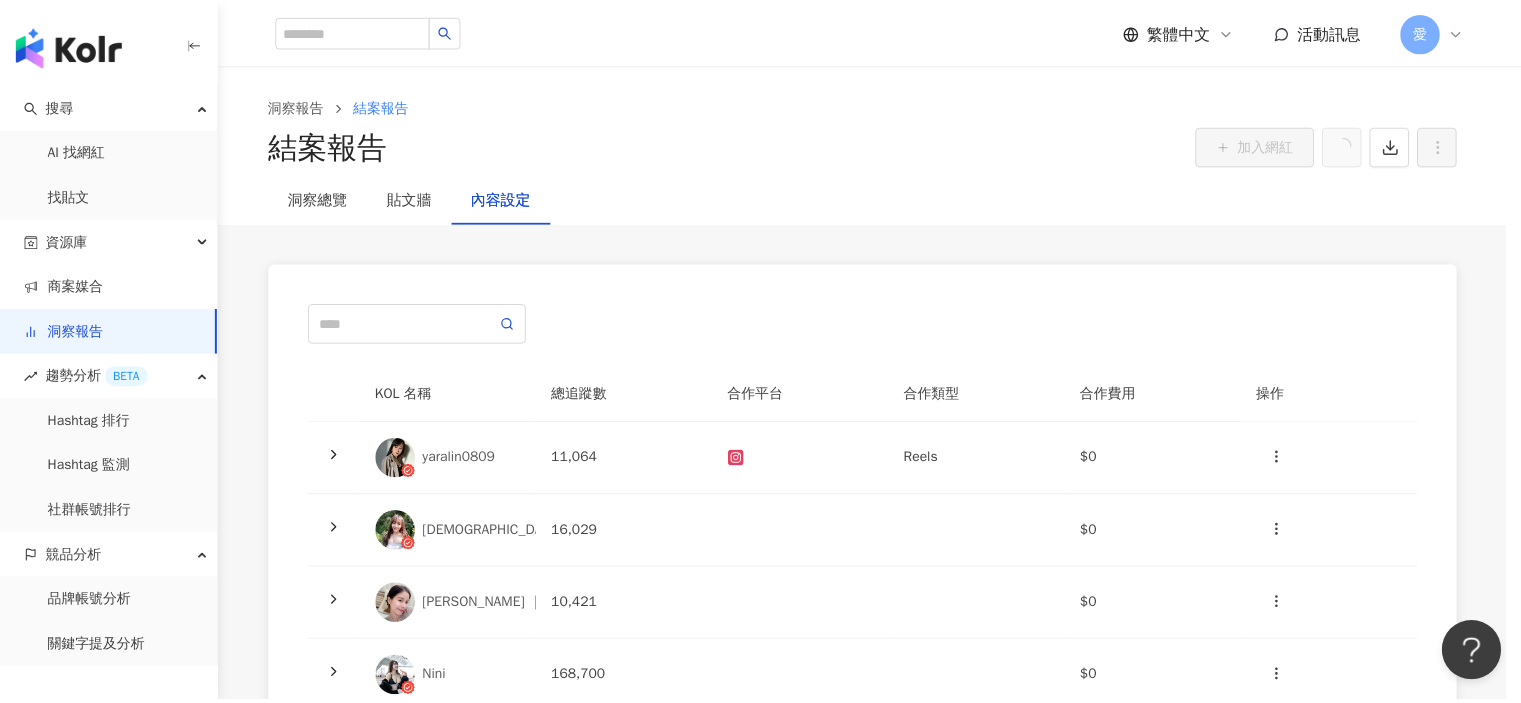 scroll, scrollTop: 37, scrollLeft: 0, axis: vertical 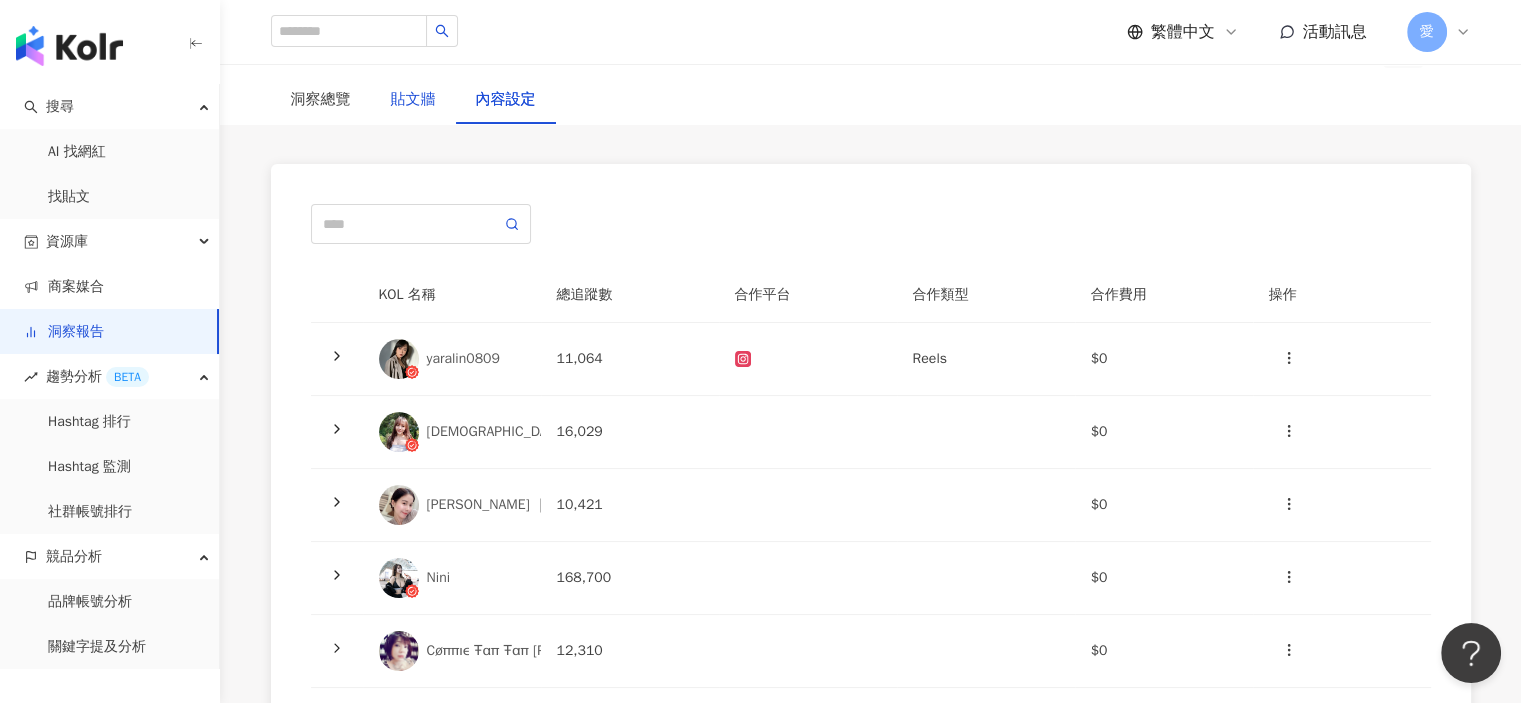 click on "貼文牆" at bounding box center (413, 100) 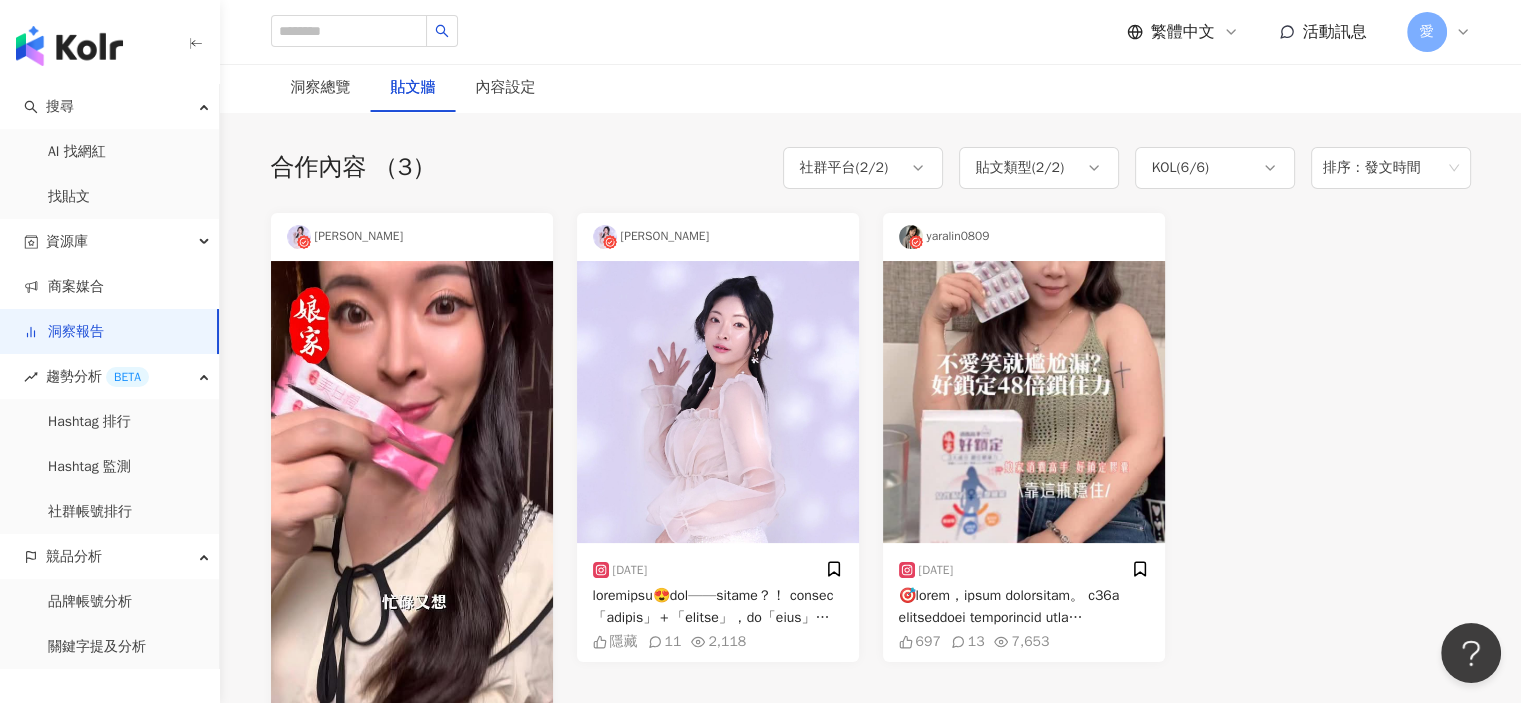 scroll, scrollTop: 0, scrollLeft: 0, axis: both 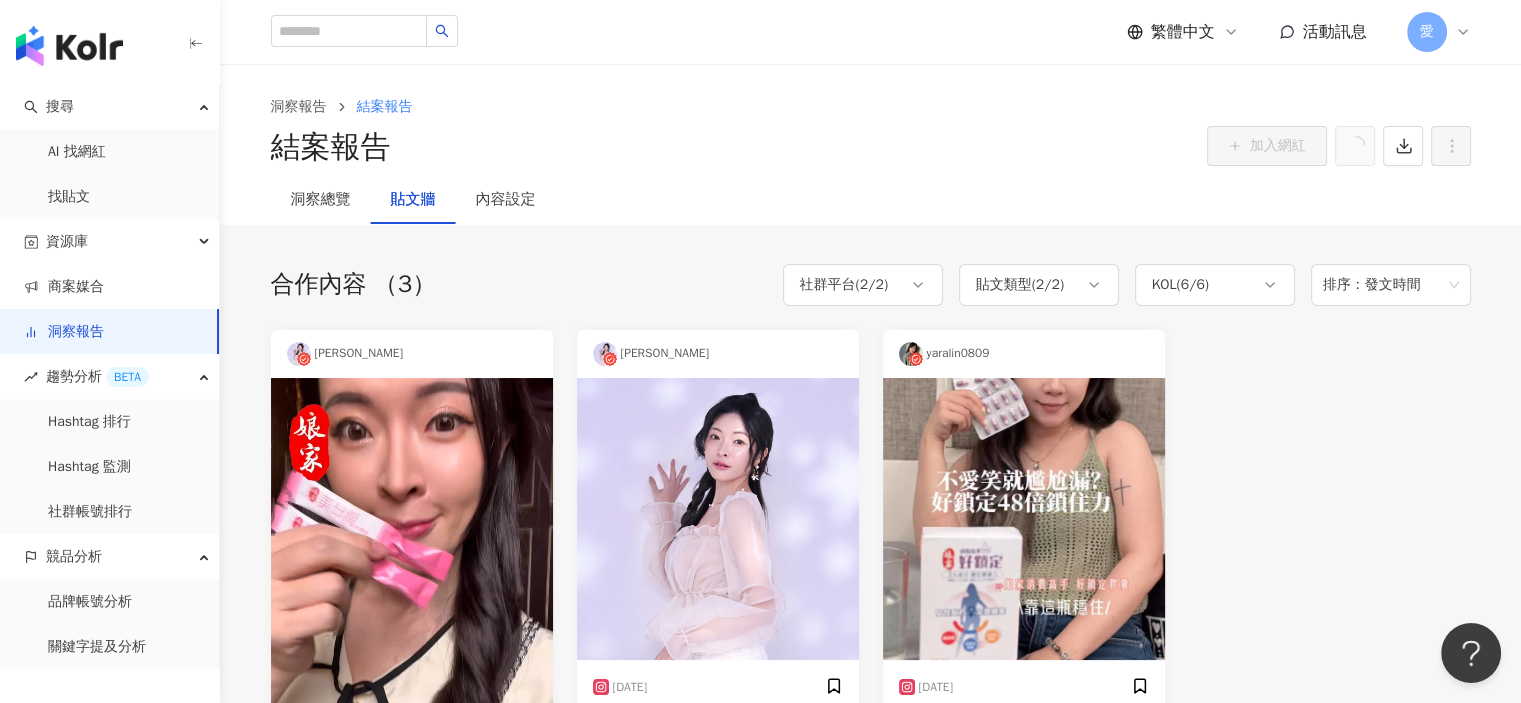 click on "結案報告" at bounding box center (385, 106) 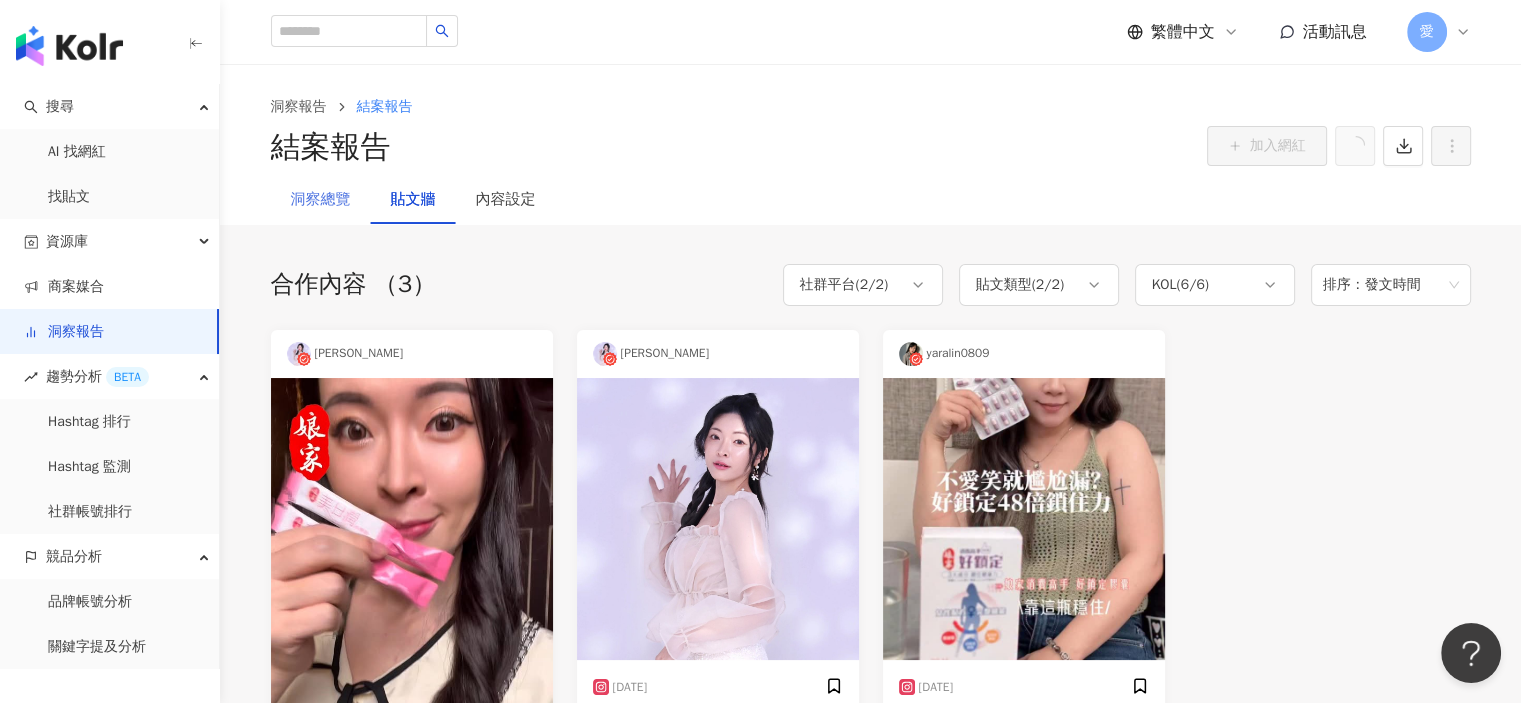 click on "洞察總覽" at bounding box center [321, 200] 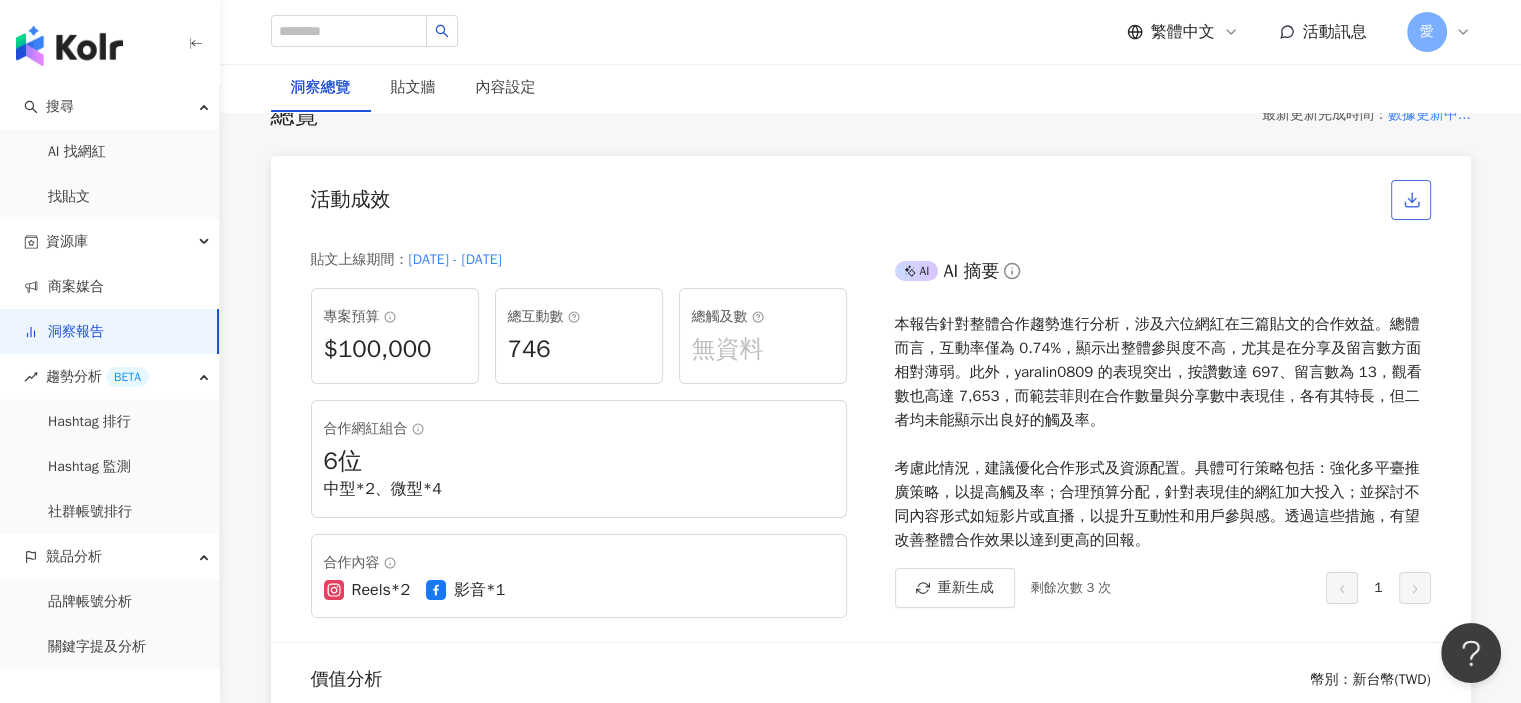 scroll, scrollTop: 0, scrollLeft: 0, axis: both 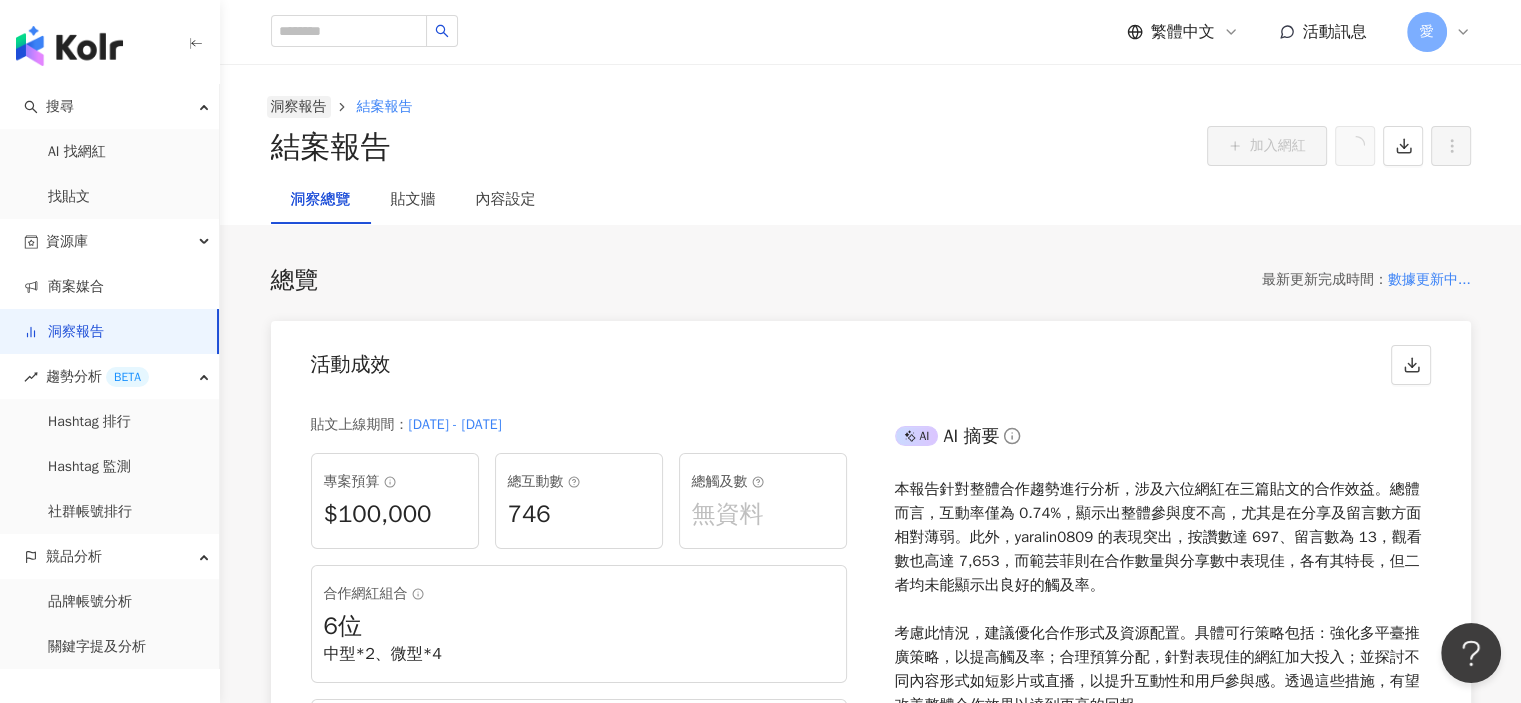 click on "洞察報告" at bounding box center (299, 107) 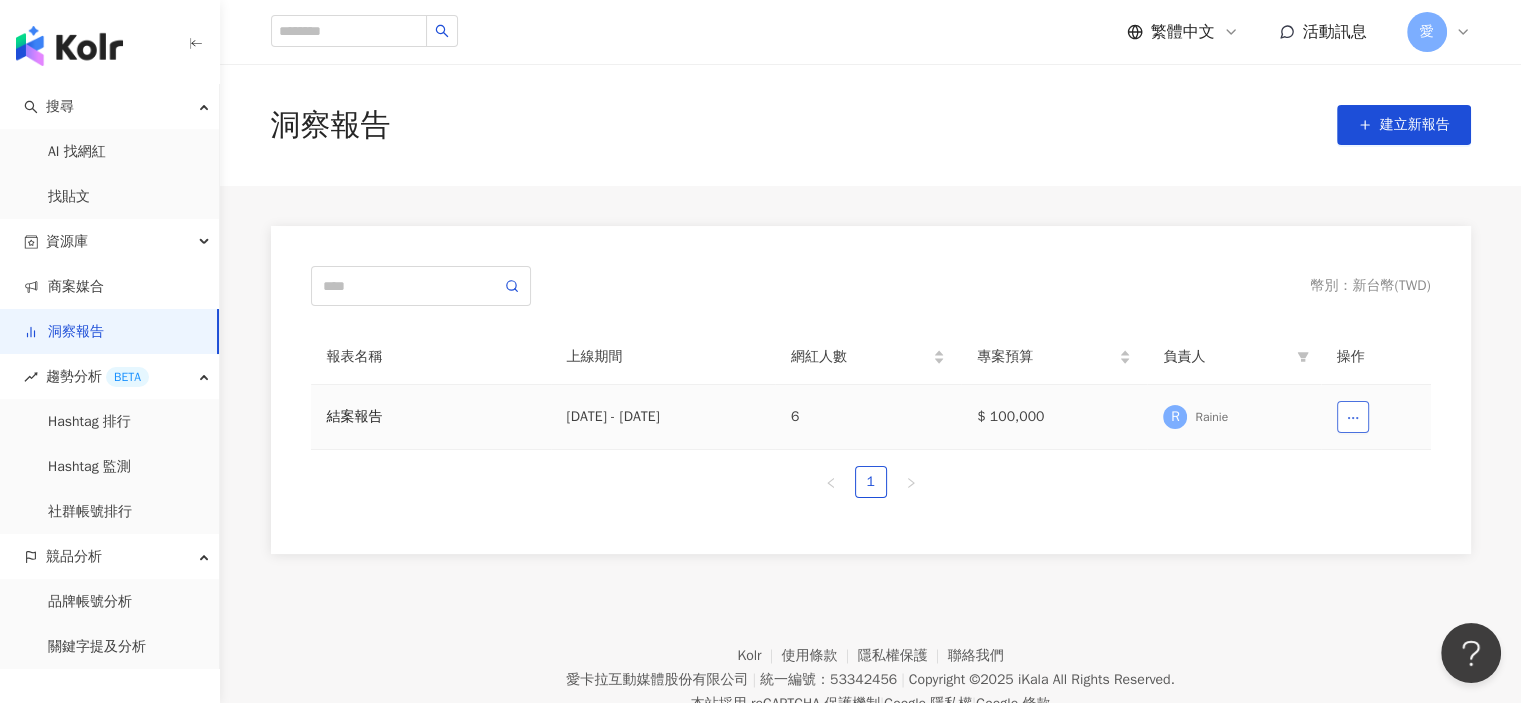 click 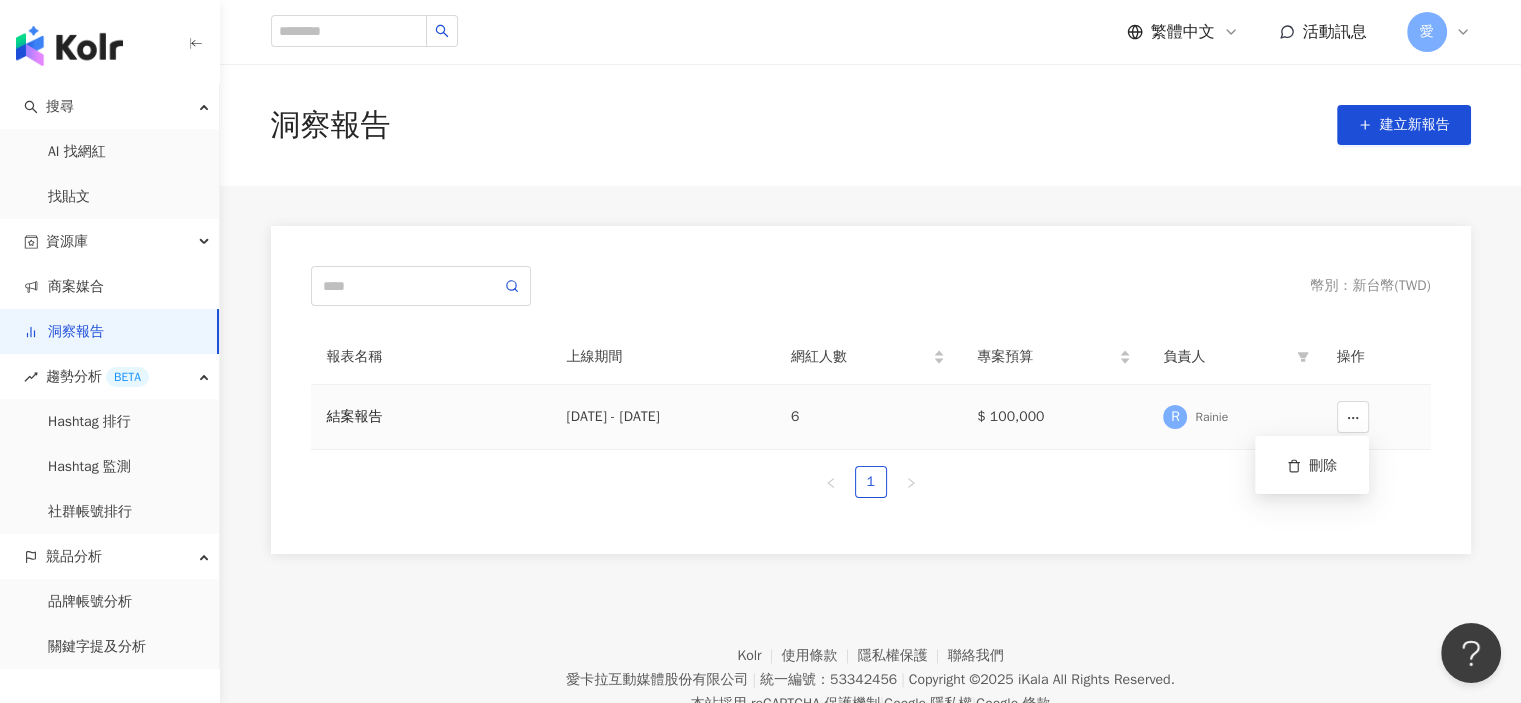 click on "結案報告" at bounding box center (431, 417) 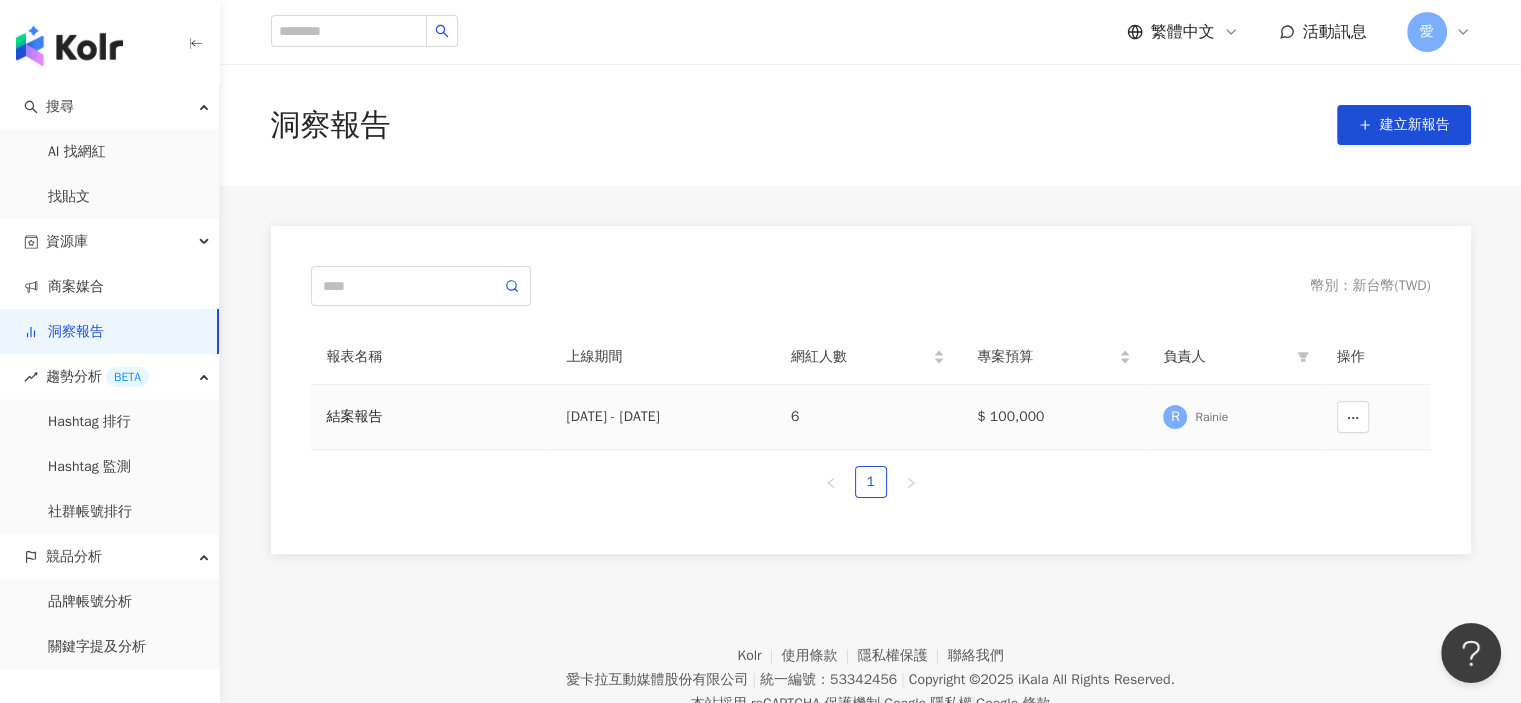 click on "結案報告" at bounding box center [431, 417] 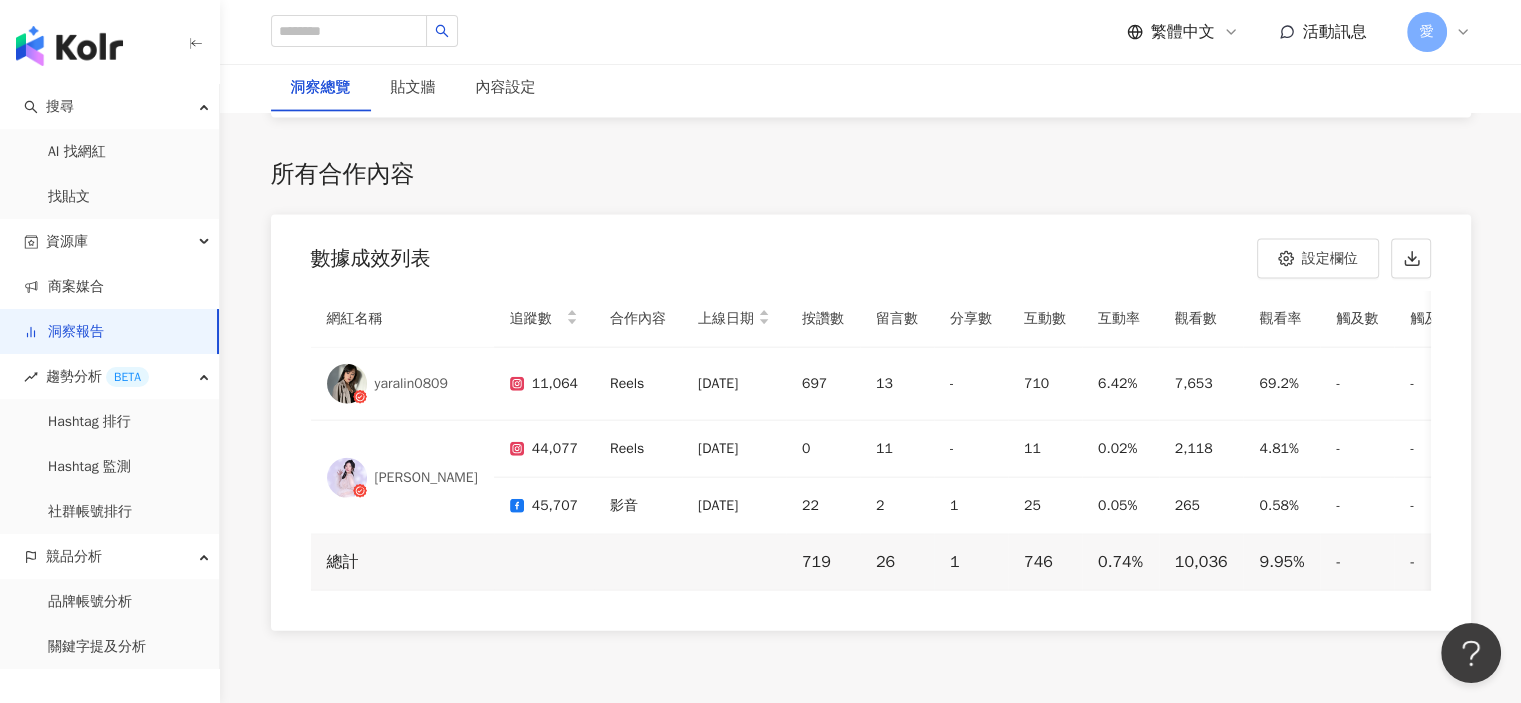 scroll, scrollTop: 4500, scrollLeft: 0, axis: vertical 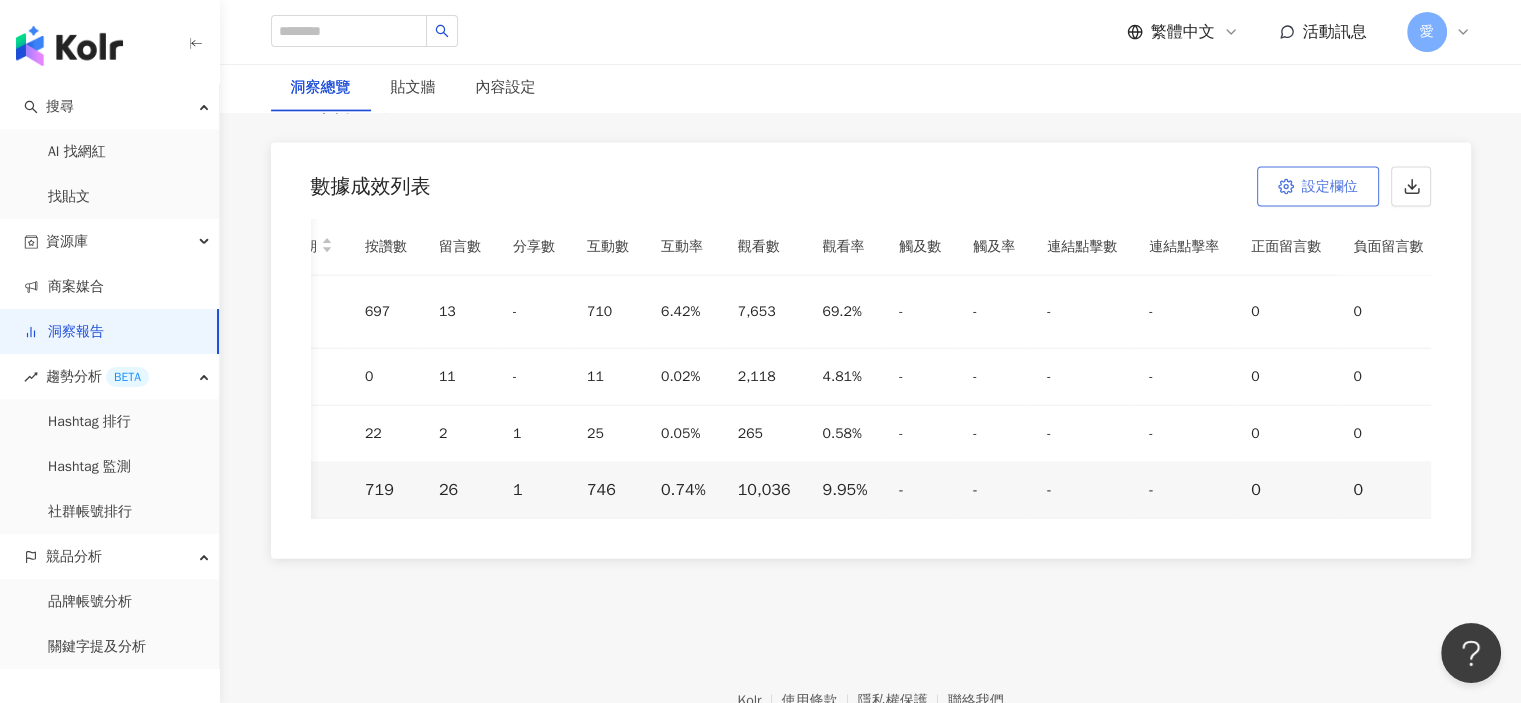 click on "設定欄位" at bounding box center (1318, 187) 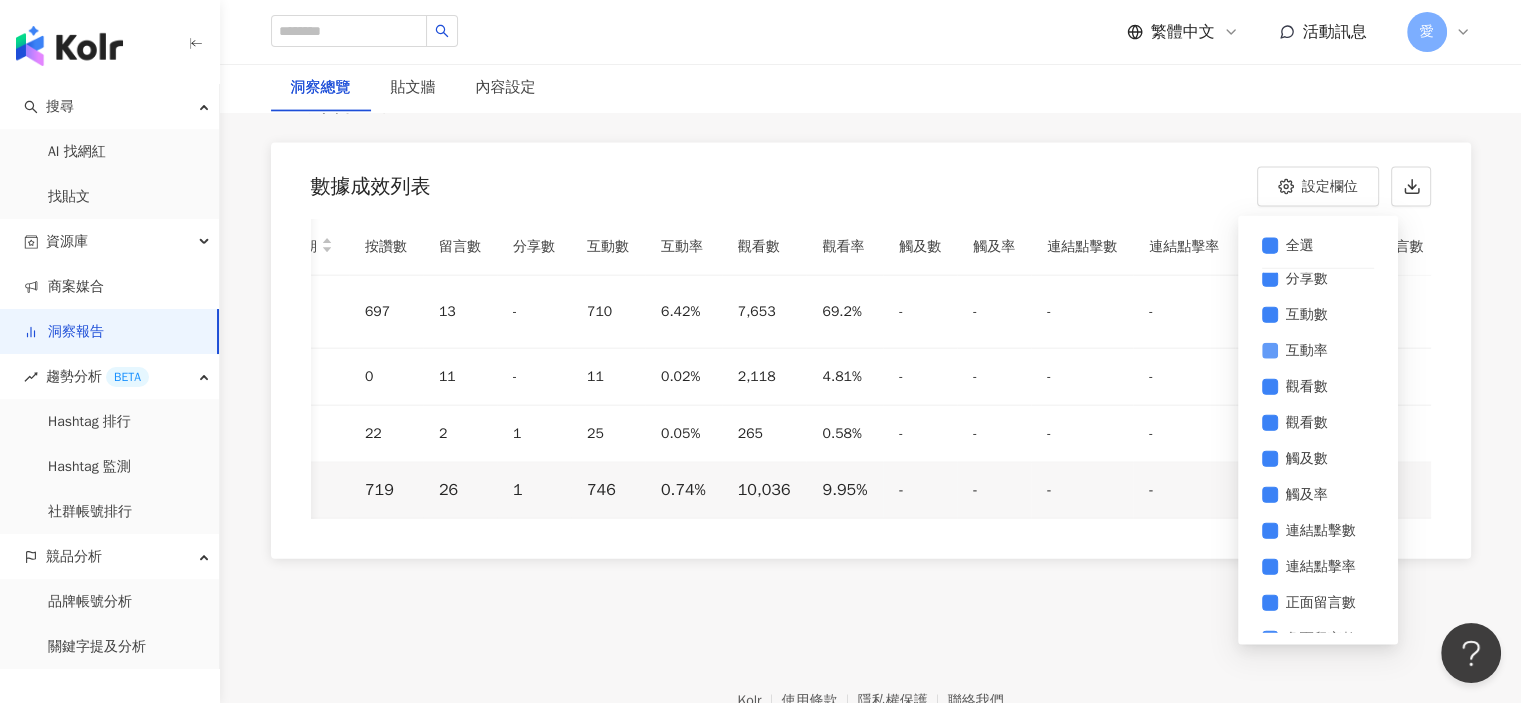 scroll, scrollTop: 144, scrollLeft: 0, axis: vertical 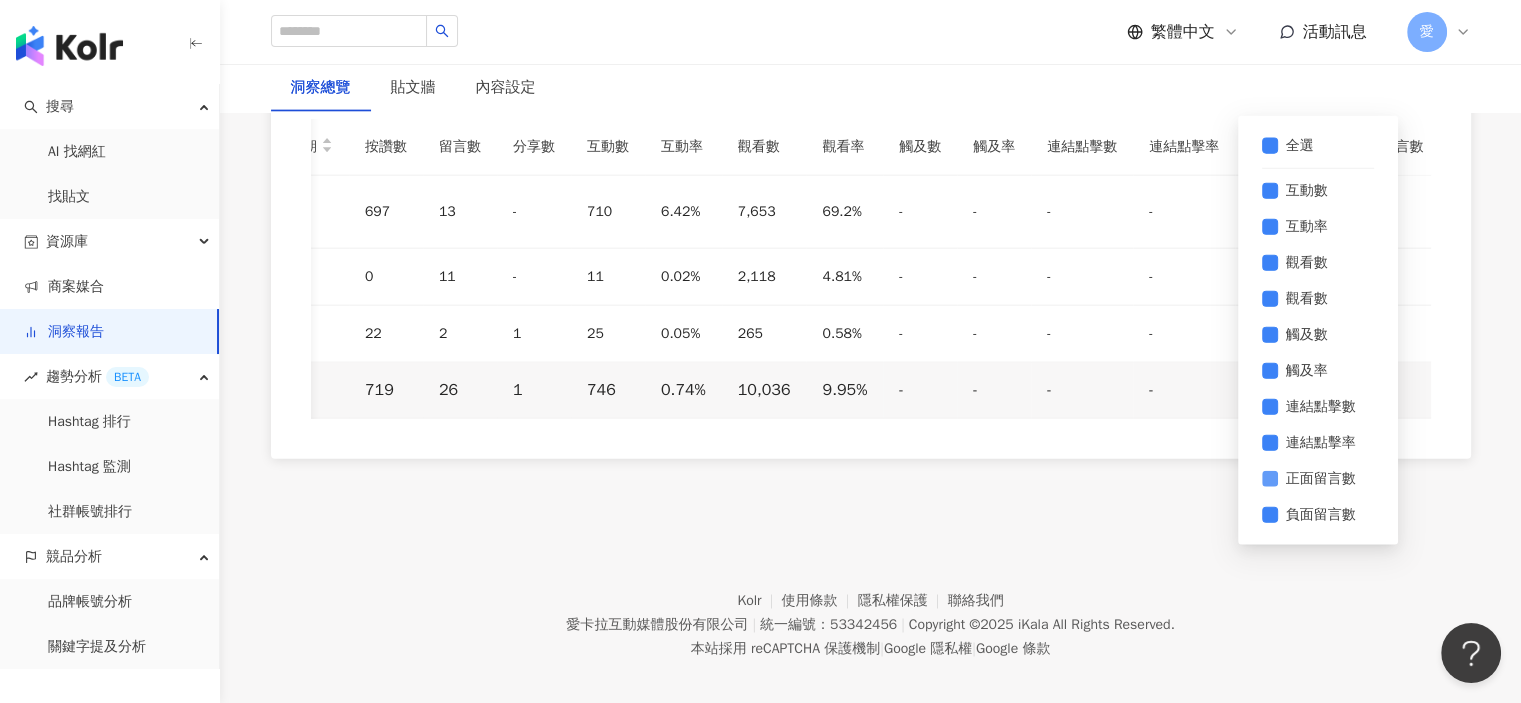 click on "正面留言數" at bounding box center [1318, 479] 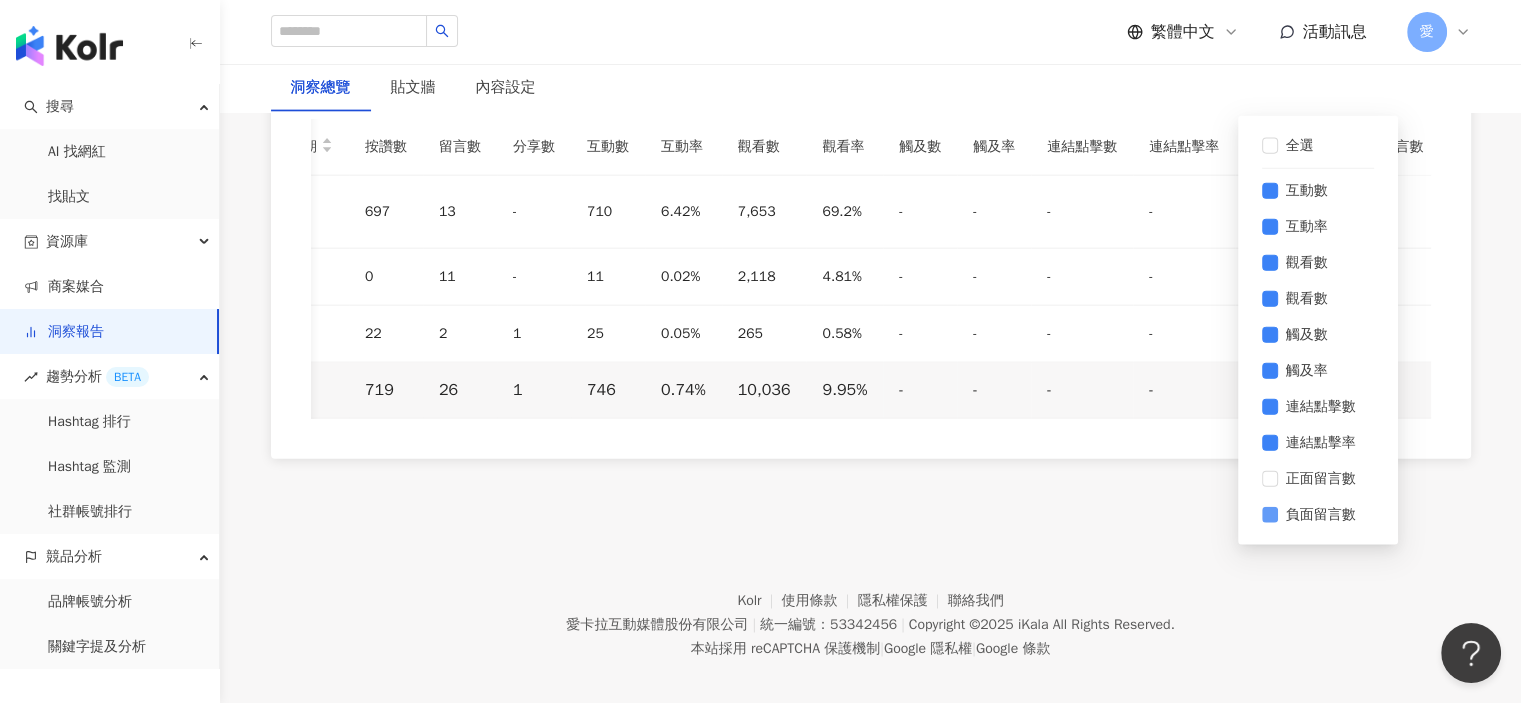 click on "負面留言數" at bounding box center (1321, 515) 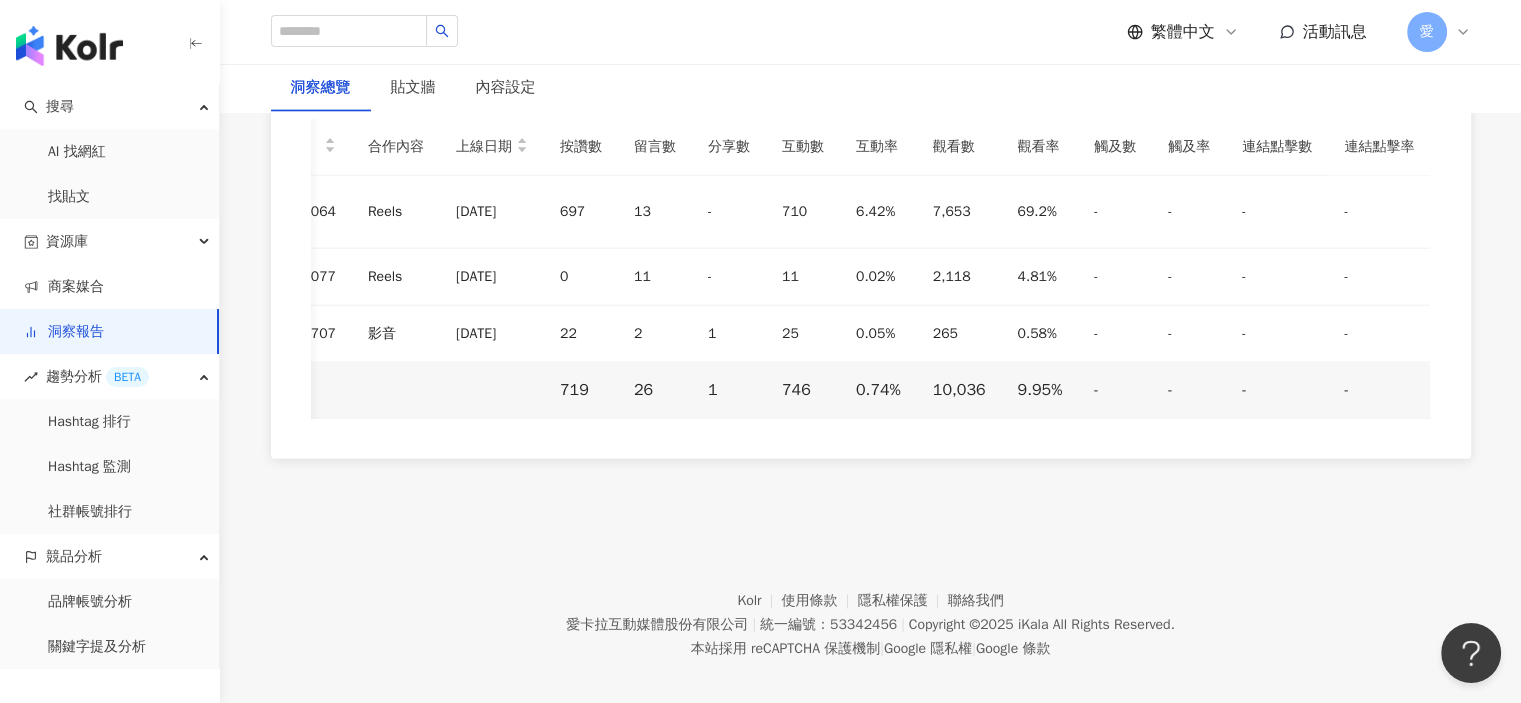 scroll, scrollTop: 0, scrollLeft: 233, axis: horizontal 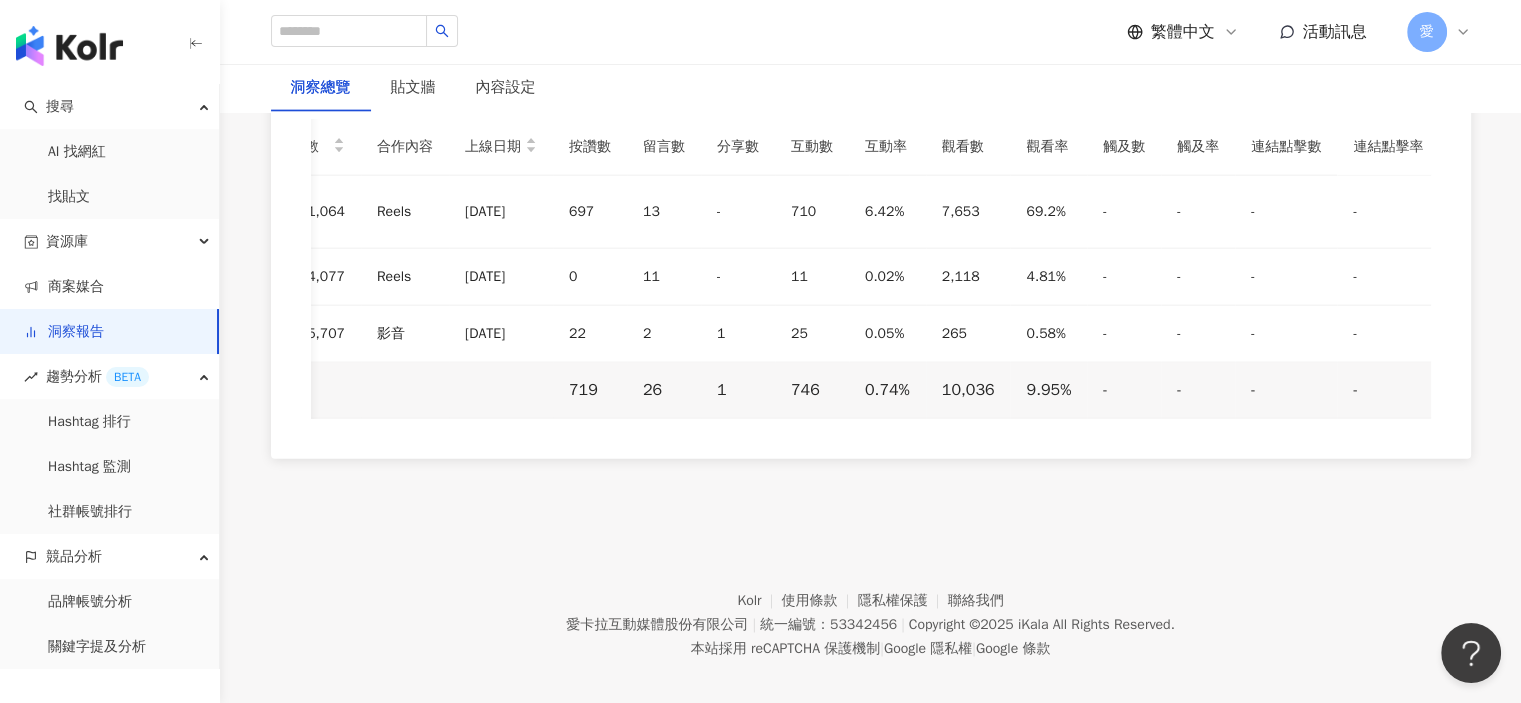 click on "Kolr 使用條款 隱私權保護 聯絡我們 愛卡拉互動媒體股份有限公司  |  統一編號：53342456  |  Copyright ©  2025   iKala   All Rights Reserved. 本站採用 reCAPTCHA 保護機制  |  Google 隱私權  |  Google 條款" at bounding box center [870, 610] 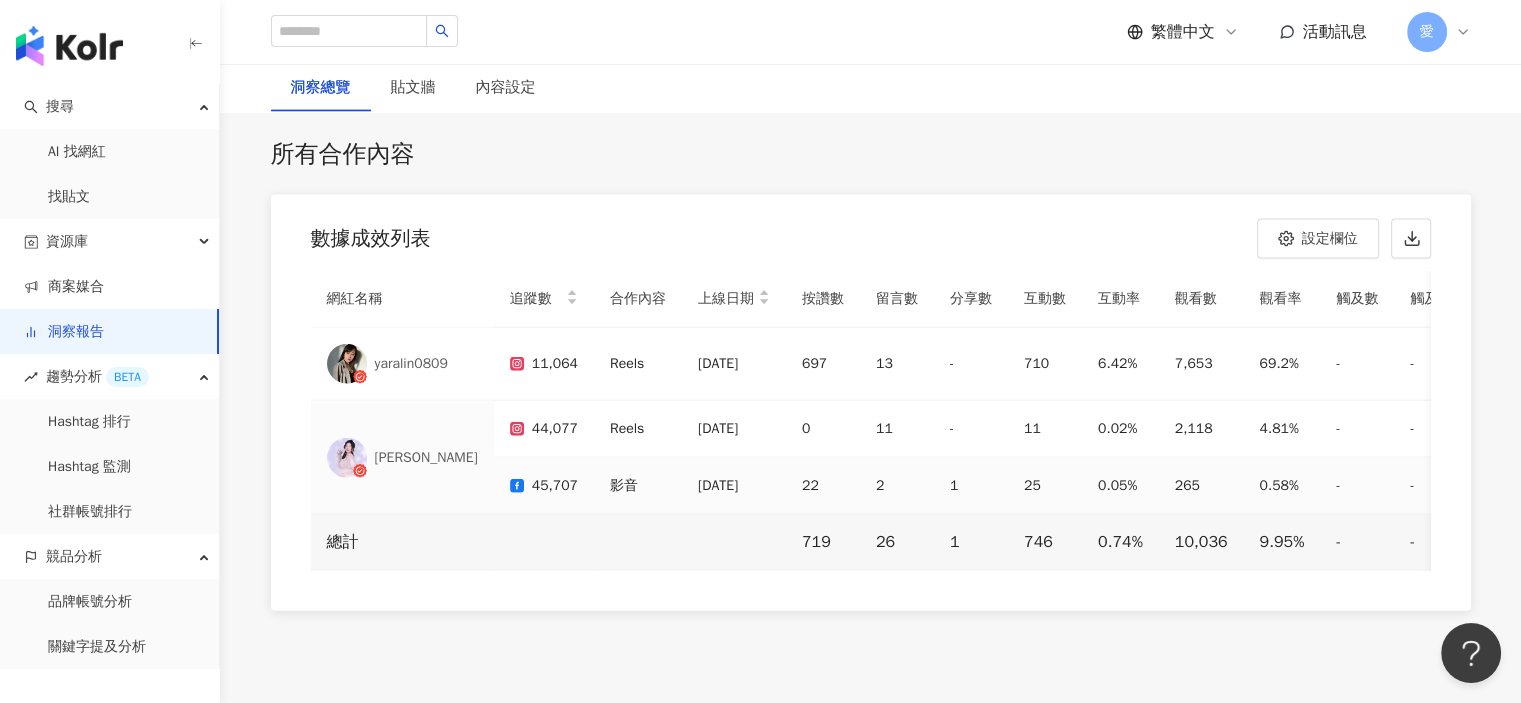 scroll, scrollTop: 4228, scrollLeft: 0, axis: vertical 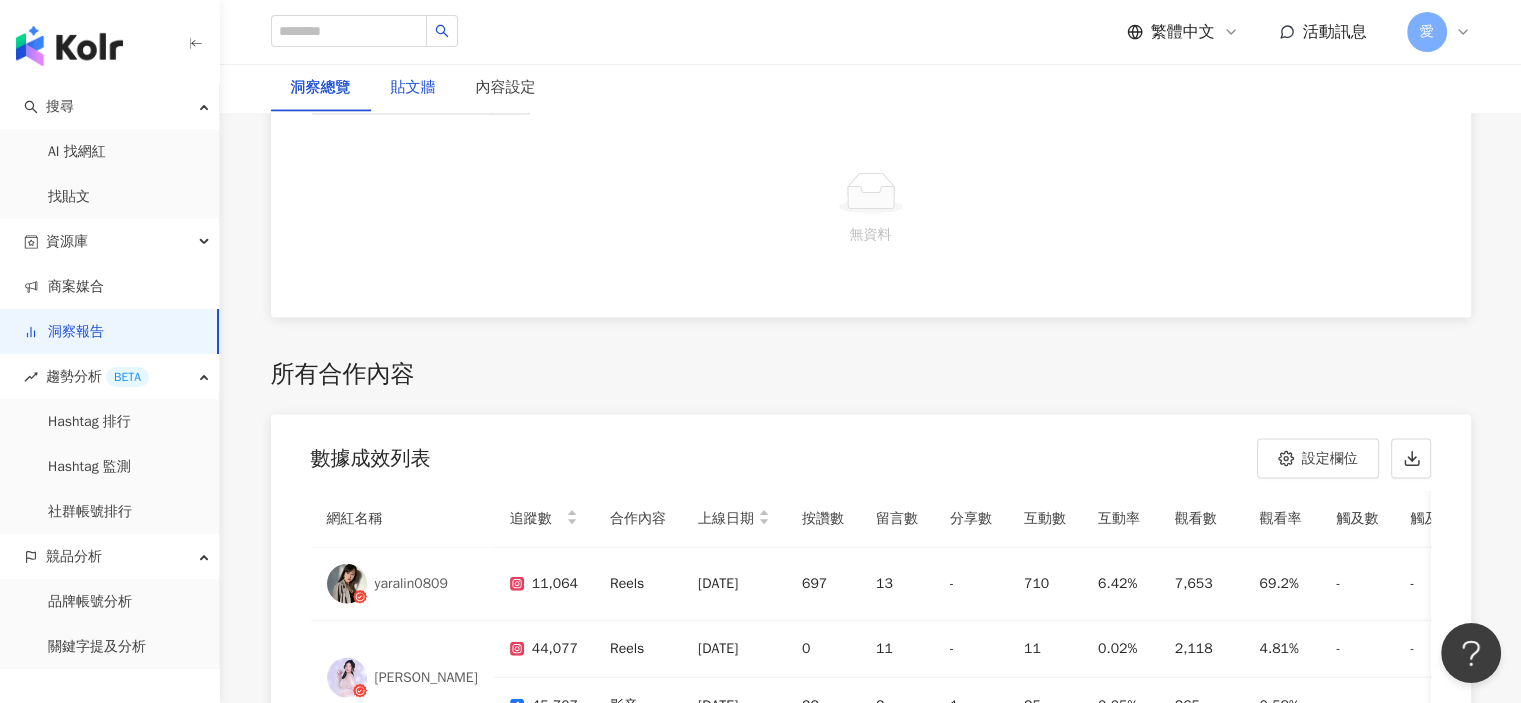 click on "貼文牆" at bounding box center (413, 88) 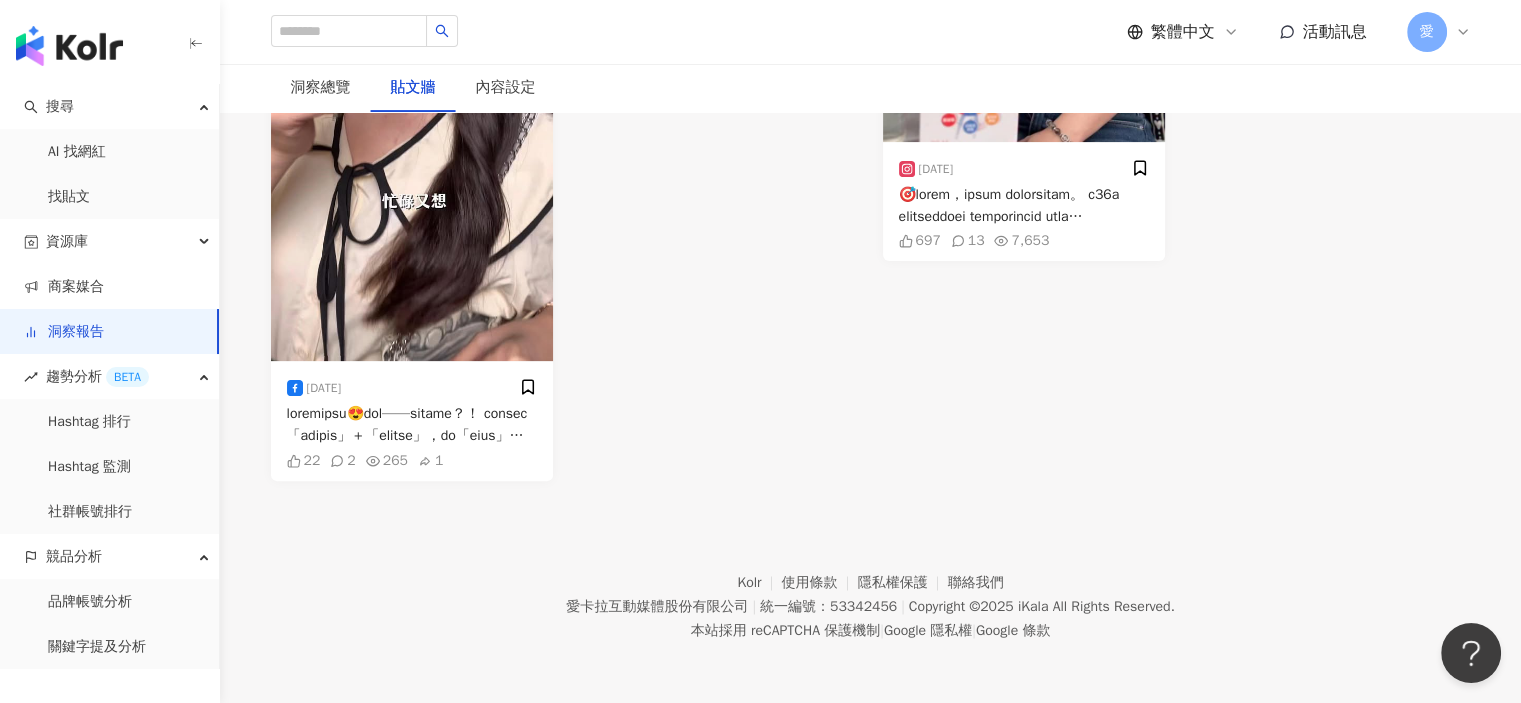 scroll, scrollTop: 0, scrollLeft: 0, axis: both 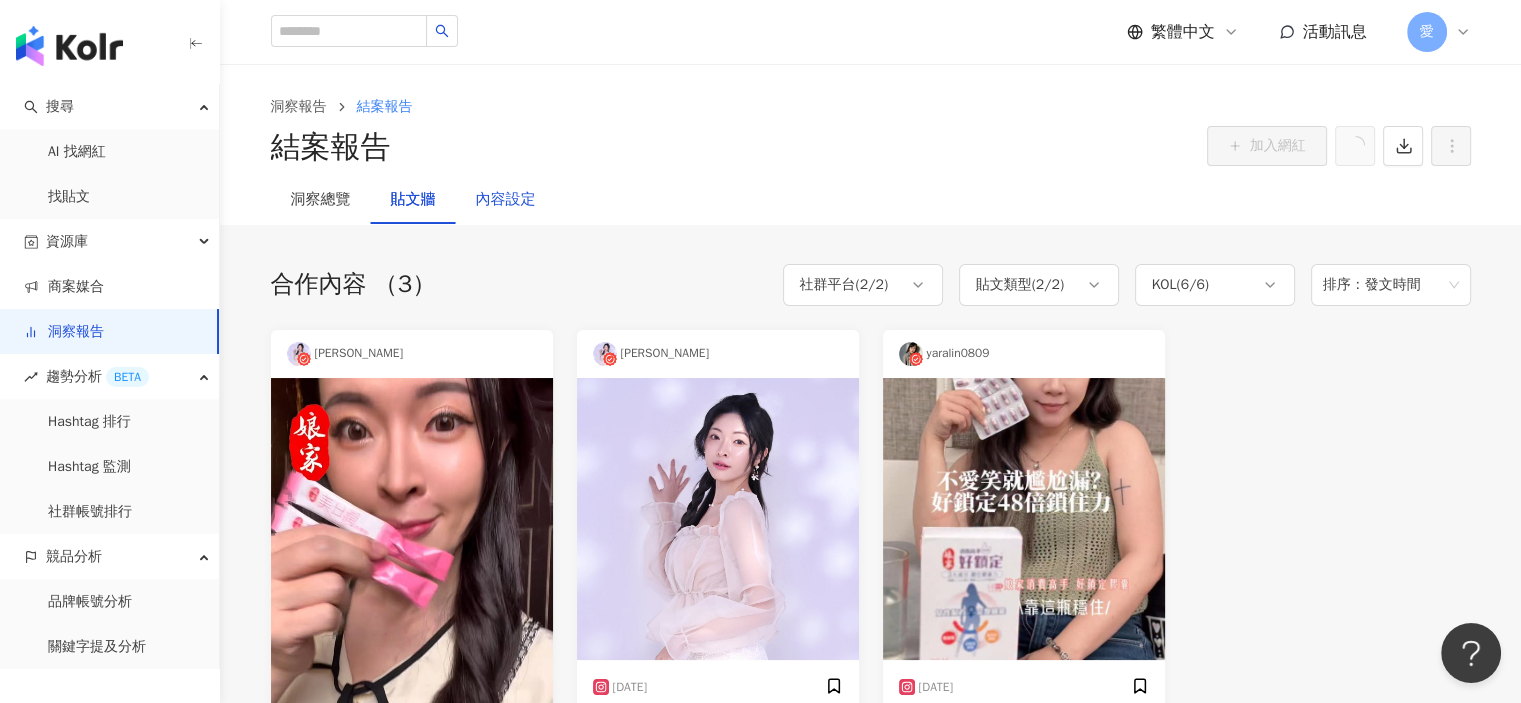 click on "內容設定" at bounding box center (506, 200) 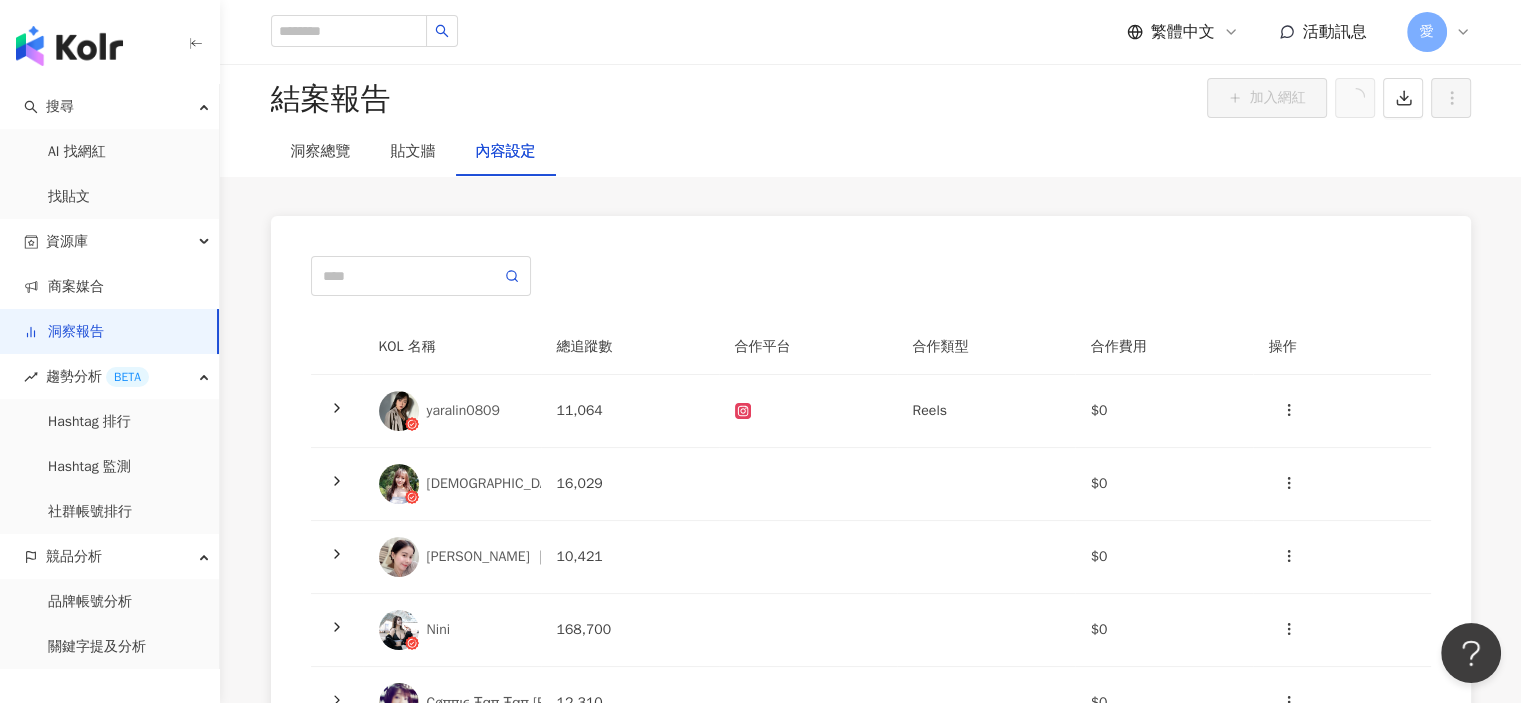 scroll, scrollTop: 0, scrollLeft: 0, axis: both 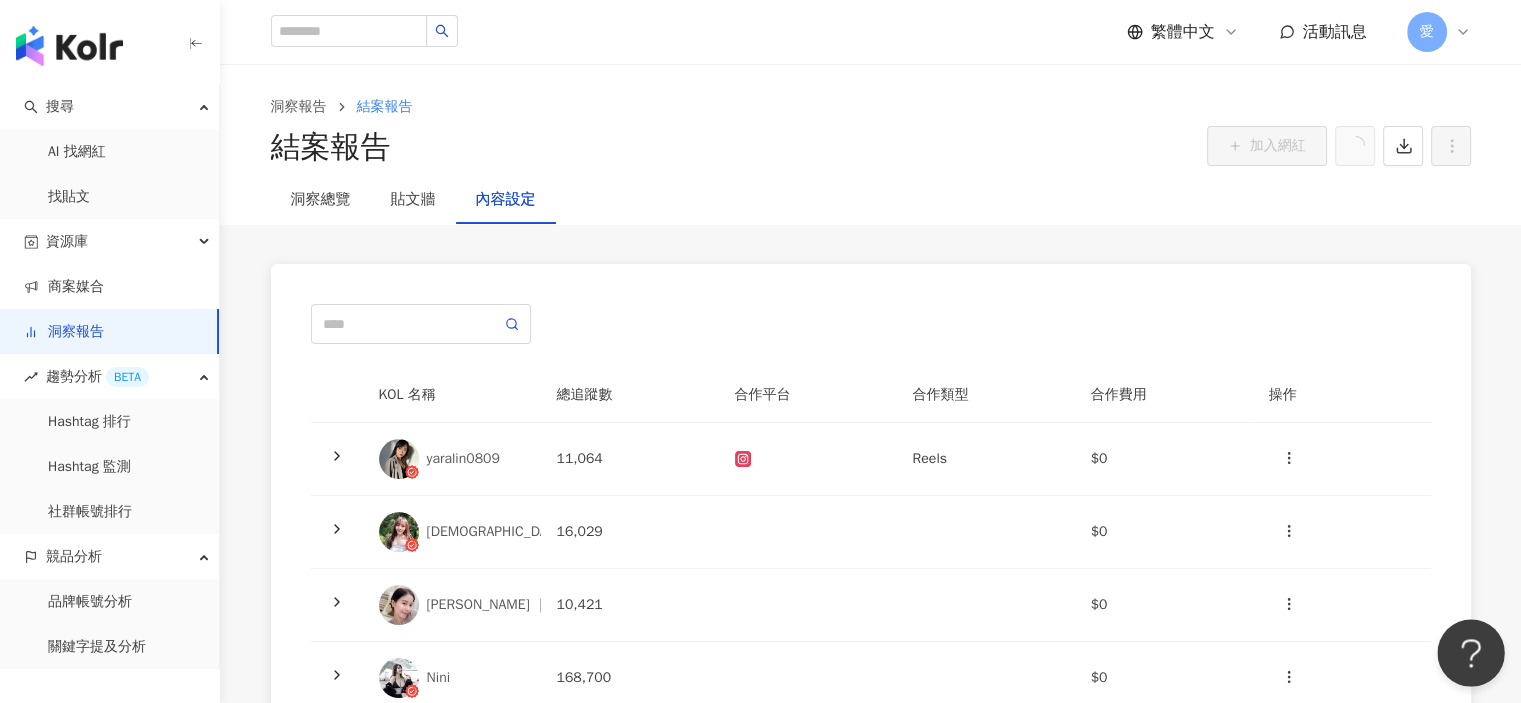 click at bounding box center [1467, 649] 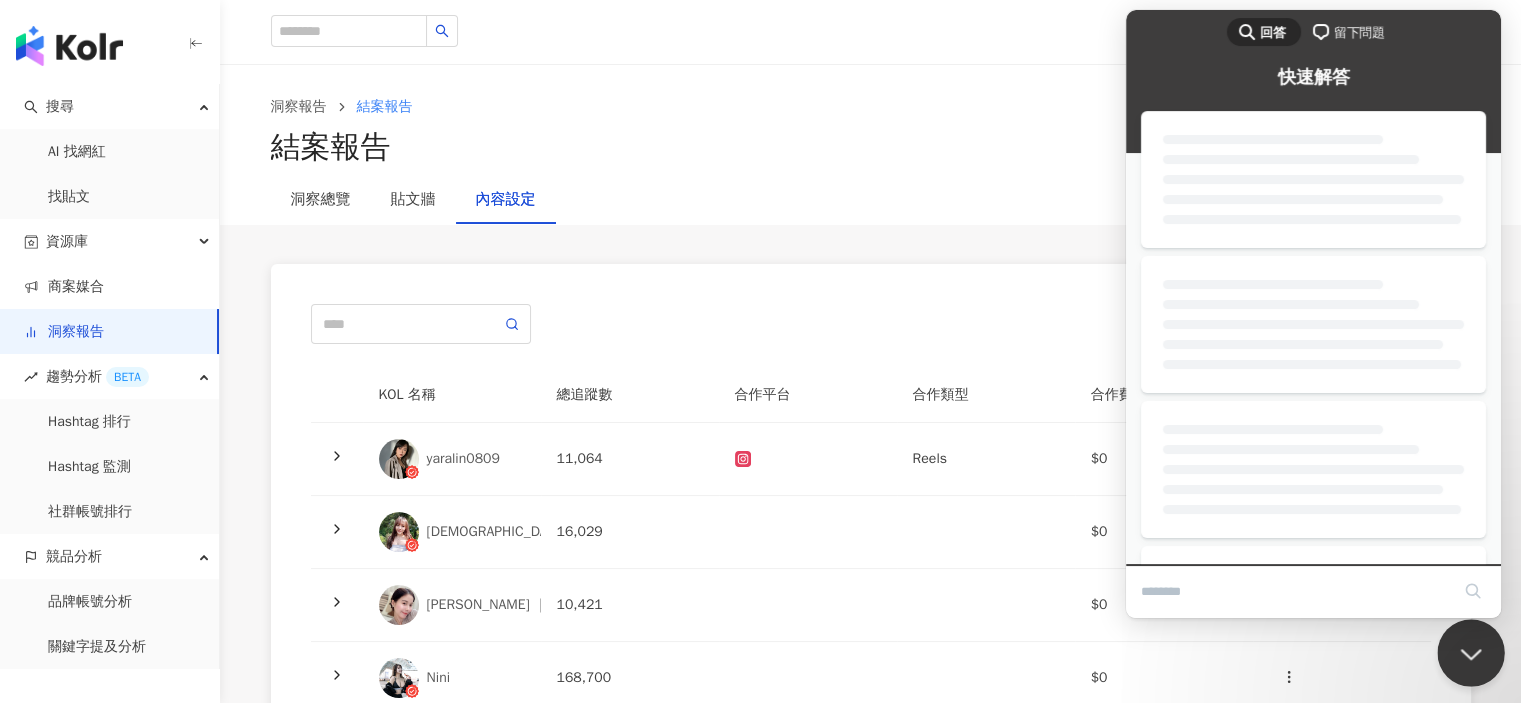 scroll, scrollTop: 0, scrollLeft: 0, axis: both 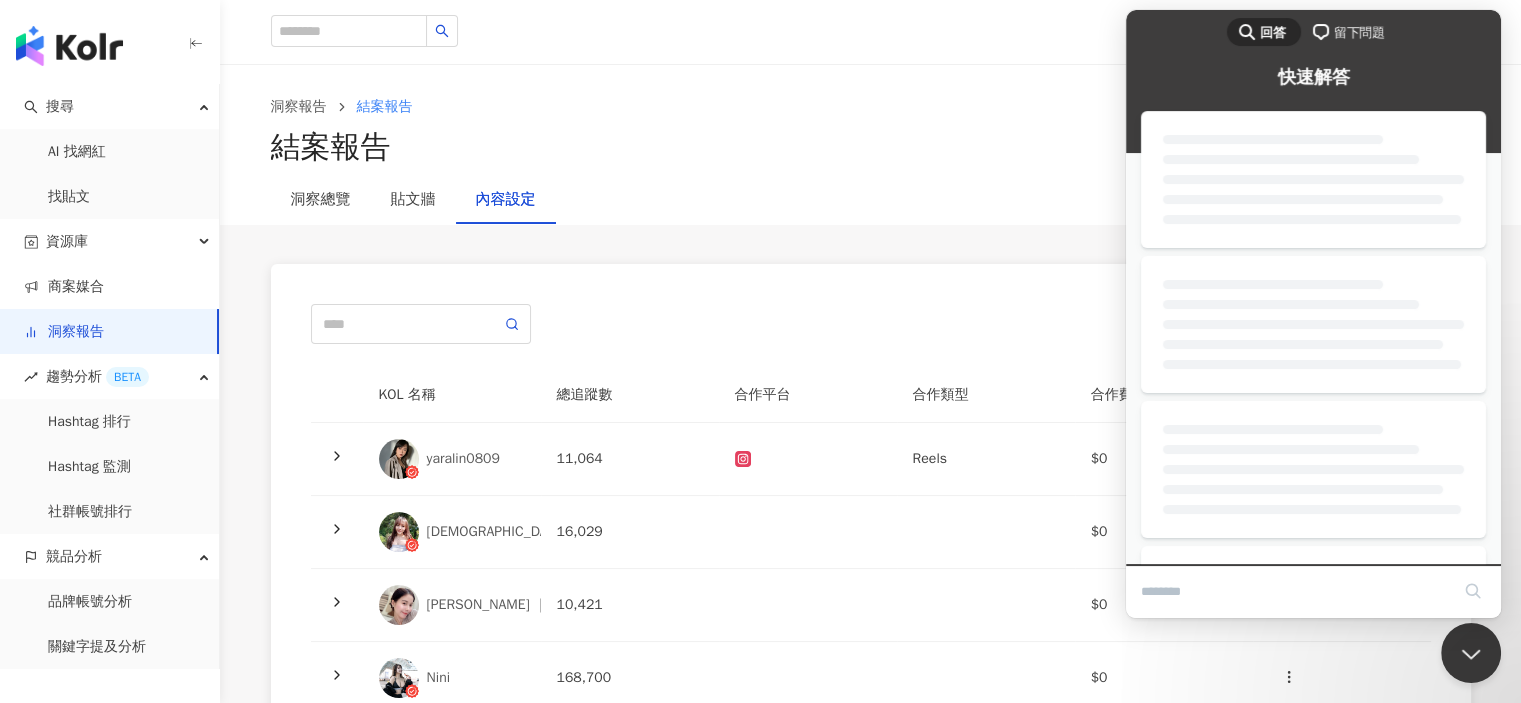 click on "洞察總覽 貼文牆 內容設定" at bounding box center (871, 200) 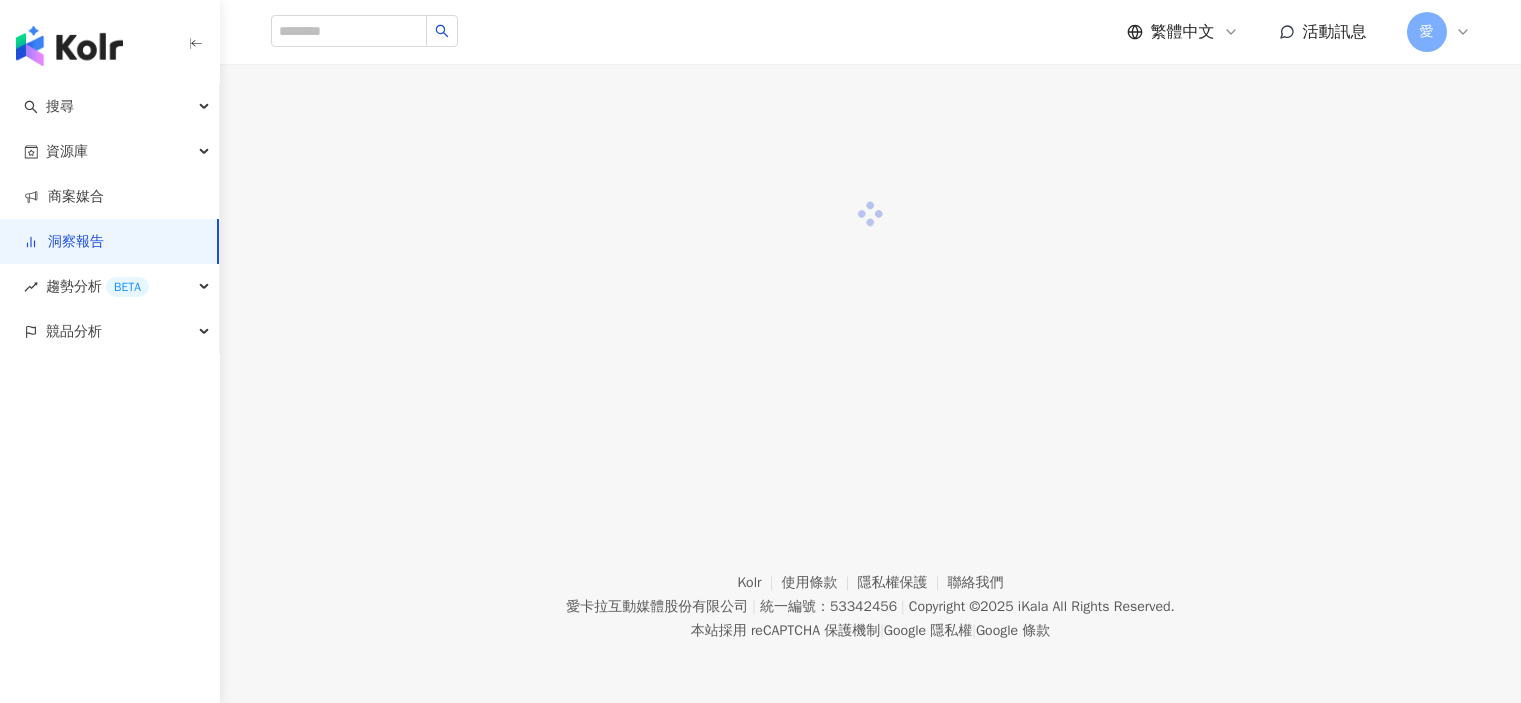 scroll, scrollTop: 0, scrollLeft: 0, axis: both 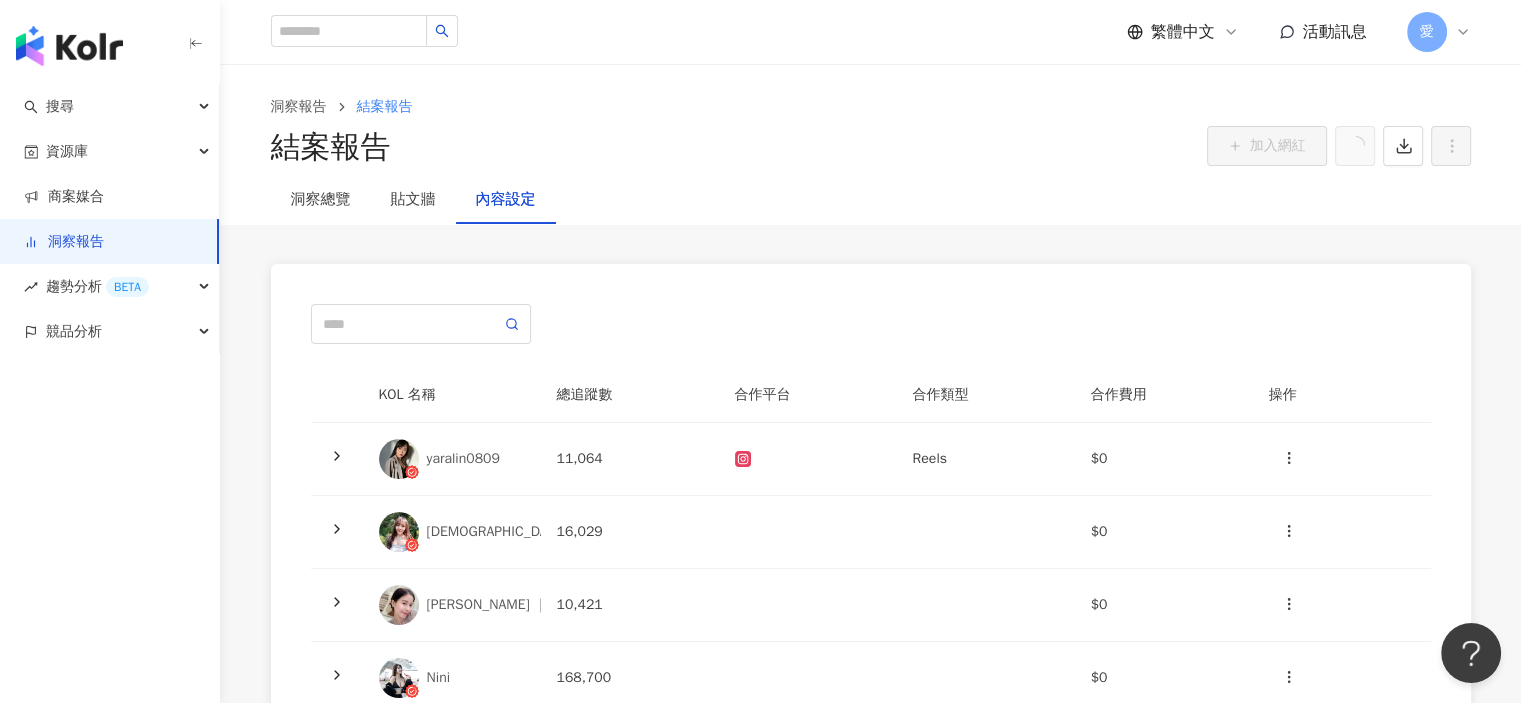 click on "KOL 名稱 總追蹤數 合作平台 合作類型 合作費用 操作 yaralin0809 11,064 Reels $0 噶[PERSON_NAME]公主[PERSON_NAME] 16,029 $0 [PERSON_NAME] ｜ 獨家特殊酒品進口商 10,421 $0 Nini 168,700 $0 Cøππιε Ŧαπ Ŧαπ [PERSON_NAME] 12,310 $0 [PERSON_NAME]106,384 影音、Reels $0 上一頁 1 / 1 頁 下一頁" at bounding box center (871, 614) 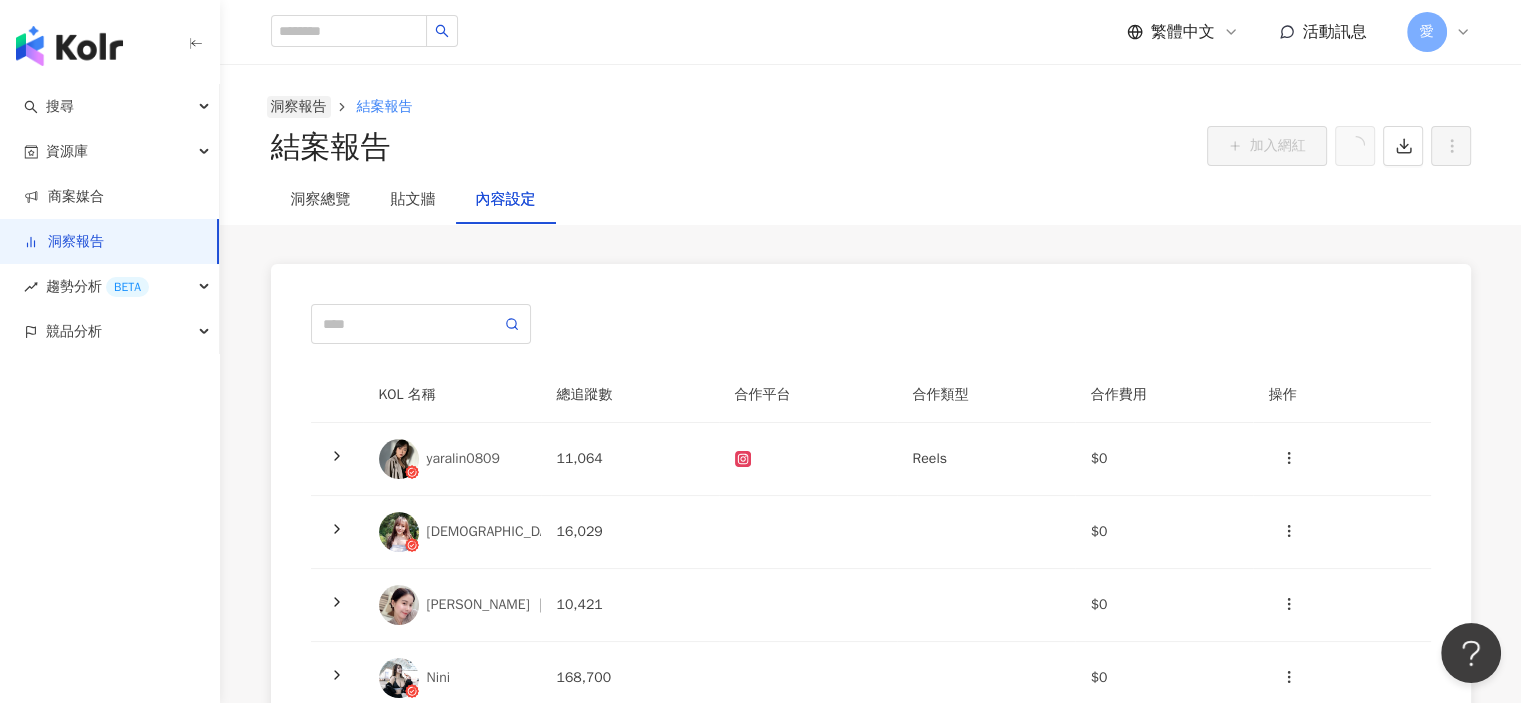 click on "洞察報告" at bounding box center [299, 107] 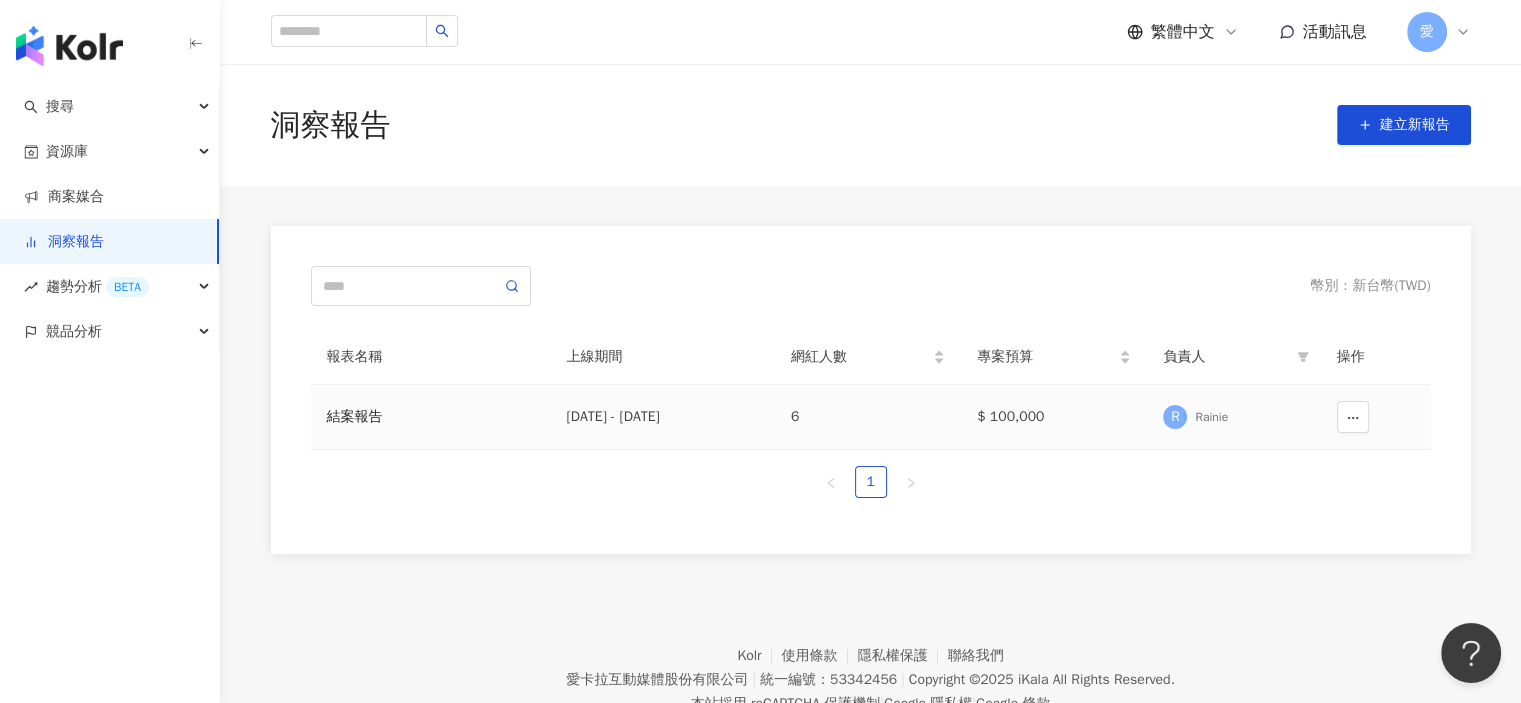 click on "$   100,000" at bounding box center [1054, 417] 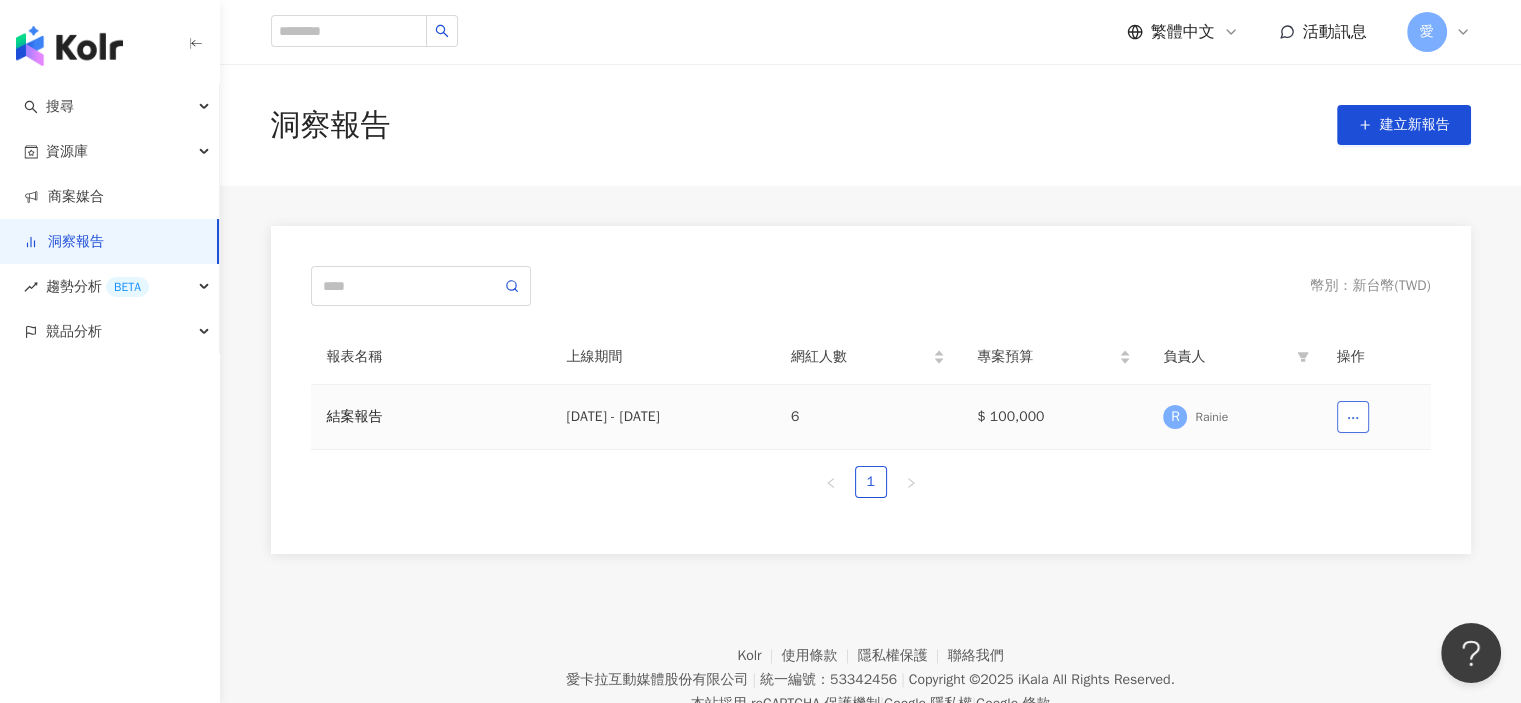 click 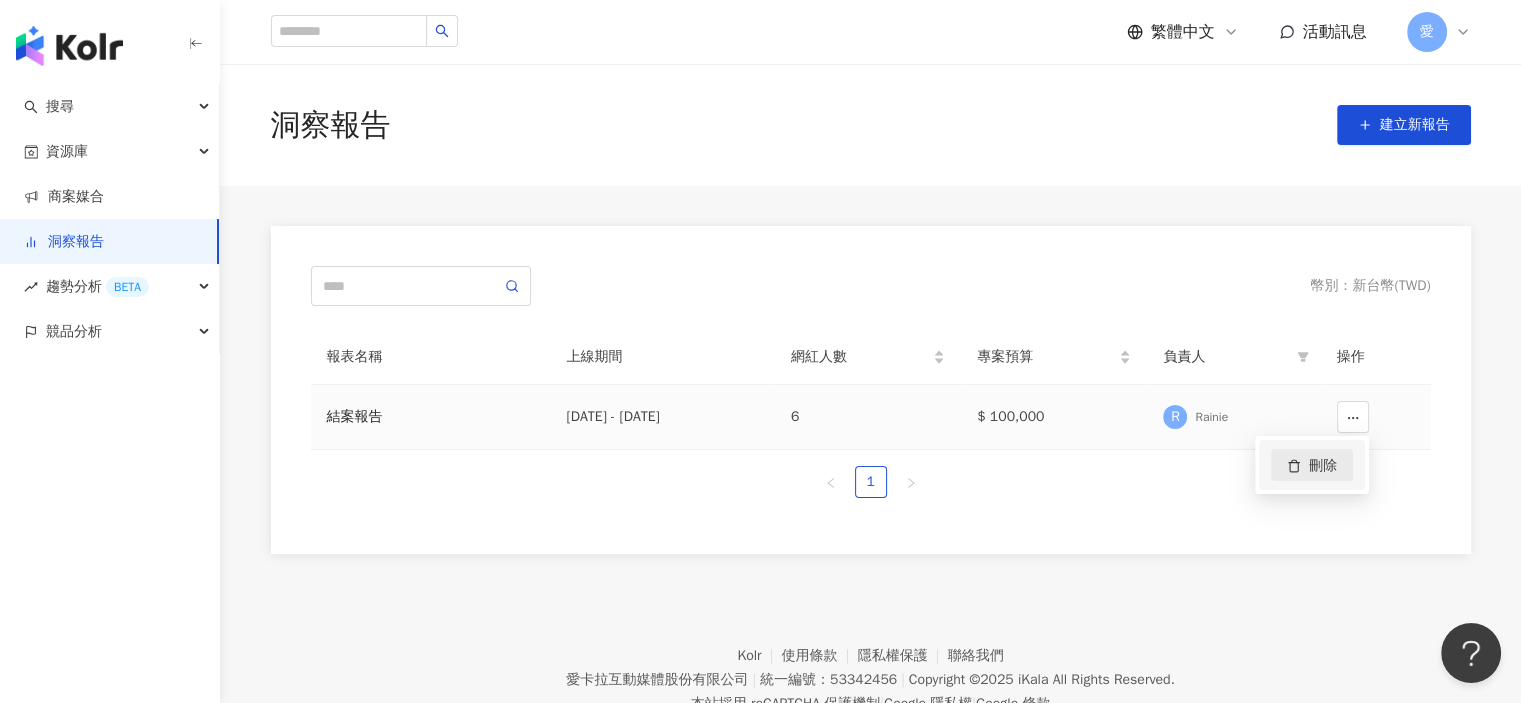 click on "刪除" at bounding box center [1323, 466] 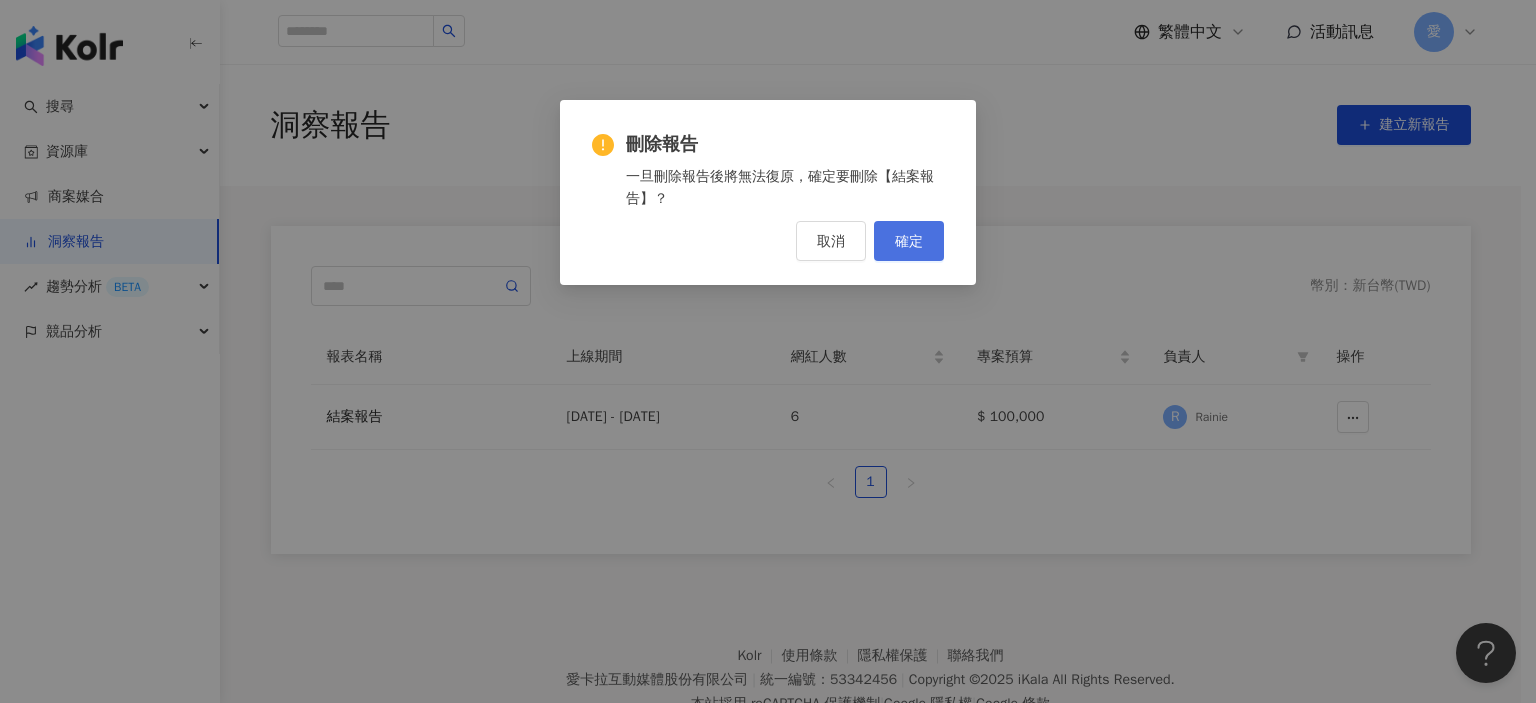 click on "確定" at bounding box center (909, 241) 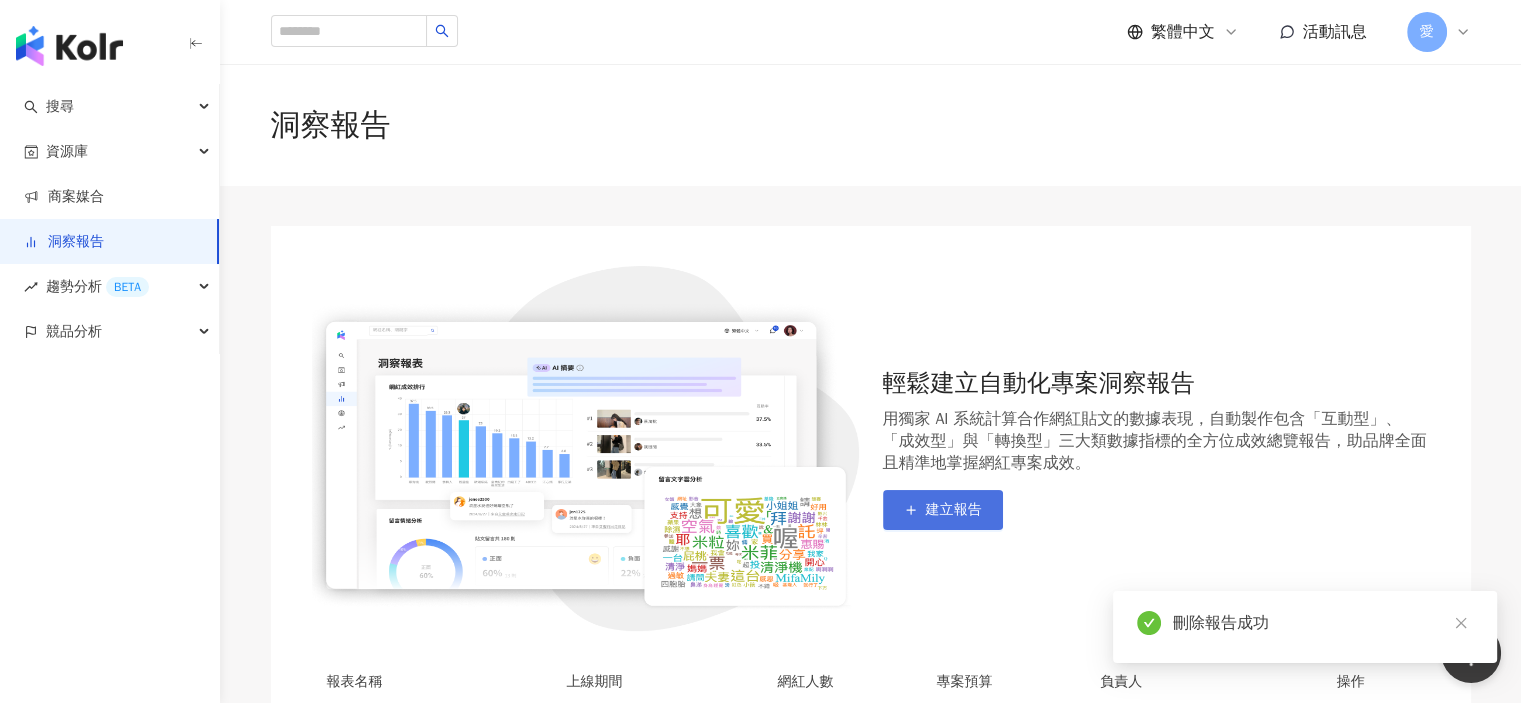 click on "建立報告" at bounding box center [954, 510] 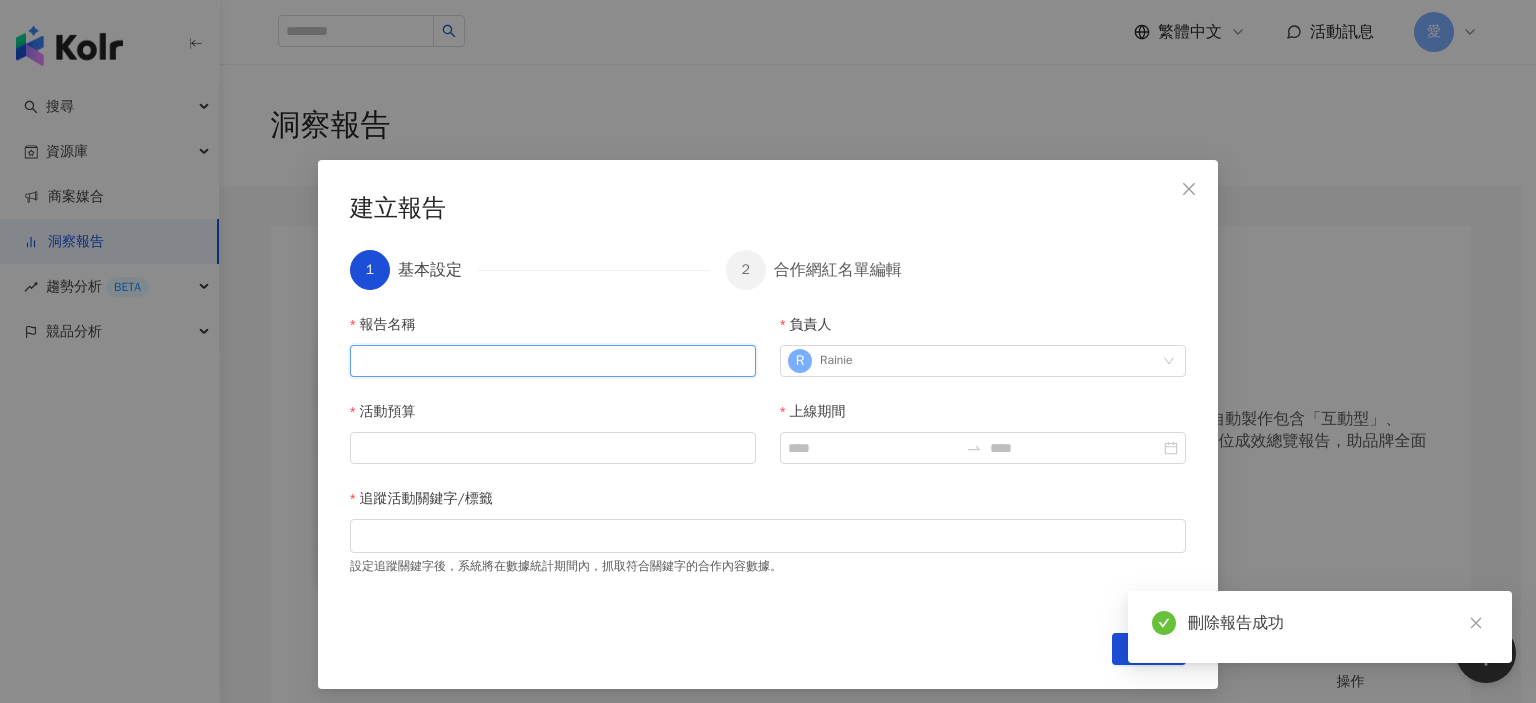 click on "報告名稱" at bounding box center (553, 361) 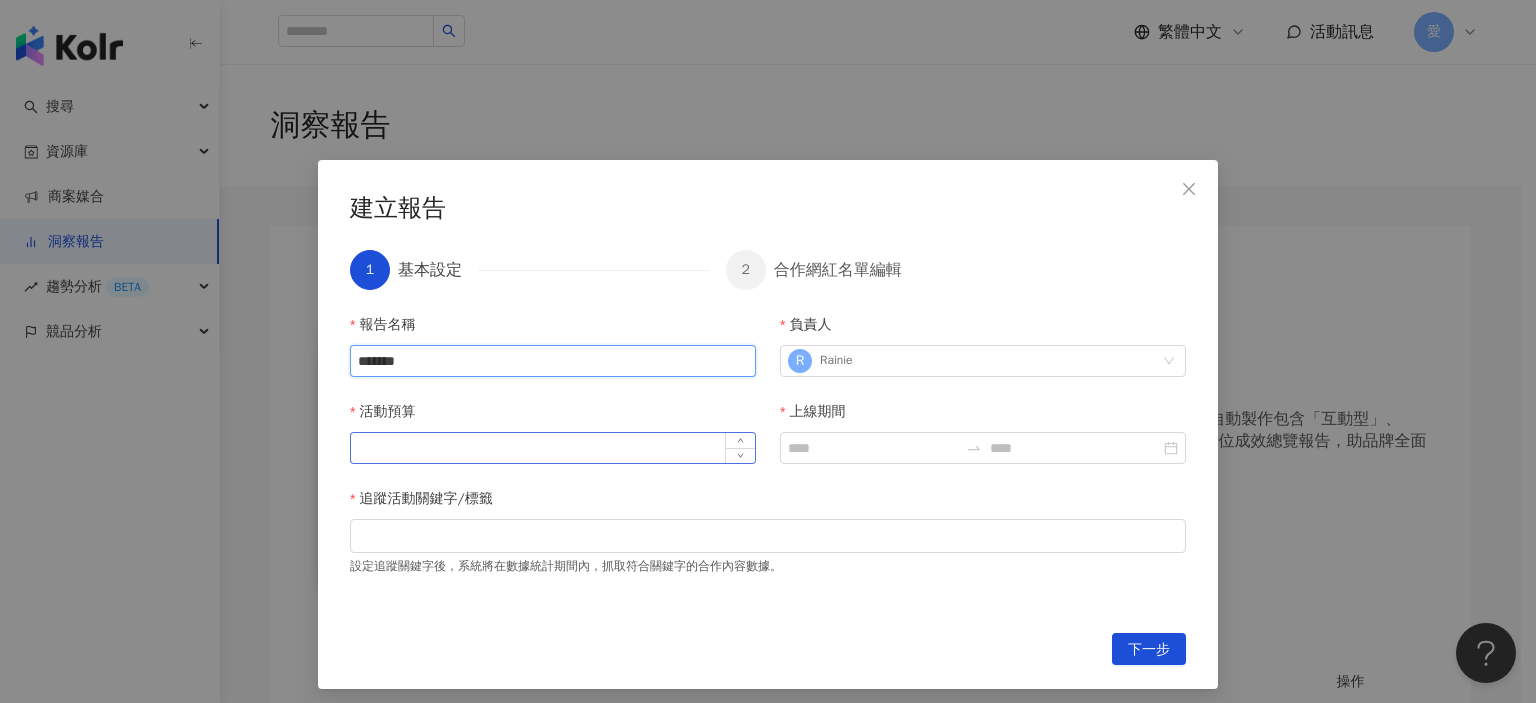 type on "*******" 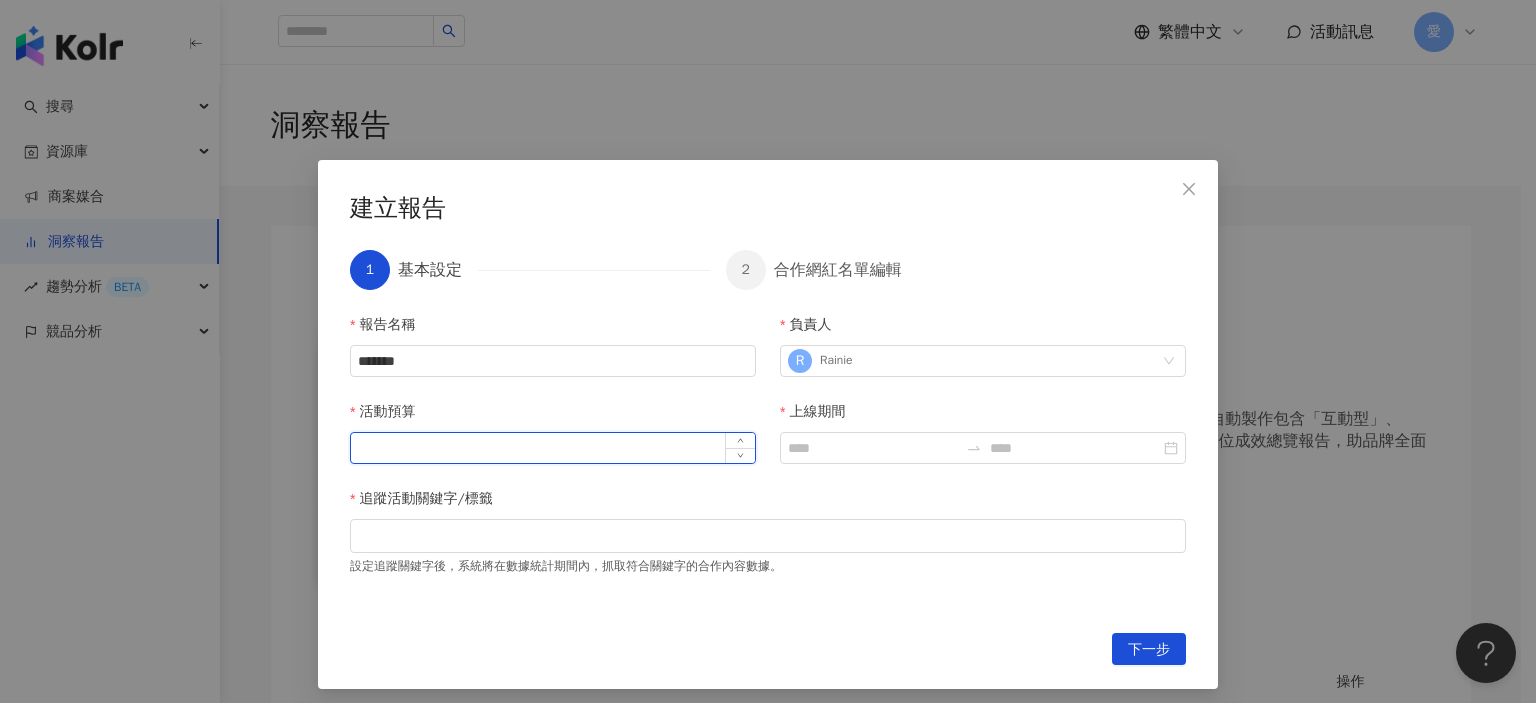 click on "活動預算" at bounding box center (553, 448) 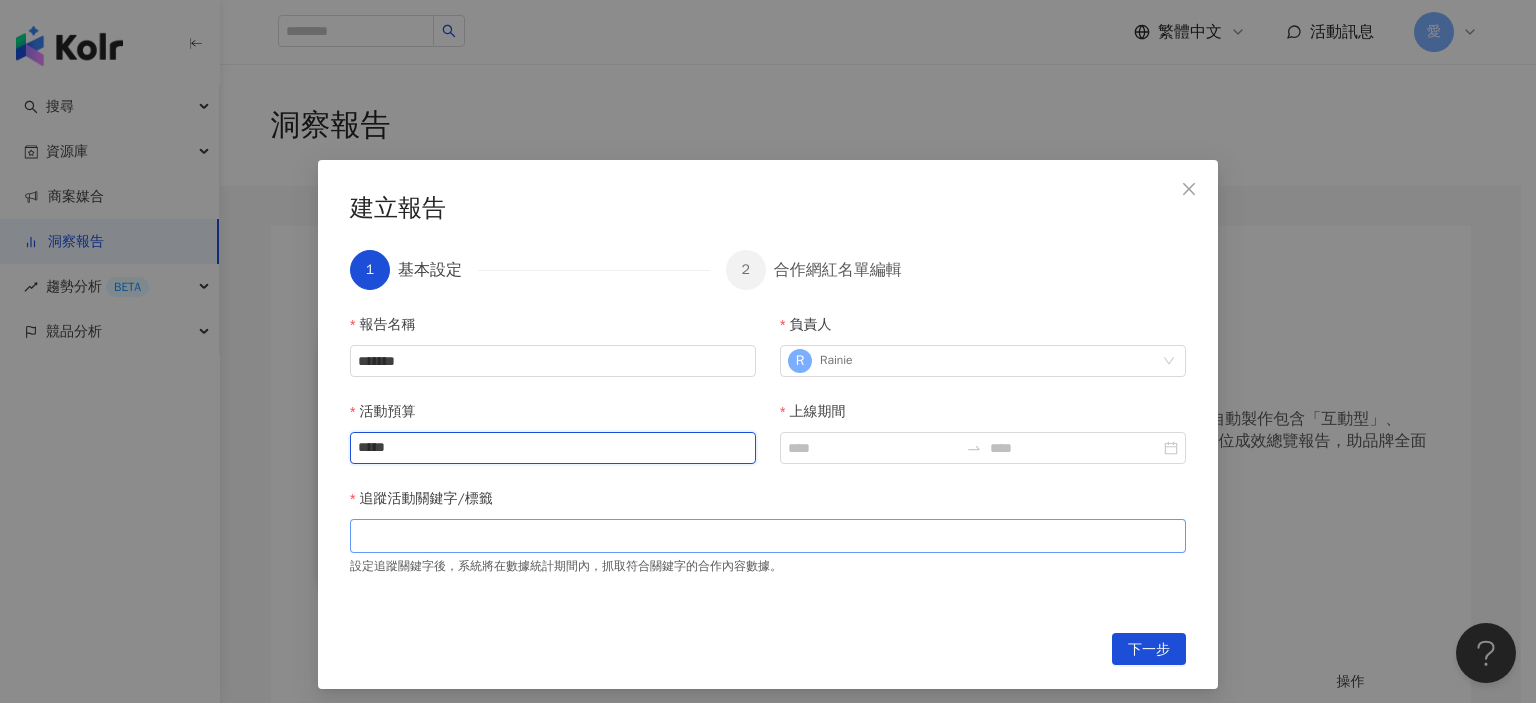 click at bounding box center (768, 535) 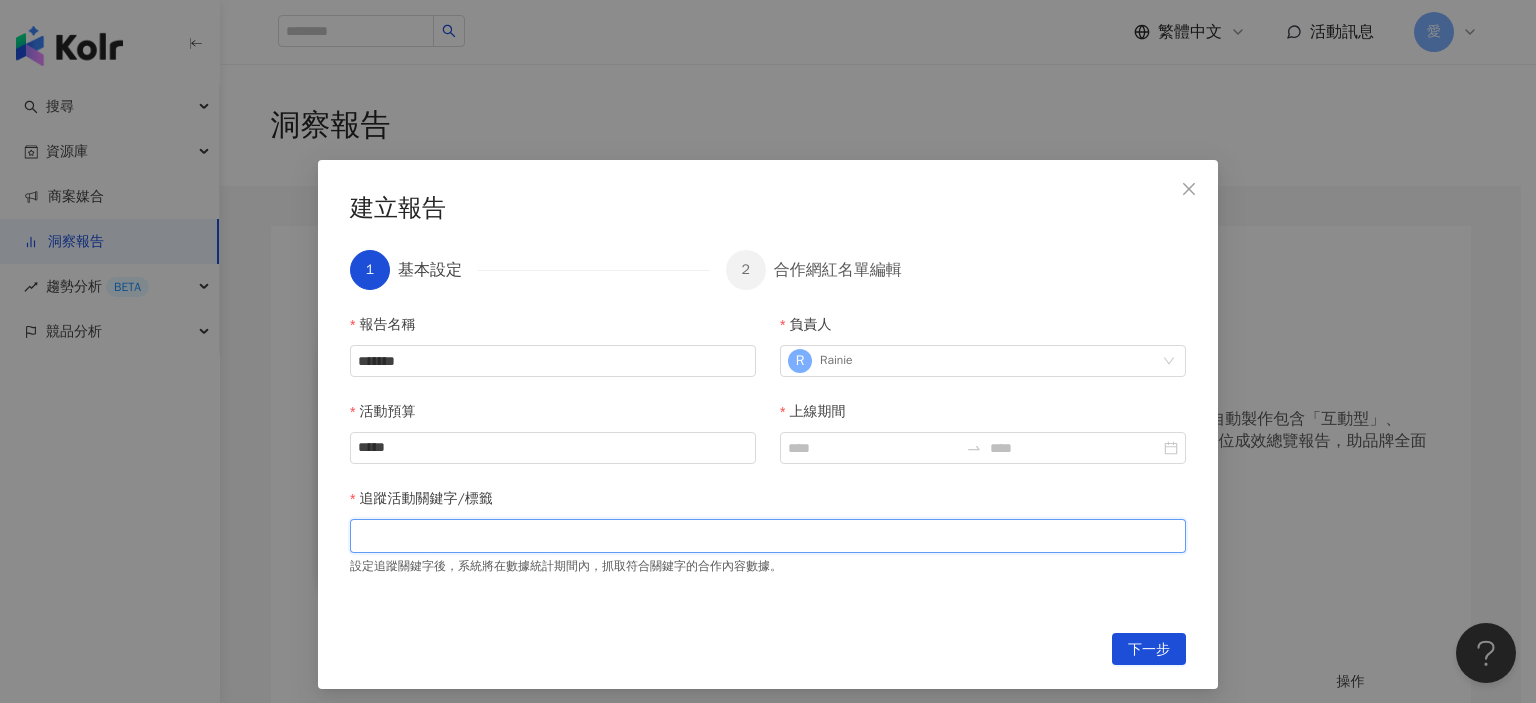 paste on "***" 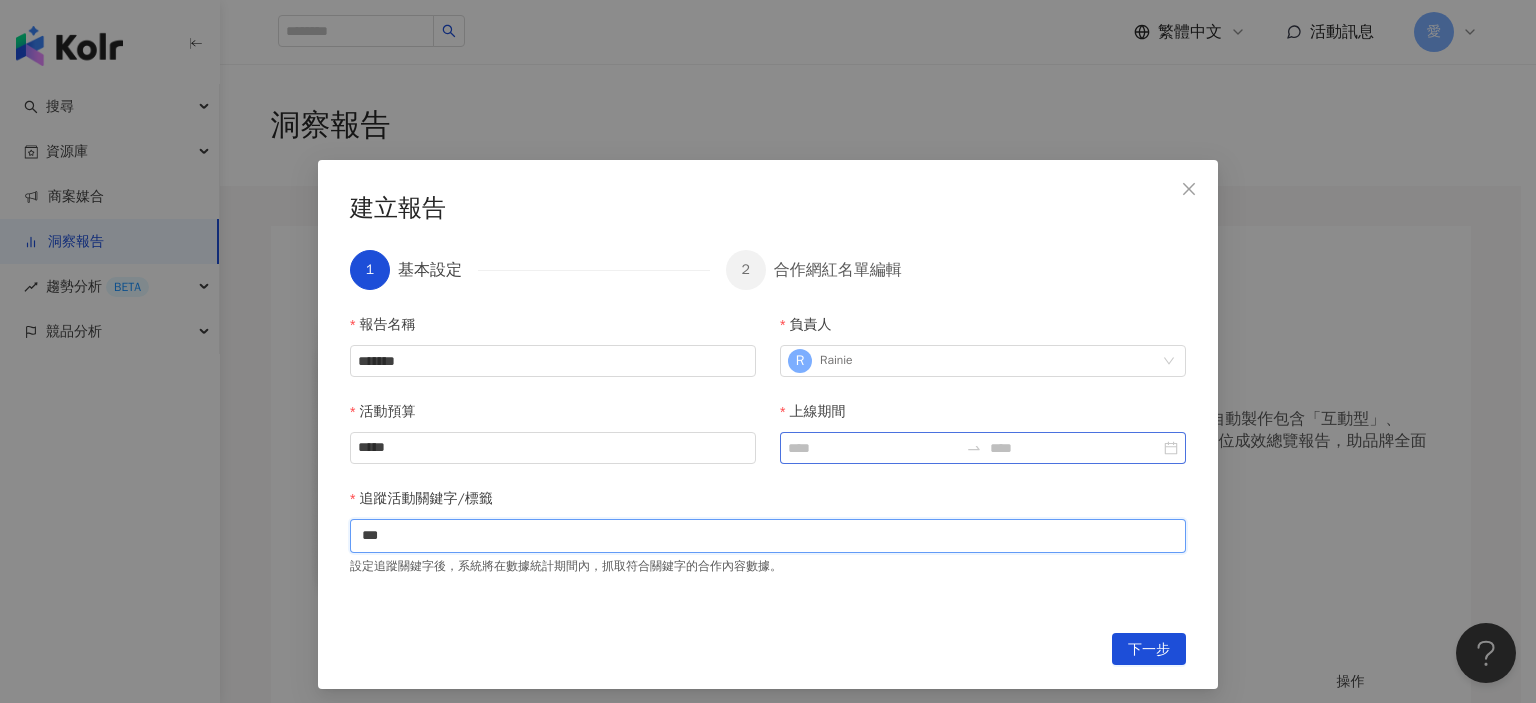 type on "***" 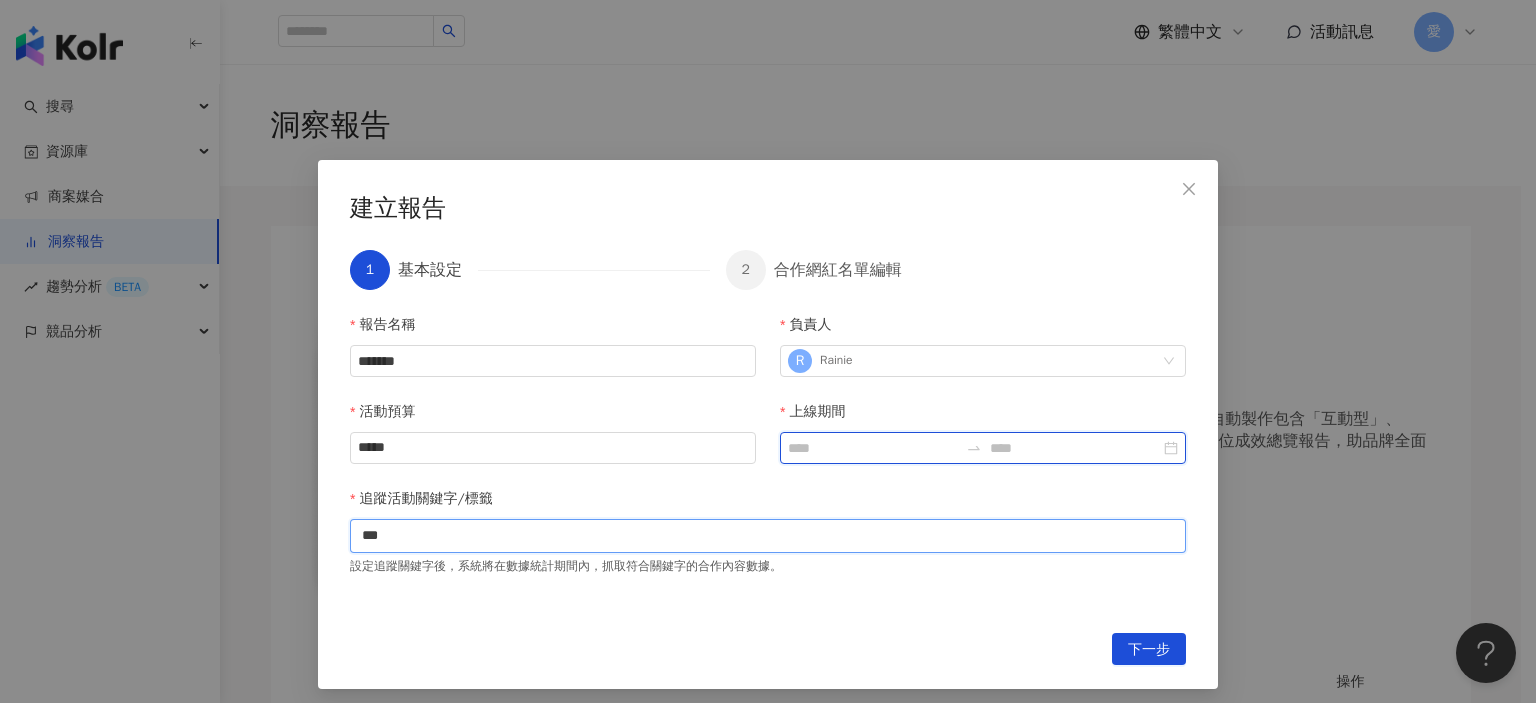 type 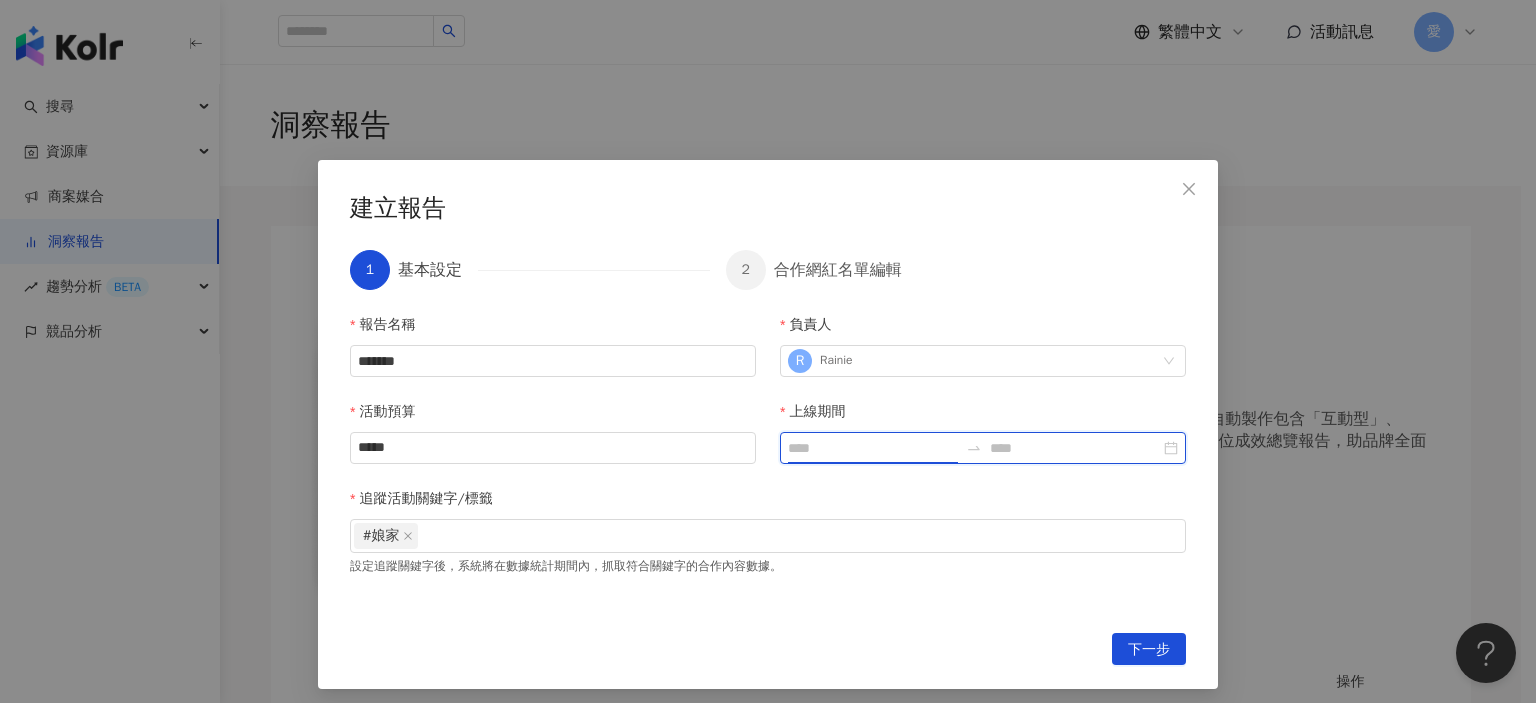 click on "上線期間" at bounding box center [873, 448] 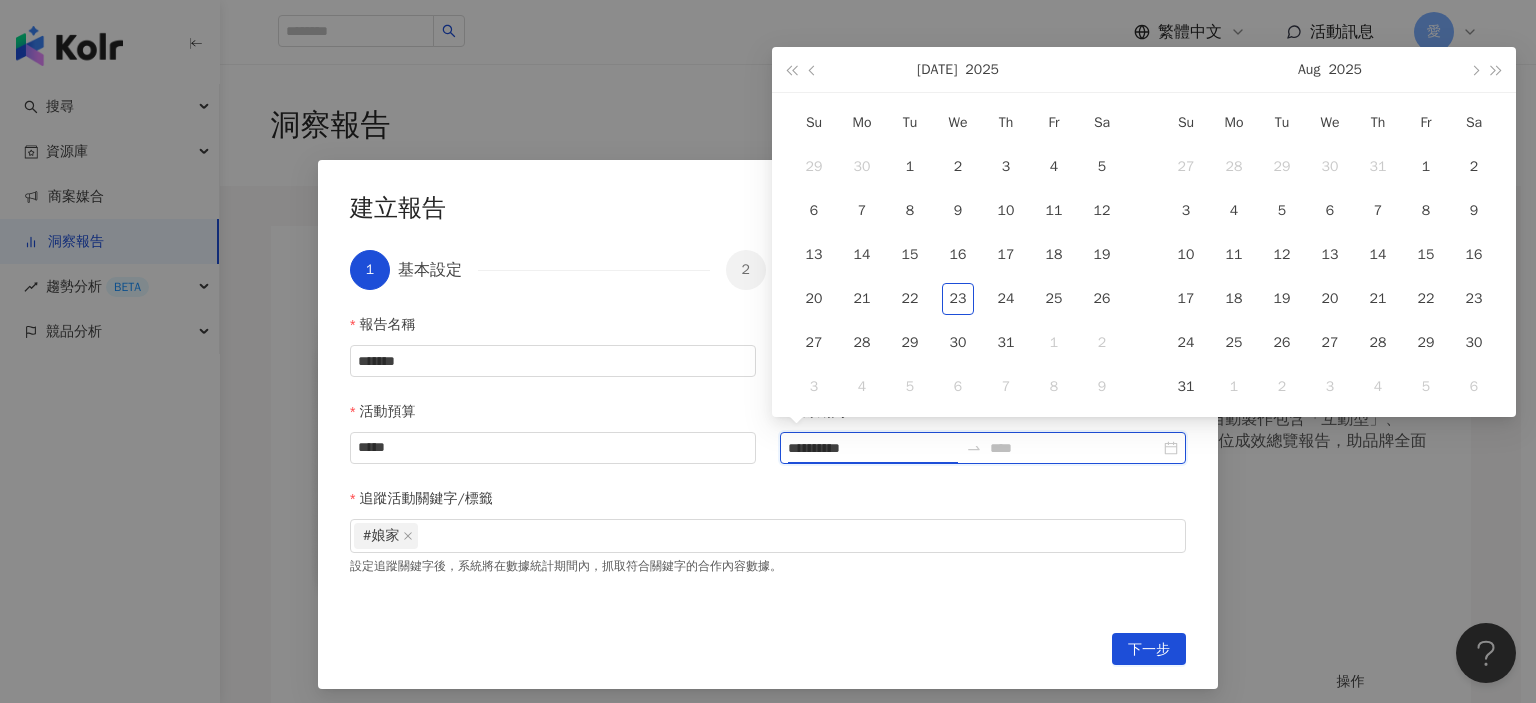 type on "**********" 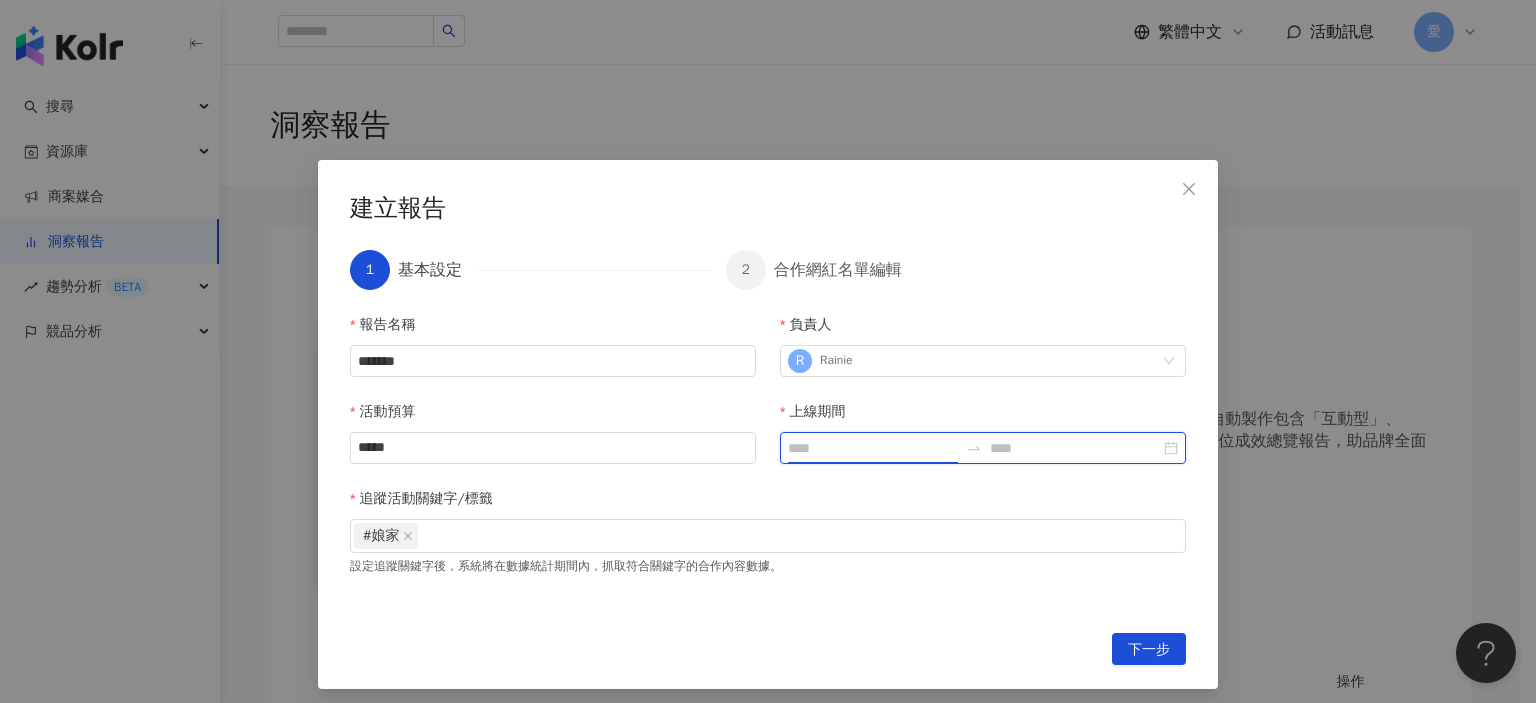 click on "上線期間" at bounding box center (873, 448) 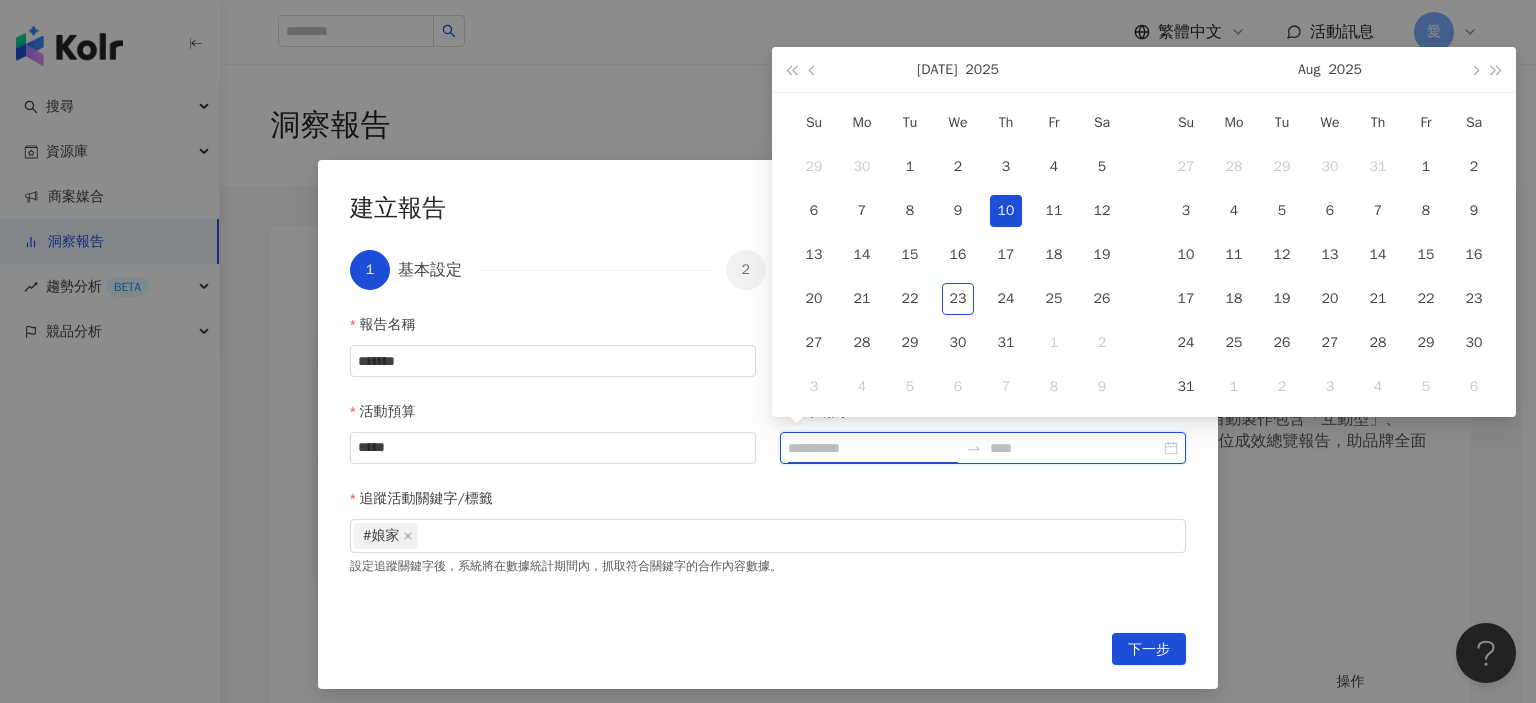 type on "**********" 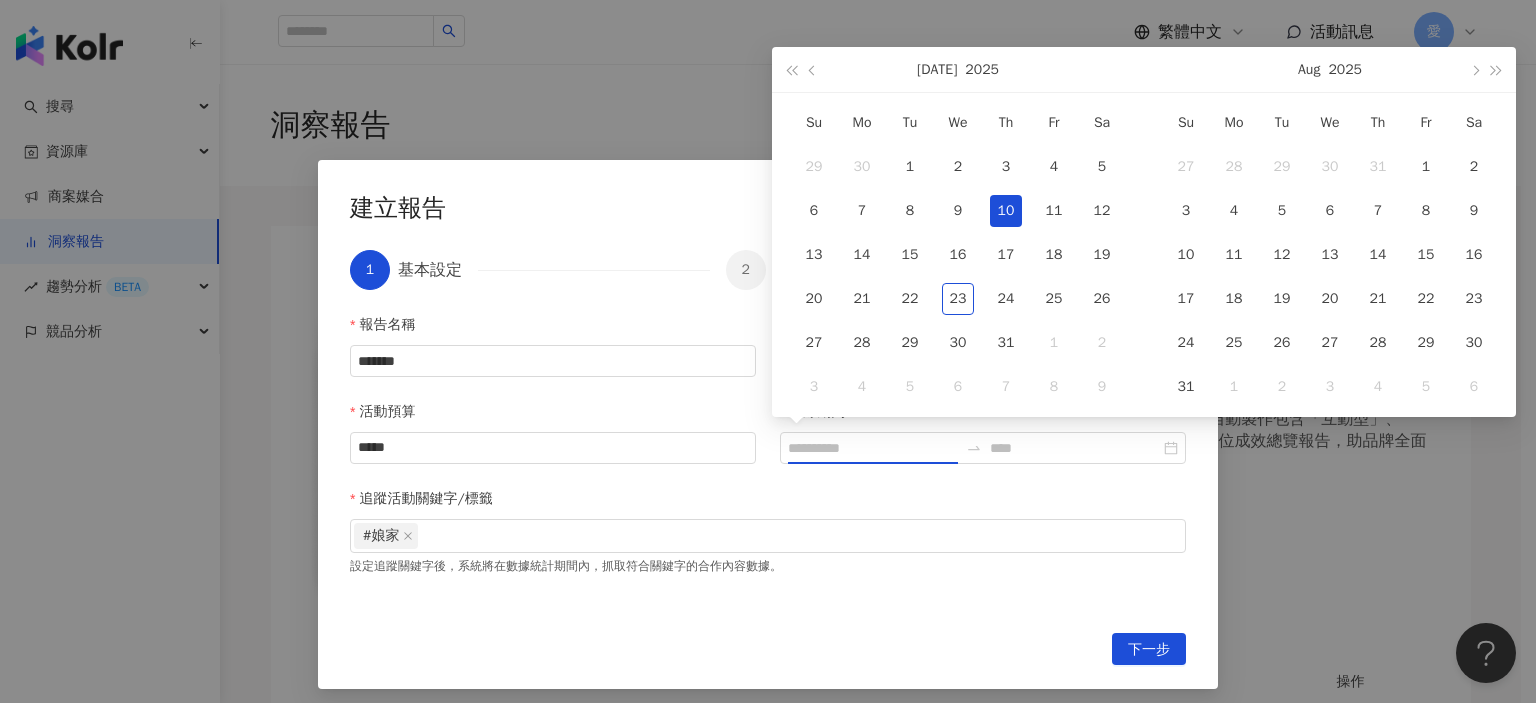 click on "10" at bounding box center (1006, 211) 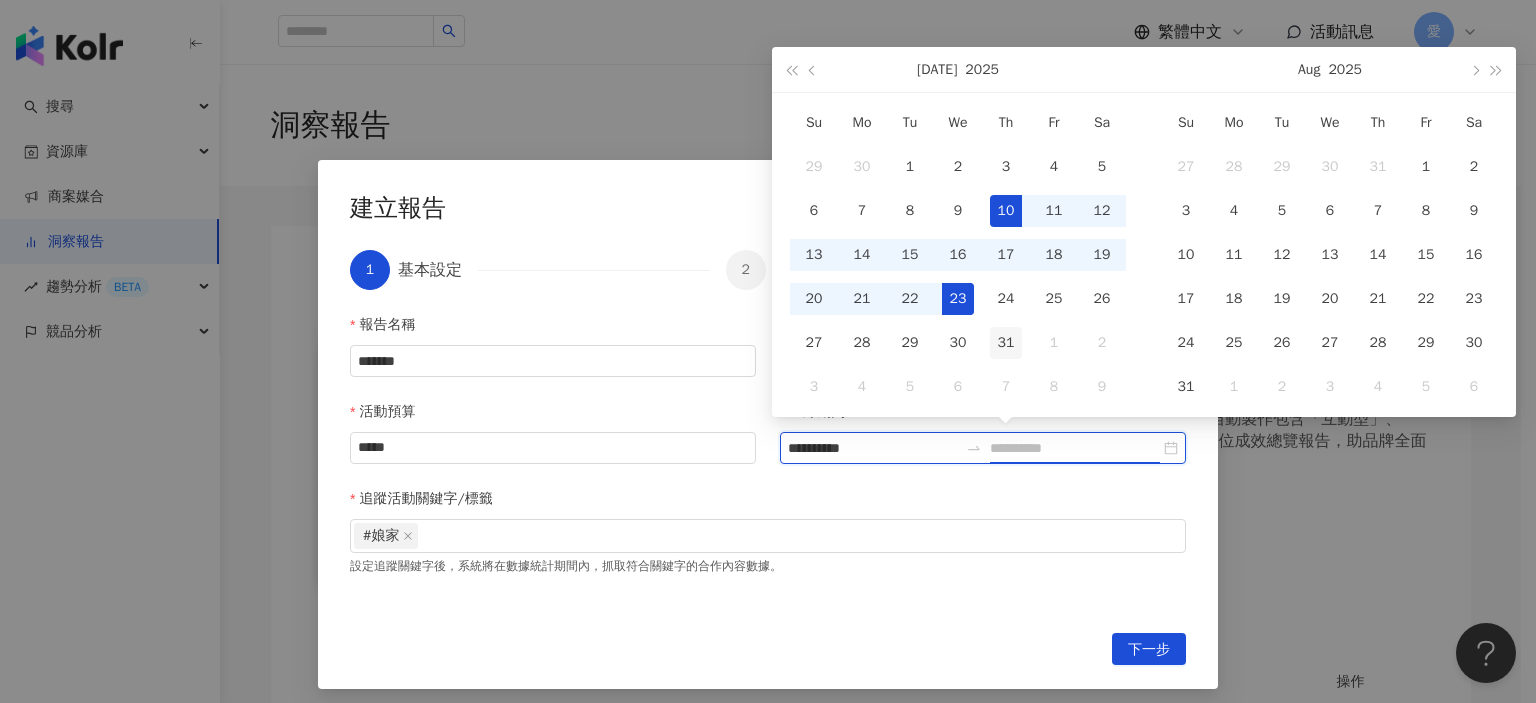 type on "**********" 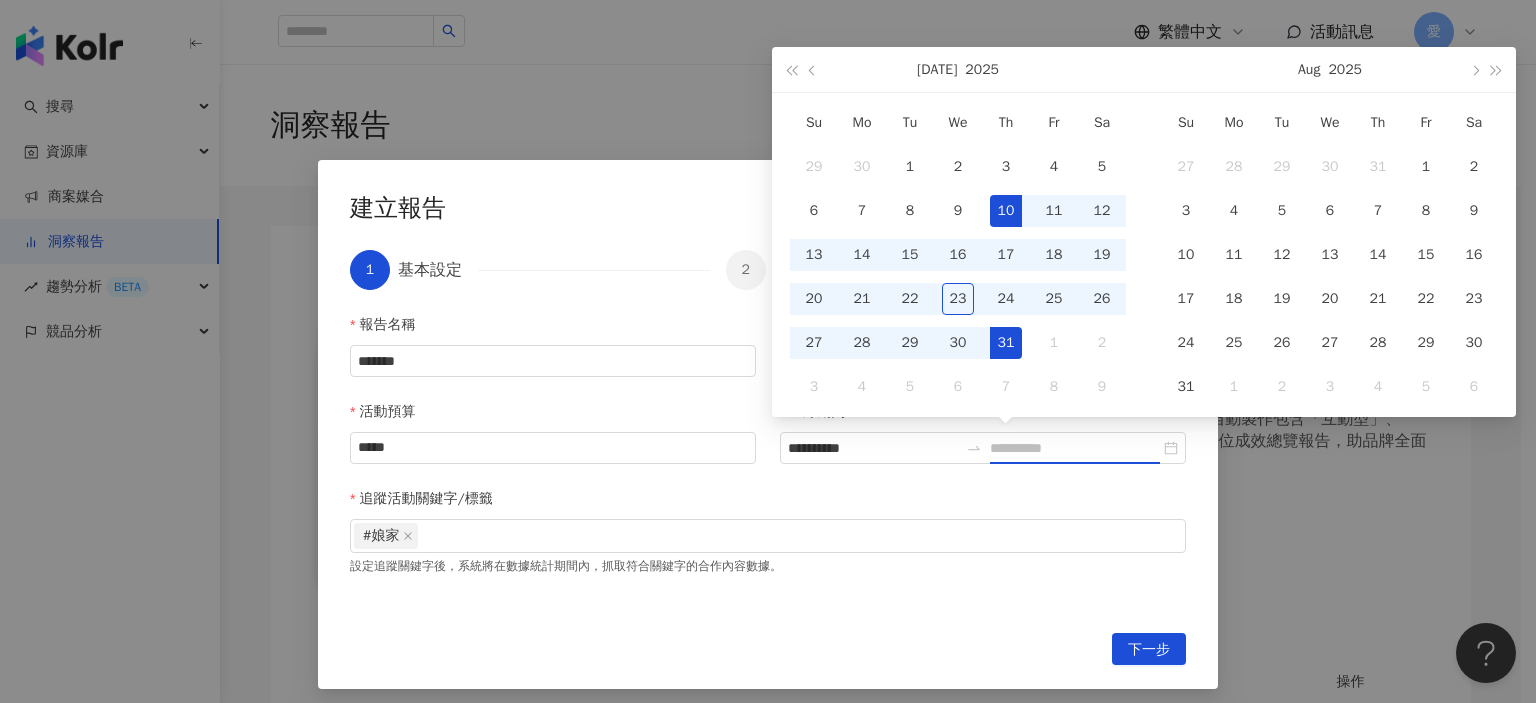 click on "31" at bounding box center [1006, 343] 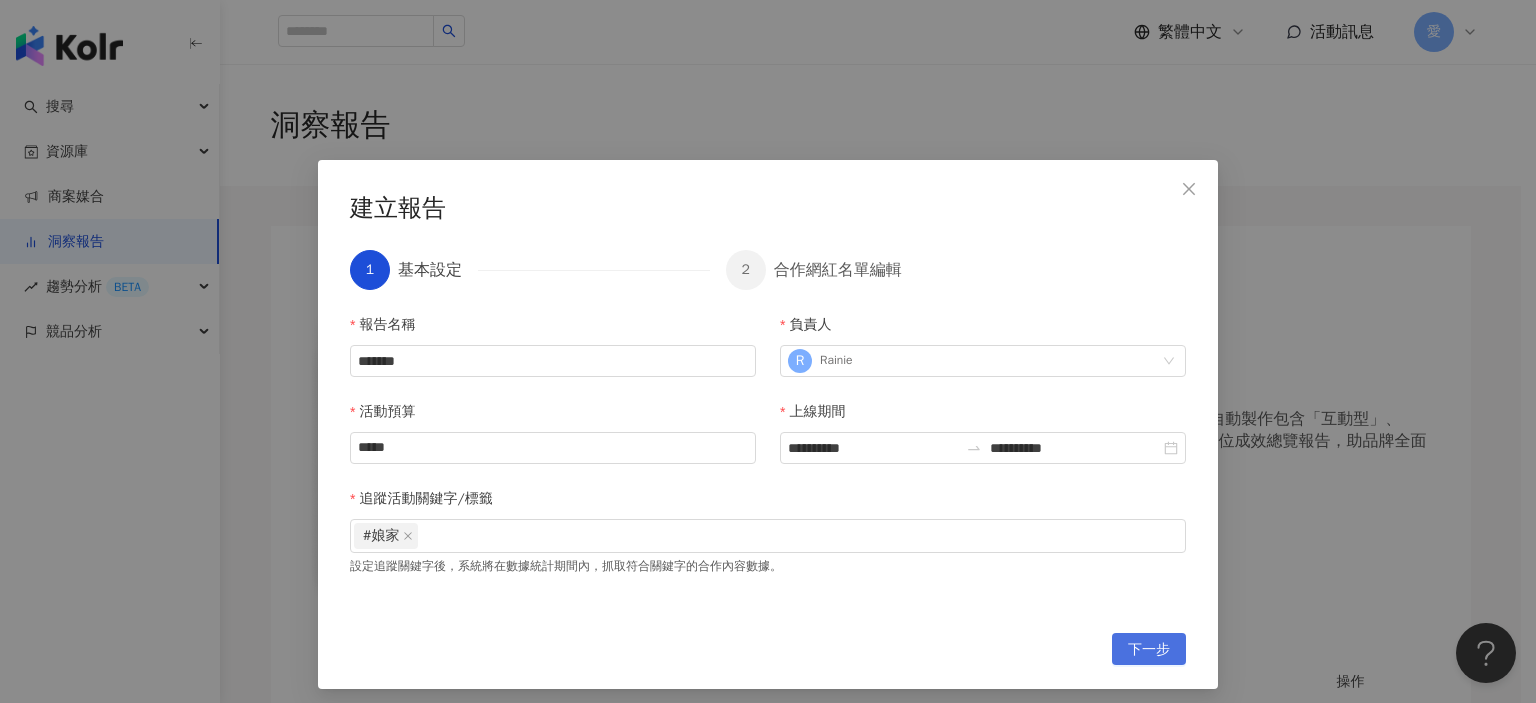 click on "下一步" at bounding box center [1149, 650] 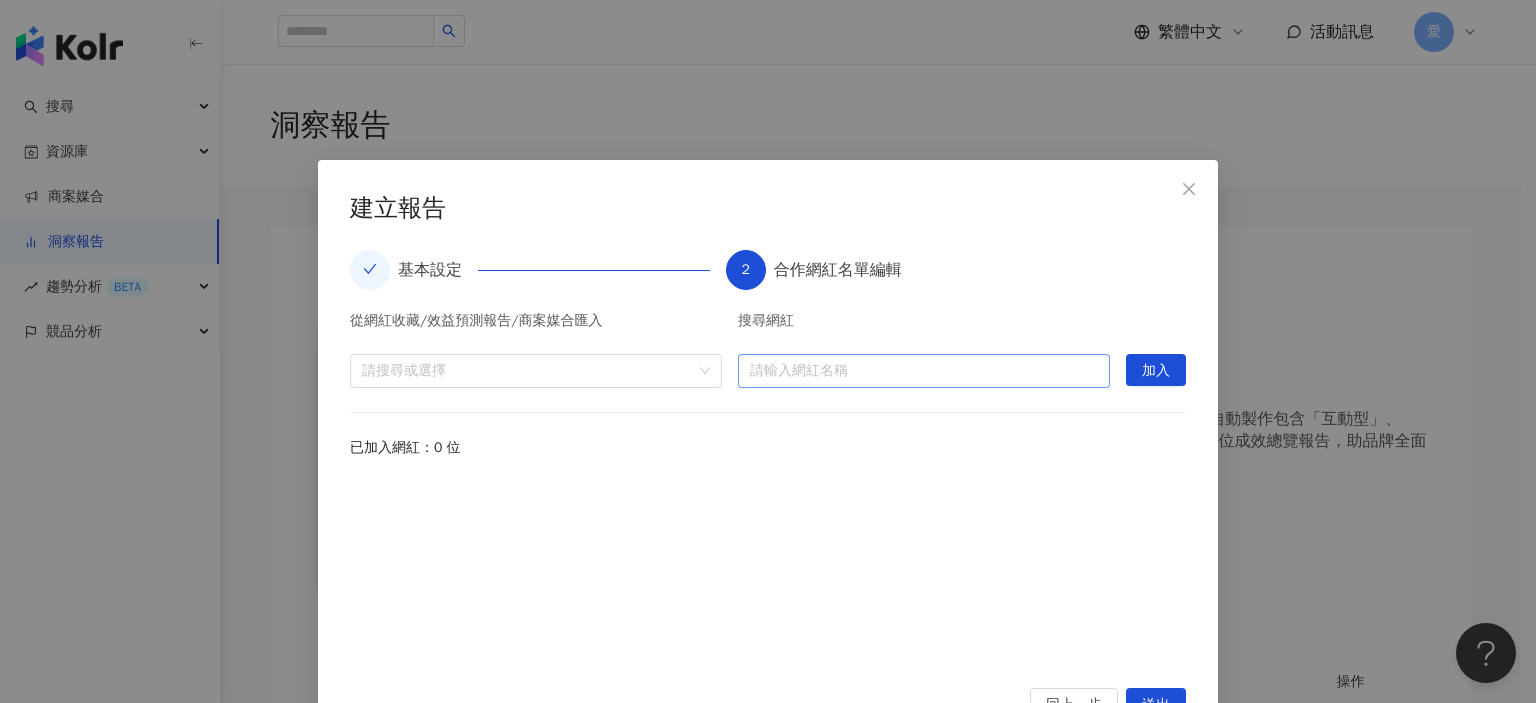 click at bounding box center [924, 371] 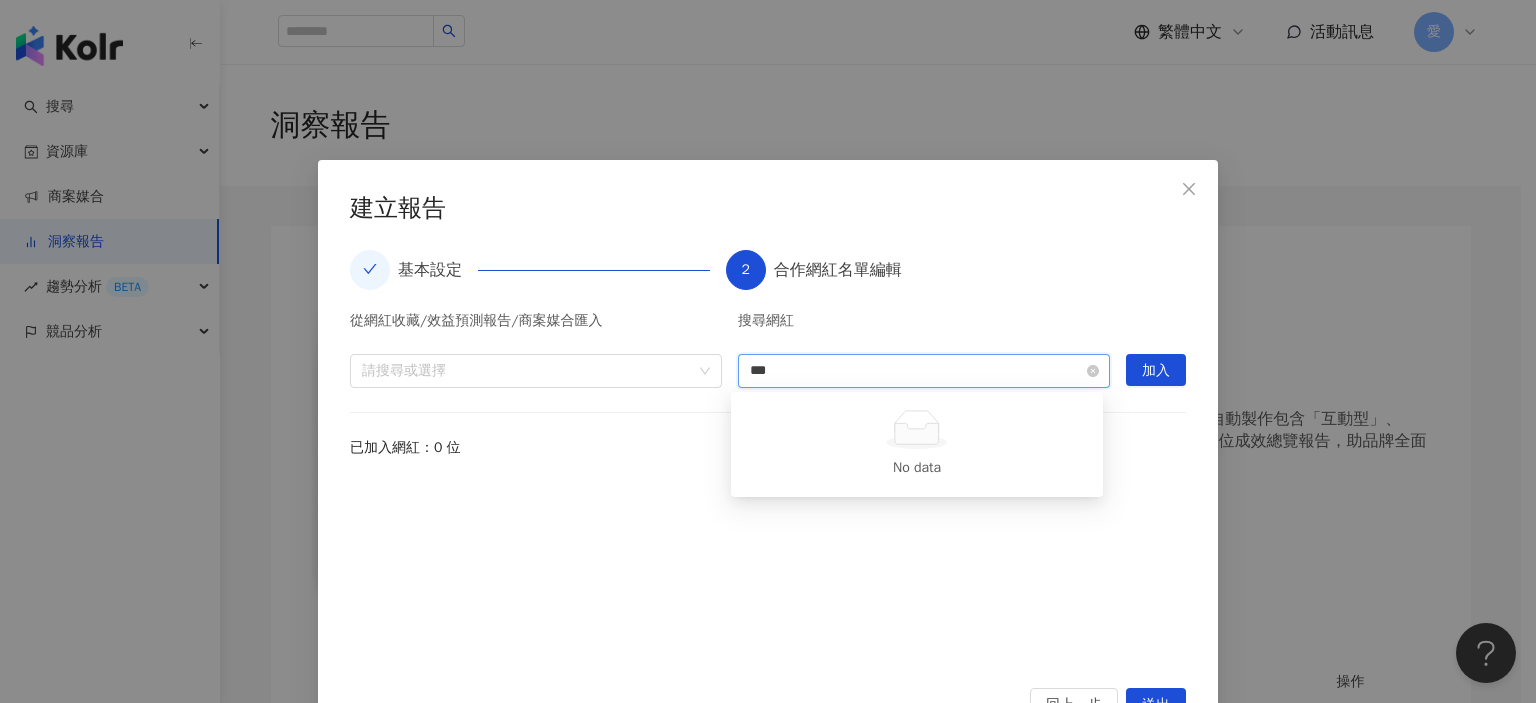type on "****" 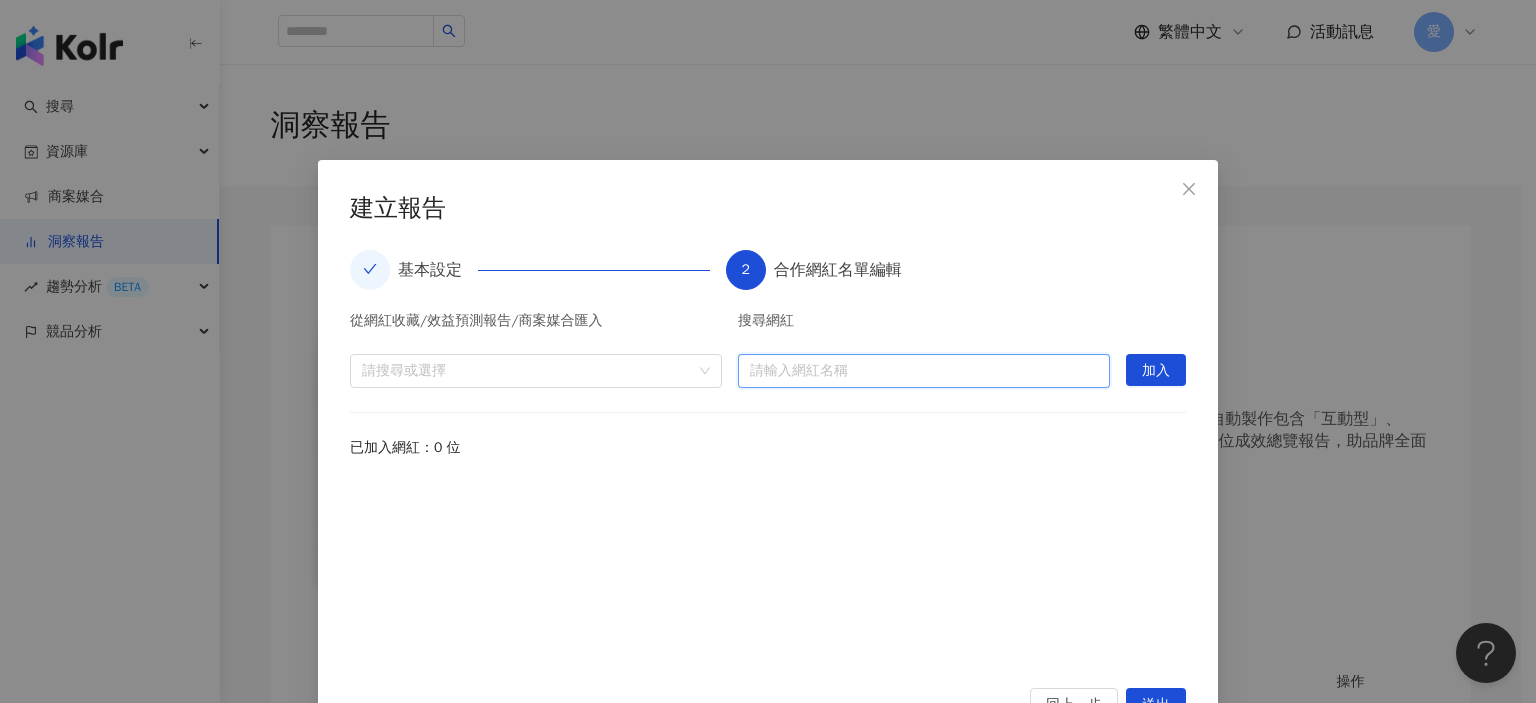 paste on "*********" 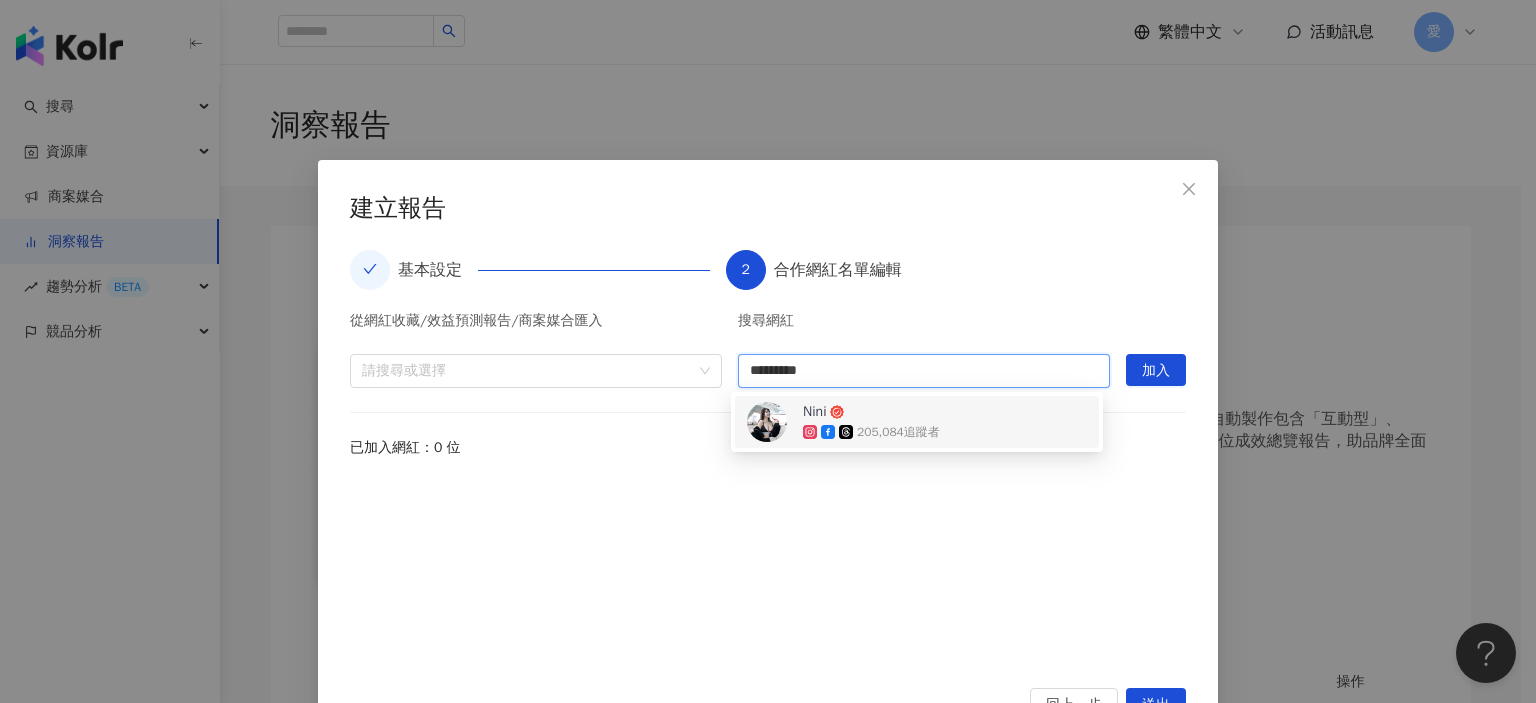 click on "205,084 追蹤者" at bounding box center [898, 432] 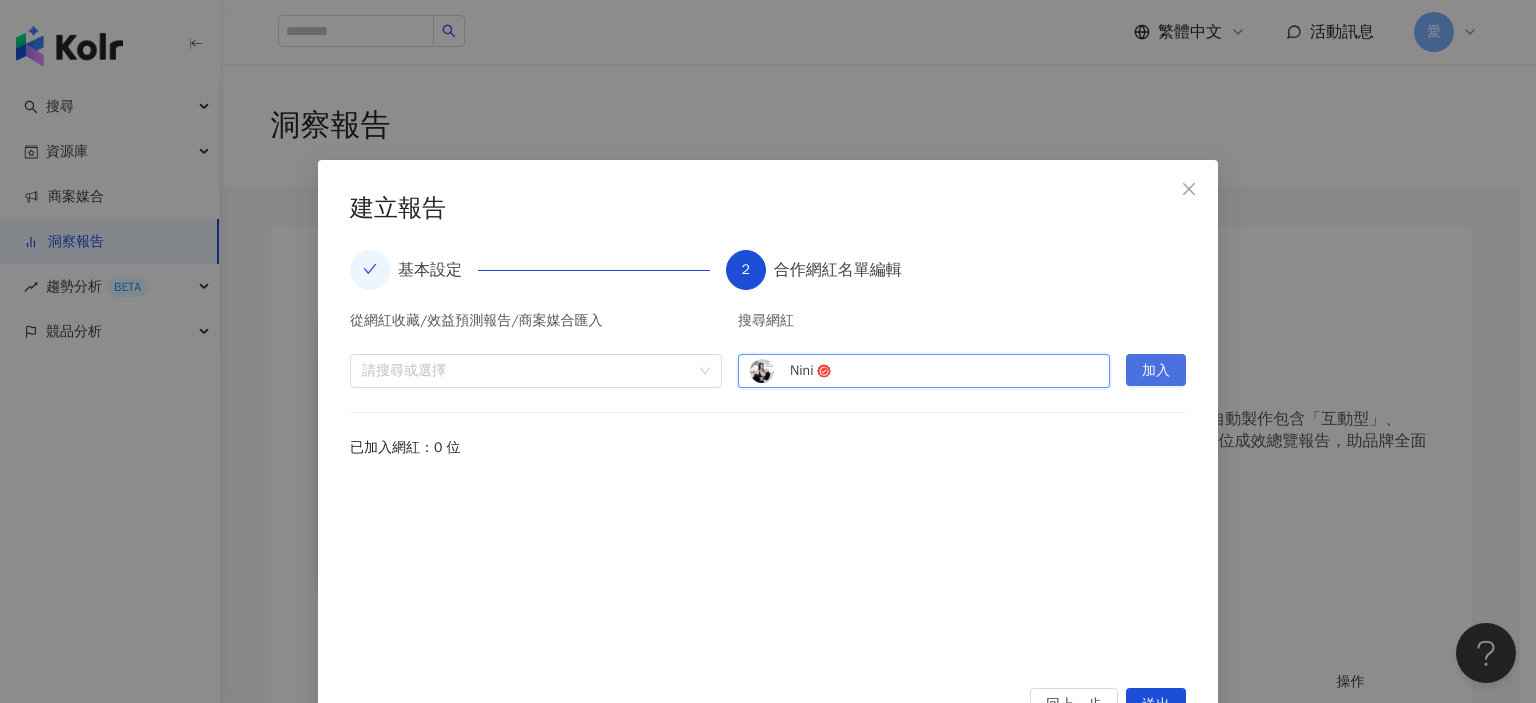 click on "加入" at bounding box center (1156, 370) 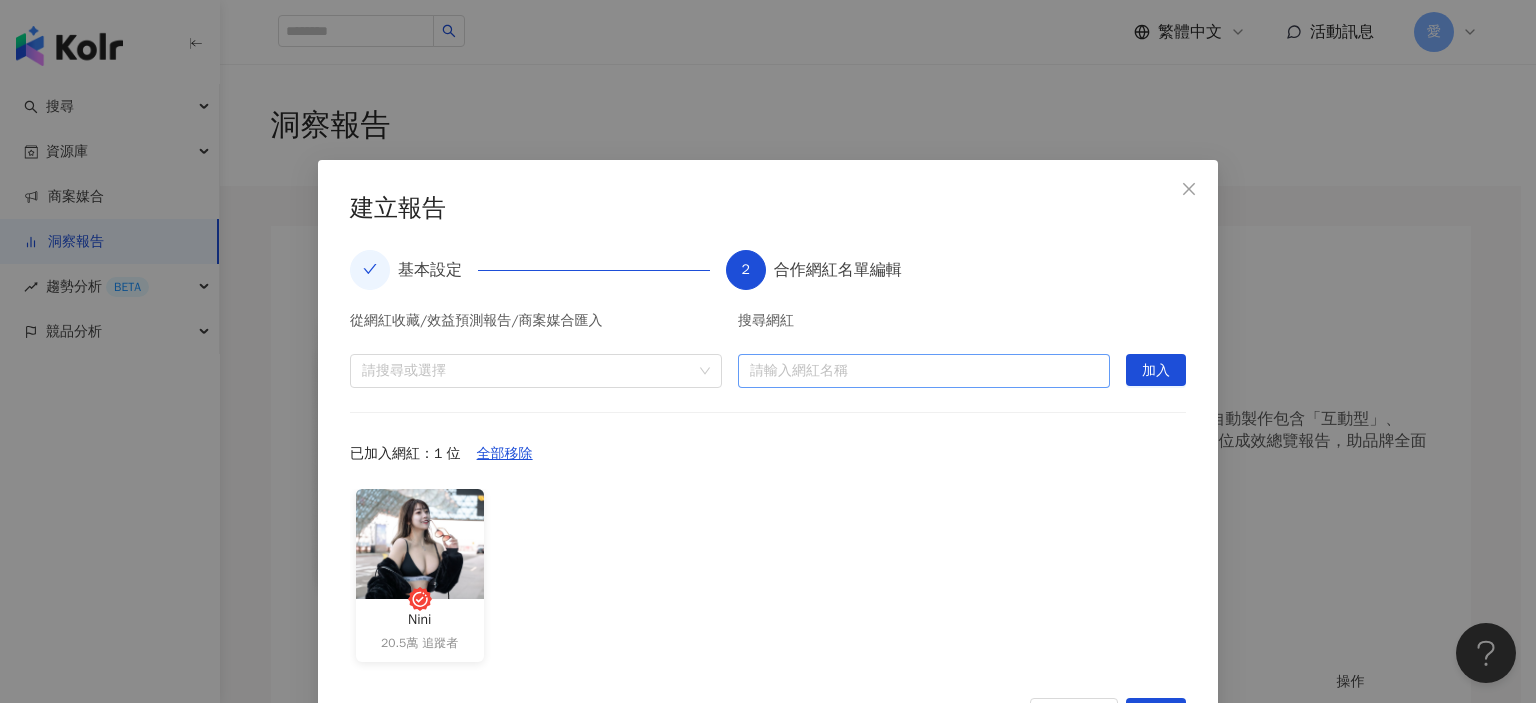 click at bounding box center (924, 371) 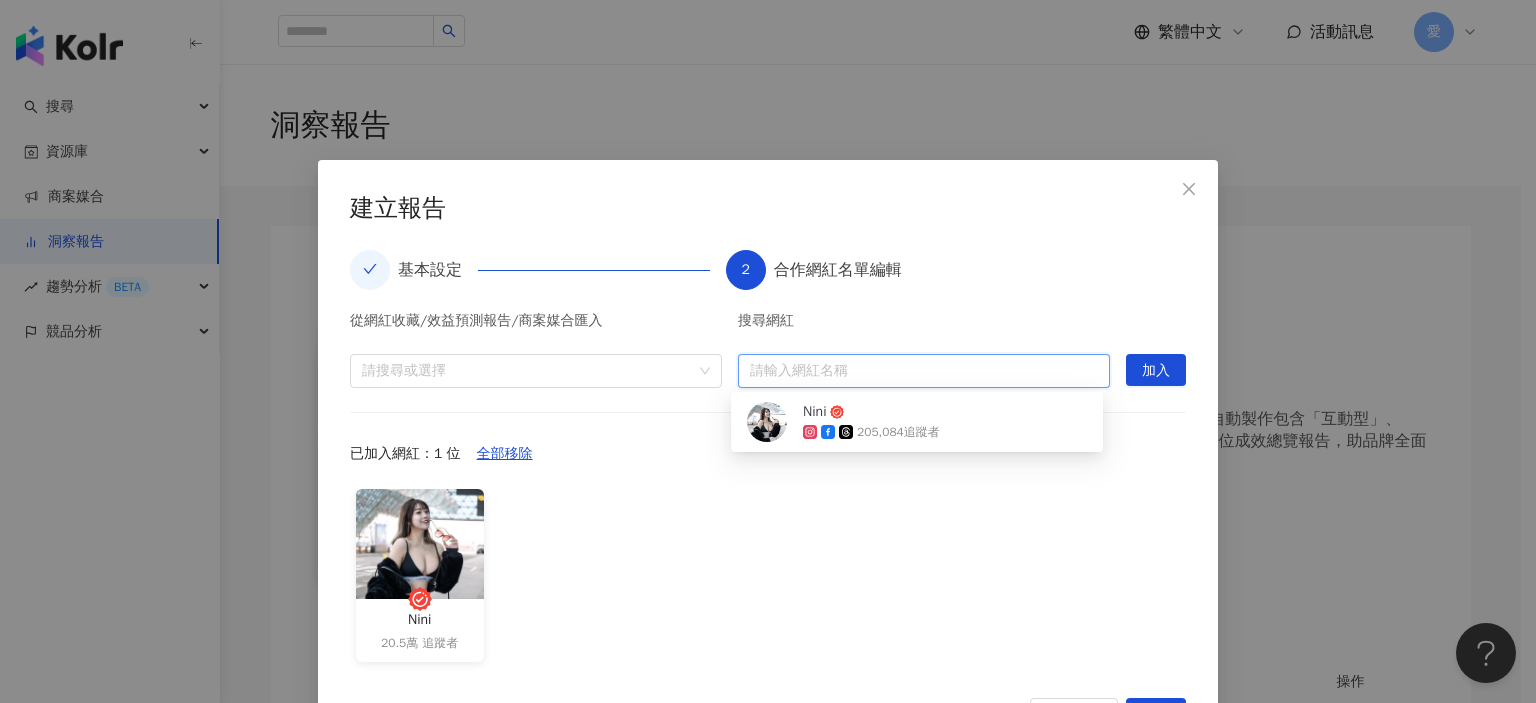 paste on "**********" 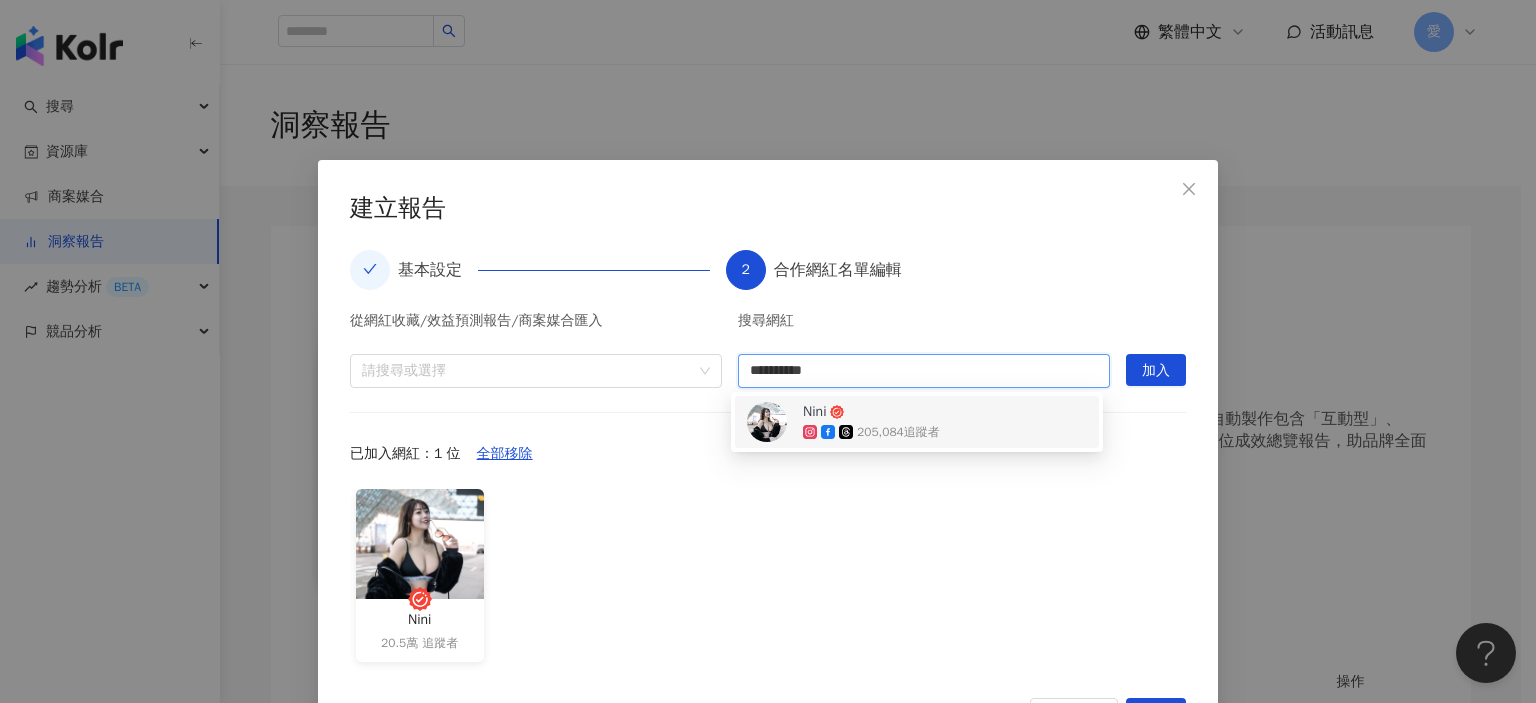 type on "**********" 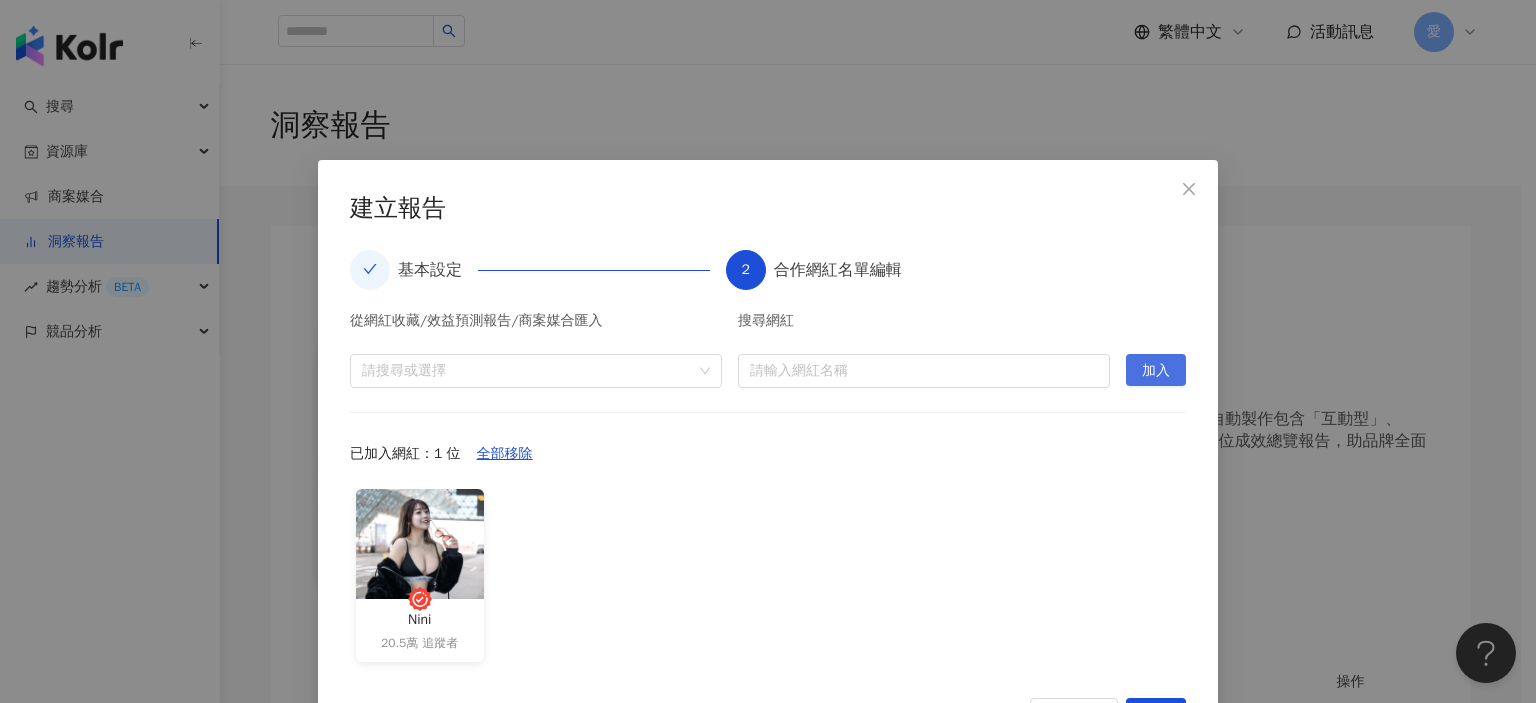 click on "從網紅收藏/效益預測報告/商案媒合匯入   請搜尋或選擇 搜尋網紅 請輸入網紅名稱 加入" at bounding box center [768, 351] 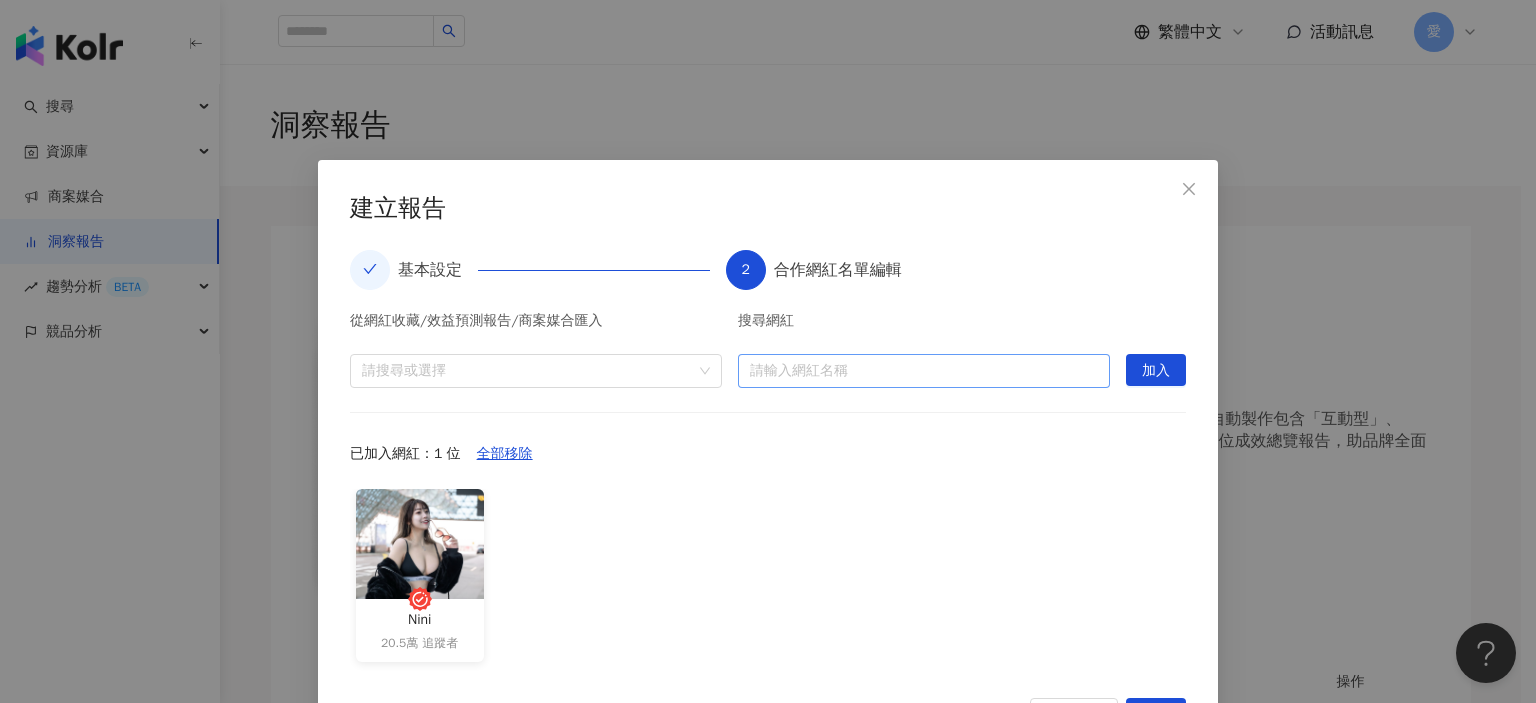 click at bounding box center (924, 371) 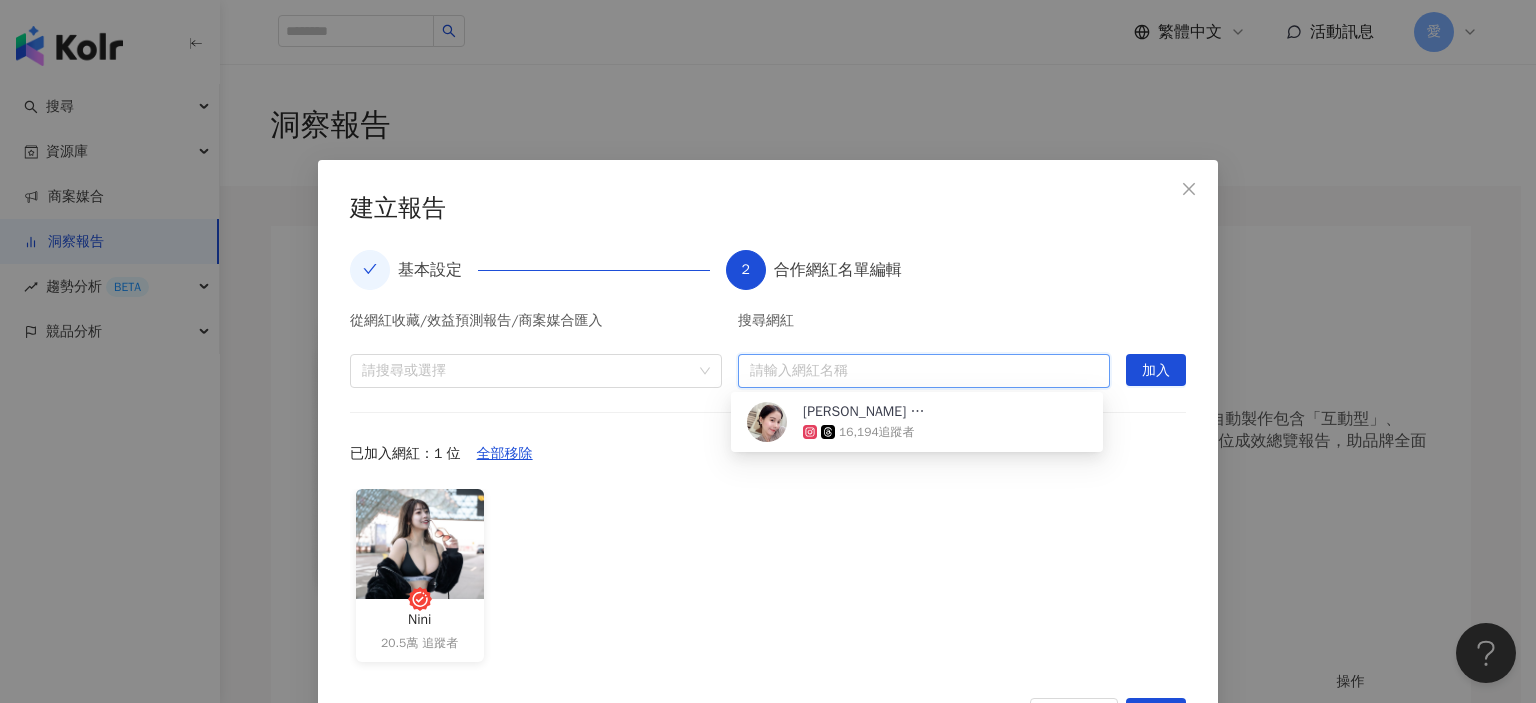paste on "**********" 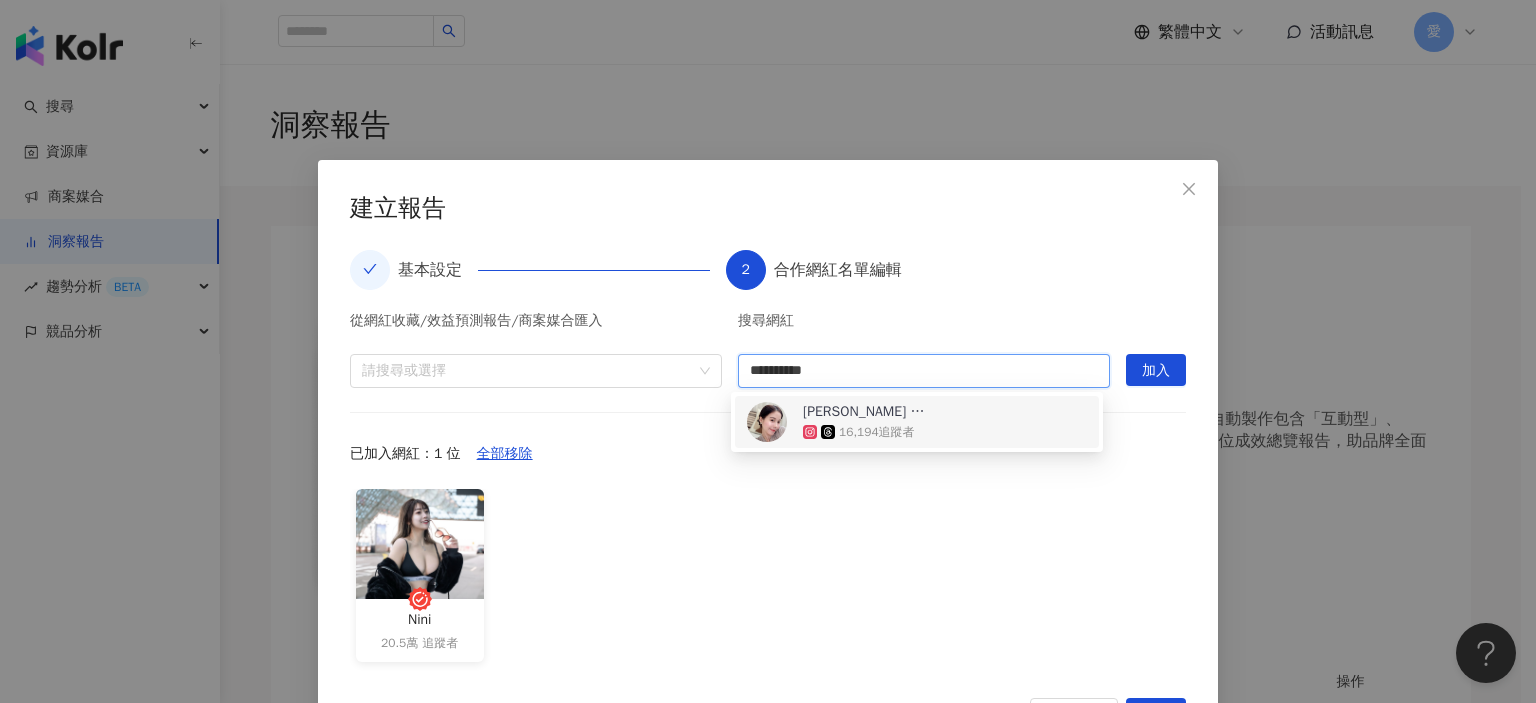 click on "Irene ｜ 獨家特殊酒品進口商" at bounding box center (868, 412) 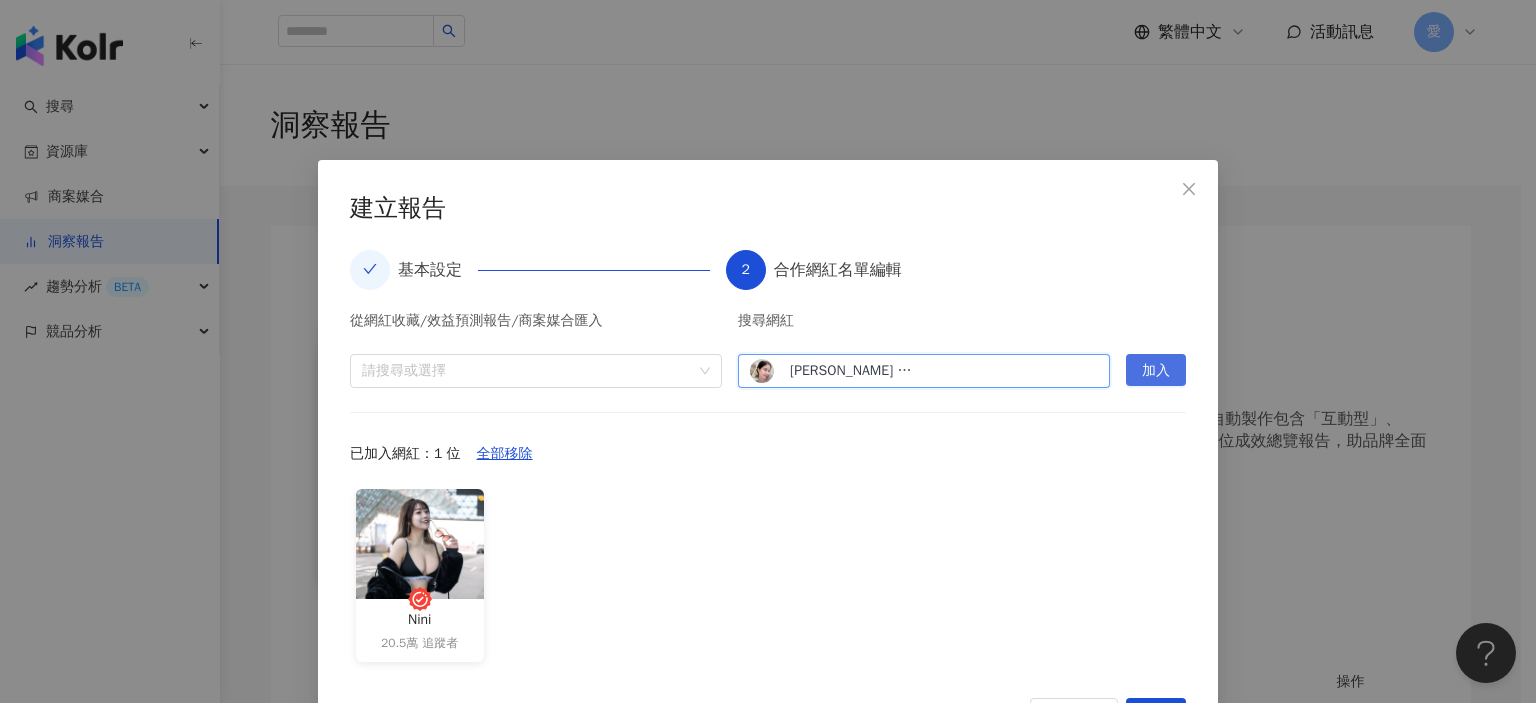 click on "加入" at bounding box center [1156, 371] 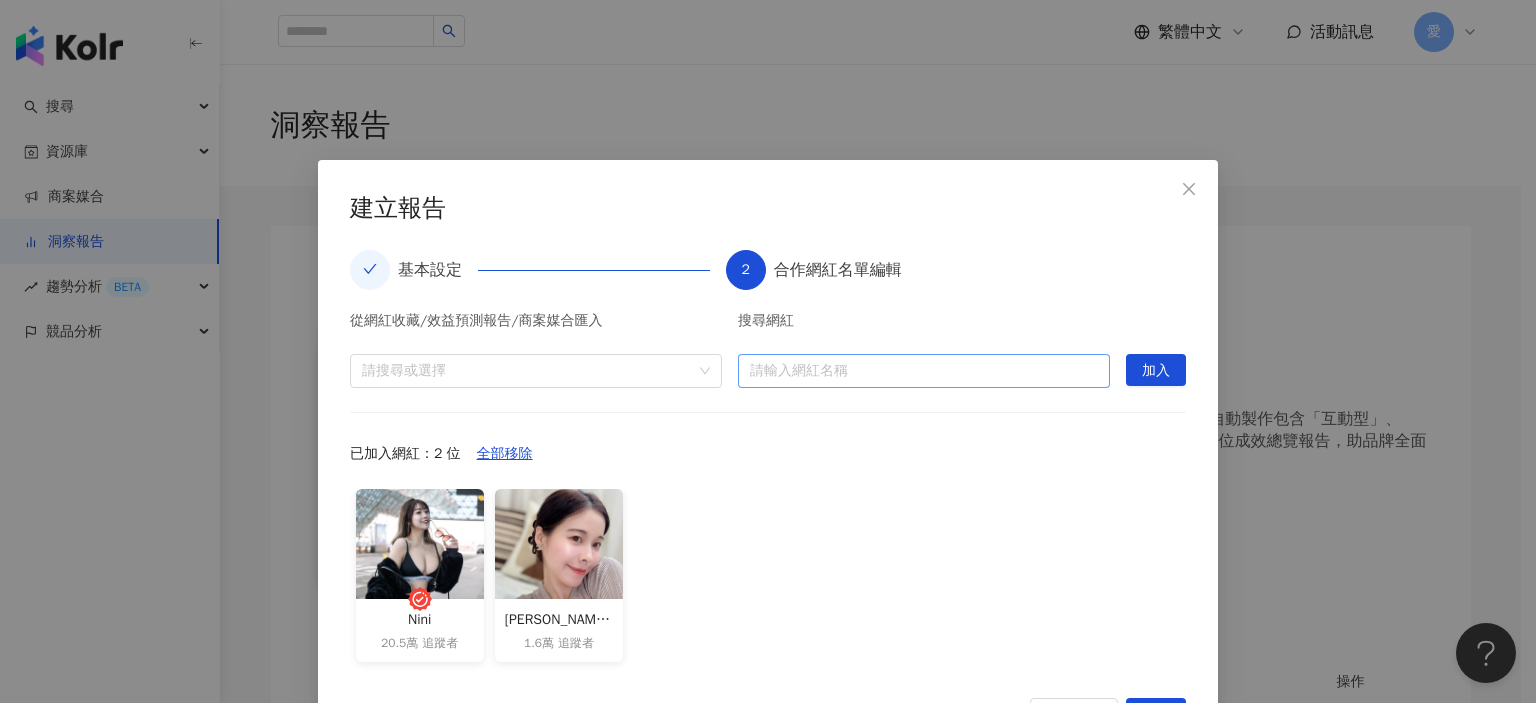 click at bounding box center (924, 371) 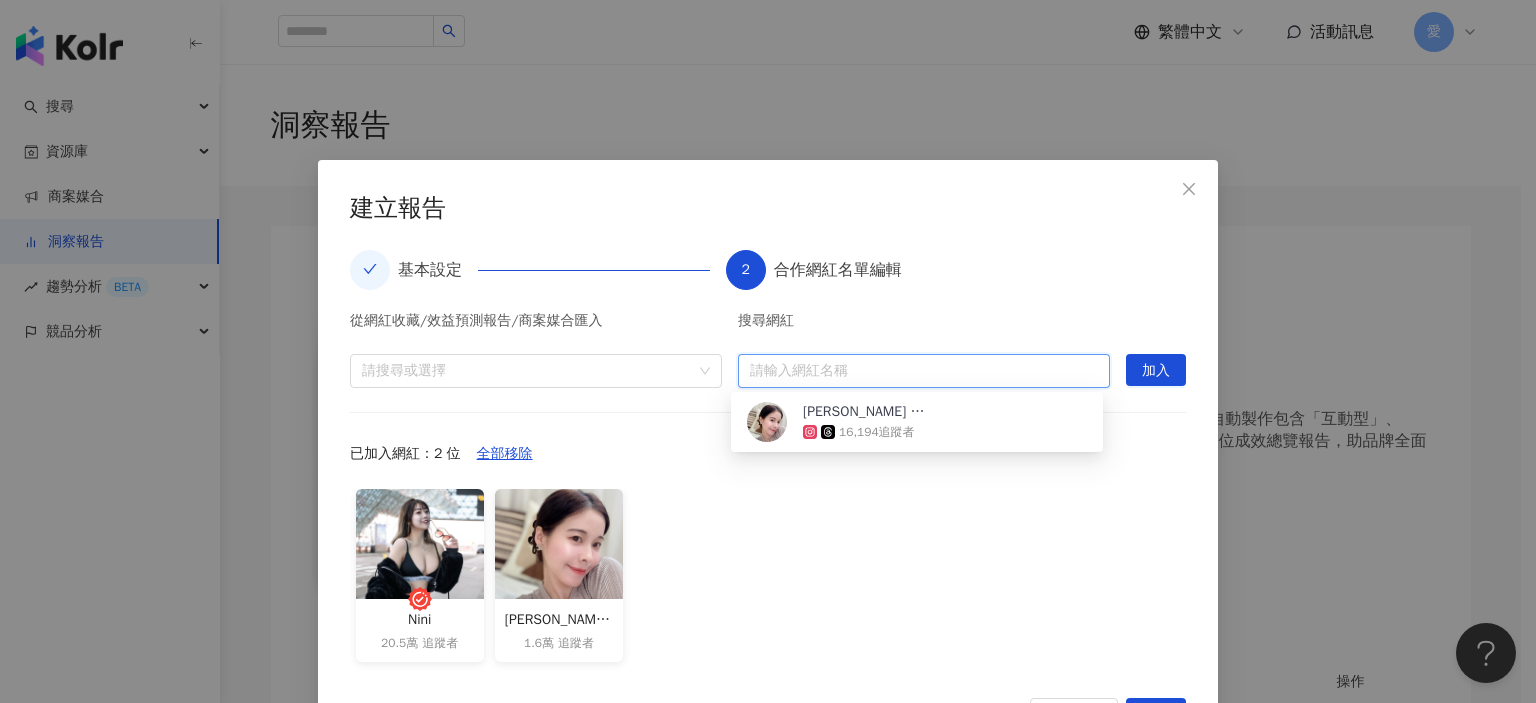 paste on "**********" 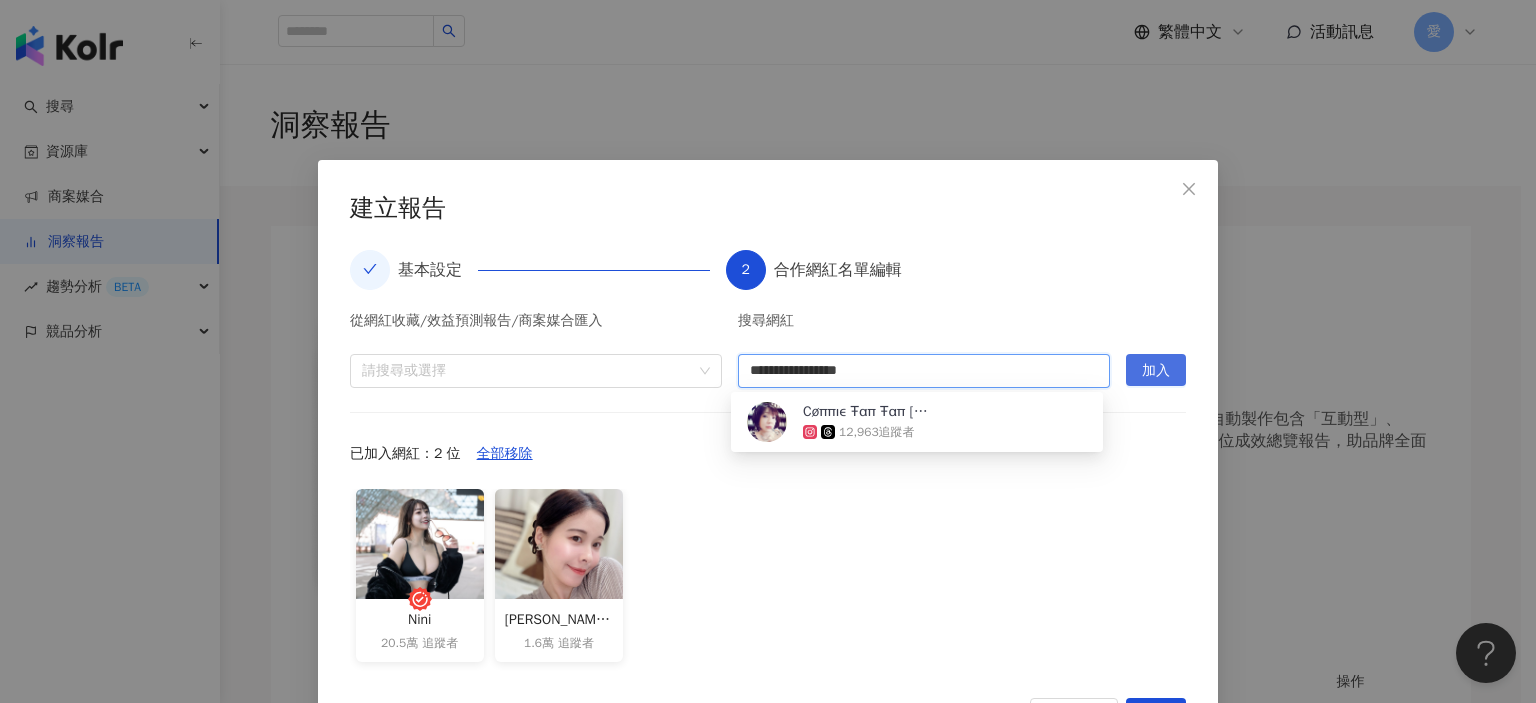 type on "**********" 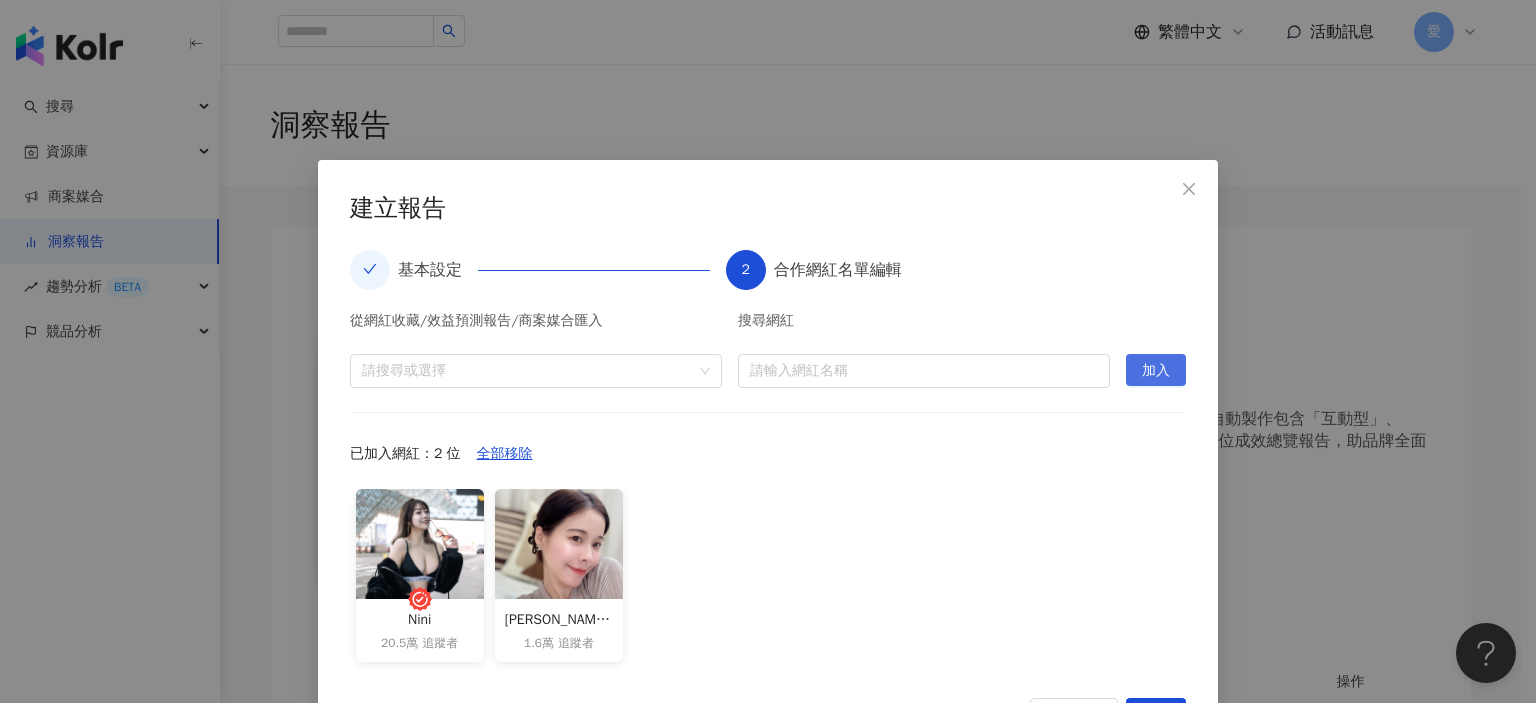 click on "加入" at bounding box center [1156, 371] 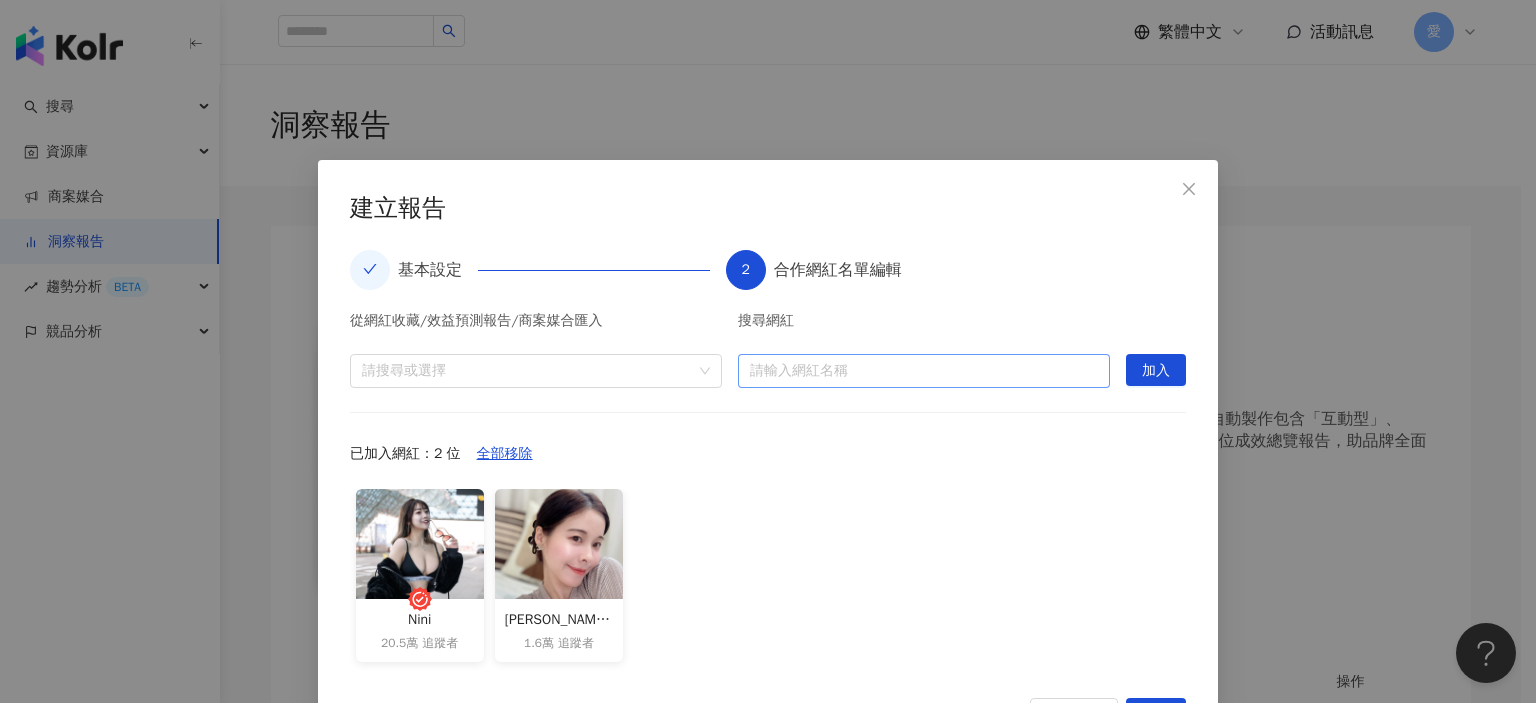 click at bounding box center (924, 371) 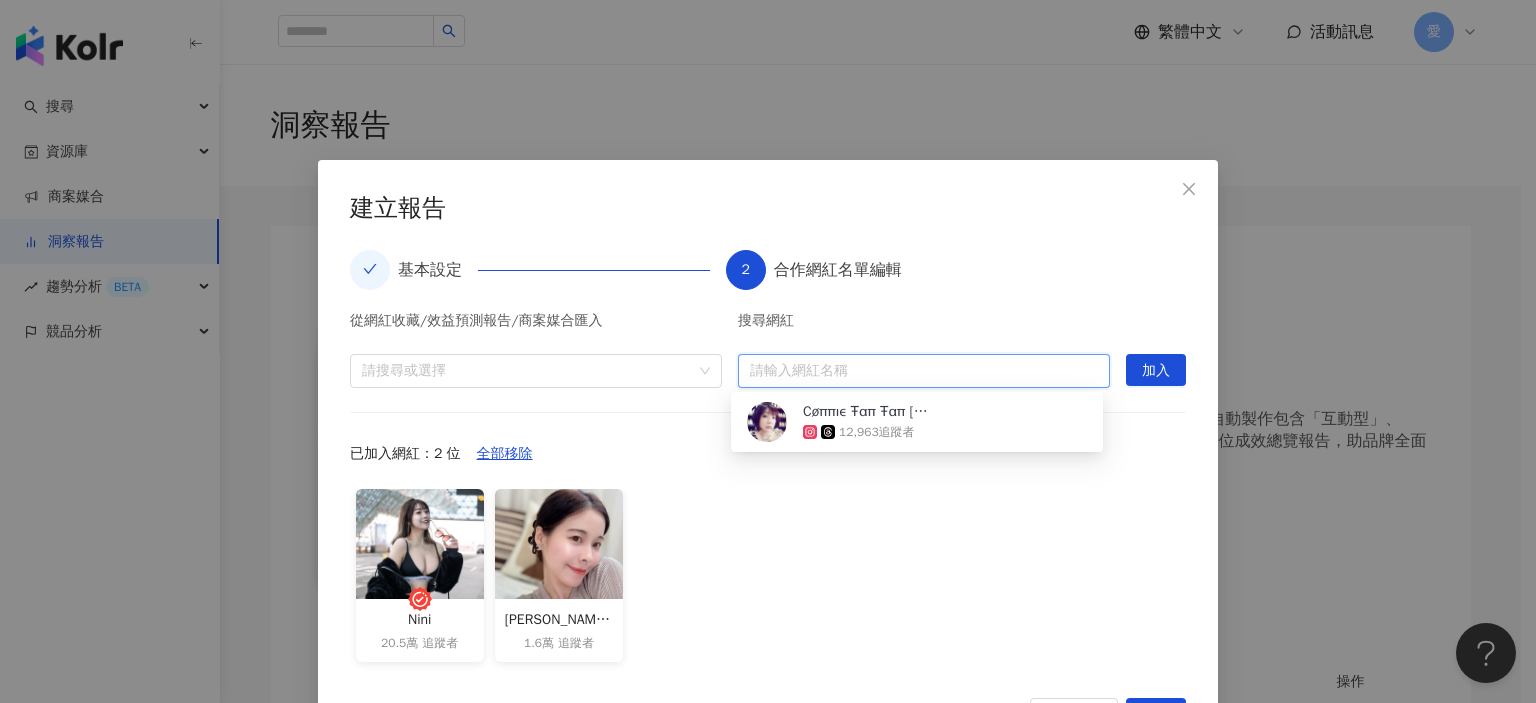 paste on "**********" 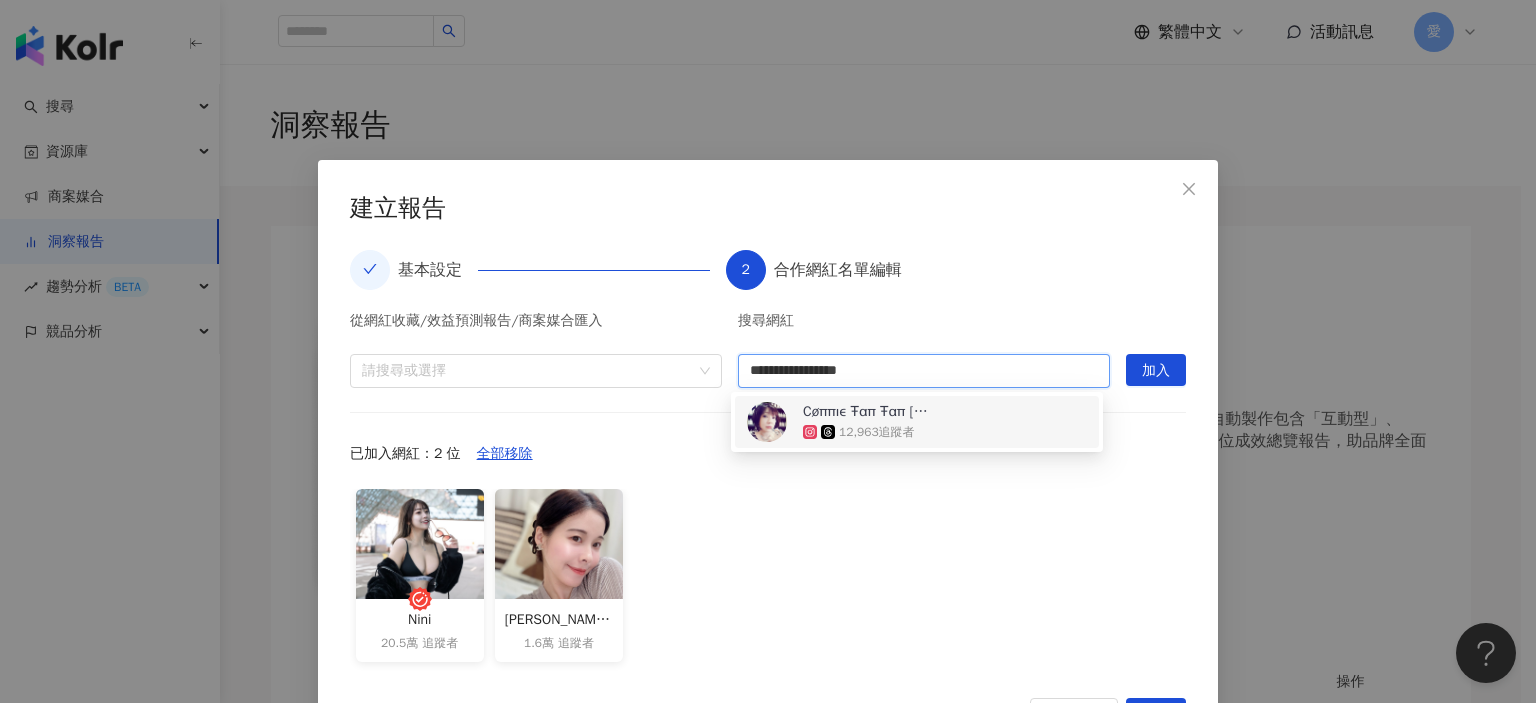 click on "12,963 追蹤者" at bounding box center [877, 432] 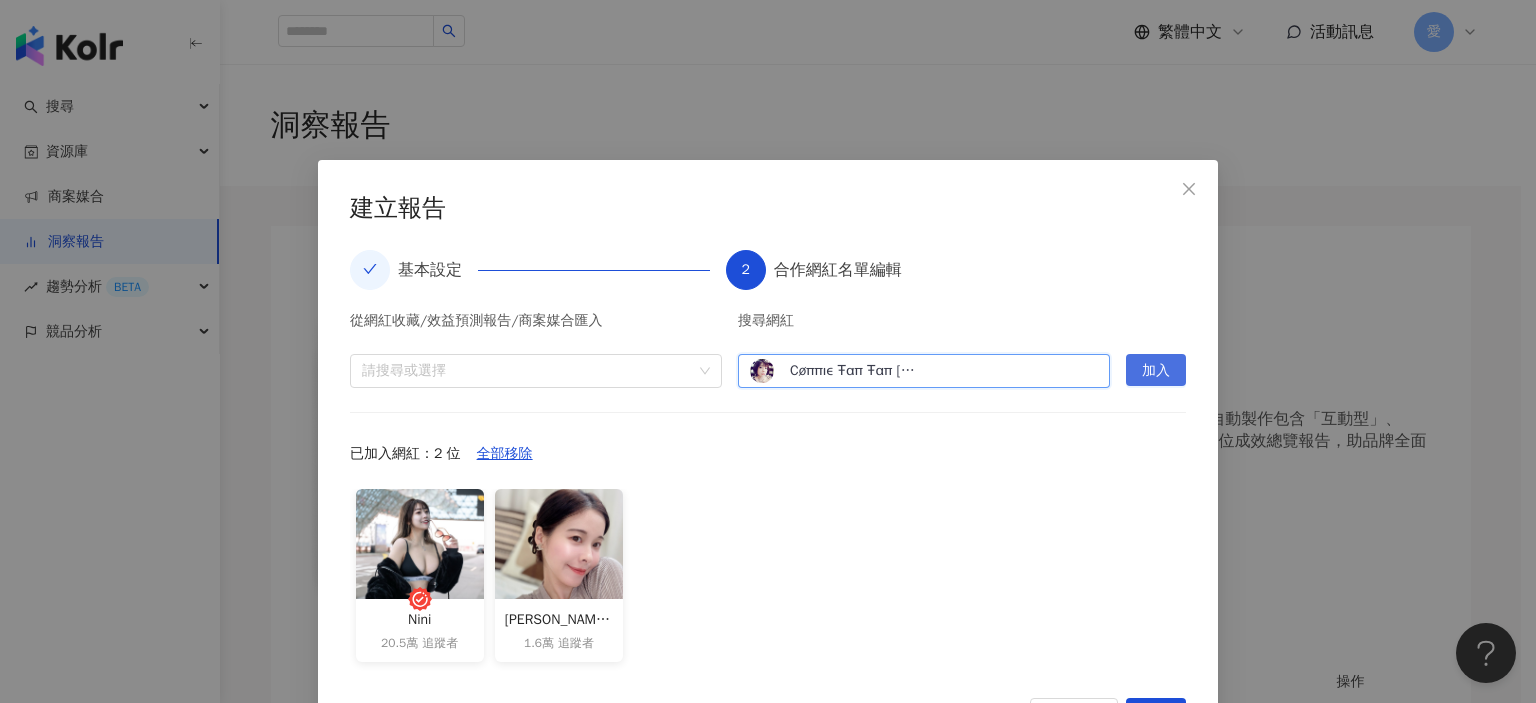 click on "從網紅收藏/效益預測報告/商案媒合匯入   請搜尋或選擇 搜尋網紅 {"id":"804c6729-6ed2-41ac-9821-c0a61dbfd617","name":"Cøππιε Ŧαπ Ŧαπ 嘉妮菲菲","potential":"normal","followerCount":12963,"isVerified":false,"isRadarStar":false} Cøππιε Ŧαπ Ŧαπ 嘉妮菲菲 12,963 追蹤者 加入" at bounding box center [768, 351] 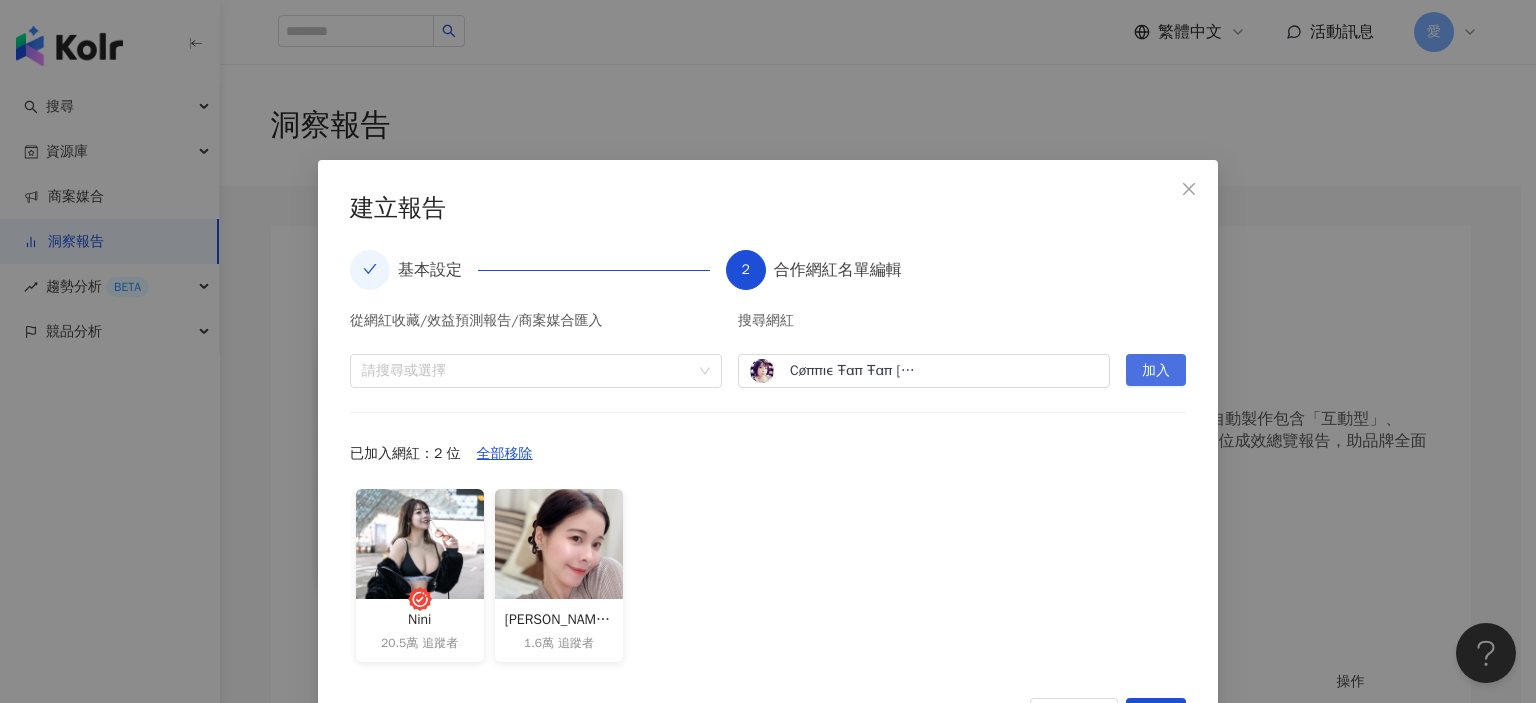 click on "加入" at bounding box center (1156, 371) 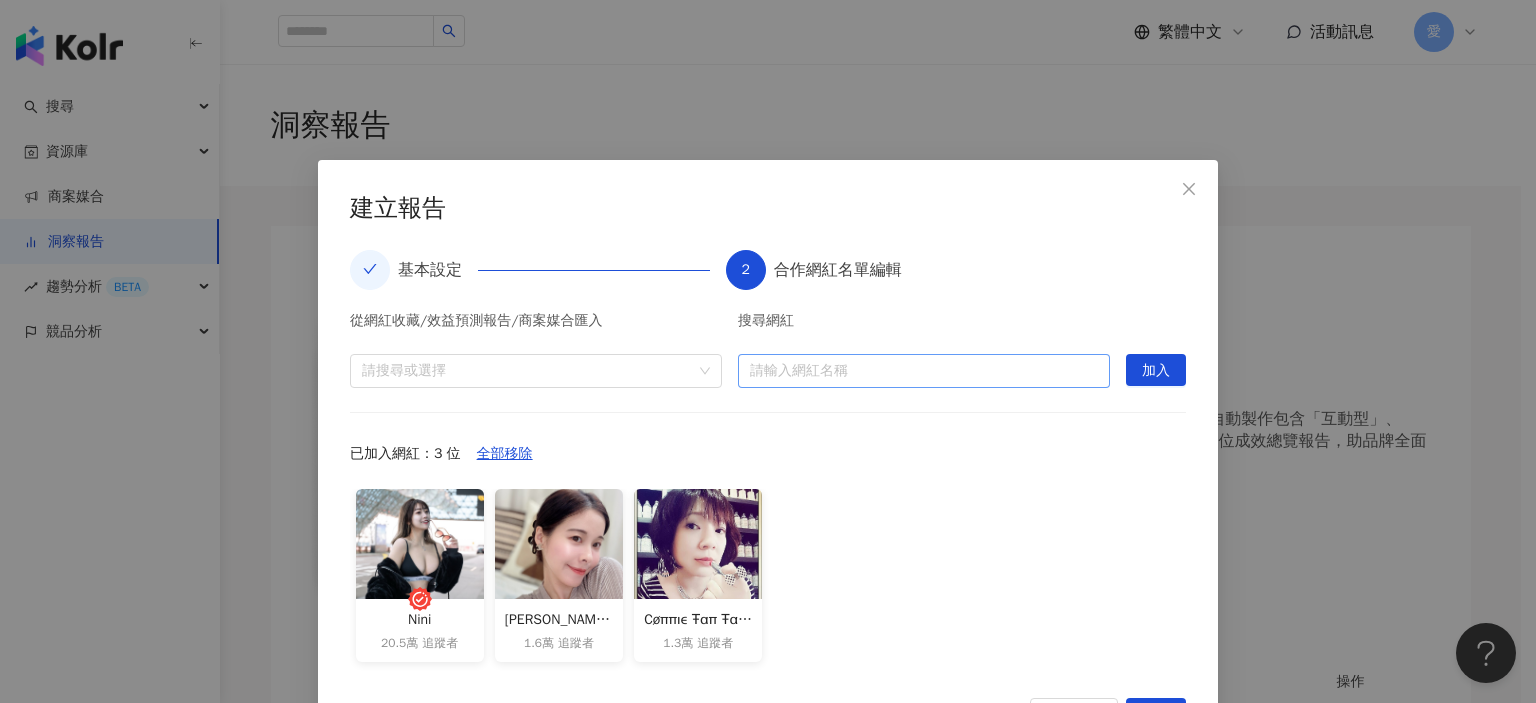 click at bounding box center (924, 371) 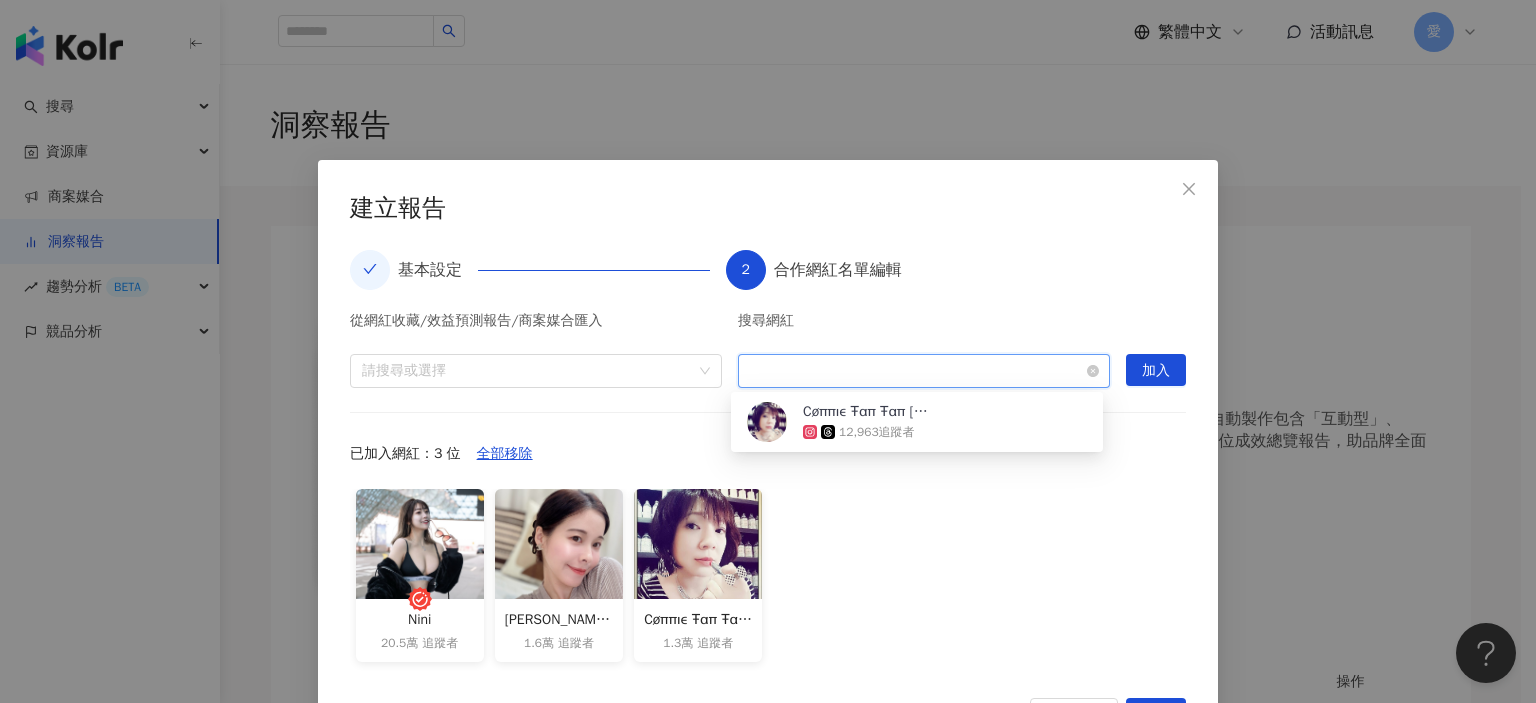 type on "**********" 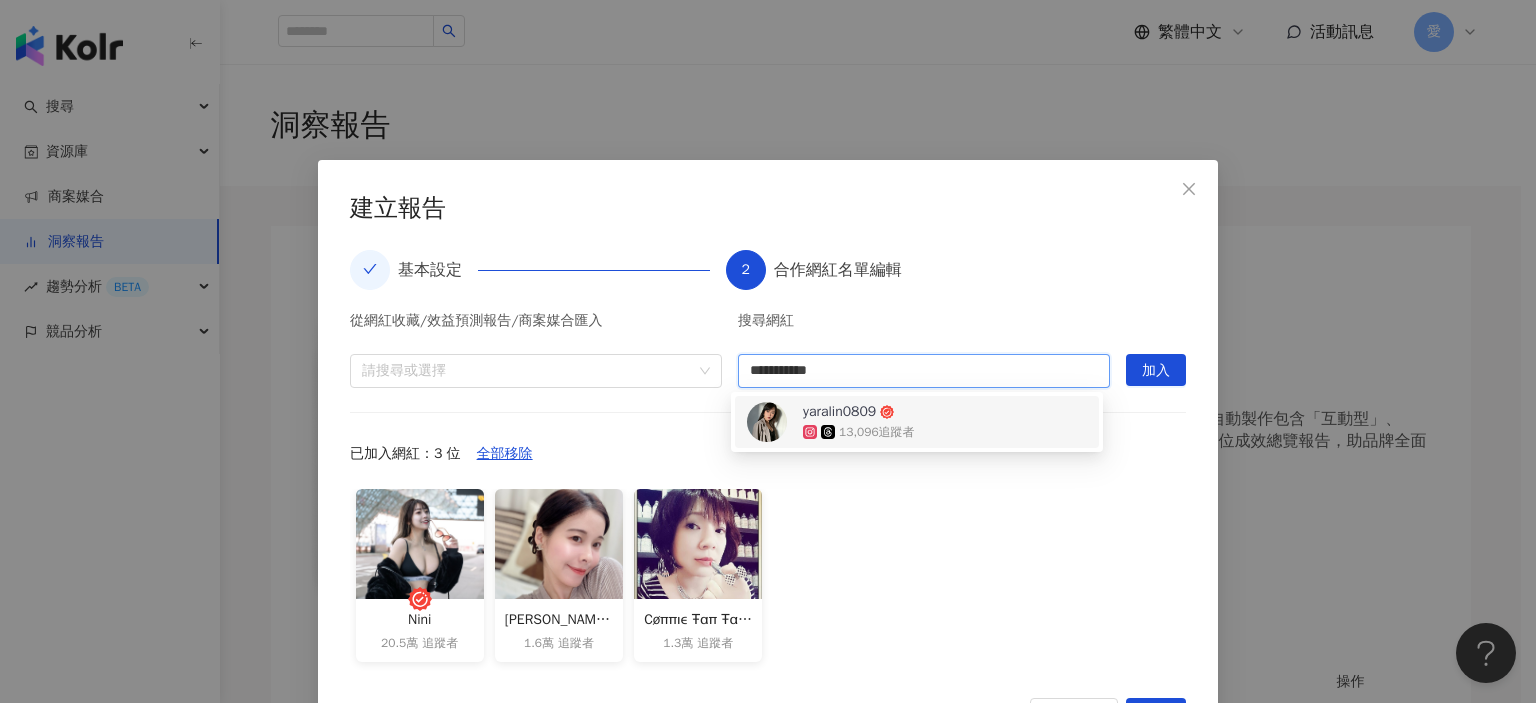click on "yaralin0809" at bounding box center [868, 412] 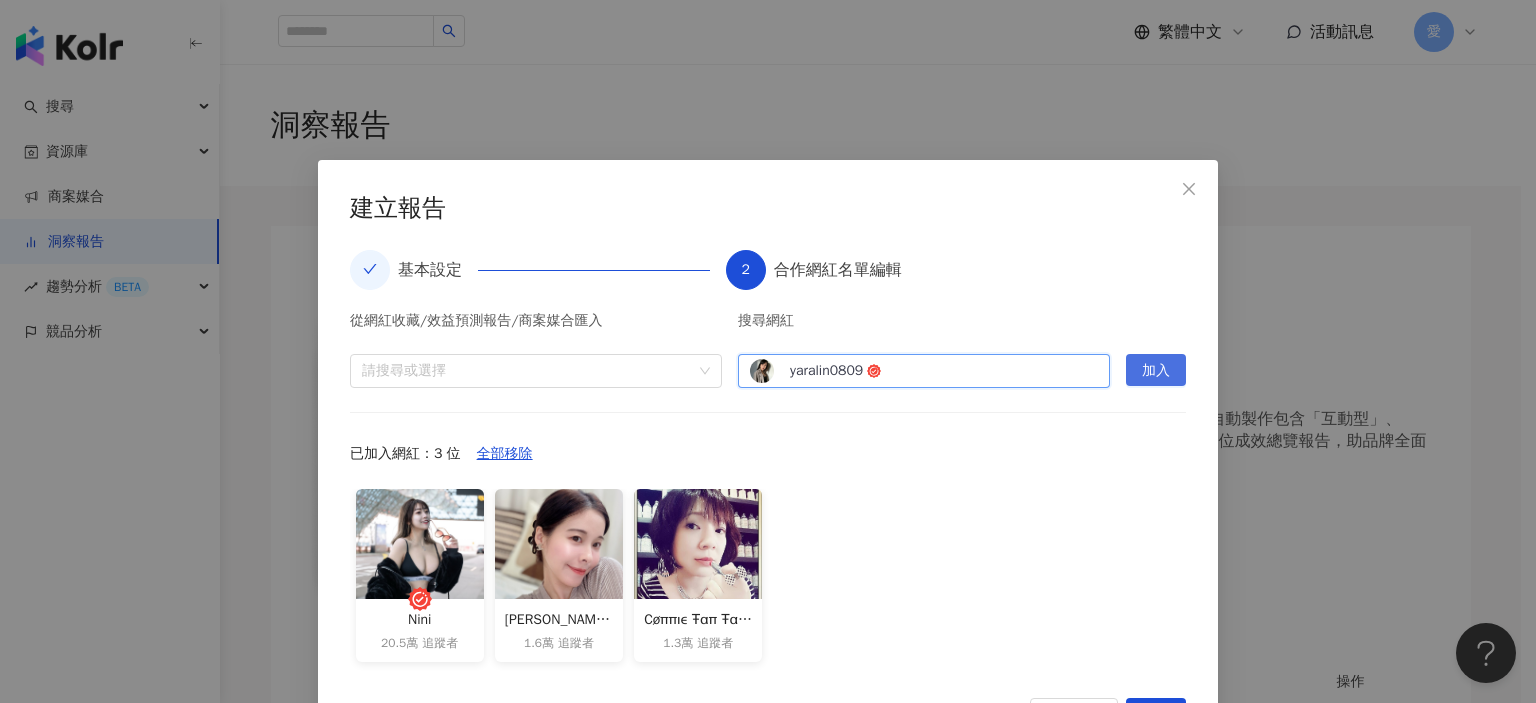 click on "加入" at bounding box center (1156, 371) 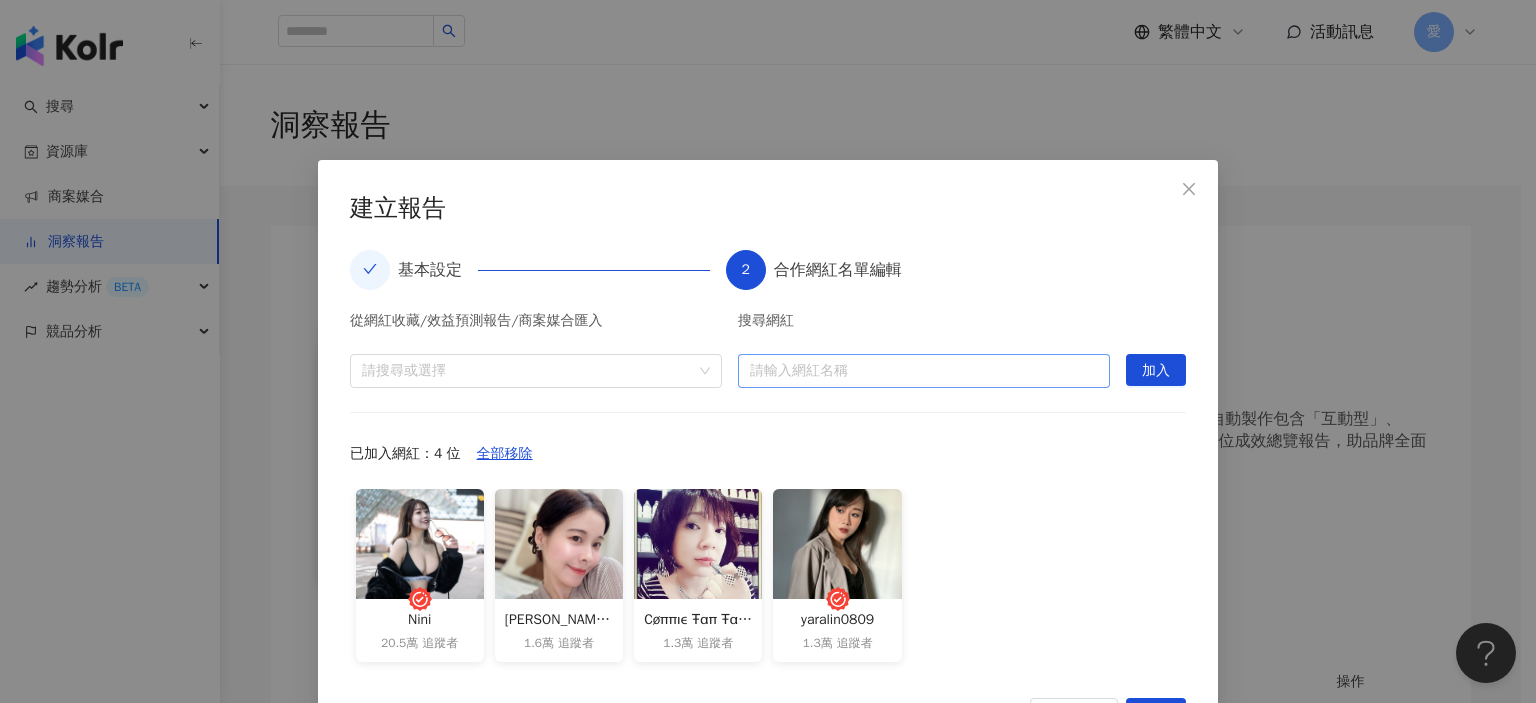 click at bounding box center [924, 371] 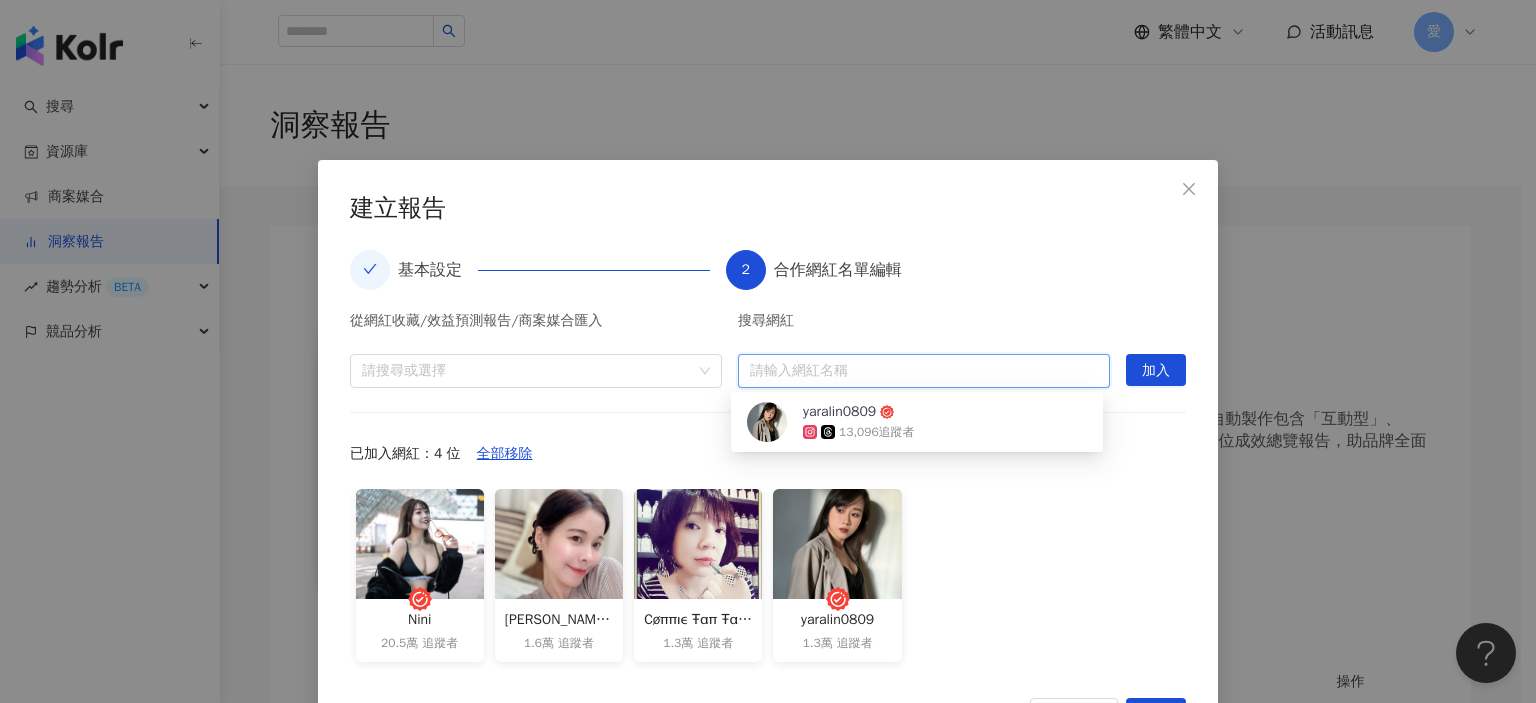 paste on "**********" 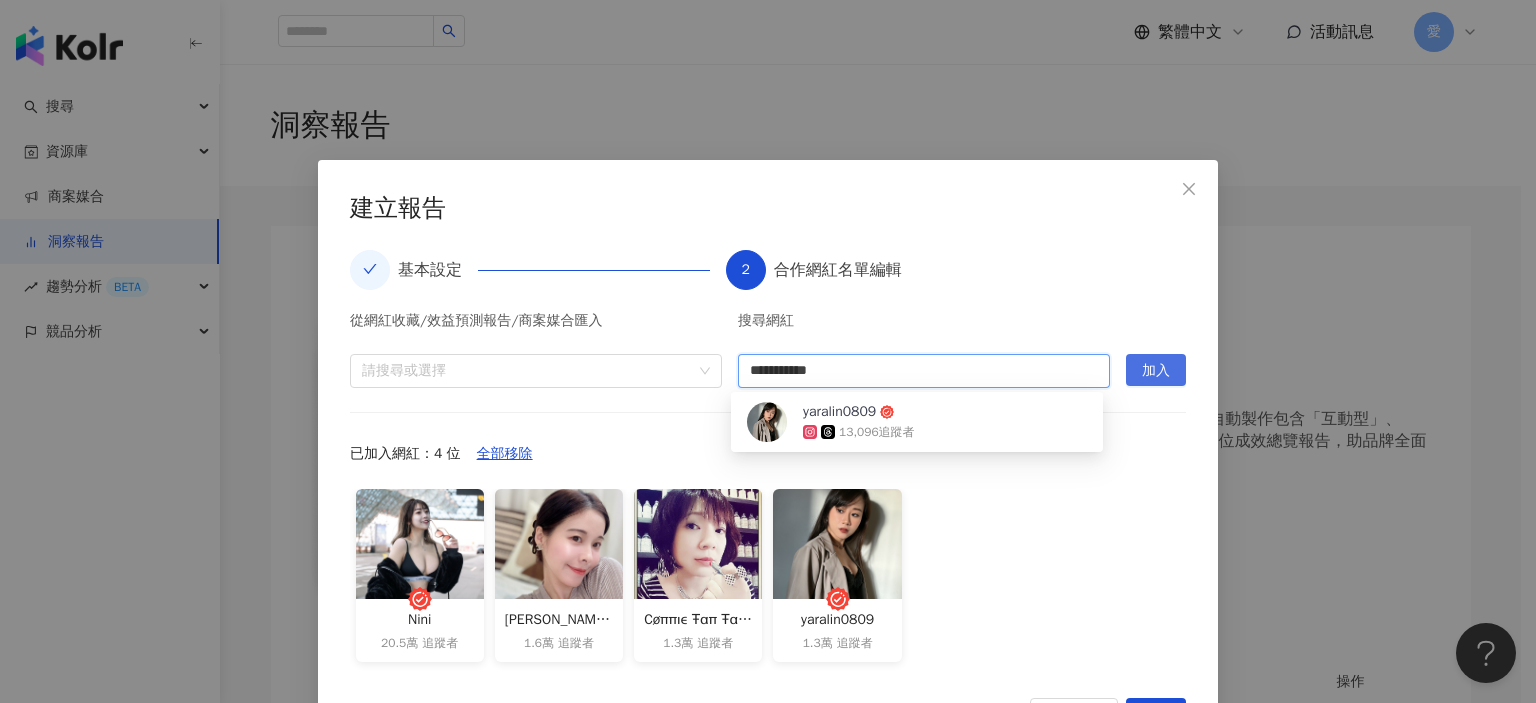 type on "**********" 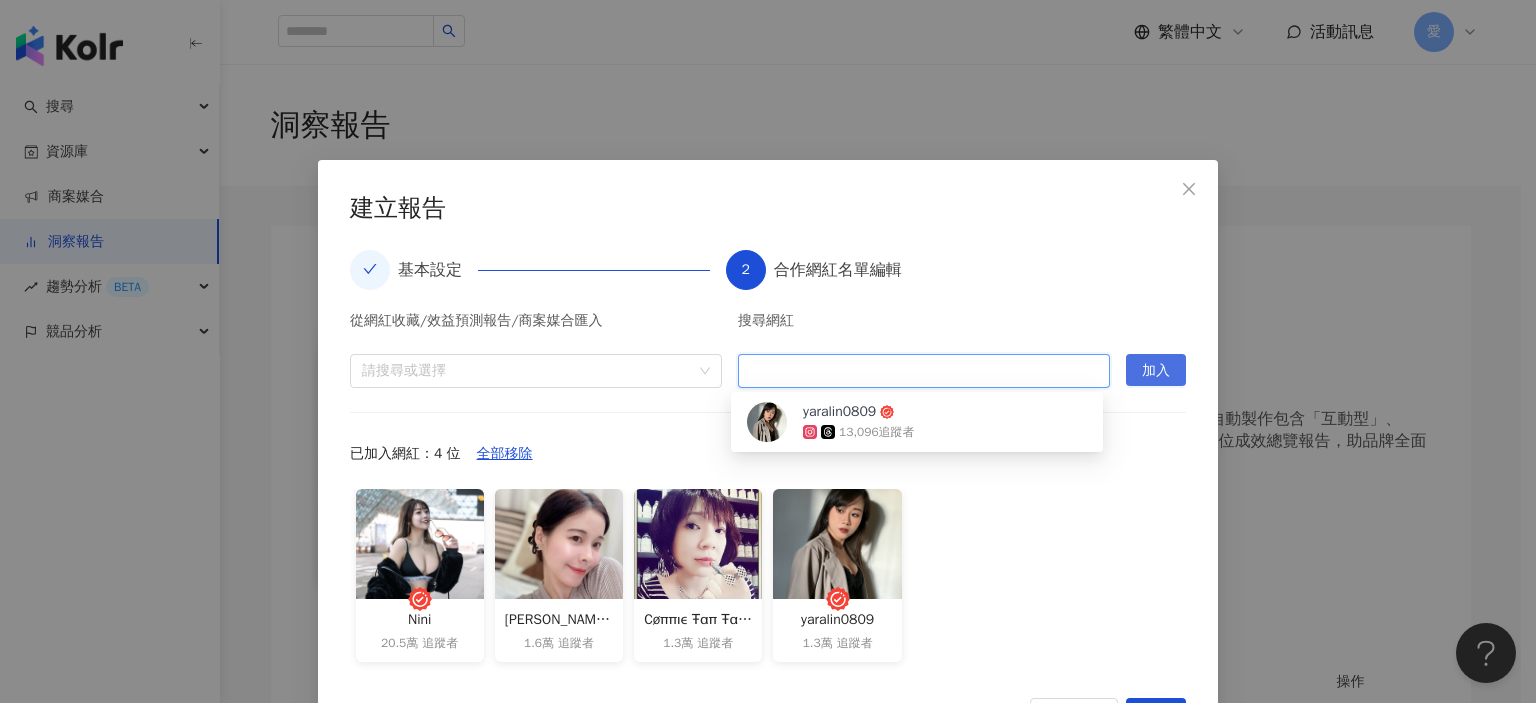 click on "加入" at bounding box center (1156, 371) 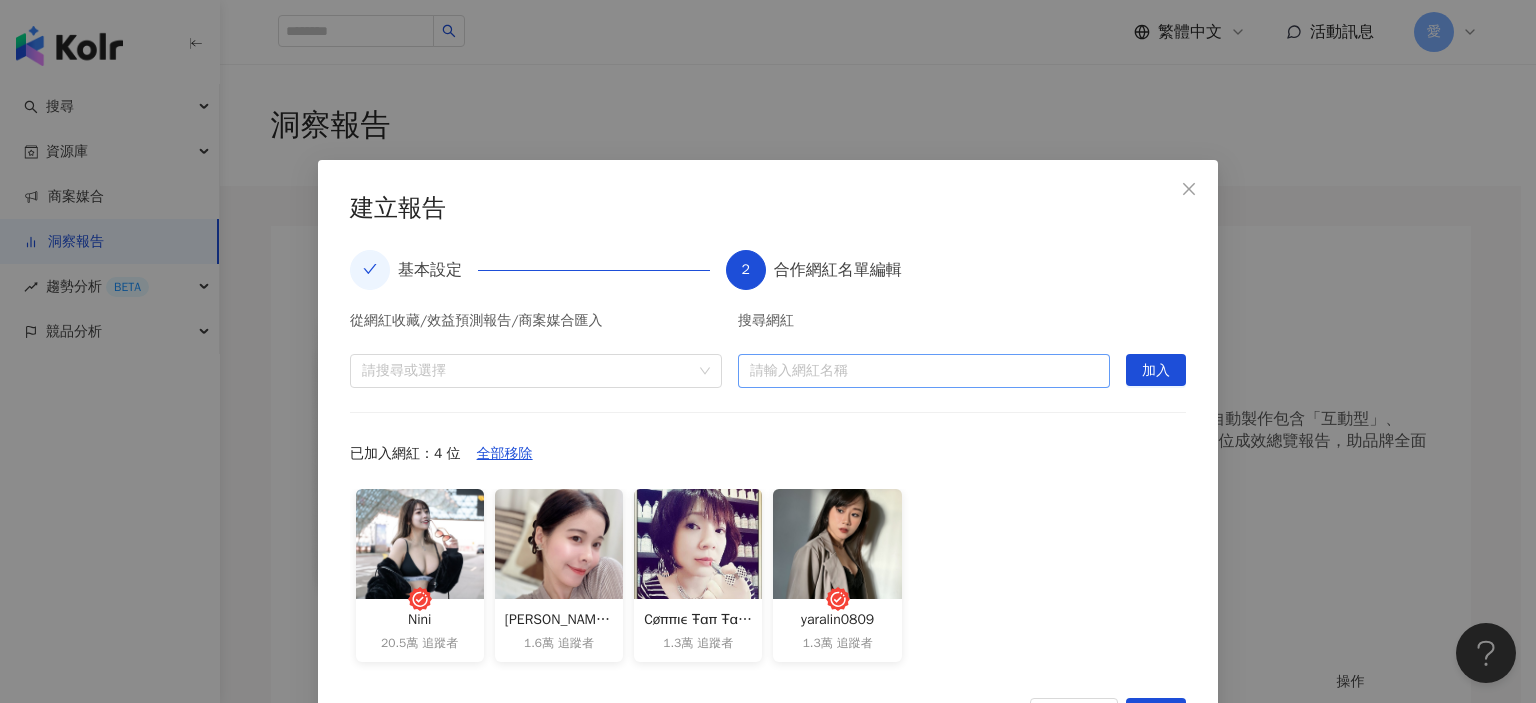 click at bounding box center (924, 371) 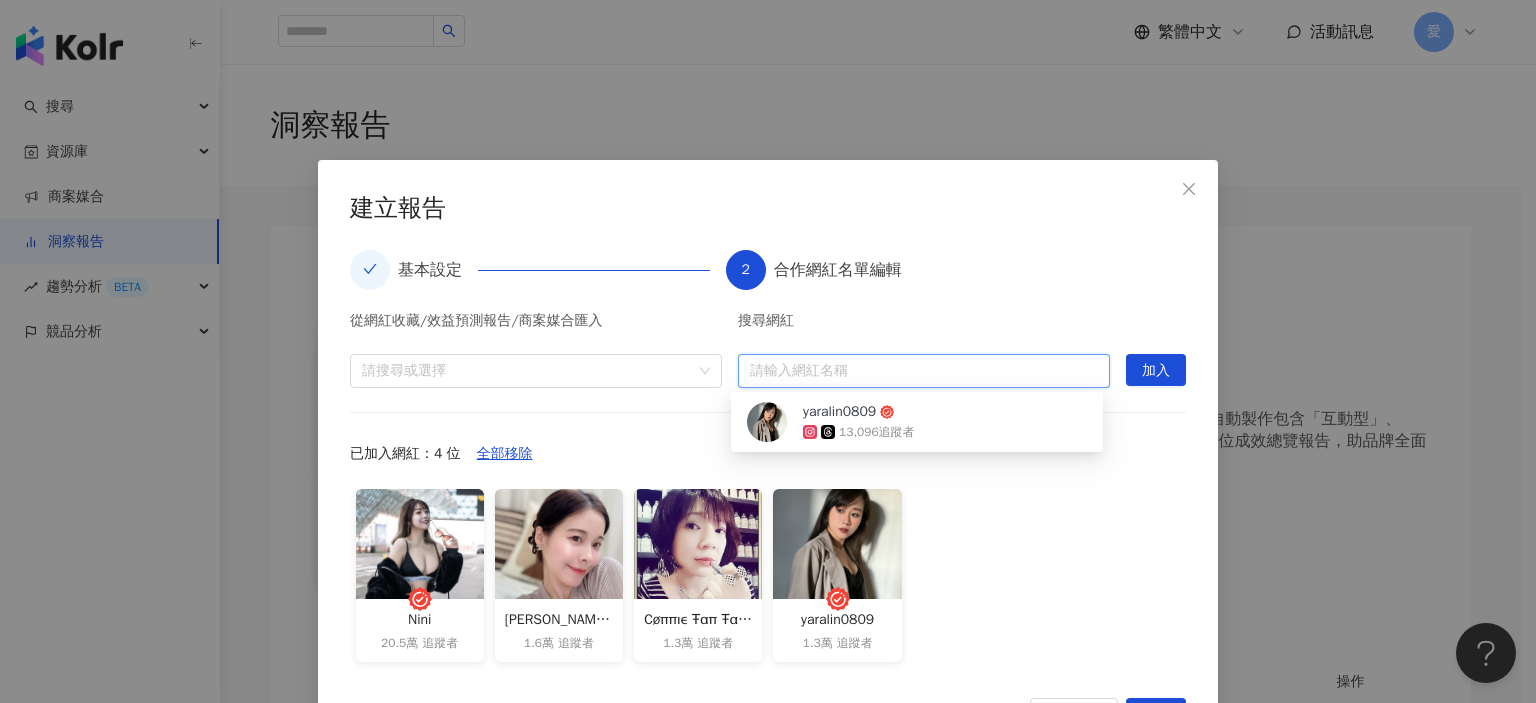 paste on "**********" 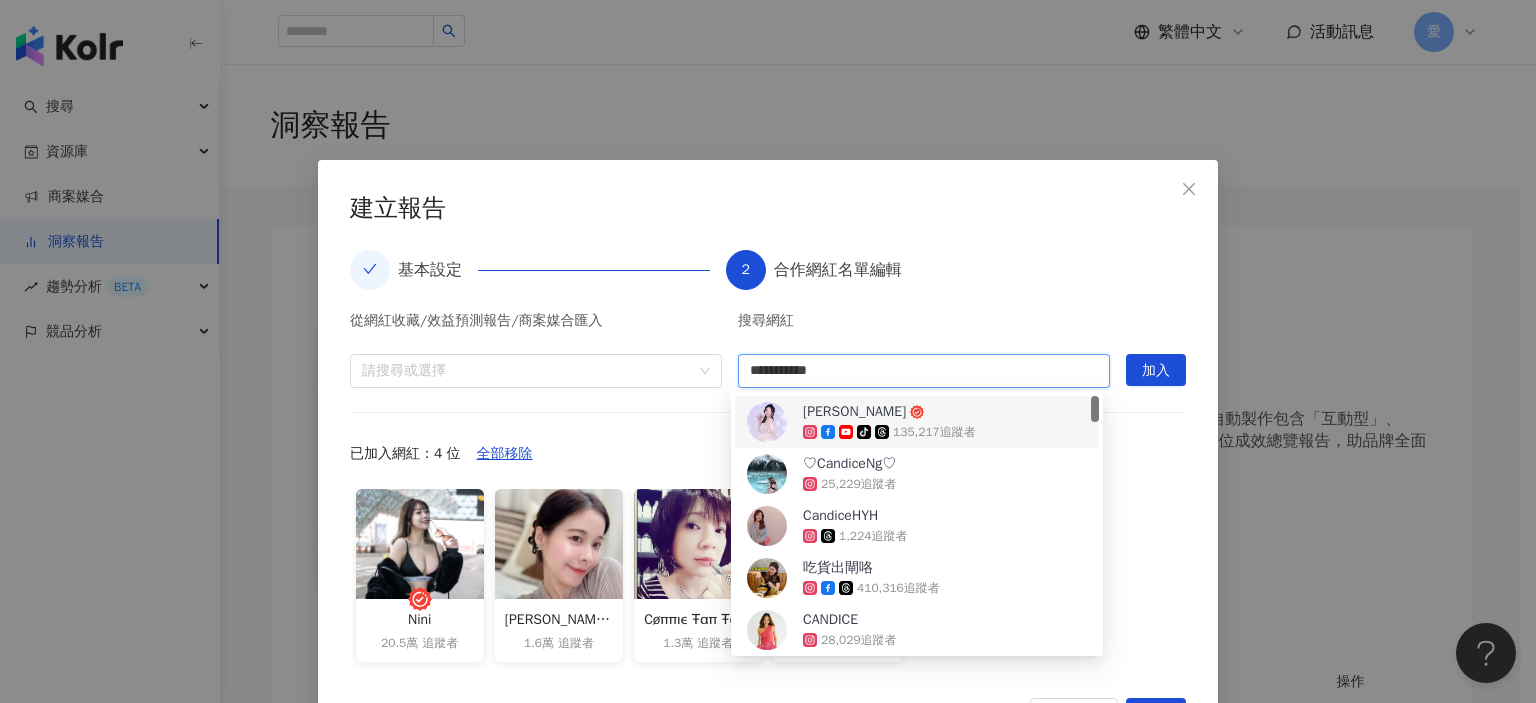 click on "135,217 追蹤者" at bounding box center [934, 432] 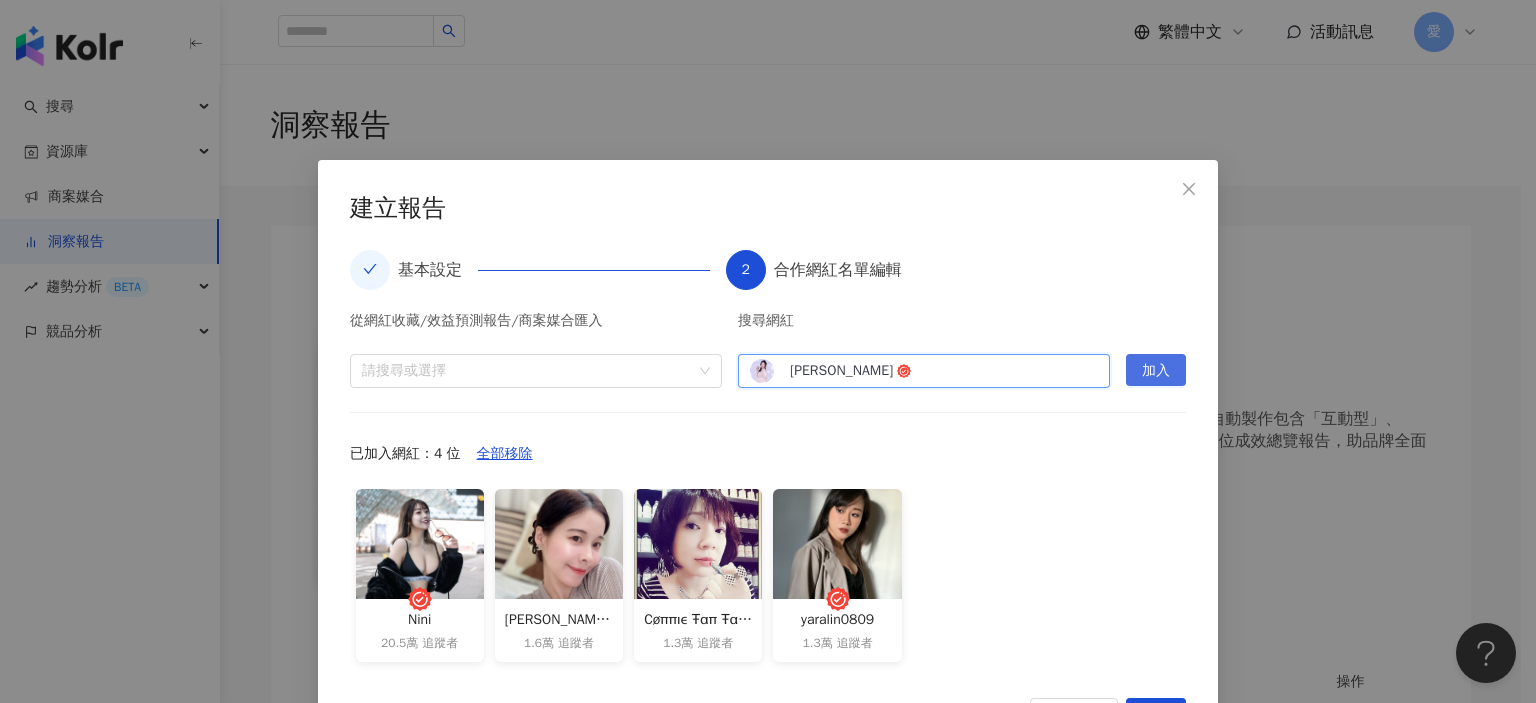 click on "加入" at bounding box center [1156, 371] 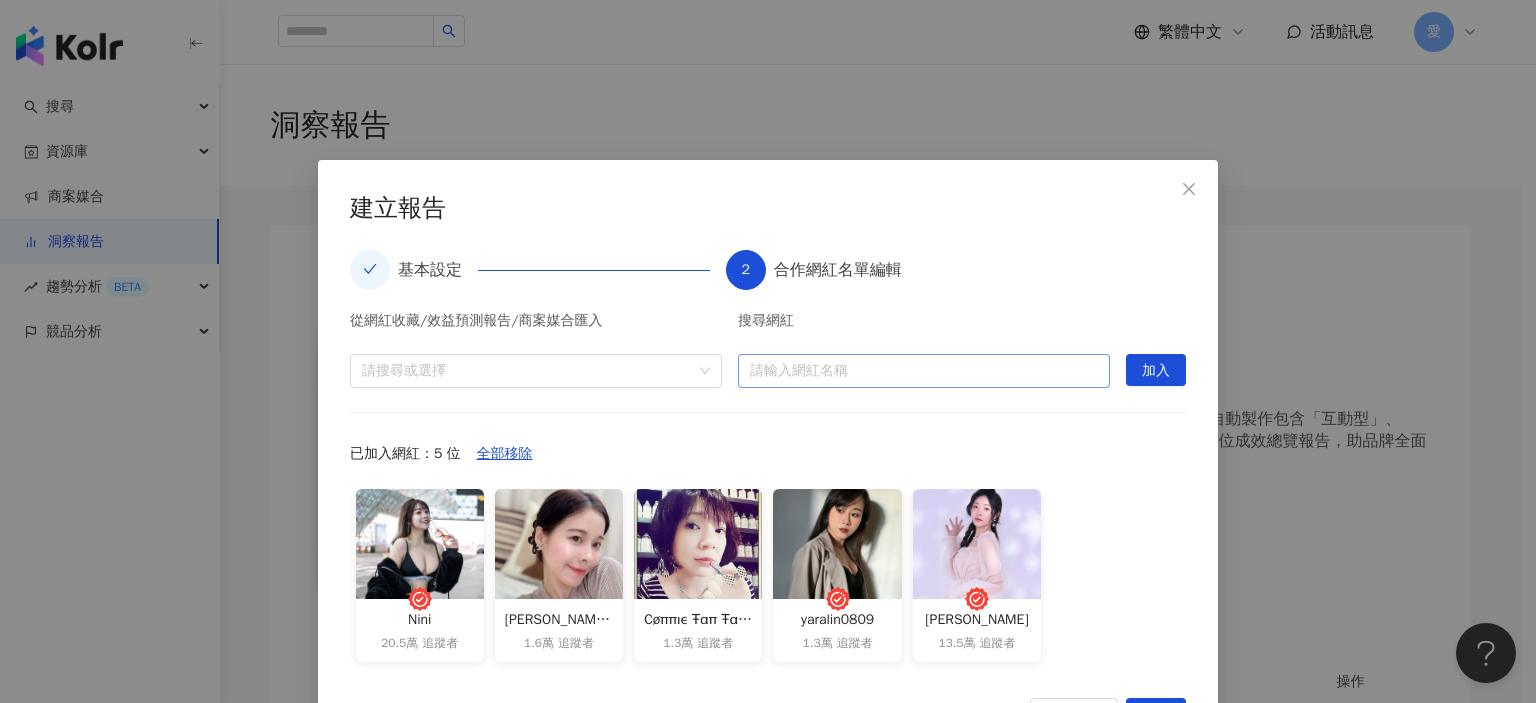 click at bounding box center [924, 371] 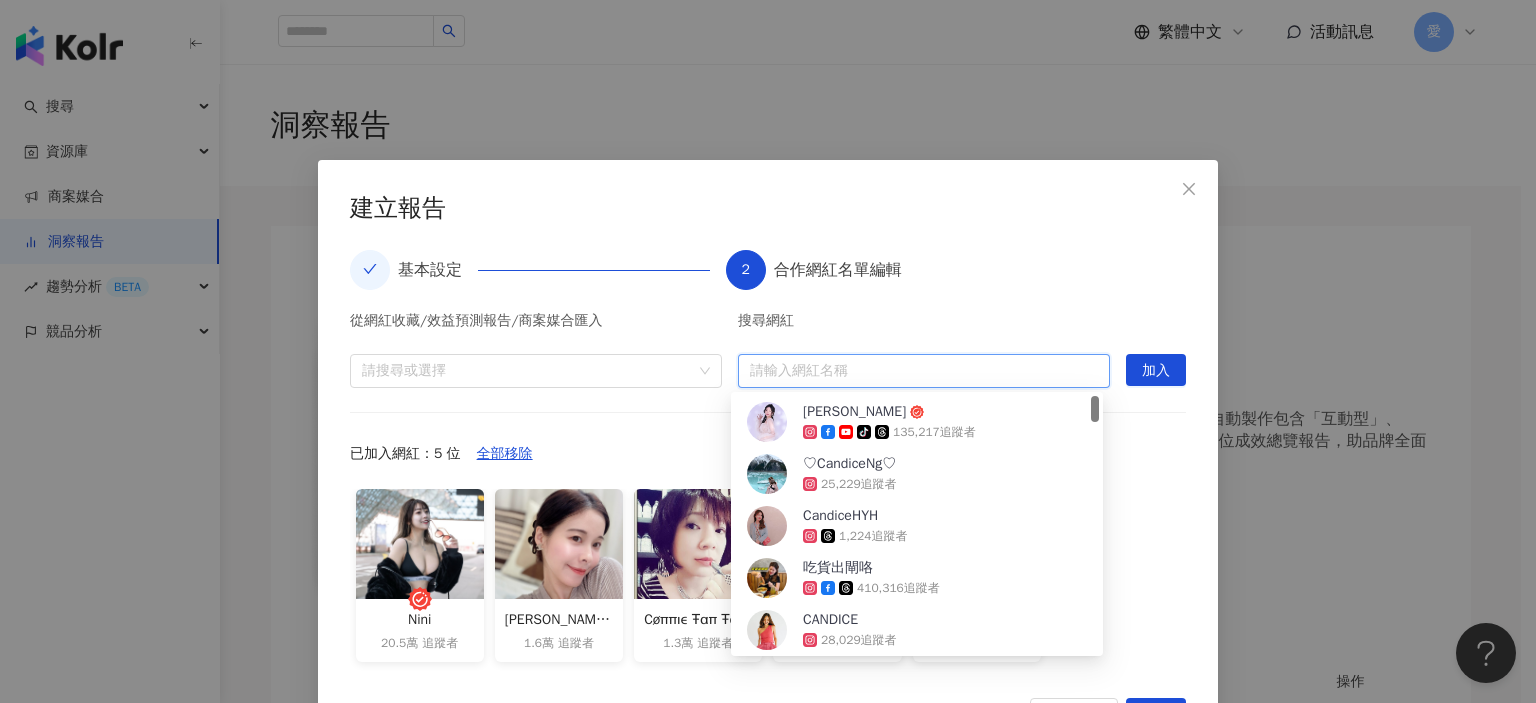 paste on "**********" 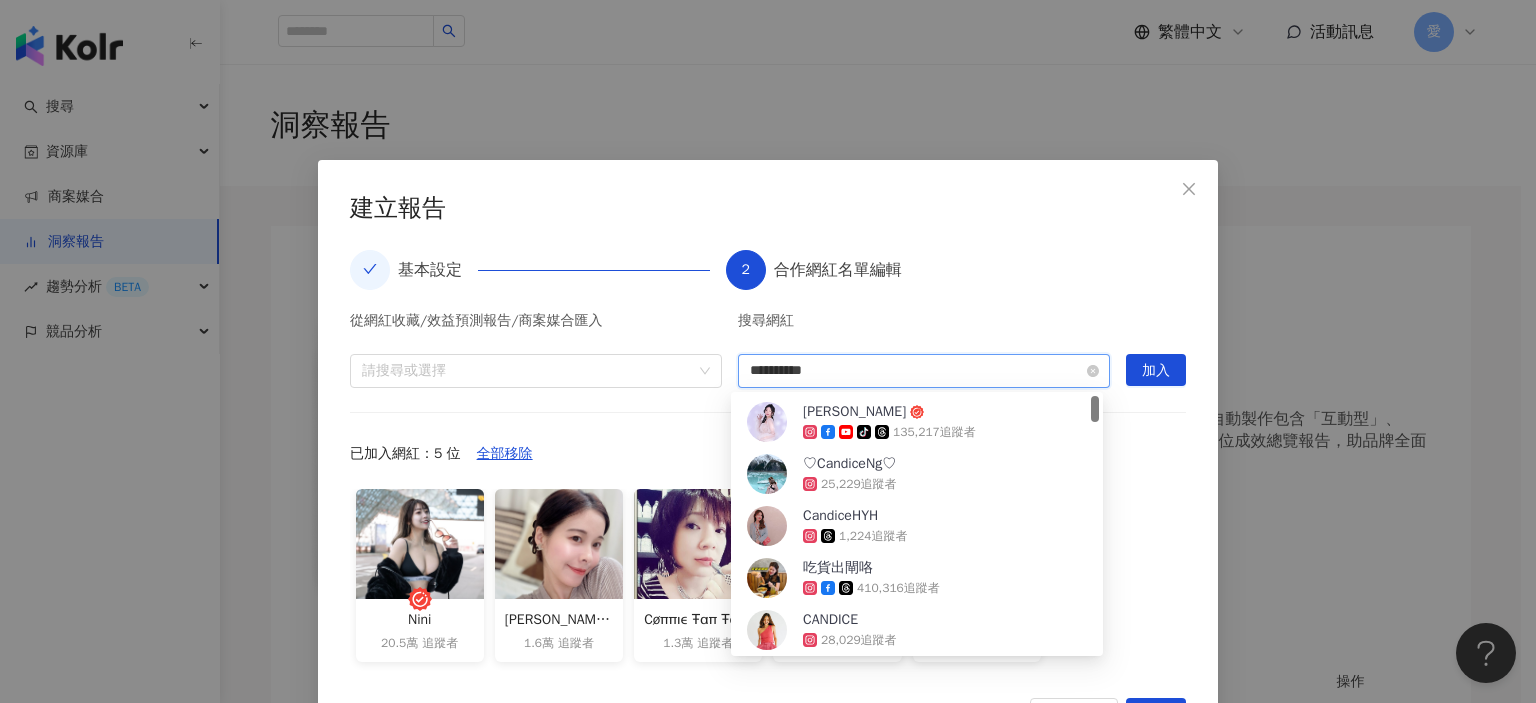 click on "**********" at bounding box center [924, 371] 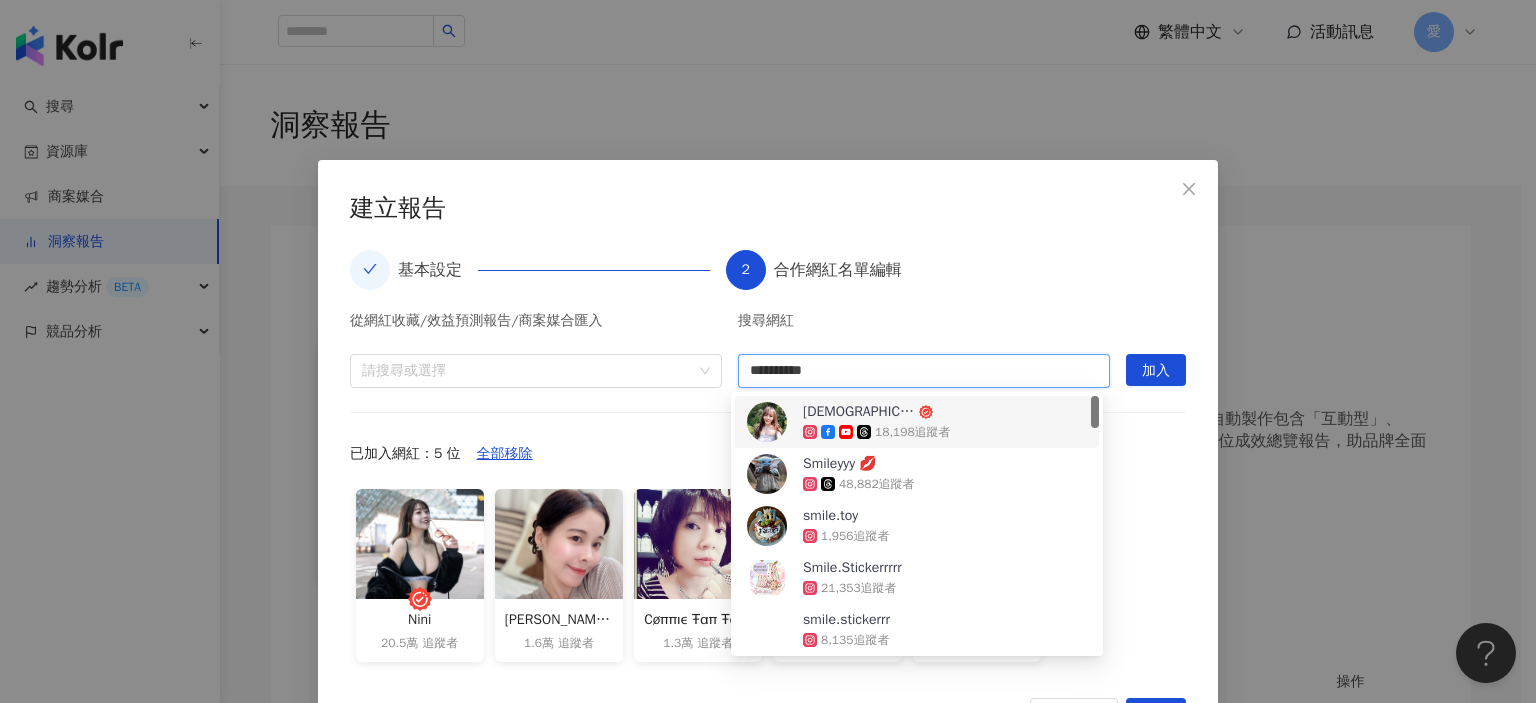 click on "噶瑪蘭公主愷蘿" at bounding box center (859, 412) 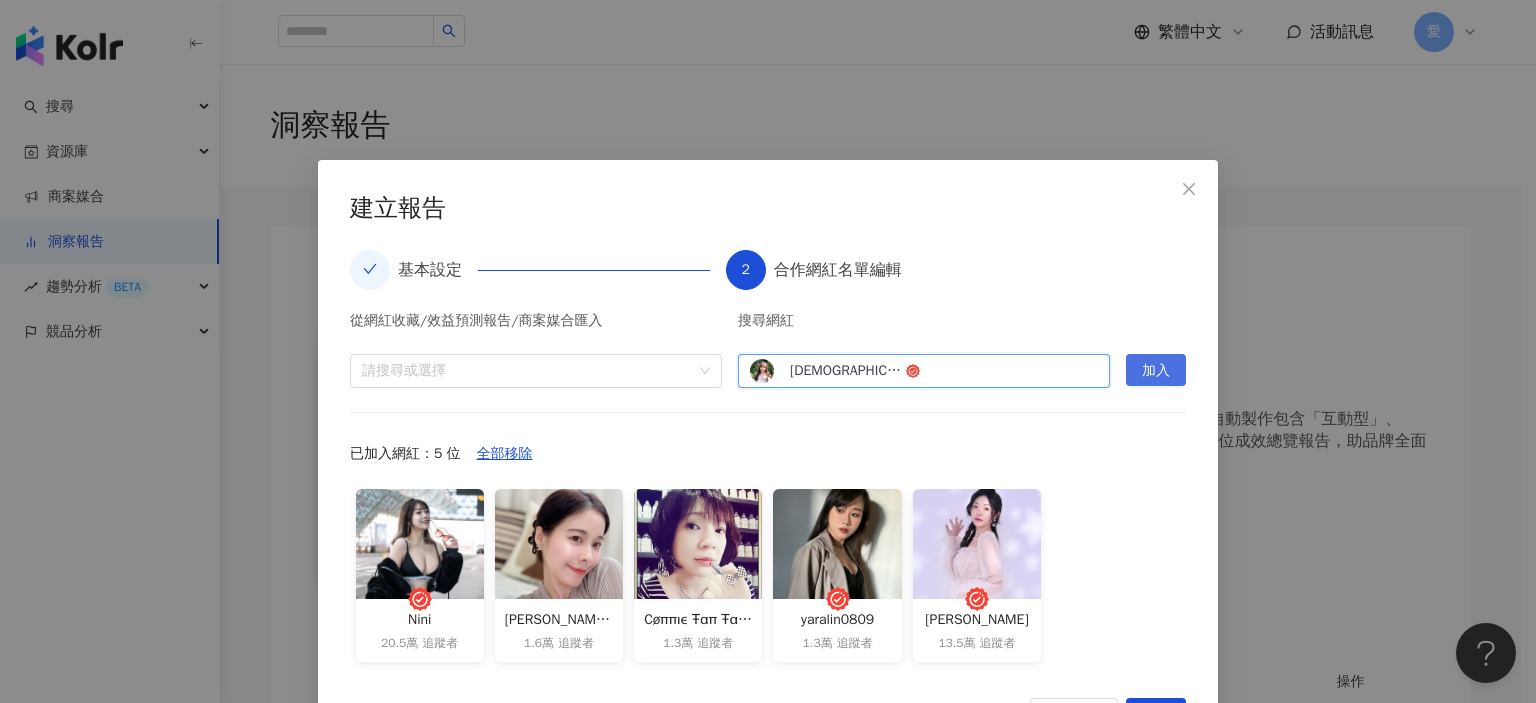 click on "加入" at bounding box center (1156, 370) 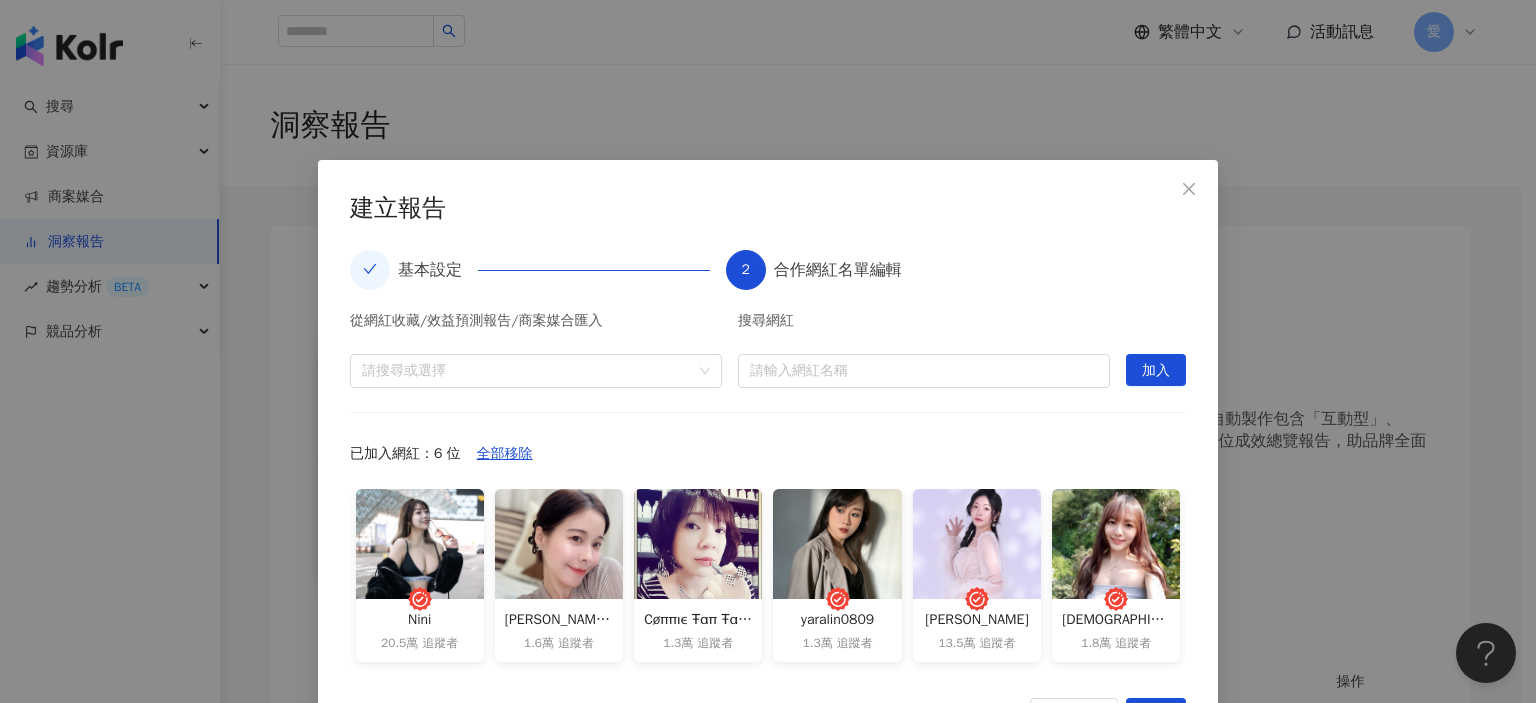 scroll, scrollTop: 74, scrollLeft: 0, axis: vertical 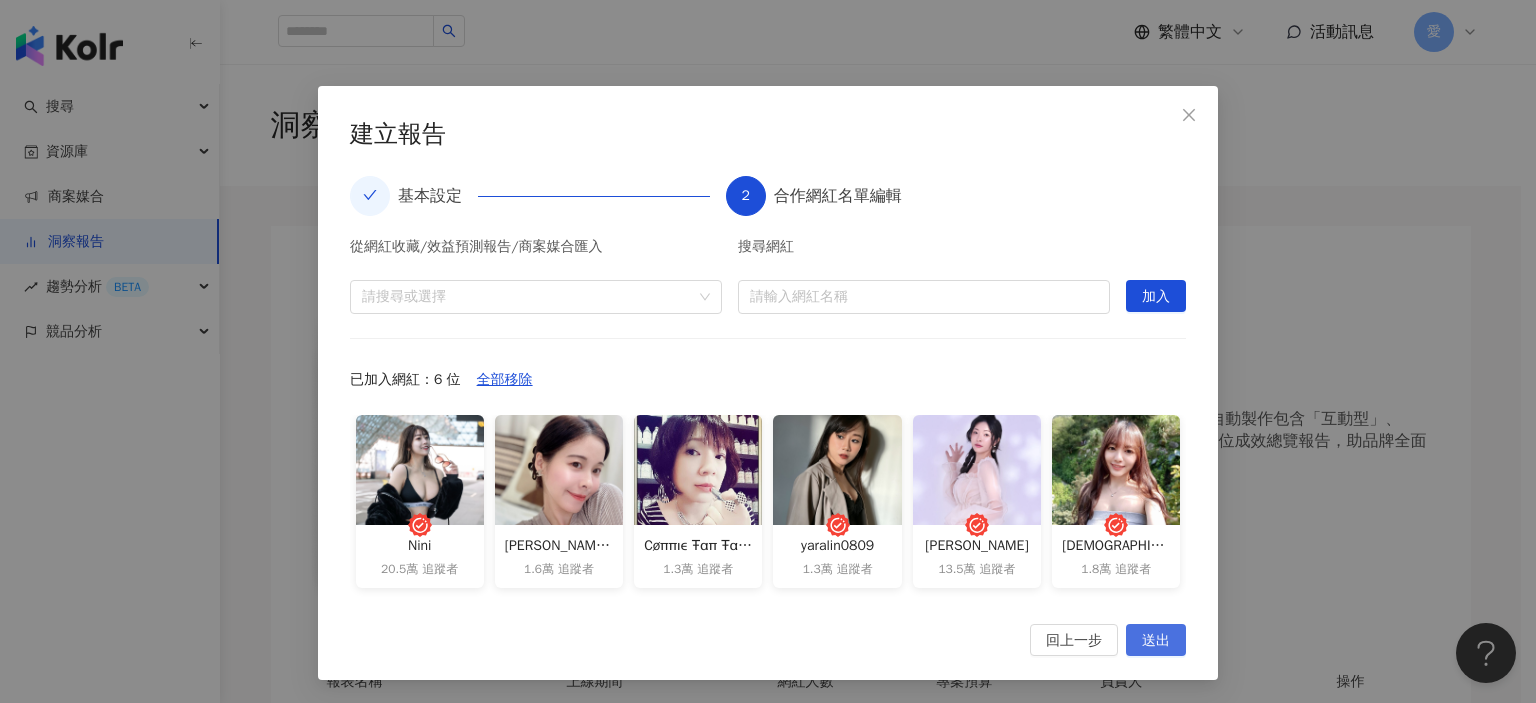 click on "送出" at bounding box center [1156, 641] 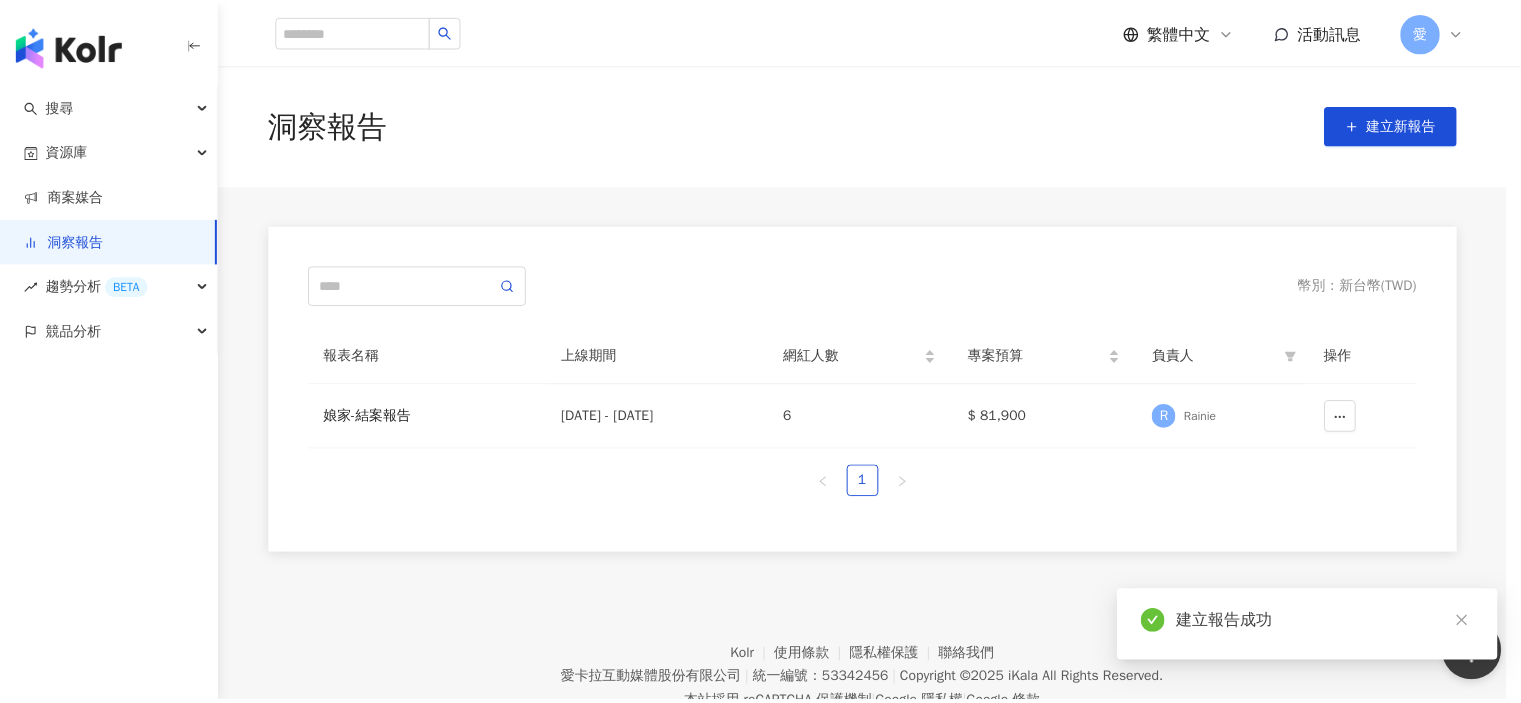 scroll, scrollTop: 0, scrollLeft: 0, axis: both 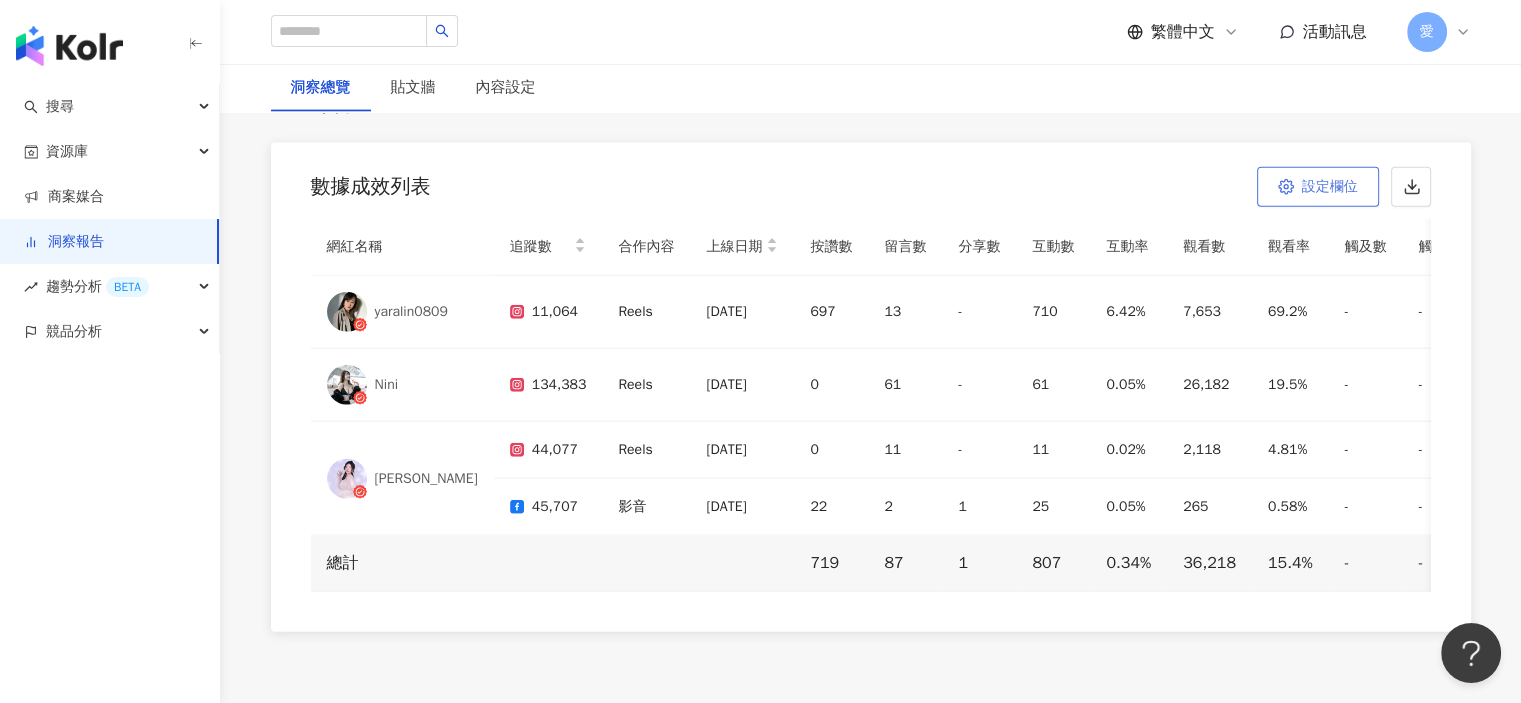 click on "設定欄位" at bounding box center [1330, 187] 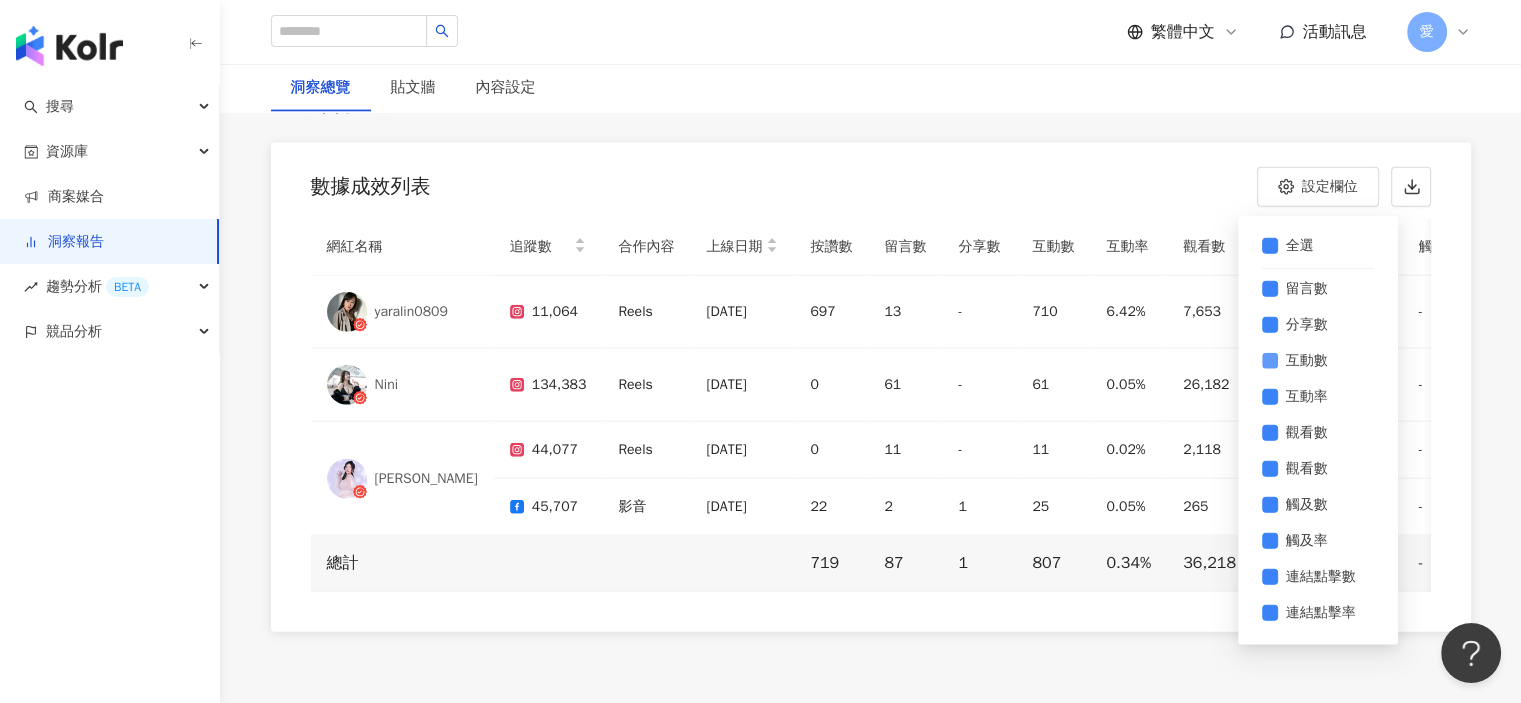 scroll, scrollTop: 144, scrollLeft: 0, axis: vertical 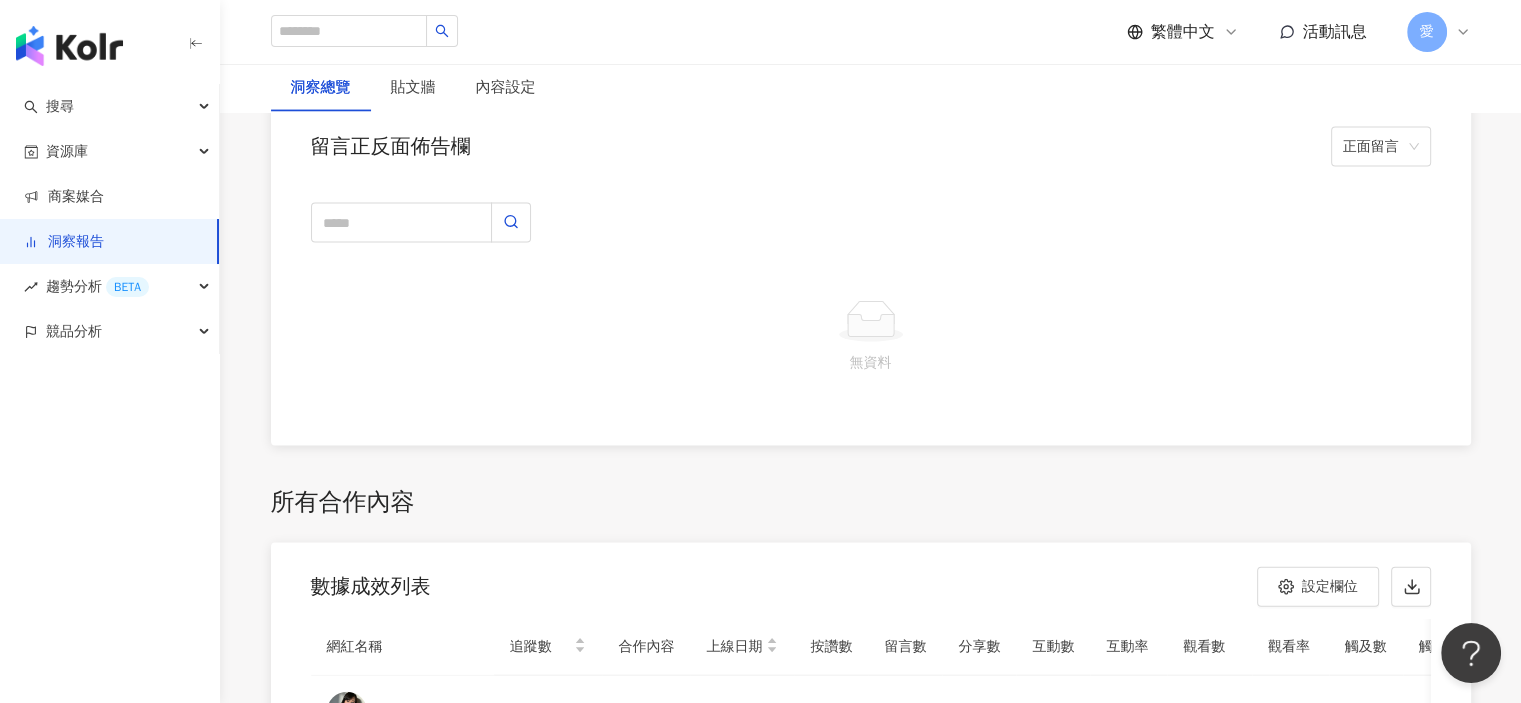 click on "總覽 最新更新完成時間 ： 數據更新中... 活動成效 貼文上線期間 ： 2025/7/10 - 2025/7/31 專案預算 $81,900 總互動數 807 總觸及數 無資料 合作網紅組合   6 位 中型*2、微型*4 合作內容 Reels*3 影音*1 AI AI 摘要 重新生成 剩餘次數 3 次 1 價值分析 幣別 ： 新台幣 ( TWD ) 專案預算 $81,900 CPE $101.49 CPV $2.26 CPEV $2.21 口碑價值 $97,883 網紅成效數據 社群平台  ( 2 / 2 ) 貼文類型  ( 2 / 2 ) KOL  ( 6 / 6 ) 成效數據 內容數 4 按讚數 719 留言數 87 分享數 1 互動成效 互動數 807 互動率 0.34% 觀看成效 觀看數 36,218 觀看率 15.4% 觸及成效 觸及數 無資料 觸及率 無資料 連結點擊成效 連結點擊數 無資料 連結點擊率 無資料 網紅成效分析   Instagram 貼文類型  ( 1 / 1 ) KOL  ( 6 / 6 ) 網紅成效排行 互動率 顯示專案平均 7% 7% 5.6% 5.6% 4.2% 4.2% 2.8% 2.8% 1.4% 1.4% 0% 0% 6.42% 0.05% 0.02% yaralin0809 yaralin0809 Nini Nini 范芸菲 范芸菲 # 1 # 2" at bounding box center [871, -1449] 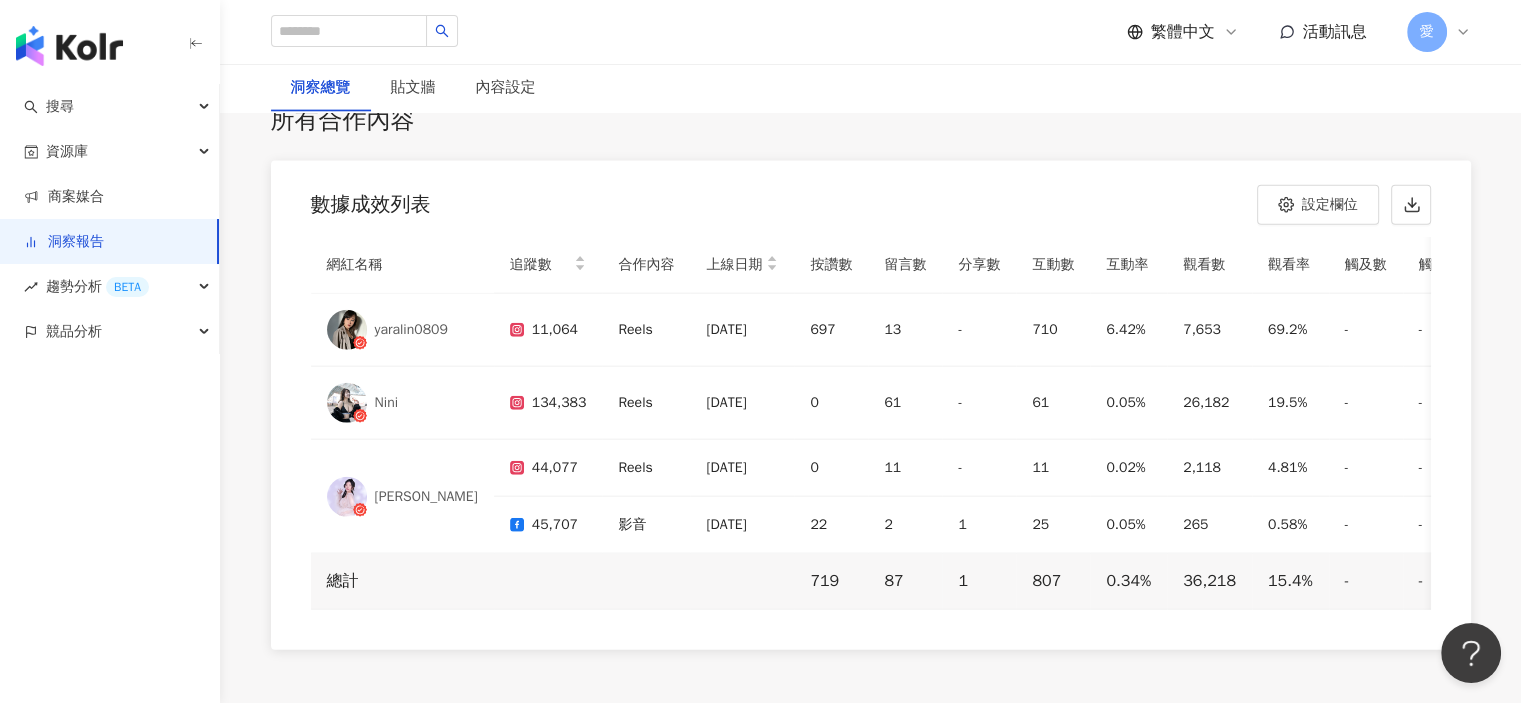 scroll, scrollTop: 4693, scrollLeft: 0, axis: vertical 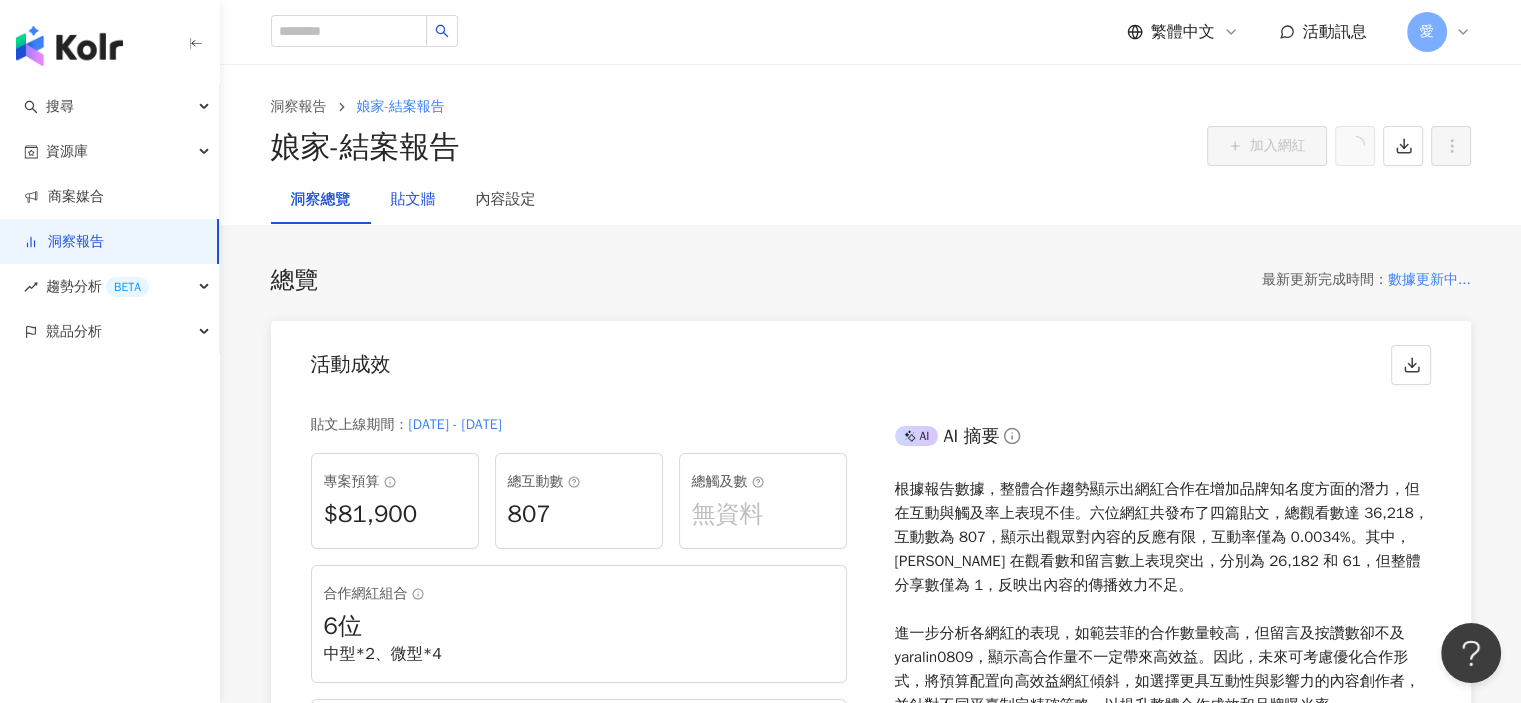 click on "貼文牆" at bounding box center [413, 200] 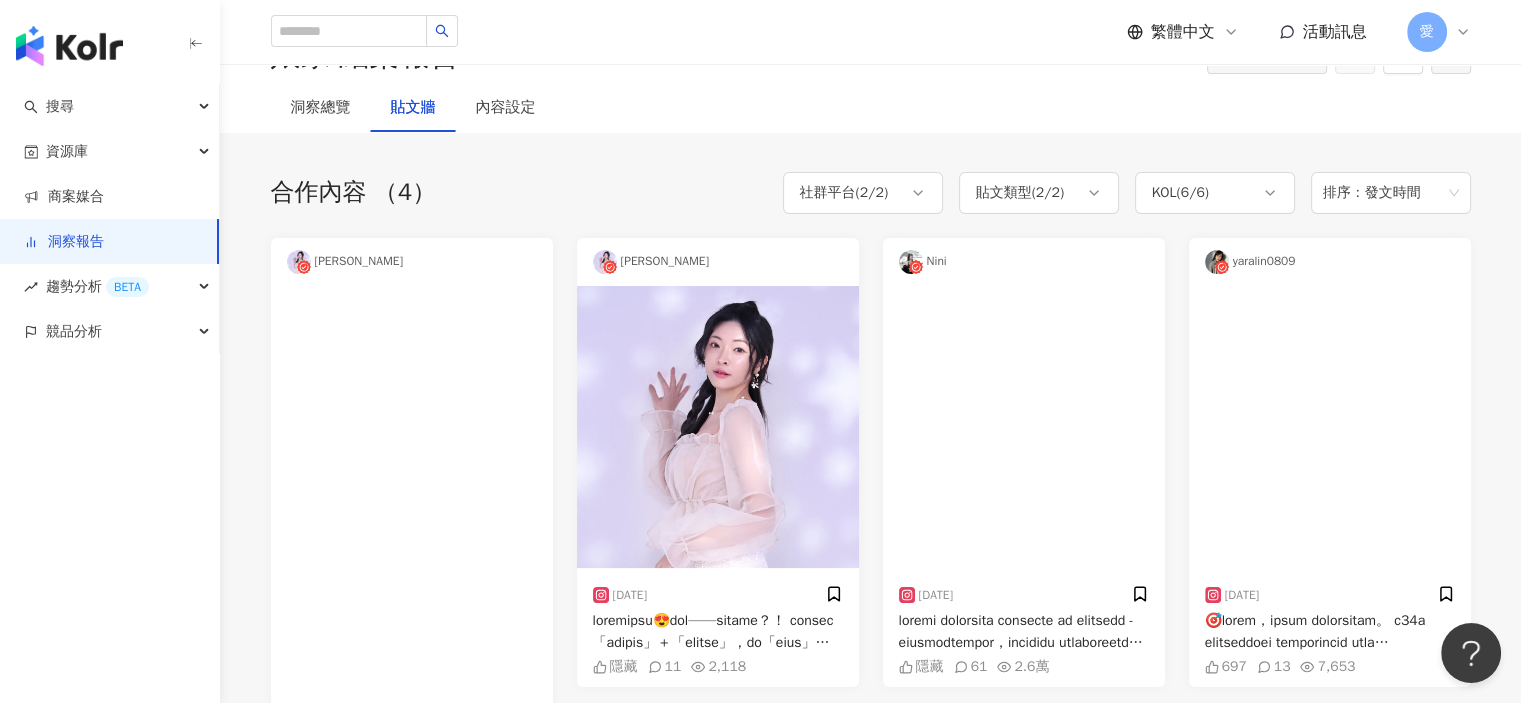 scroll, scrollTop: 0, scrollLeft: 0, axis: both 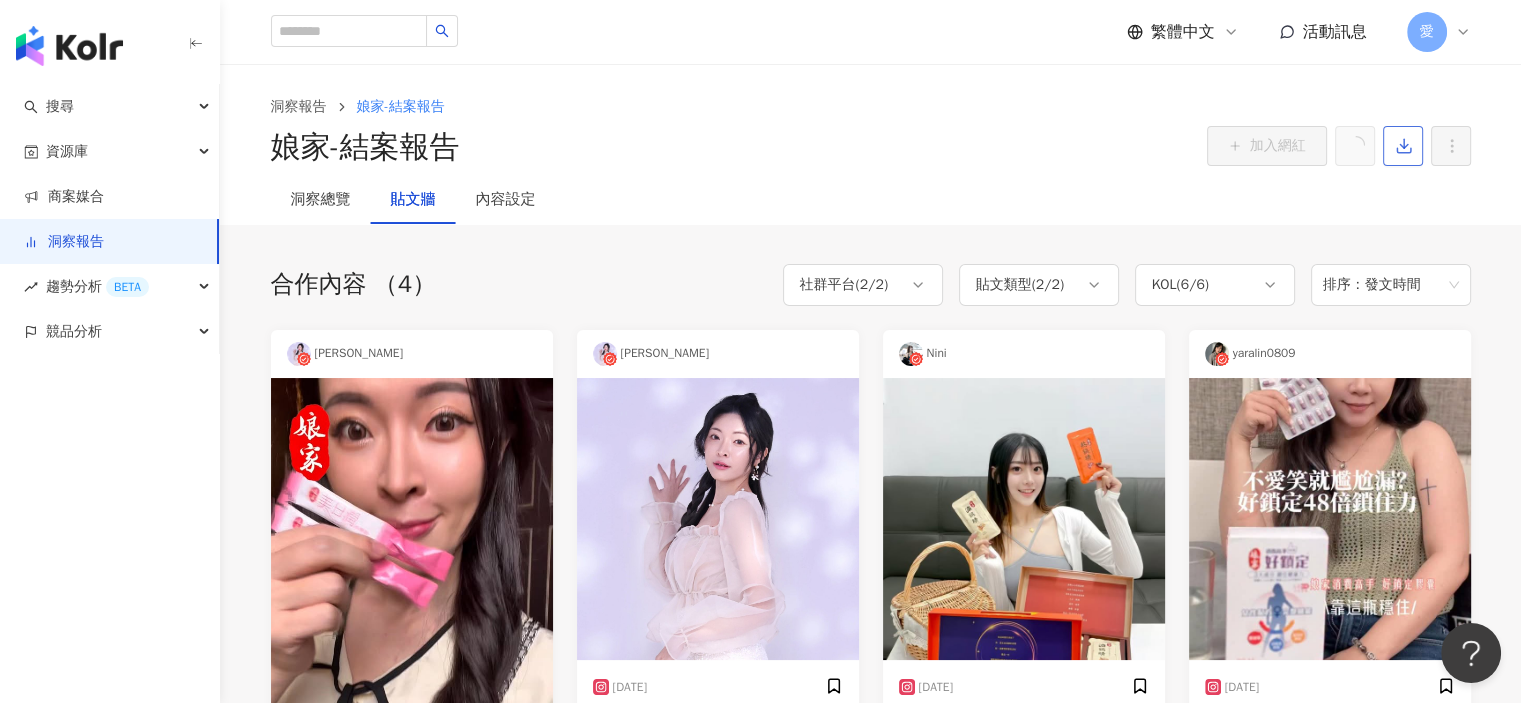 click 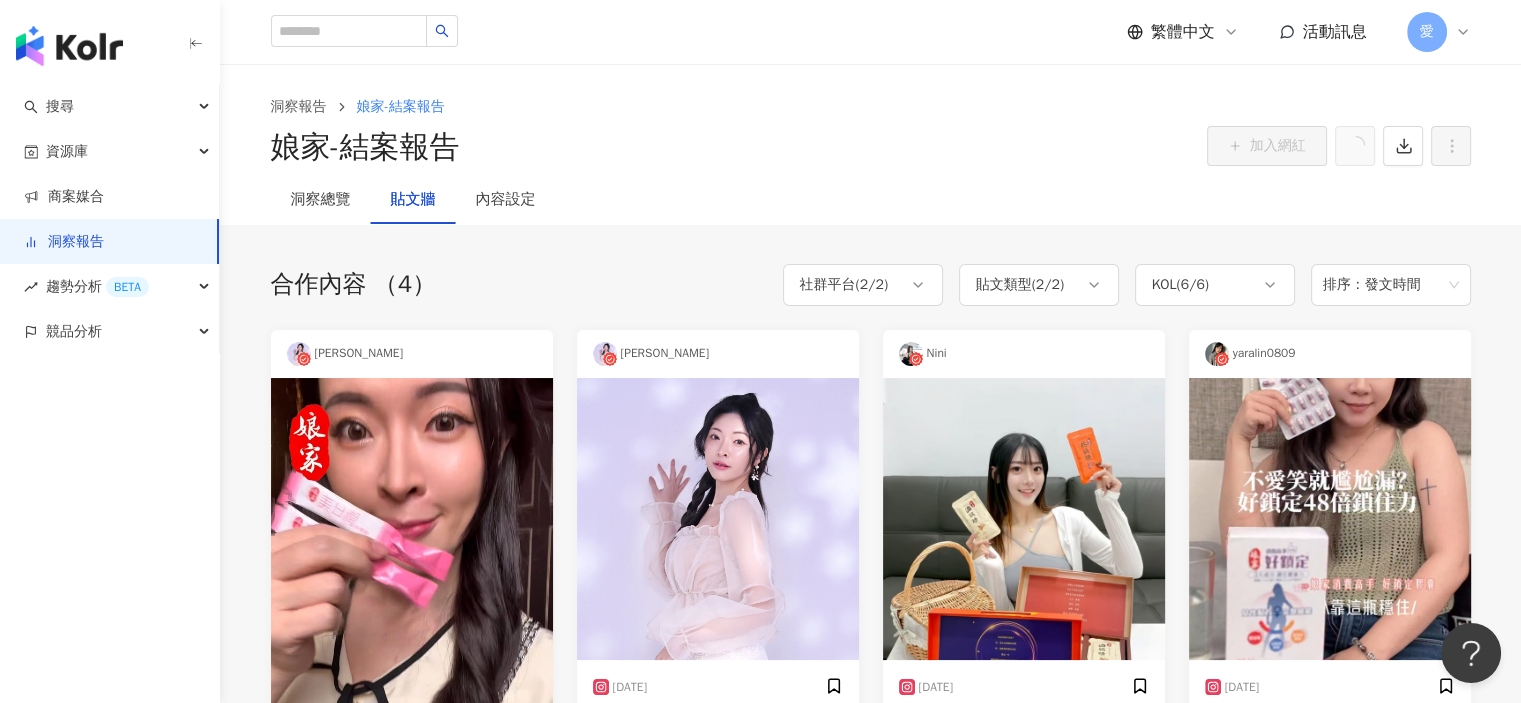 click on "合作內容 （4） 社群平台  ( 2 / 2 ) 貼文類型  ( 2 / 2 ) KOL  ( 6 / 6 ) 排序：發文時間 范芸菲 2025/7/16 22 2 265 1 范芸菲 2025/7/12 隱藏 11 2,118 Nini 2025/7/10 隱藏 61 2.6萬 yaralin0809 2025/7/10 697 13 7,653" at bounding box center (871, 611) 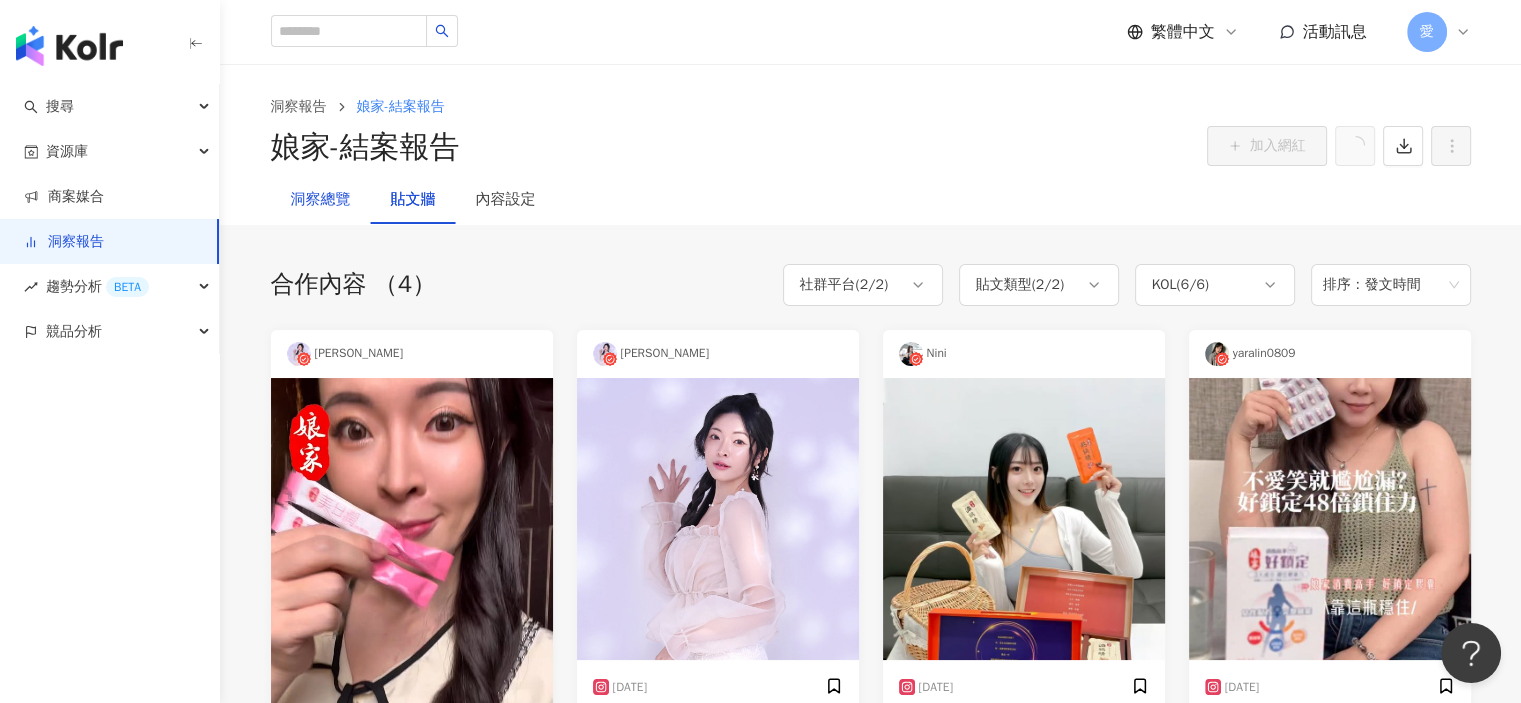 click on "洞察總覽" at bounding box center (321, 200) 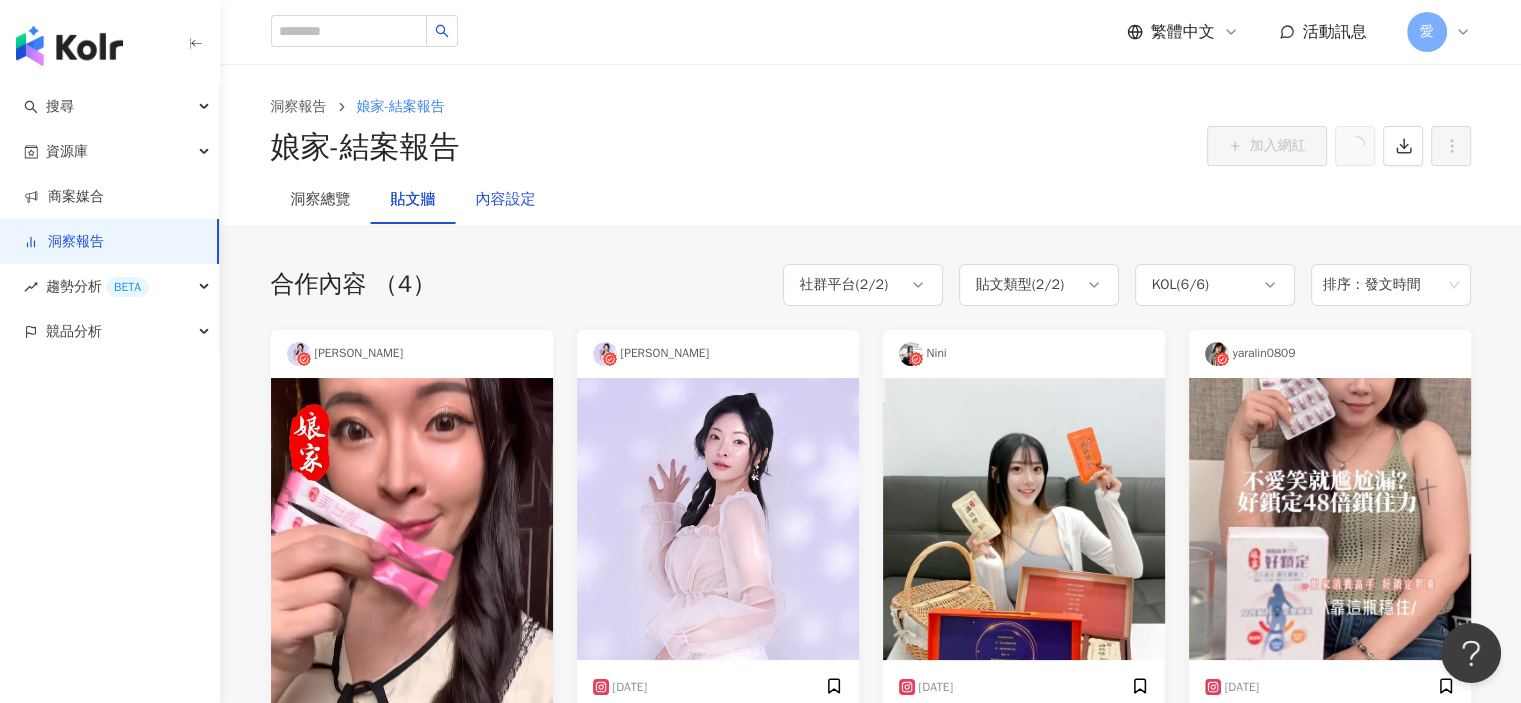click on "內容設定" at bounding box center [506, 200] 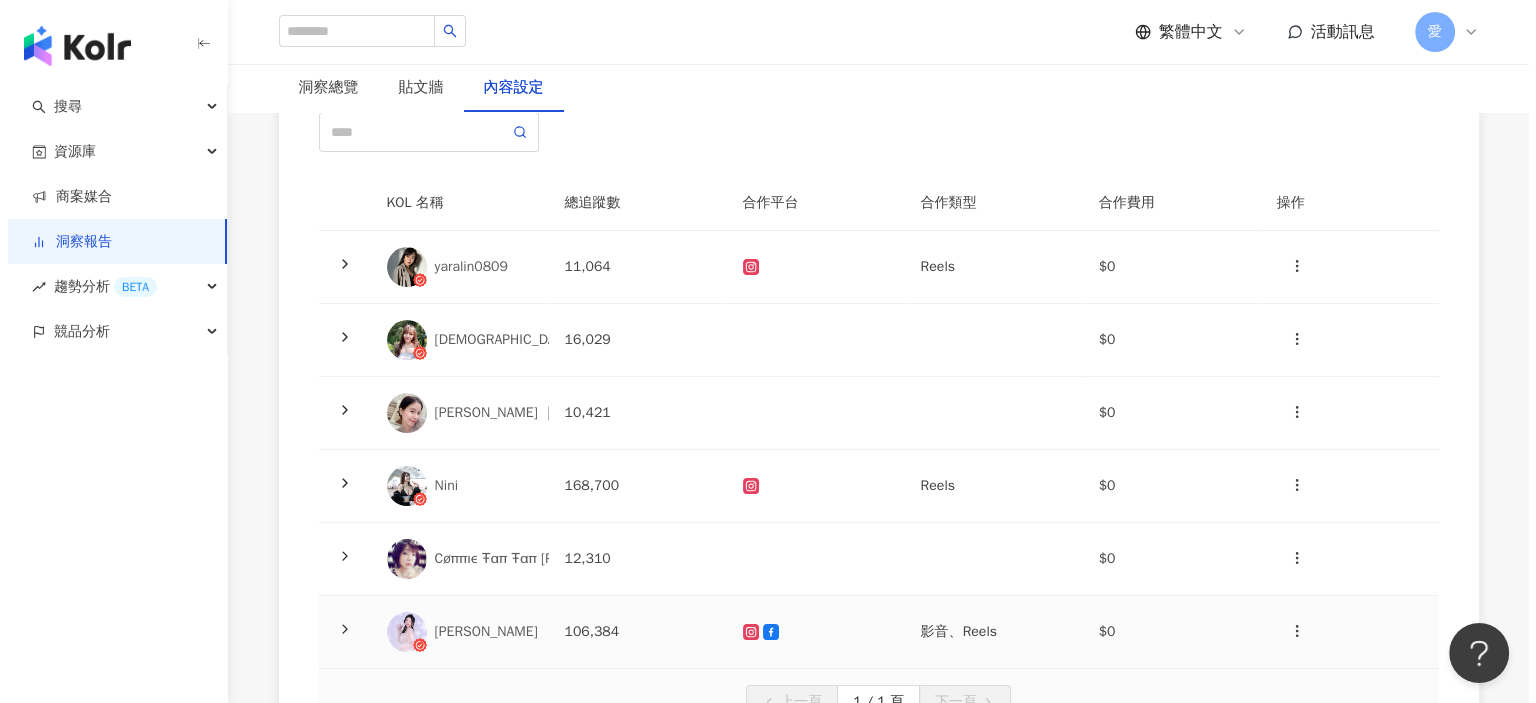 scroll, scrollTop: 121, scrollLeft: 0, axis: vertical 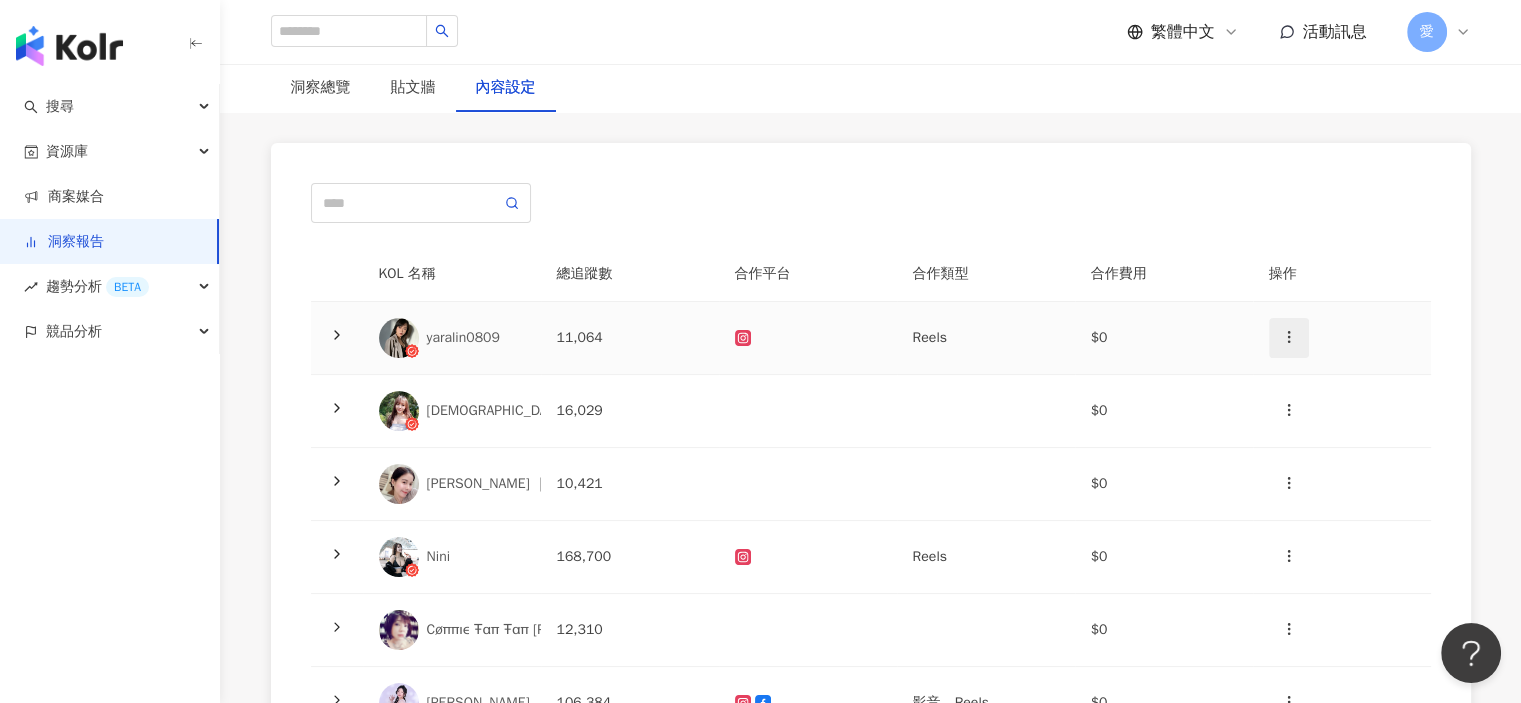 click 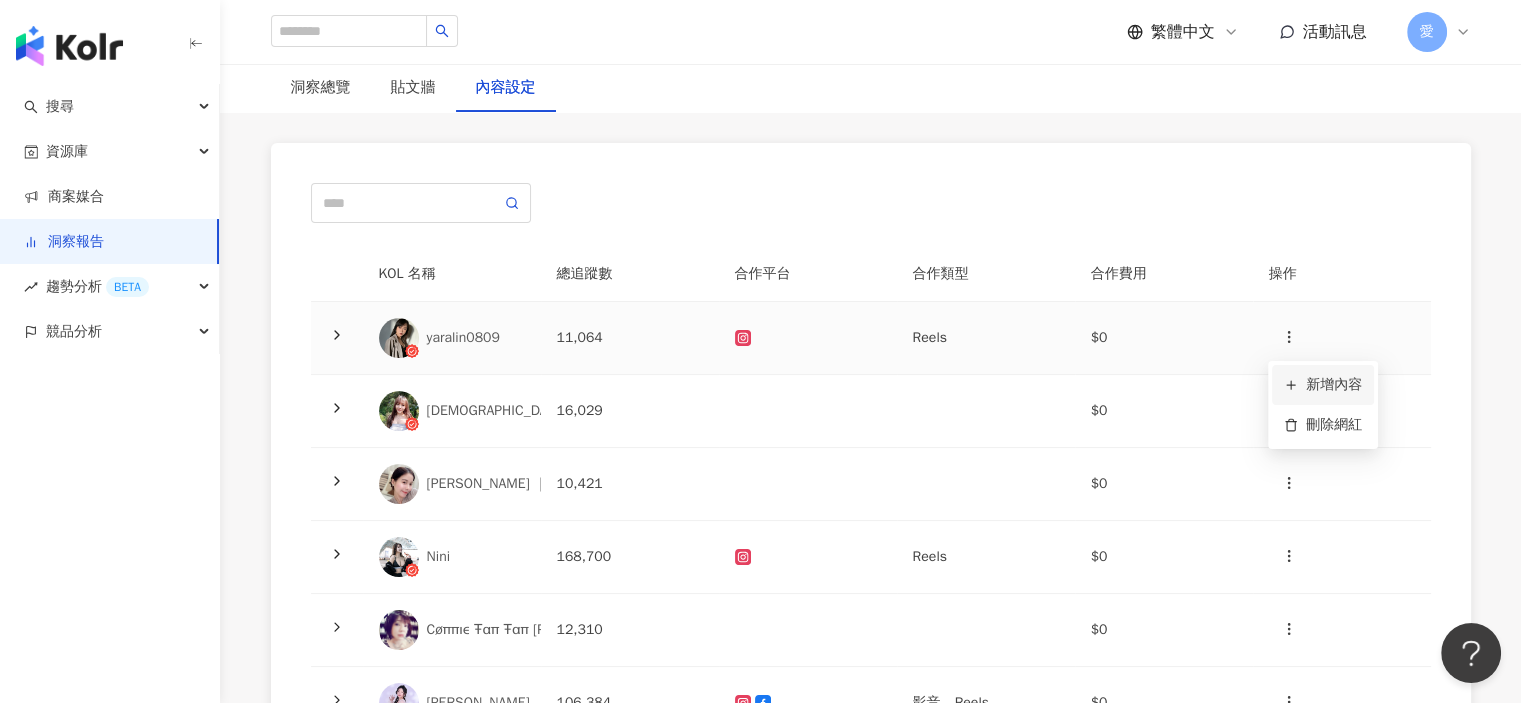 click on "新增內容" at bounding box center [1323, 385] 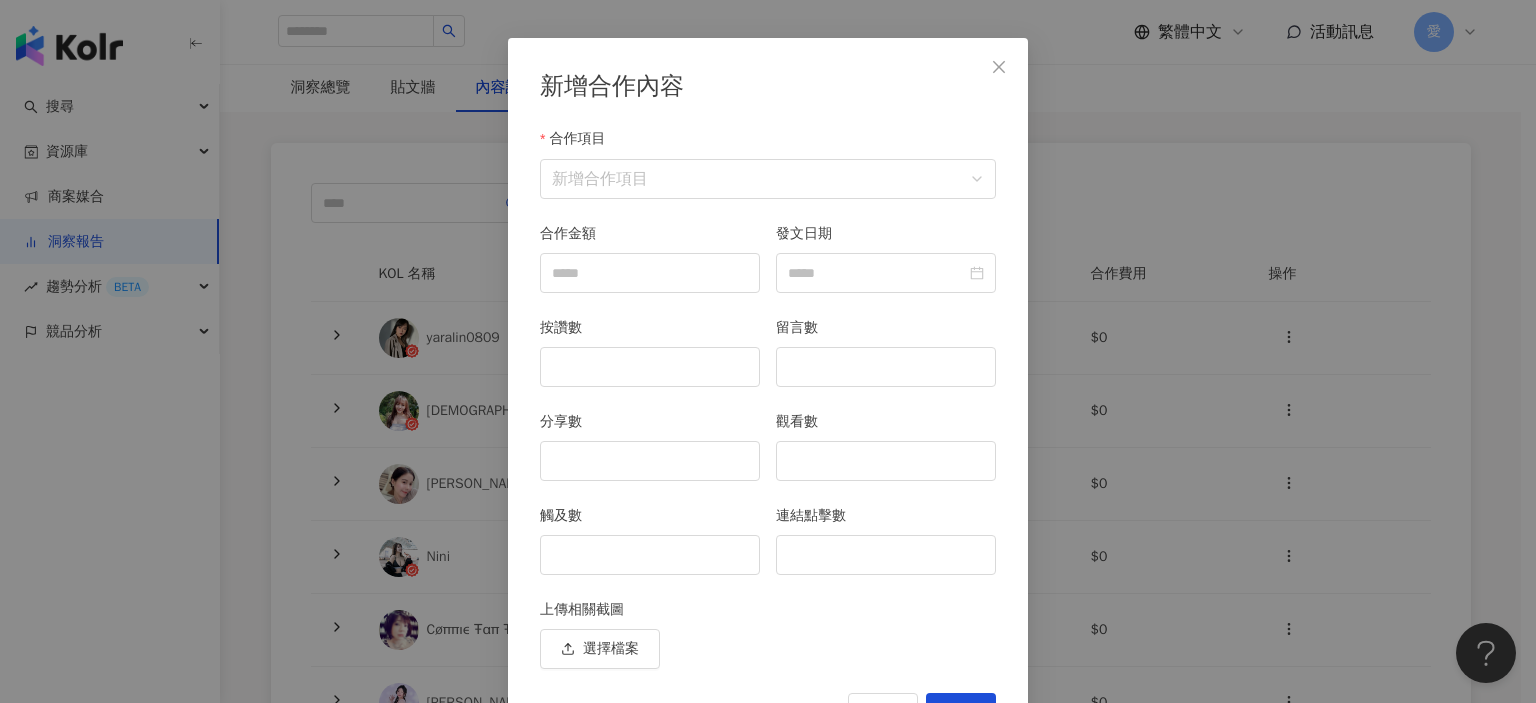scroll, scrollTop: 0, scrollLeft: 0, axis: both 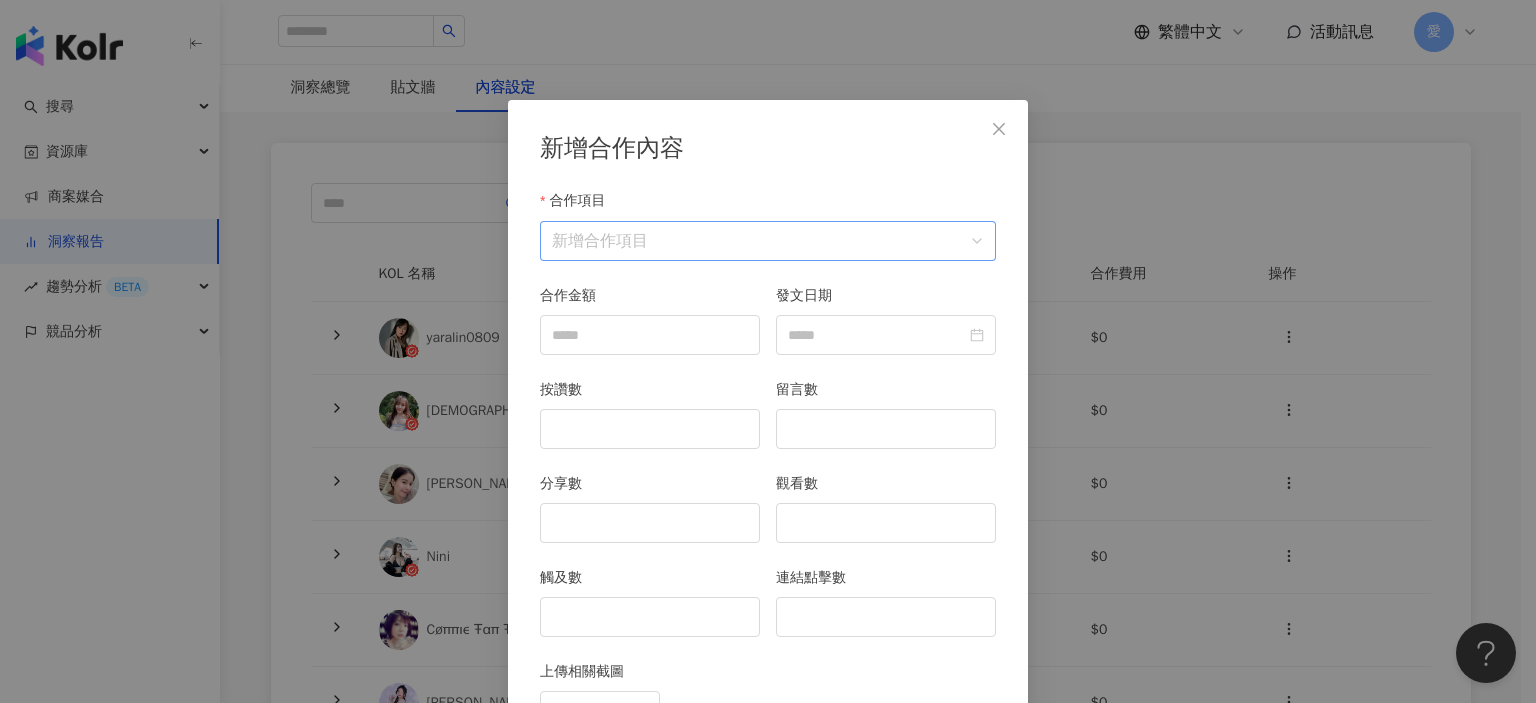 click on "合作項目" at bounding box center [768, 241] 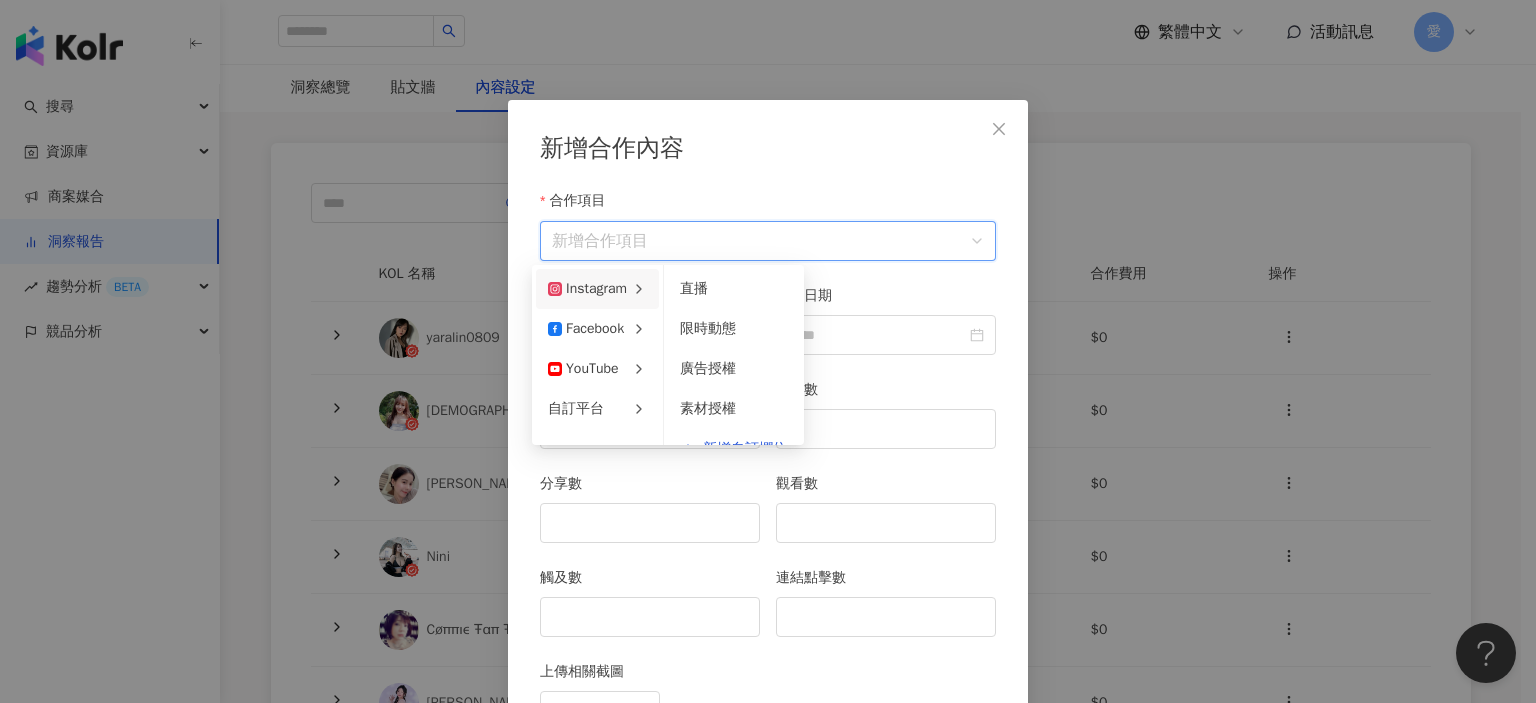 click on "Instagram" at bounding box center (587, 289) 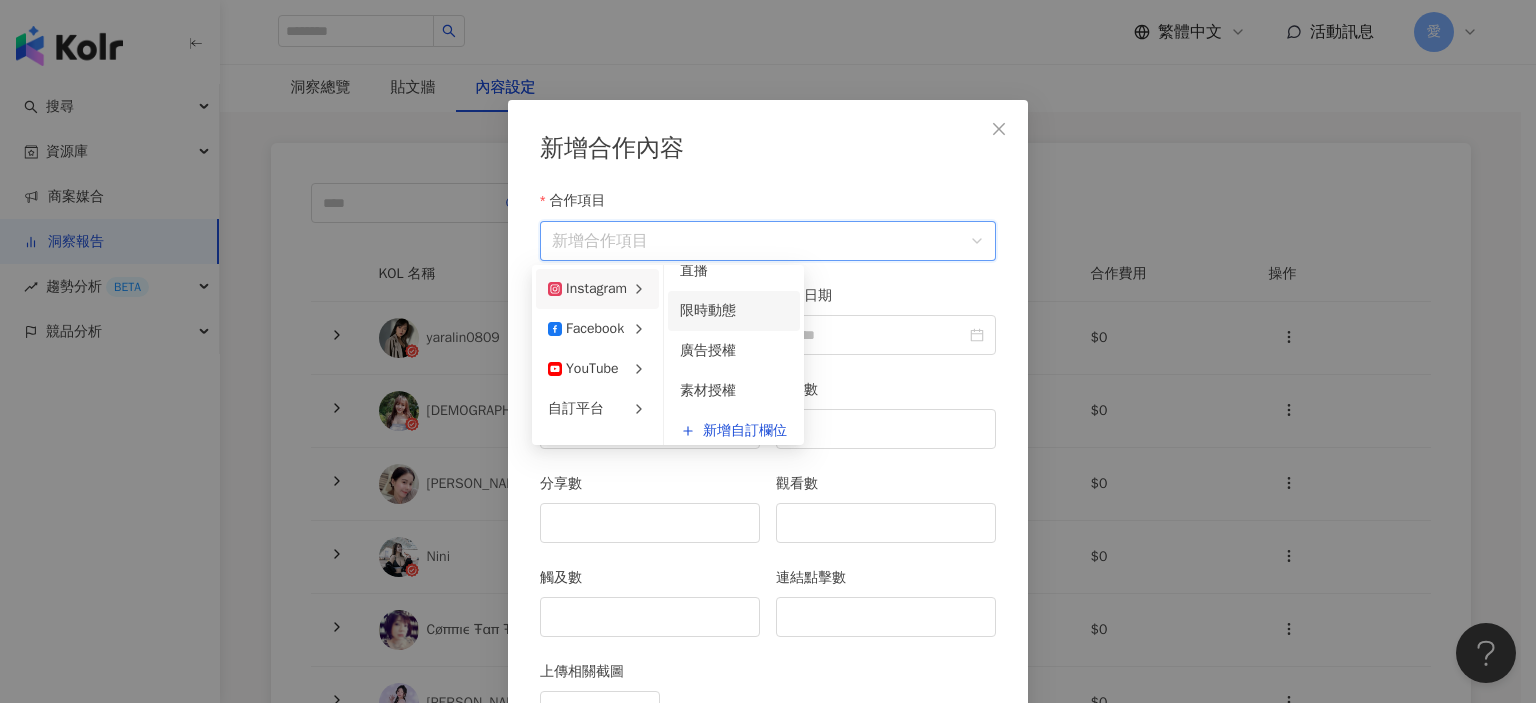 scroll, scrollTop: 28, scrollLeft: 0, axis: vertical 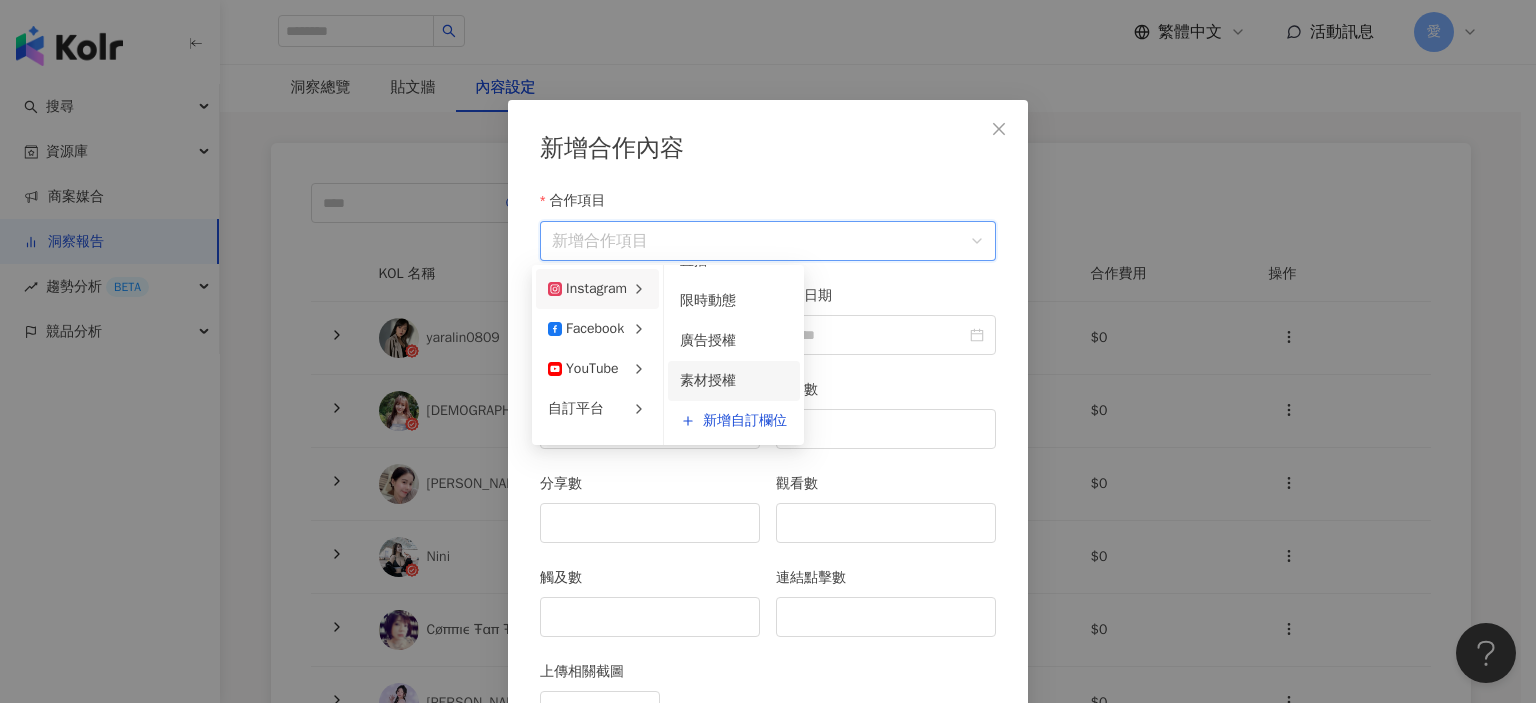 click on "素材授權" at bounding box center (734, 381) 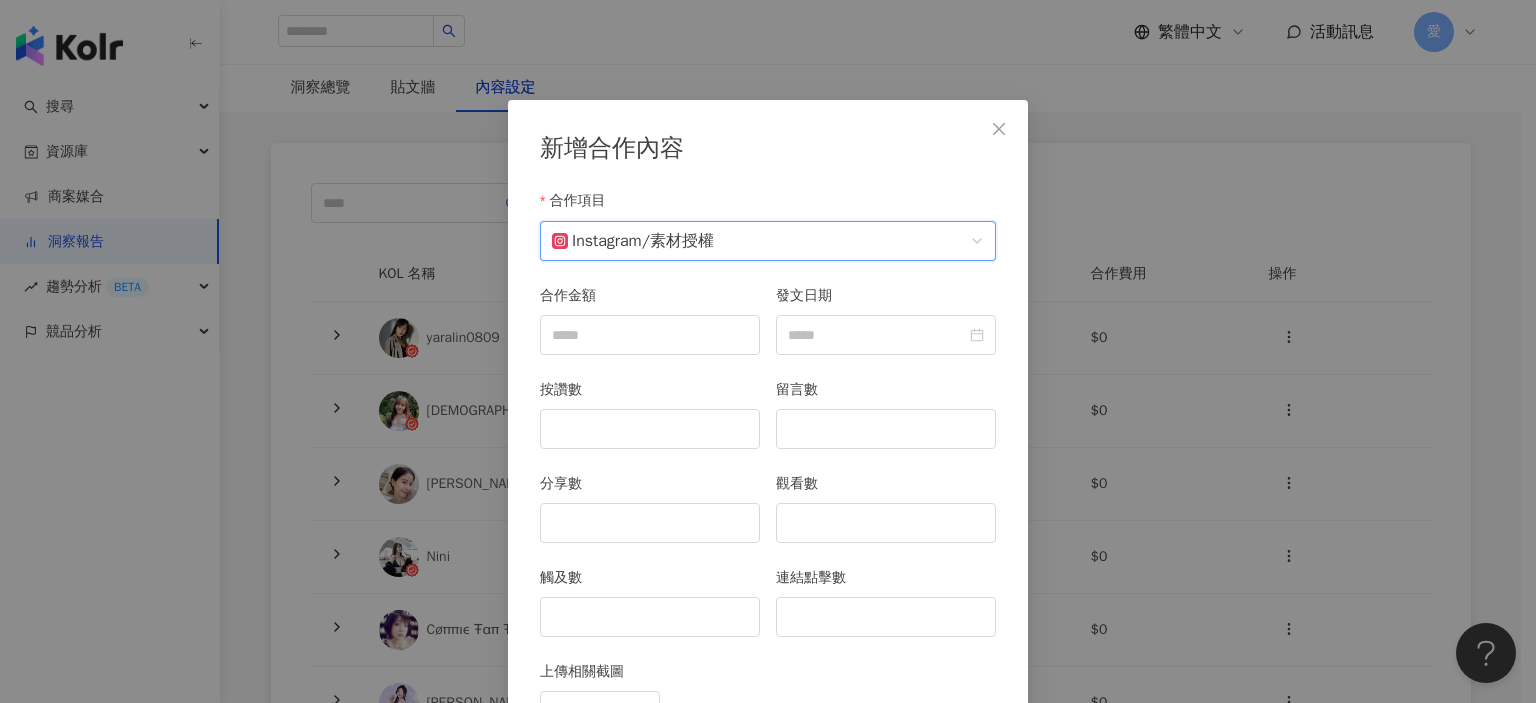 scroll, scrollTop: 137, scrollLeft: 0, axis: vertical 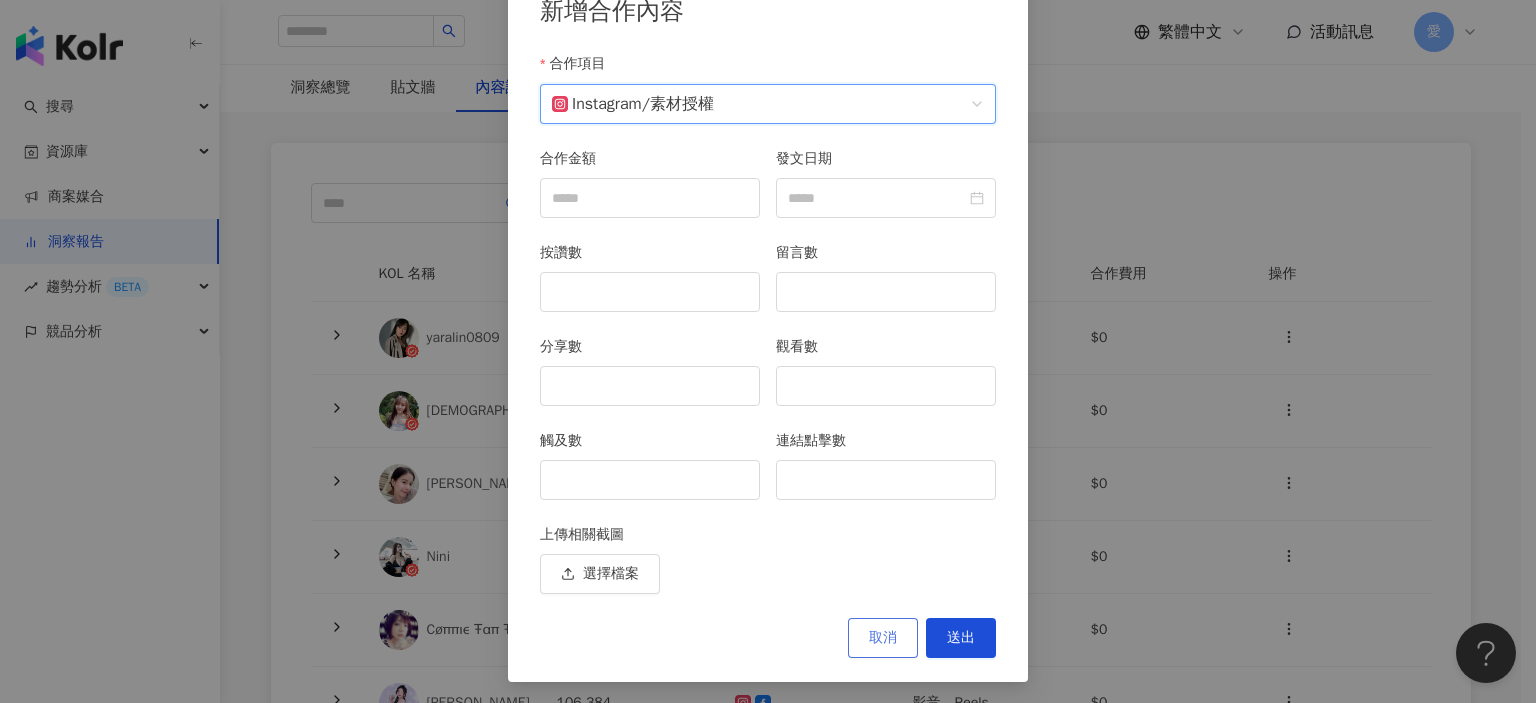 click on "取消" at bounding box center (883, 638) 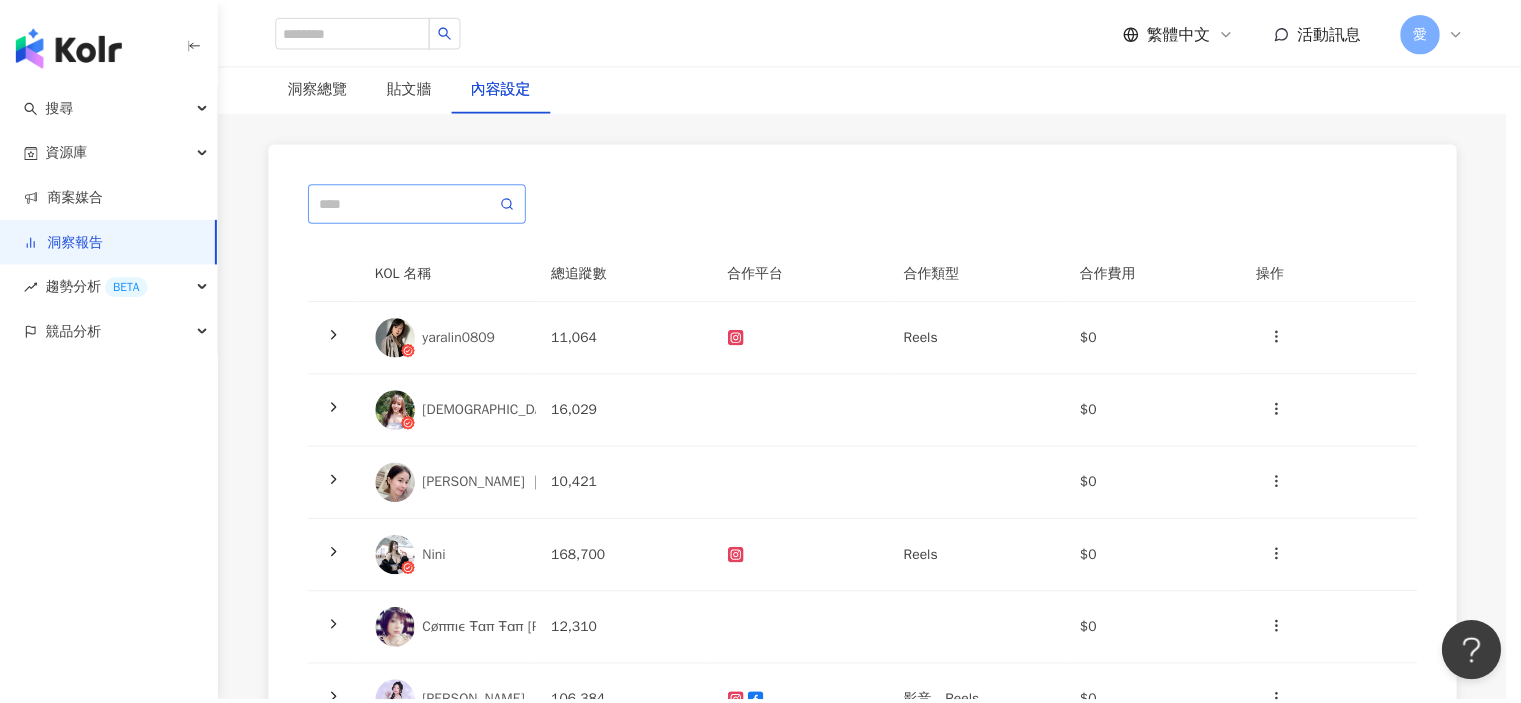scroll, scrollTop: 0, scrollLeft: 0, axis: both 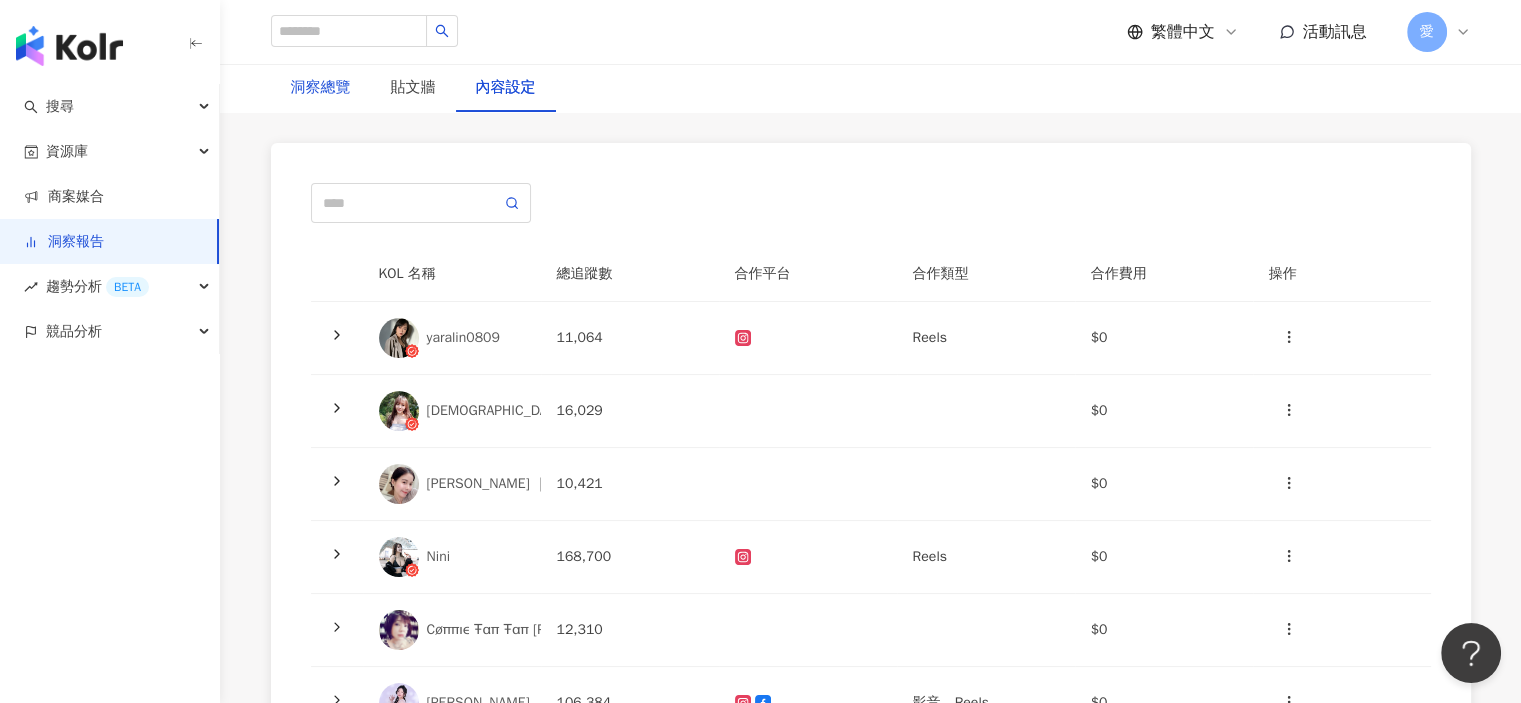 click on "洞察總覽" at bounding box center (321, 88) 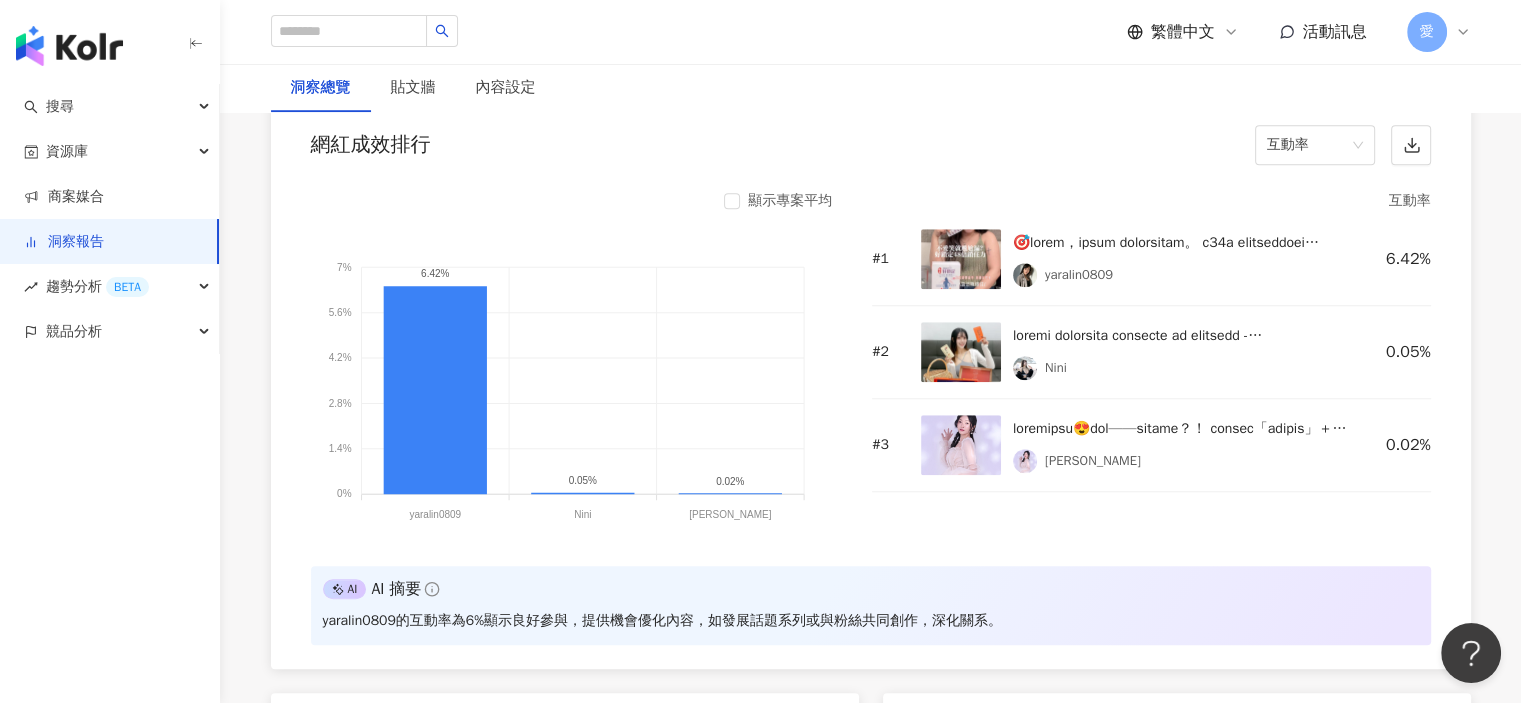 scroll, scrollTop: 1600, scrollLeft: 0, axis: vertical 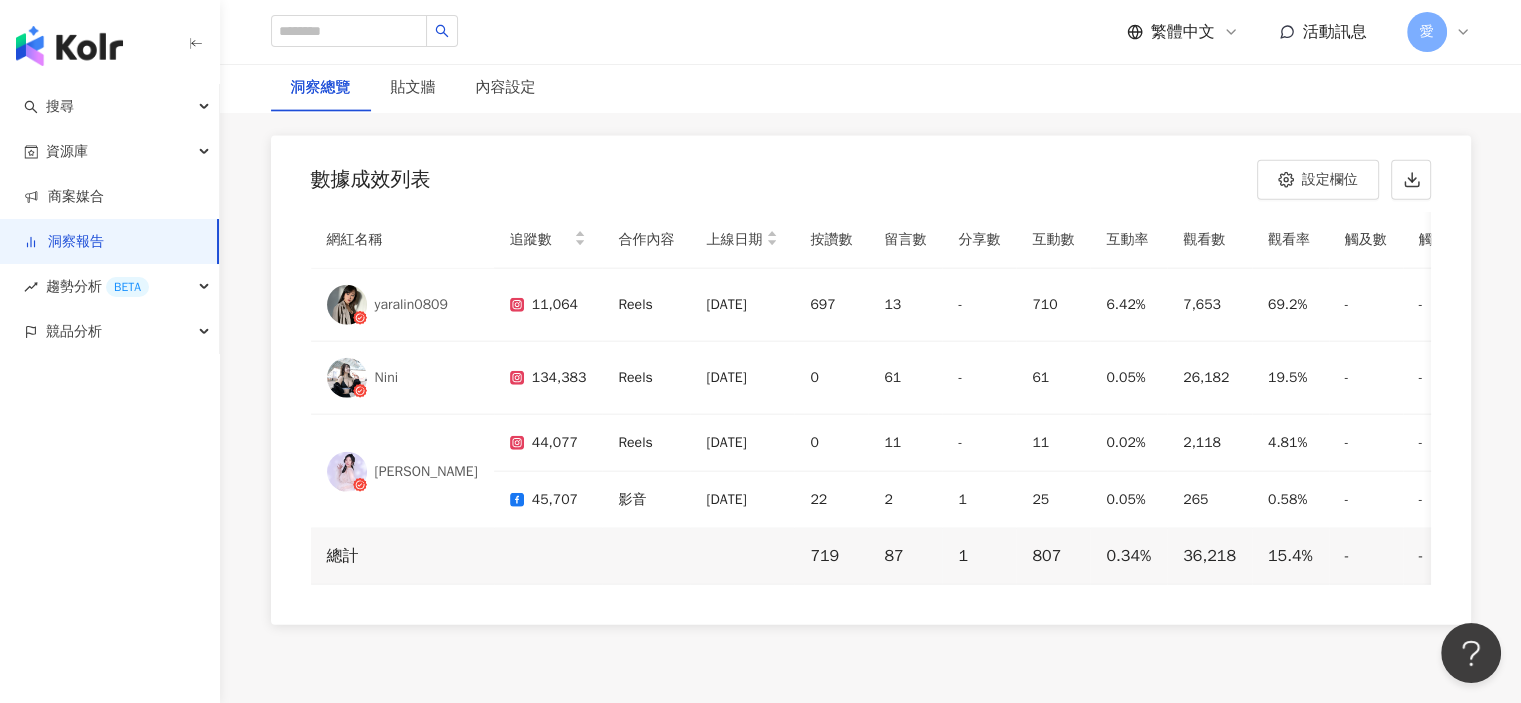 click on "總覽 最新更新完成時間 ： 數據更新中... 活動成效 貼文上線期間 ： 2025/7/10 - 2025/7/31 專案預算 $81,900 總互動數 807 總觸及數 無資料 合作網紅組合   6 位 中型*2、微型*4 合作內容 Reels*3 影音*1 AI AI 摘要 重新生成 剩餘次數 3 次 1 價值分析 幣別 ： 新台幣 ( TWD ) 專案預算 $81,900 CPE $101.49 CPV $2.26 CPEV $2.21 口碑價值 $97,883 網紅成效數據 社群平台  ( 2 / 2 ) 貼文類型  ( 2 / 2 ) KOL  ( 6 / 6 ) 成效數據 內容數 4 按讚數 719 留言數 87 分享數 1 互動成效 互動數 807 互動率 0.34% 觀看成效 觀看數 36,218 觀看率 15.4% 觸及成效 觸及數 無資料 觸及率 無資料 連結點擊成效 連結點擊數 無資料 連結點擊率 無資料 網紅成效分析   Instagram 貼文類型  ( 1 / 1 ) KOL  ( 6 / 6 ) 網紅成效排行 互動率 顯示專案平均 7% 7% 5.6% 5.6% 4.2% 4.2% 2.8% 2.8% 1.4% 1.4% 0% 0% 6.42% 0.05% 0.02% yaralin0809 yaralin0809 Nini Nini 范芸菲 范芸菲 # 1 # 2" at bounding box center [871, -1856] 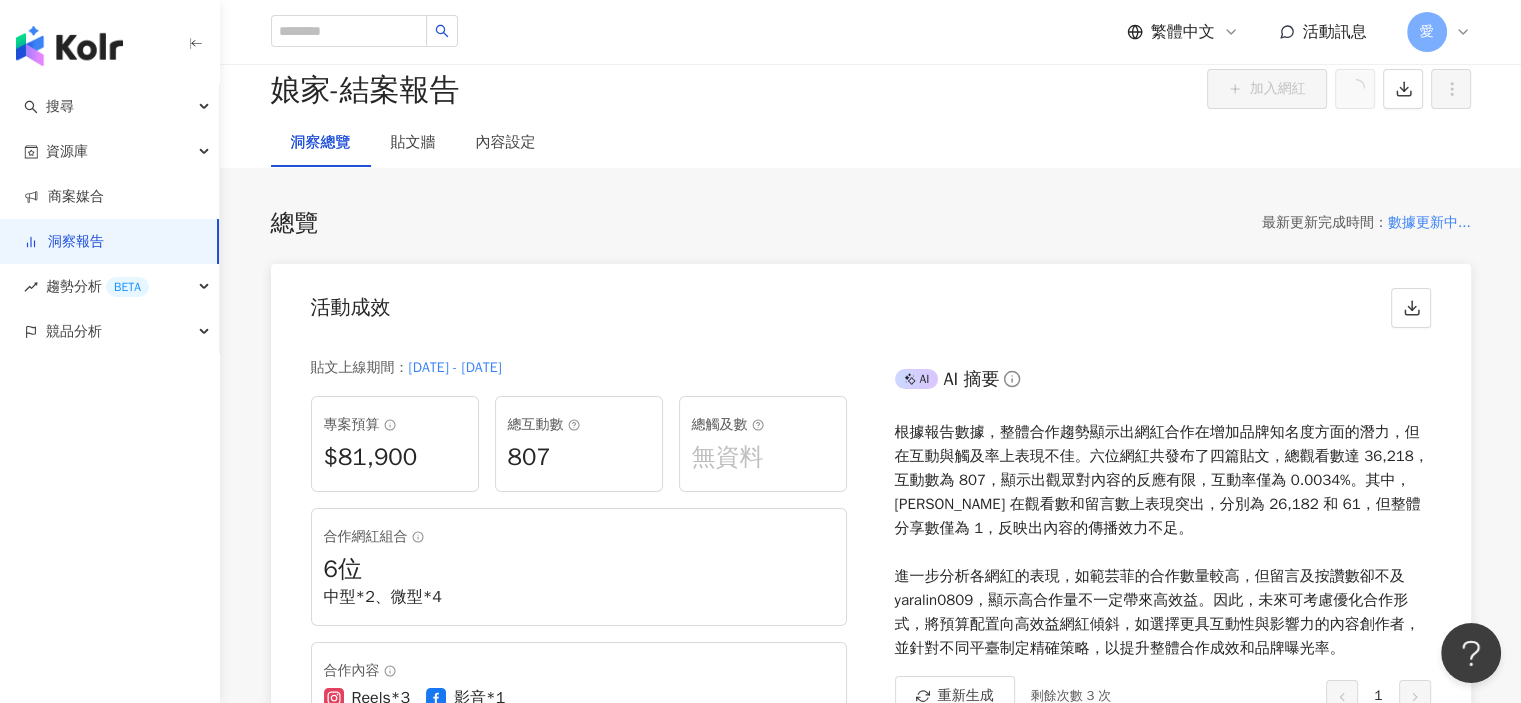 scroll, scrollTop: 0, scrollLeft: 0, axis: both 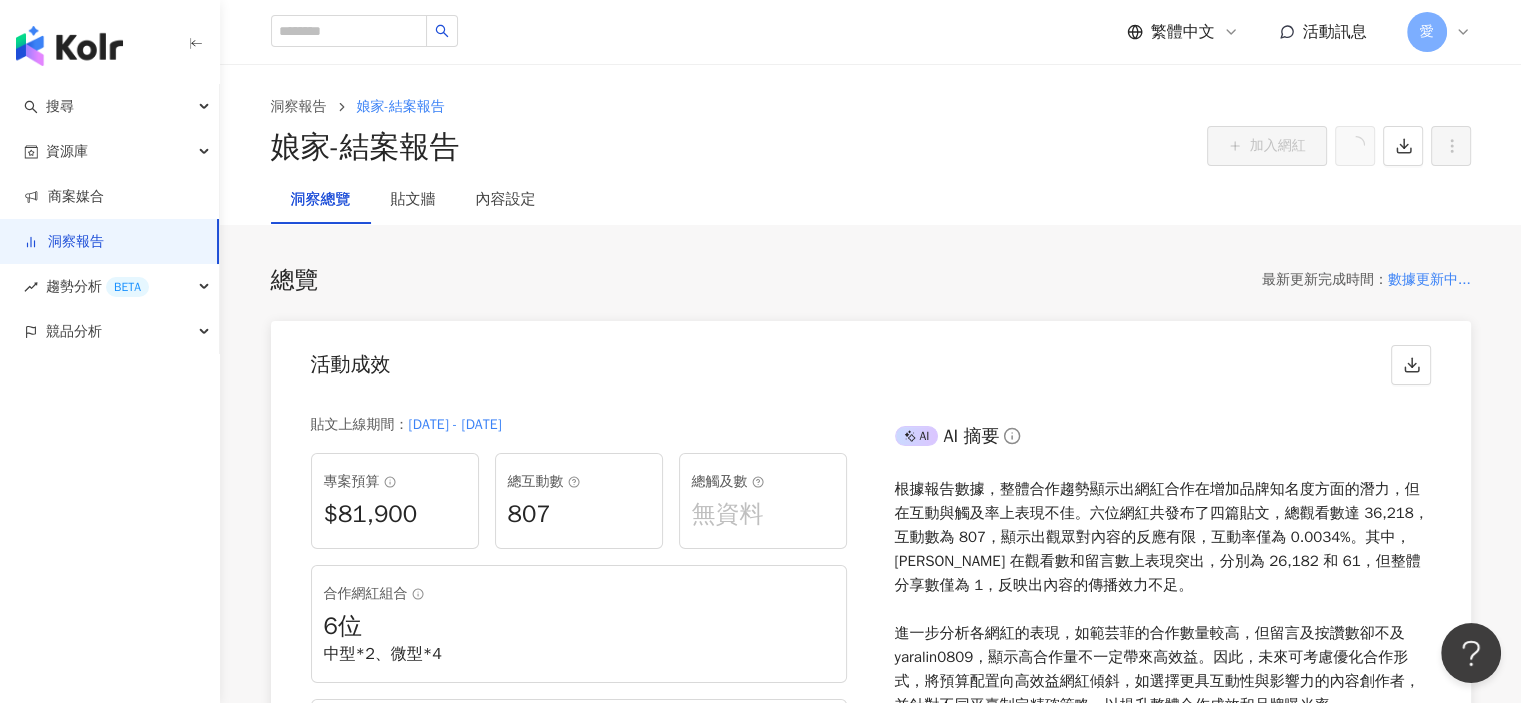 click on "總覽 最新更新完成時間 ： 數據更新中... 活動成效 貼文上線期間 ： 2025/7/10 - 2025/7/31 專案預算 $81,900 總互動數 807 總觸及數 無資料 合作網紅組合   6 位 中型*2、微型*4 合作內容 Reels*3 影音*1 AI AI 摘要 重新生成 剩餘次數 3 次 1 價值分析 幣別 ： 新台幣 ( TWD ) 專案預算 $81,900 CPE $101.49 CPV $2.26 CPEV $2.21 口碑價值 $97,883 網紅成效數據 社群平台  ( 2 / 2 ) 貼文類型  ( 2 / 2 ) KOL  ( 6 / 6 ) 成效數據 內容數 4 按讚數 719 留言數 87 分享數 1 互動成效 互動數 807 互動率 0.34% 觀看成效 觀看數 36,218 觀看率 15.4% 觸及成效 觸及數 無資料 觸及率 無資料 連結點擊成效 連結點擊數 無資料 連結點擊率 無資料 網紅成效分析   Instagram 貼文類型  ( 1 / 1 ) KOL  ( 6 / 6 ) 網紅成效排行 互動率 顯示專案平均 7% 7% 5.6% 5.6% 4.2% 4.2% 2.8% 2.8% 1.4% 1.4% 0% 0% 6.42% 0.05% 0.02% yaralin0809 yaralin0809 Nini Nini 范芸菲 范芸菲 # 1 # 2" at bounding box center (871, 2744) 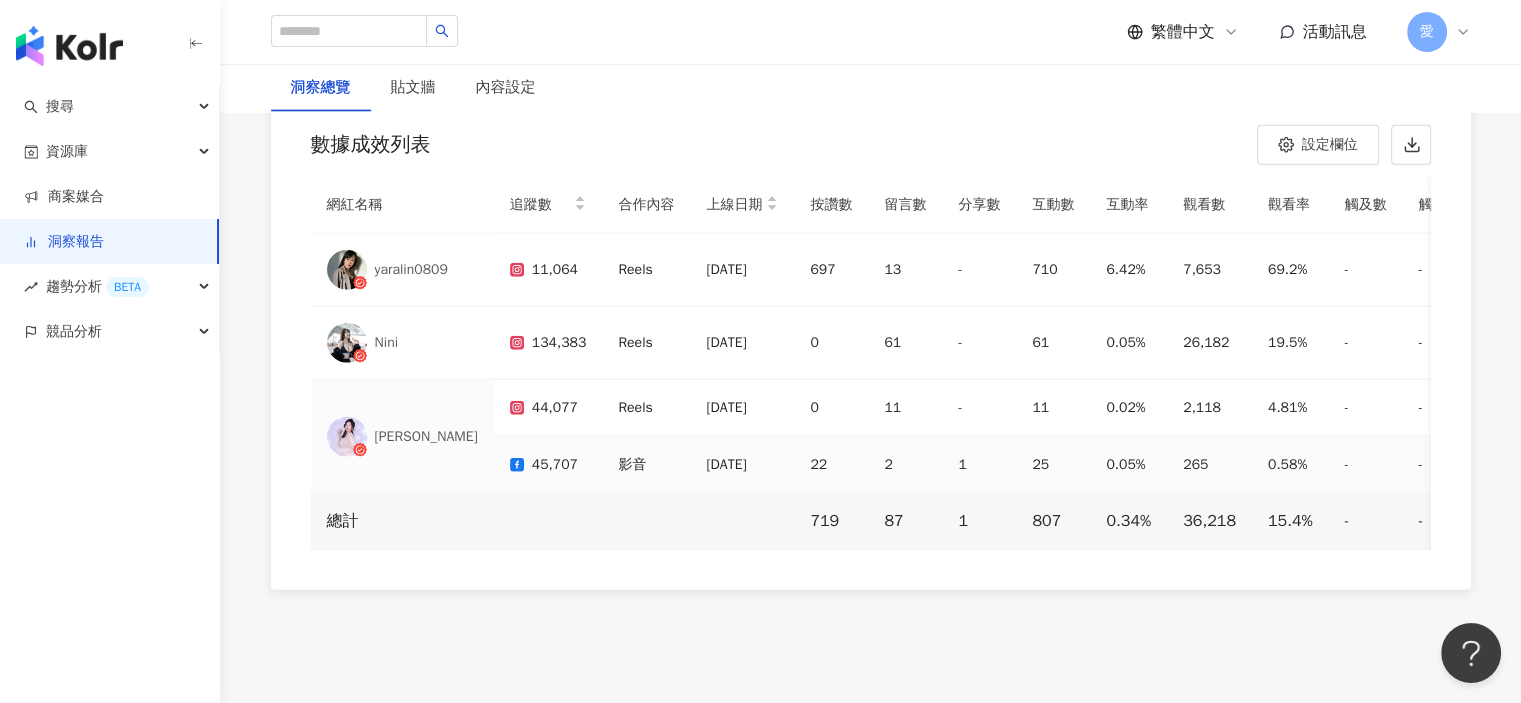scroll, scrollTop: 4600, scrollLeft: 0, axis: vertical 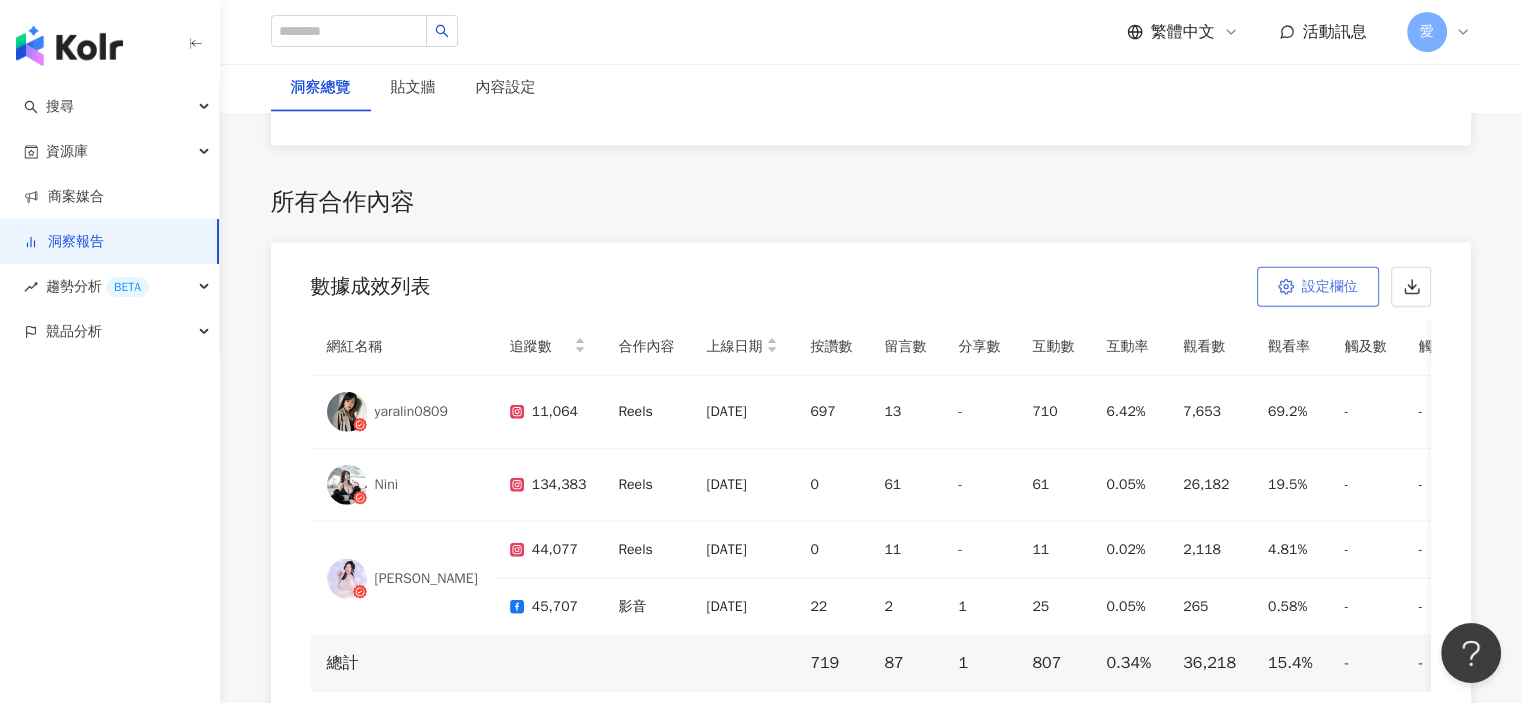 click on "設定欄位" at bounding box center (1330, 287) 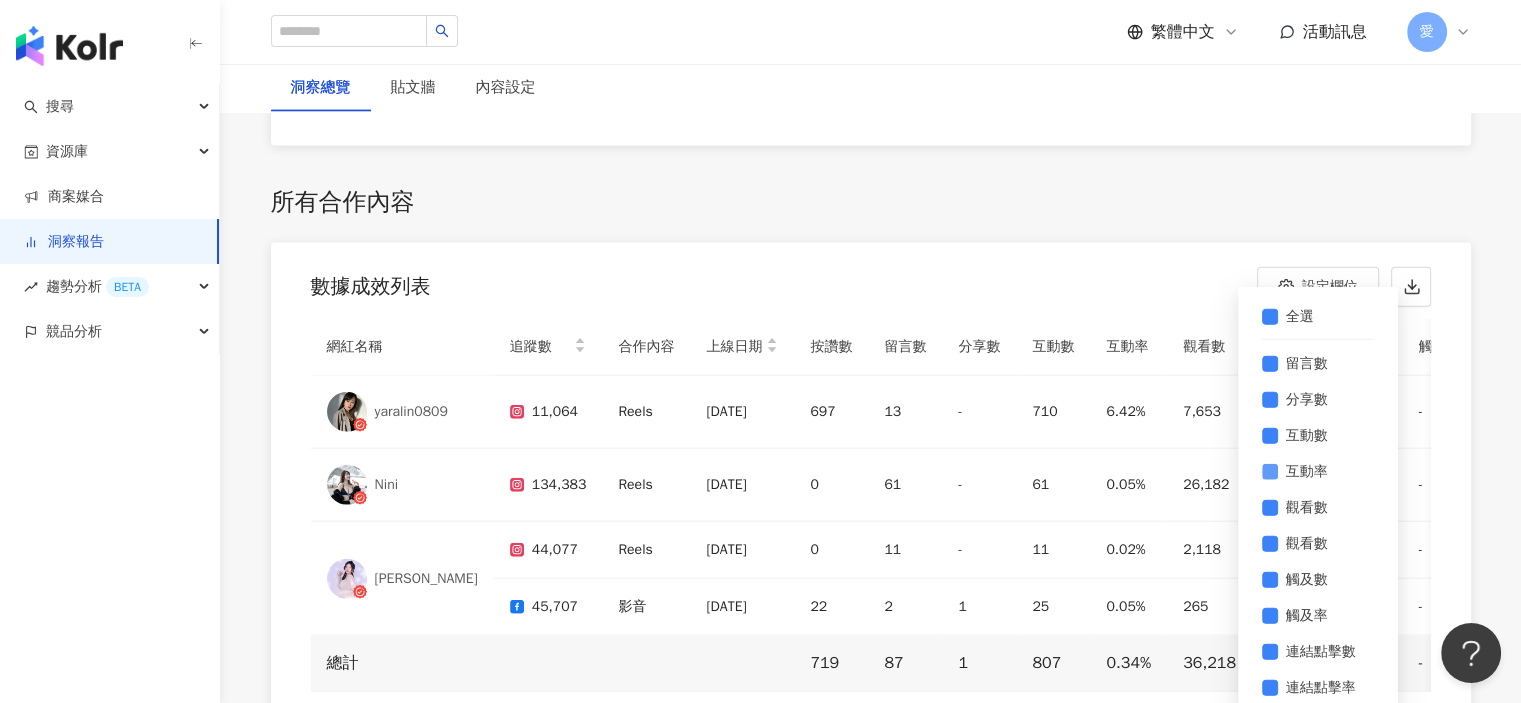 scroll, scrollTop: 144, scrollLeft: 0, axis: vertical 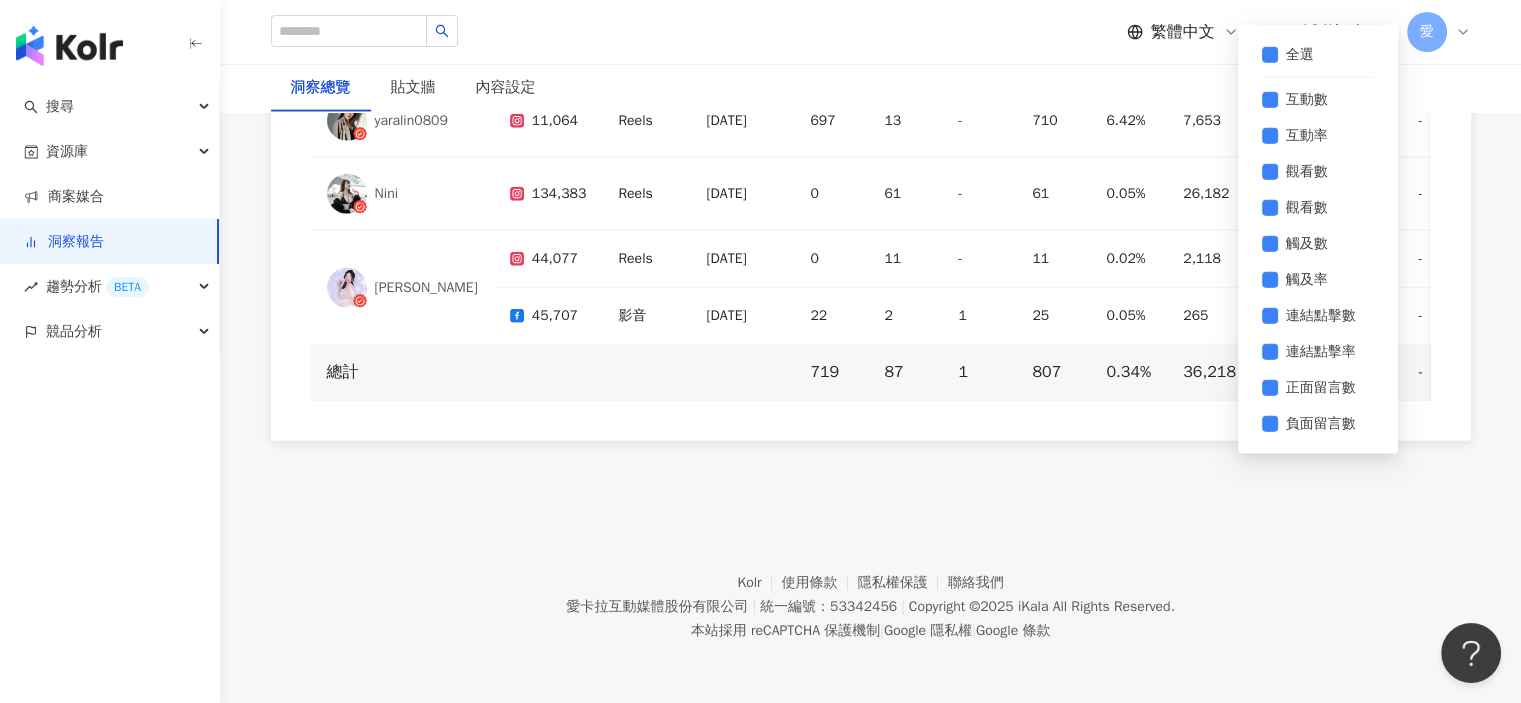 click on "網紅名稱 追蹤數 合作內容 上線日期 按讚數 留言數 分享數 互動數 互動率 觀看數 觀看率 觸及數 觸及率 連結點擊數 連結點擊率 正面留言數 負面留言數                                   yaralin0809 11,064 Reels 2025/7/10 697 13 - 710 6.42% 7,653 69.2% - - - - 0 0 Nini 134,383 Reels 2025/7/10 0 61 - 61 0.05% 26,182 19.5% - - - - 0 0 范芸菲 44,077 Reels 2025/7/12 0 11 - 11 0.02% 2,118 4.81% - - - - 0 0 45,707 影音 2025/7/16 22 2 1 25 0.05% 265 0.58% - - - - 0 0 總計 719 87 1 807 0.34% 36,218 15.4% - - - - 0 0" at bounding box center [871, 234] 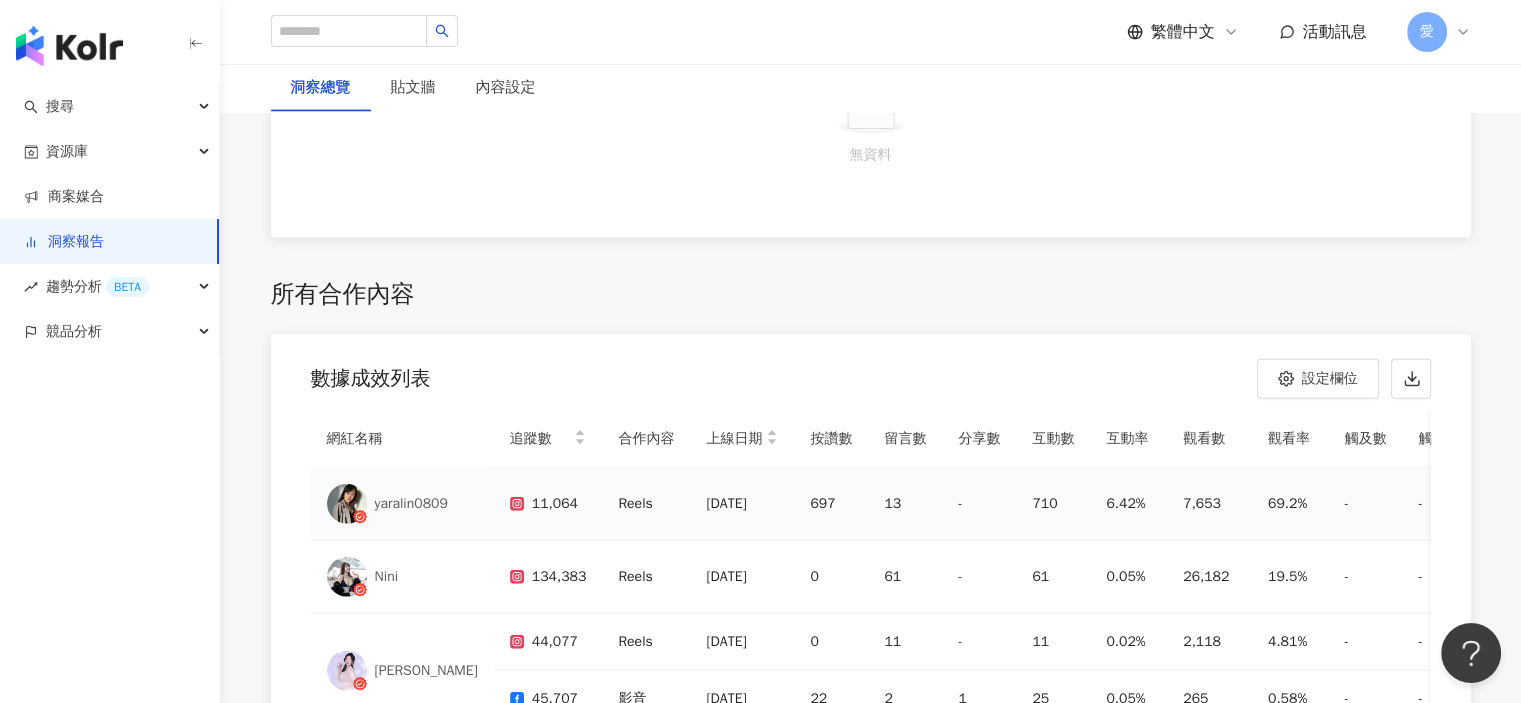 scroll, scrollTop: 4393, scrollLeft: 0, axis: vertical 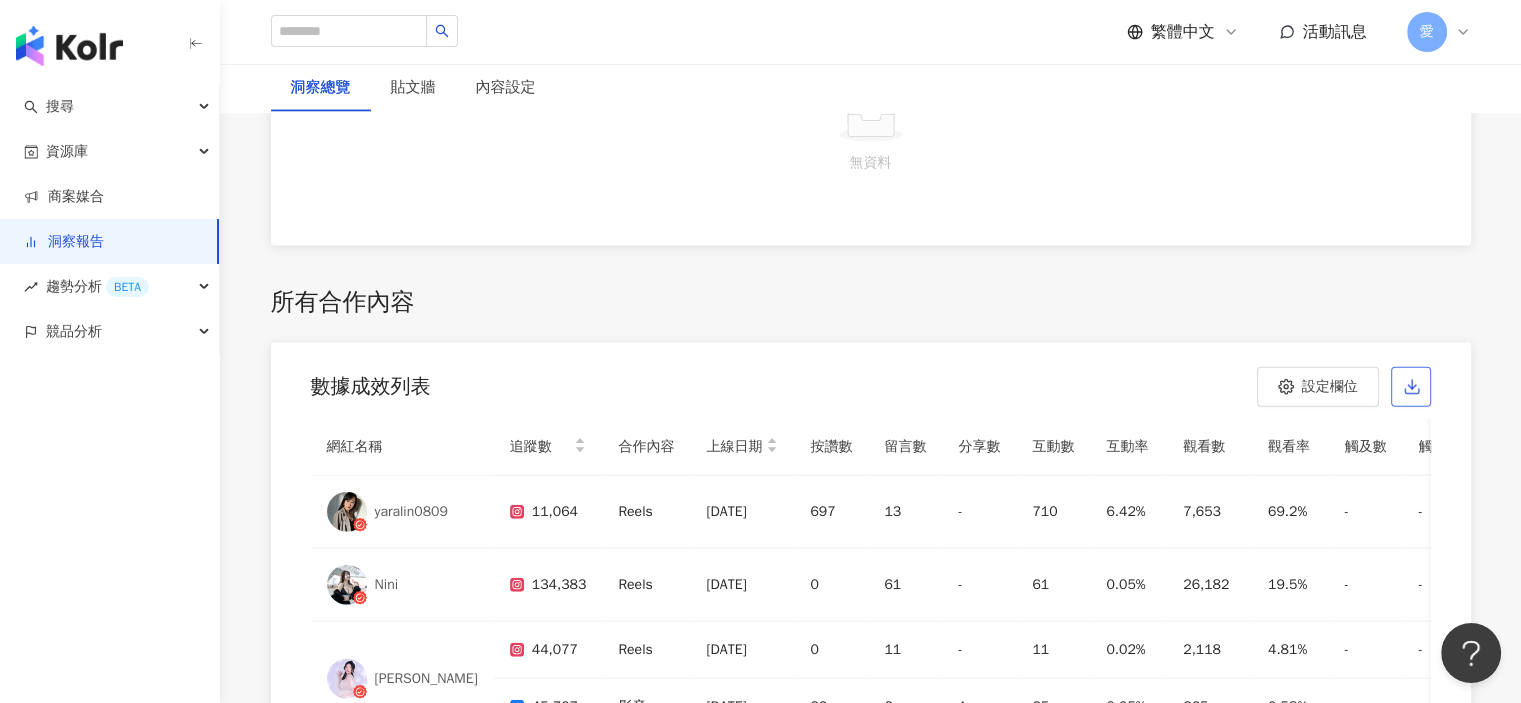 click at bounding box center [1411, 387] 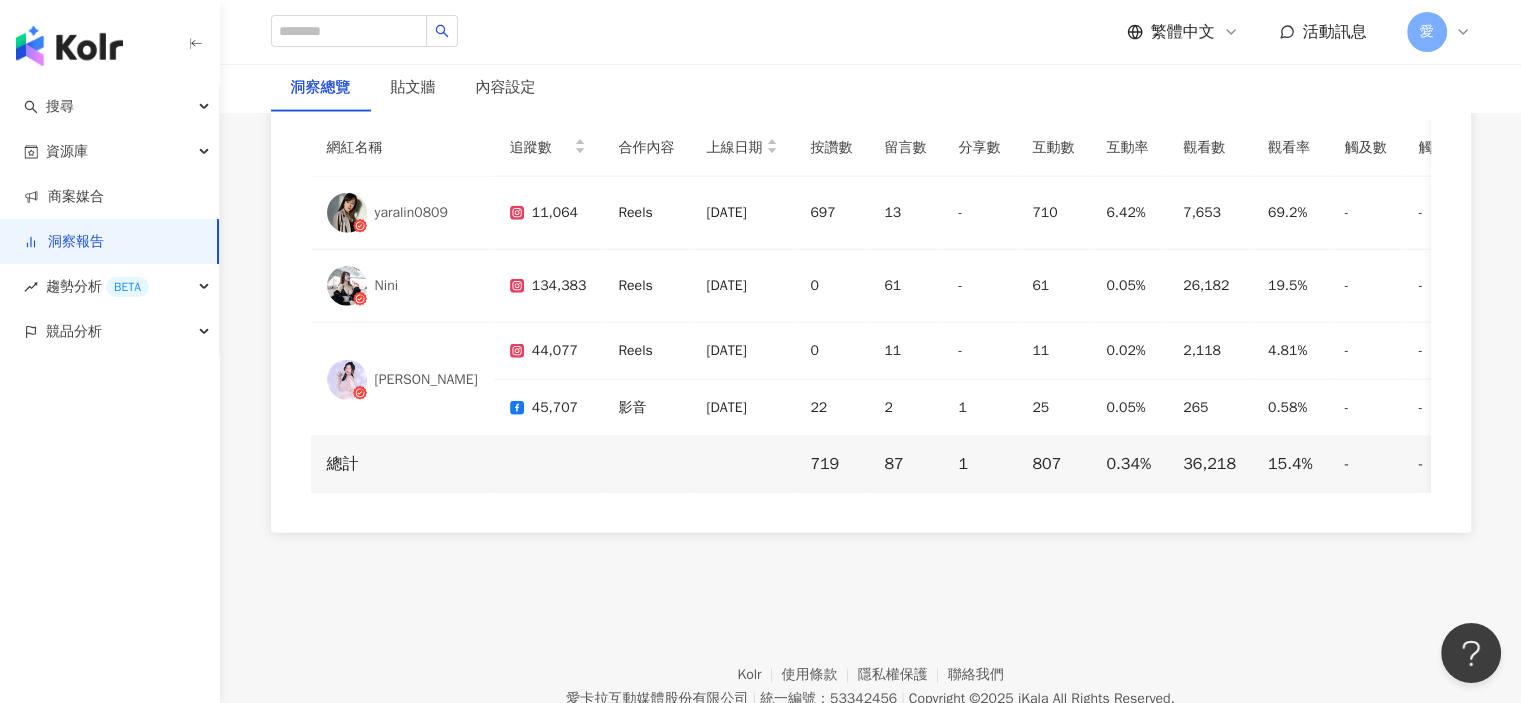 scroll, scrollTop: 4693, scrollLeft: 0, axis: vertical 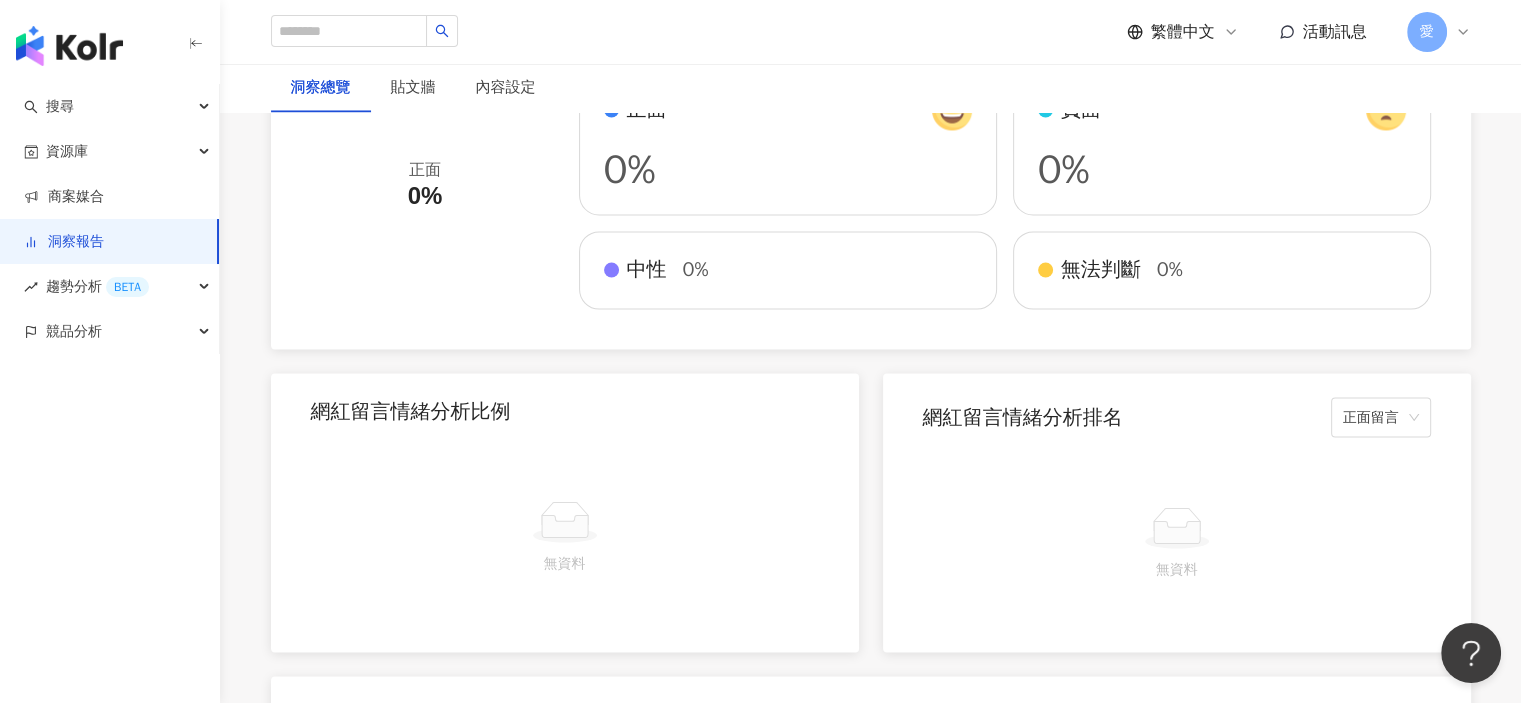click at bounding box center (565, 521) 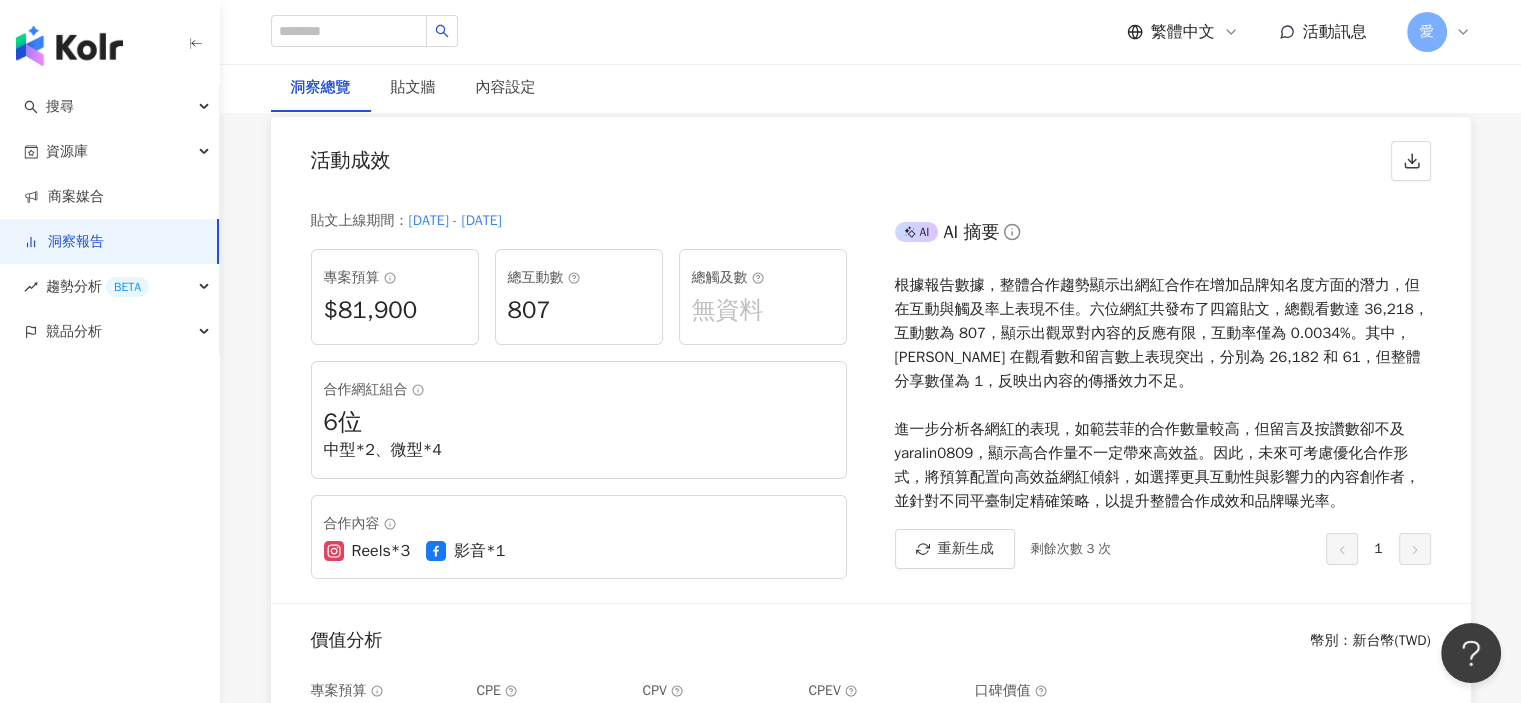 scroll, scrollTop: 193, scrollLeft: 0, axis: vertical 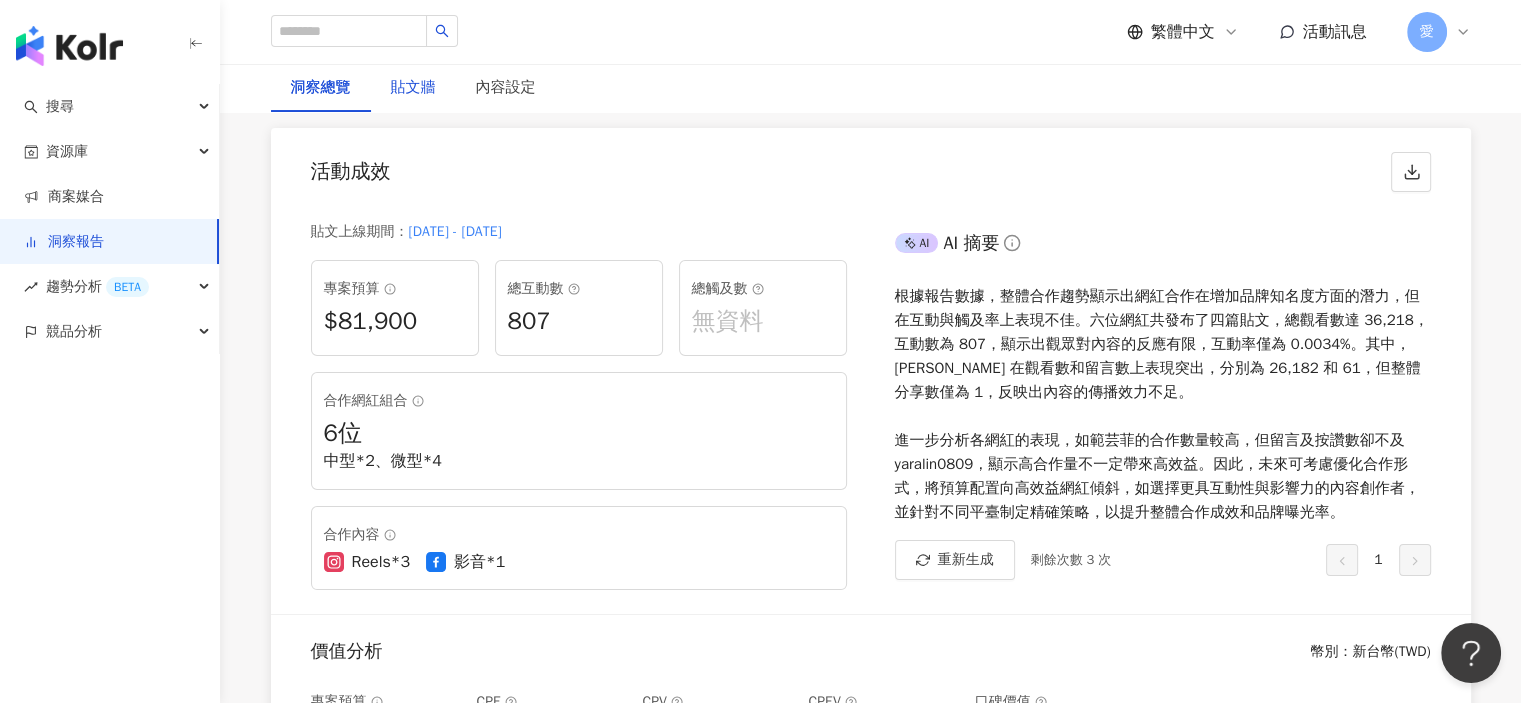 click on "貼文牆" at bounding box center (413, 88) 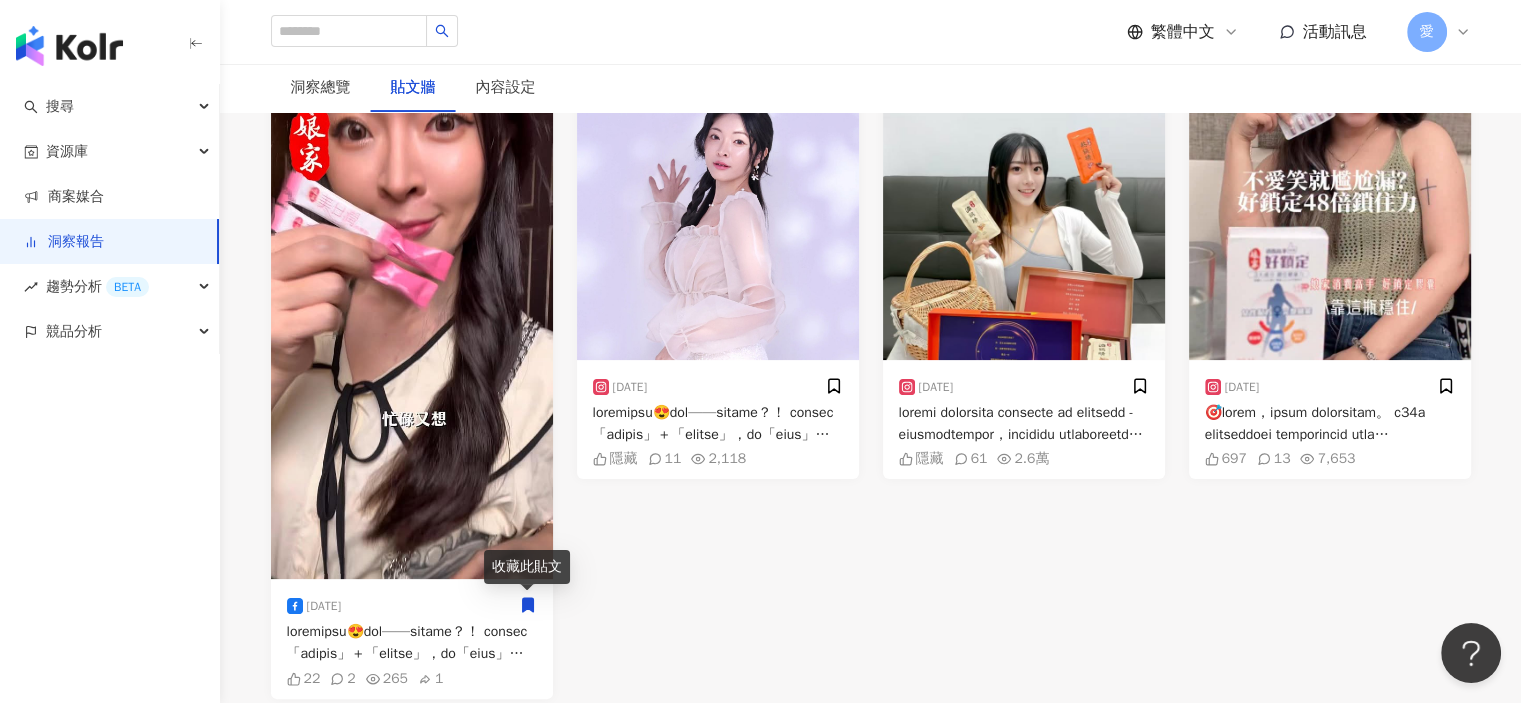 scroll, scrollTop: 0, scrollLeft: 0, axis: both 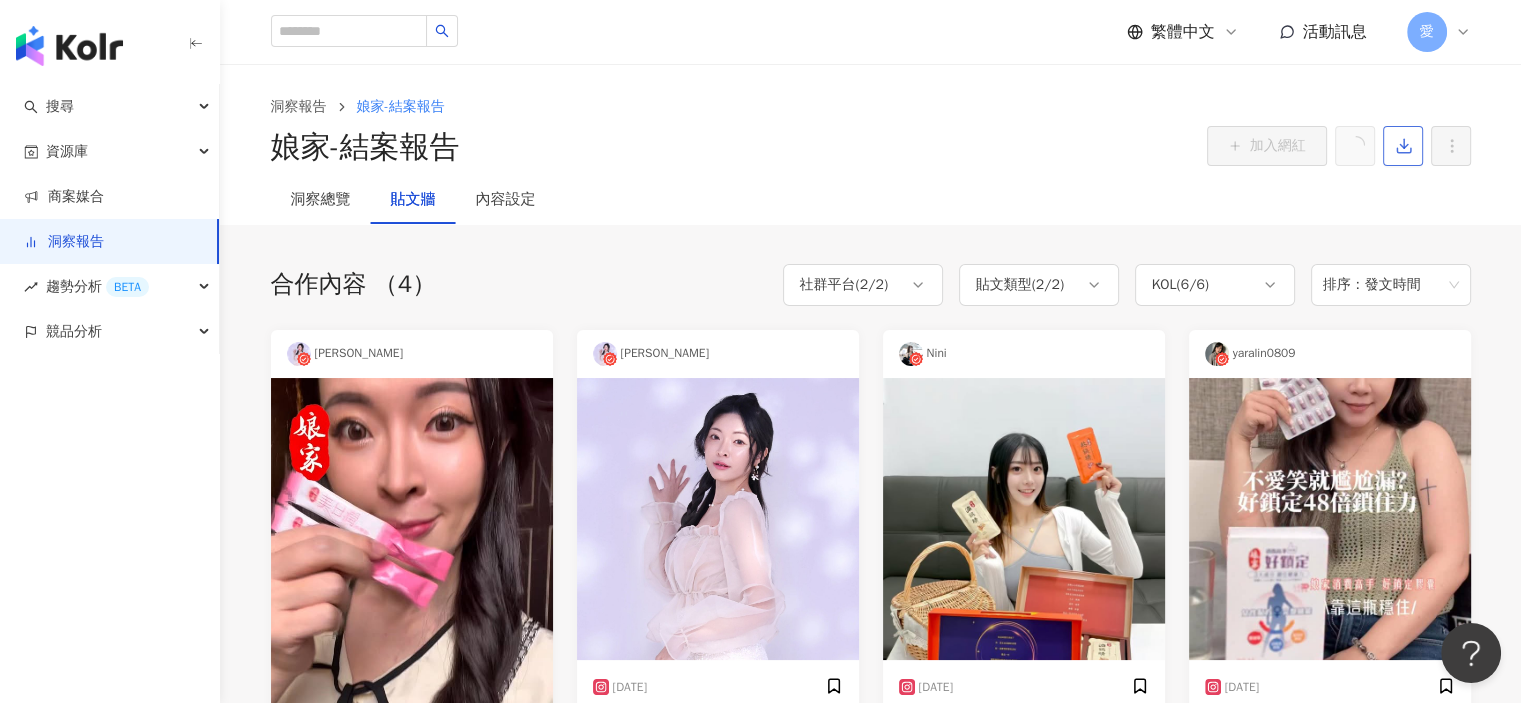 click 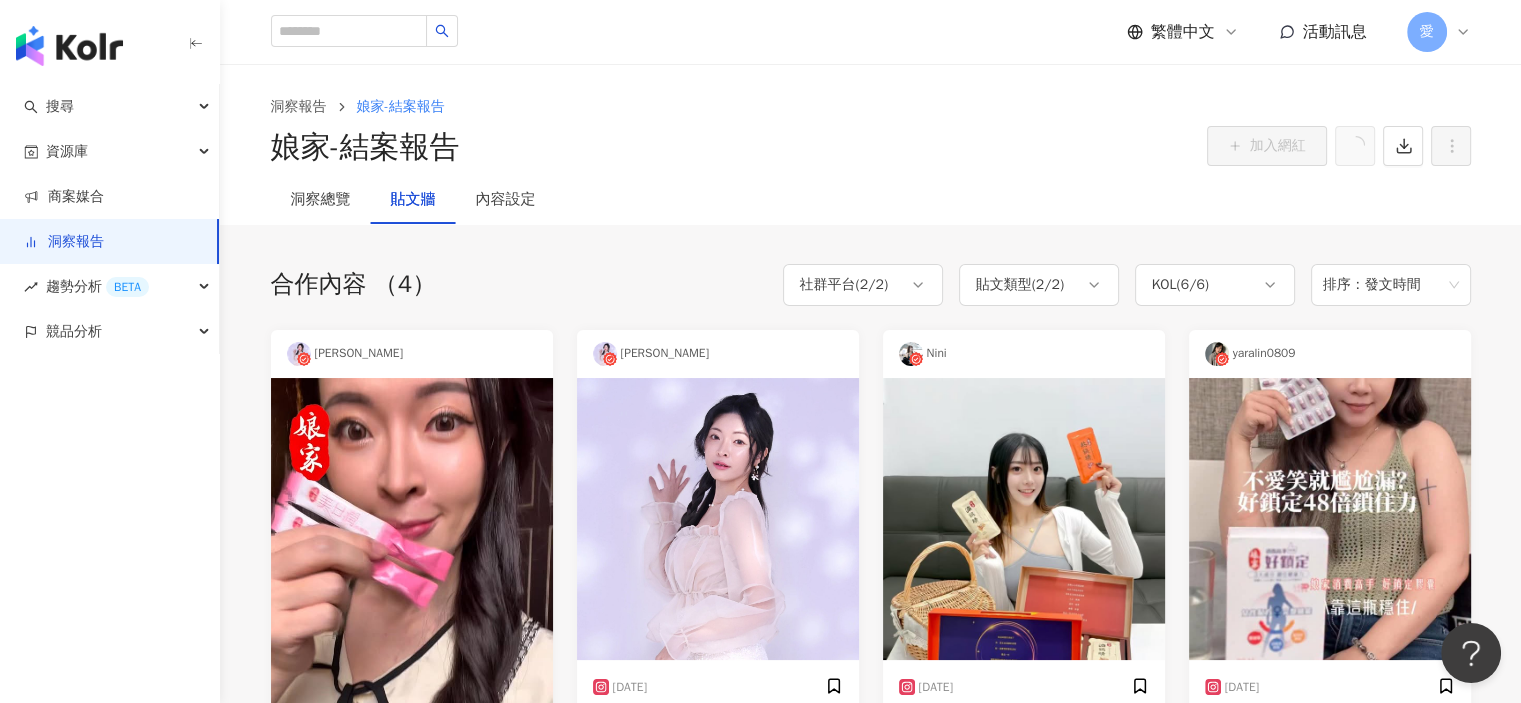 click on "洞察總覽 貼文牆 內容設定" at bounding box center (871, 200) 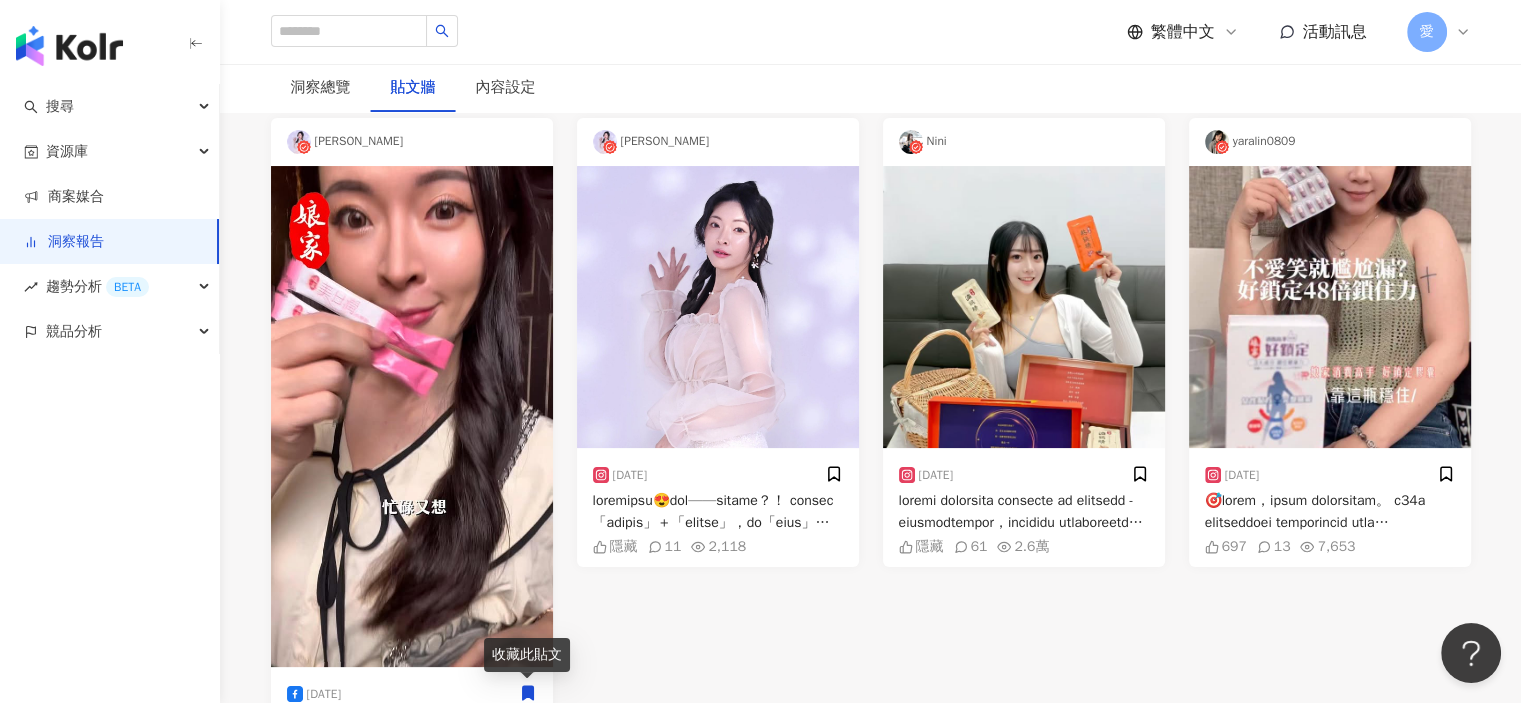 scroll, scrollTop: 100, scrollLeft: 0, axis: vertical 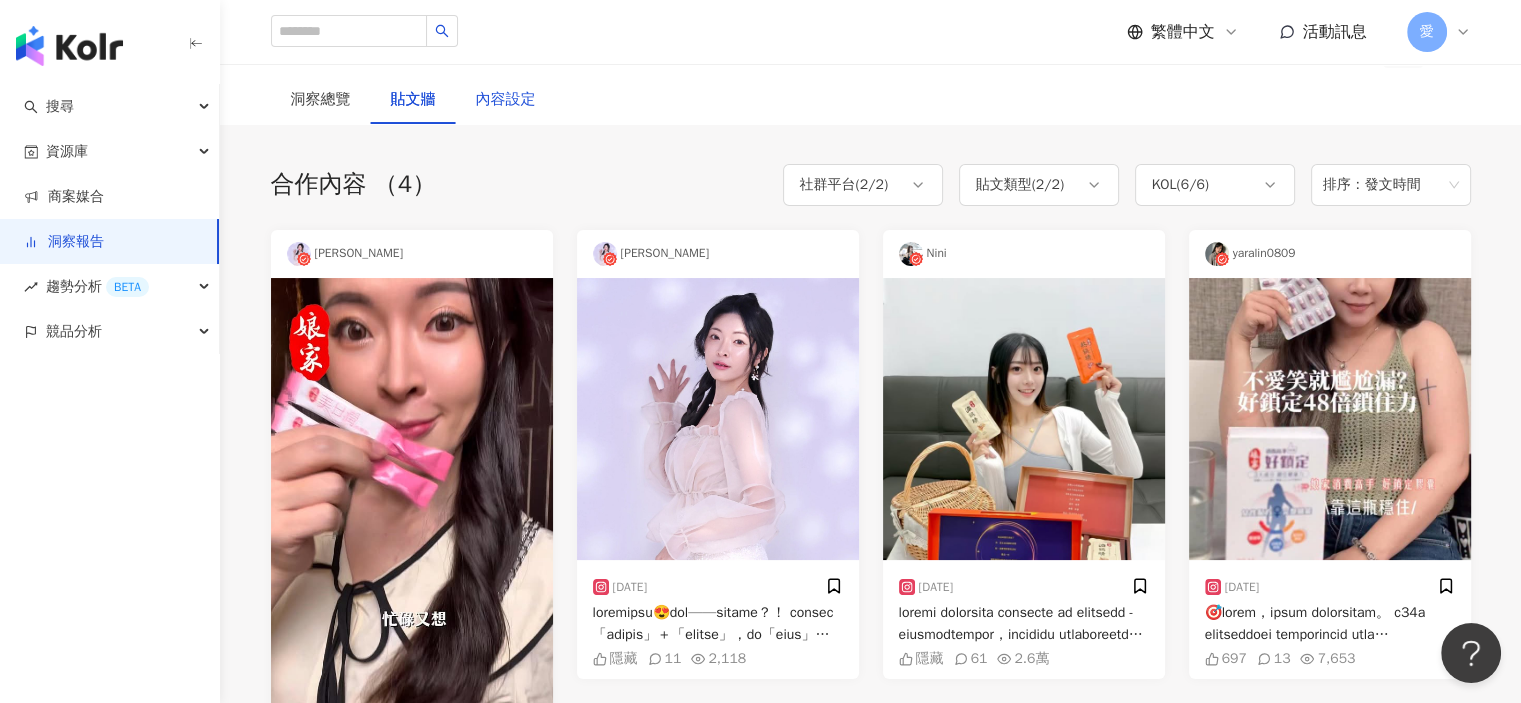 click on "內容設定" at bounding box center [506, 100] 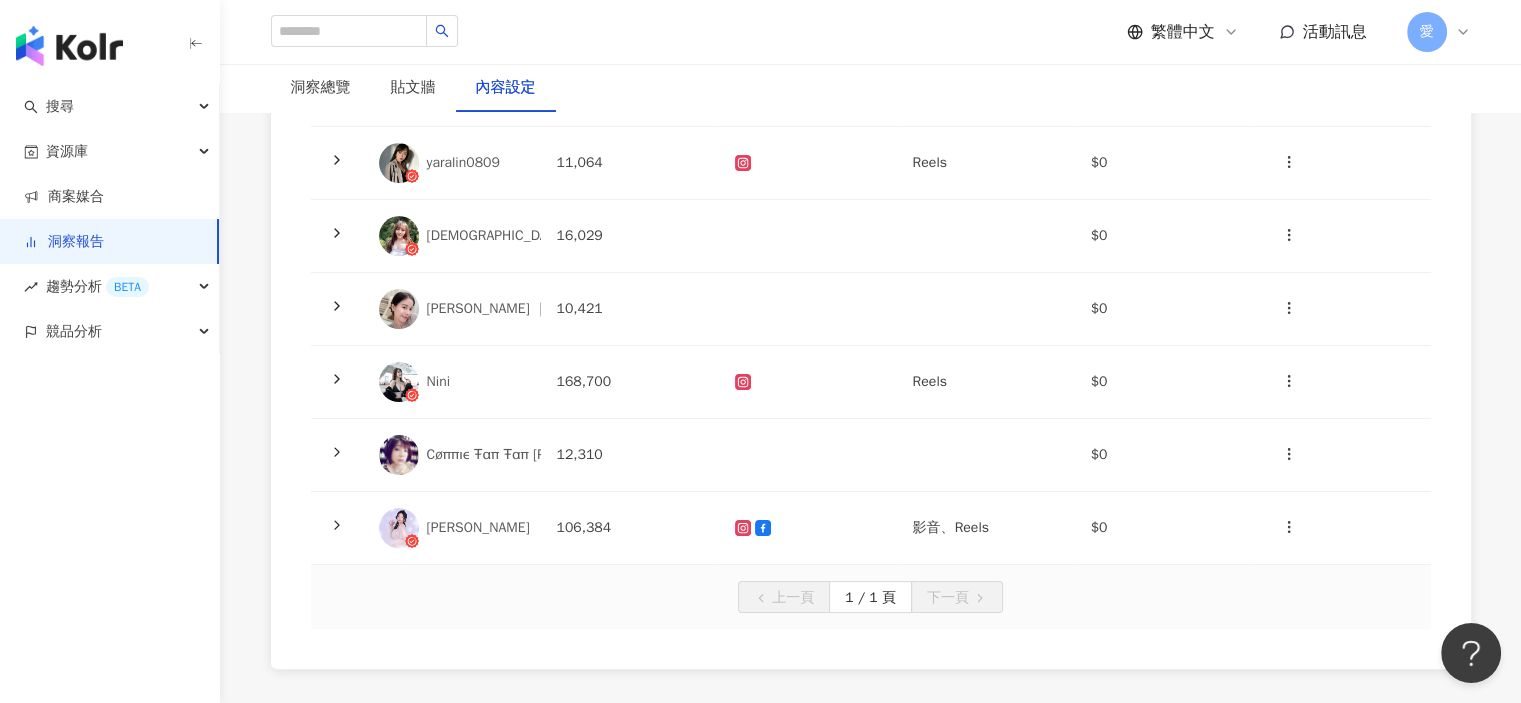 scroll, scrollTop: 300, scrollLeft: 0, axis: vertical 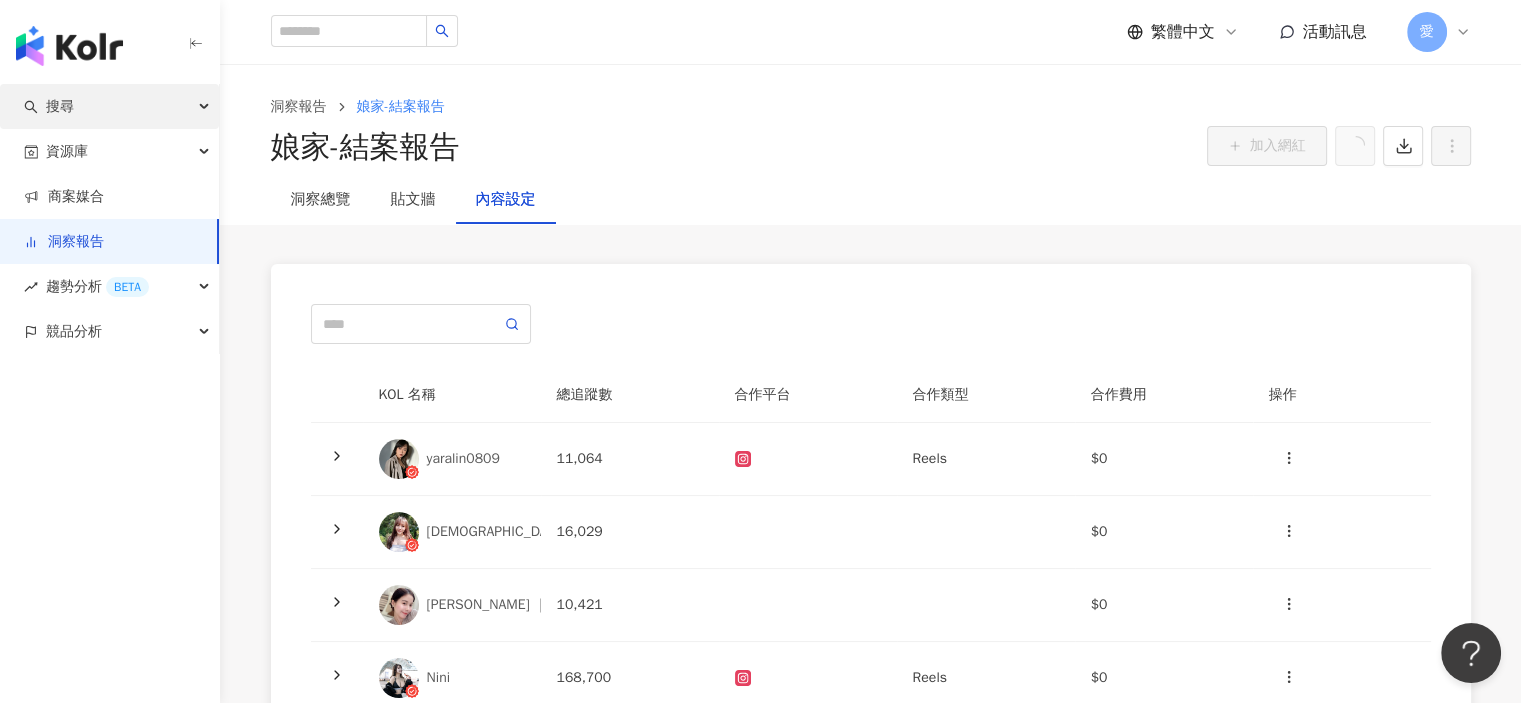 click on "搜尋" at bounding box center (109, 106) 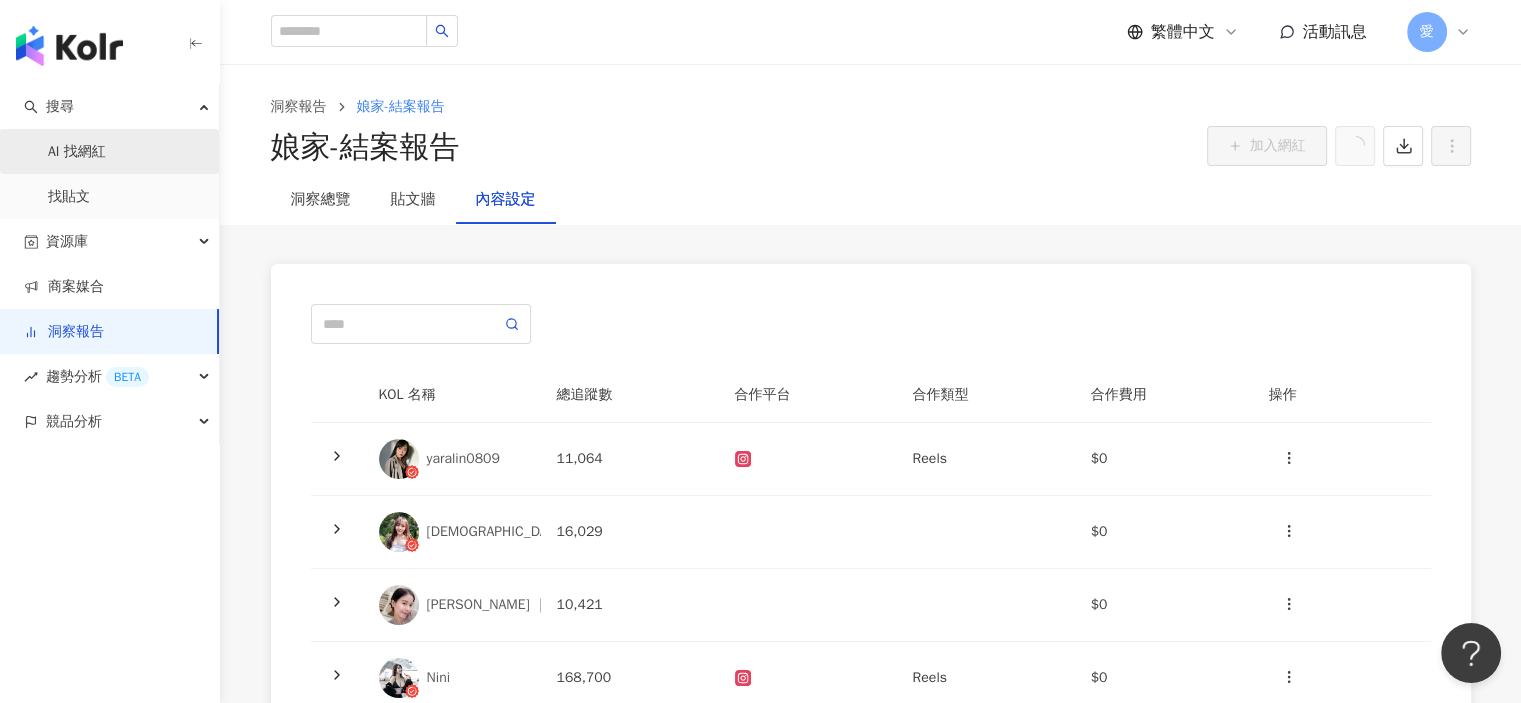 click on "AI 找網紅" at bounding box center (77, 152) 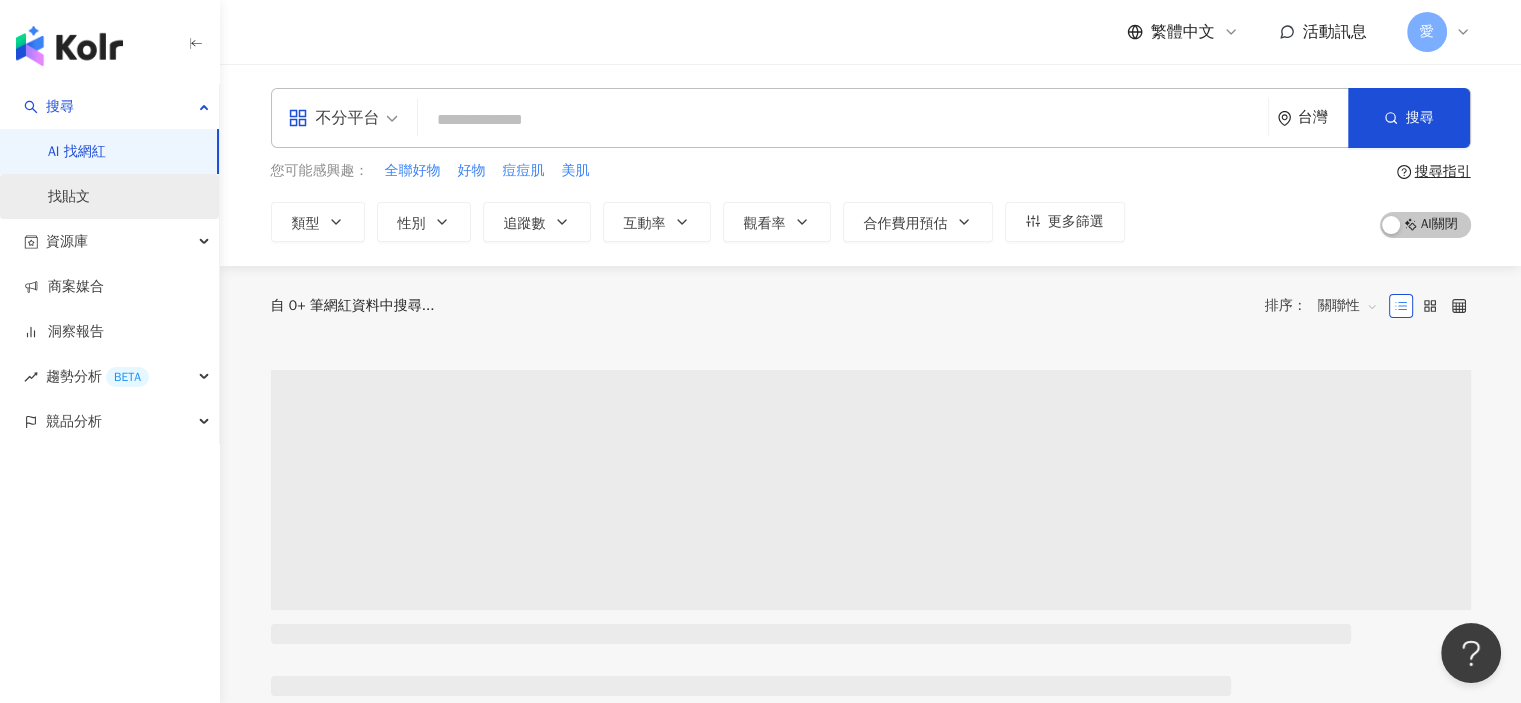 click on "找貼文" at bounding box center (69, 197) 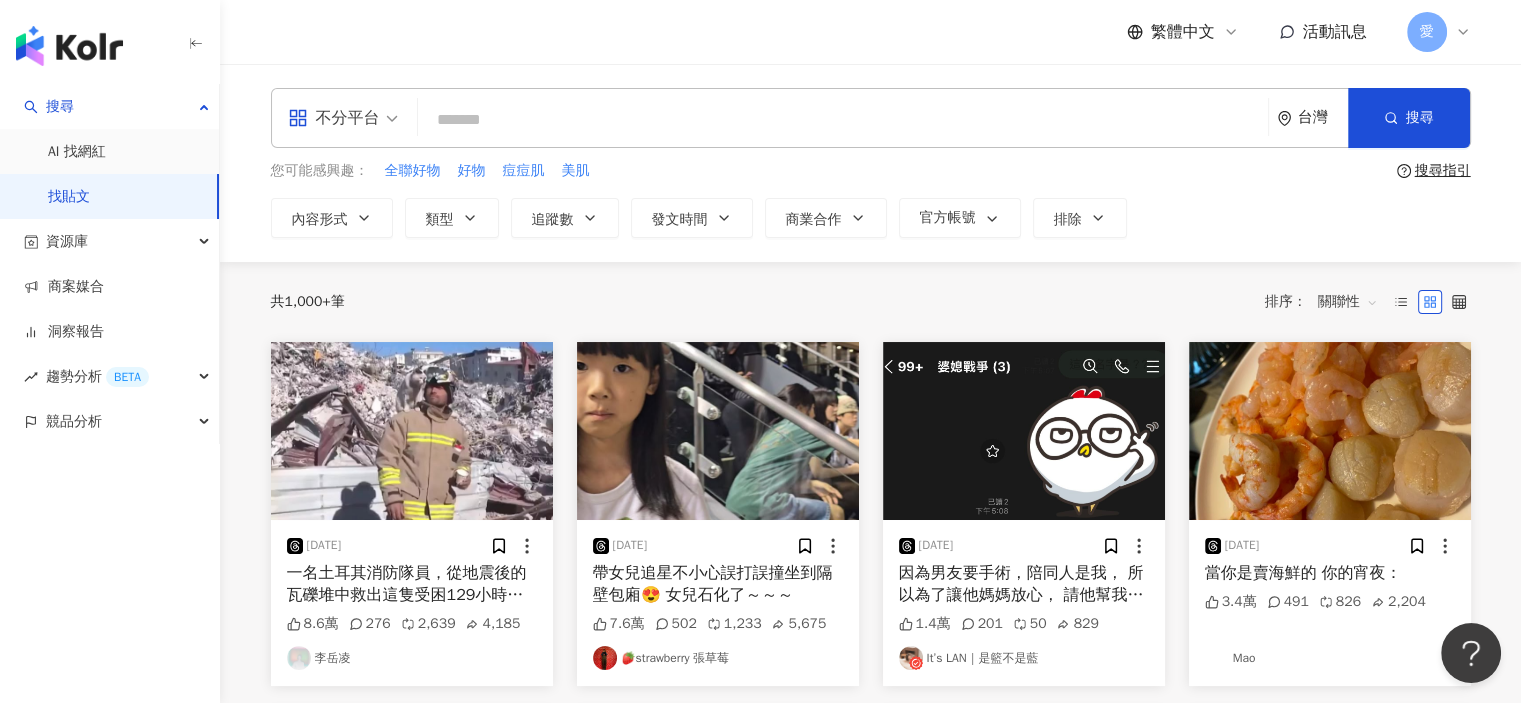 click at bounding box center [843, 119] 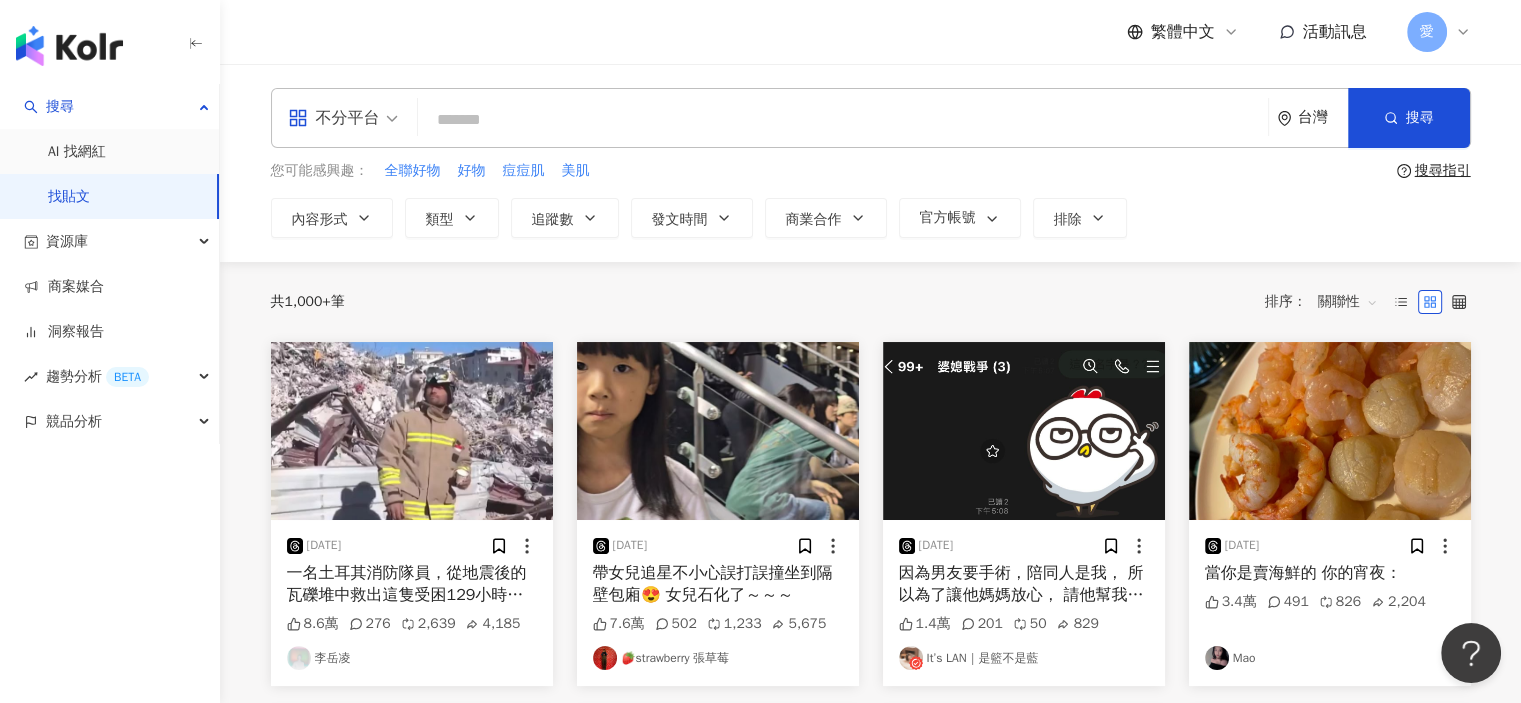 paste on "*********" 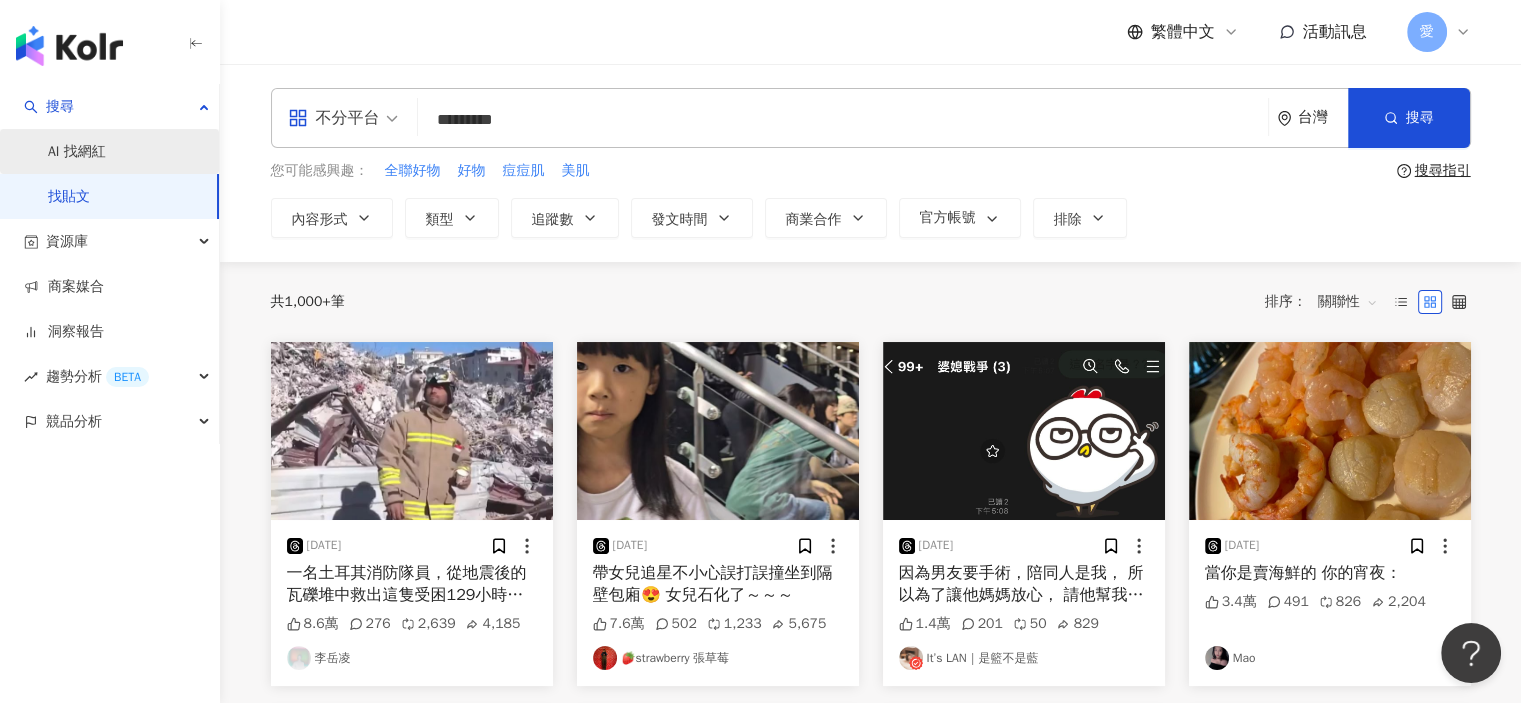 type on "*********" 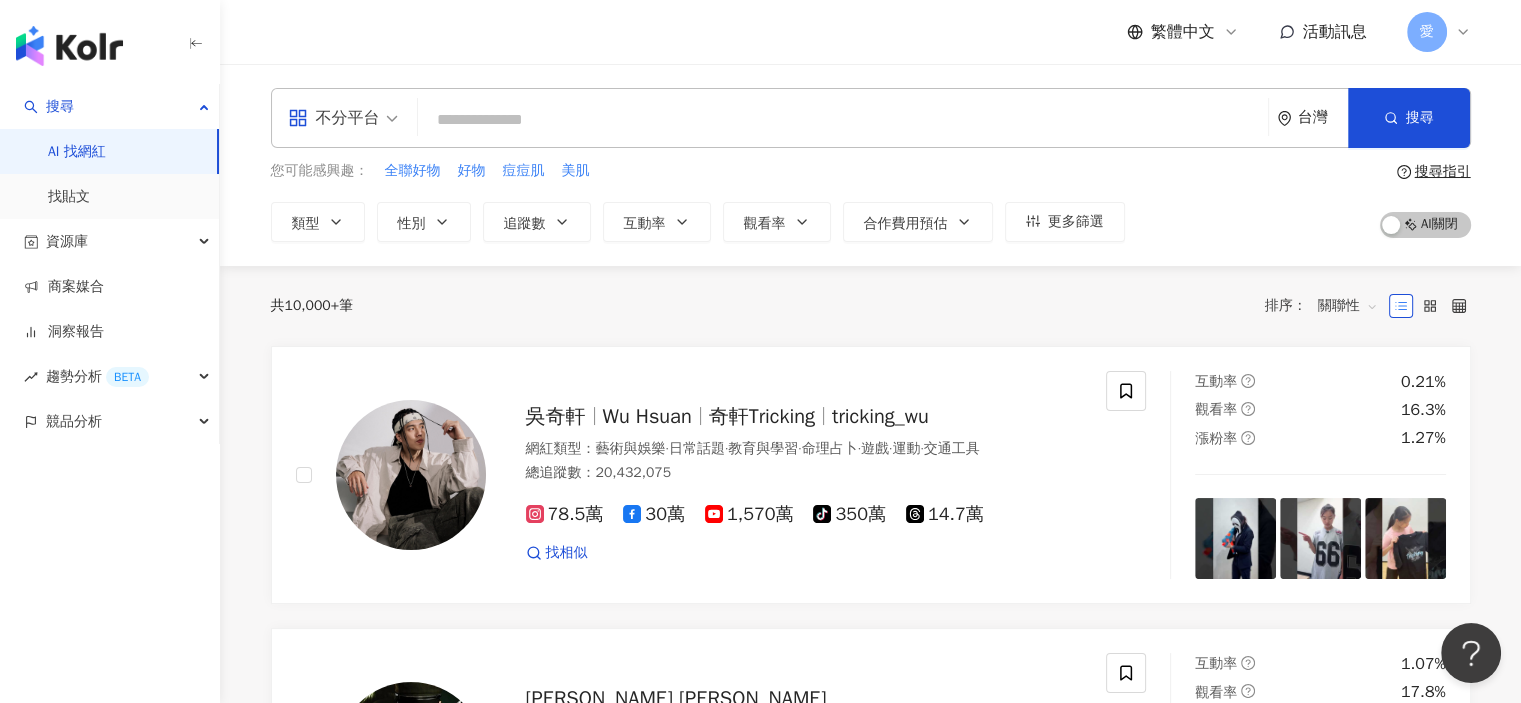 click at bounding box center [843, 120] 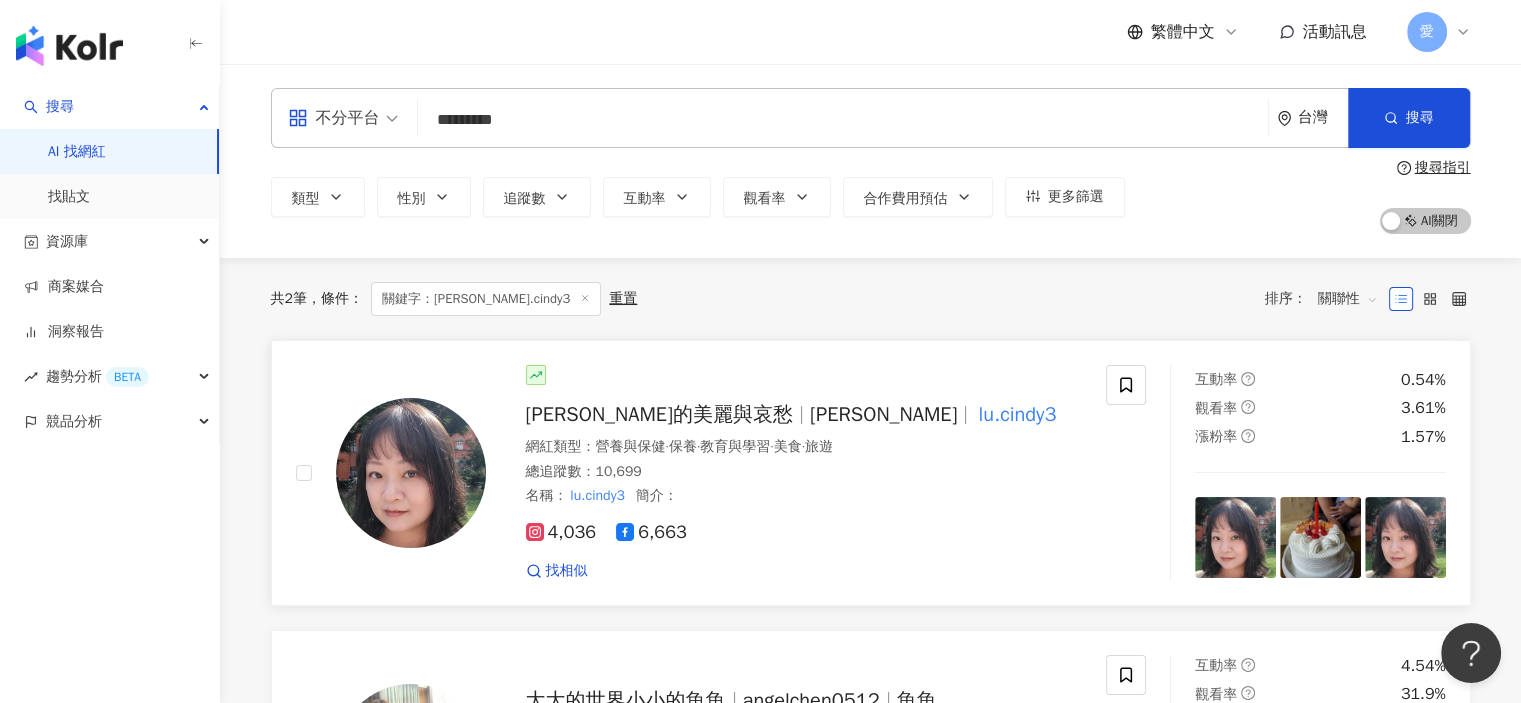 click at bounding box center [411, 473] 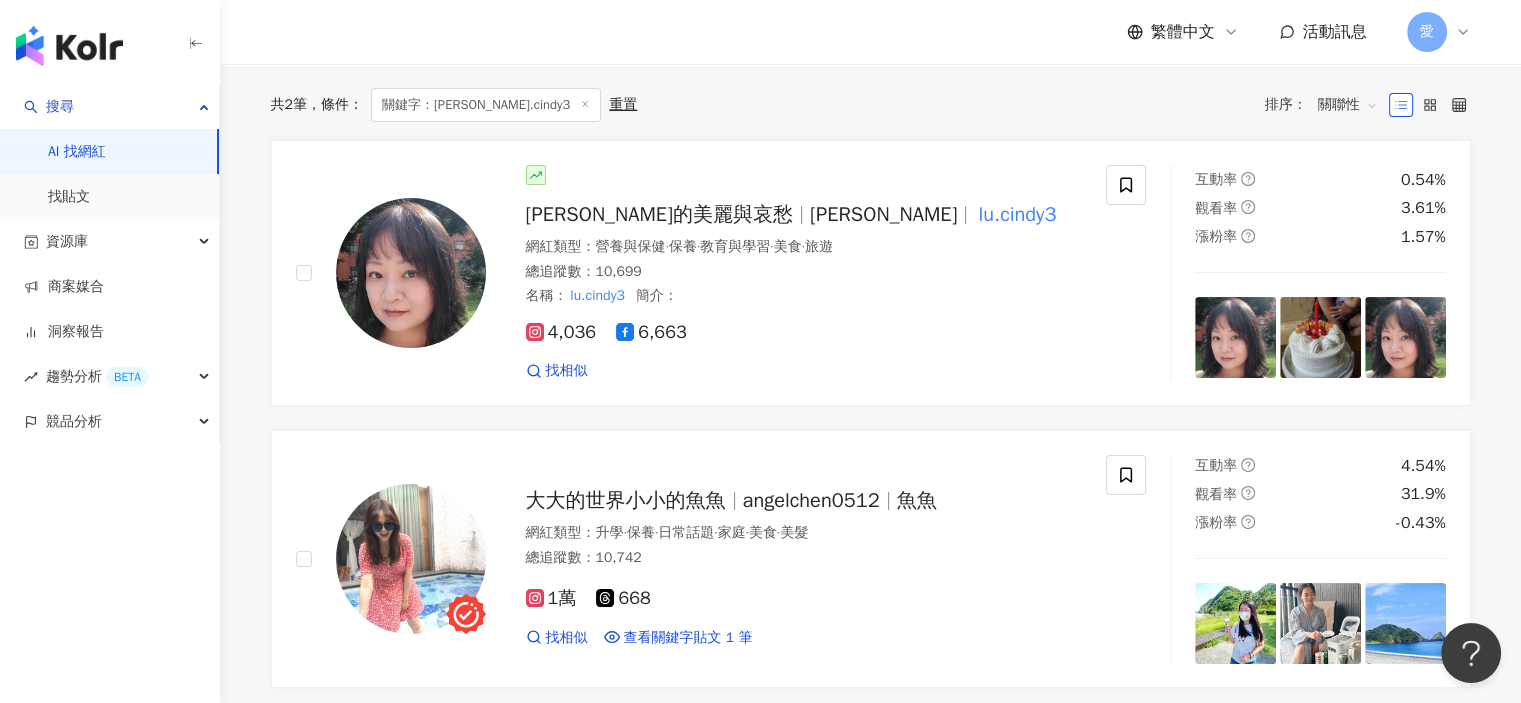 scroll, scrollTop: 0, scrollLeft: 0, axis: both 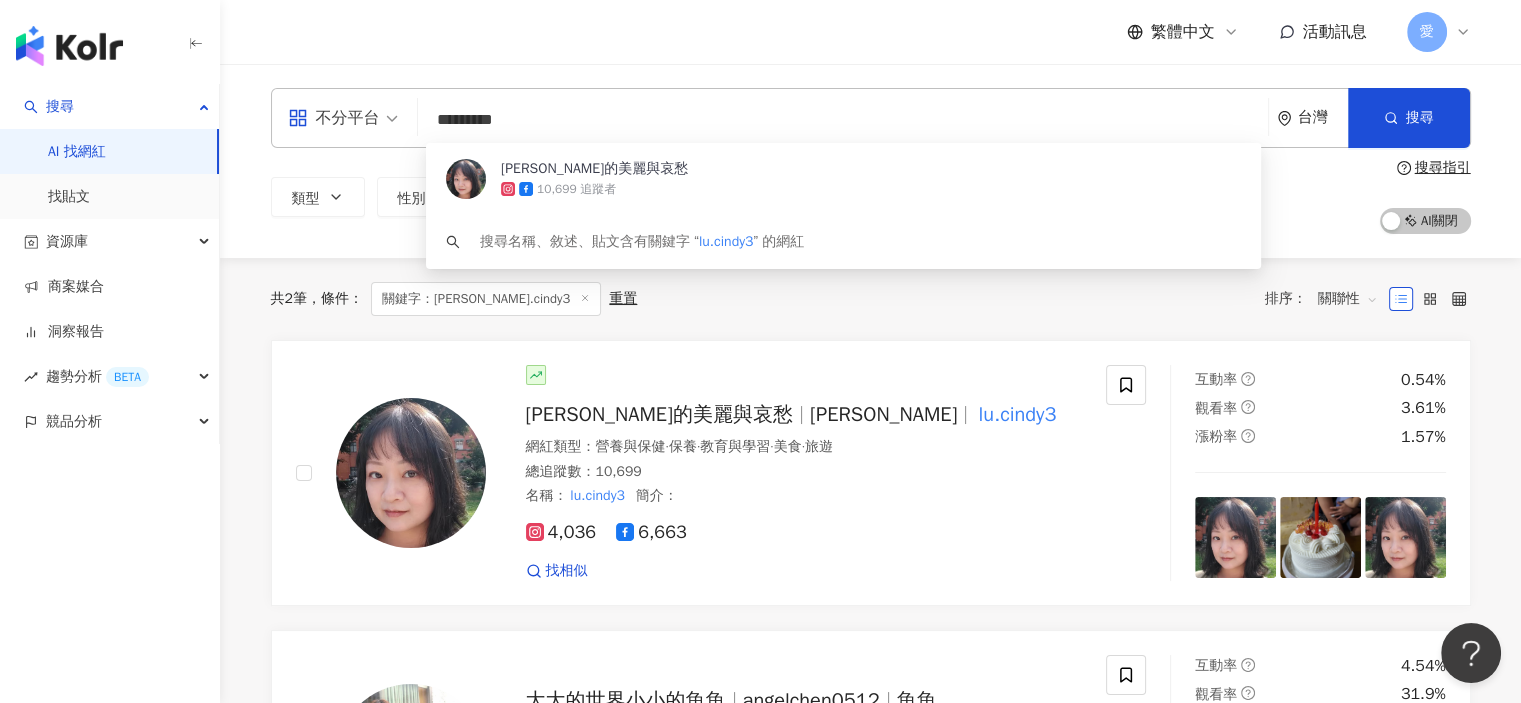drag, startPoint x: 500, startPoint y: 116, endPoint x: 358, endPoint y: 122, distance: 142.12671 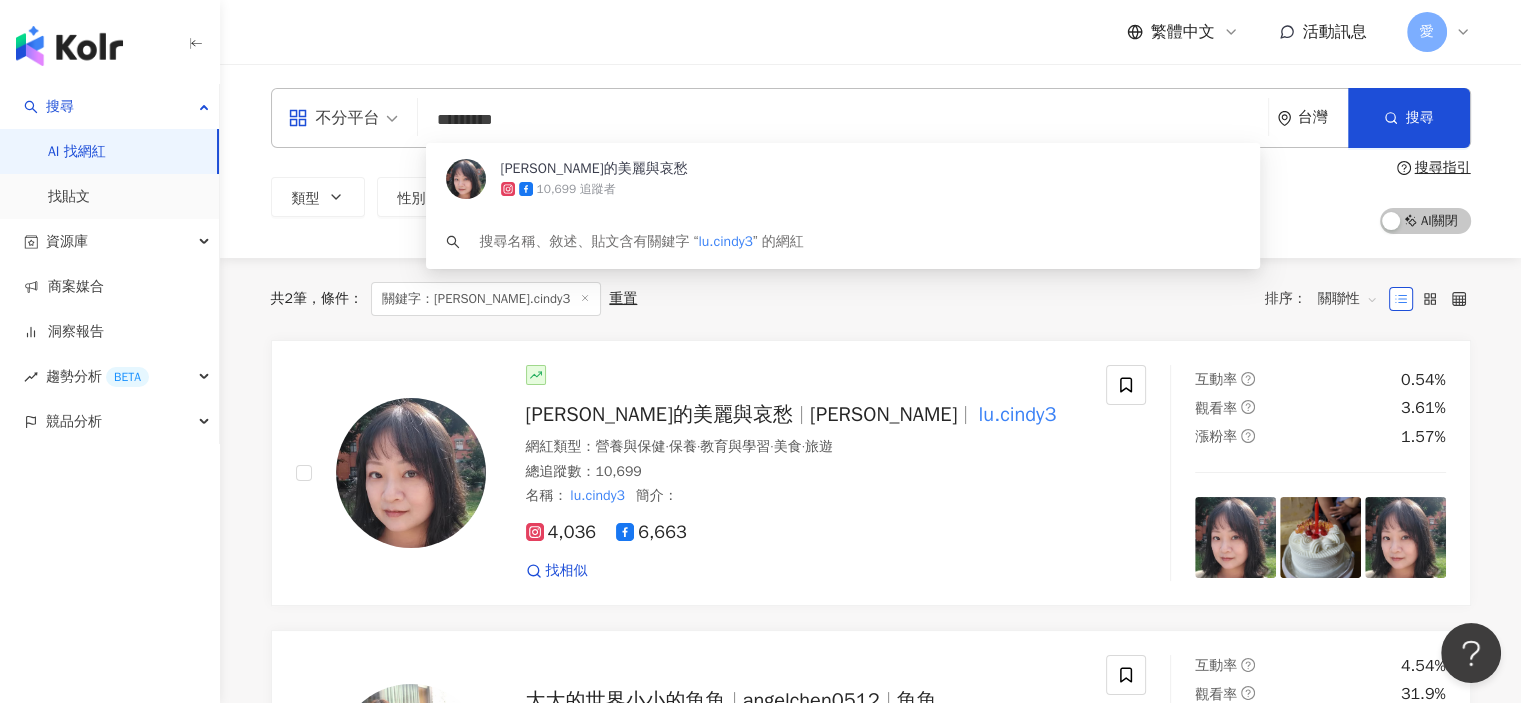 paste on "*" 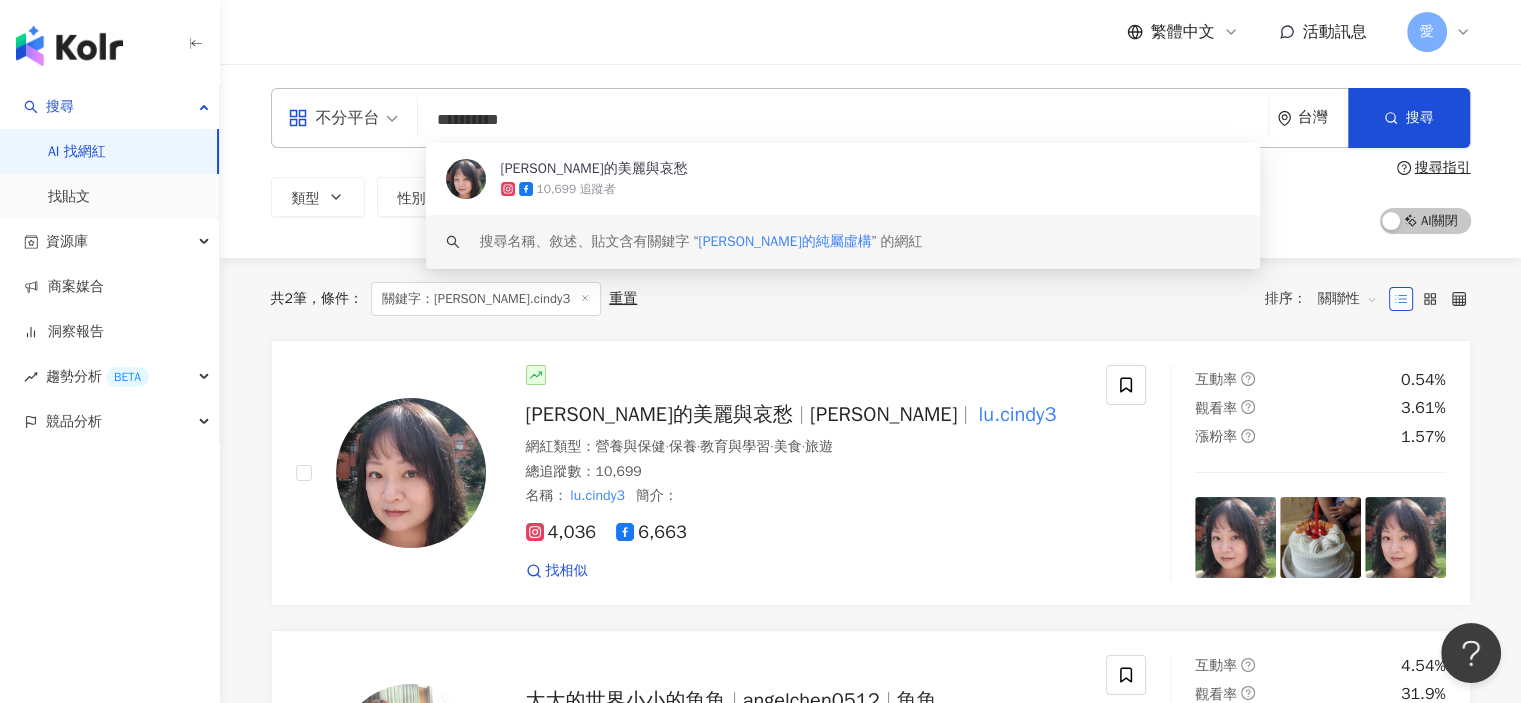 click on "搜尋名稱、敘述、貼文含有關鍵字 “ Cindy的純屬虛構 ” 的網紅" at bounding box center [843, 242] 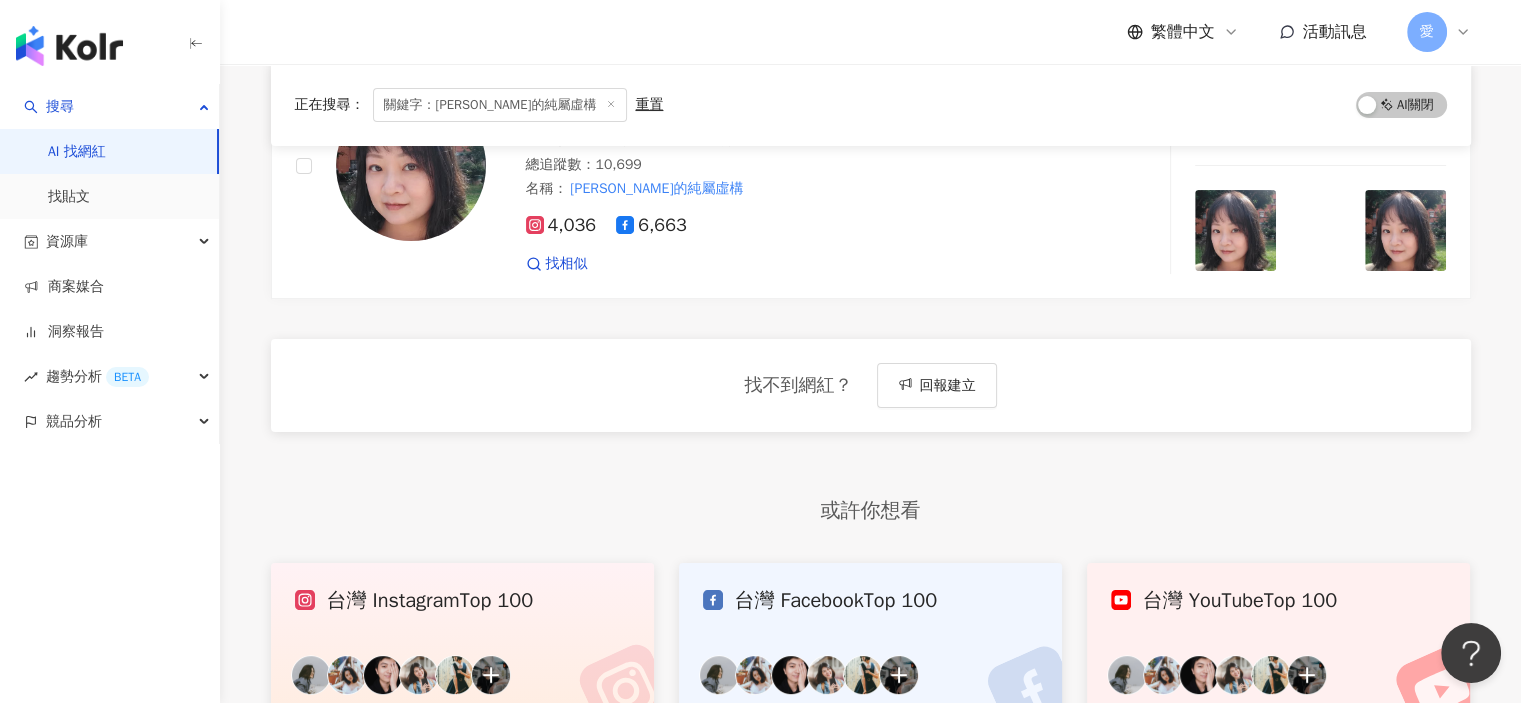 scroll, scrollTop: 100, scrollLeft: 0, axis: vertical 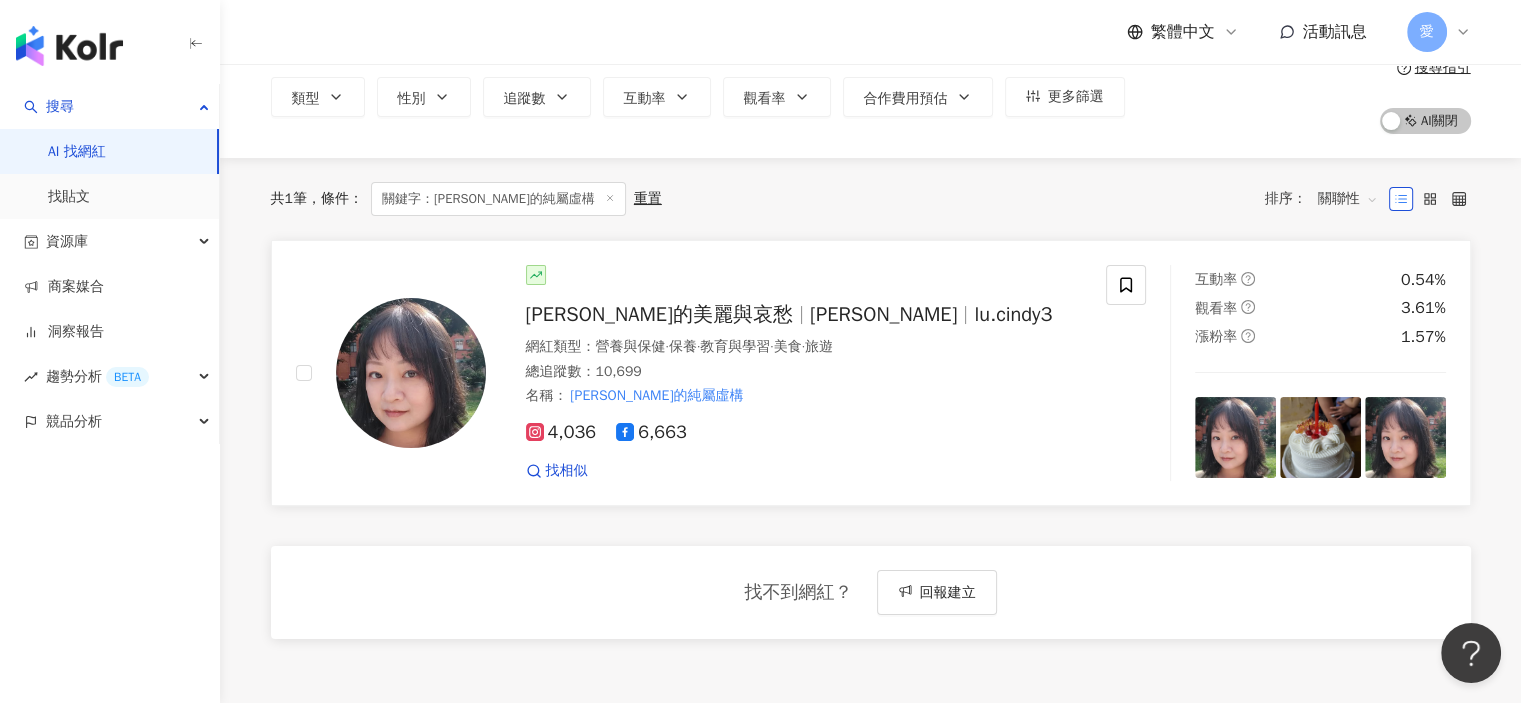 type on "**********" 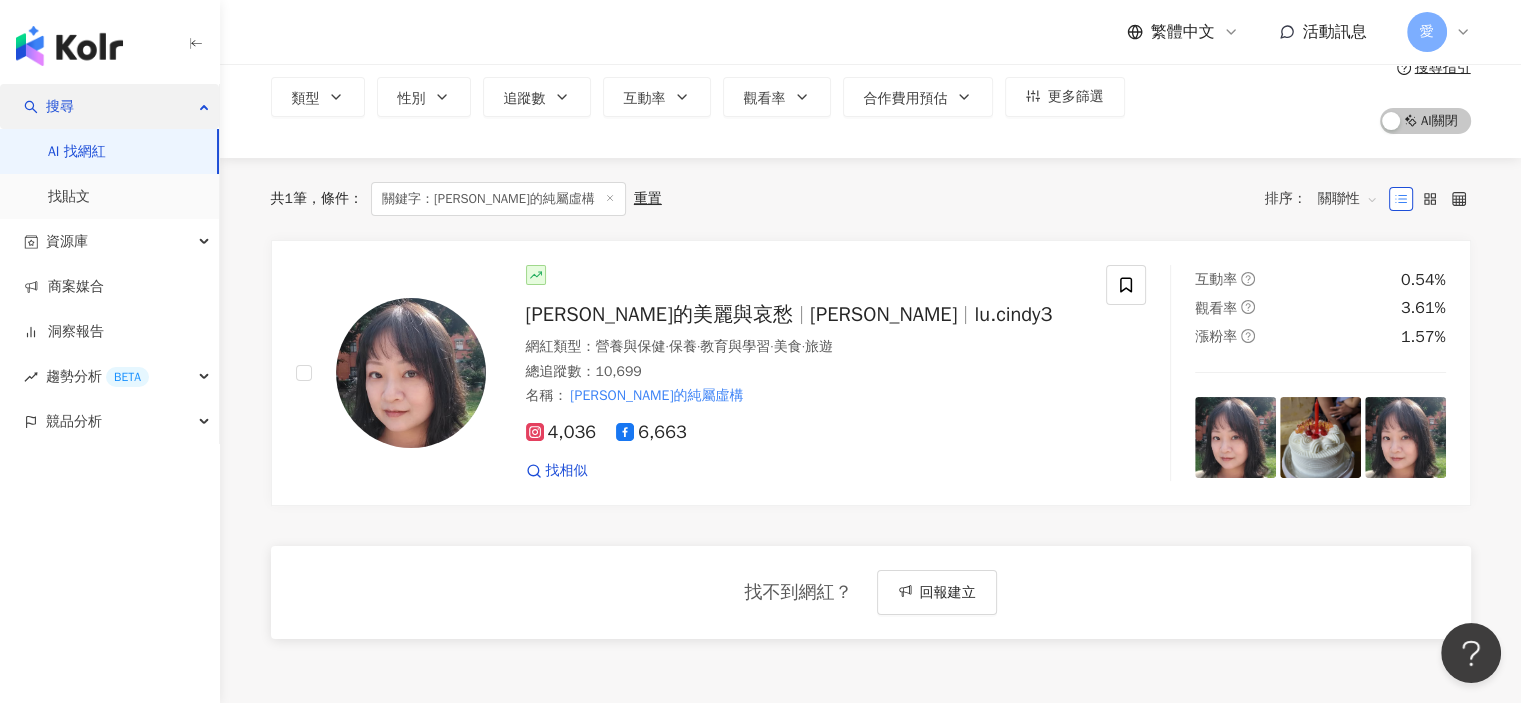 click on "搜尋" at bounding box center (109, 106) 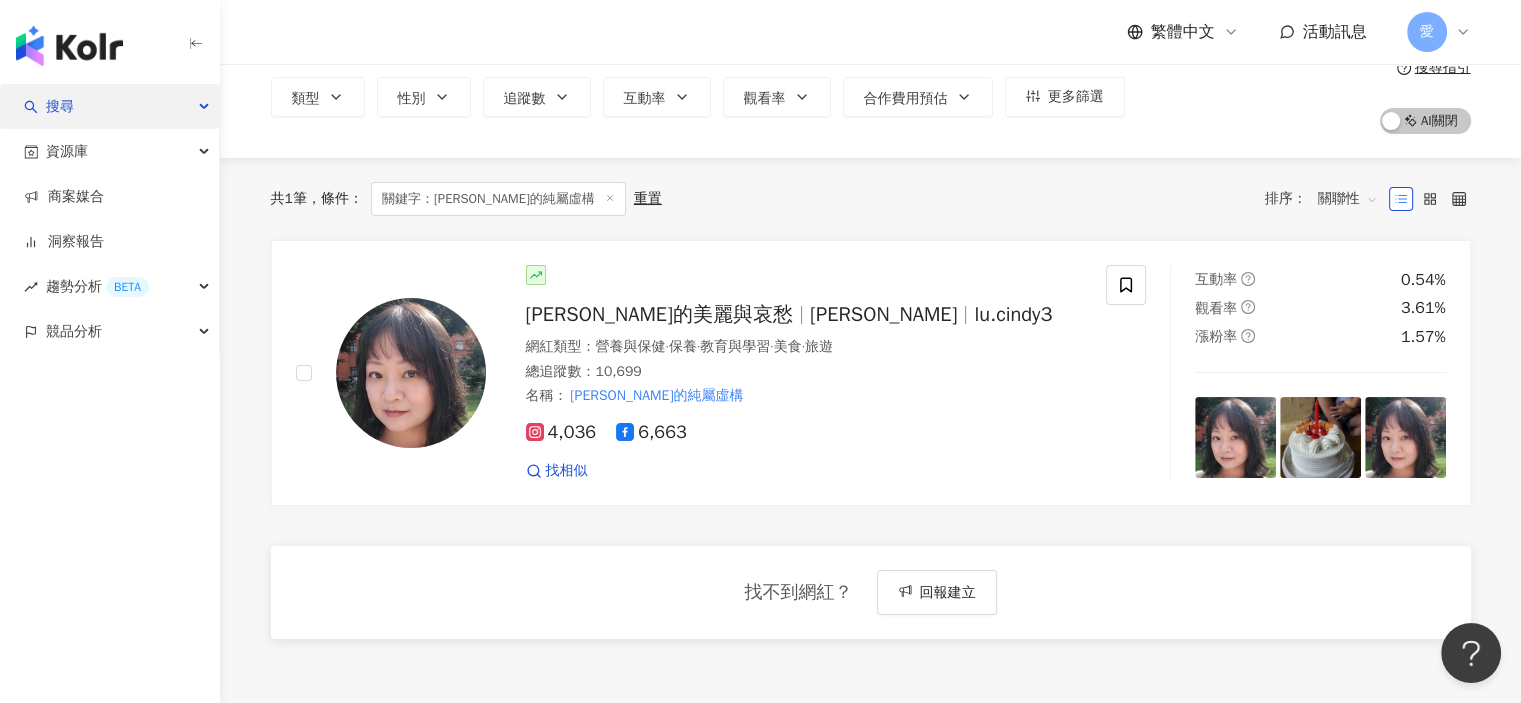 click on "搜尋" at bounding box center [109, 106] 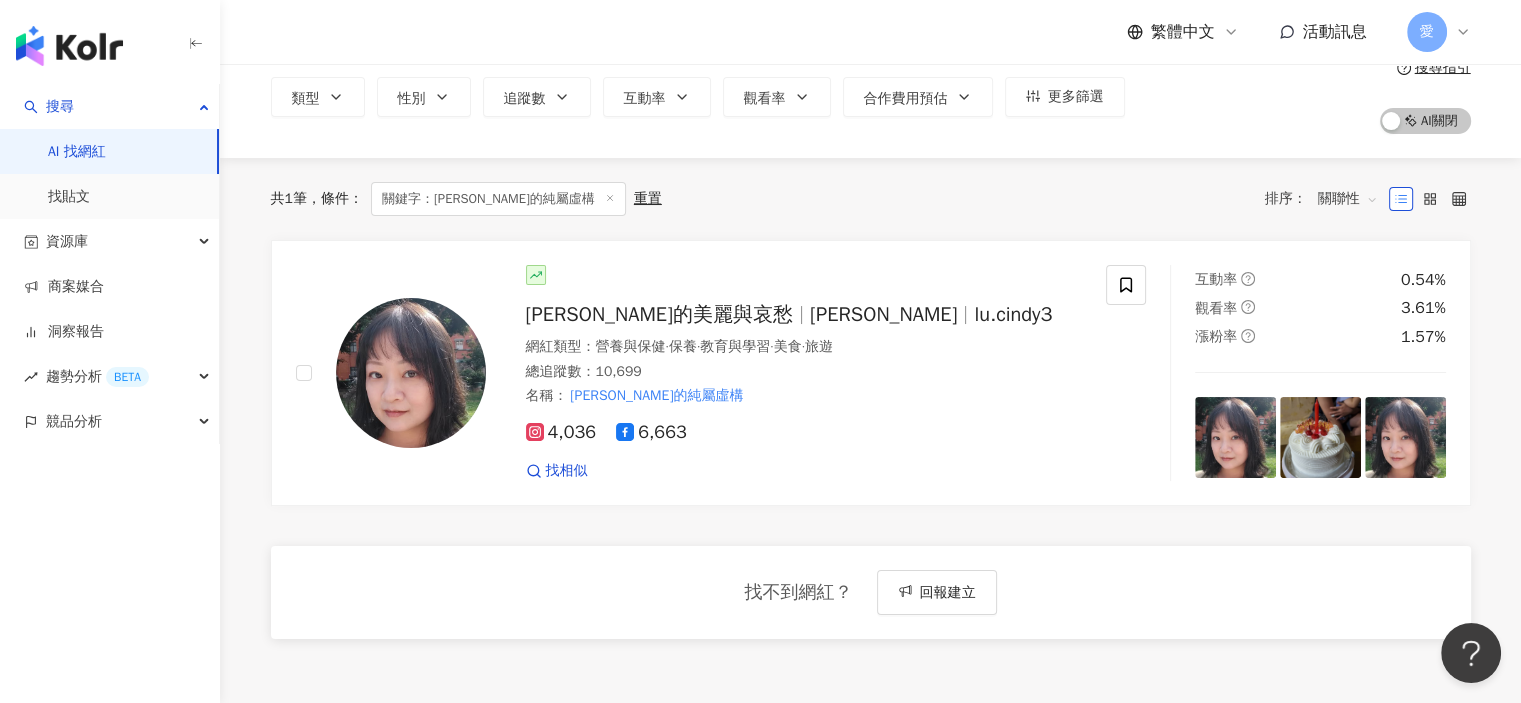 click on "AI 找網紅" at bounding box center (77, 152) 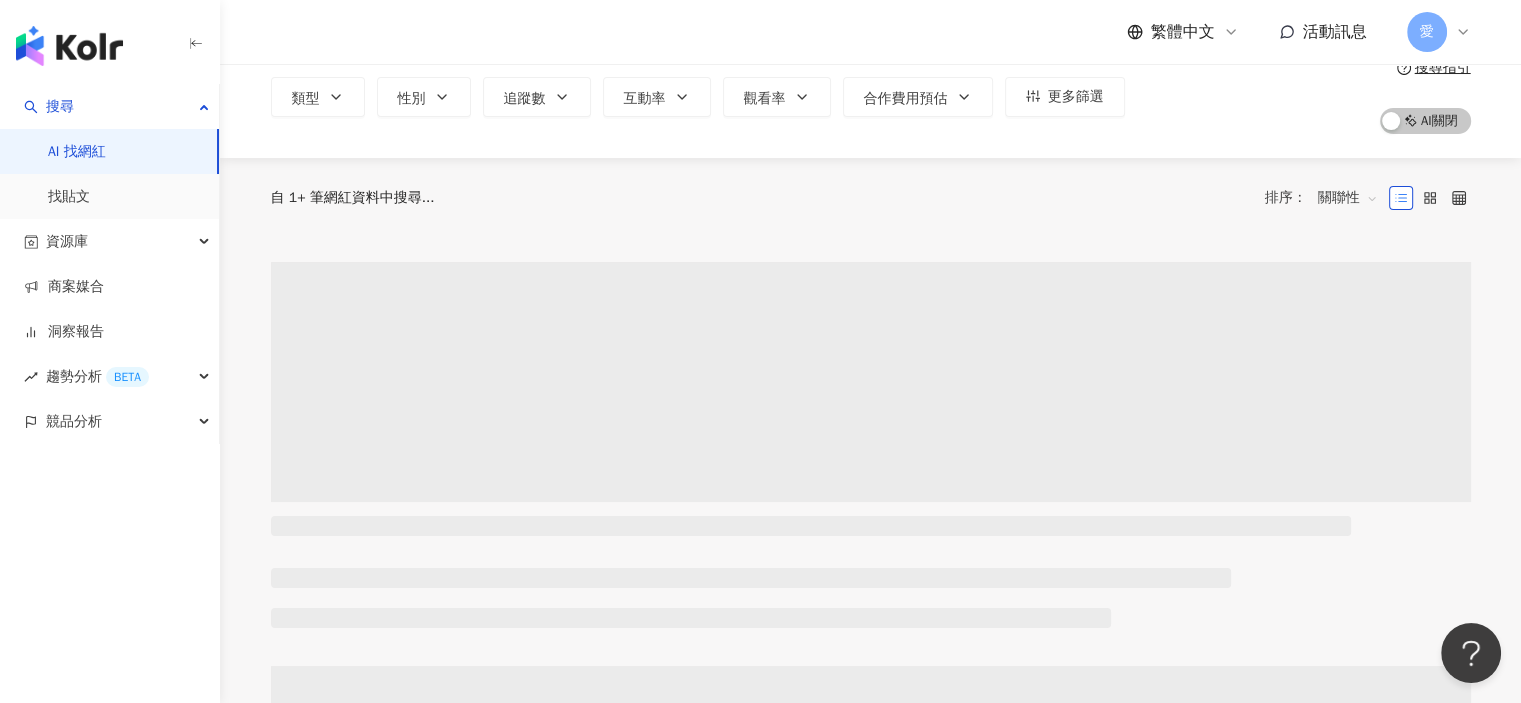 scroll, scrollTop: 0, scrollLeft: 0, axis: both 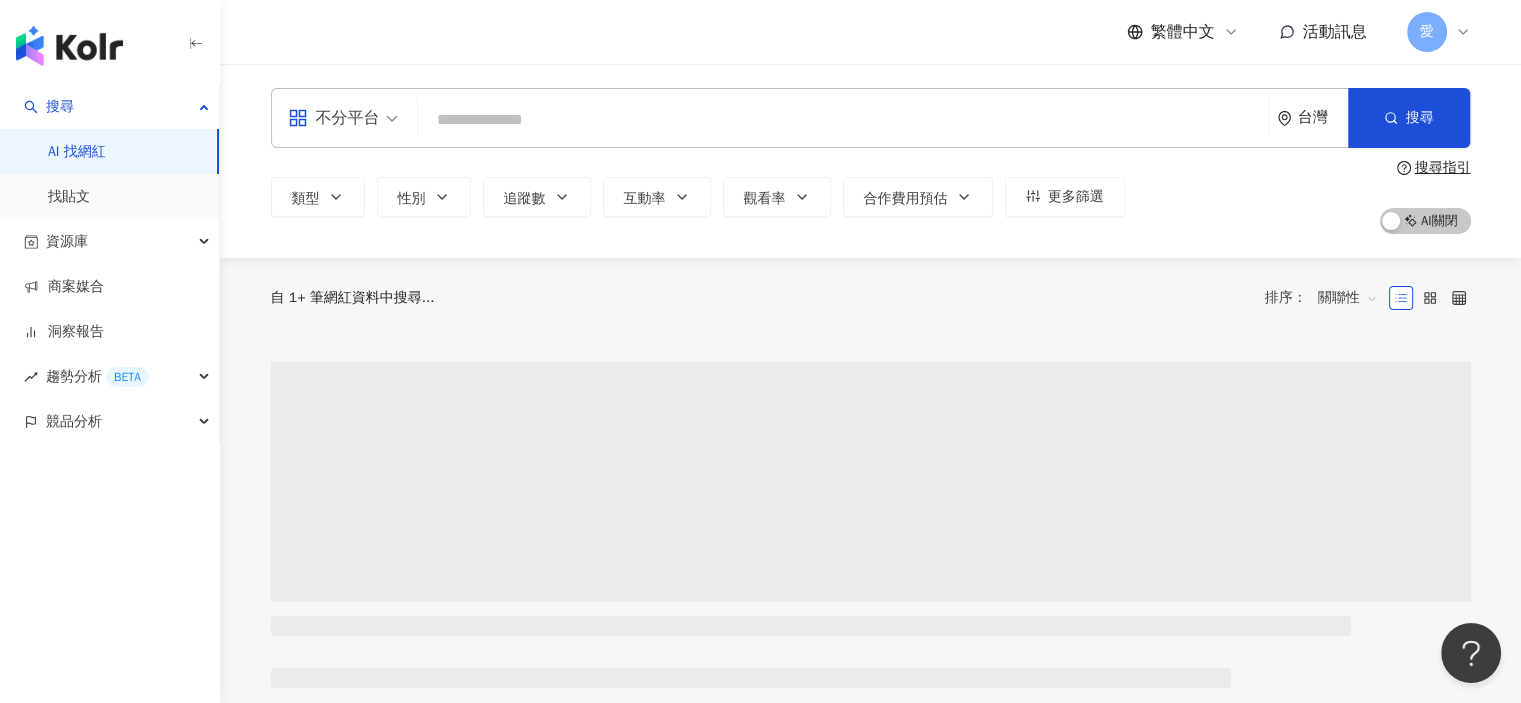 click at bounding box center [843, 120] 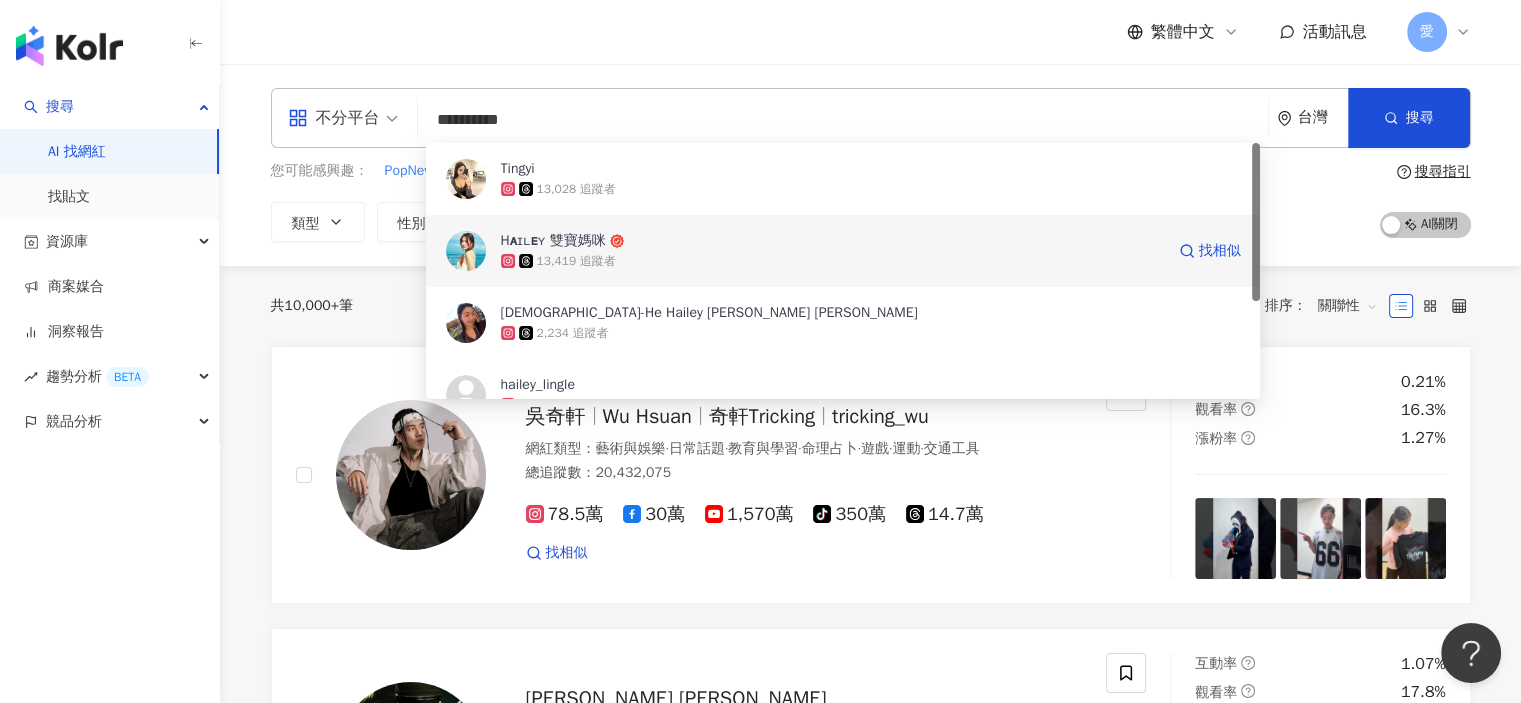click on "Hᴀɪʟᴇʏ 雙寶媽咪" at bounding box center [553, 241] 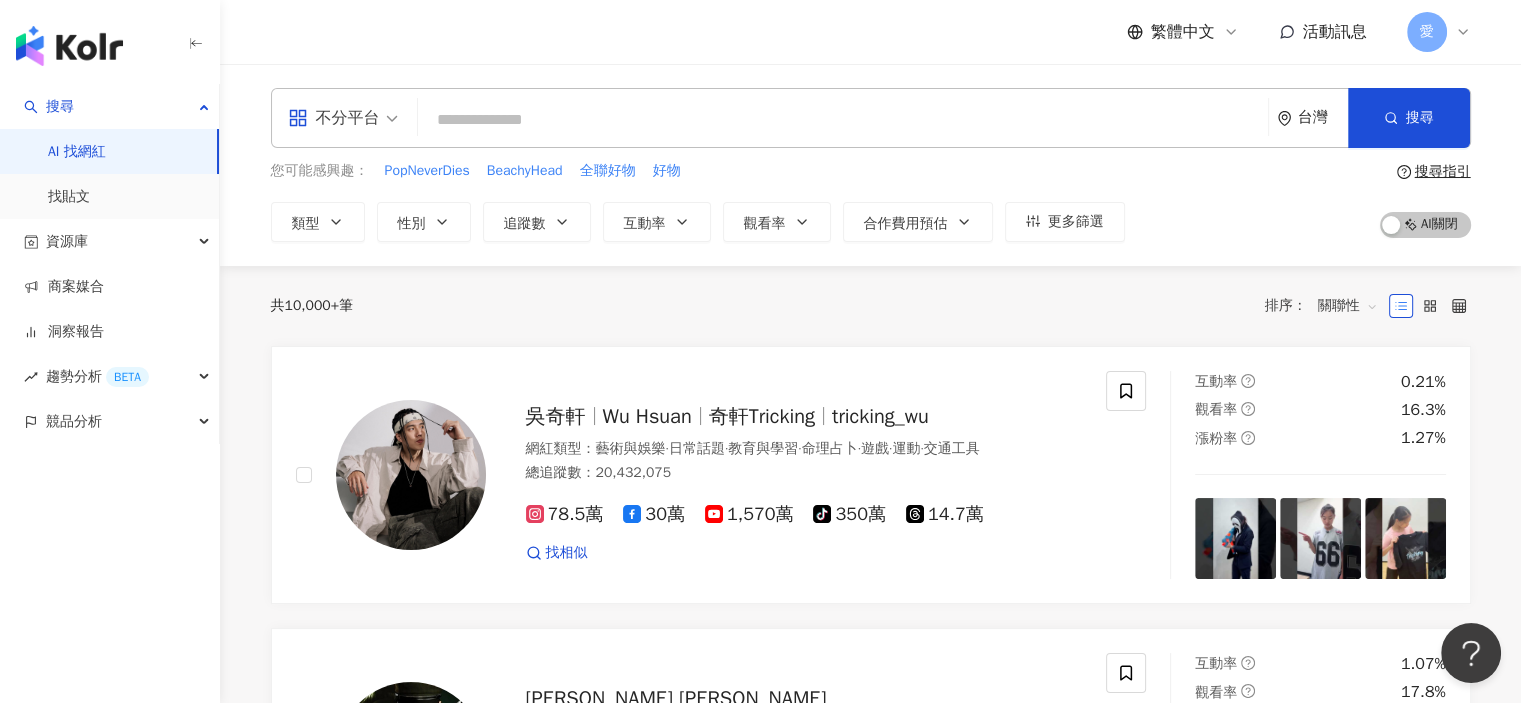click at bounding box center (843, 120) 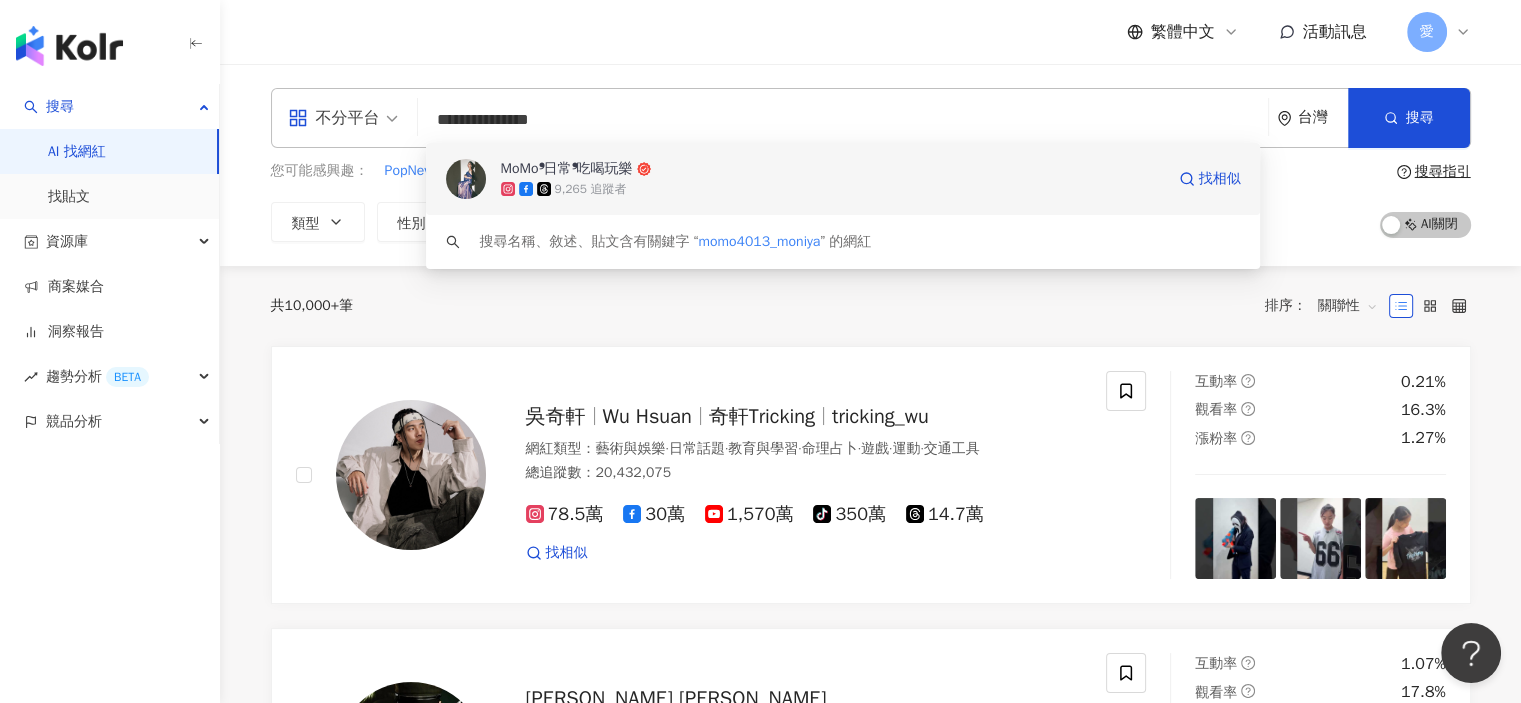 click on "MoMo❜日常❜吃喝玩樂" at bounding box center [567, 169] 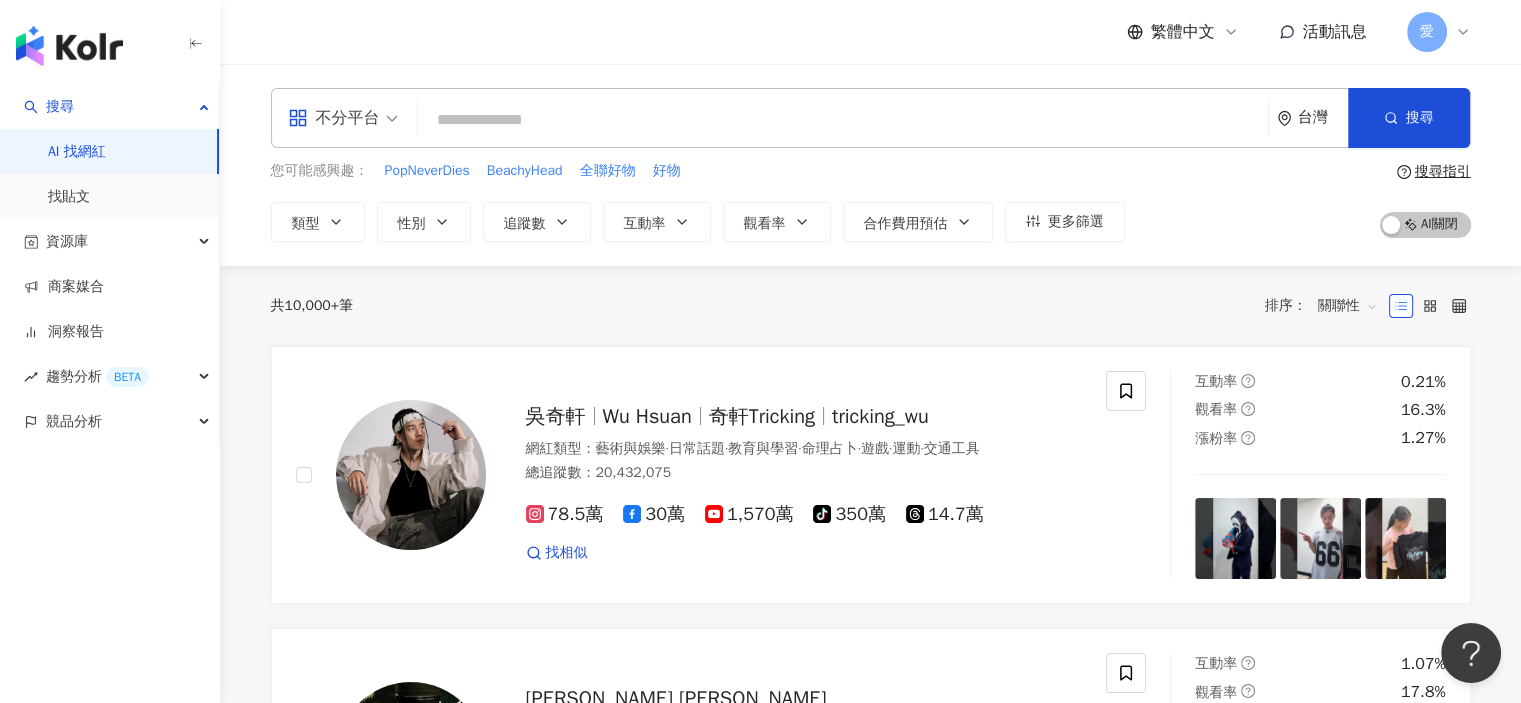 click at bounding box center (843, 120) 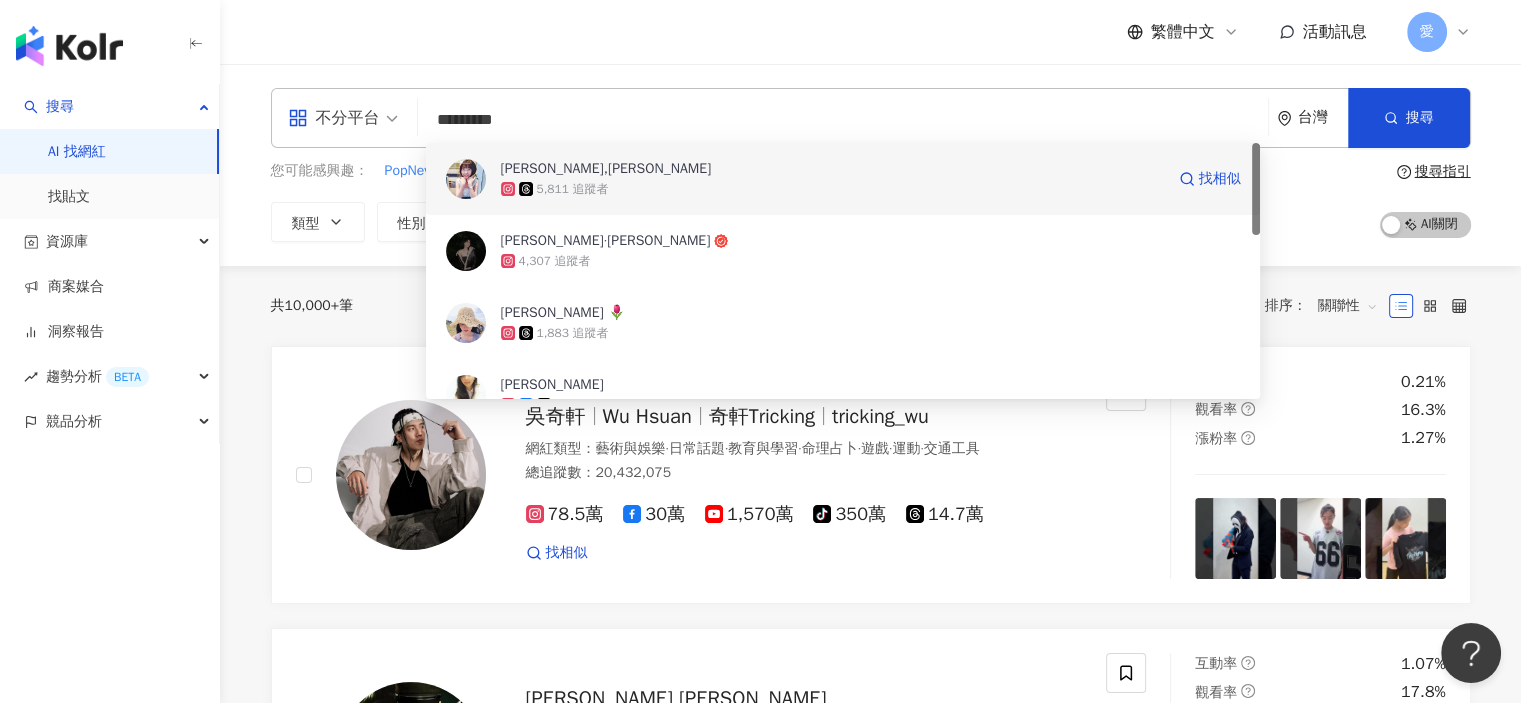 click on "5,811   追蹤者" at bounding box center (573, 189) 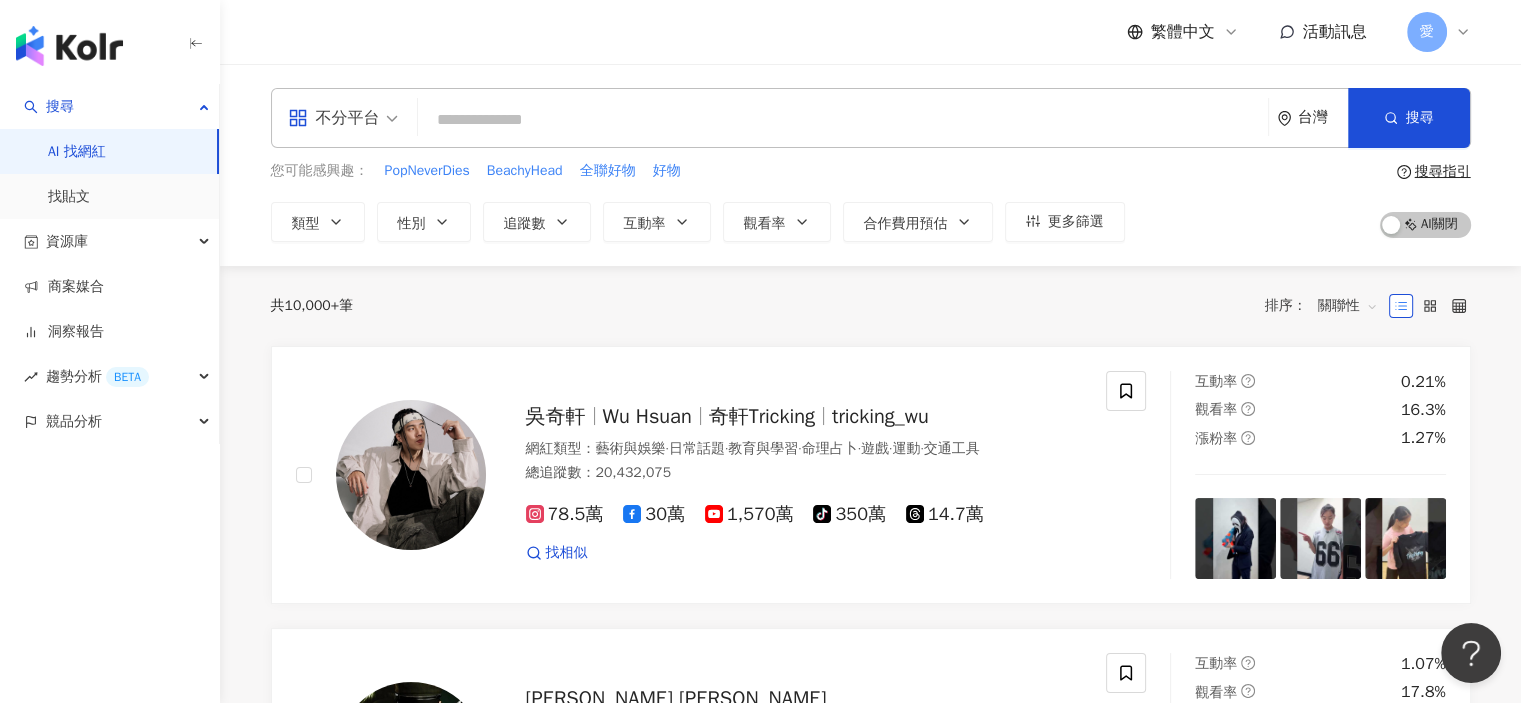 click at bounding box center (843, 120) 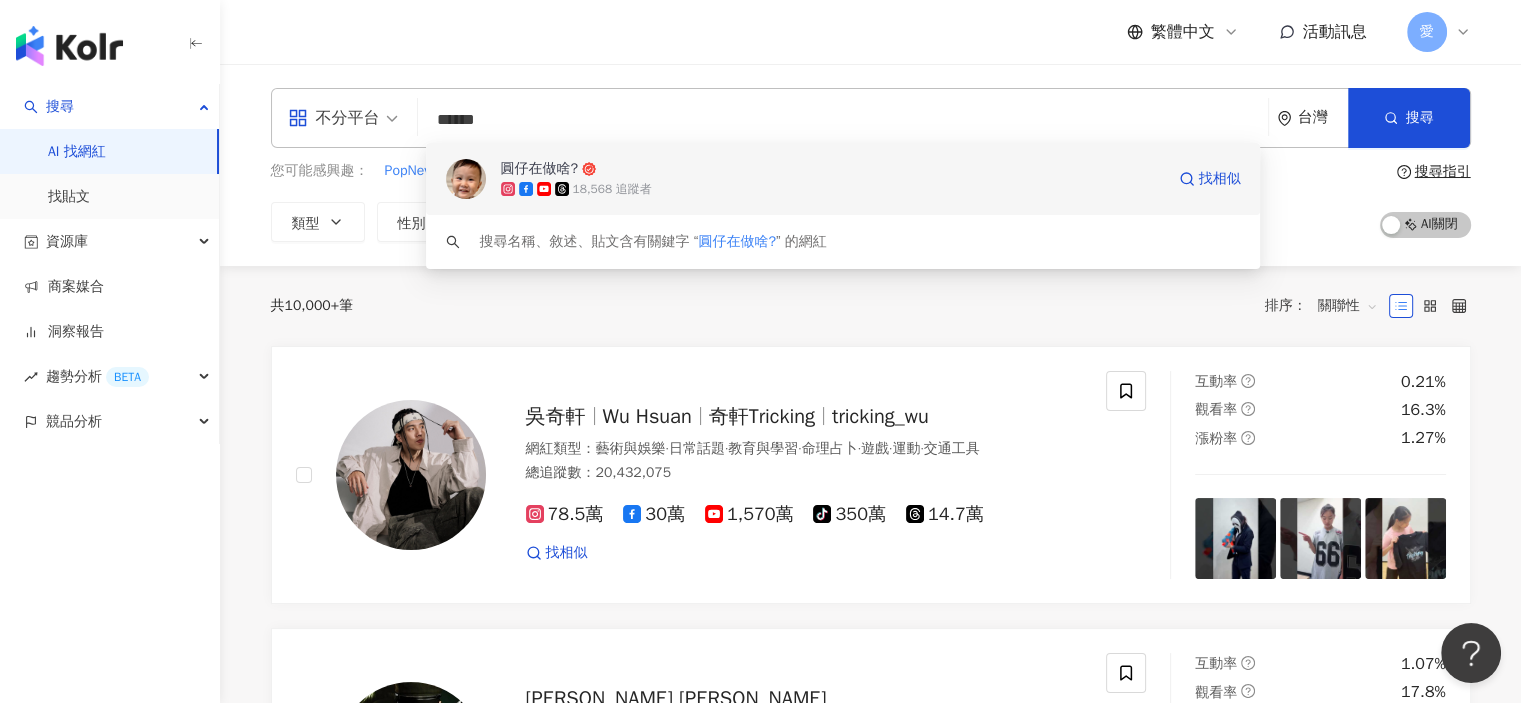 click 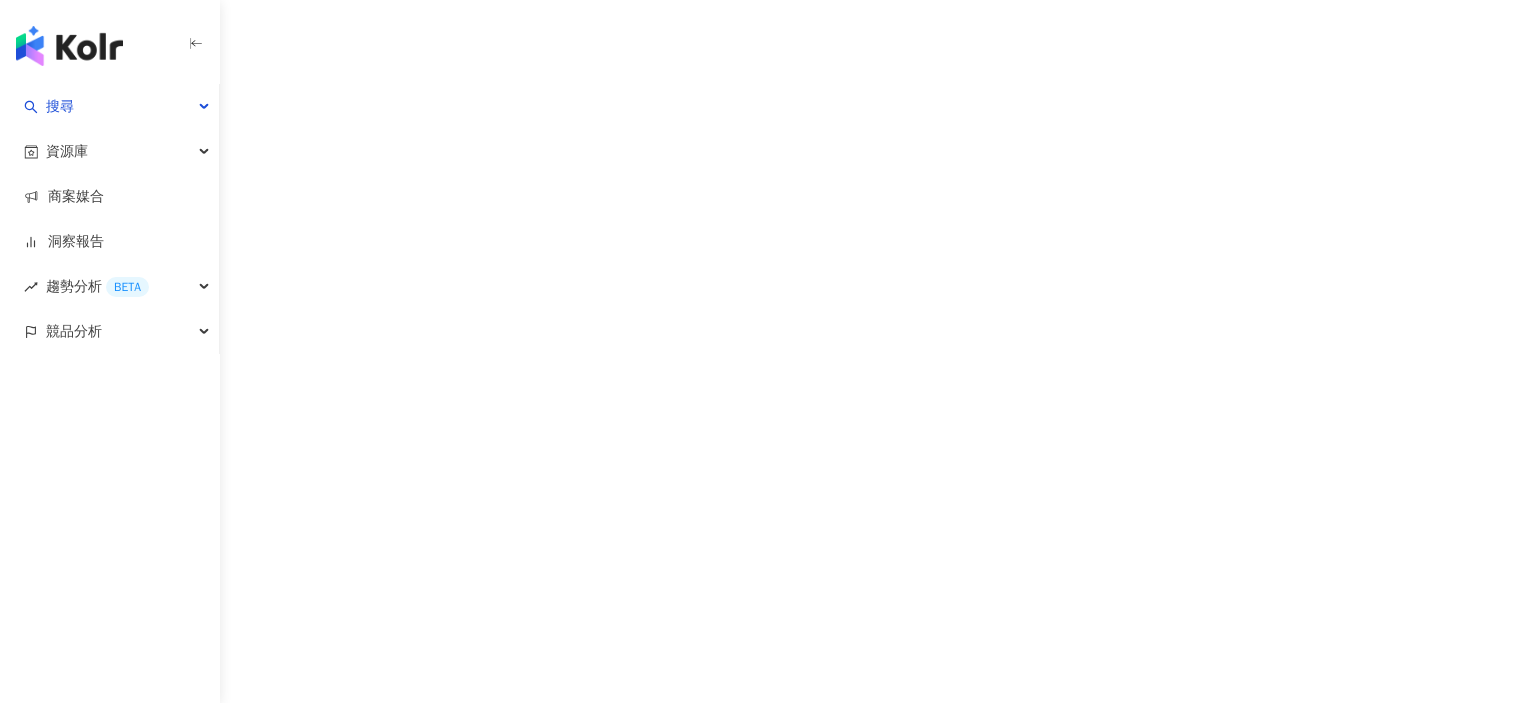 scroll, scrollTop: 0, scrollLeft: 0, axis: both 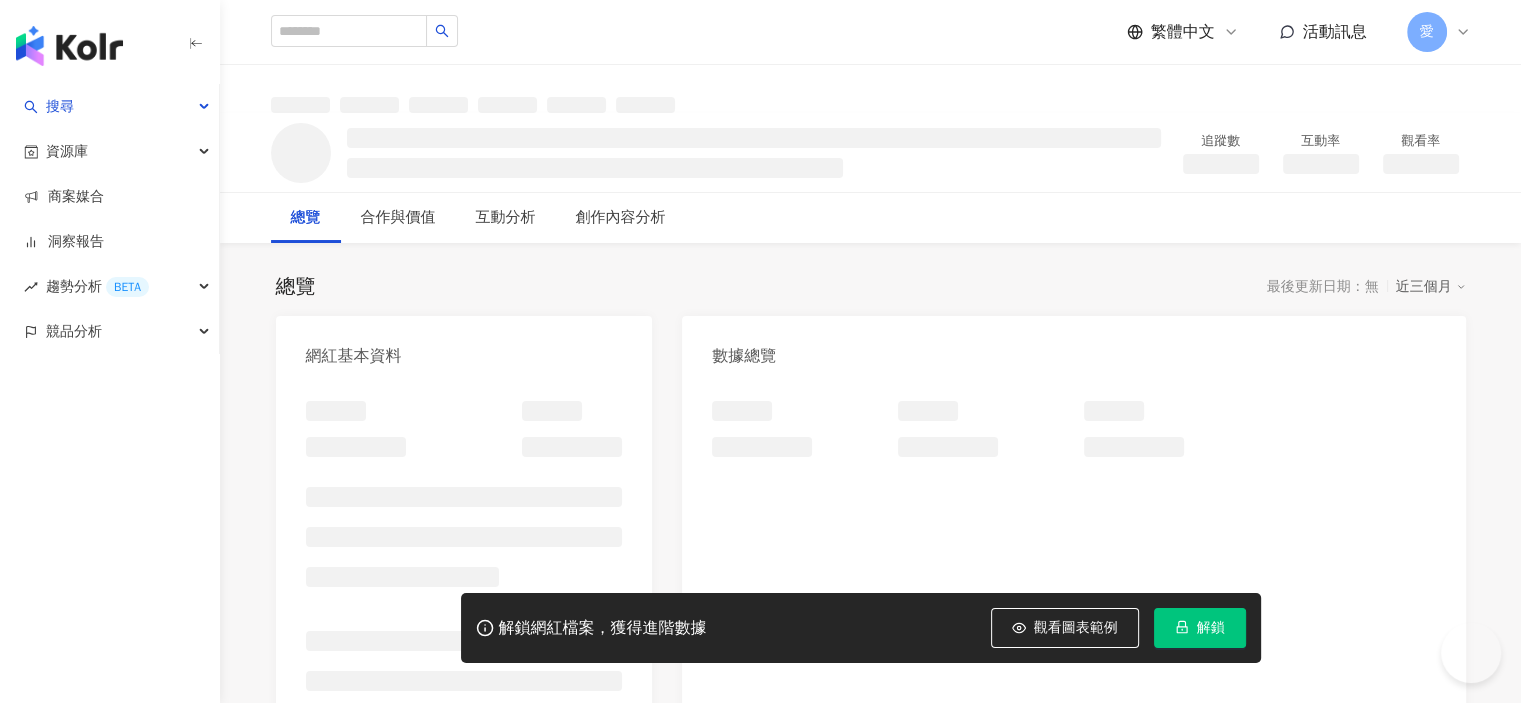 click on "總覽 最後更新日期：無 近三個月" at bounding box center [871, 287] 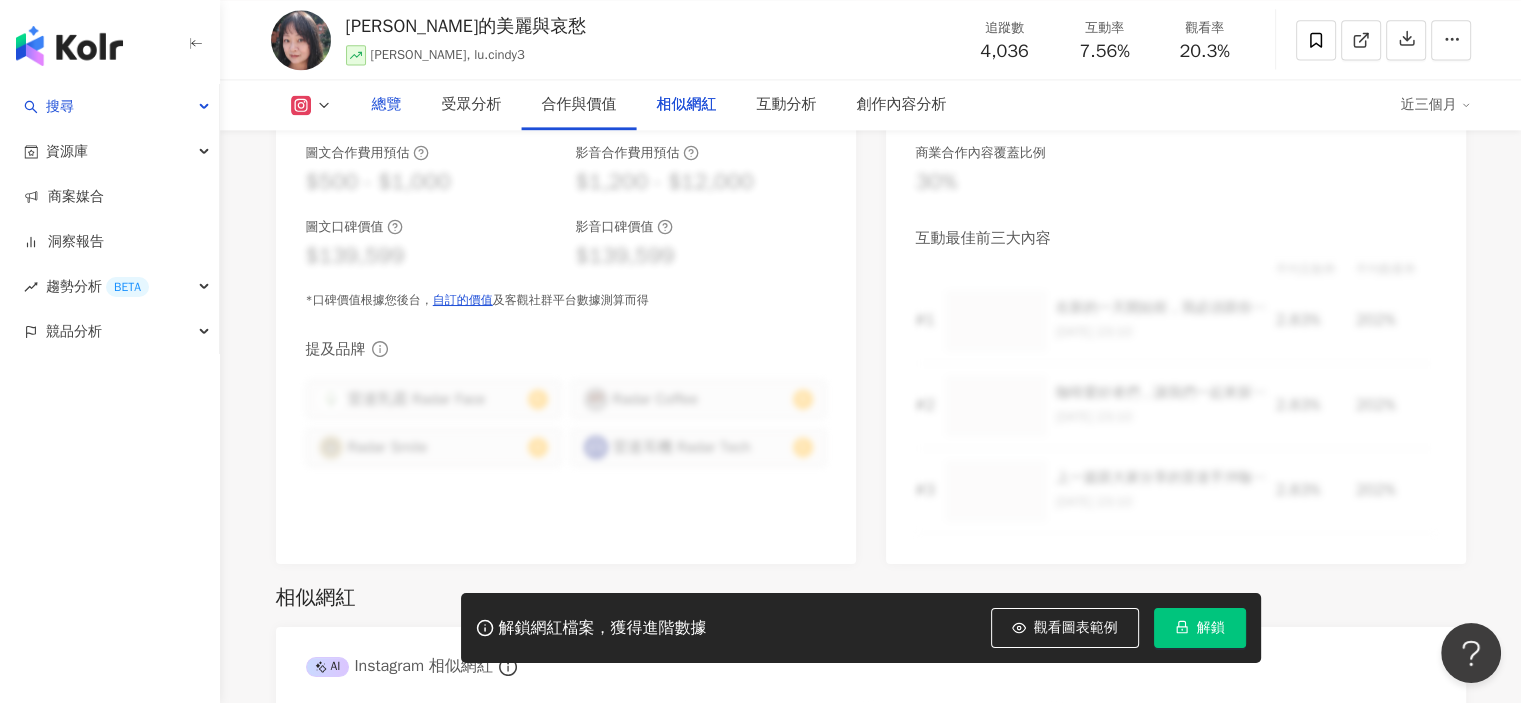 scroll, scrollTop: 3600, scrollLeft: 0, axis: vertical 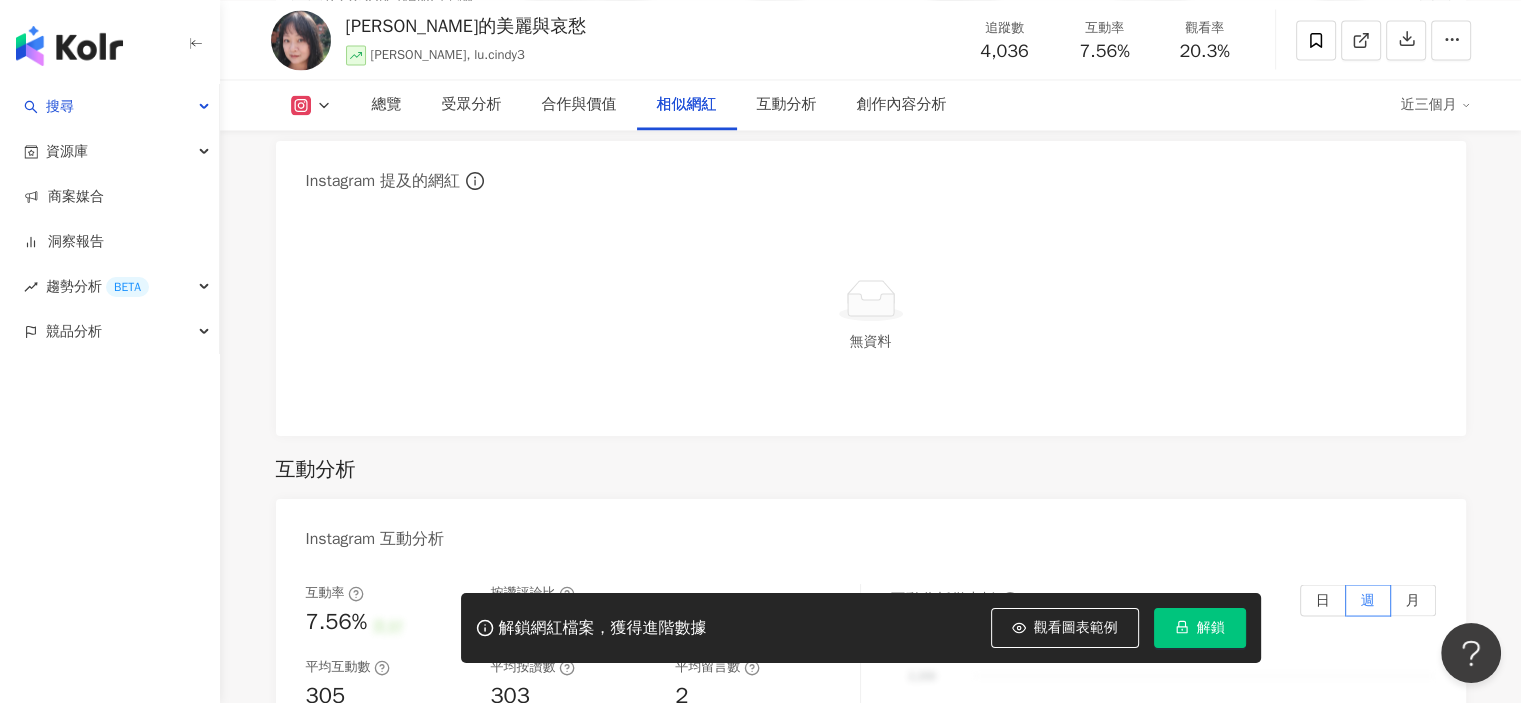 click 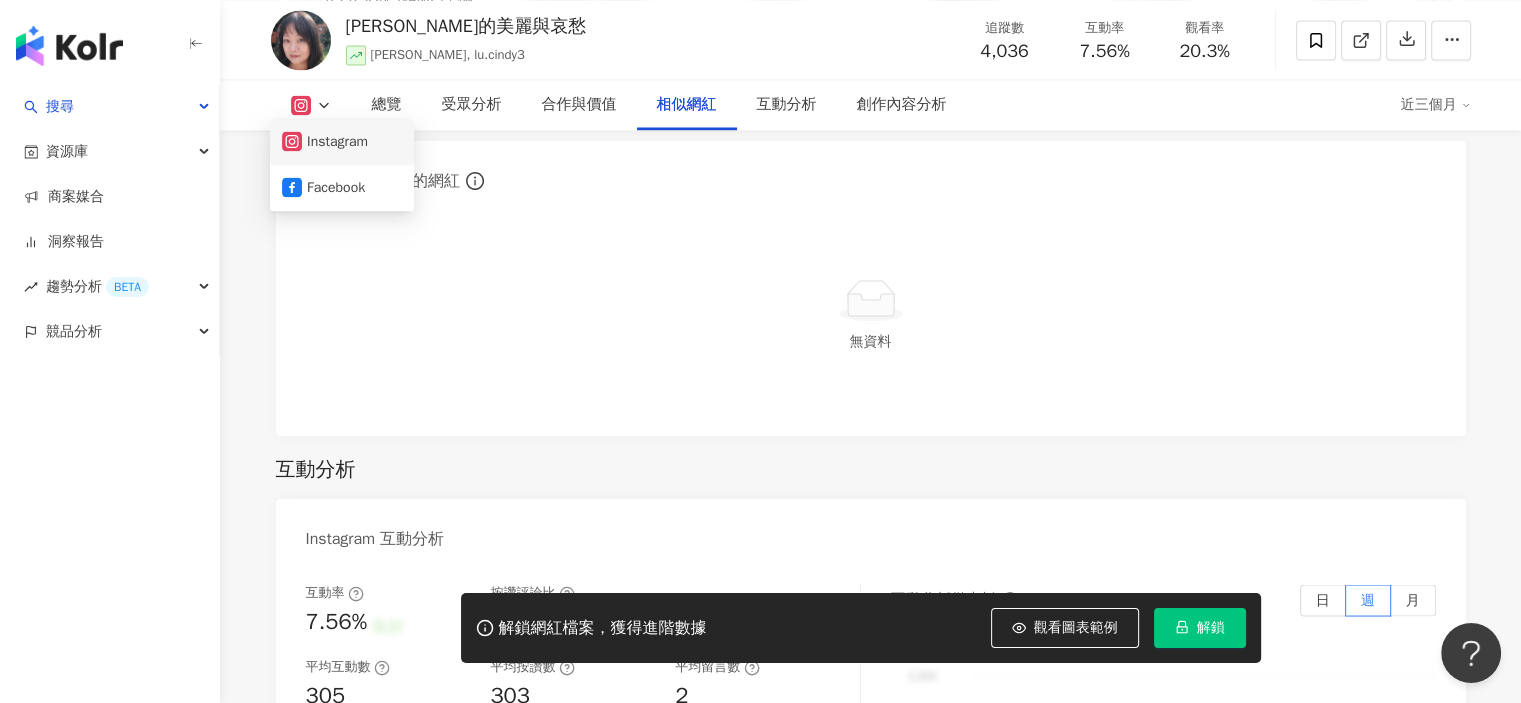 click on "Instagram" at bounding box center (342, 142) 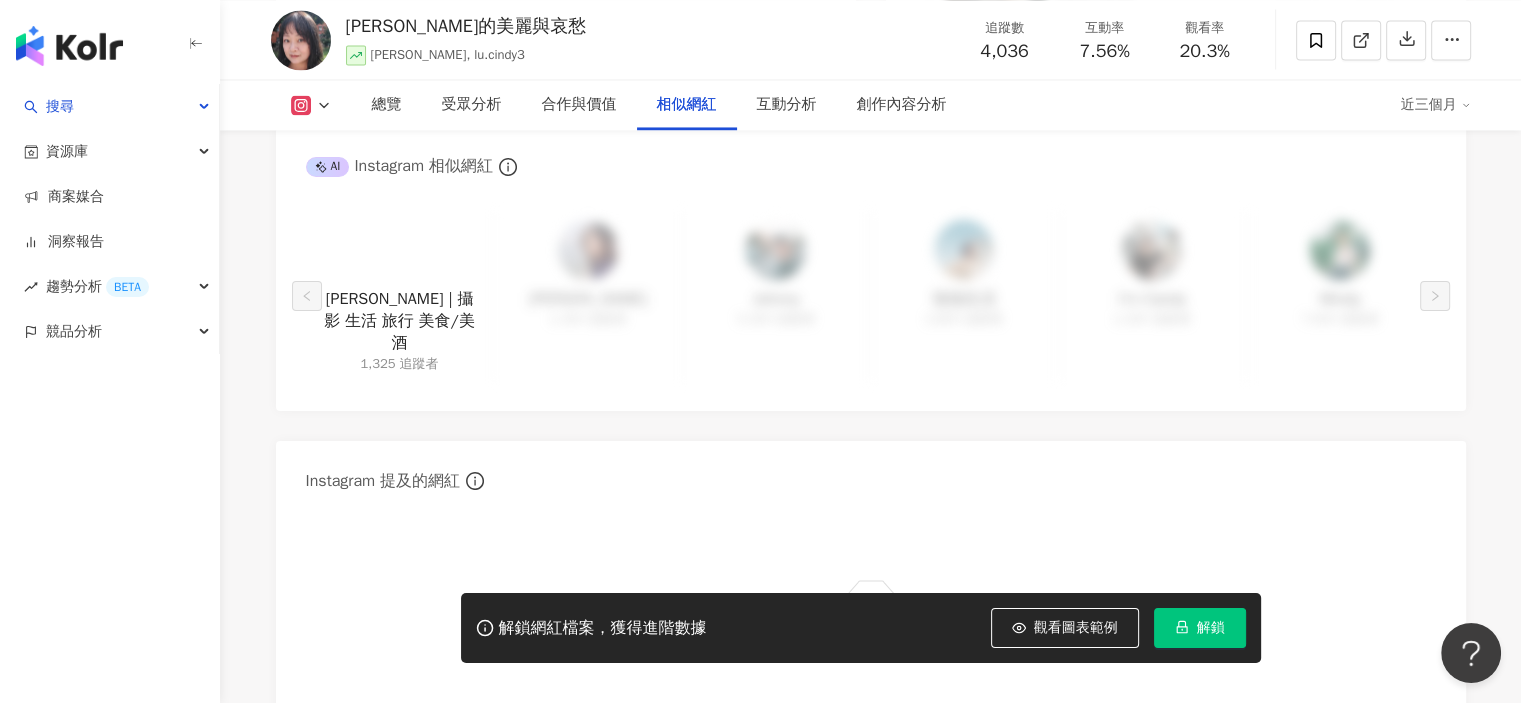 scroll, scrollTop: 3300, scrollLeft: 0, axis: vertical 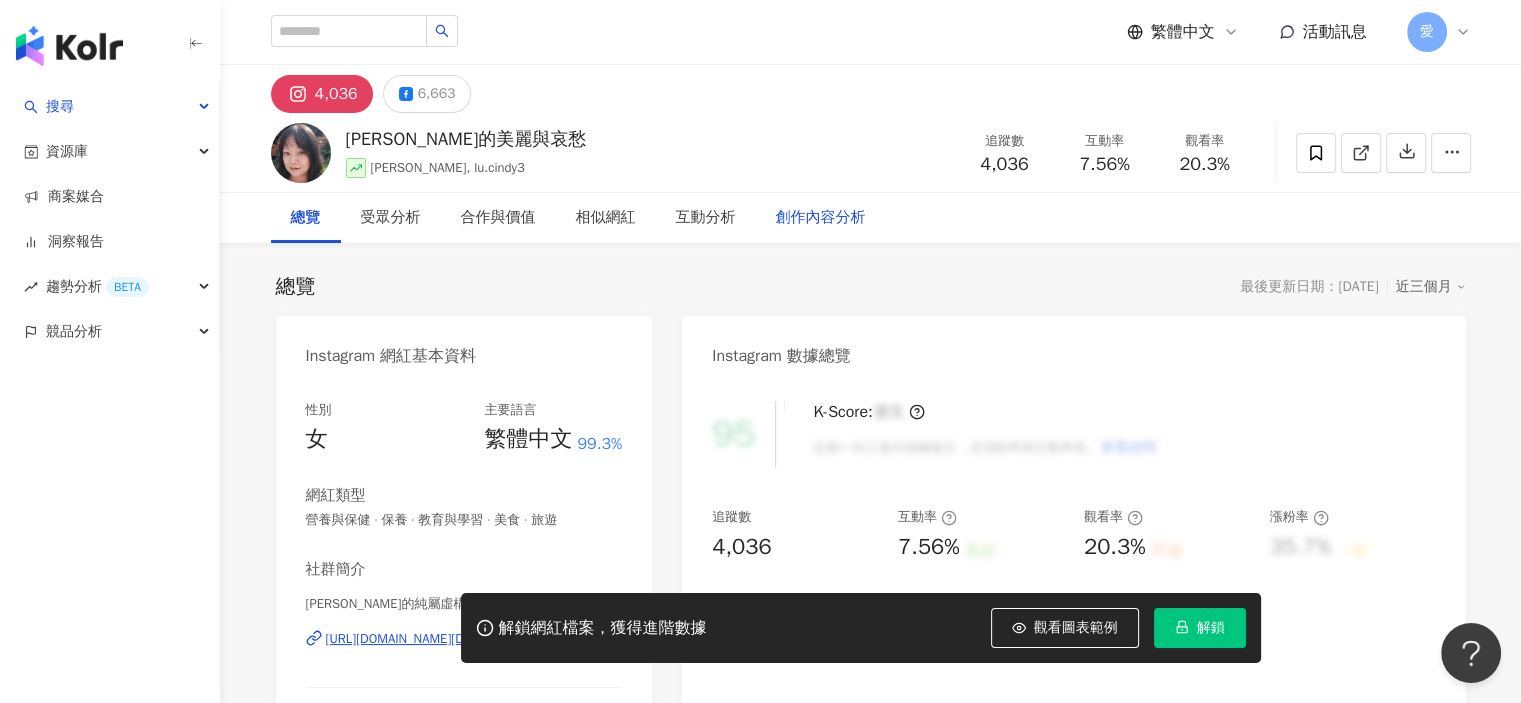 click on "創作內容分析" at bounding box center [821, 218] 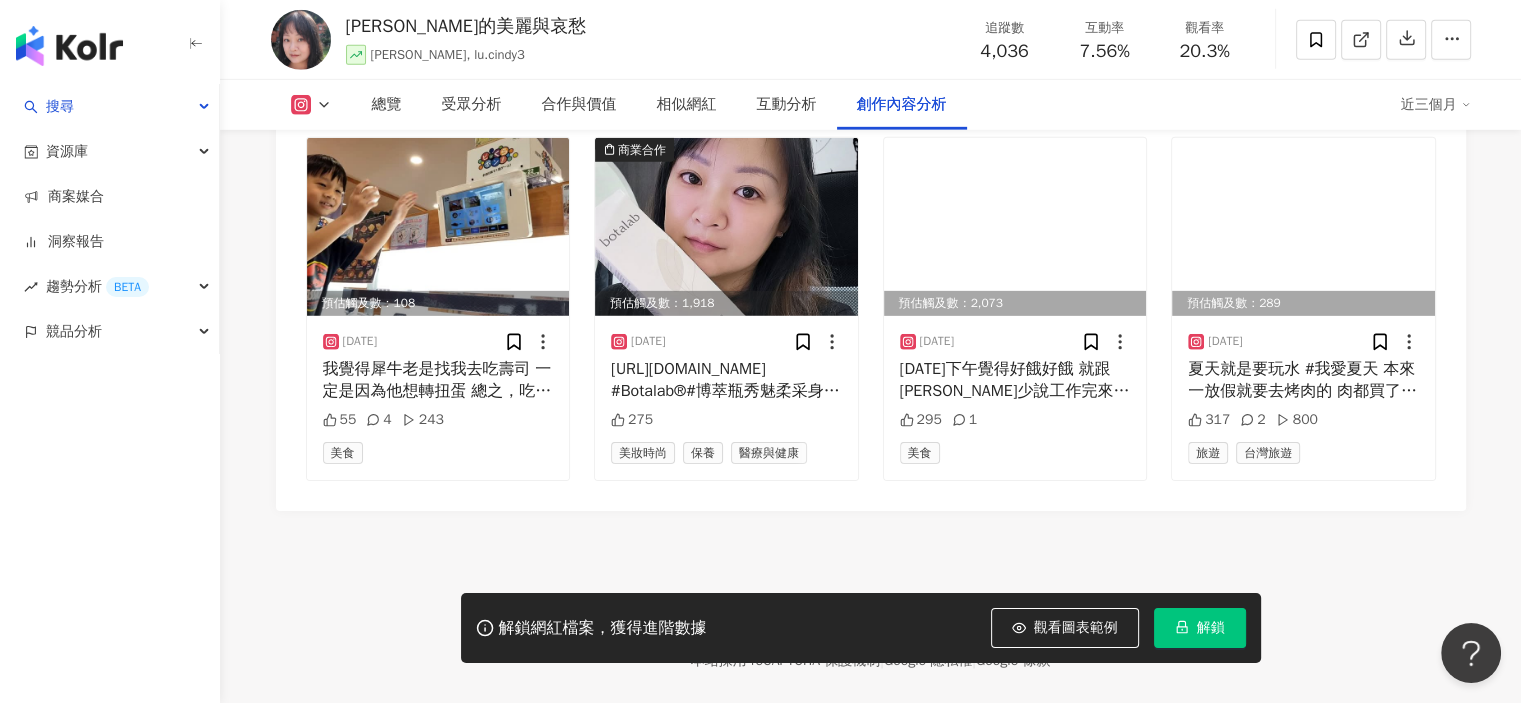 scroll, scrollTop: 6289, scrollLeft: 0, axis: vertical 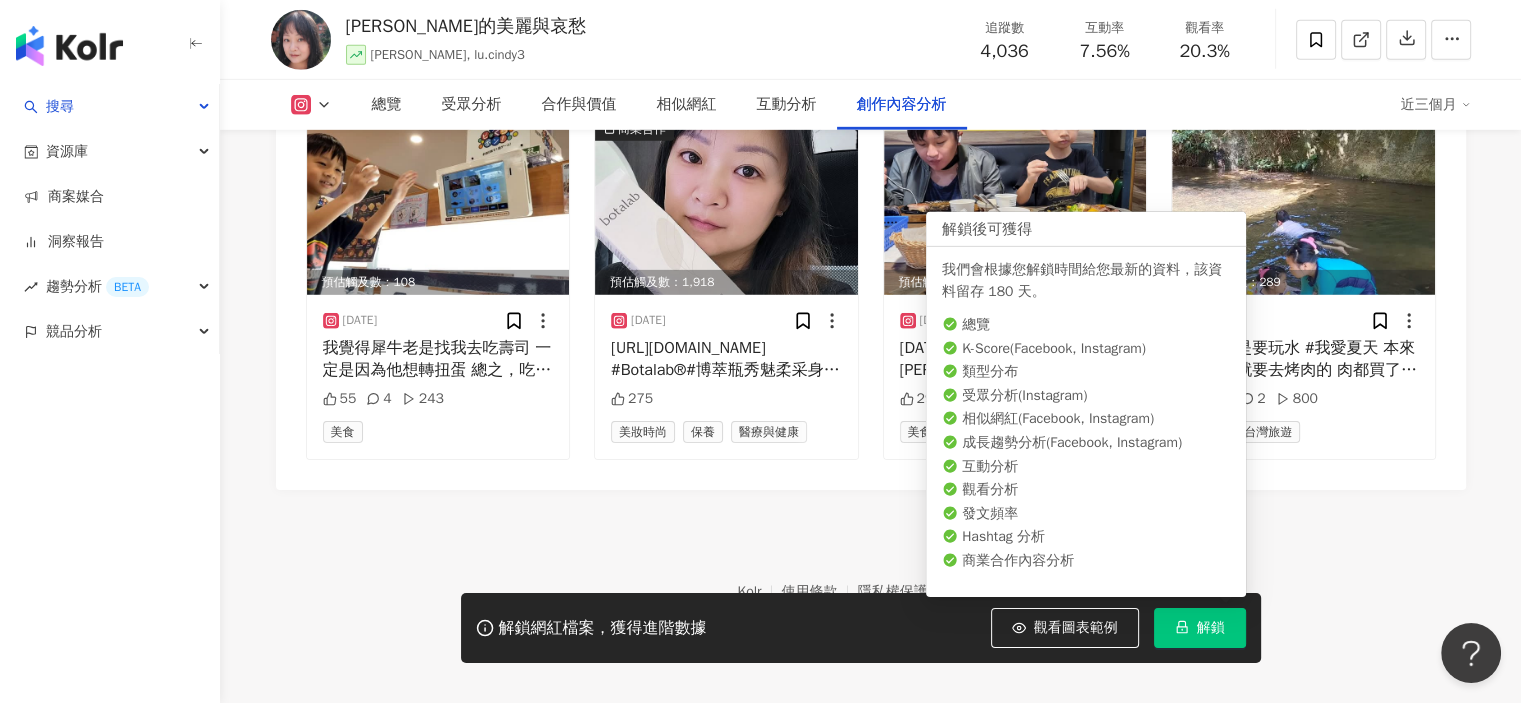 click on "解鎖" at bounding box center [1200, 628] 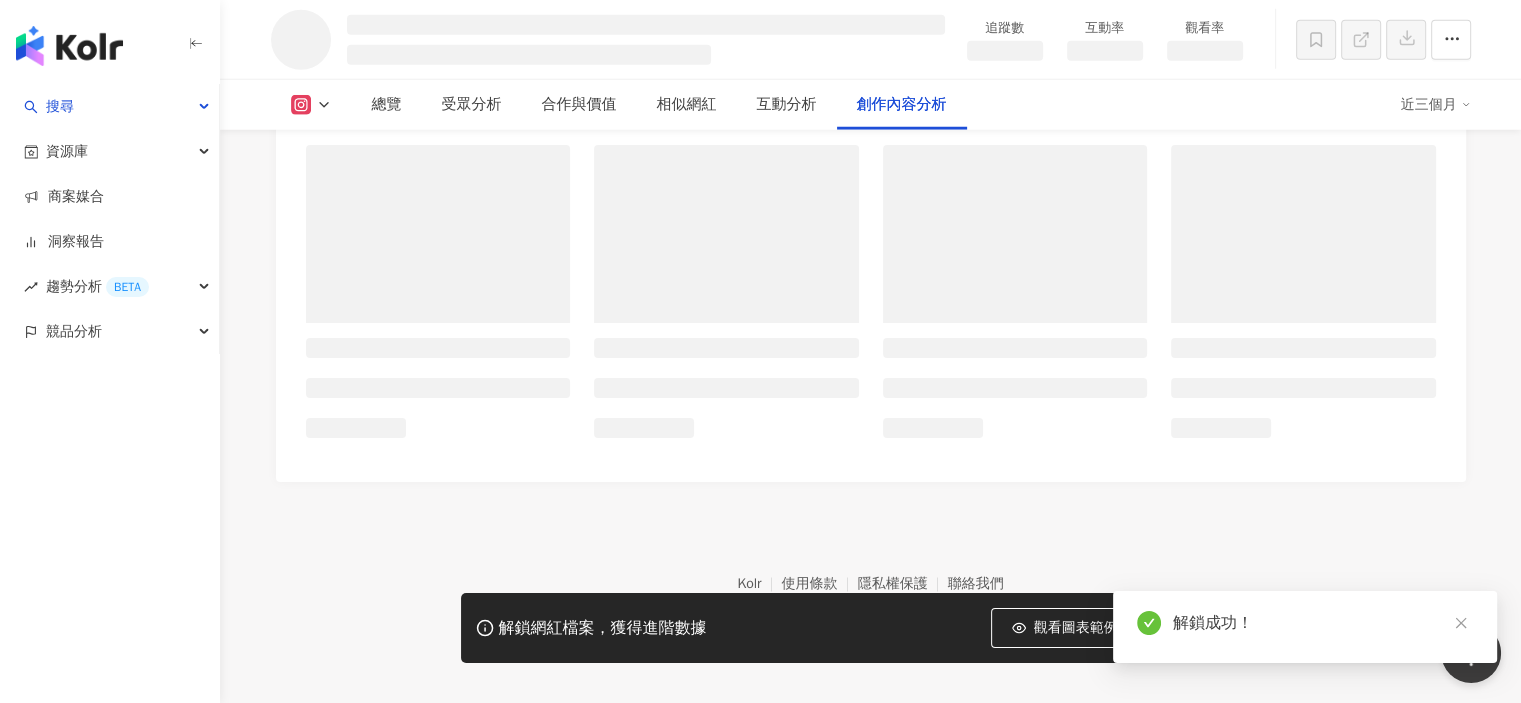 scroll, scrollTop: 5494, scrollLeft: 0, axis: vertical 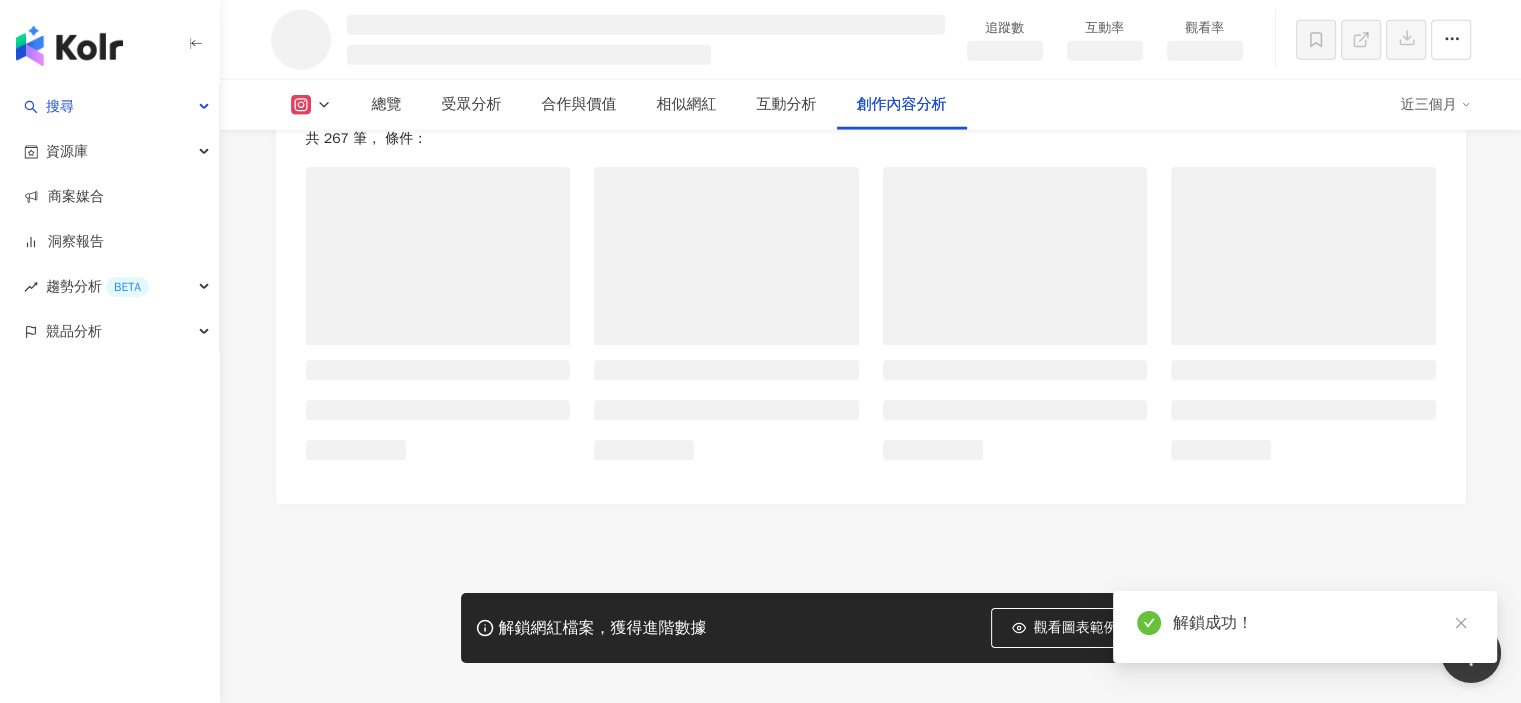 click on "追蹤數 互動率 觀看率 總覽 受眾分析 合作與價值 相似網紅 互動分析 創作內容分析 近三個月 總覽 最後更新日期：2025/7/20 近三個月 Instagram 網紅基本資料 Instagram 數據總覽 AI Instagram 成效等級三大指標 成效等級 ： 優秀 良好 普通 不佳 Instagram 成長趨勢分析 追蹤趨勢圖表 AI Instagram 創作類型分佈 受眾分析 AI Instagram 受眾樣貌分析 受眾年齡及性別分布 受眾所在國家地區分布 受眾所在城市分布 AI 真粉比例 合作與價值 Instagram 合作價值預估 幣值：TWD AI Instagram 商業合作分析 互動最佳前三大內容 相似網紅 AI Instagram 相似網紅 薇薇安 | 攝影 生活 旅行 美食/美酒 1,325 追蹤者 Cindy 1,300 追蹤者 Johnny 5,300 追蹤者 強強生活 2,800 追蹤者 I’m Candy 1,300 追蹤者 Mindy 7,600 追蹤者 Instagram 提及的網紅 無資料 互動分析 Instagram 互動分析 Reels 互動數據 互動分析儀表板 日 週 月 日 週 月 日 週" at bounding box center (870, -2463) 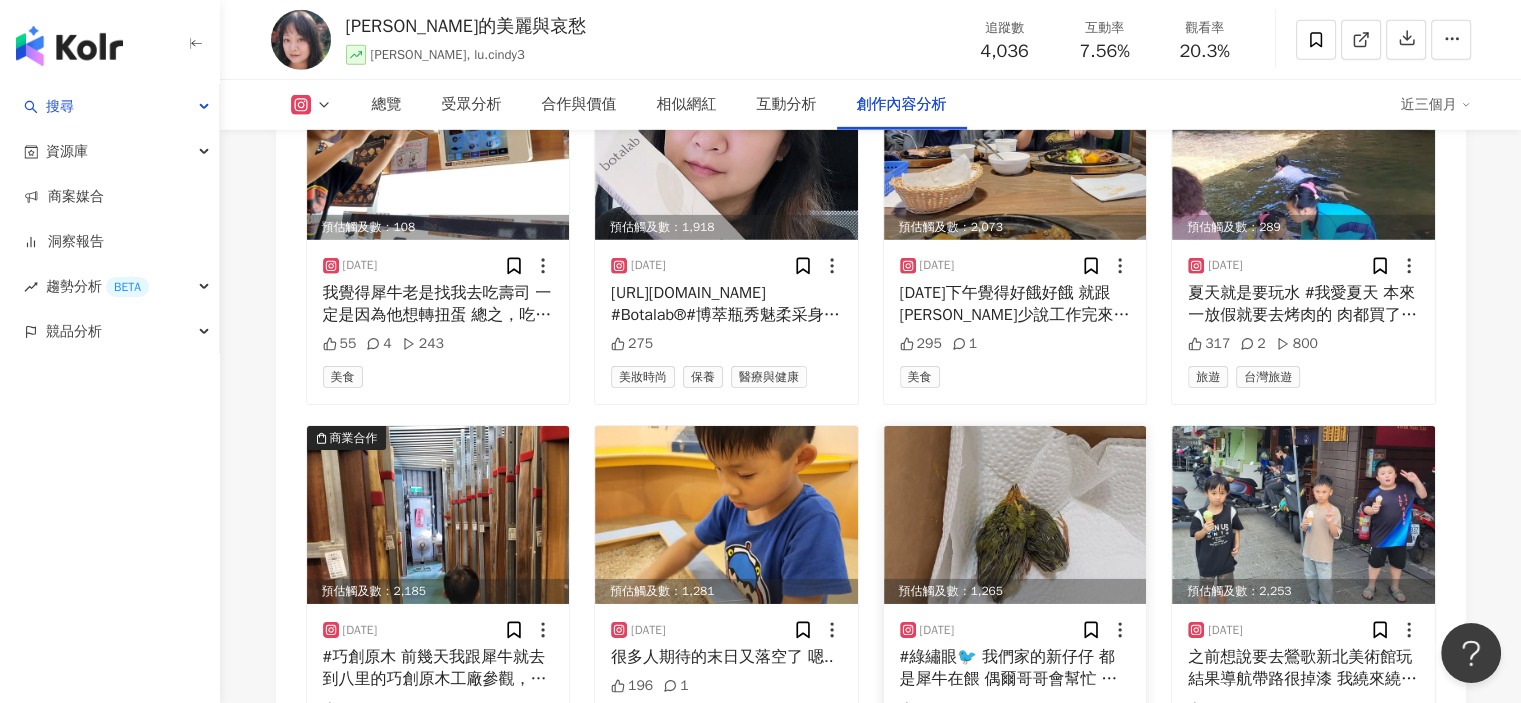 scroll, scrollTop: 6844, scrollLeft: 0, axis: vertical 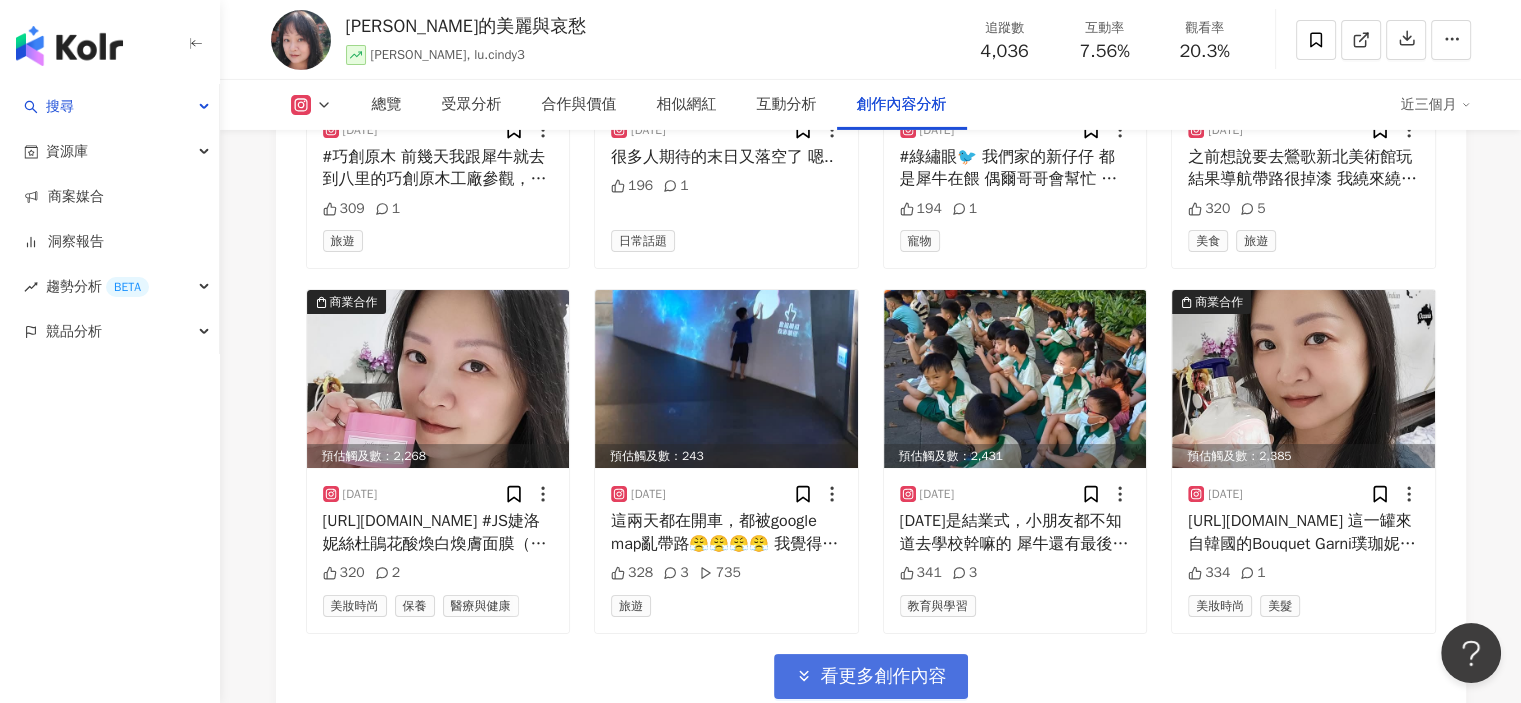 click on "看更多創作內容" at bounding box center (884, 677) 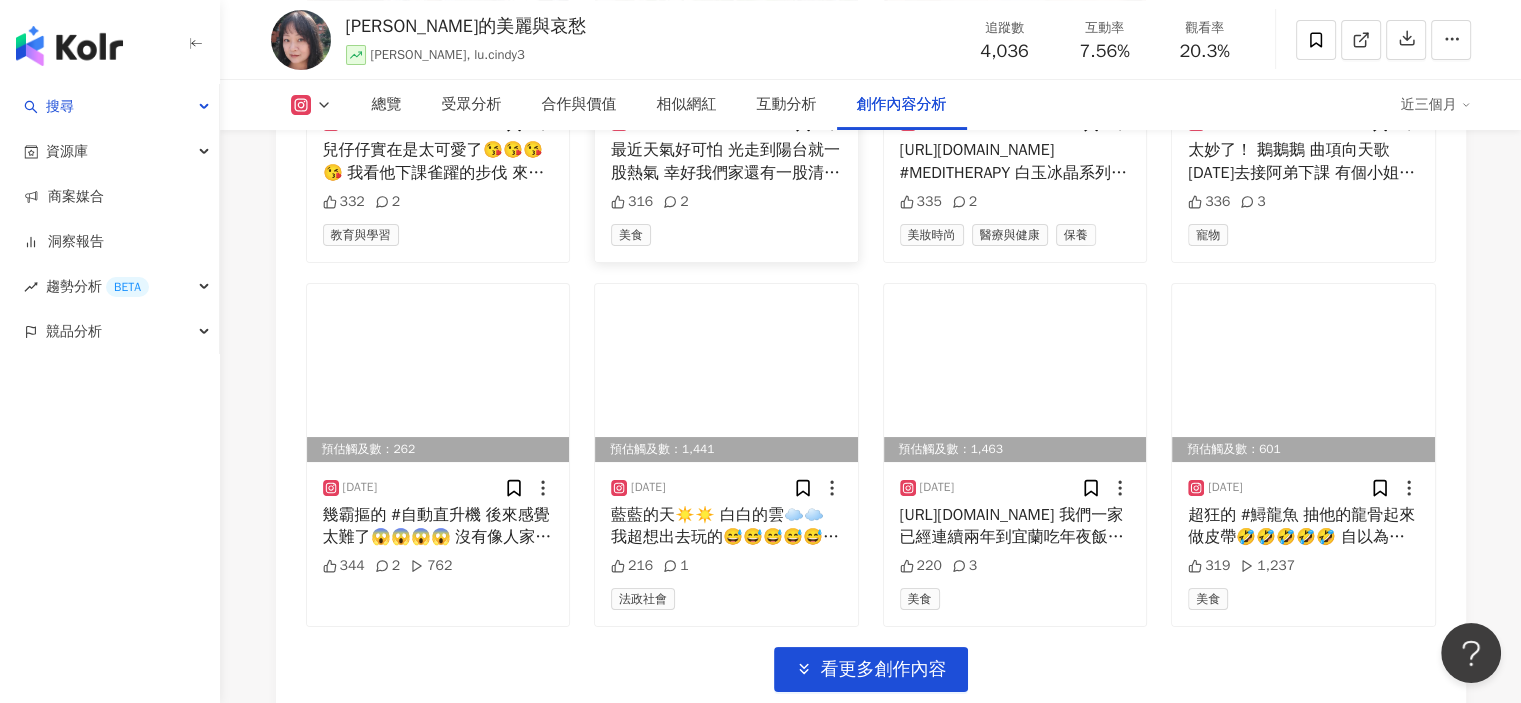 scroll, scrollTop: 8172, scrollLeft: 0, axis: vertical 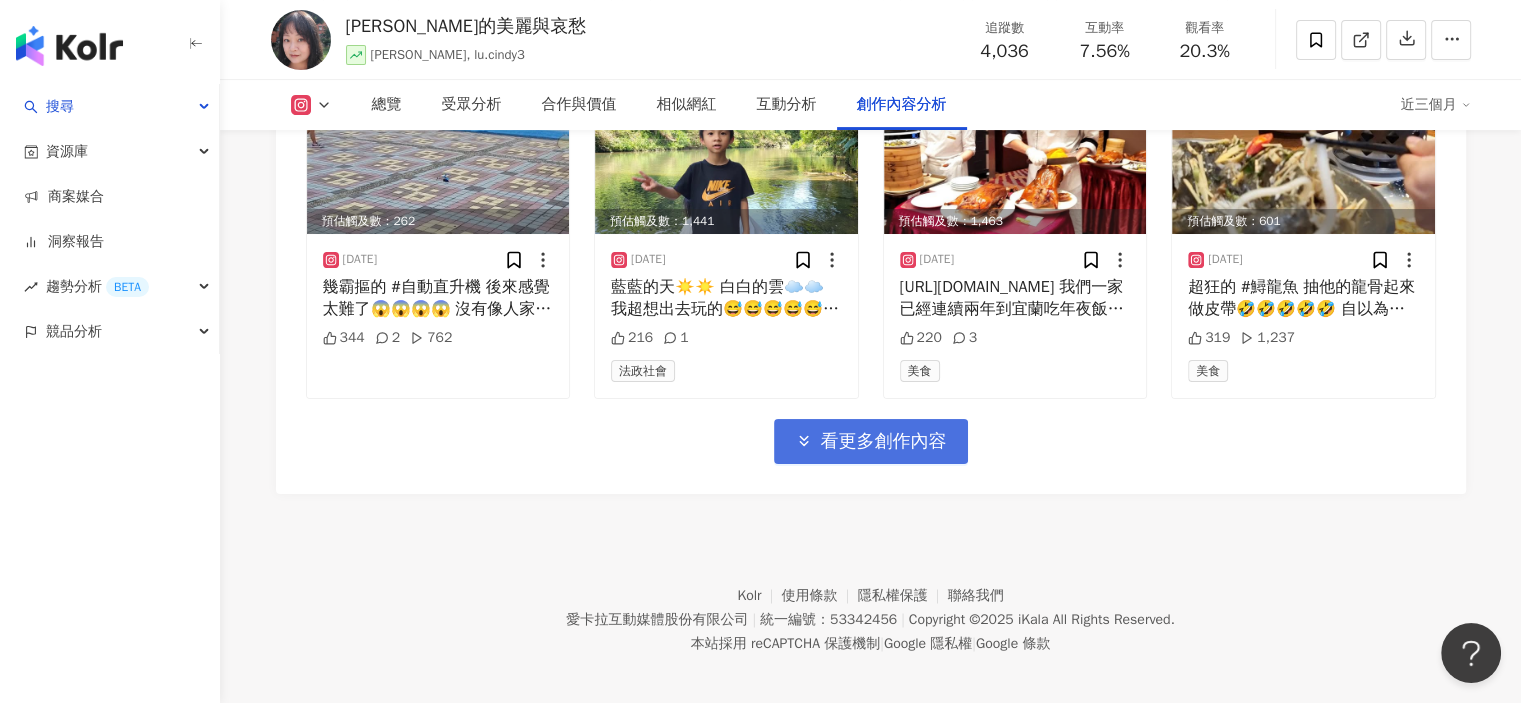 click on "看更多創作內容" at bounding box center (884, 442) 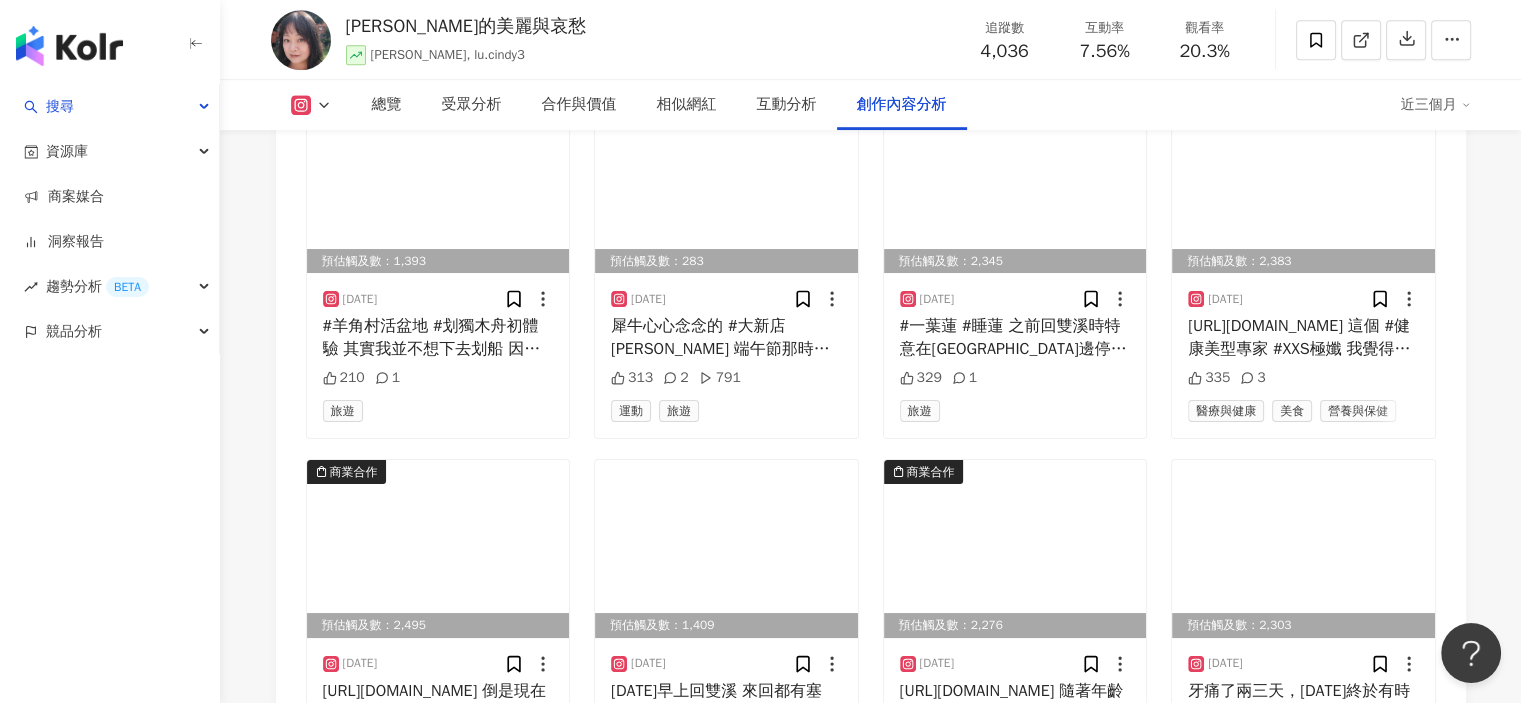 scroll, scrollTop: 9072, scrollLeft: 0, axis: vertical 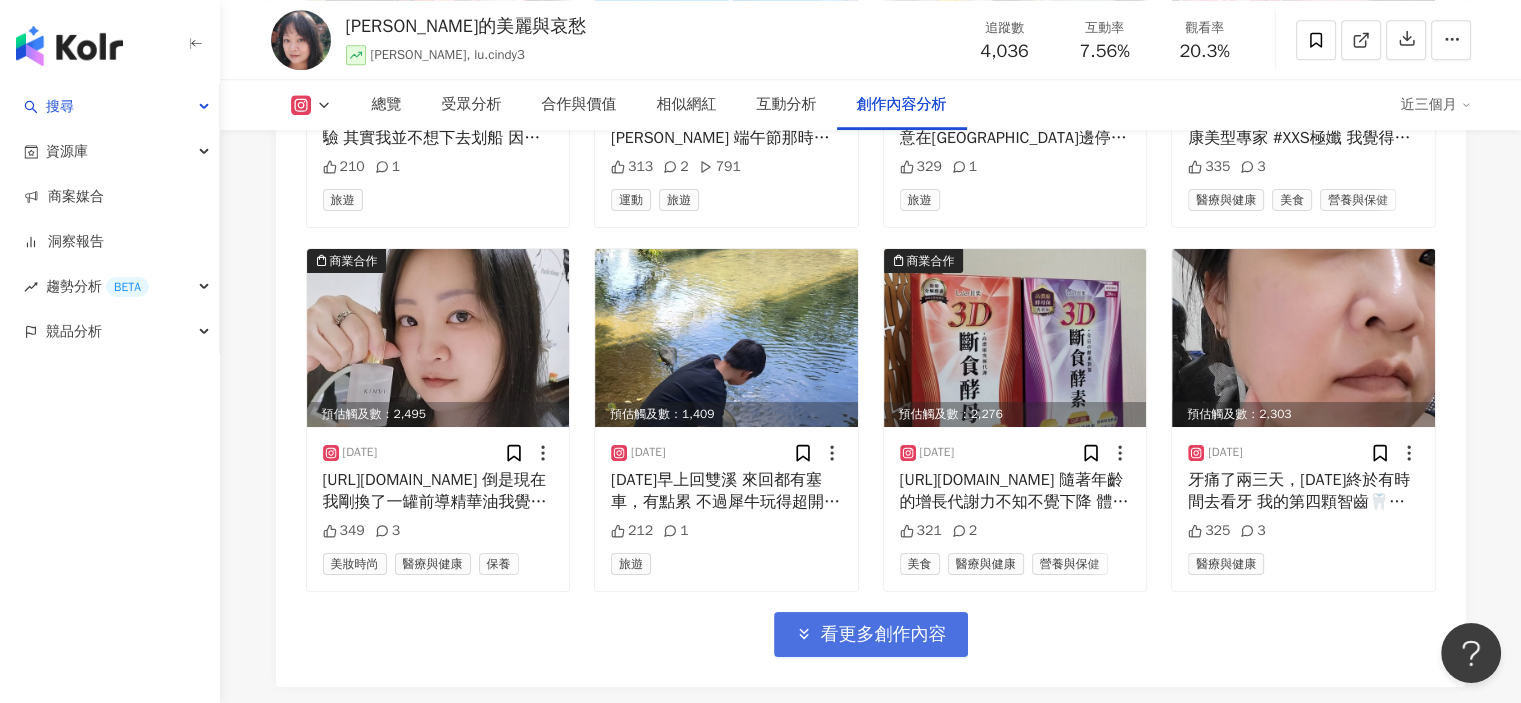click on "看更多創作內容" at bounding box center [884, 635] 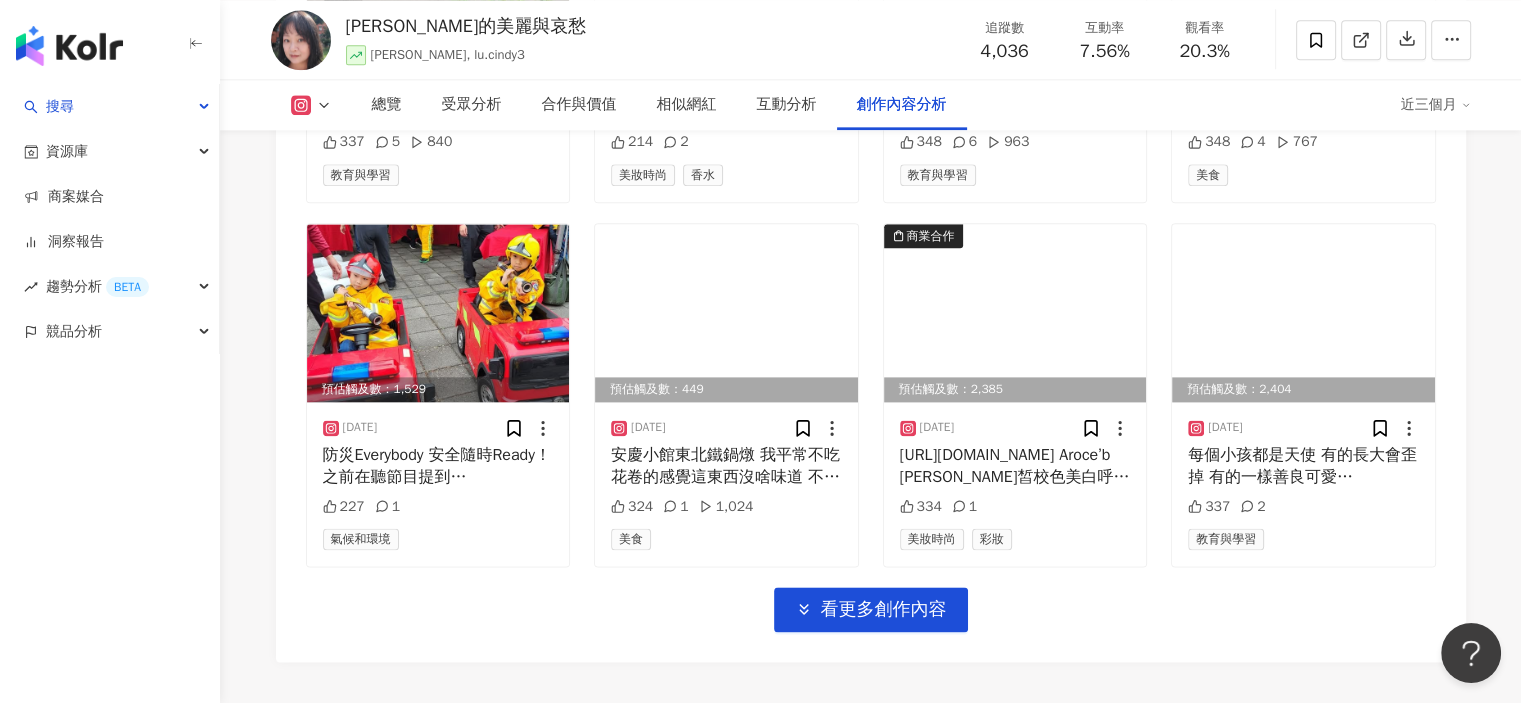 scroll, scrollTop: 10353, scrollLeft: 0, axis: vertical 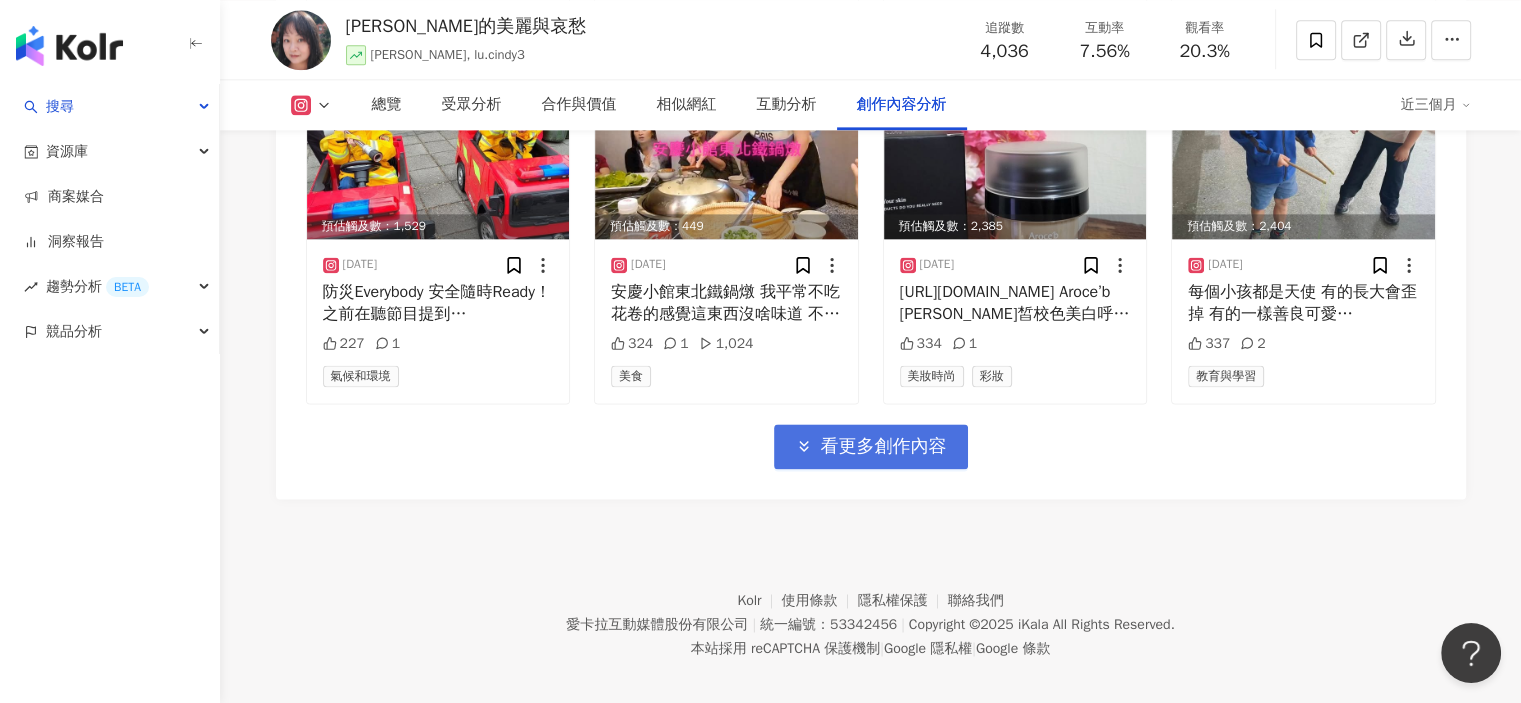 click on "看更多創作內容" at bounding box center [871, 446] 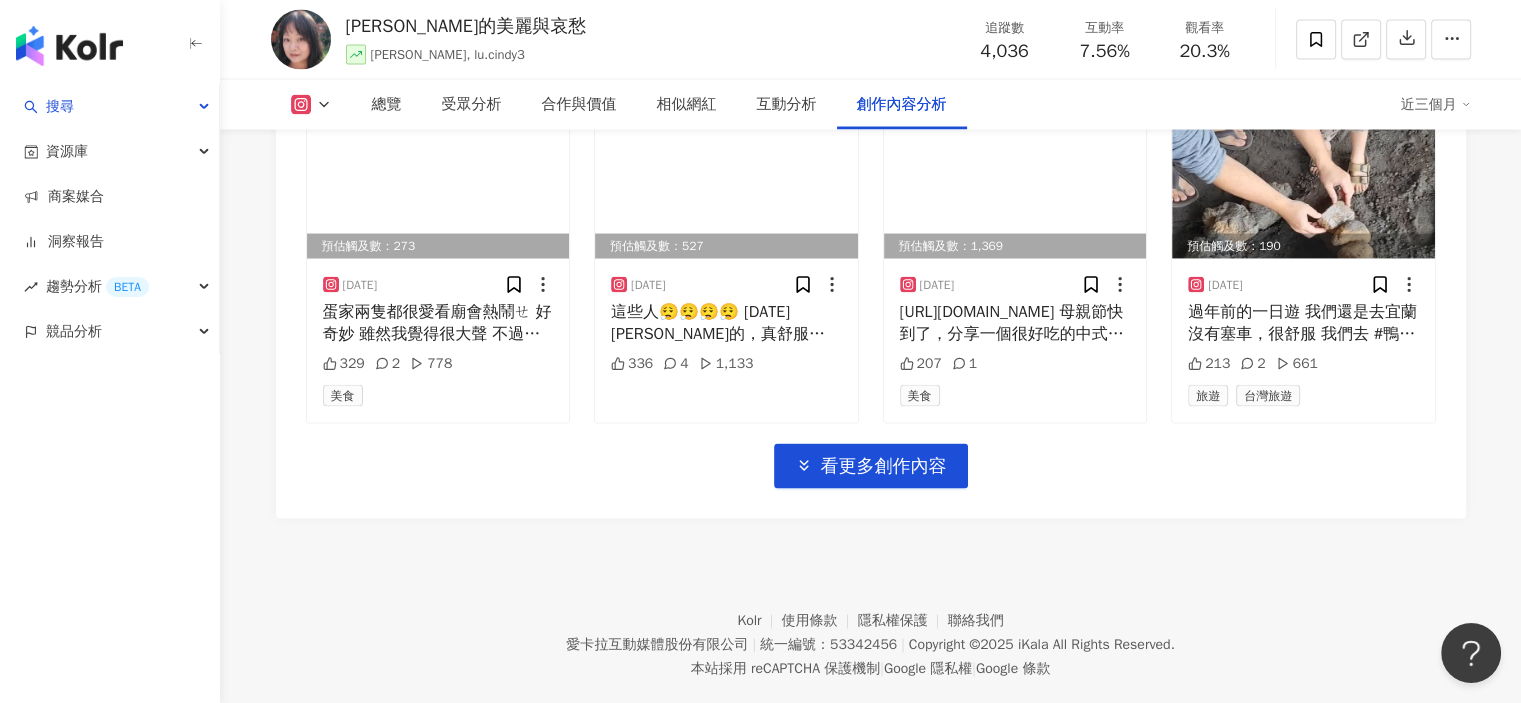 scroll, scrollTop: 11444, scrollLeft: 0, axis: vertical 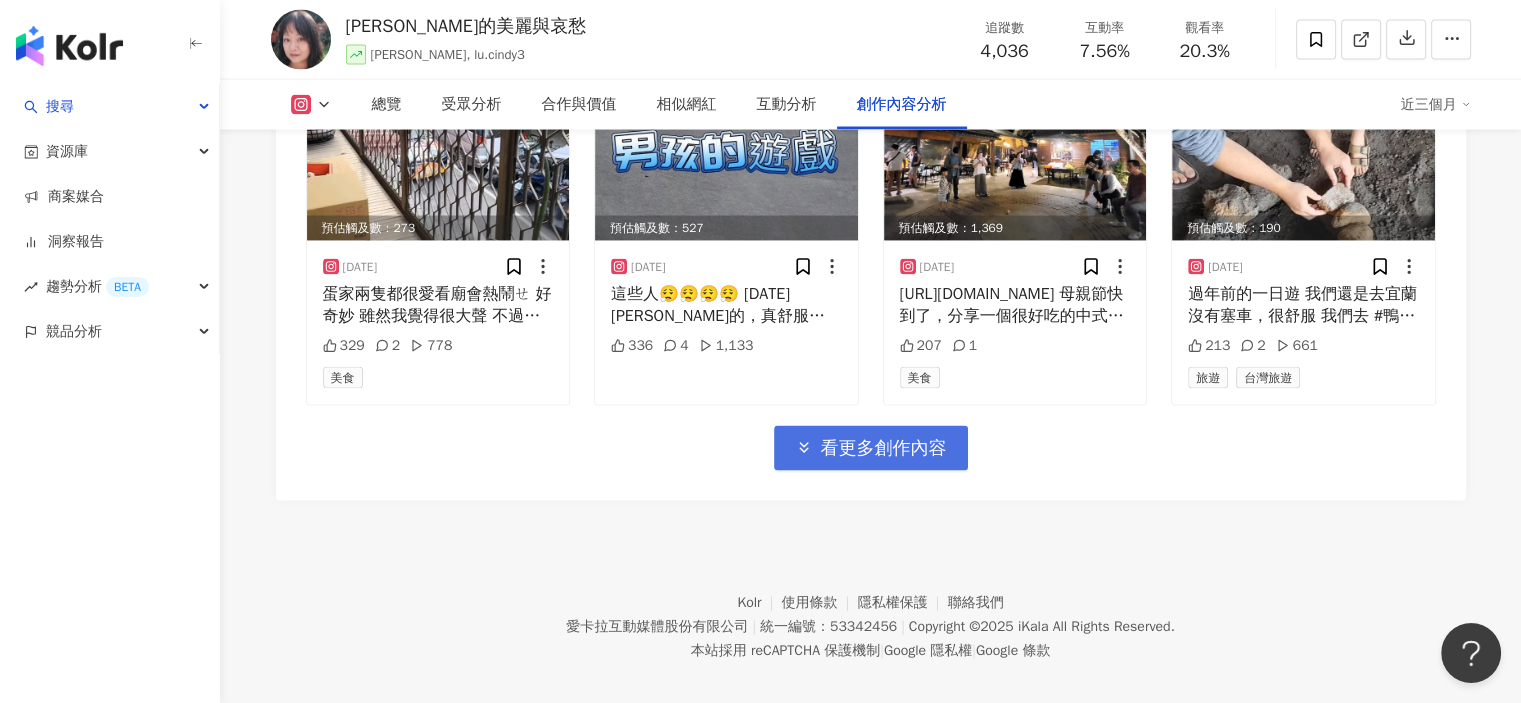 click on "看更多創作內容" at bounding box center [871, 448] 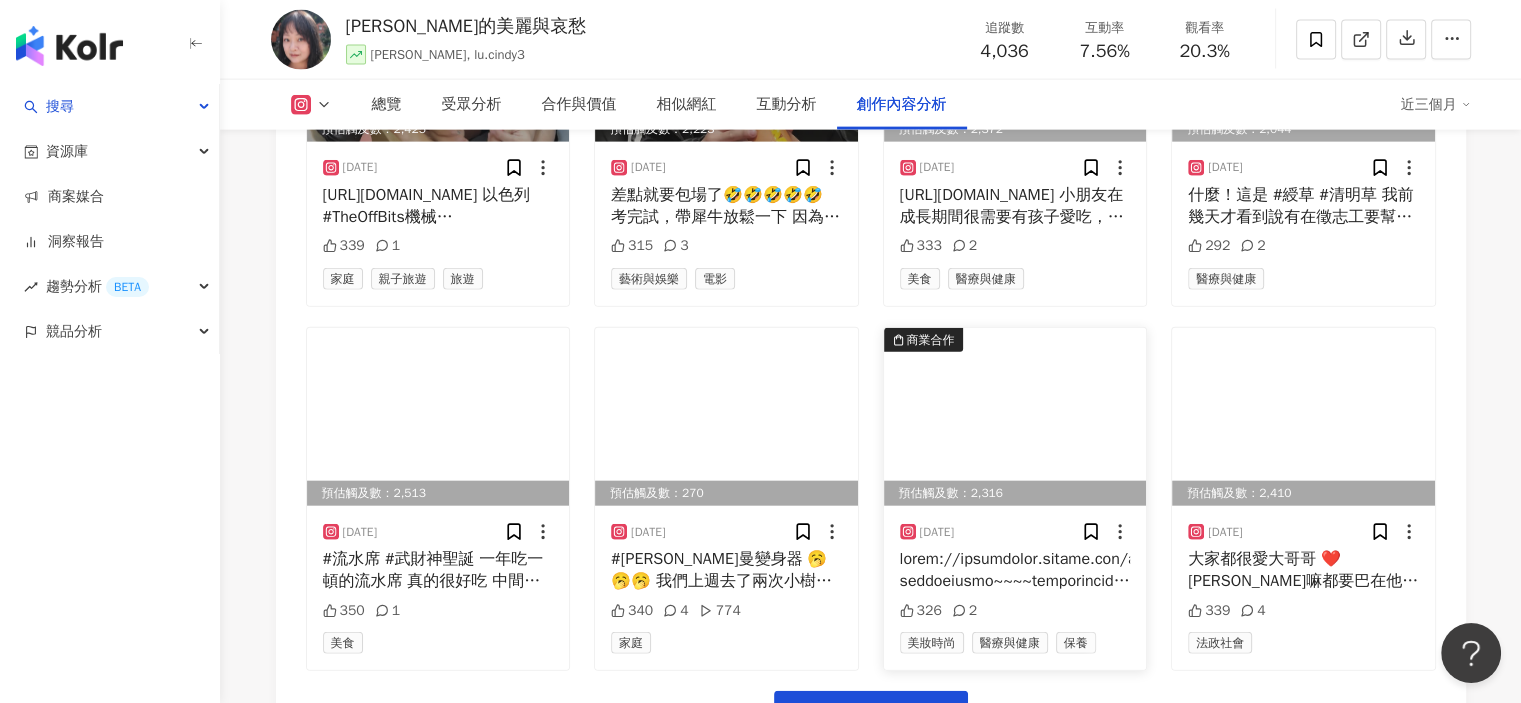 scroll, scrollTop: 12535, scrollLeft: 0, axis: vertical 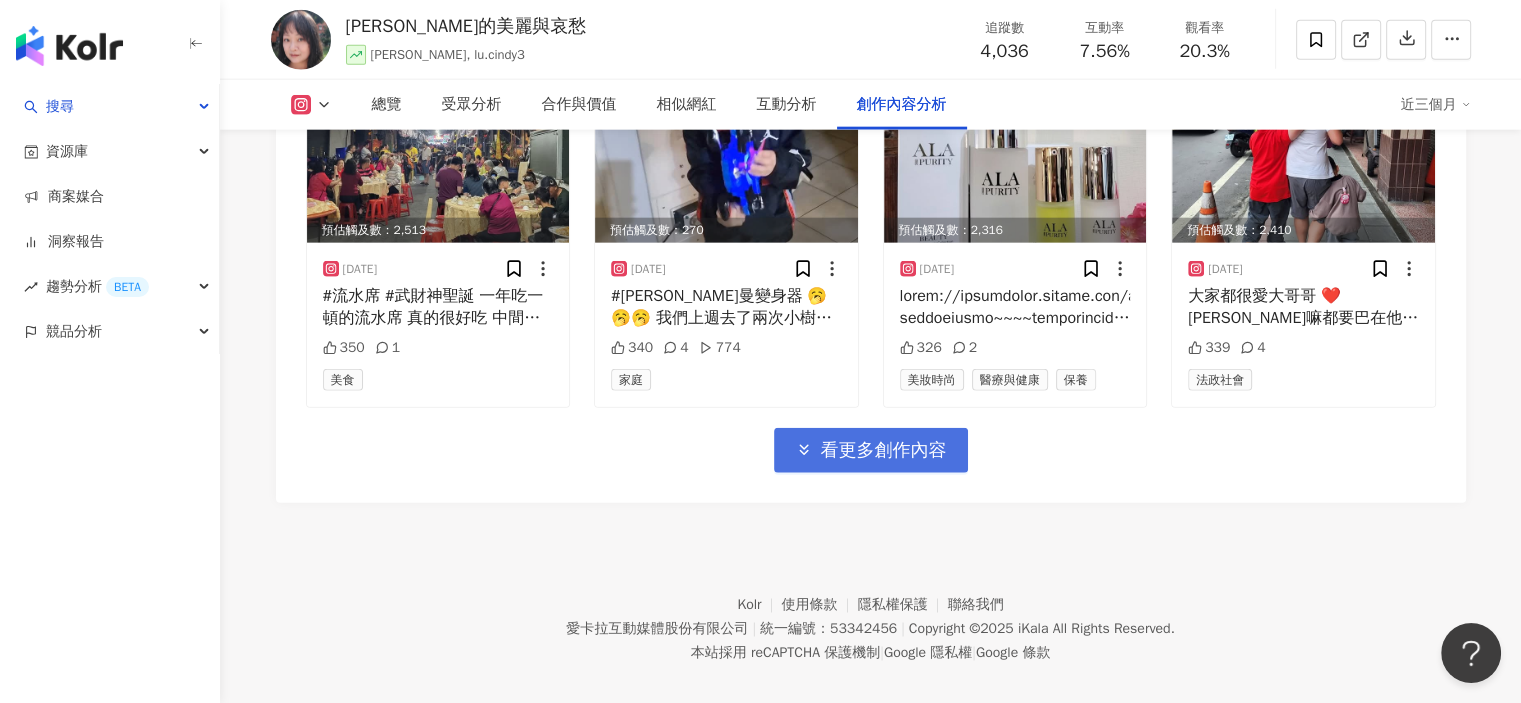 click on "看更多創作內容" at bounding box center [884, 451] 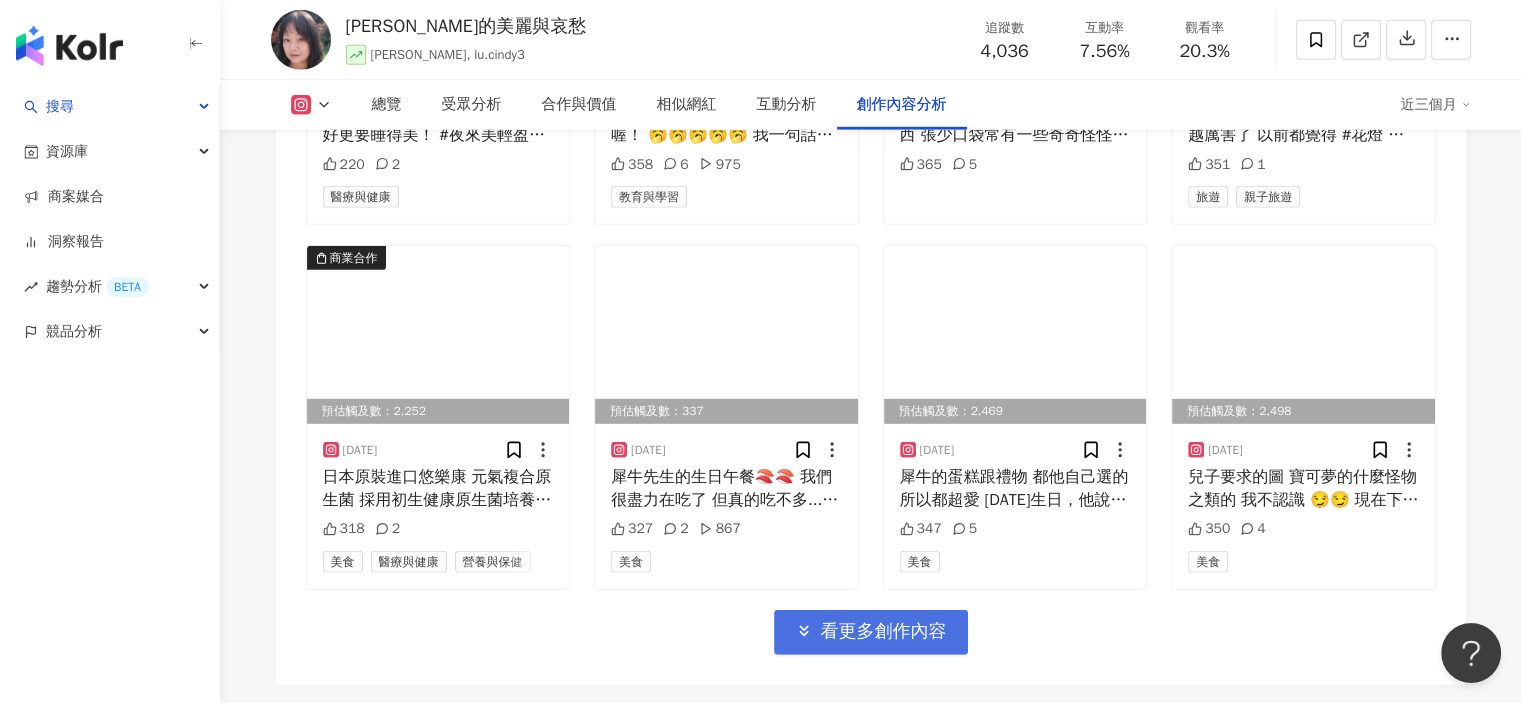 scroll, scrollTop: 13562, scrollLeft: 0, axis: vertical 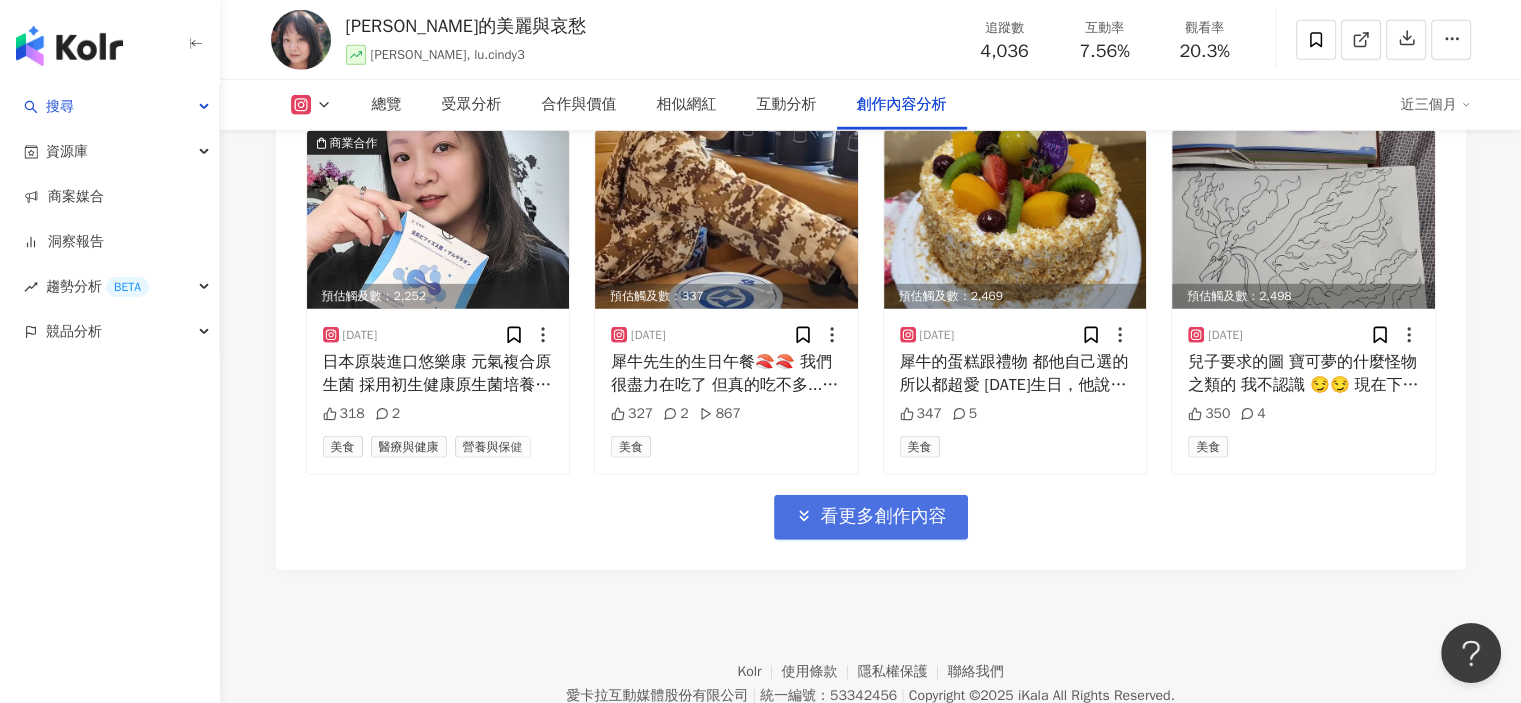 click on "看更多創作內容" at bounding box center (884, 517) 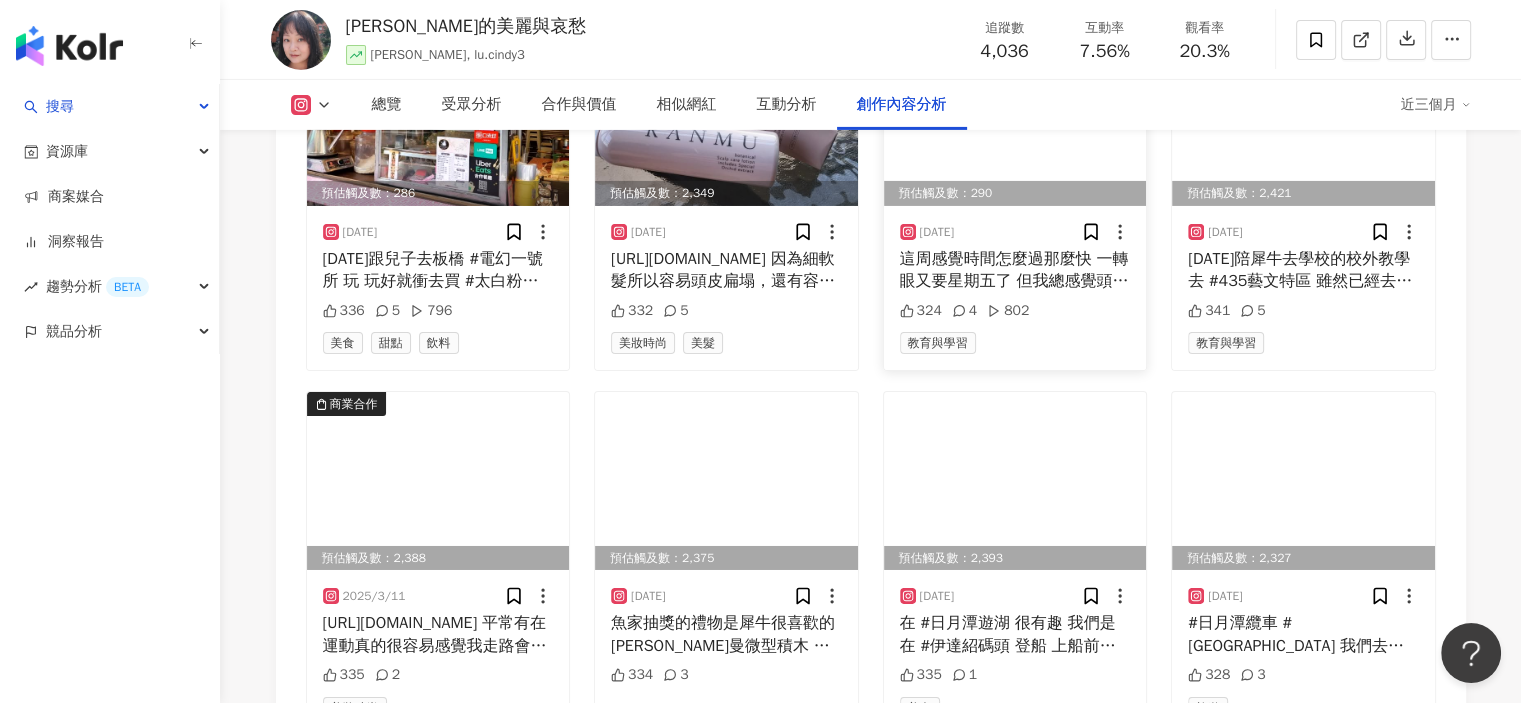 scroll, scrollTop: 14653, scrollLeft: 0, axis: vertical 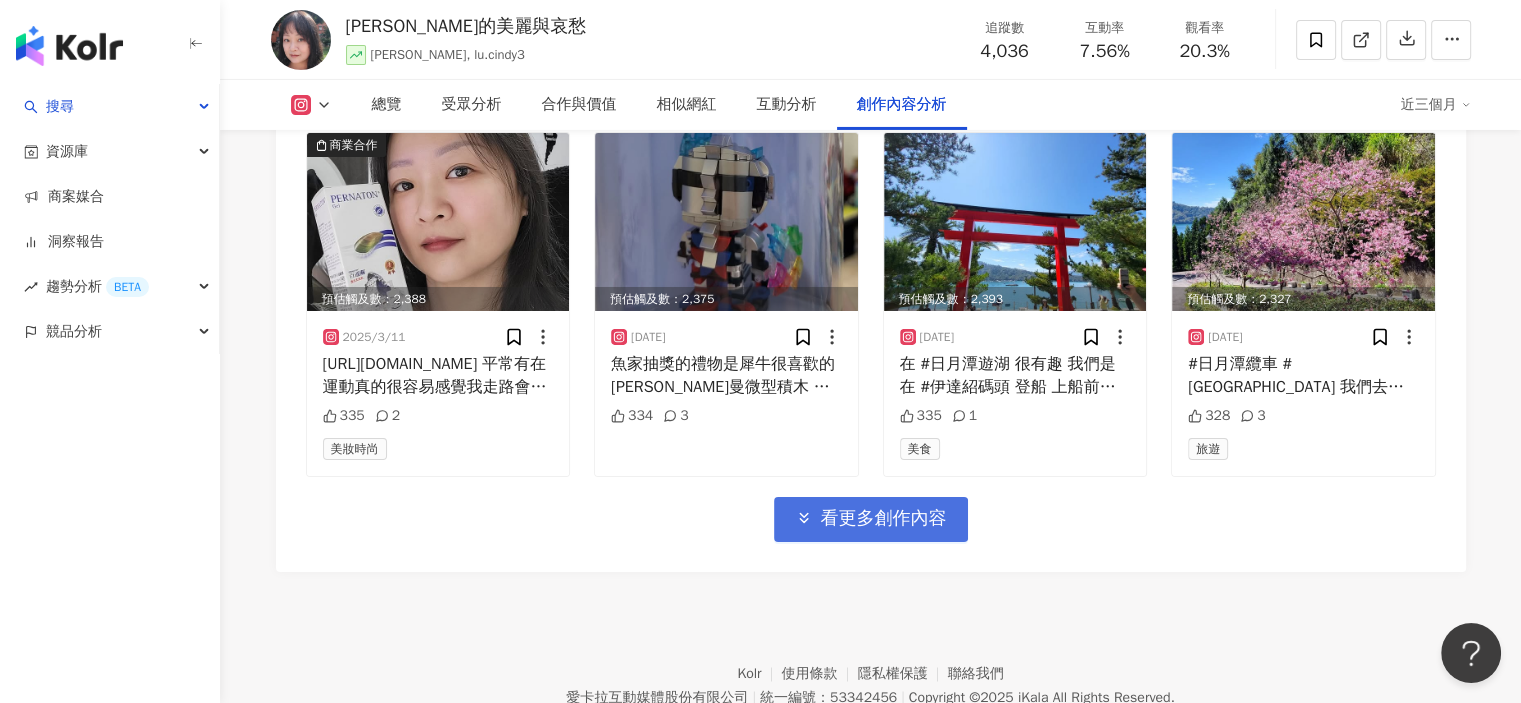 click on "看更多創作內容" at bounding box center (871, 519) 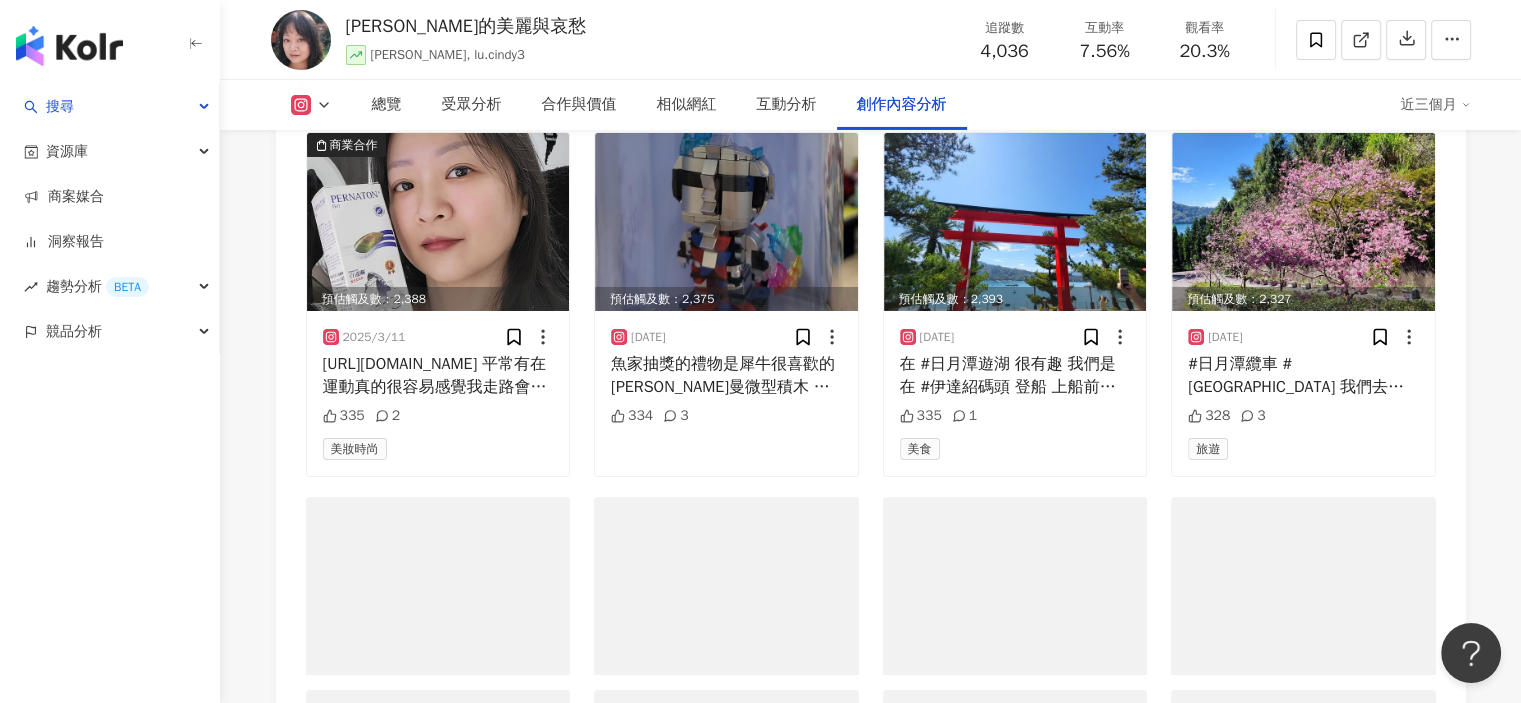 click on "預估觸及數：108 2025/7/11 我覺得犀牛老是找我去吃壽司
一定是因為他想轉扭蛋
總之，吃了那麼多次壽司
他終於扭到獎品了🎉
而且完全不意外
回家的下午我就再沒看過那個獎品在哪裡
最近他比較常說要吃火鍋
我們上週才吃過
他昨天又說要吃火鍋！
深怕他會變跟張少一樣的大食怪啊！😬😬😬😬😬
#藏壽司くら壽司 55 4 243 美食 商業合作 預估觸及數：1,918 2025/7/10 https://justmylive.pixnet.net/blog/post/51089096
#Botalab®#博萃瓶秀魅柔采身體乳
以鮮奶油般的質地與觸感
為肌膚補充水分與養分
溫潤卻又不油膩
好吸收、好清爽
塗抹過後卻有種說不出的清爽特質
每天洗完澡後都要好好的保養一下全身
從頭到腳都不能錯過
這一個完美結合科學的養護品牌
不只照顧頭髮，連身體都一起好好呵護到
養成吹彈可破的柔嫩膚質分享大家更有質感的Botalab®博萃瓶喔！ 275 美妝時尚 保養 295" at bounding box center [871, -3722] 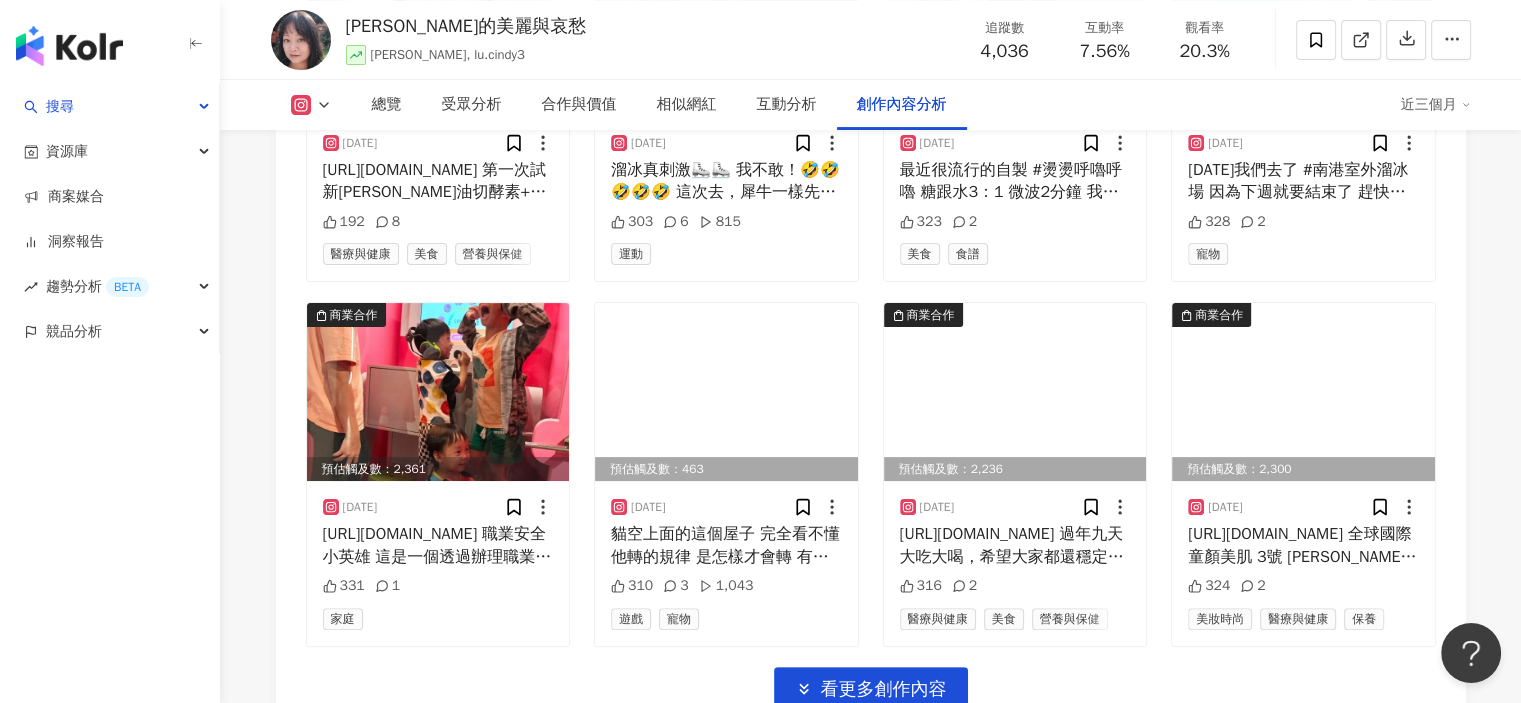 scroll, scrollTop: 15808, scrollLeft: 0, axis: vertical 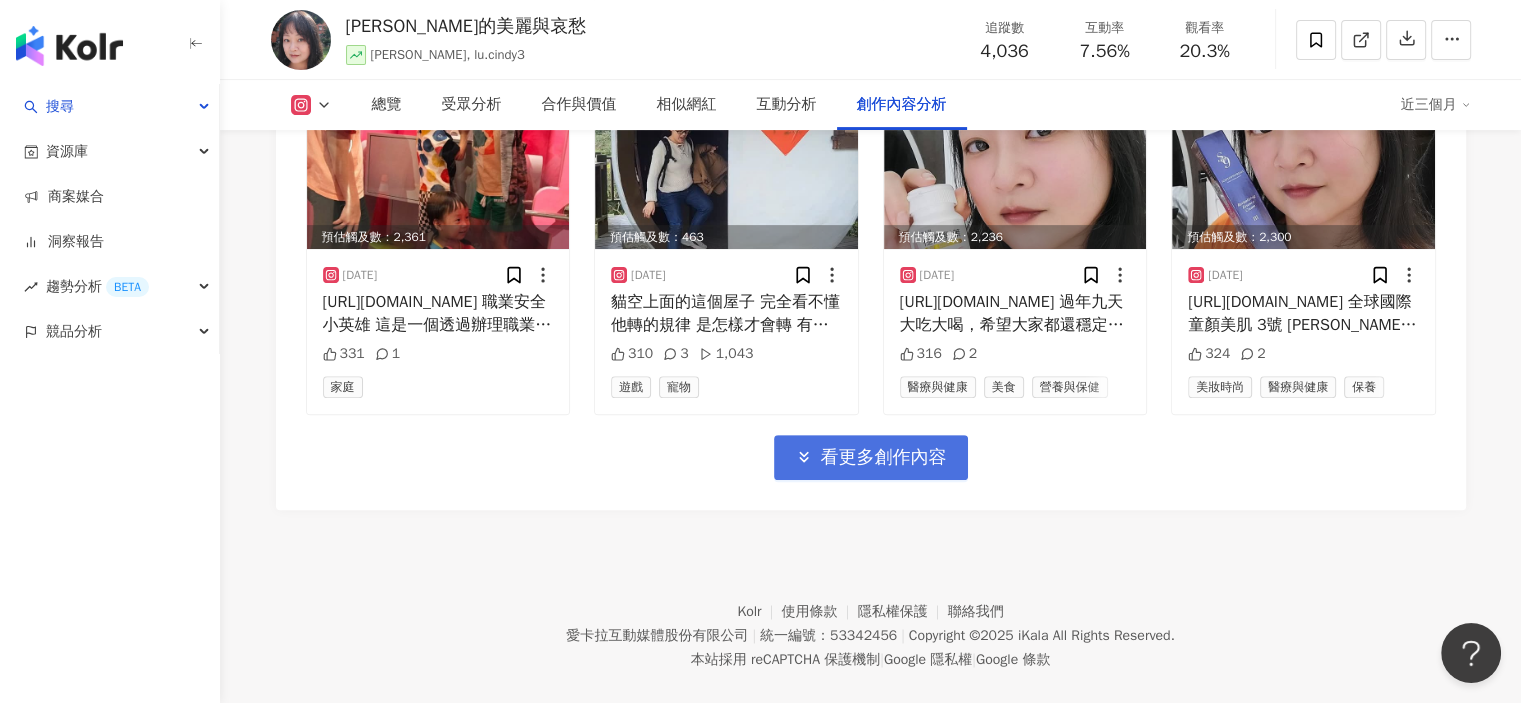 click on "看更多創作內容" at bounding box center (871, 457) 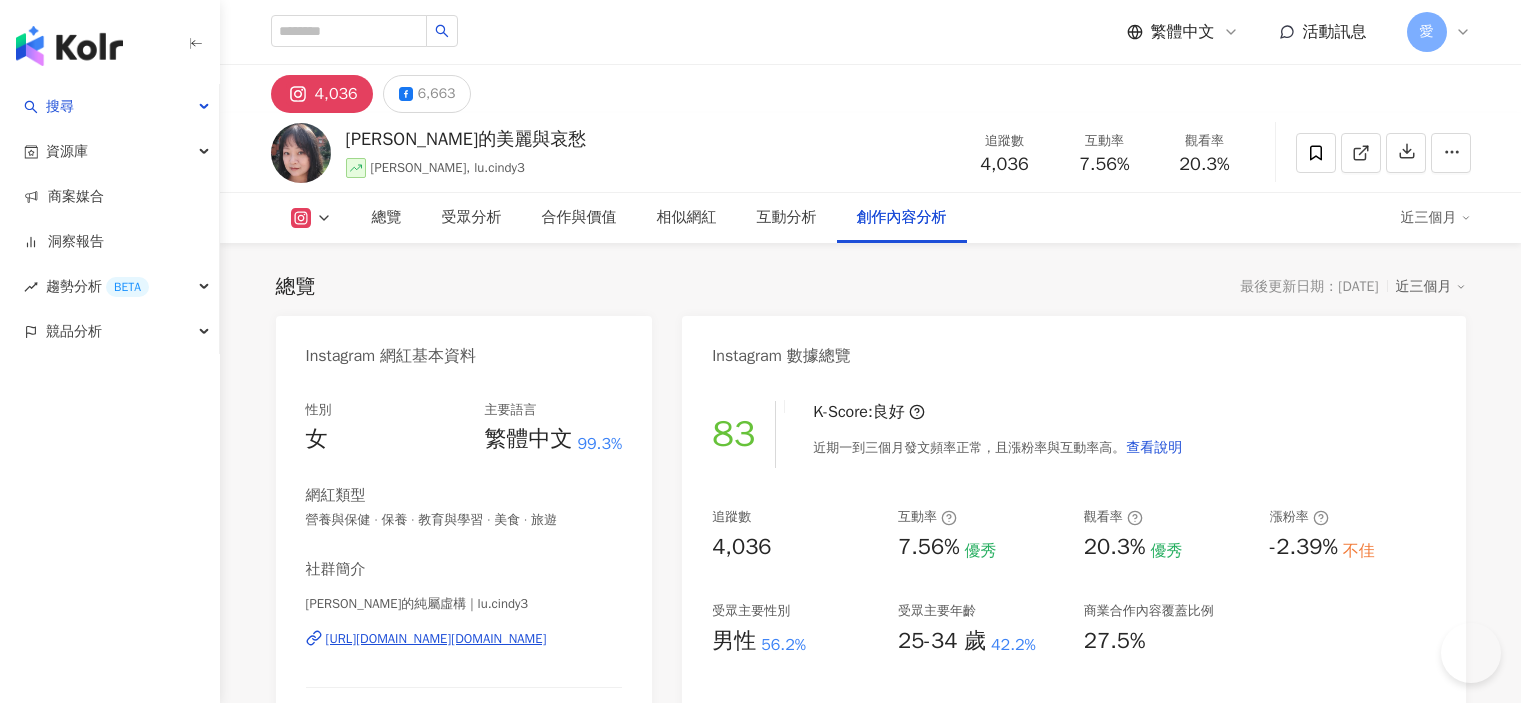 scroll, scrollTop: 25561, scrollLeft: 0, axis: vertical 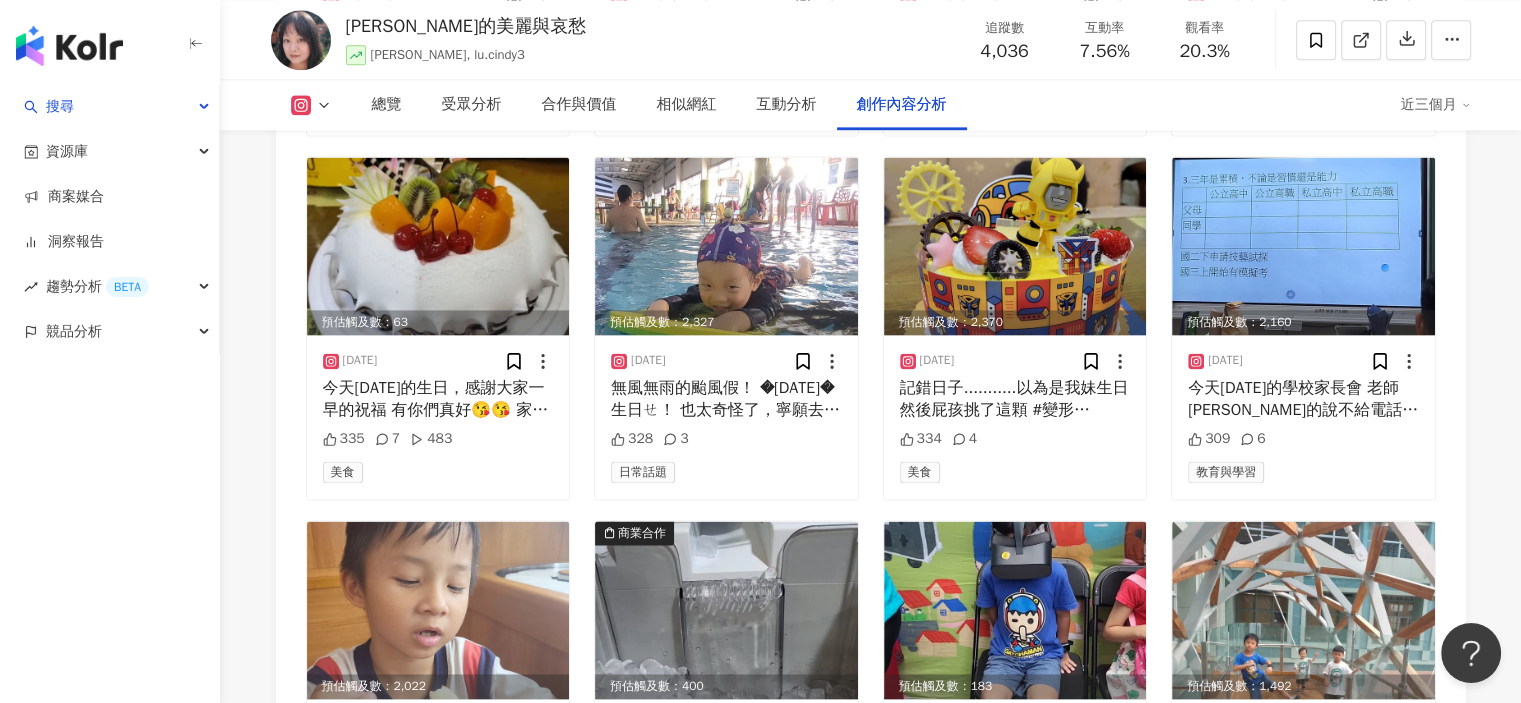 click on "總覽 最後更新日期：[DATE] 近三個月 Instagram 網紅基本資料 性別   女 主要語言   繁體中文 99.3% 網紅類型 營養與保健 · 保養 · 教育與學習 · 美食 · 旅遊 社群簡介 [PERSON_NAME]的純屬虛構 | lu.cindy3 [URL][DOMAIN_NAME][DOMAIN_NAME] 無資料 Instagram 數據總覽 83 K-Score :   良好 近期一到三個月發文頻率正常，且漲粉率與互動率高。 查看說明 追蹤數   4,036 互動率   7.56% 優秀 觀看率   20.3% 優秀 漲粉率   -2.39% 不佳 受眾主要性別   男性 56.2% 受眾主要年齡   25-34 歲 42.2% 商業合作內容覆蓋比例   27.5% AI Instagram 成效等級三大指標 互動率 7.56% 優秀 同等級網紅的互動率中位數為  1.51% 觀看率 20.3% 優秀 同等級網紅的觀看率中位數為  2.77% 漲粉率 -2.39% 不佳 同等級網紅的漲粉率中位數為  0.1% 成效等級 ： 優秀 良好 普通 不佳 Instagram 成長趨勢分析 追蹤數   4,036 漲粉數   -99 漲粉率   -2.39% 不佳       5/4" at bounding box center [871, -11815] 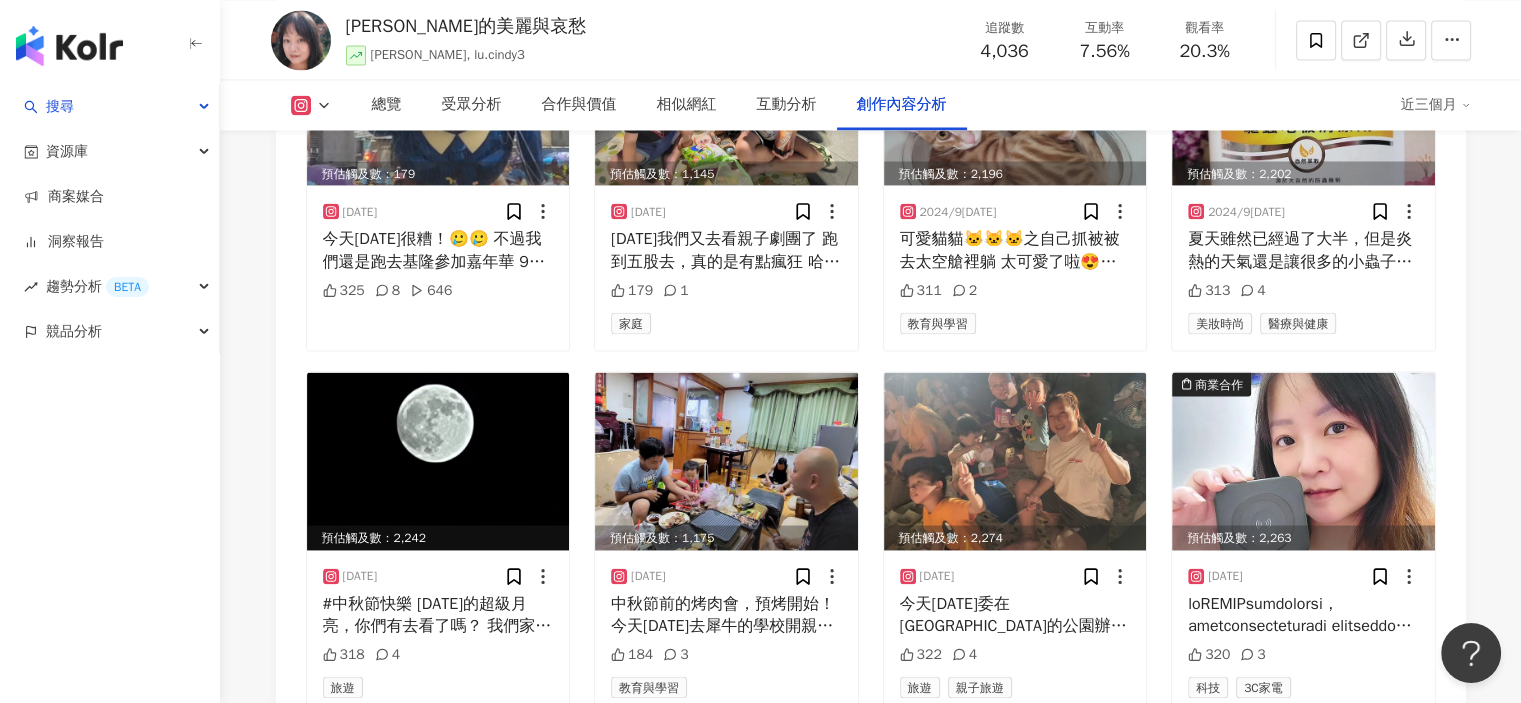 scroll, scrollTop: 26461, scrollLeft: 0, axis: vertical 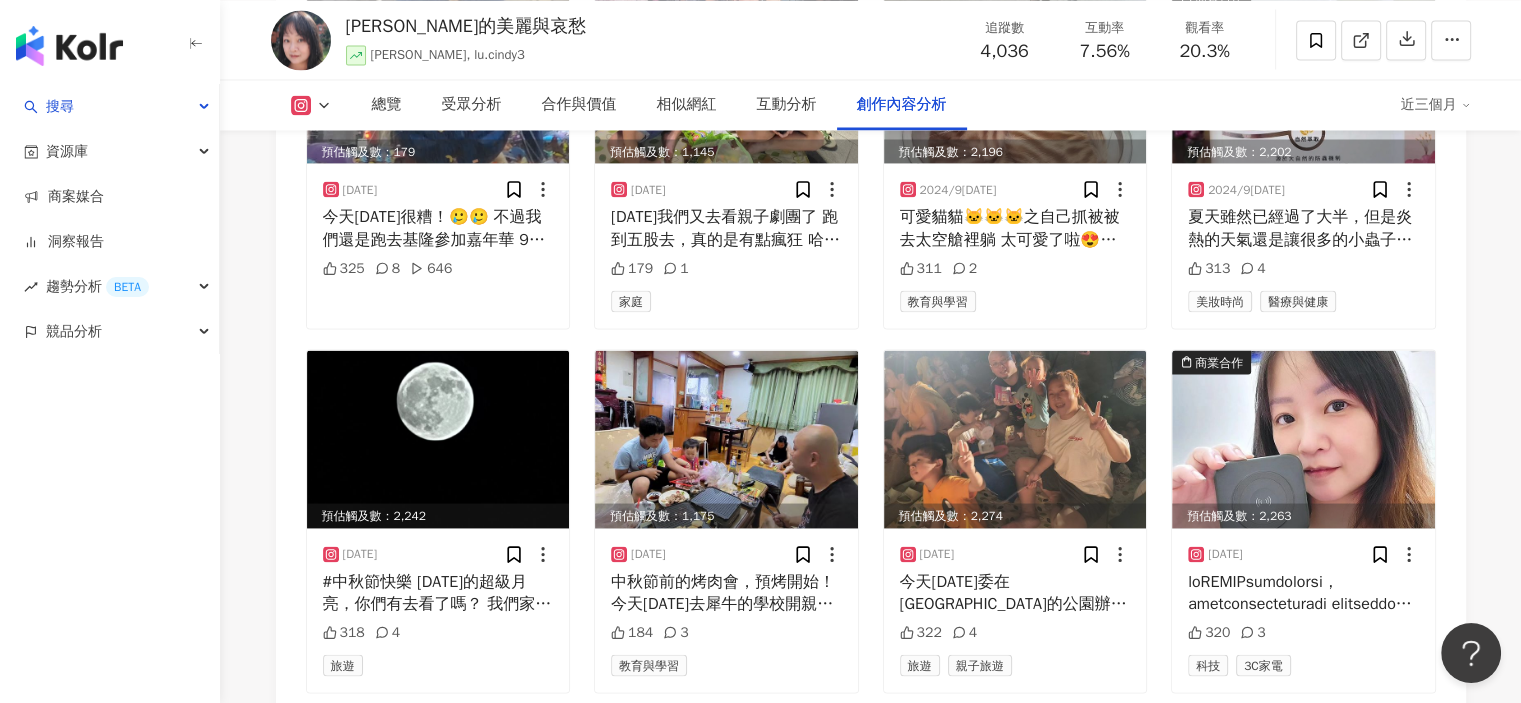 click on "看更多創作內容" at bounding box center [884, 736] 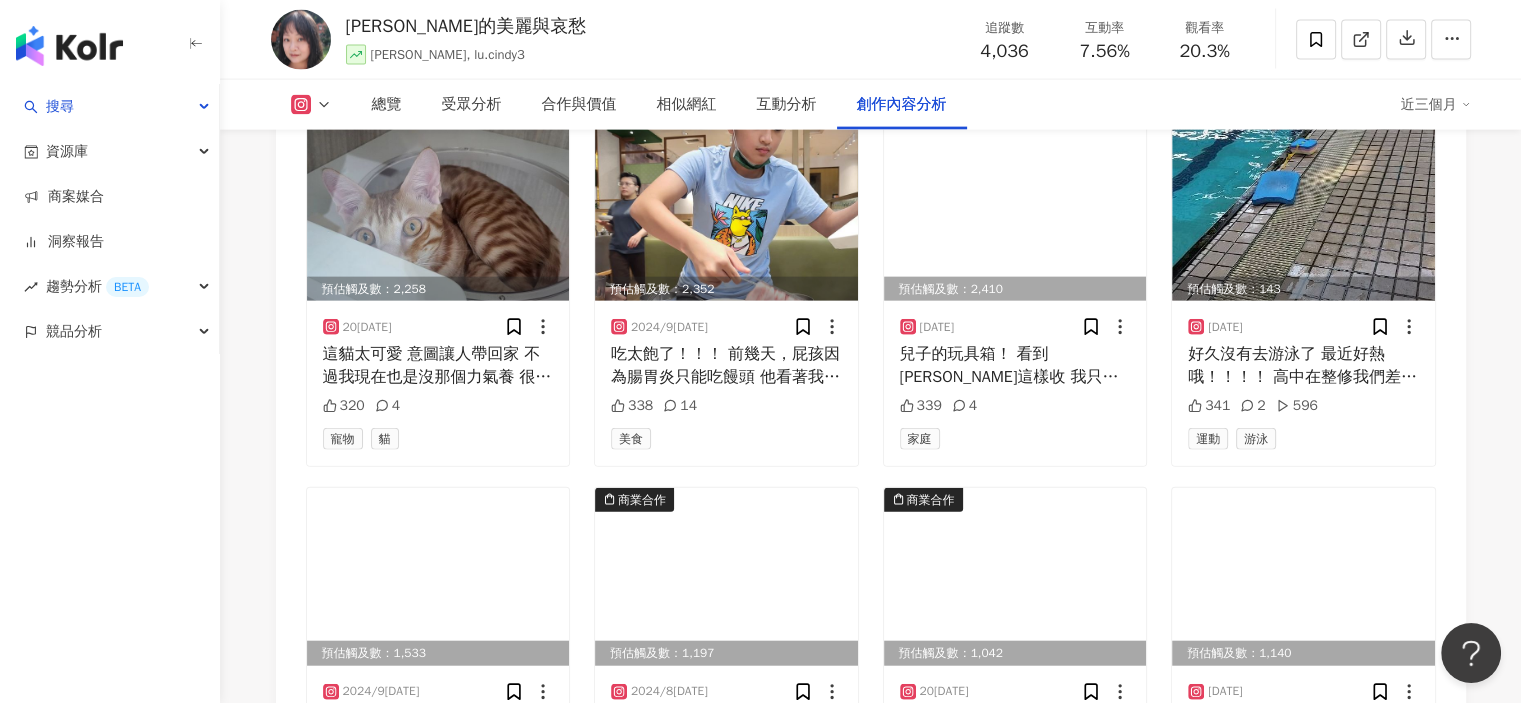 scroll, scrollTop: 27716, scrollLeft: 0, axis: vertical 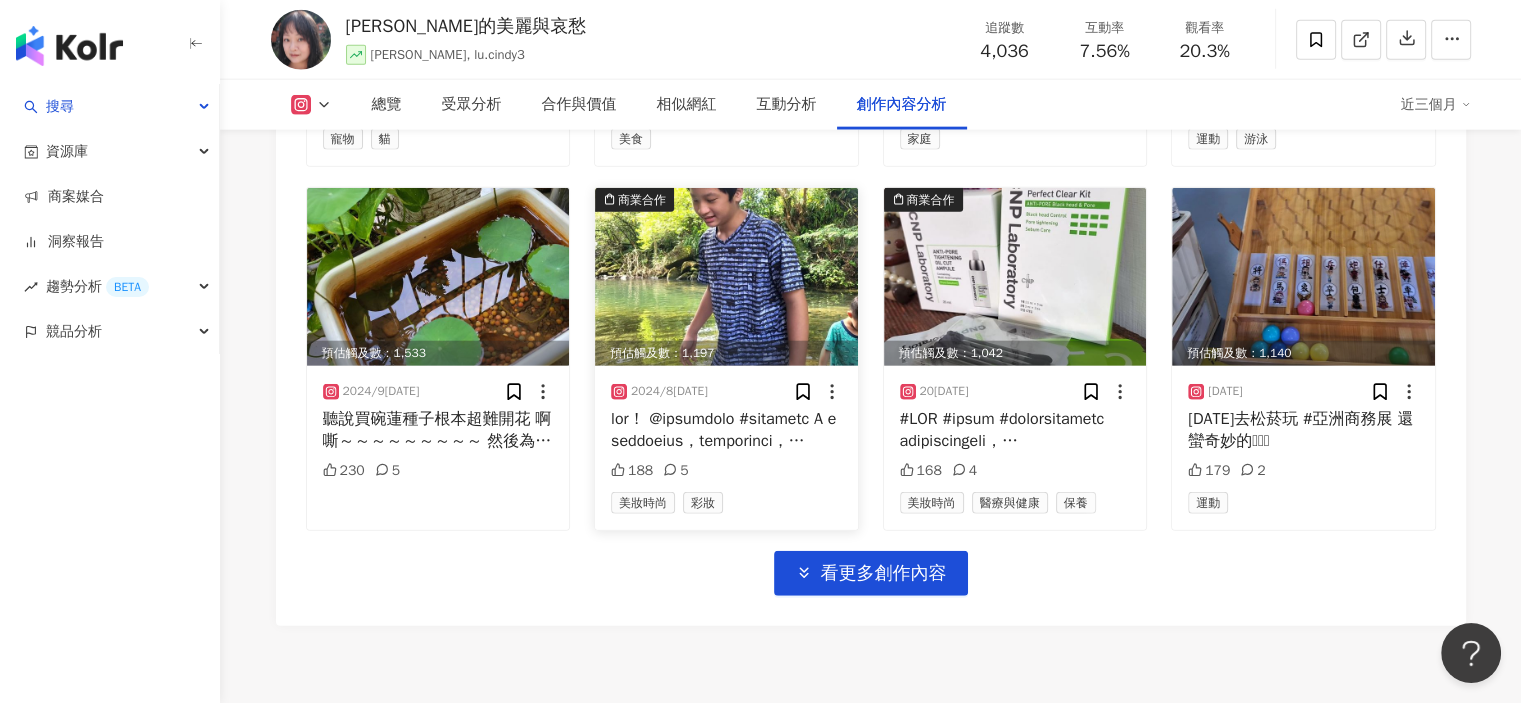 click at bounding box center (726, 430) 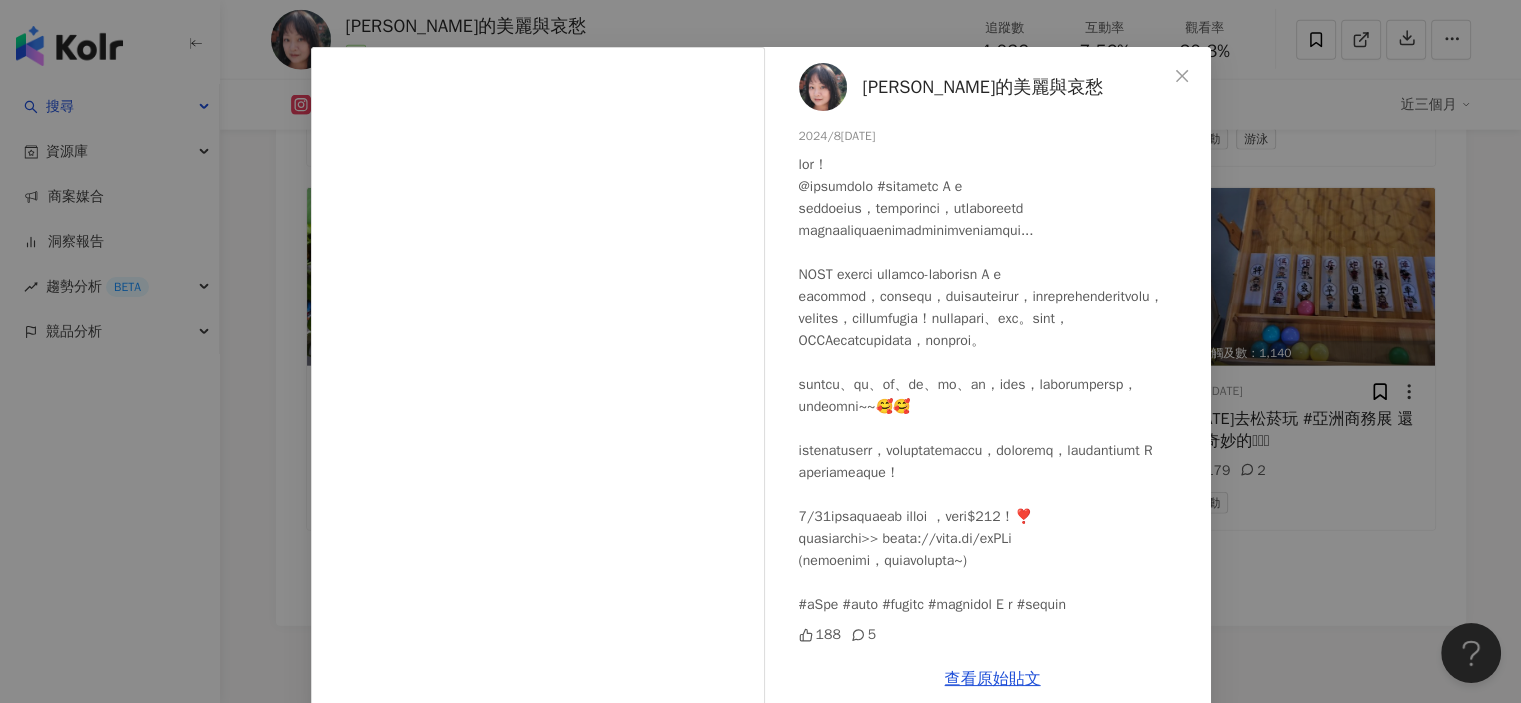 scroll, scrollTop: 81, scrollLeft: 0, axis: vertical 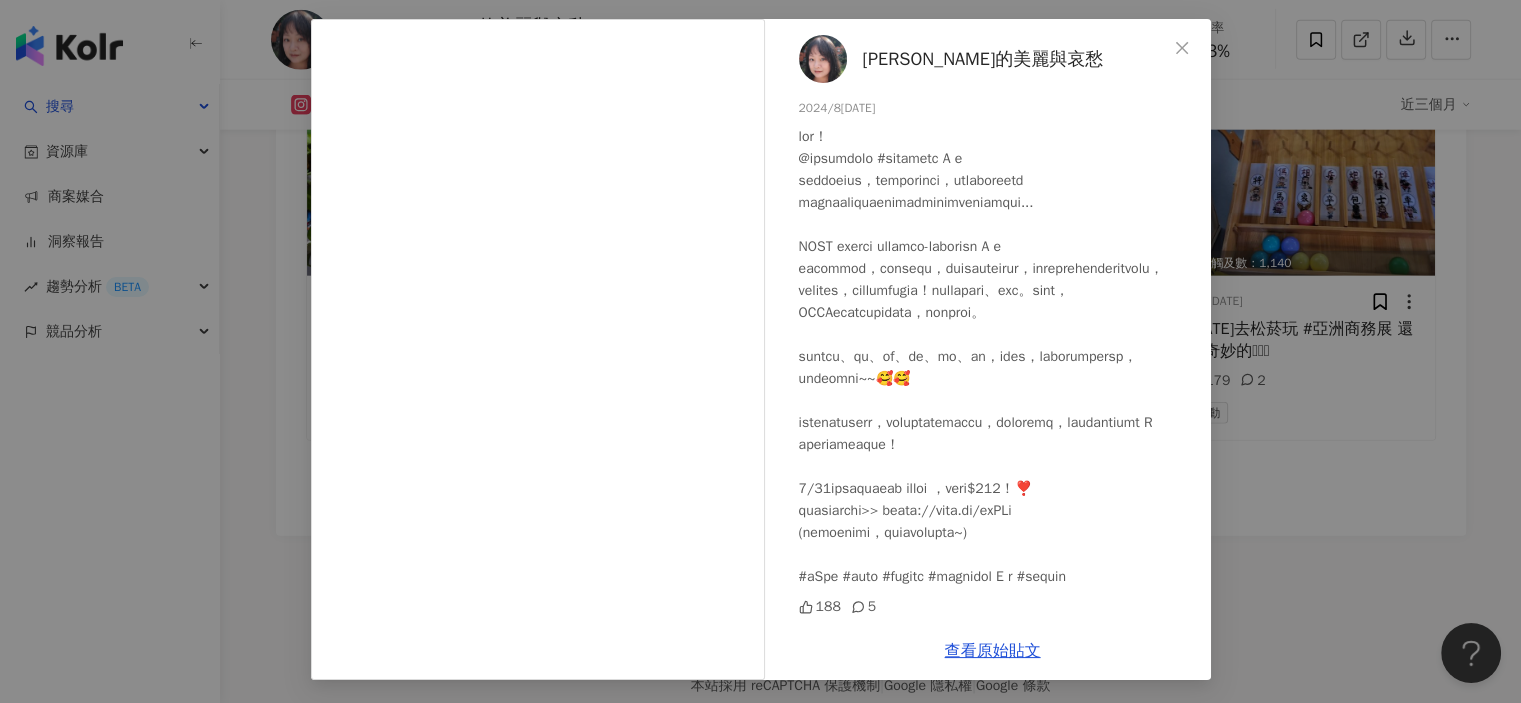 click on "[PERSON_NAME]的美麗與哀愁 [DATE] 188 5 查看原始貼文" at bounding box center [760, 351] 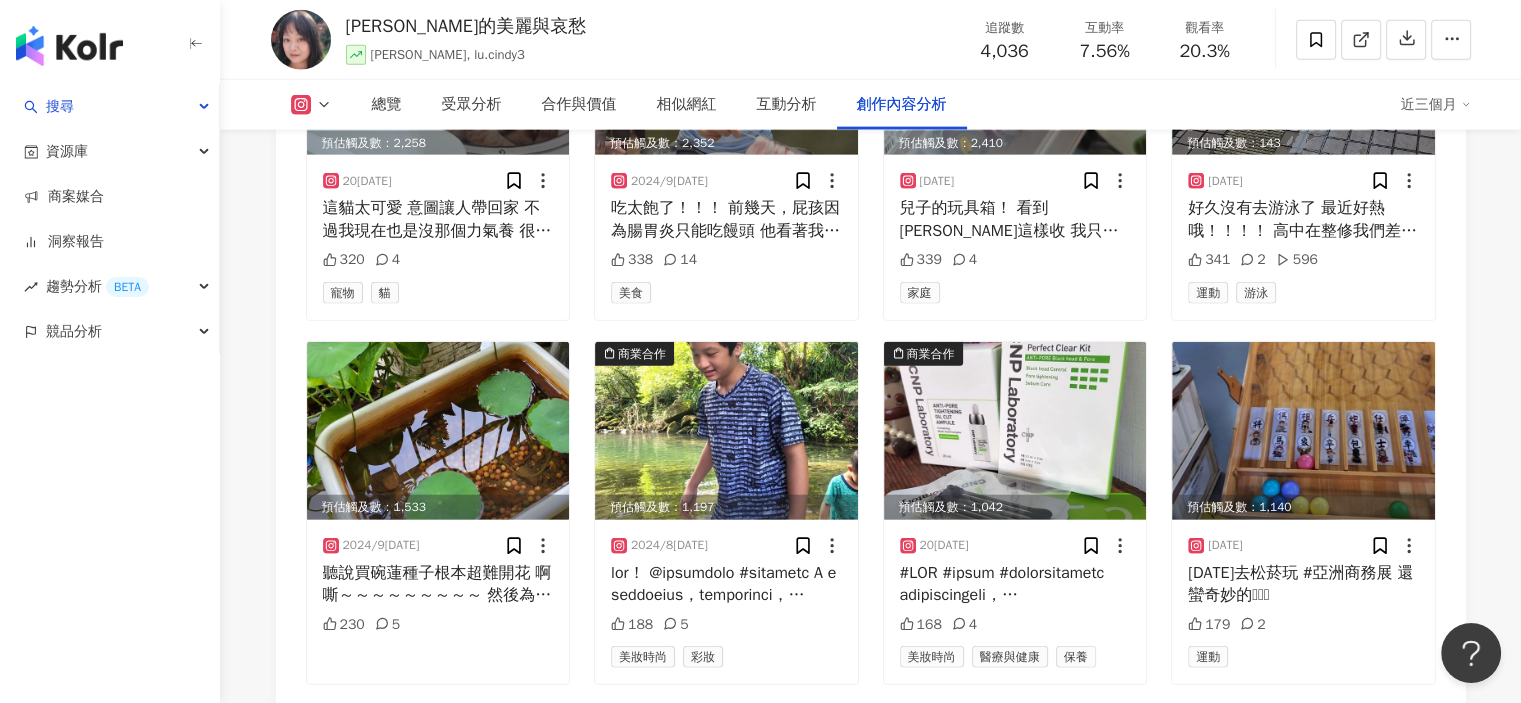 scroll, scrollTop: 27506, scrollLeft: 0, axis: vertical 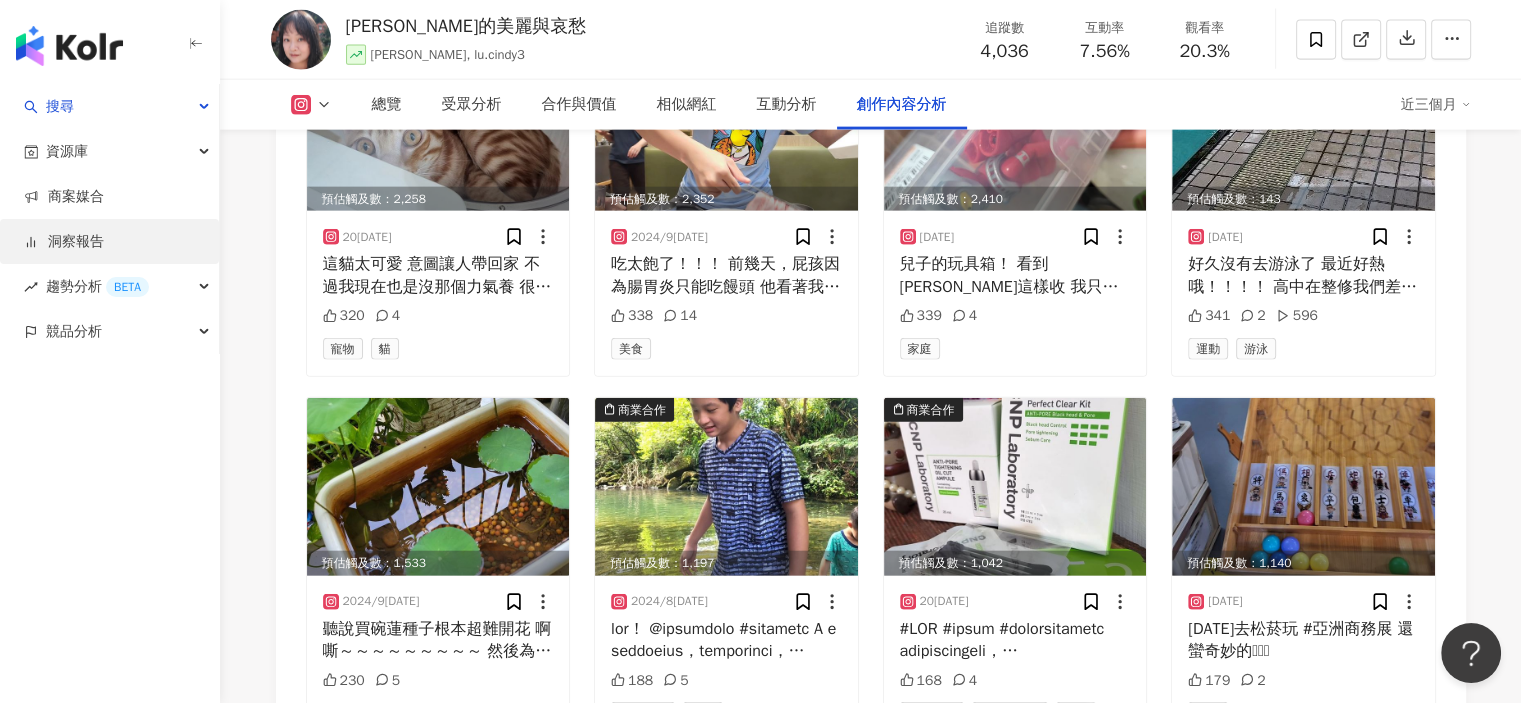 click on "洞察報告" at bounding box center (64, 242) 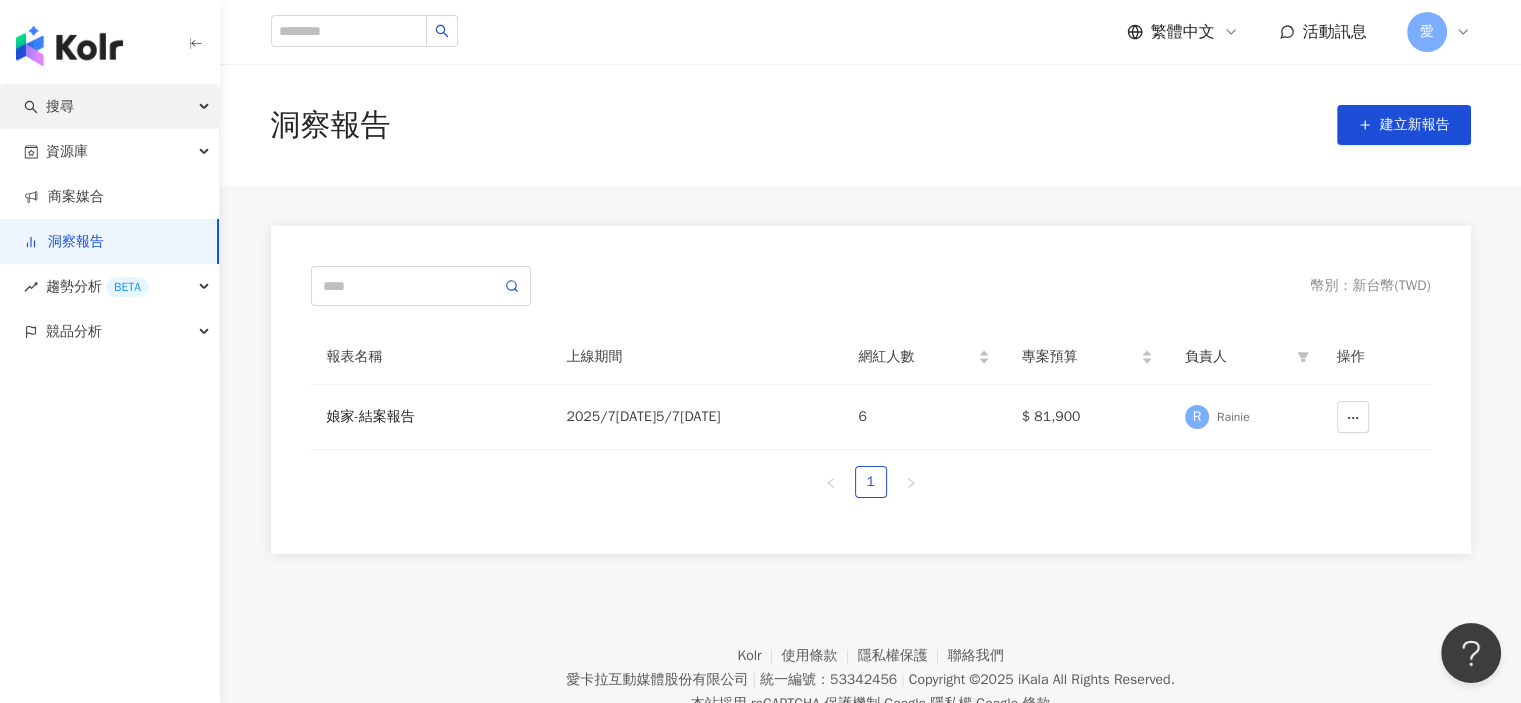 click on "搜尋" at bounding box center [109, 106] 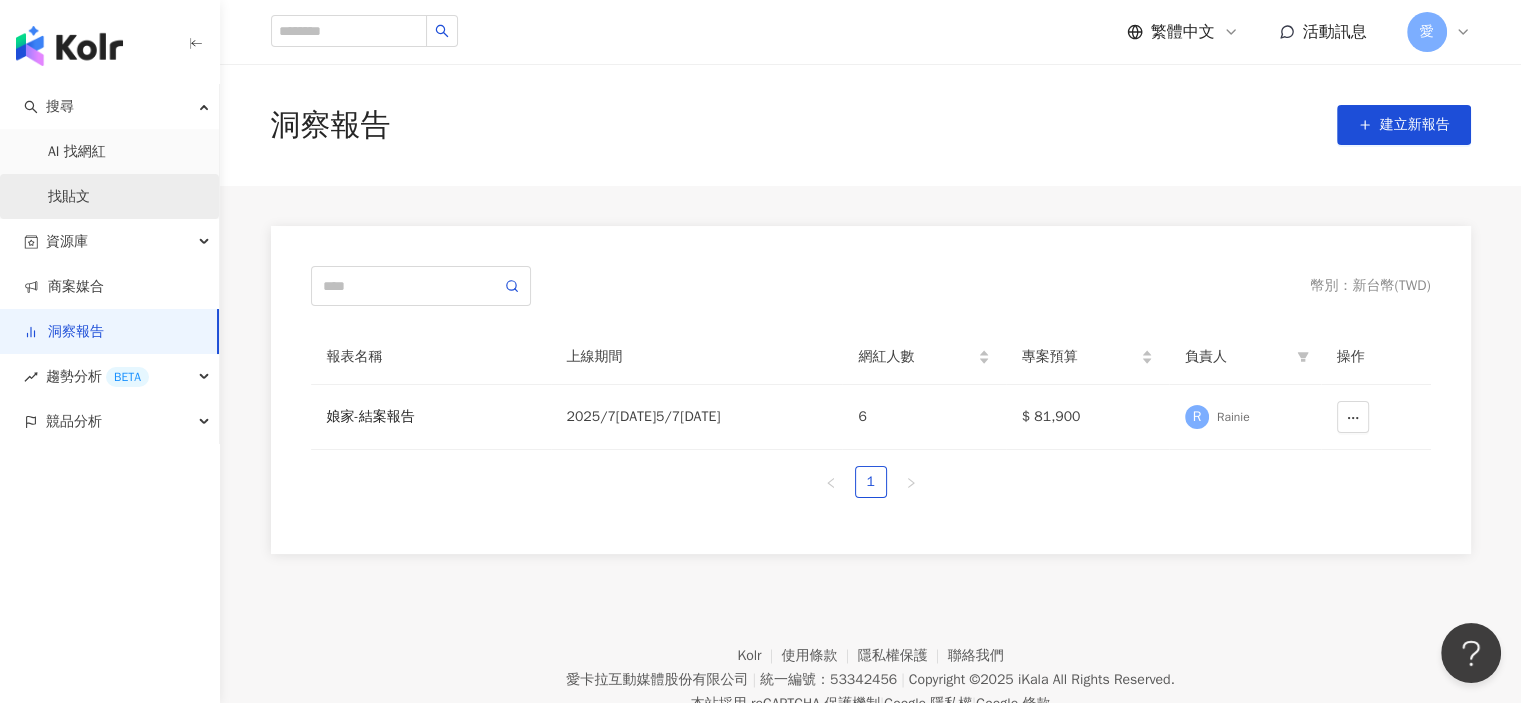 click on "找貼文" at bounding box center (69, 197) 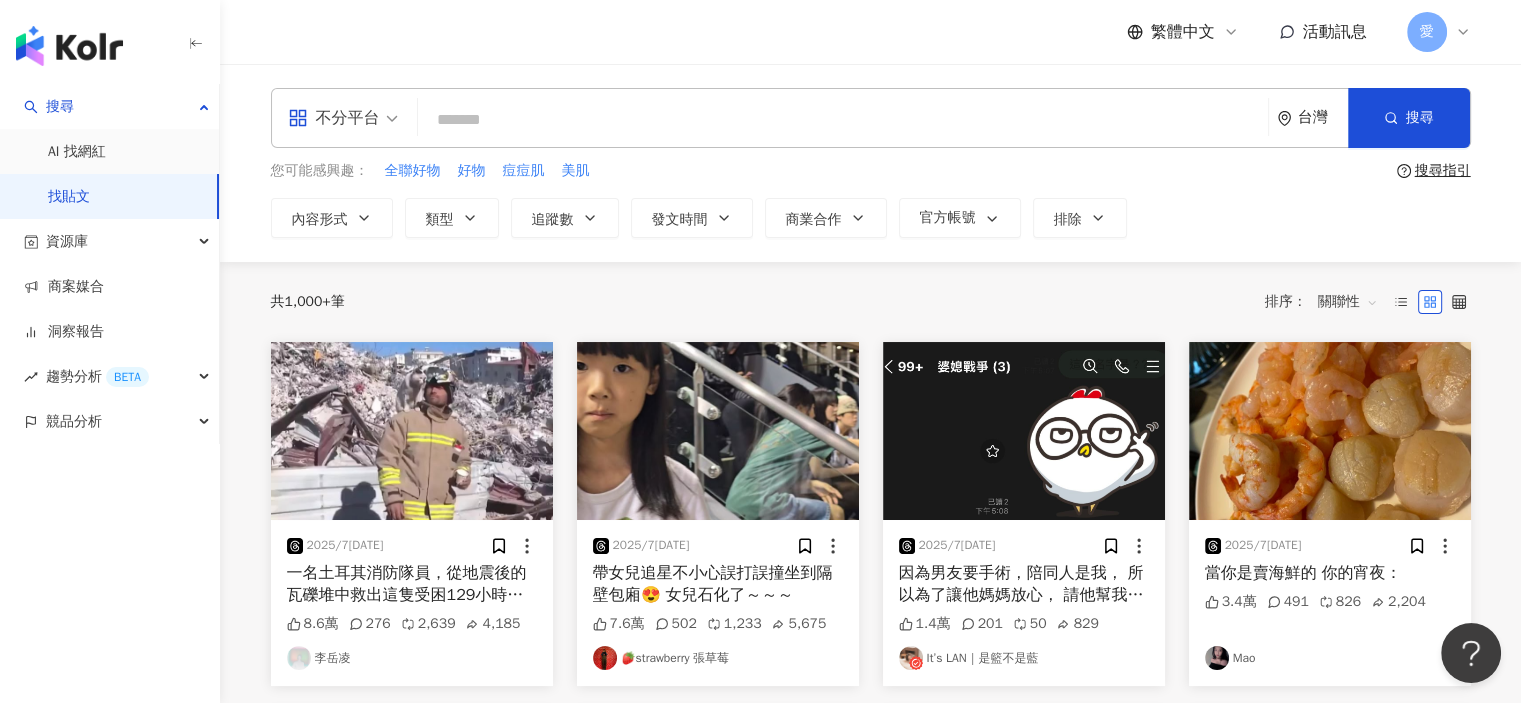 click at bounding box center (843, 119) 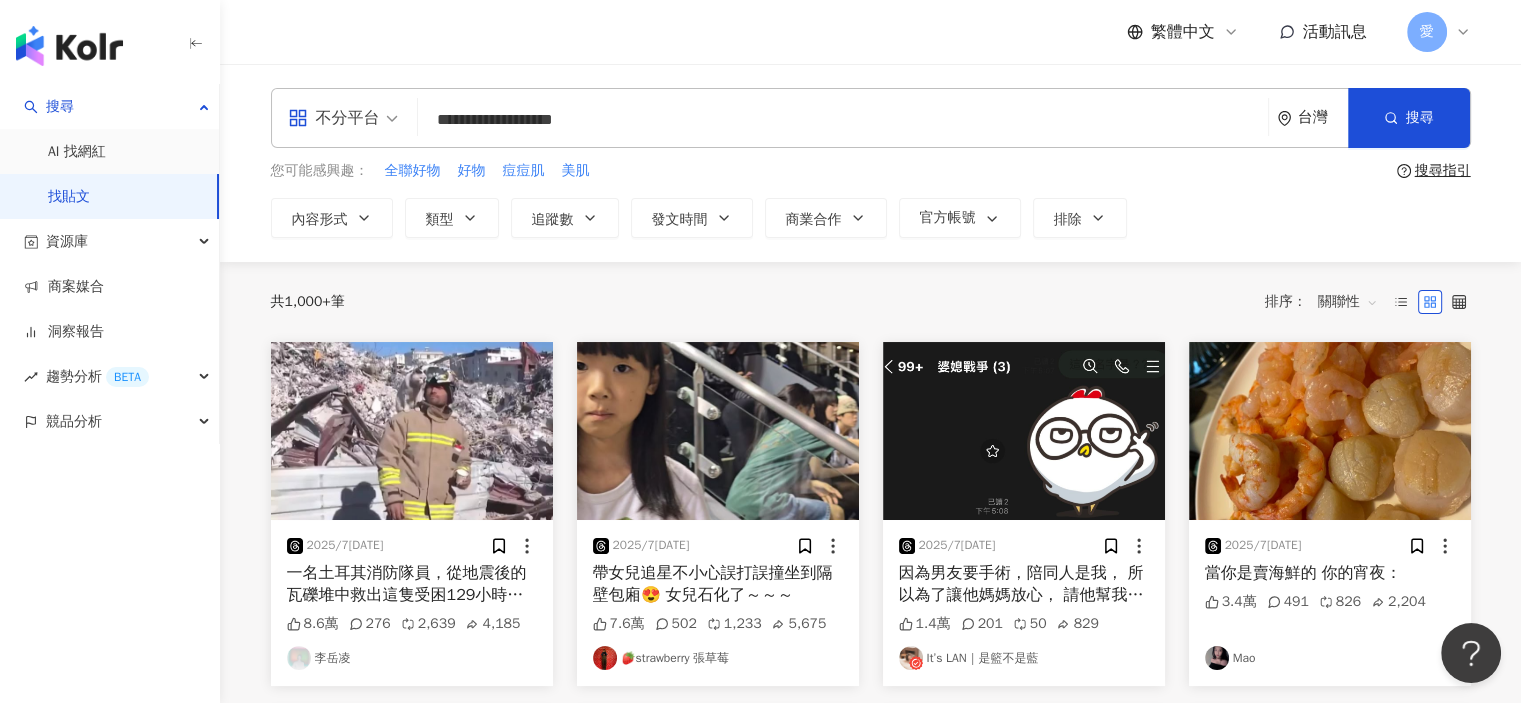 click on "不分平台" at bounding box center [343, 118] 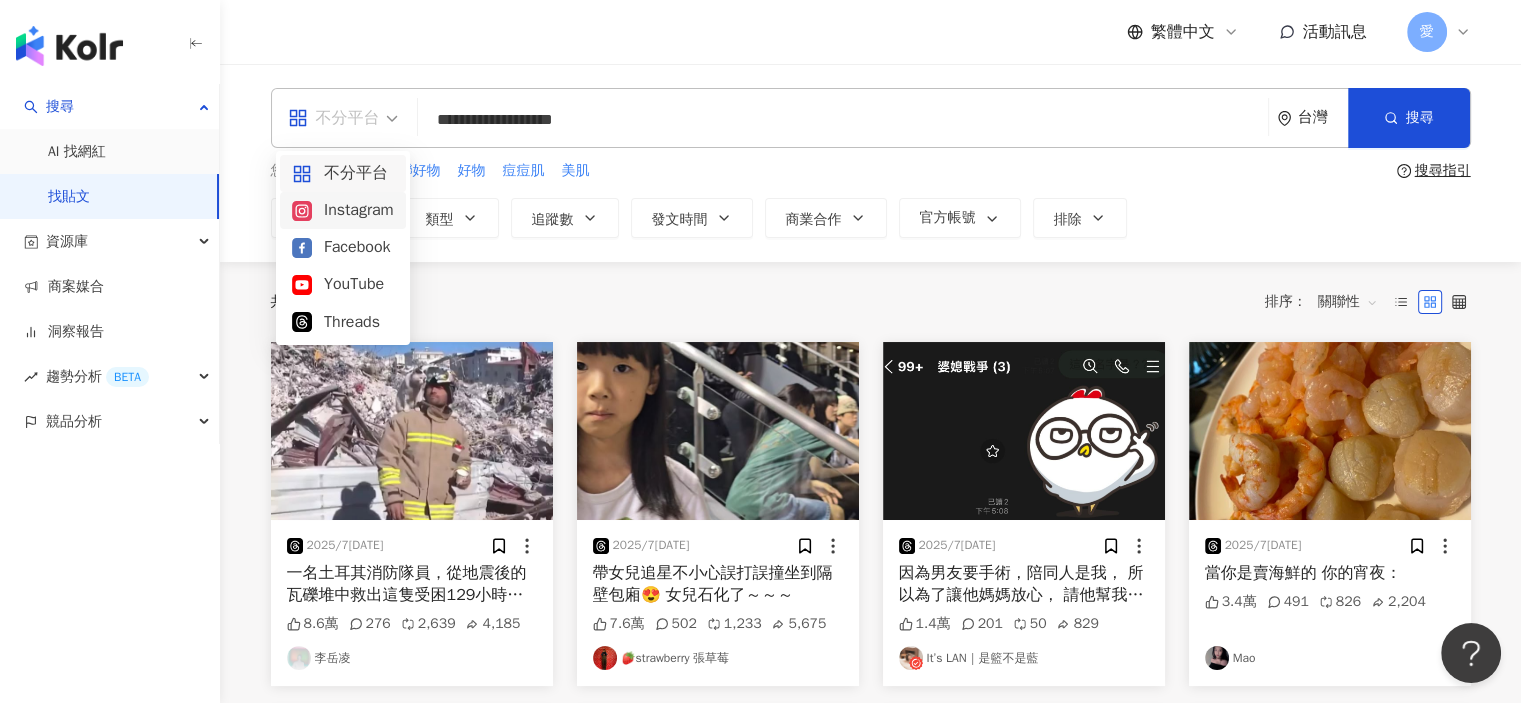 click on "Instagram" at bounding box center [343, 210] 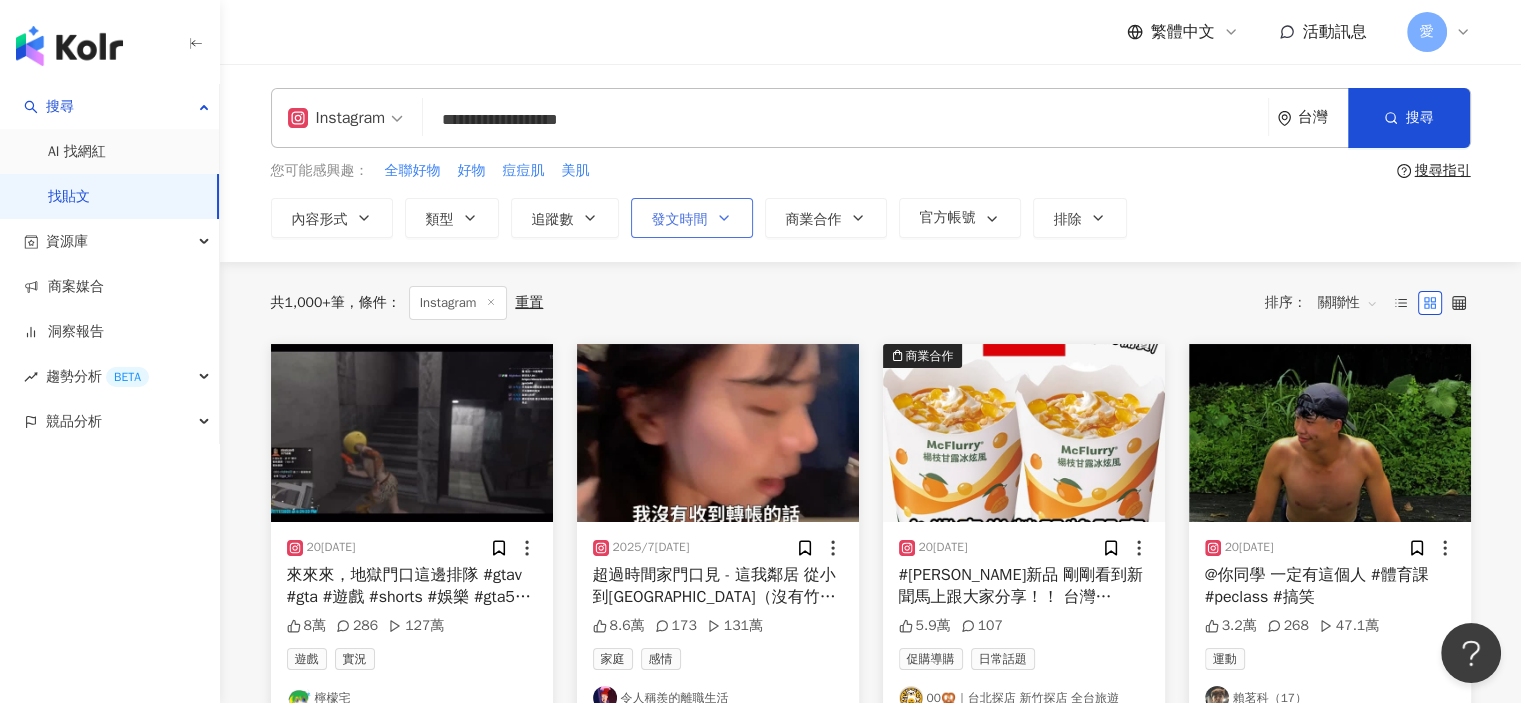 click on "發文時間" at bounding box center [680, 220] 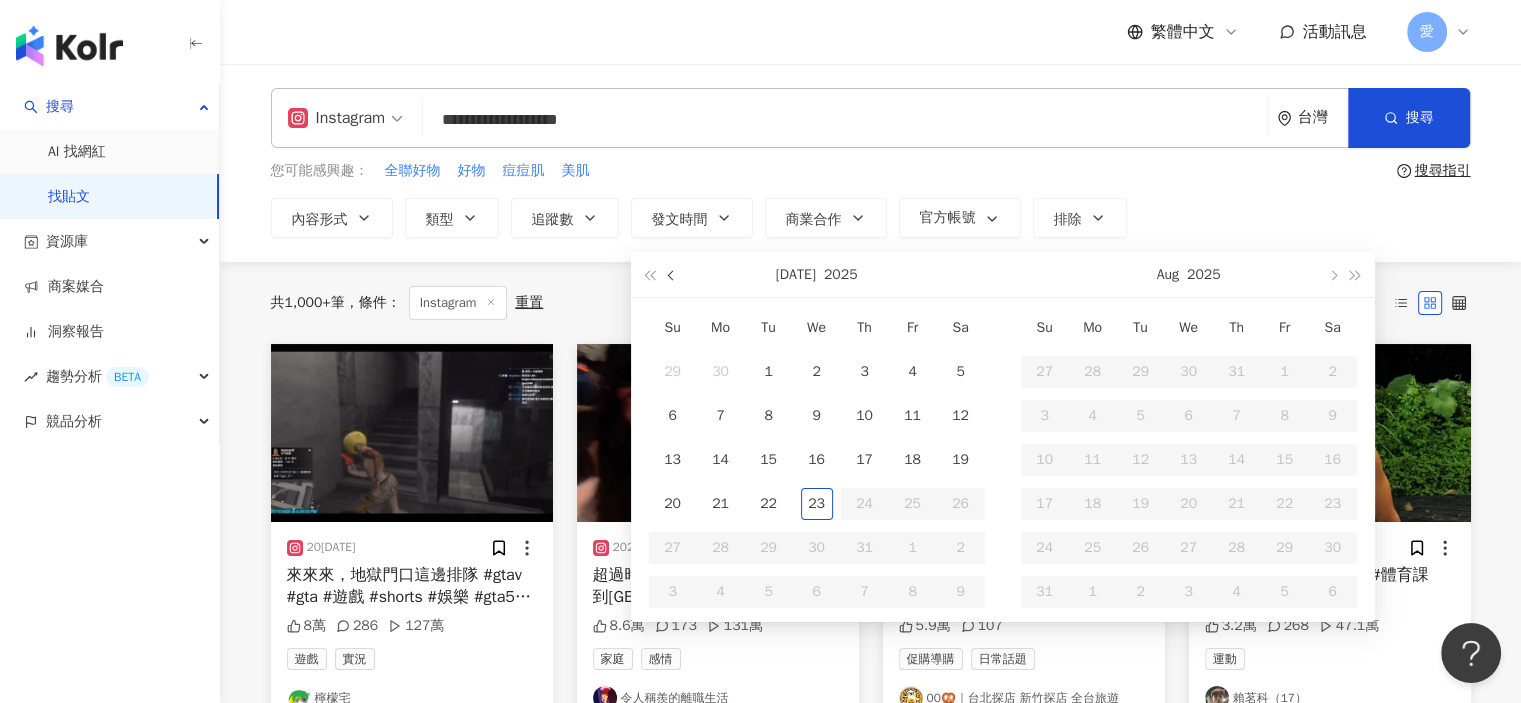 click at bounding box center [672, 274] 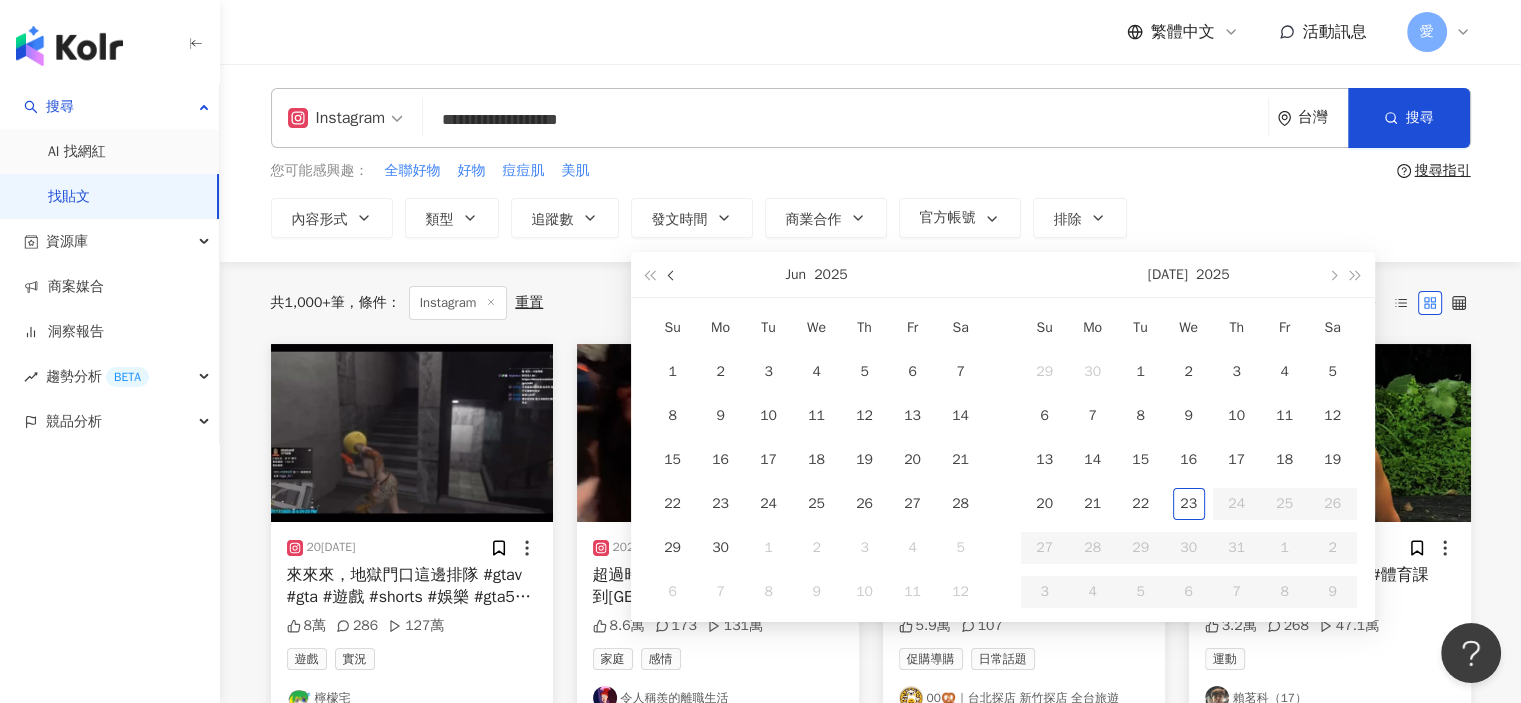 click at bounding box center [672, 274] 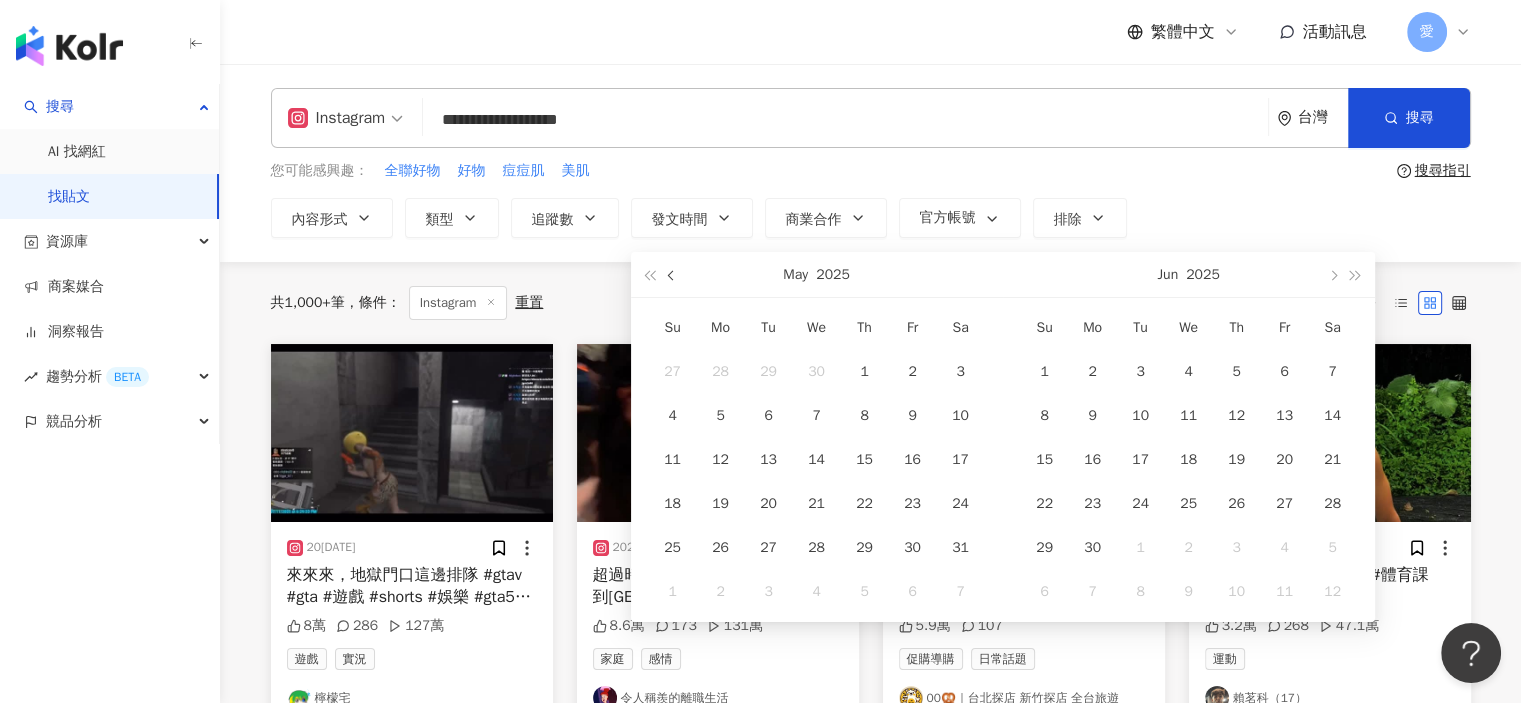 click at bounding box center (672, 274) 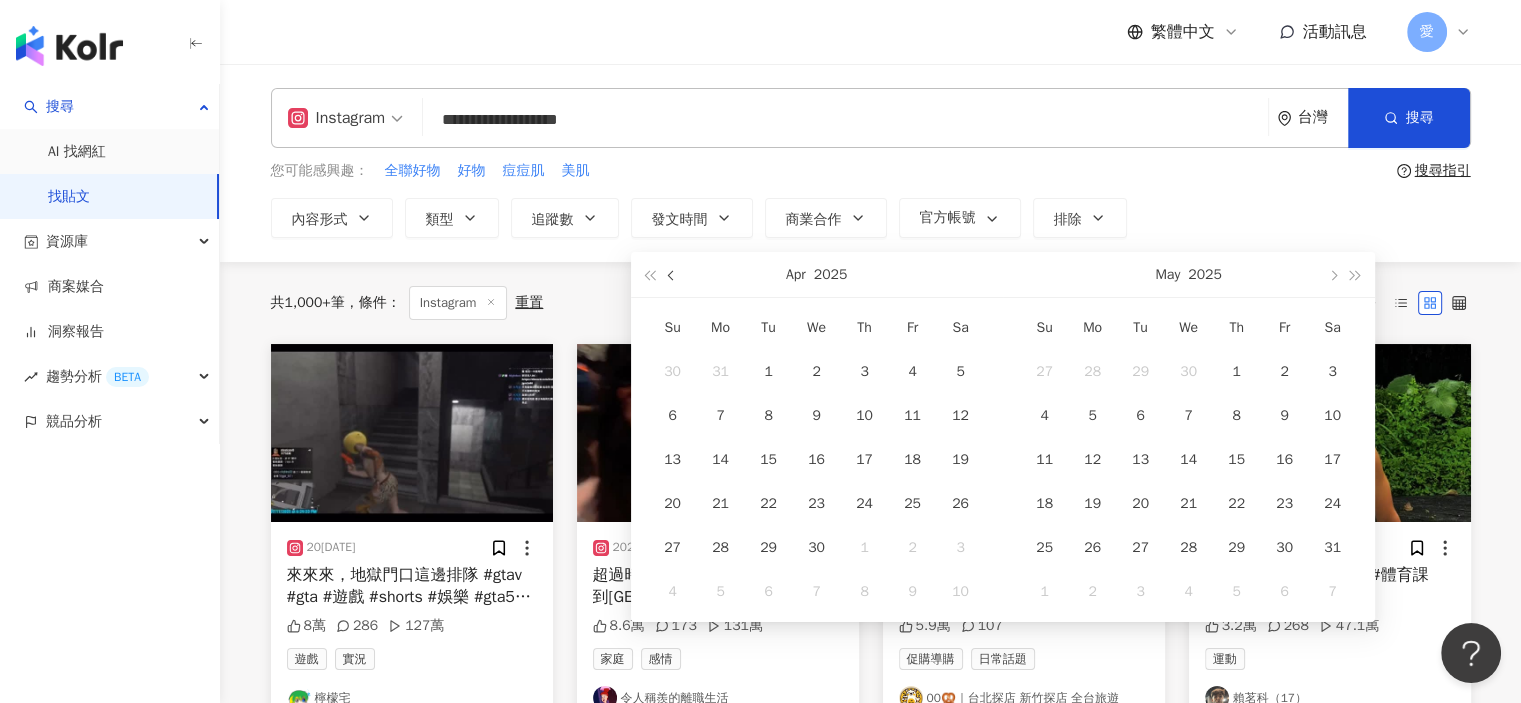 click at bounding box center [672, 274] 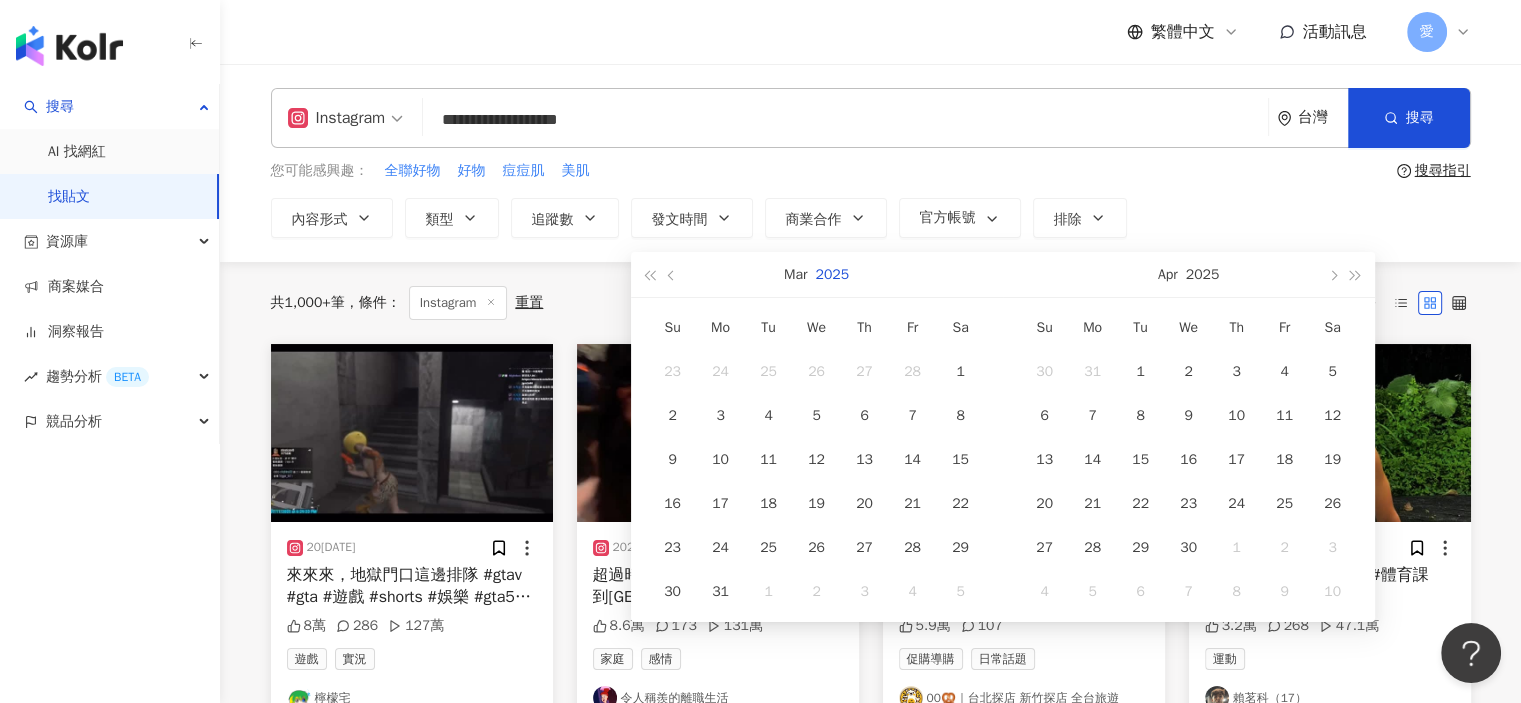 click on "2025" at bounding box center (832, 274) 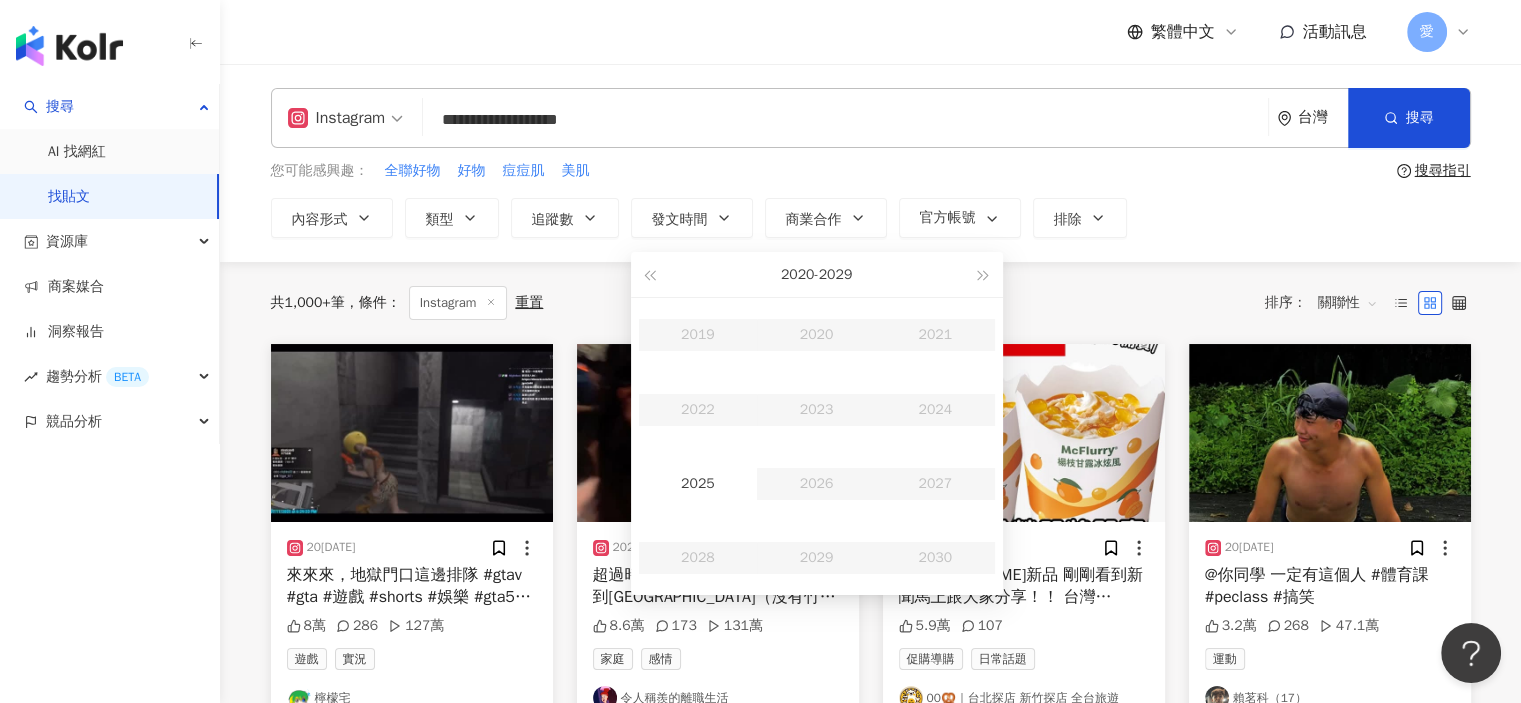 click on "2019 2020 2021 2022 2023 2024 2025 2026 2027 2028 2029 2030" at bounding box center (817, 446) 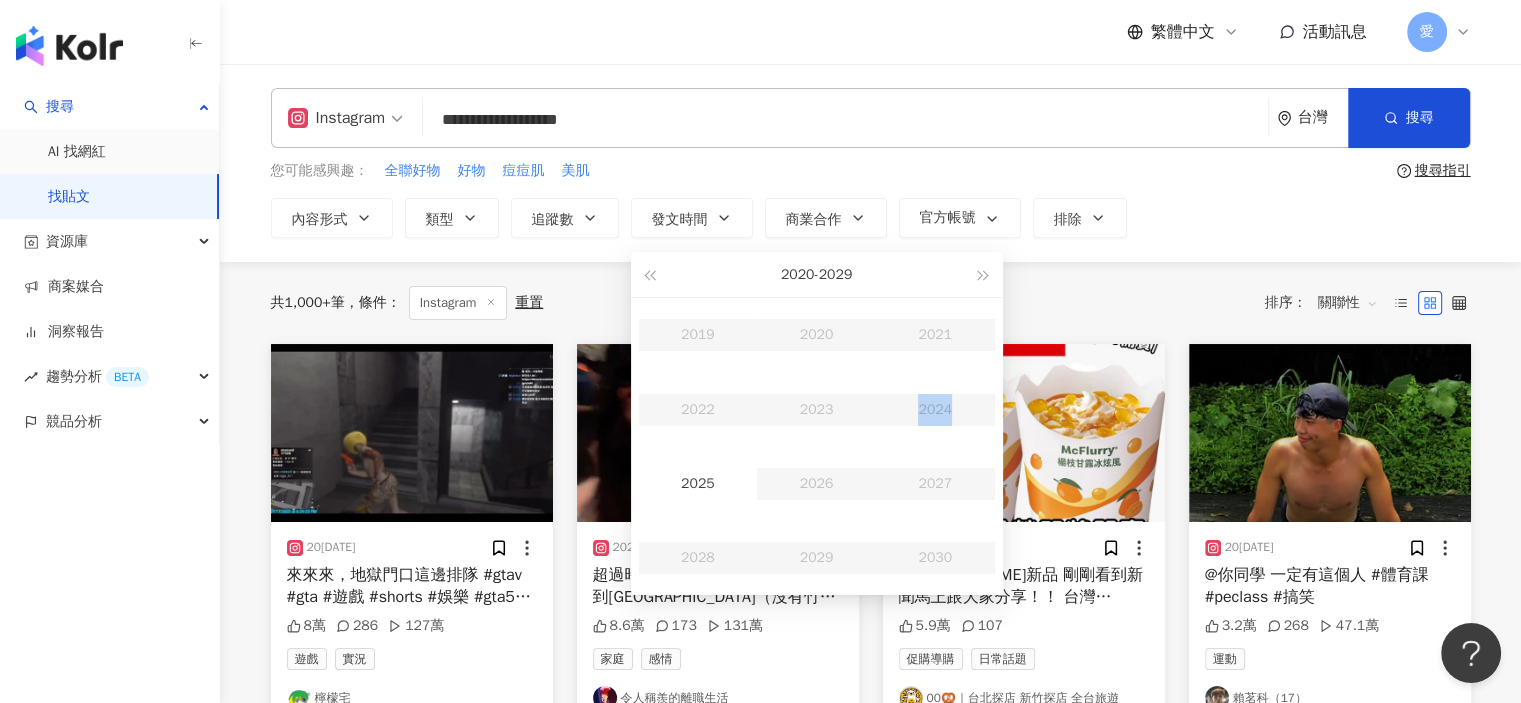 click on "2019 2020 2021 2022 2023 2024 2025 2026 2027 2028 2029 2030" at bounding box center (817, 446) 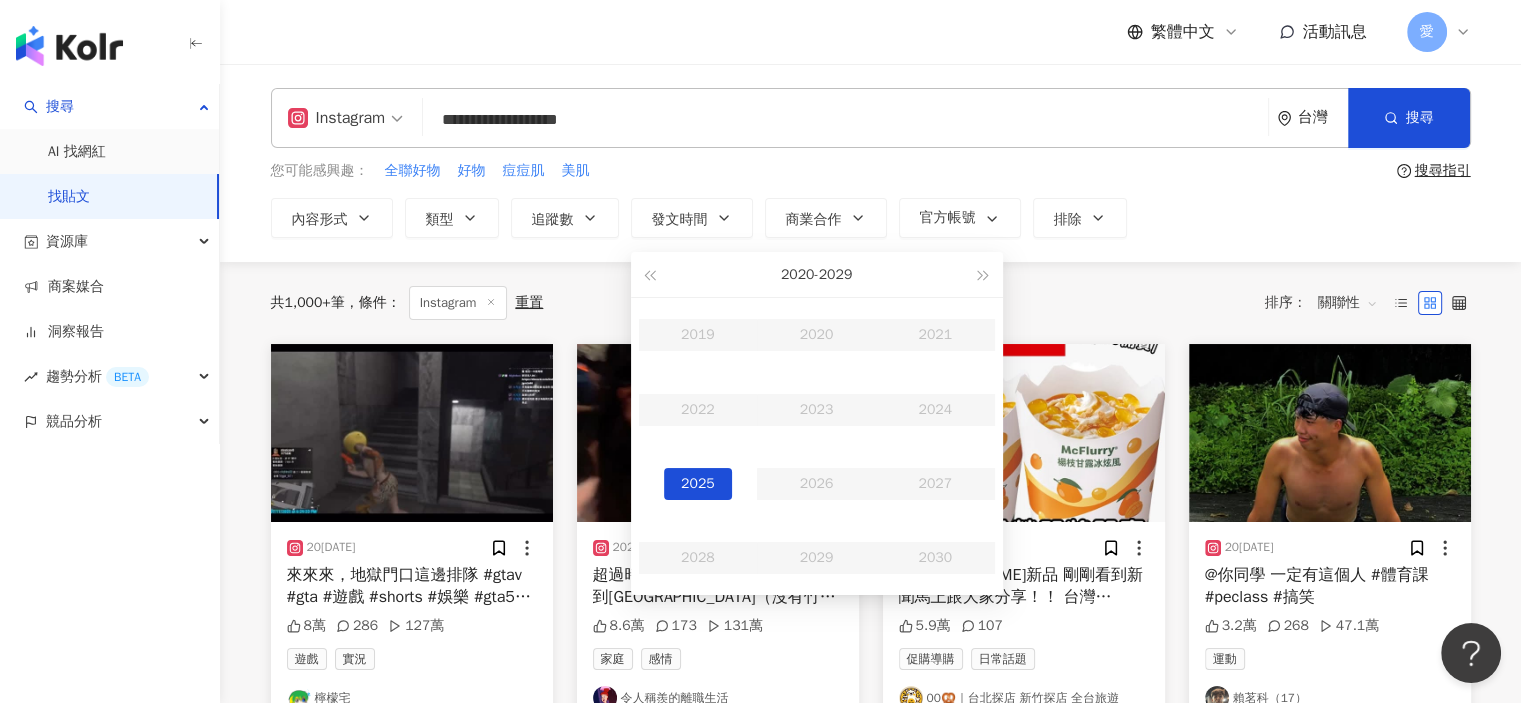 click on "2025" at bounding box center [698, 484] 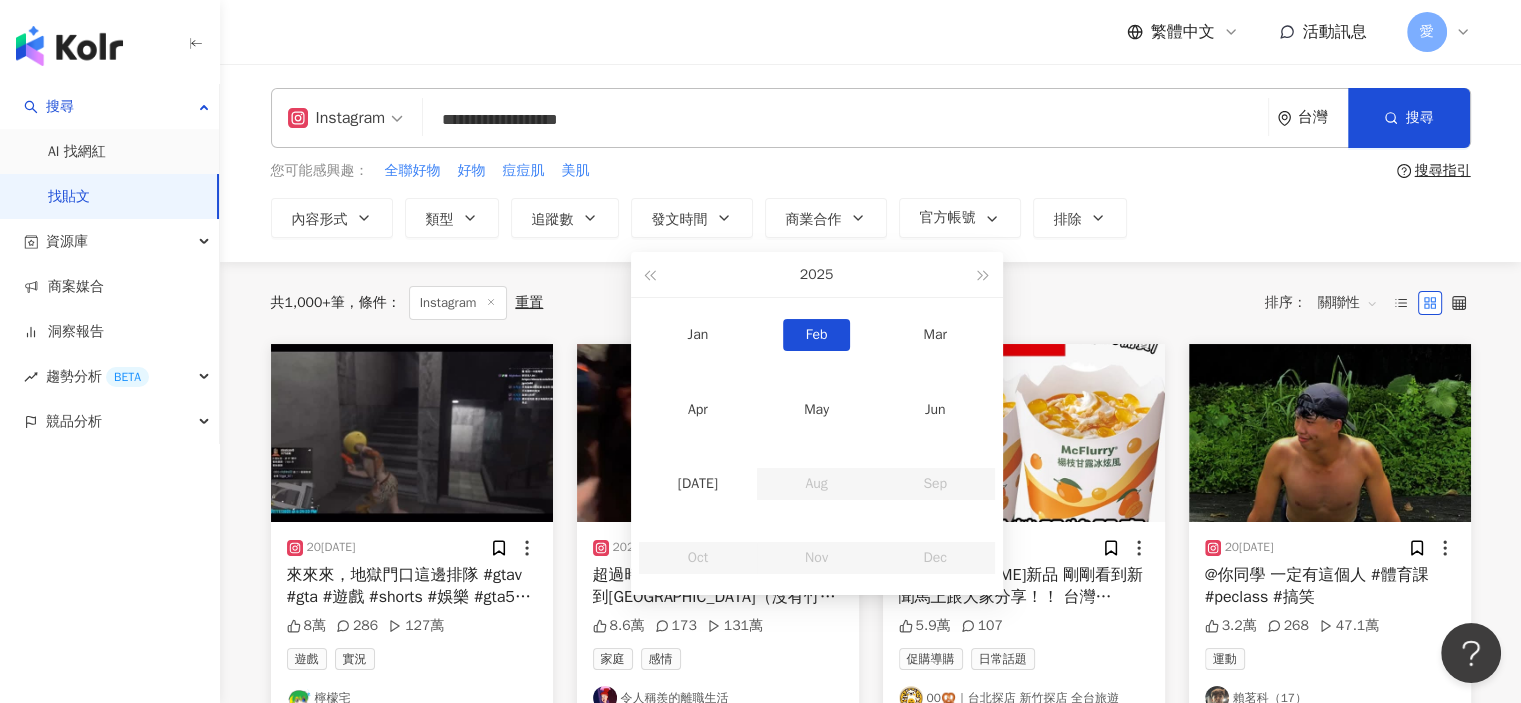 type on "**********" 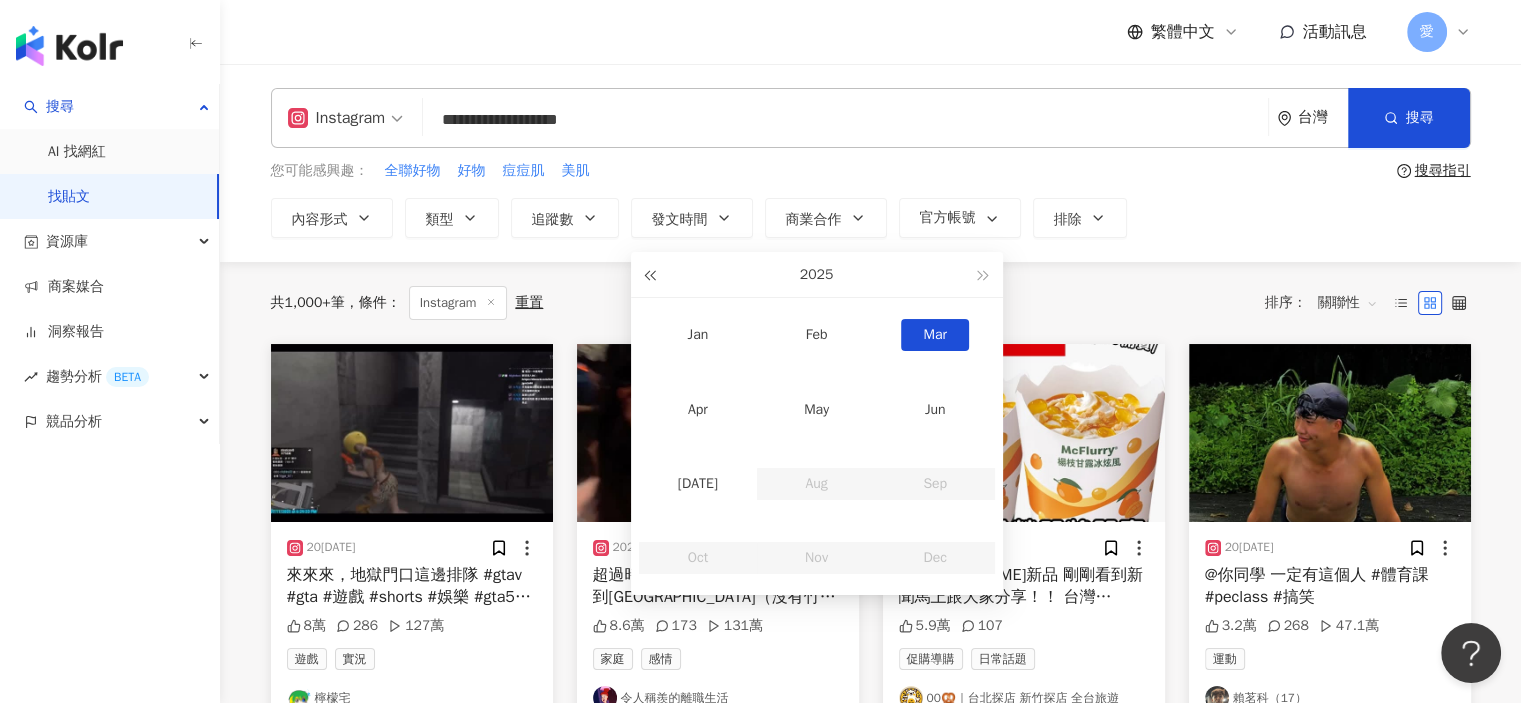 click at bounding box center (650, 274) 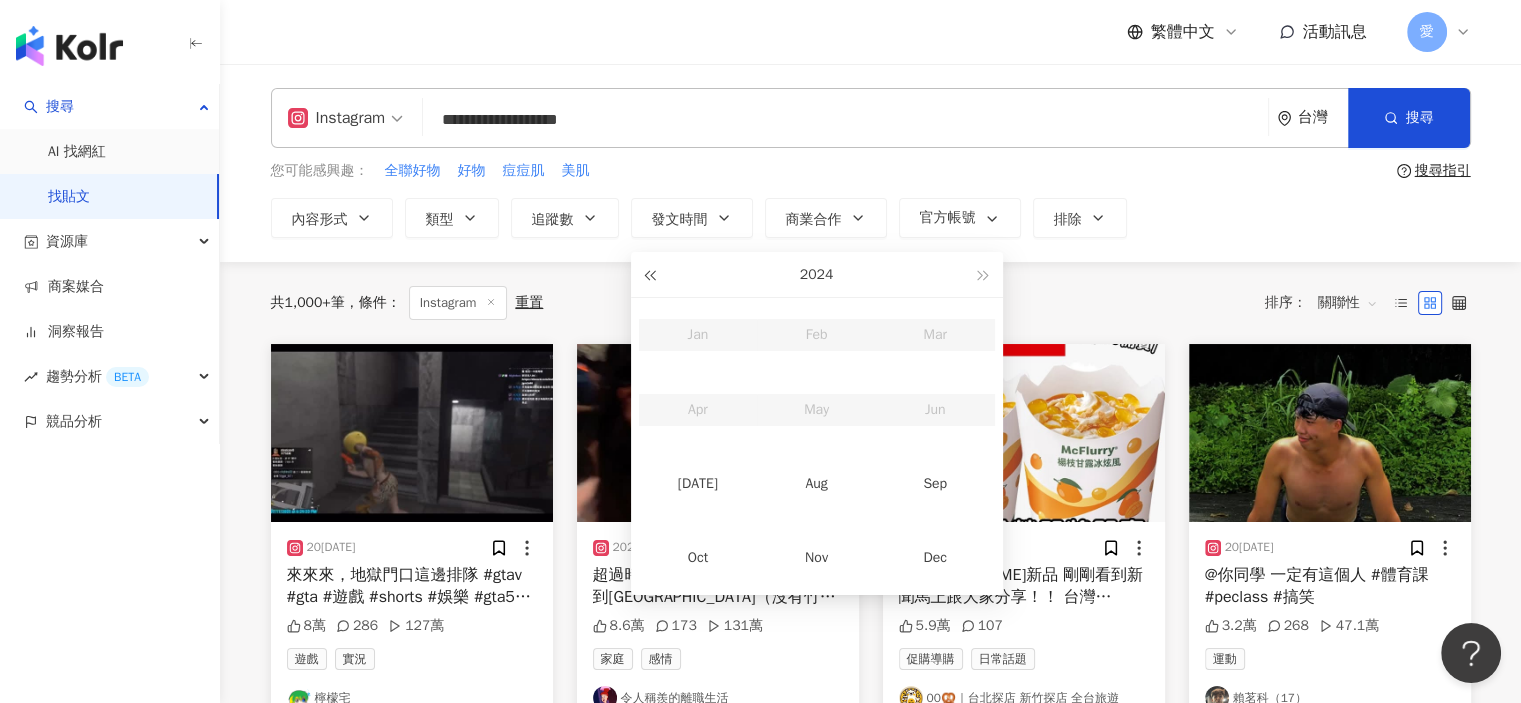 click at bounding box center [650, 274] 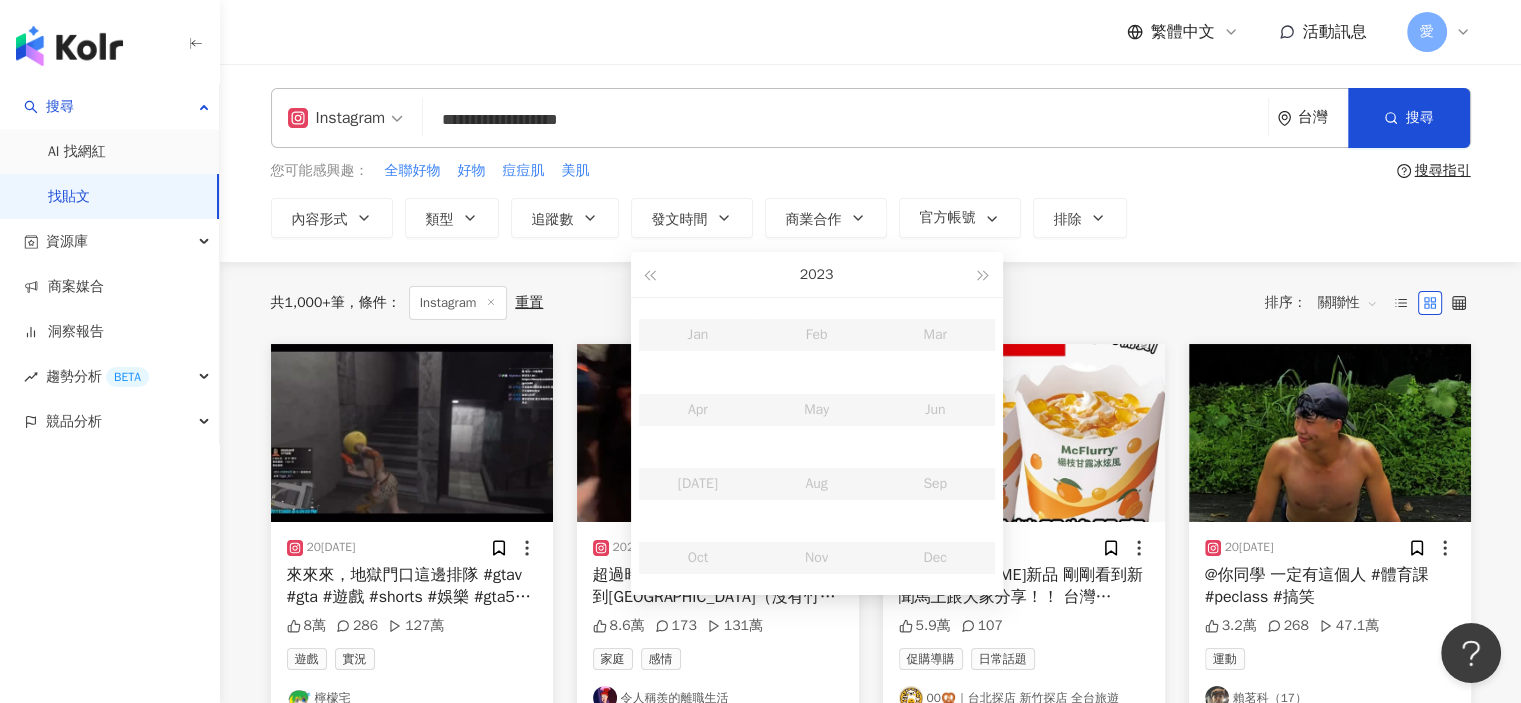 type 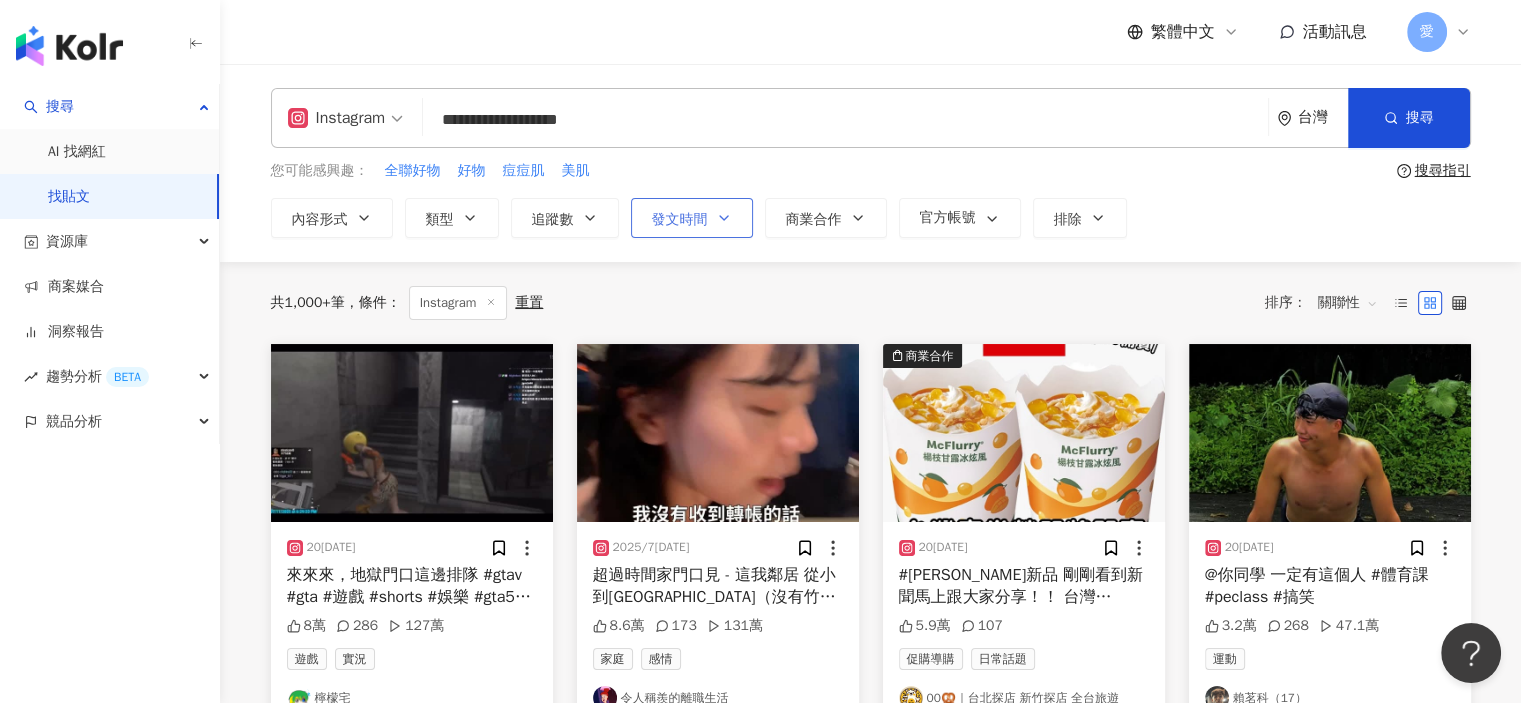 click on "發文時間" at bounding box center [680, 220] 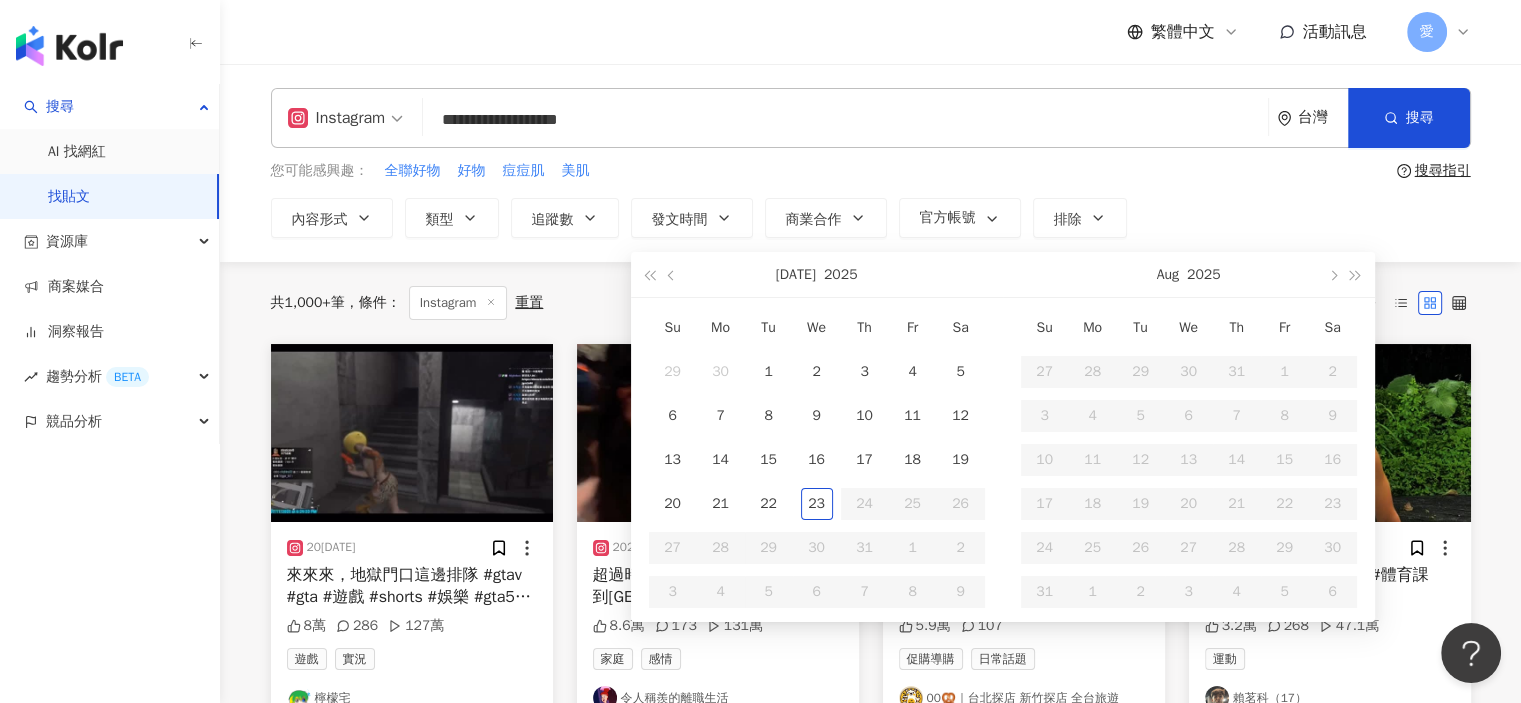 click on "您可能感興趣： 全聯好物  好物  痘痘肌  美肌" at bounding box center [830, 171] 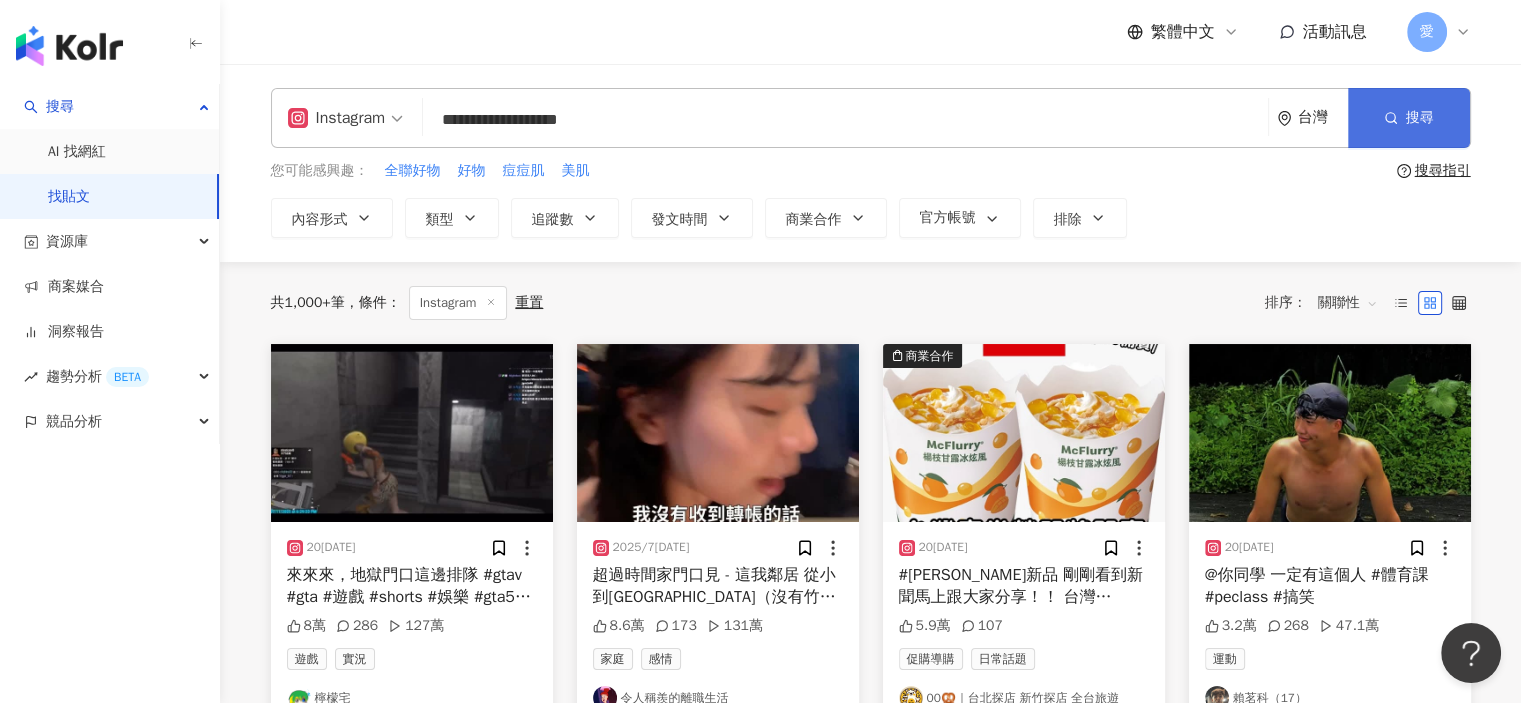 click on "搜尋" at bounding box center (1409, 118) 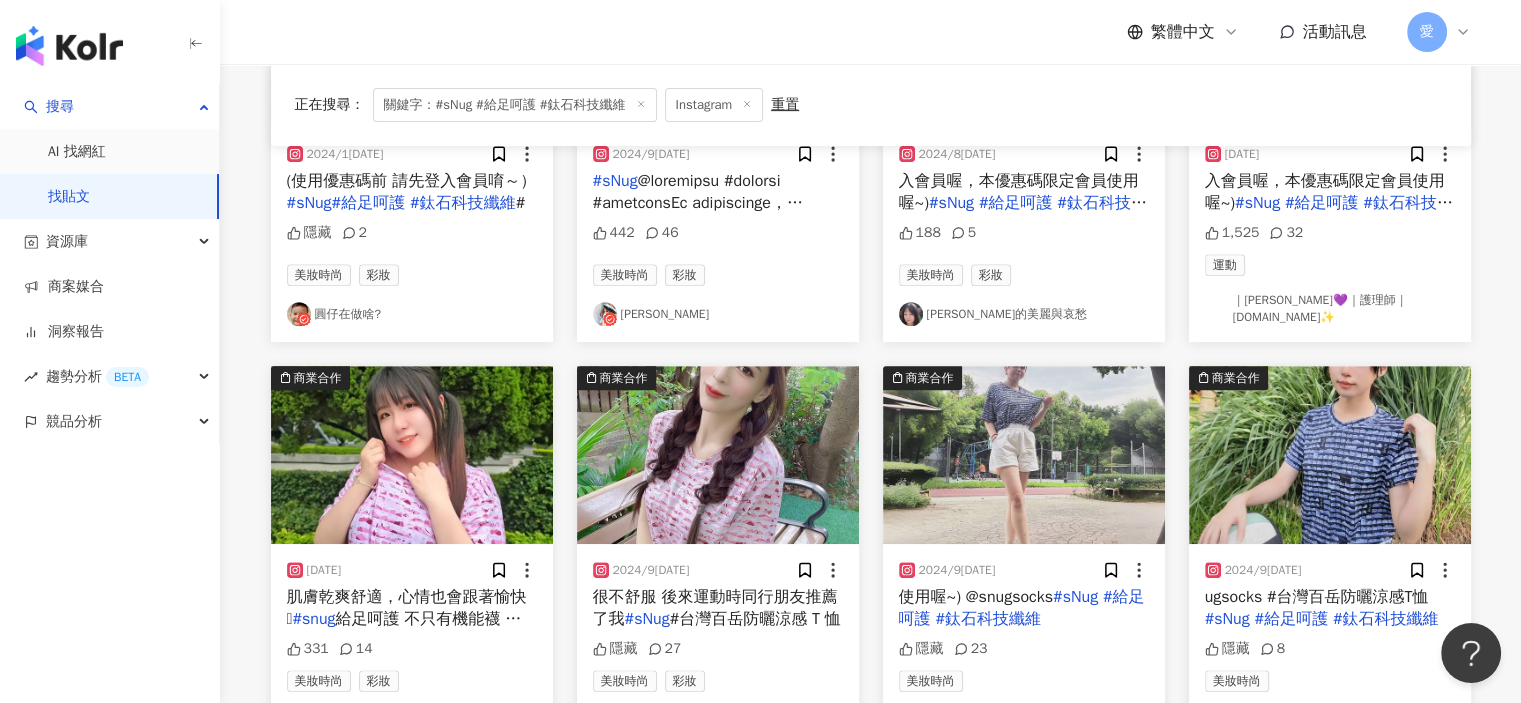 scroll, scrollTop: 1000, scrollLeft: 0, axis: vertical 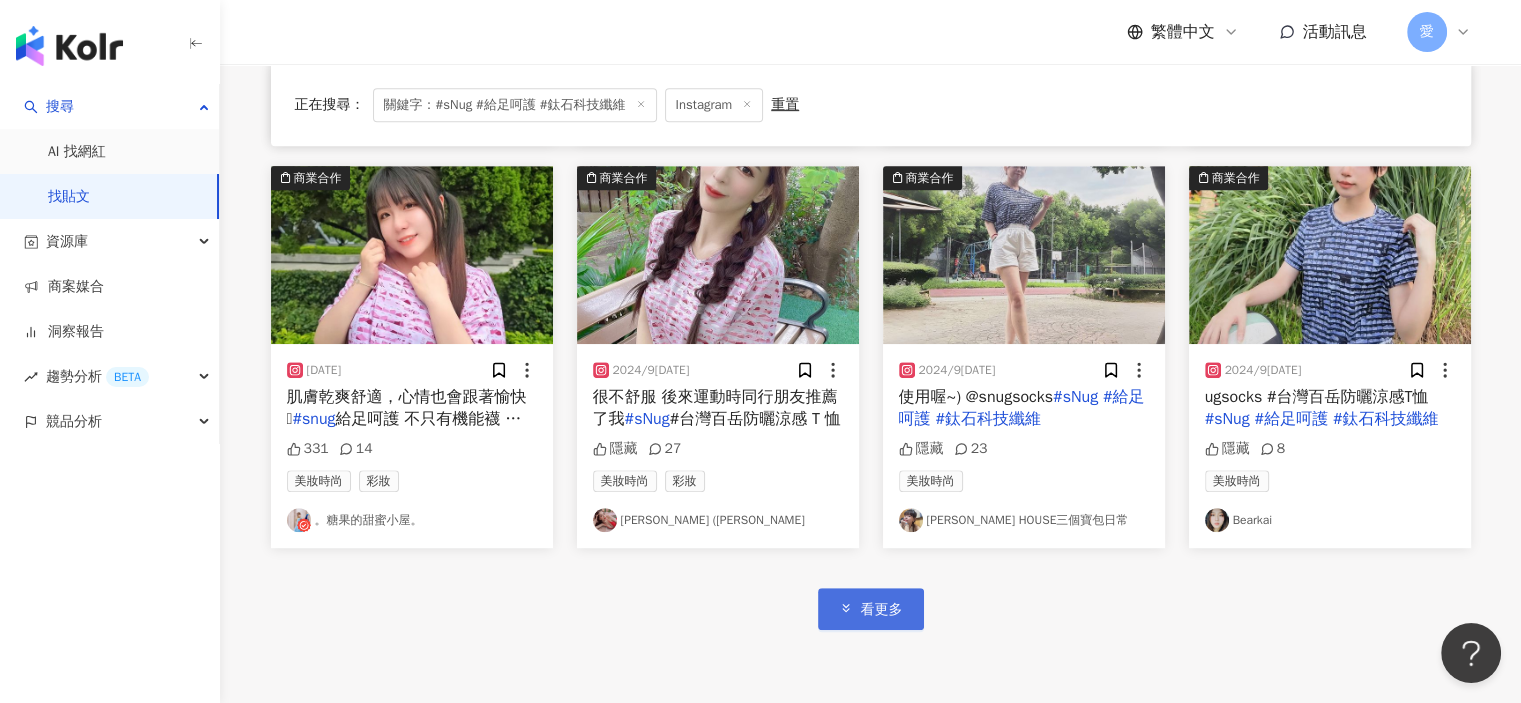 click on "看更多" at bounding box center [871, 608] 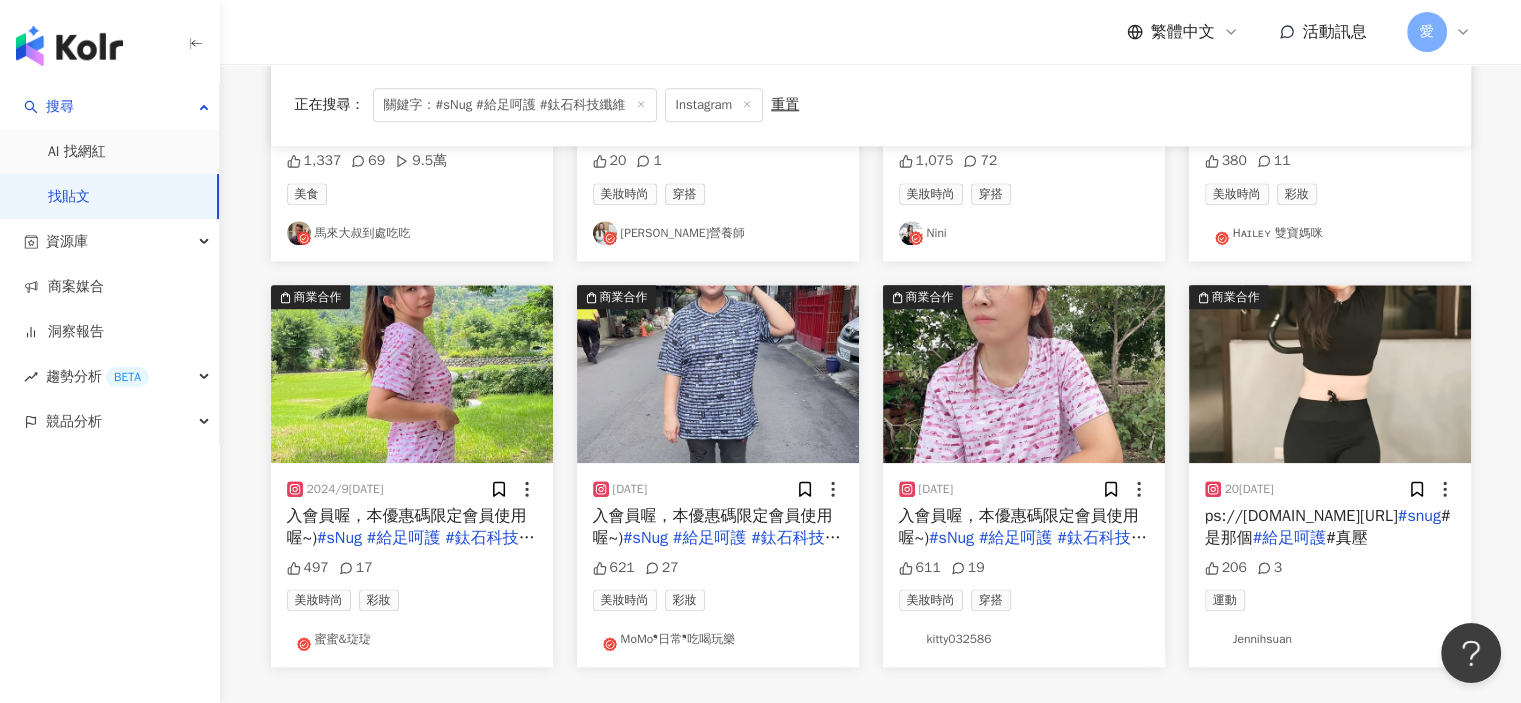 scroll, scrollTop: 2400, scrollLeft: 0, axis: vertical 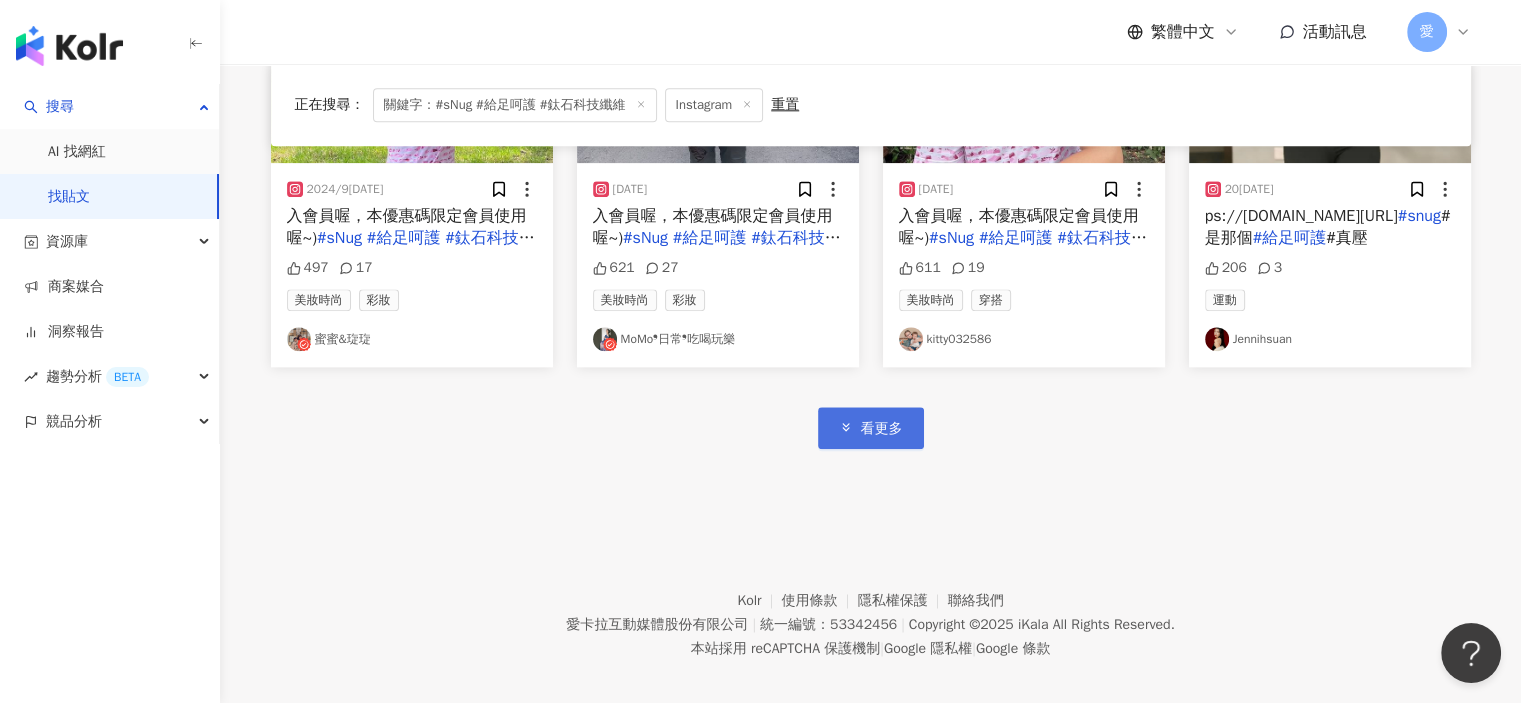 click on "看更多" at bounding box center (871, 427) 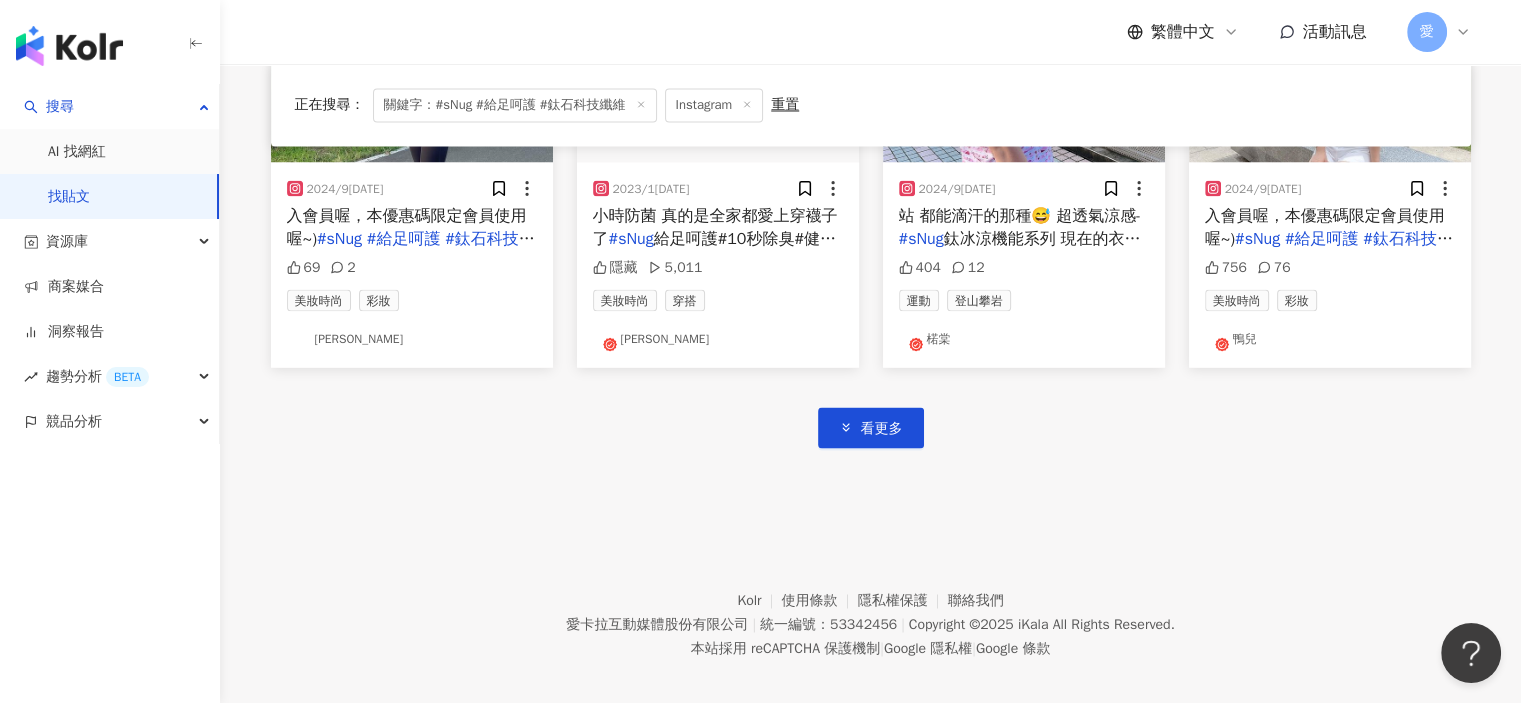 scroll, scrollTop: 3621, scrollLeft: 0, axis: vertical 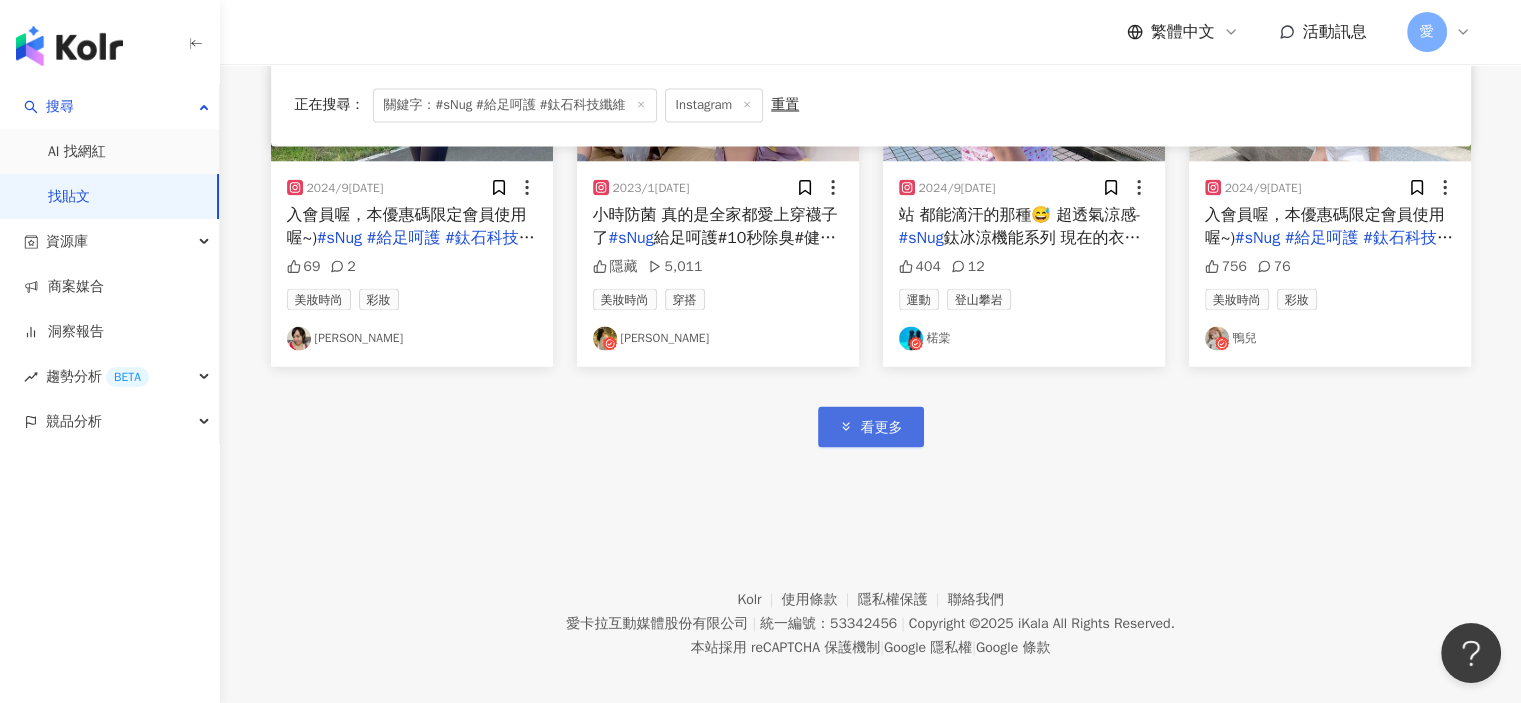 click on "看更多" at bounding box center [882, 427] 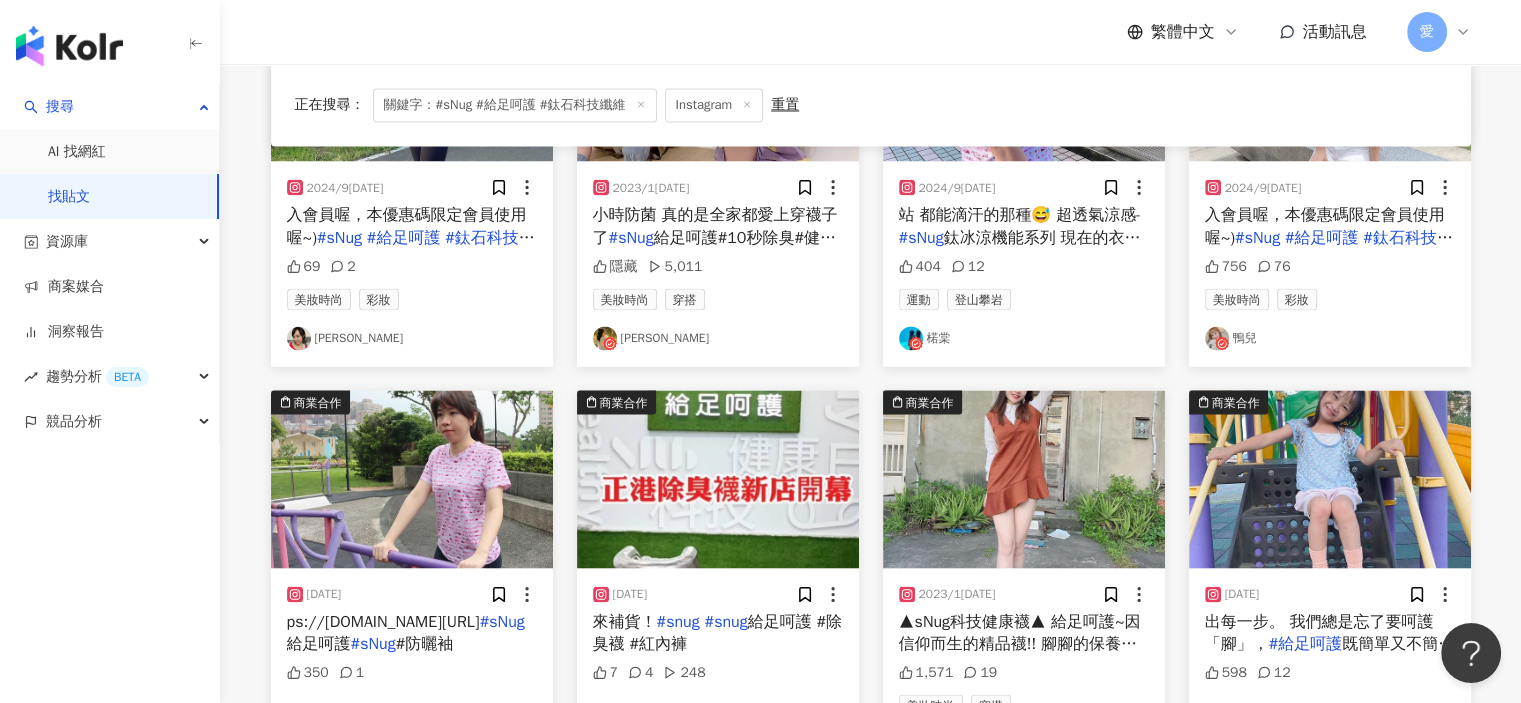 click on "正在搜尋 ： 關鍵字：#sNug #給足呵護 #鈦石科技纖維 Instagram 重置 排序： 關聯性 商業合作 2024/9/23 入會員喔，本優惠碼限定會員使用喔~)
#sNug   #給足呵護   #鈦石科技纖維   603 23 美妝時尚 彩妝 babyning0625 商業合作 2024/9/21 在，岑媽已貼心幫岑爸準備秘密武器👉
#sNug   #給足呵護  鈦冰涼機能系列這 1,922 7 美妝時尚 彩妝 運動 whyjeff0804 商業合作 2024/9/20 UPF50+防曬 ，幫助我防曬傷啊～～
#sNug  的百岳防曬涼感T恤是採用 # 55 美妝時尚 彩妝 軒軒 鄭Serene 商業合作 2024/9/19 入會員喔，本優惠碼限定會員使用喔~)
#sNug   #給足呵護   #鈦石科技纖維   1,086 86 美妝時尚 彩妝 蕭雅玲 商業合作 2024/10/4  (使用優惠碼前 請先登入會員唷～）
#sNug#給足呵護   #鈦石科技纖維  # 隱藏 2 美妝時尚 彩妝 圓仔在做啥? 商業合作 2024/9/19 #sNug #sNug   #給足呵護   #鈦石科技纖維 442 46 美妝時尚 彩妝 #sNug" at bounding box center (871, -812) 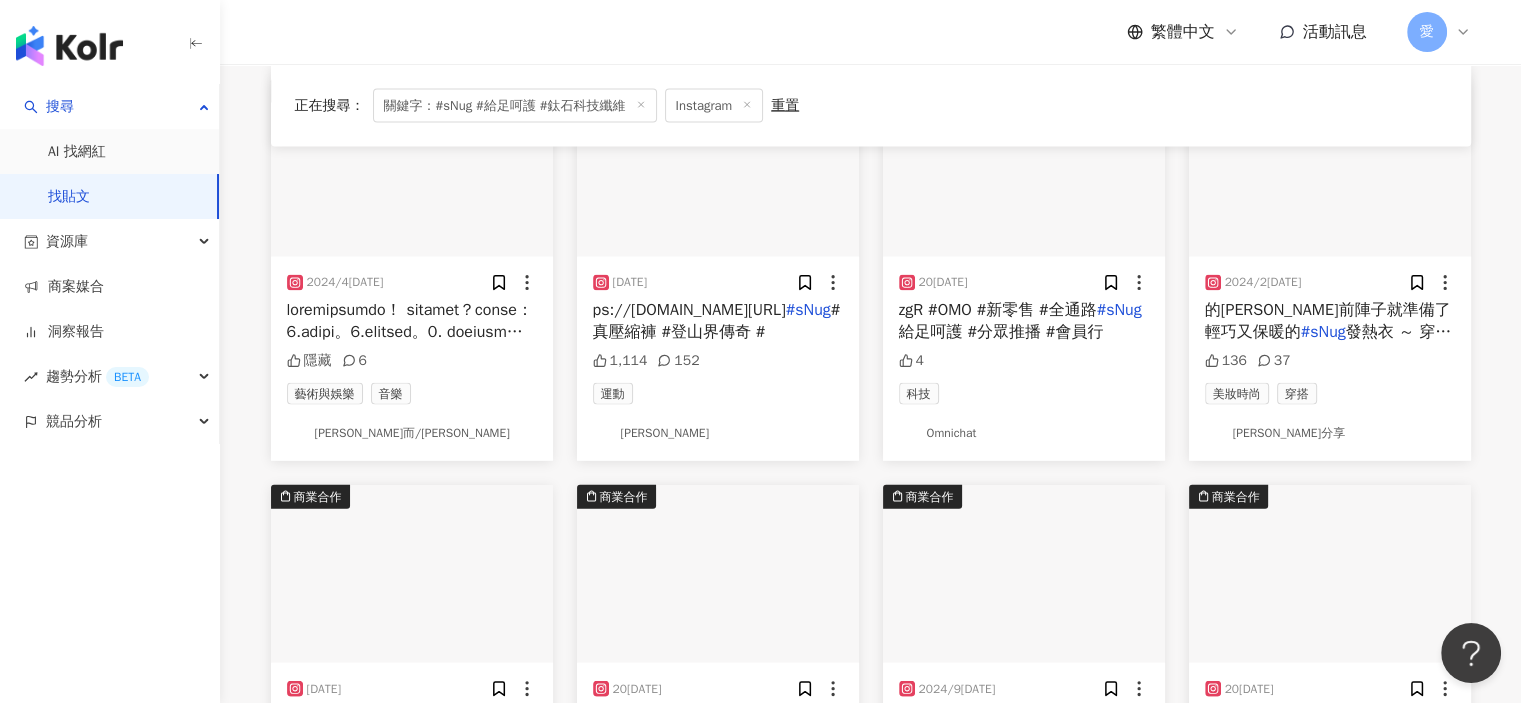 scroll, scrollTop: 4621, scrollLeft: 0, axis: vertical 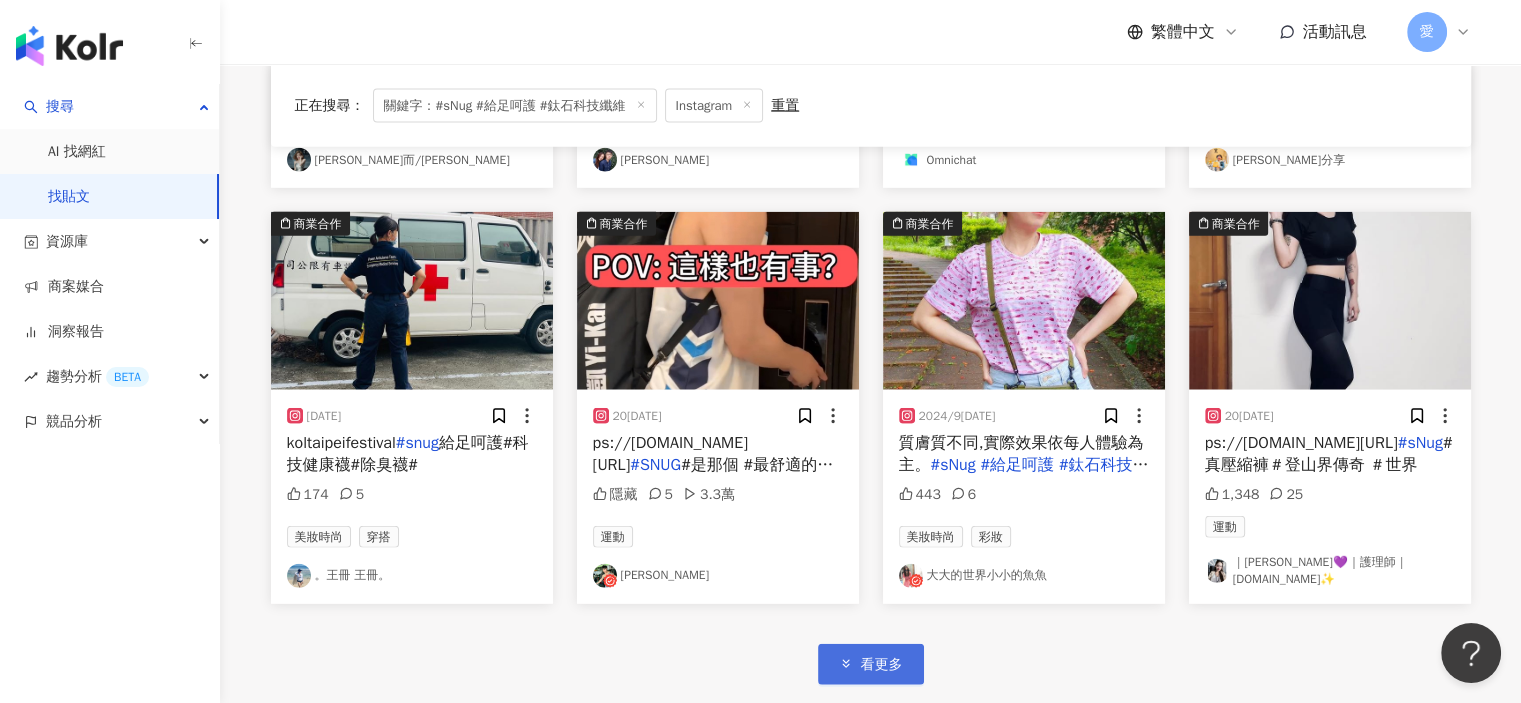 click on "看更多" at bounding box center [882, 665] 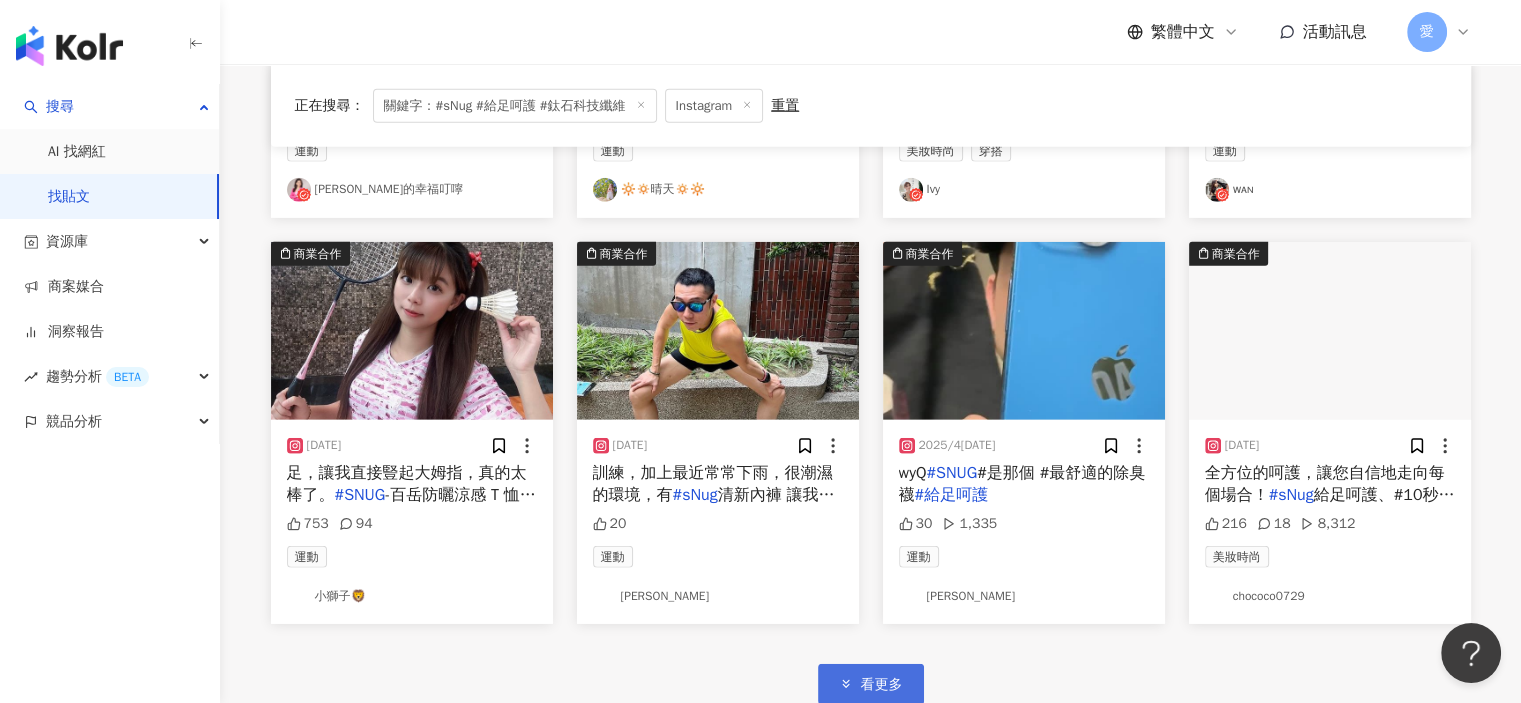 scroll, scrollTop: 5821, scrollLeft: 0, axis: vertical 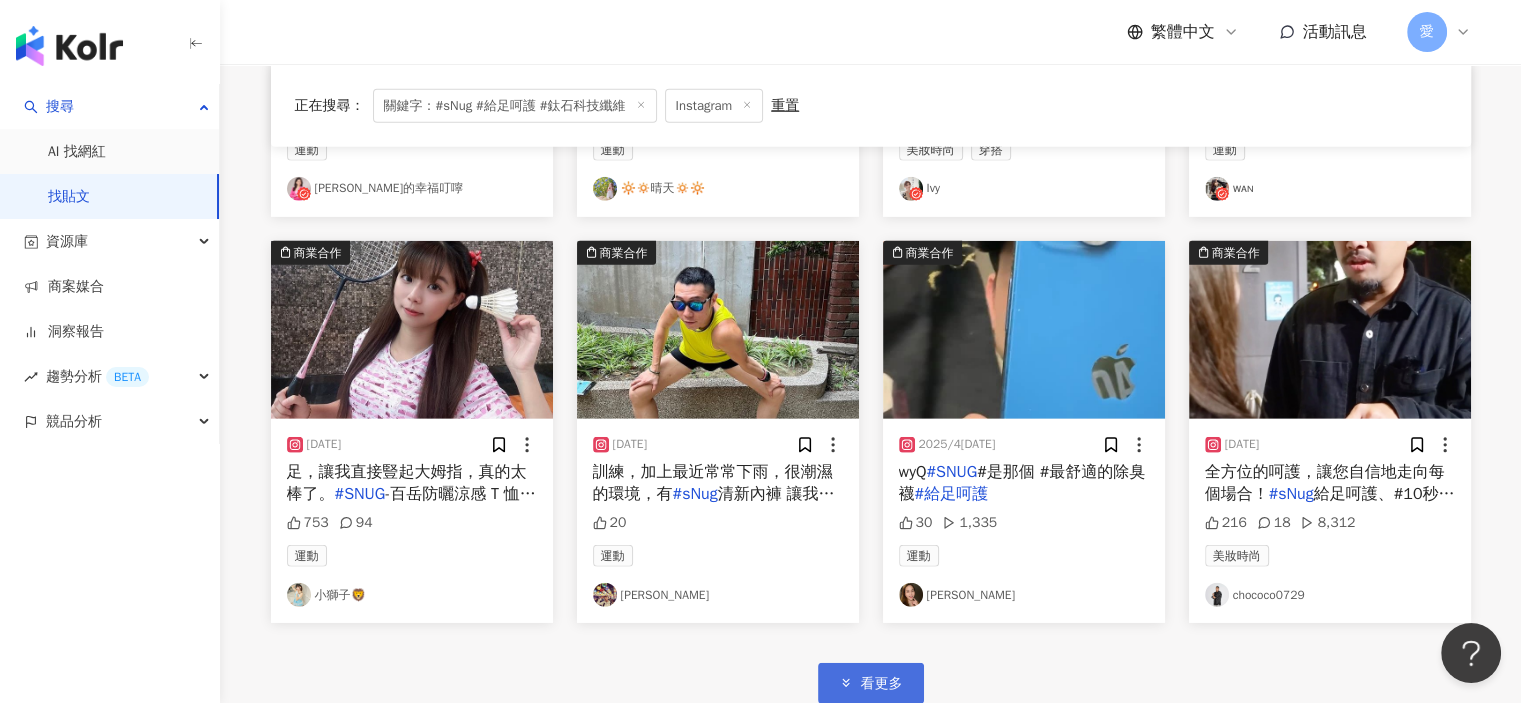 click on "看更多" at bounding box center [871, 683] 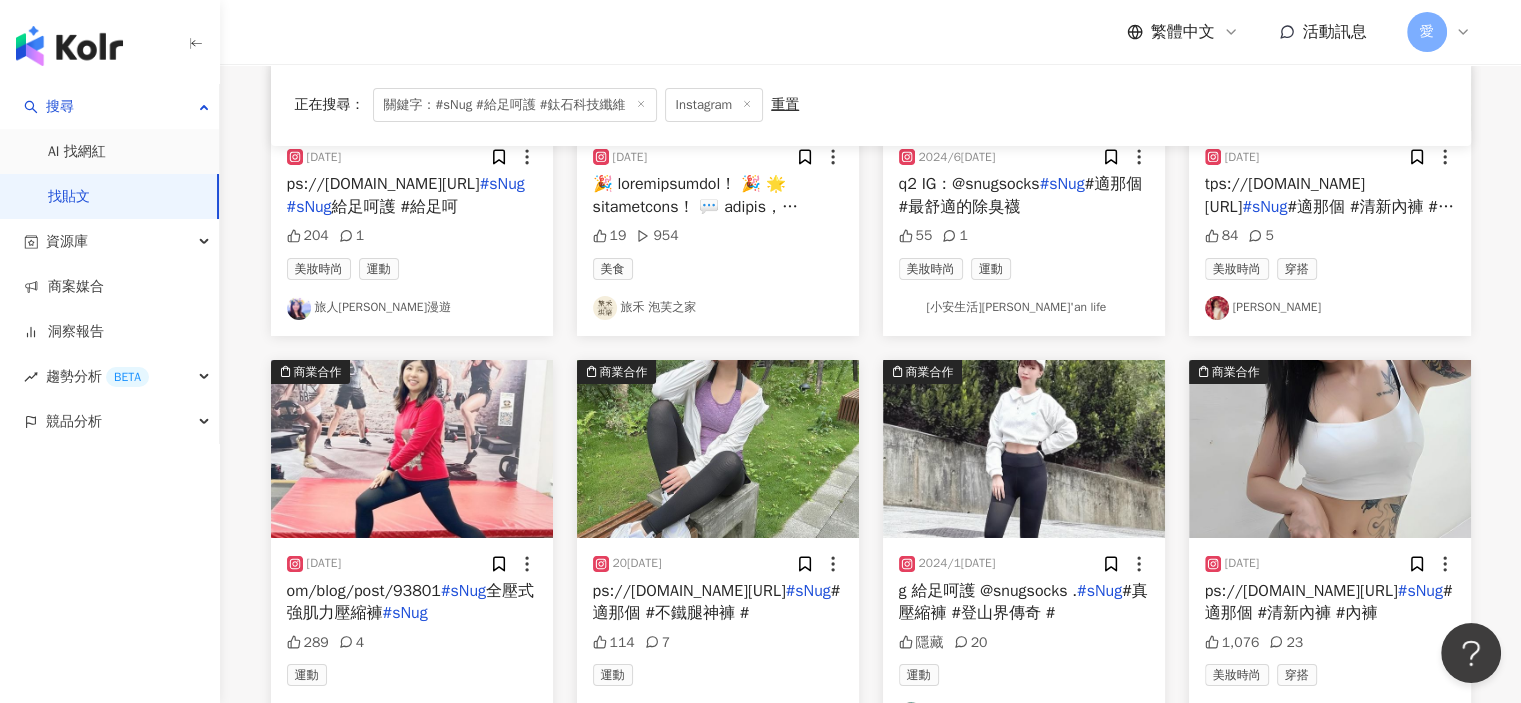 scroll, scrollTop: 7276, scrollLeft: 0, axis: vertical 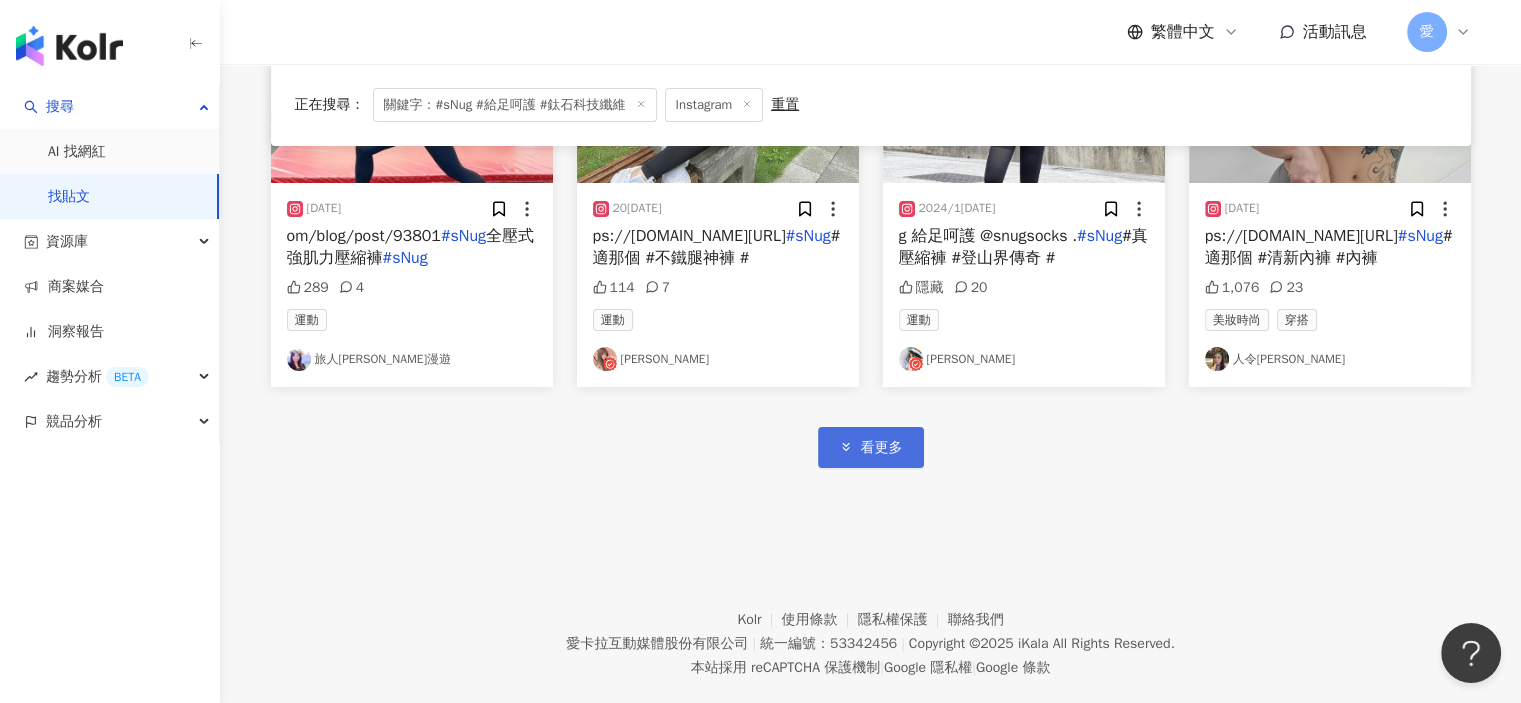 click on "看更多" at bounding box center [871, 447] 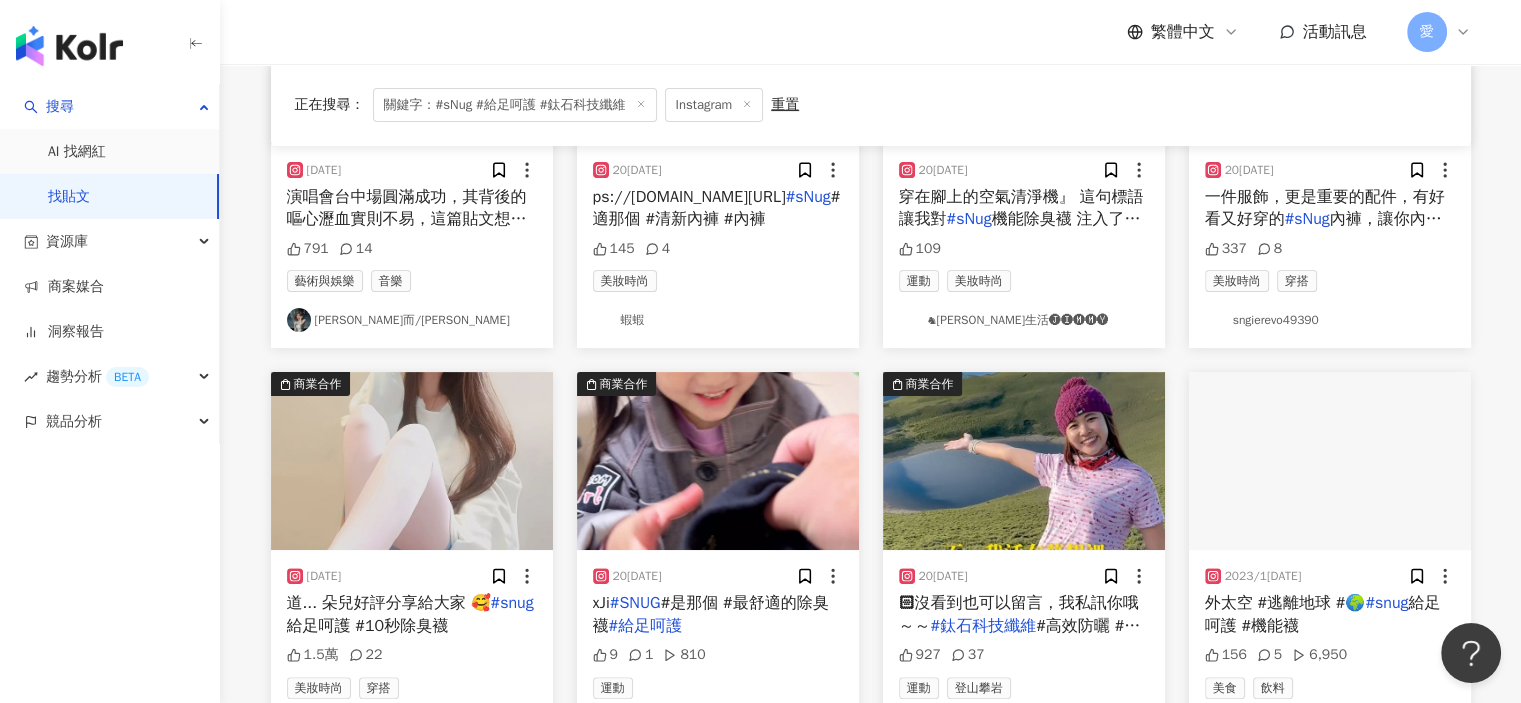 scroll, scrollTop: 8276, scrollLeft: 0, axis: vertical 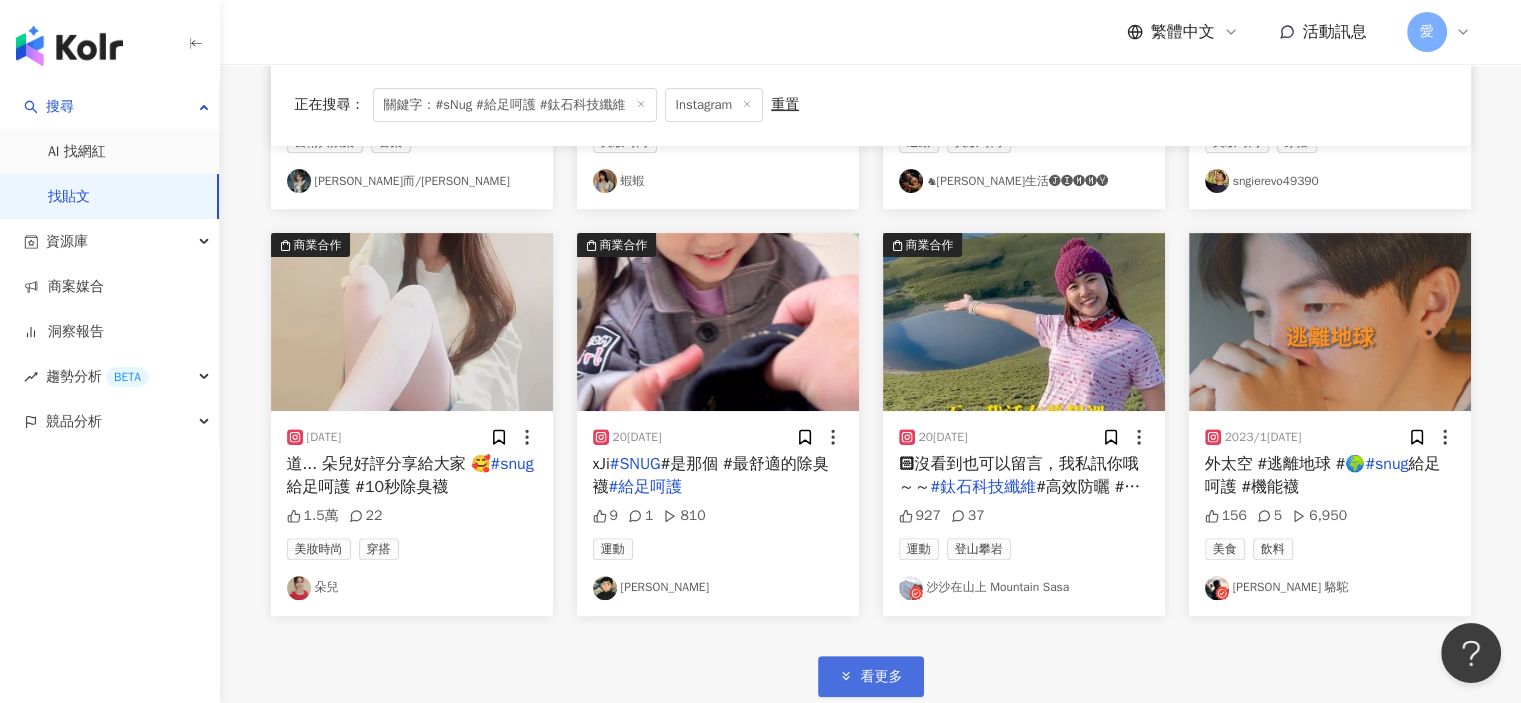 click on "看更多" at bounding box center [871, 676] 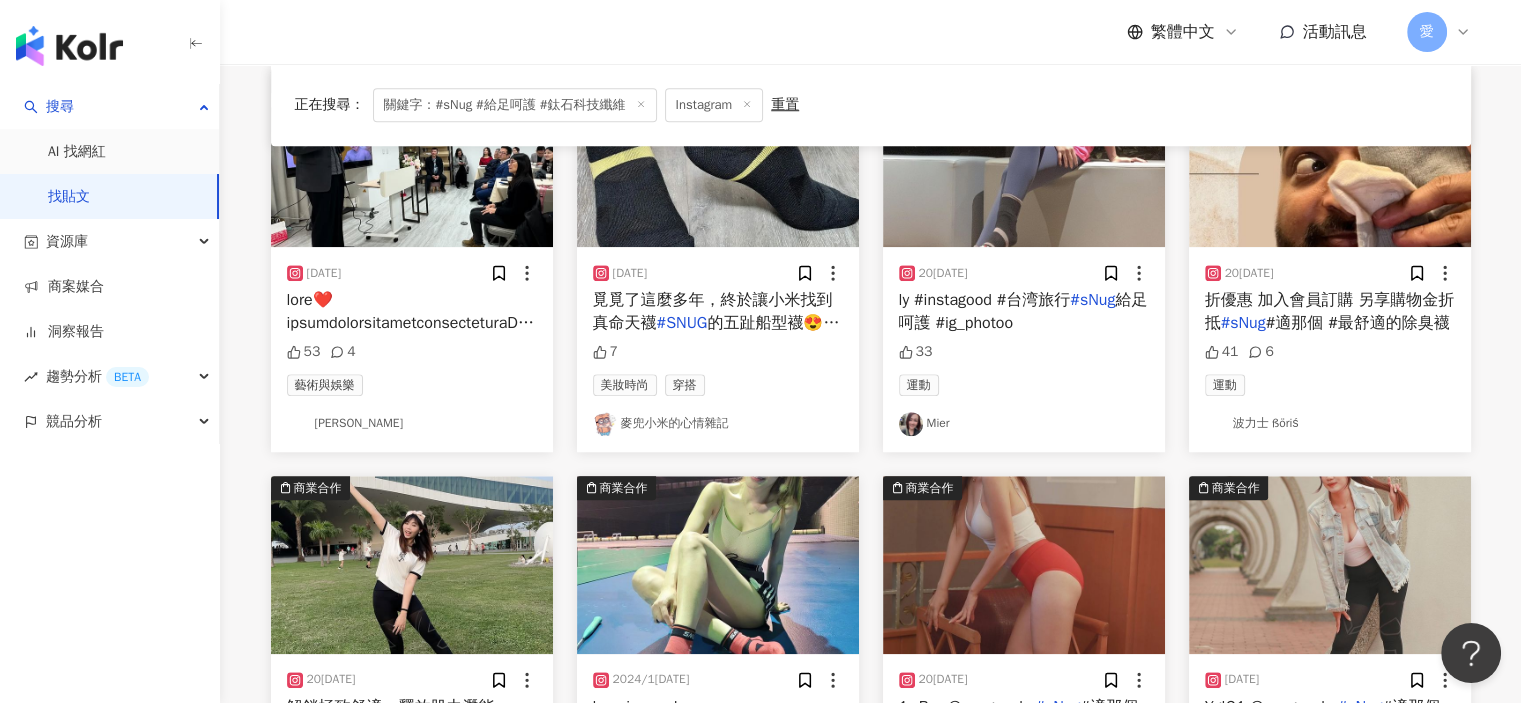 scroll, scrollTop: 9476, scrollLeft: 0, axis: vertical 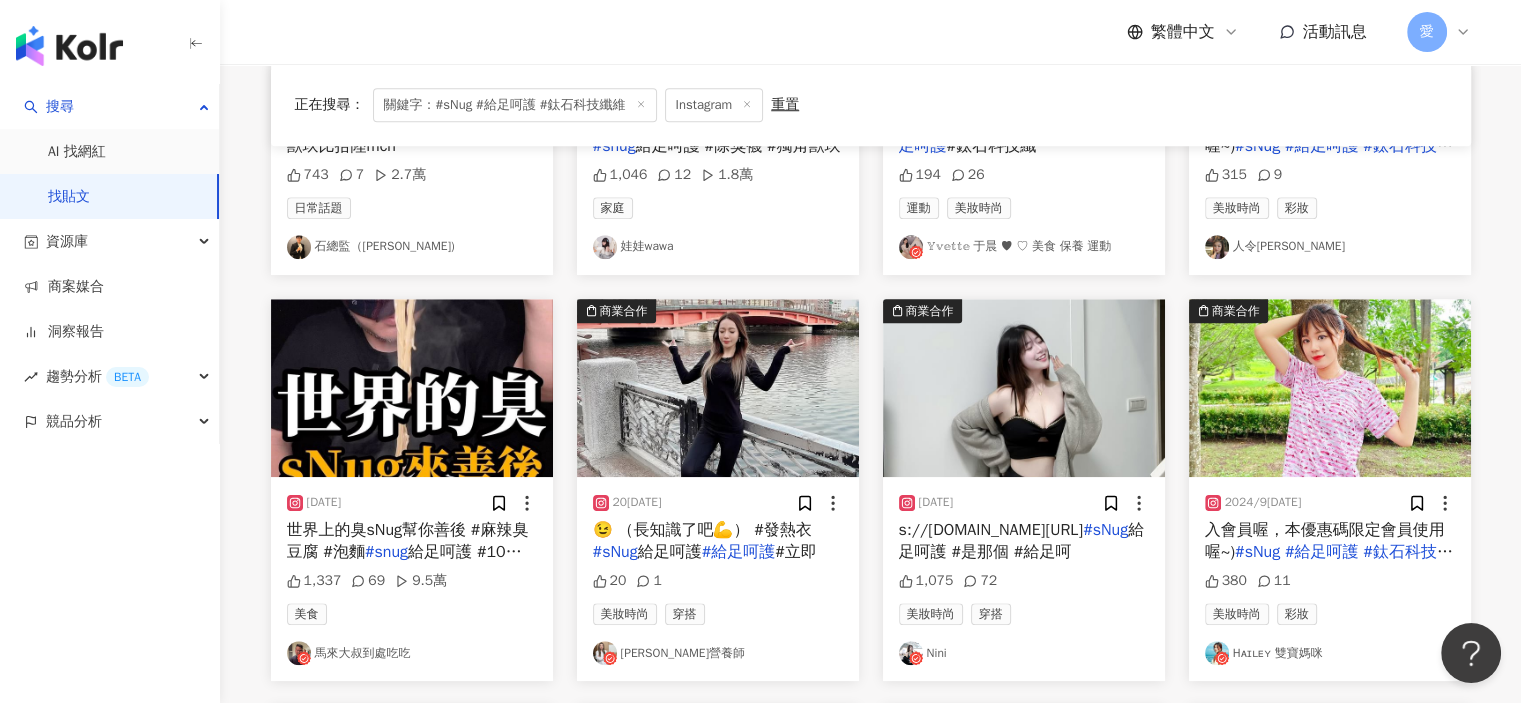 click at bounding box center [1024, 388] 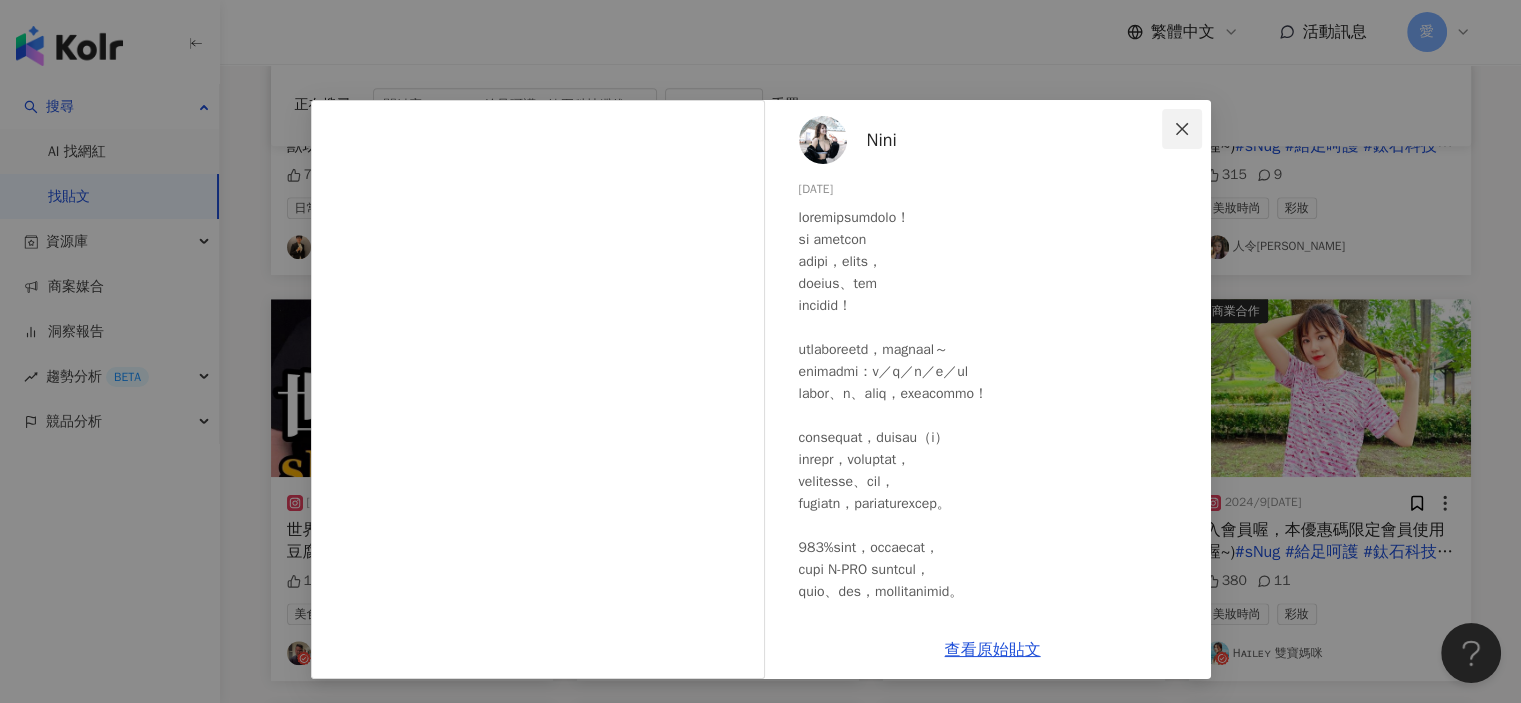 click 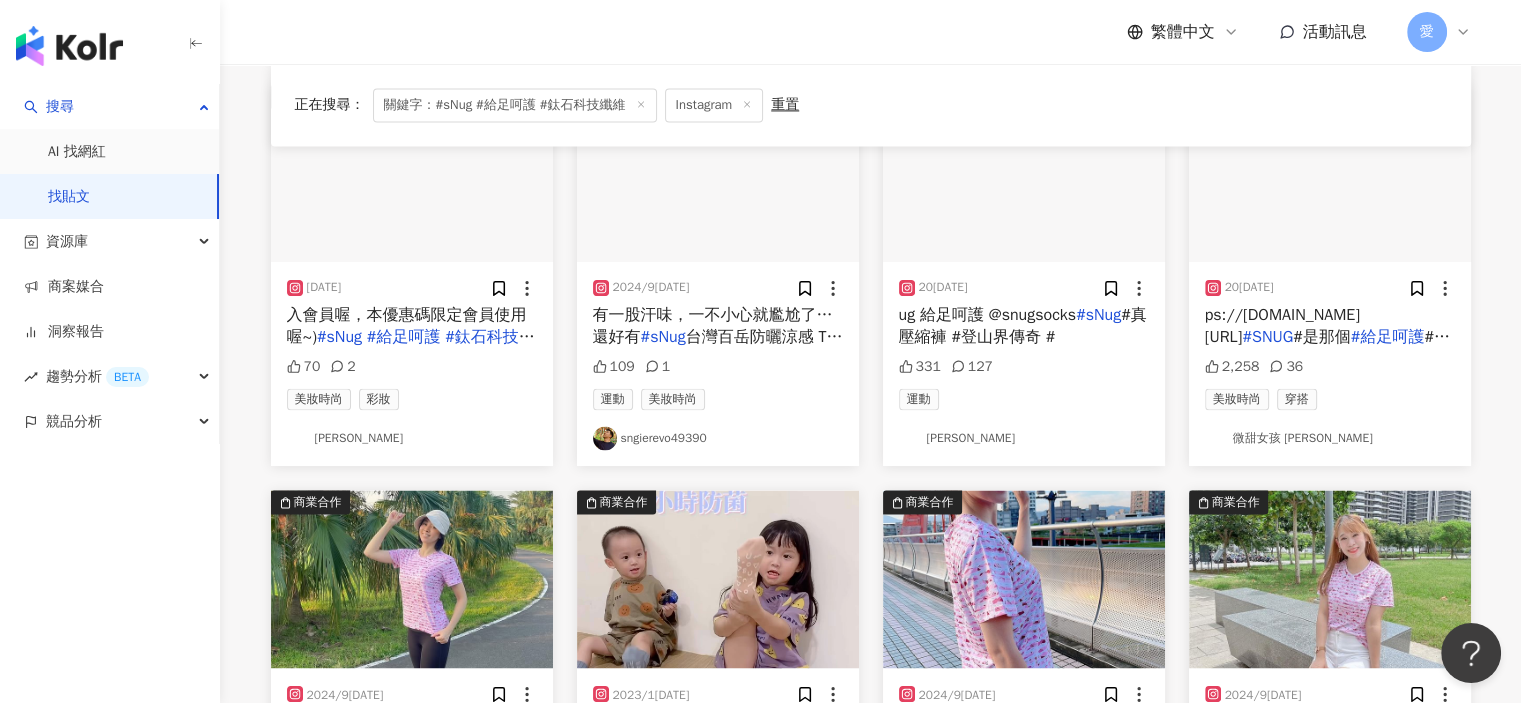 scroll, scrollTop: 3080, scrollLeft: 0, axis: vertical 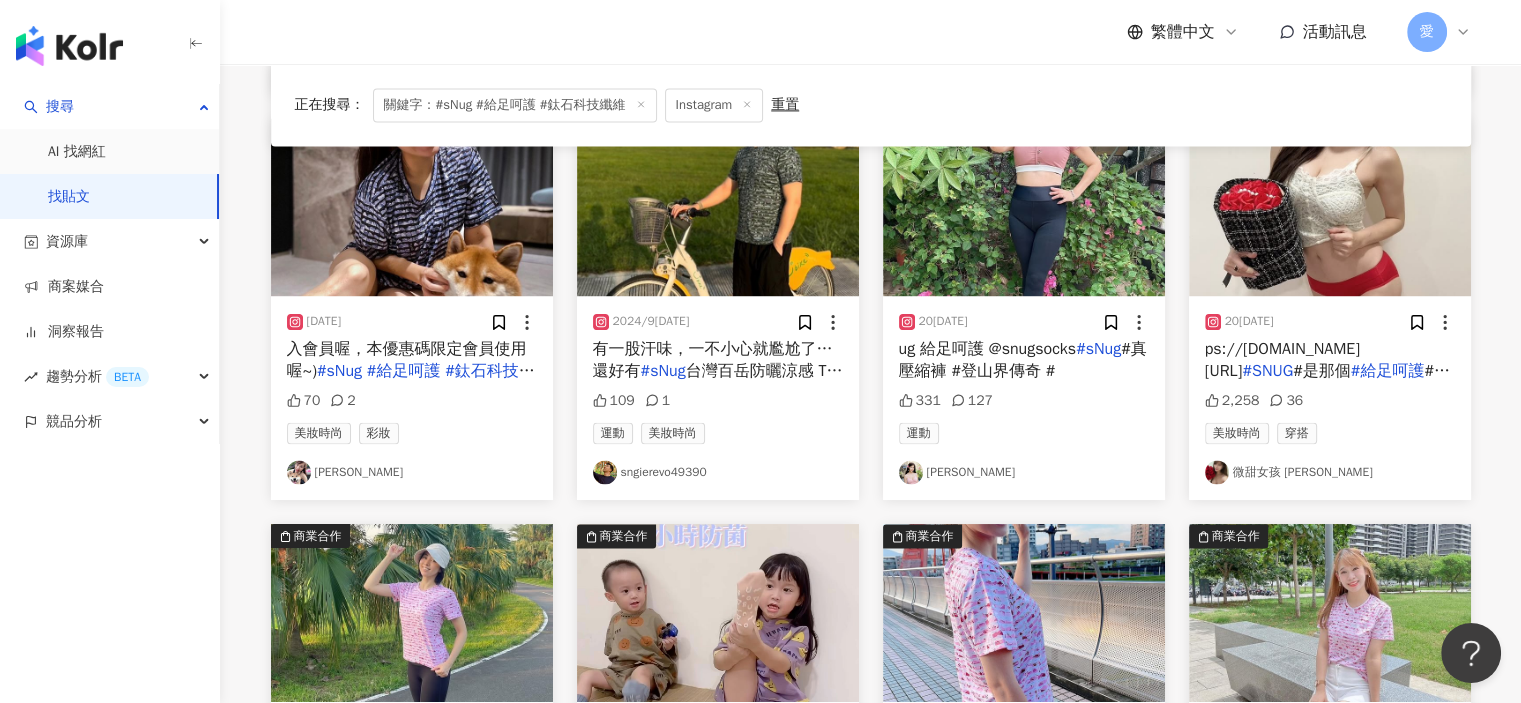click at bounding box center [412, 207] 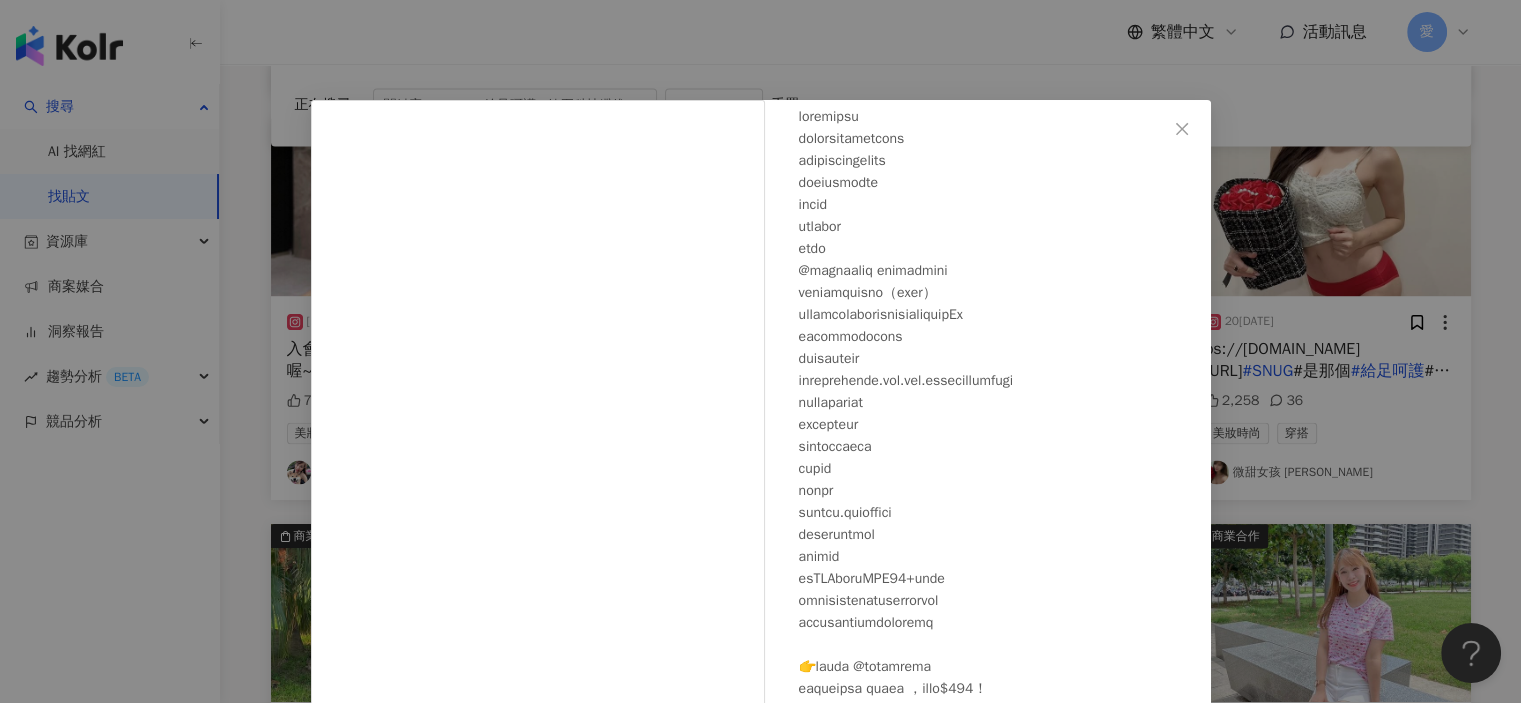 scroll, scrollTop: 145, scrollLeft: 0, axis: vertical 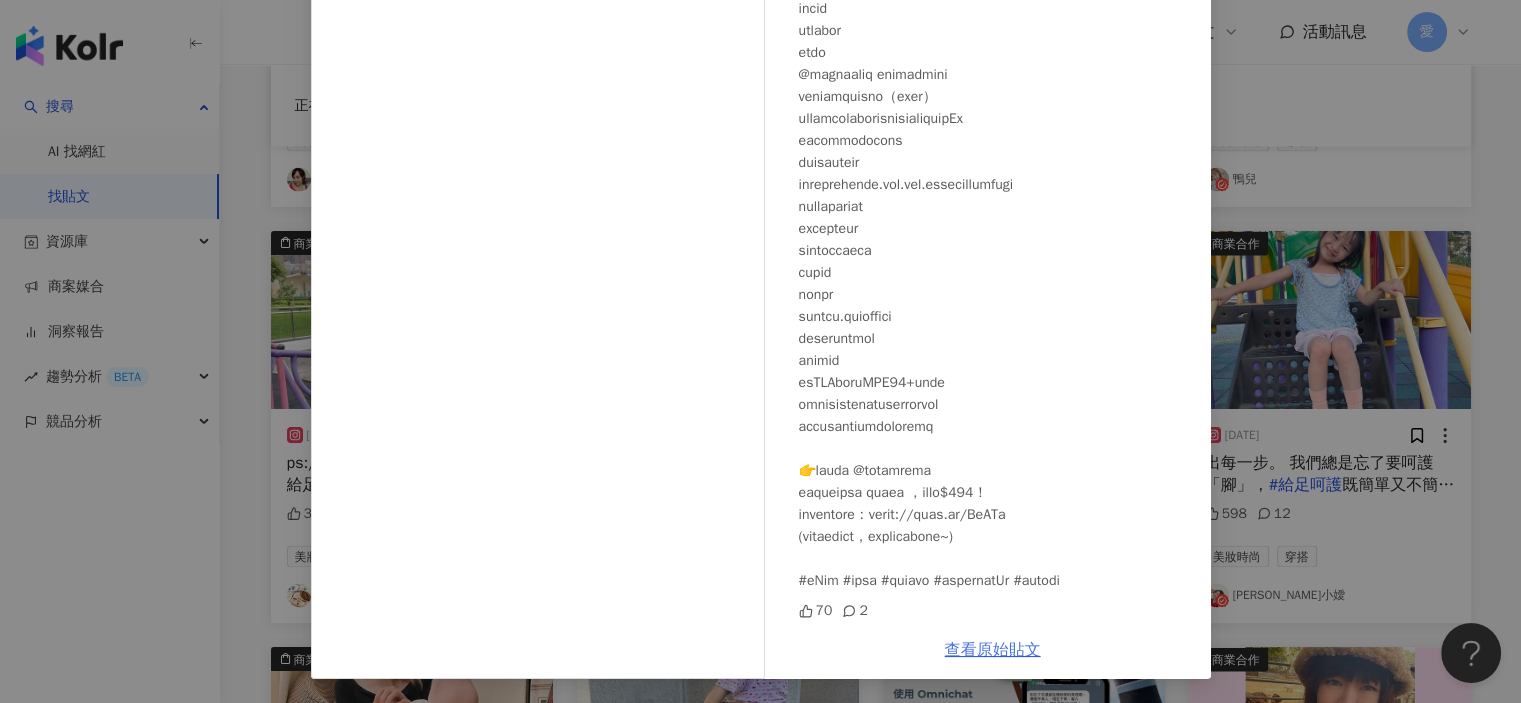 click on "查看原始貼文" at bounding box center (993, 650) 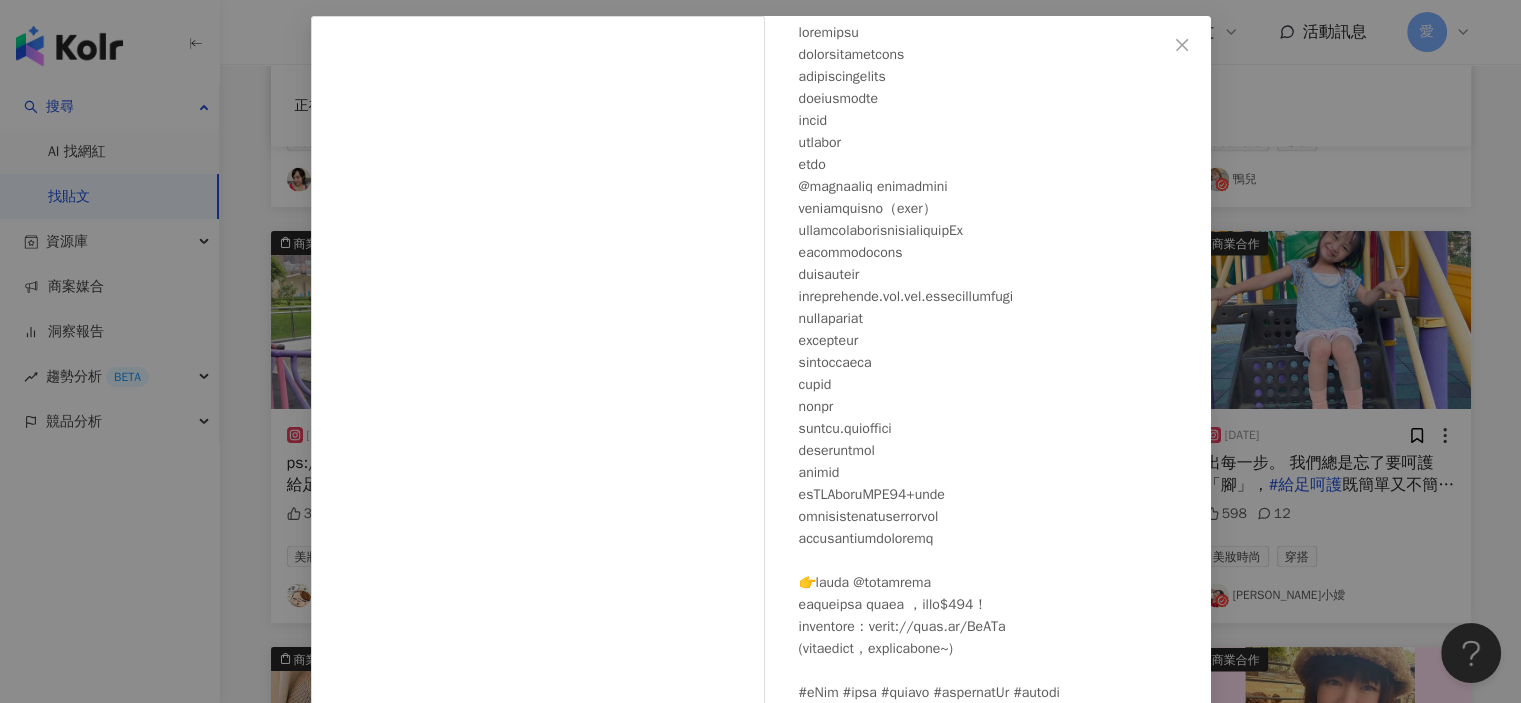 scroll, scrollTop: 0, scrollLeft: 0, axis: both 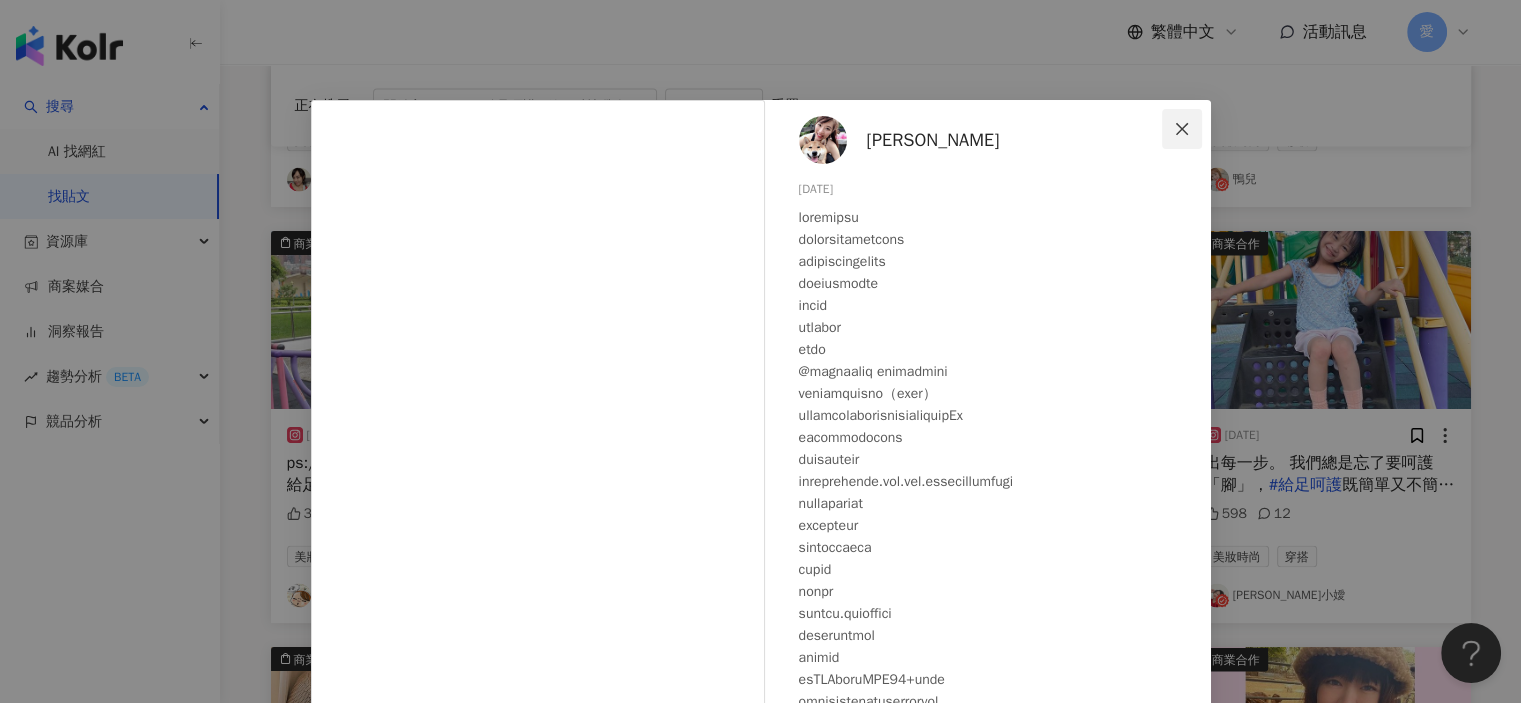 click 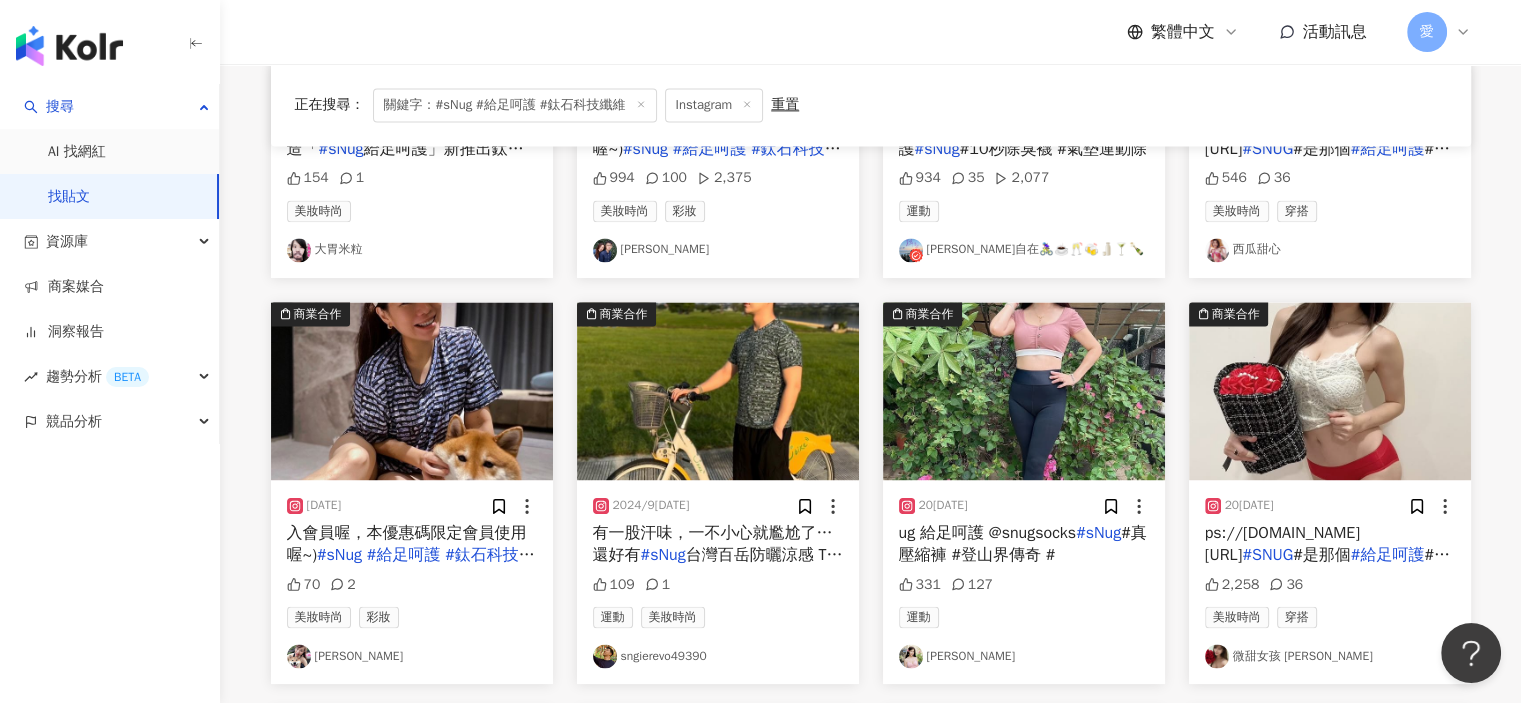 scroll, scrollTop: 2780, scrollLeft: 0, axis: vertical 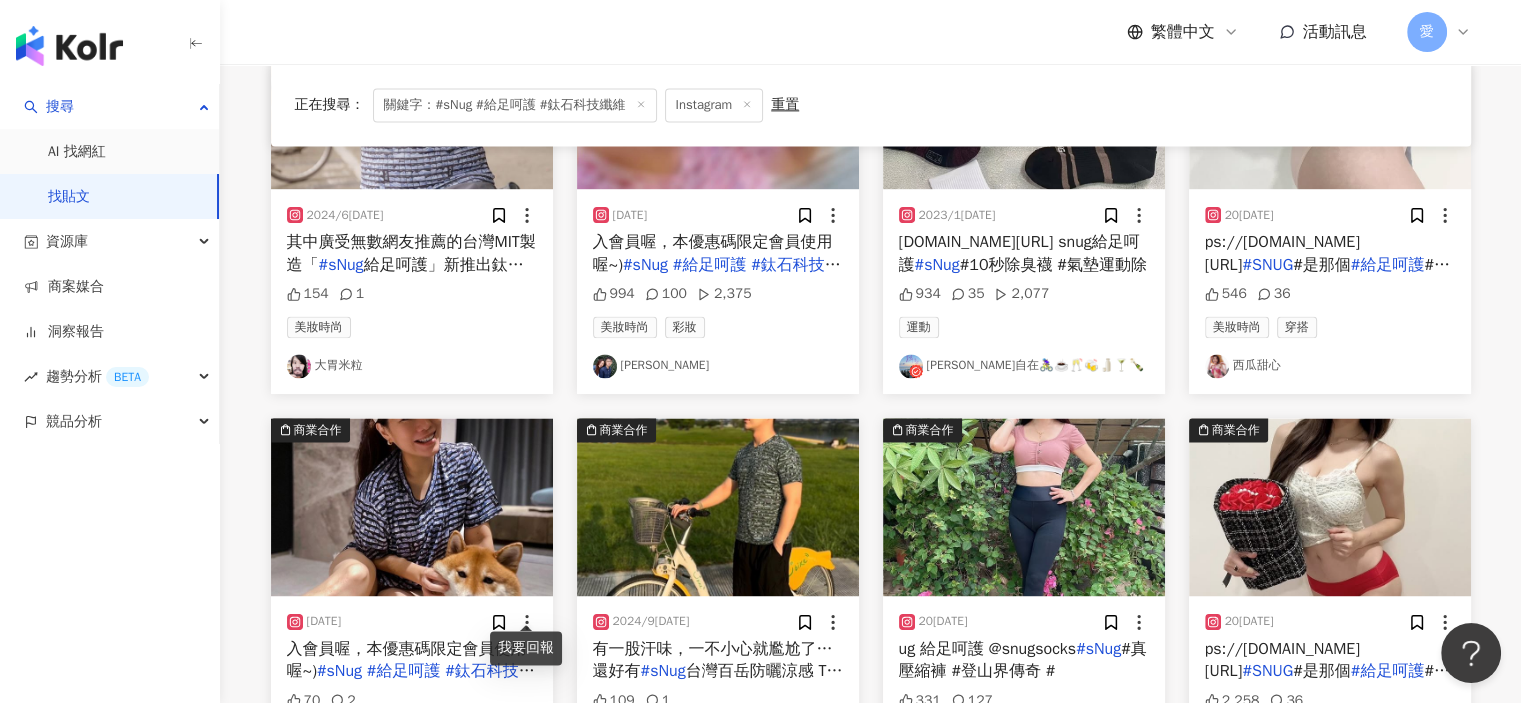click 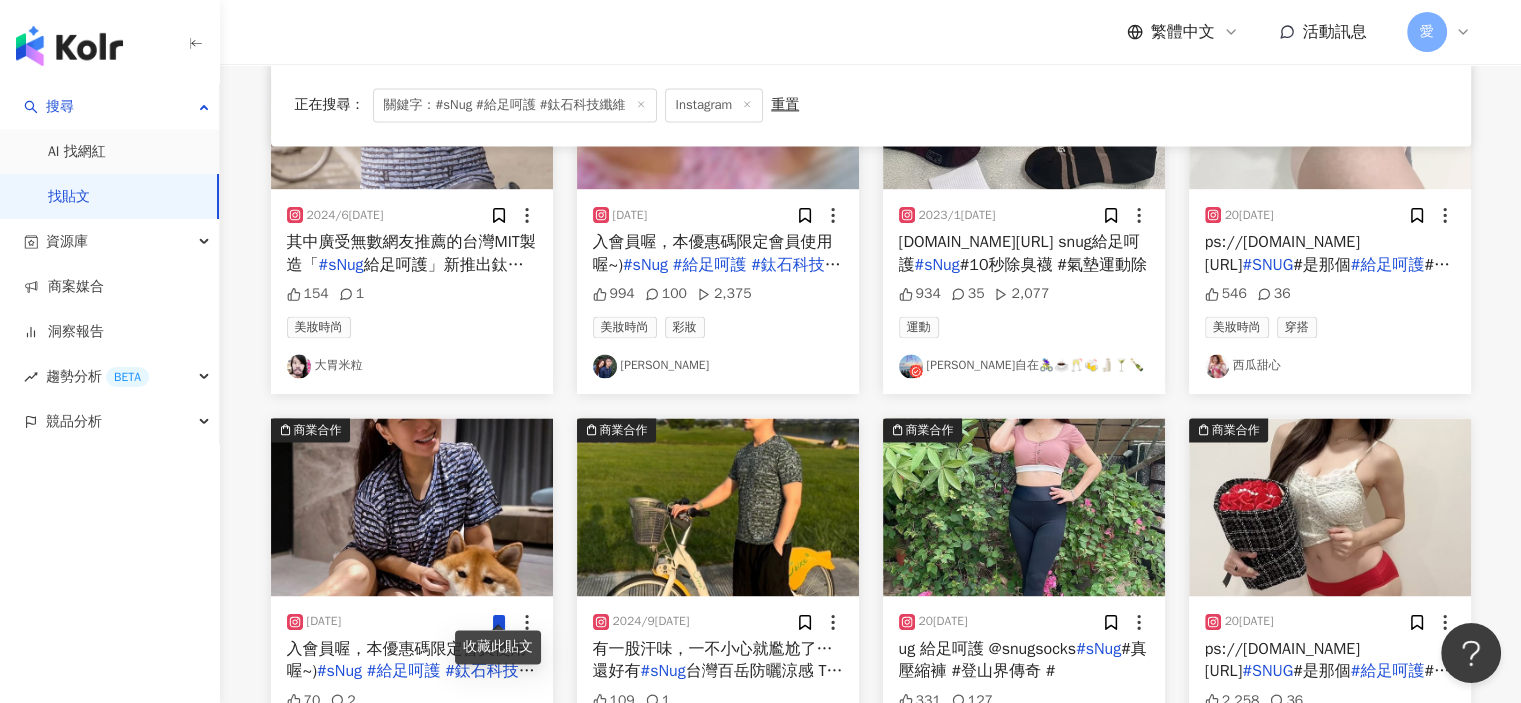 click at bounding box center (412, 507) 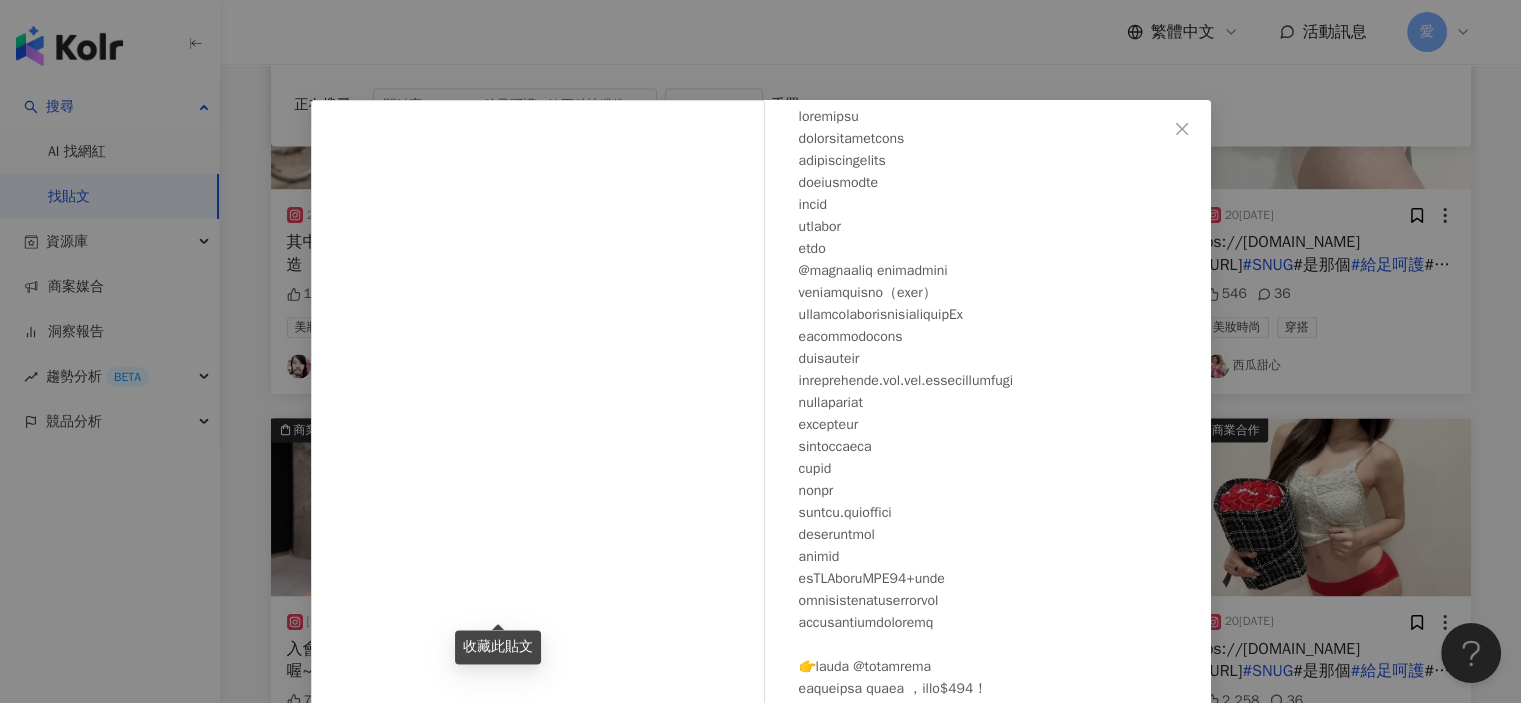 scroll, scrollTop: 145, scrollLeft: 0, axis: vertical 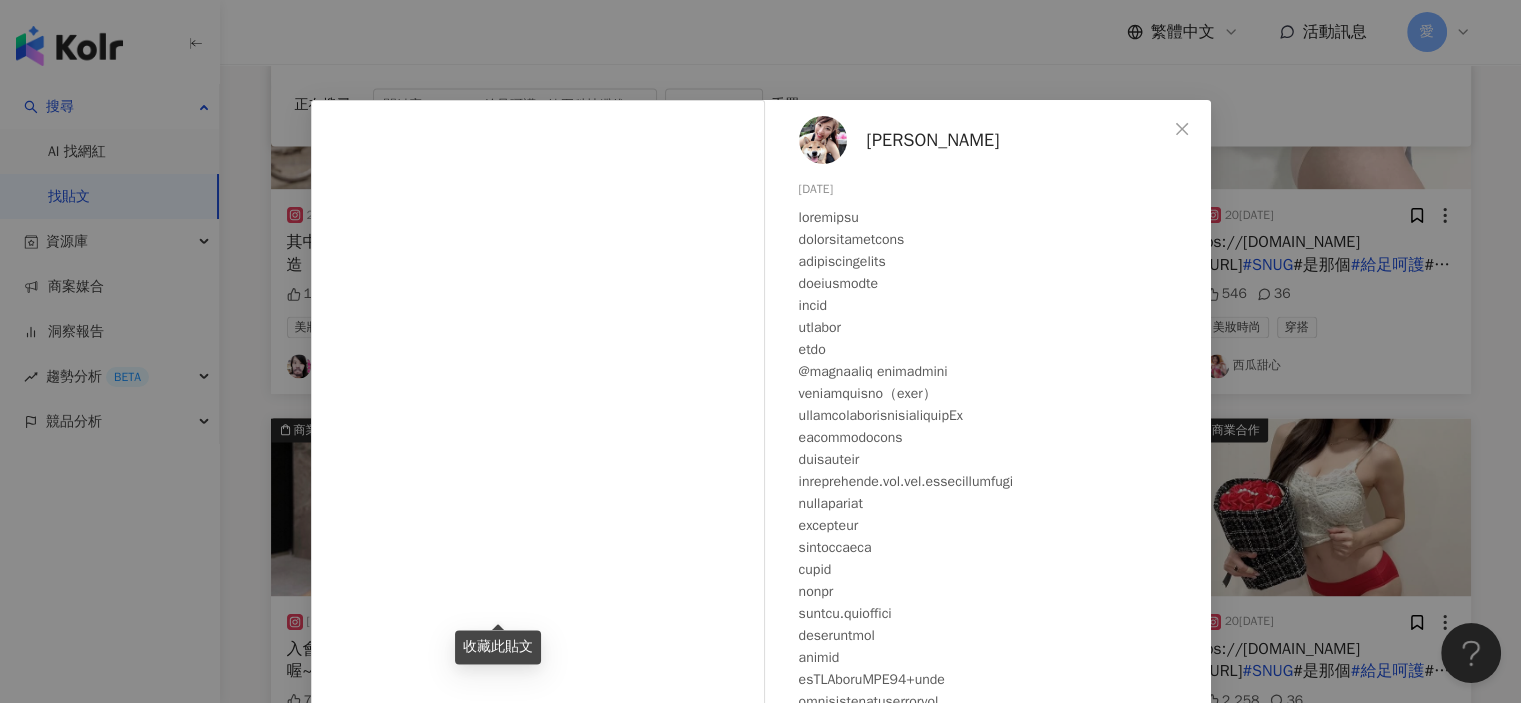 click on "Jasmine" at bounding box center (933, 140) 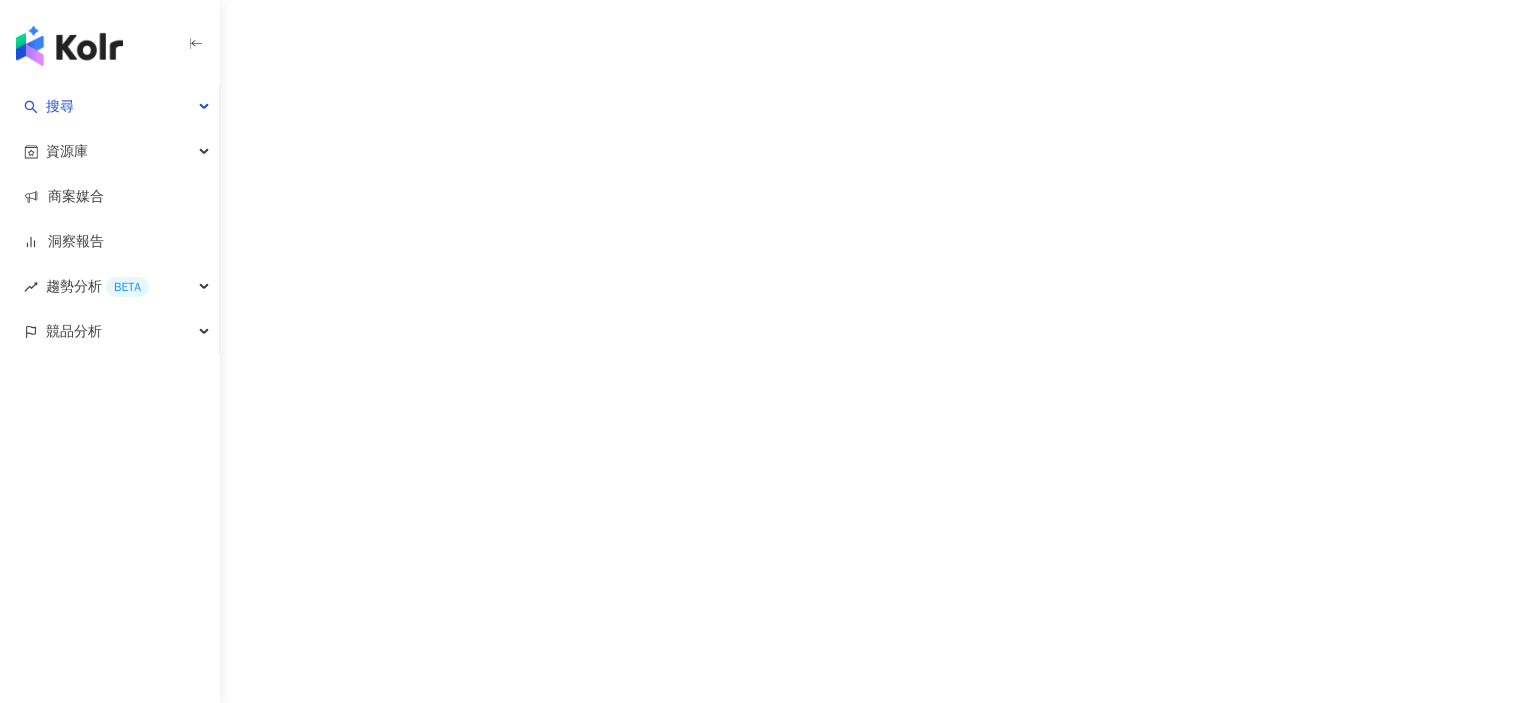 scroll, scrollTop: 0, scrollLeft: 0, axis: both 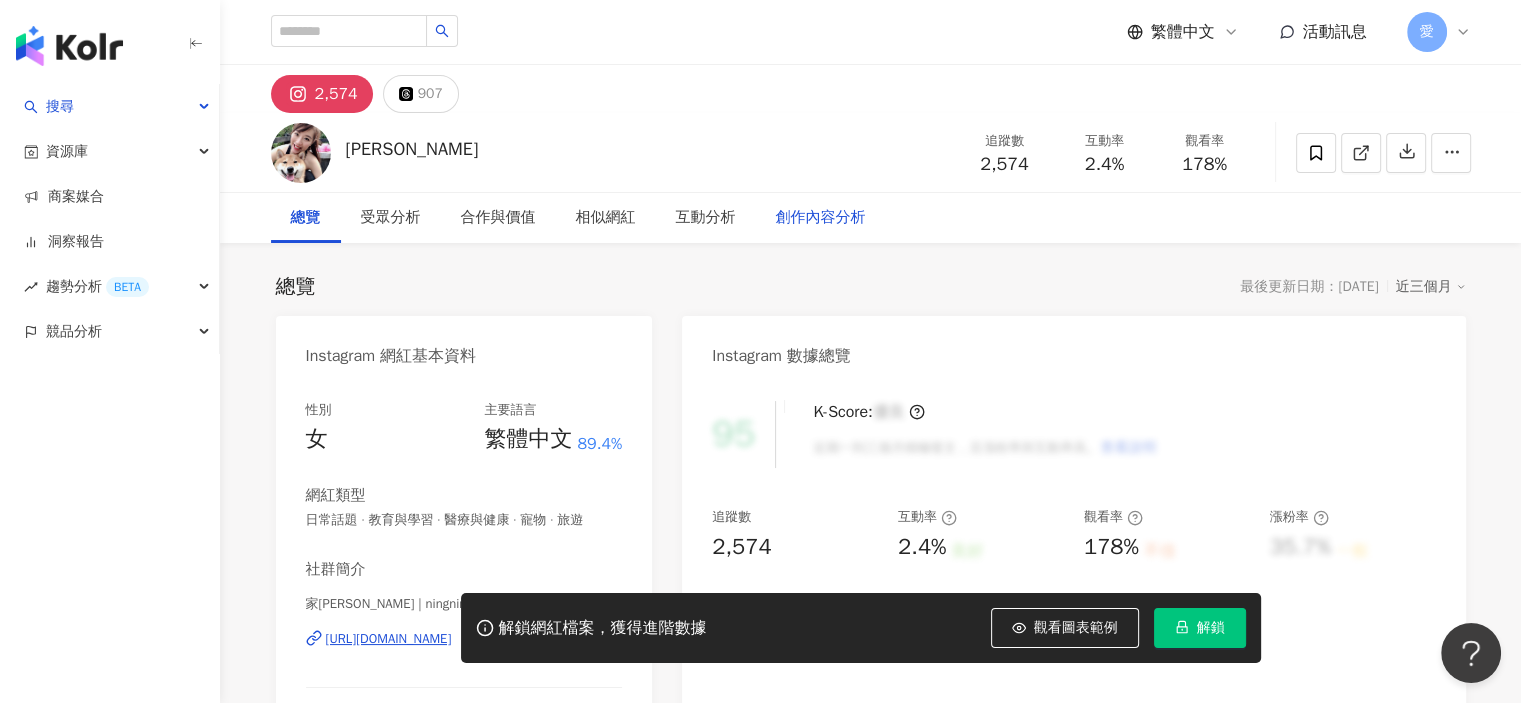 click on "創作內容分析" at bounding box center [821, 218] 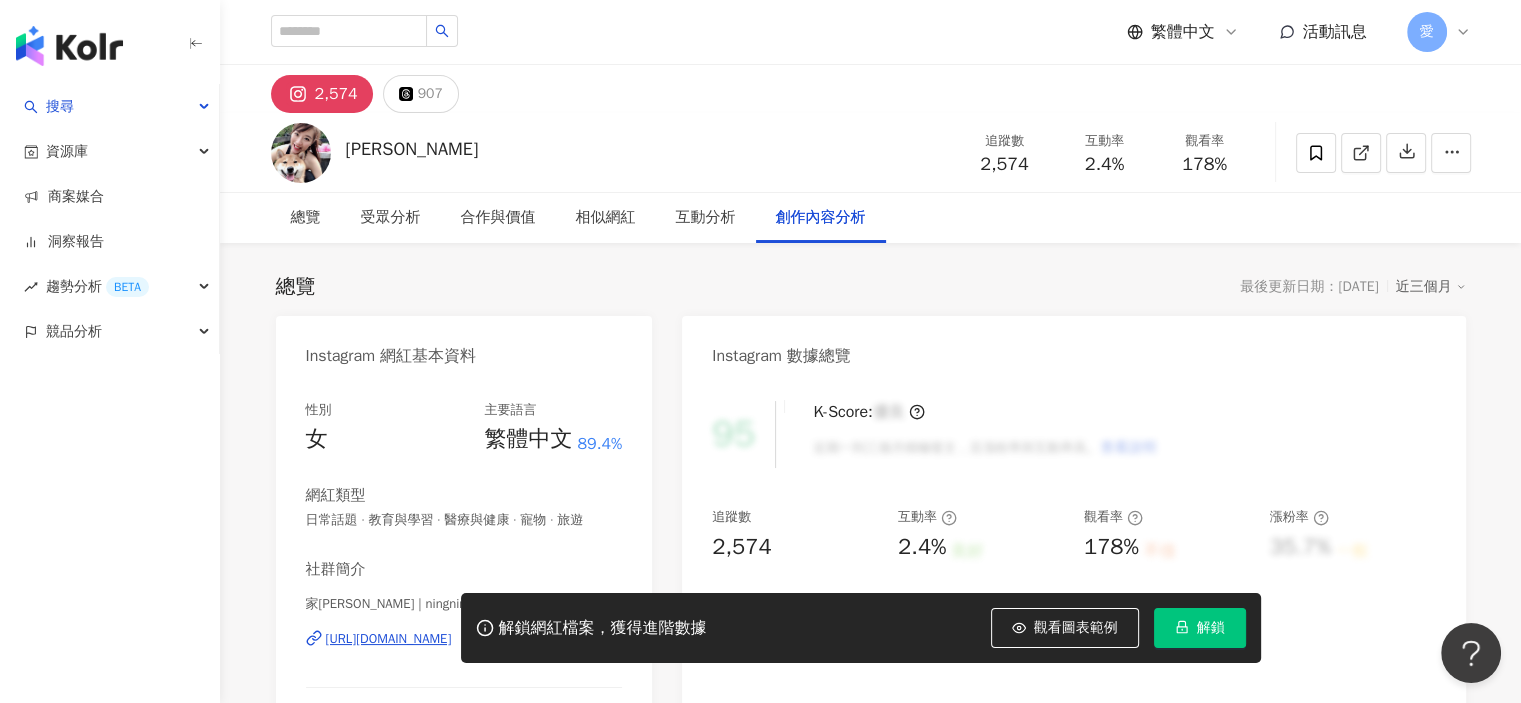 scroll, scrollTop: 5684, scrollLeft: 0, axis: vertical 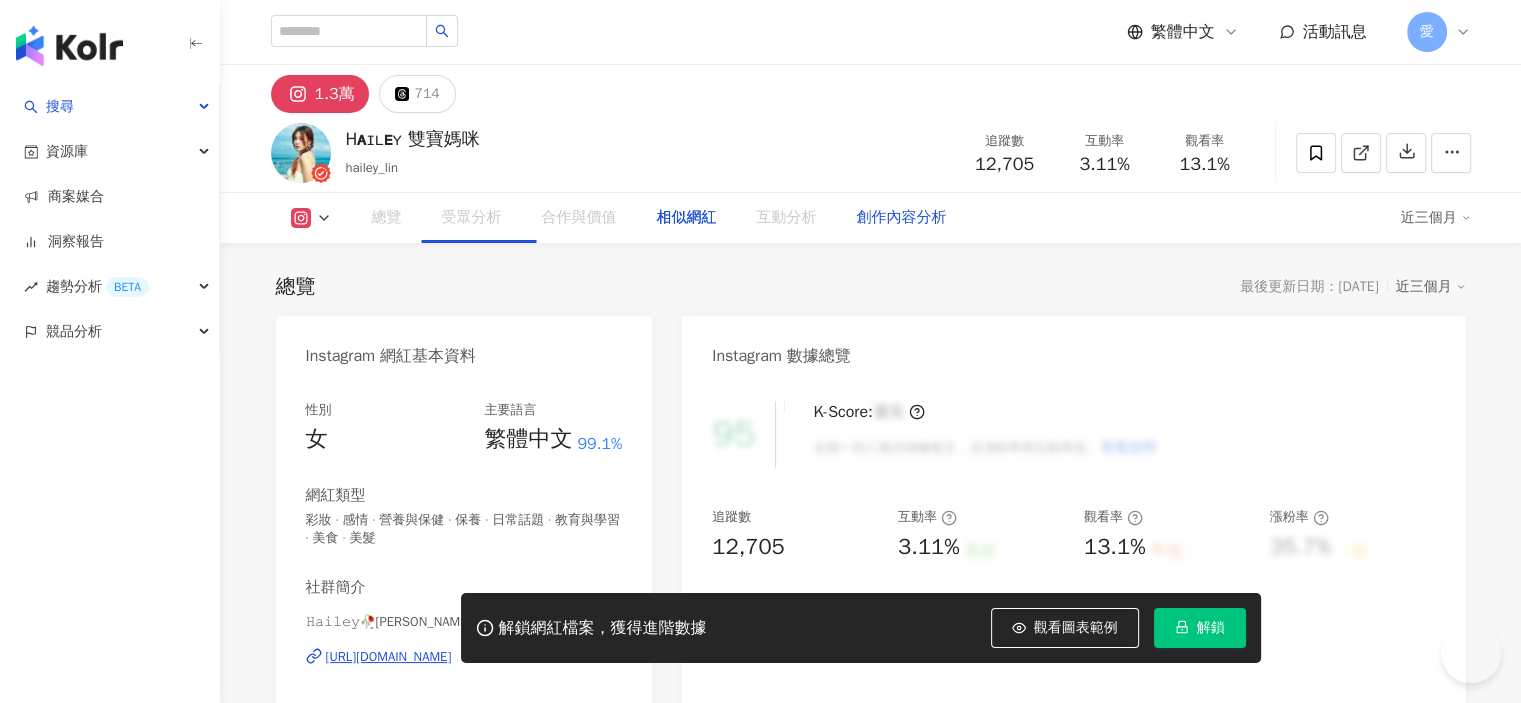 click on "總覽 受眾分析 合作與價值 相似網紅 互動分析 創作內容分析" at bounding box center (876, 218) 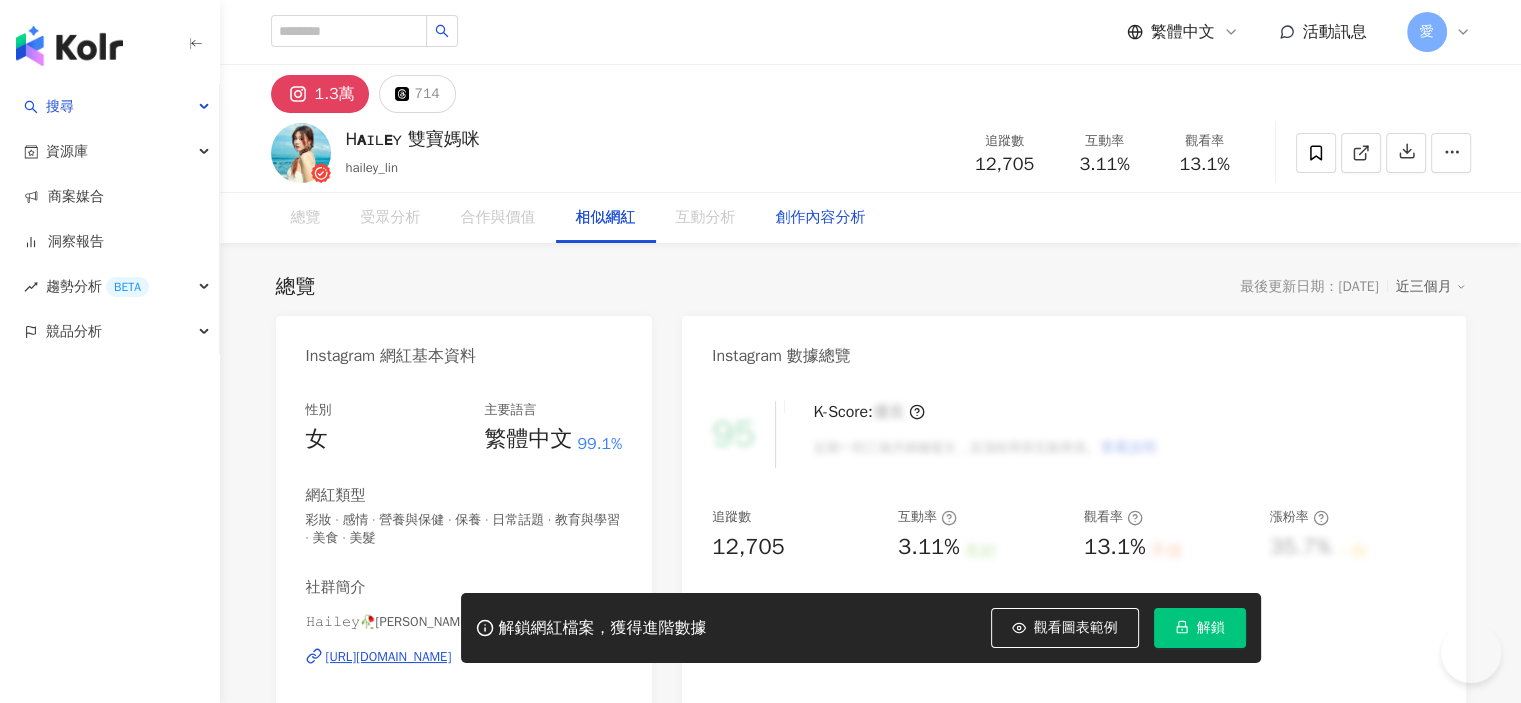 scroll, scrollTop: 0, scrollLeft: 0, axis: both 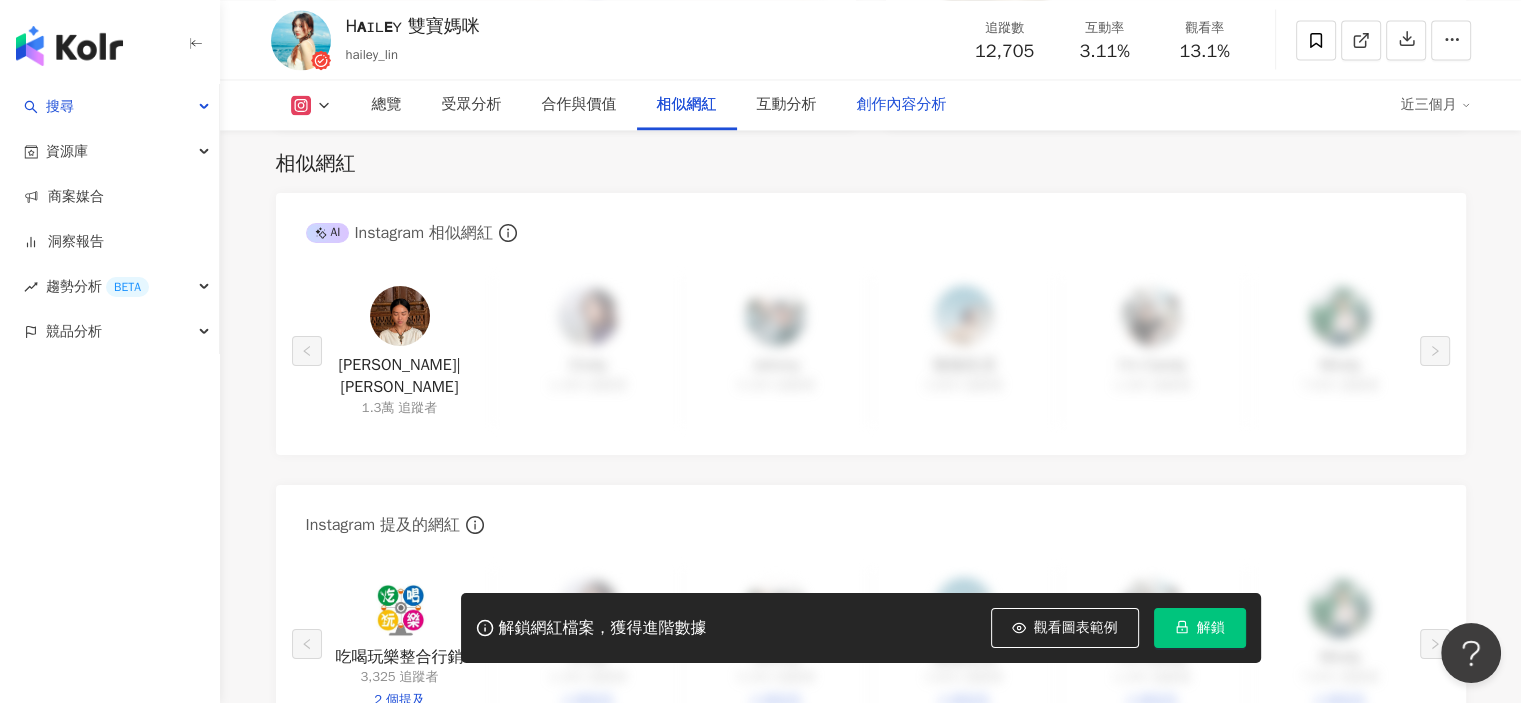 click on "創作內容分析" at bounding box center [902, 105] 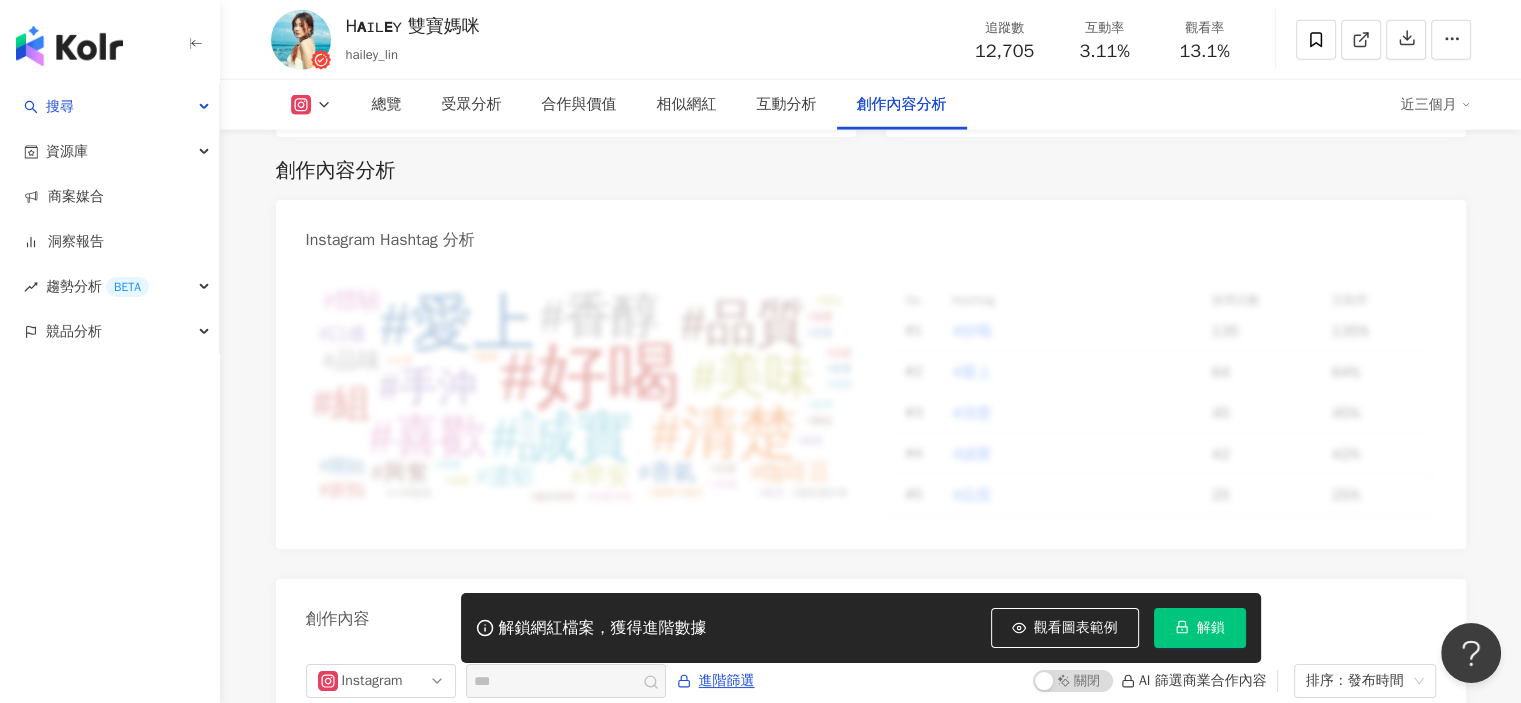 click on "解鎖" at bounding box center [1211, 628] 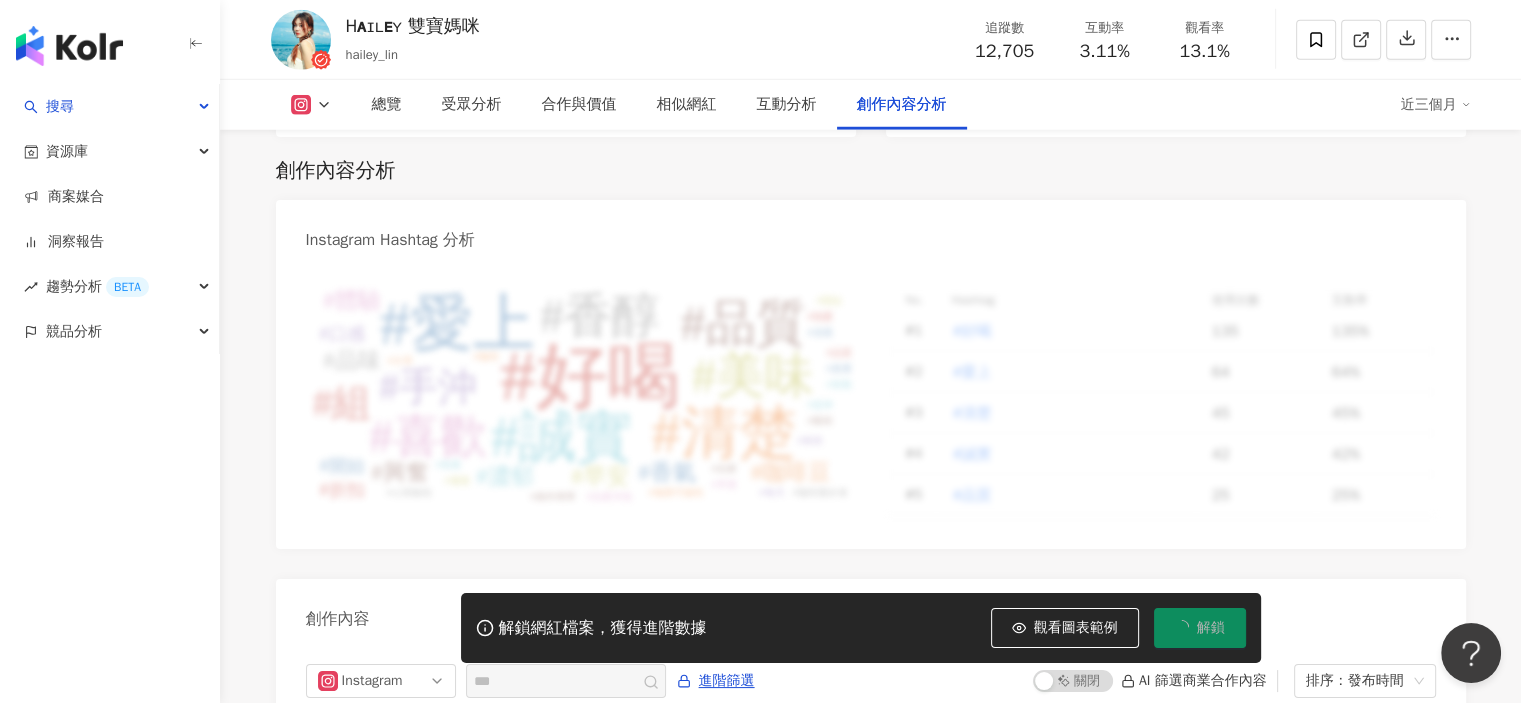 click on "創作內容分析" at bounding box center (871, 171) 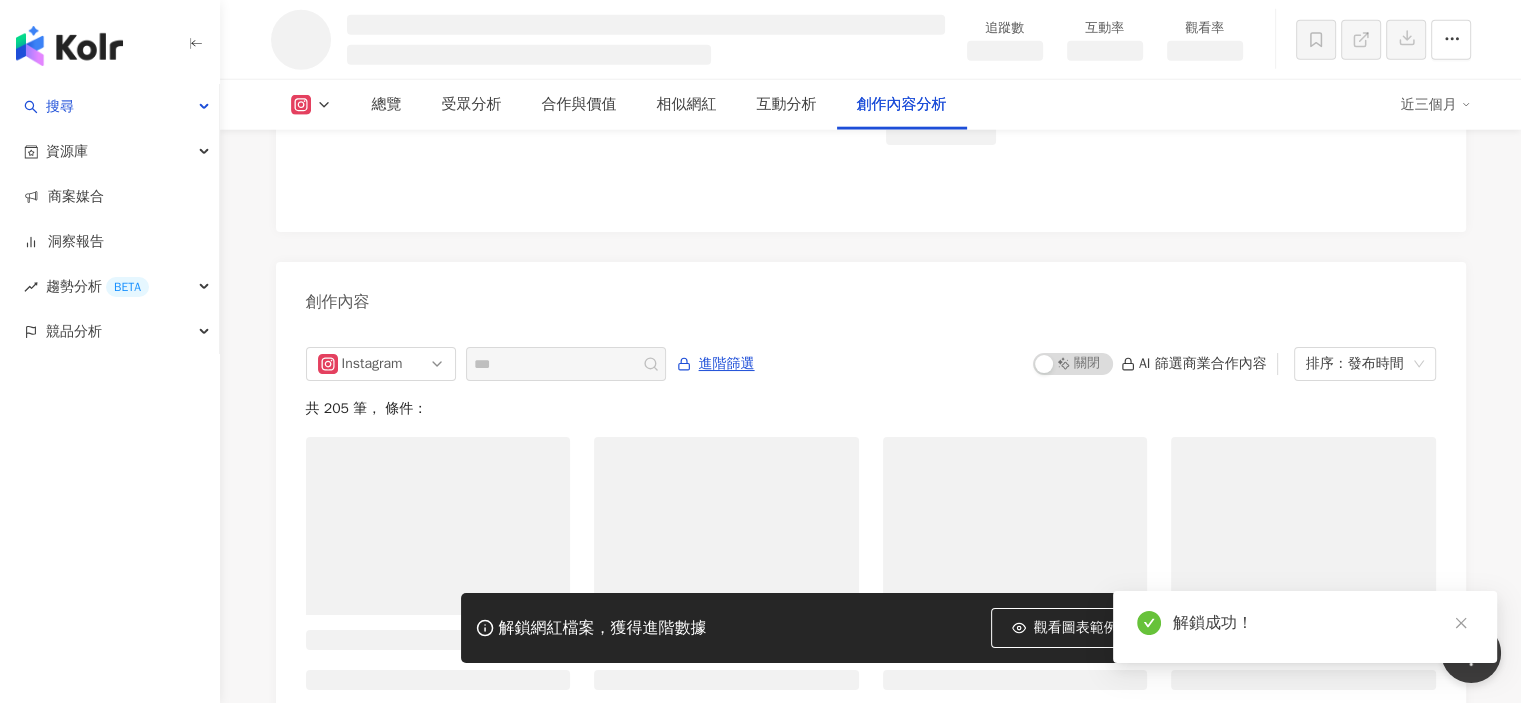 scroll, scrollTop: 5215, scrollLeft: 0, axis: vertical 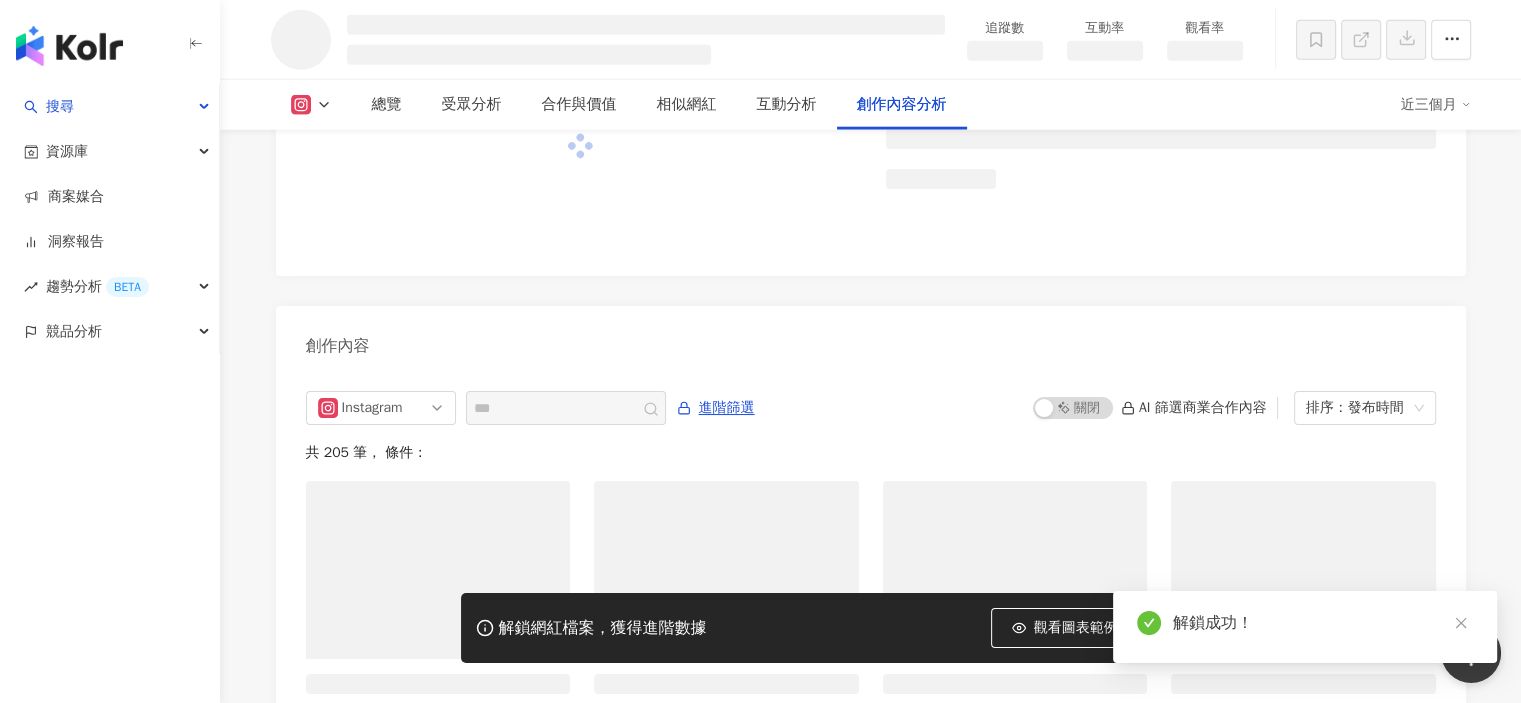 click on "近三個月" at bounding box center [1436, 105] 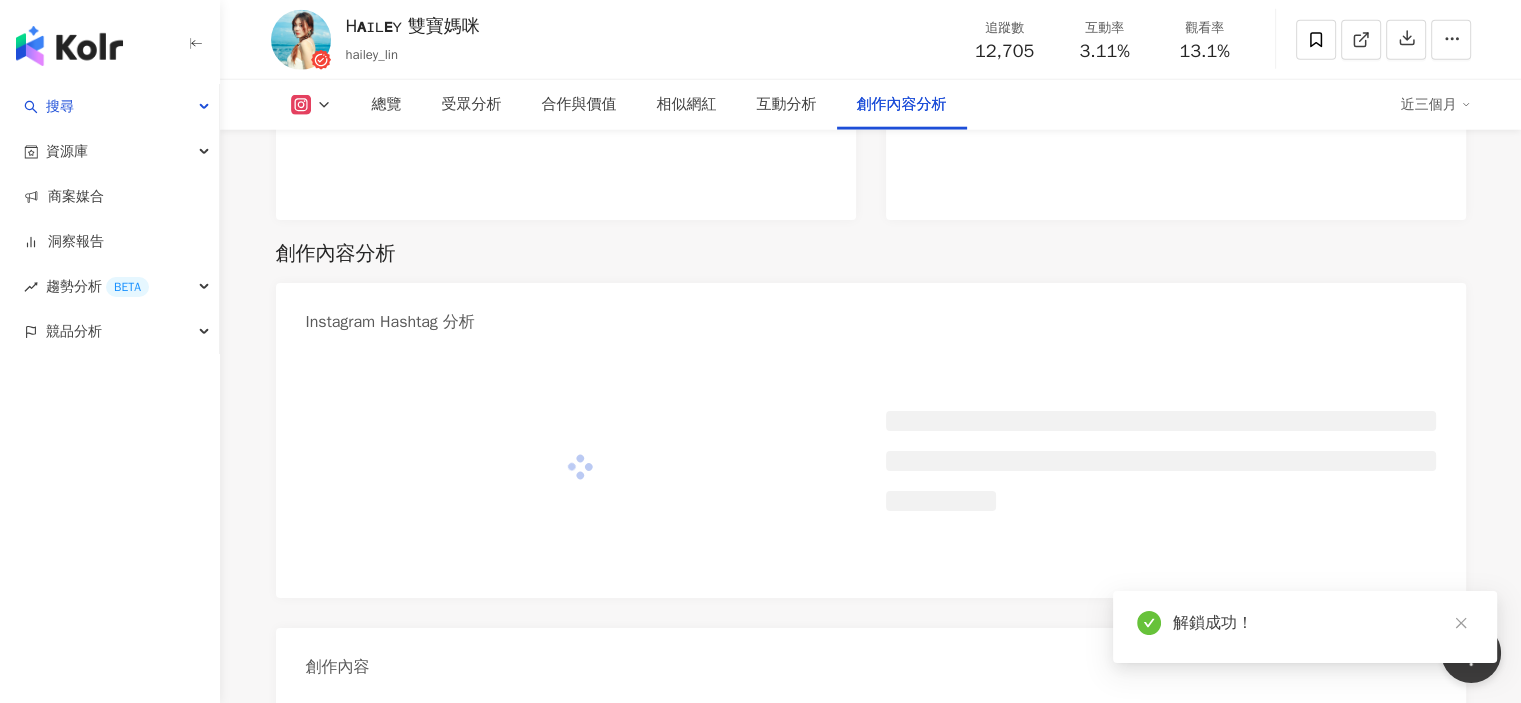 scroll, scrollTop: 5582, scrollLeft: 0, axis: vertical 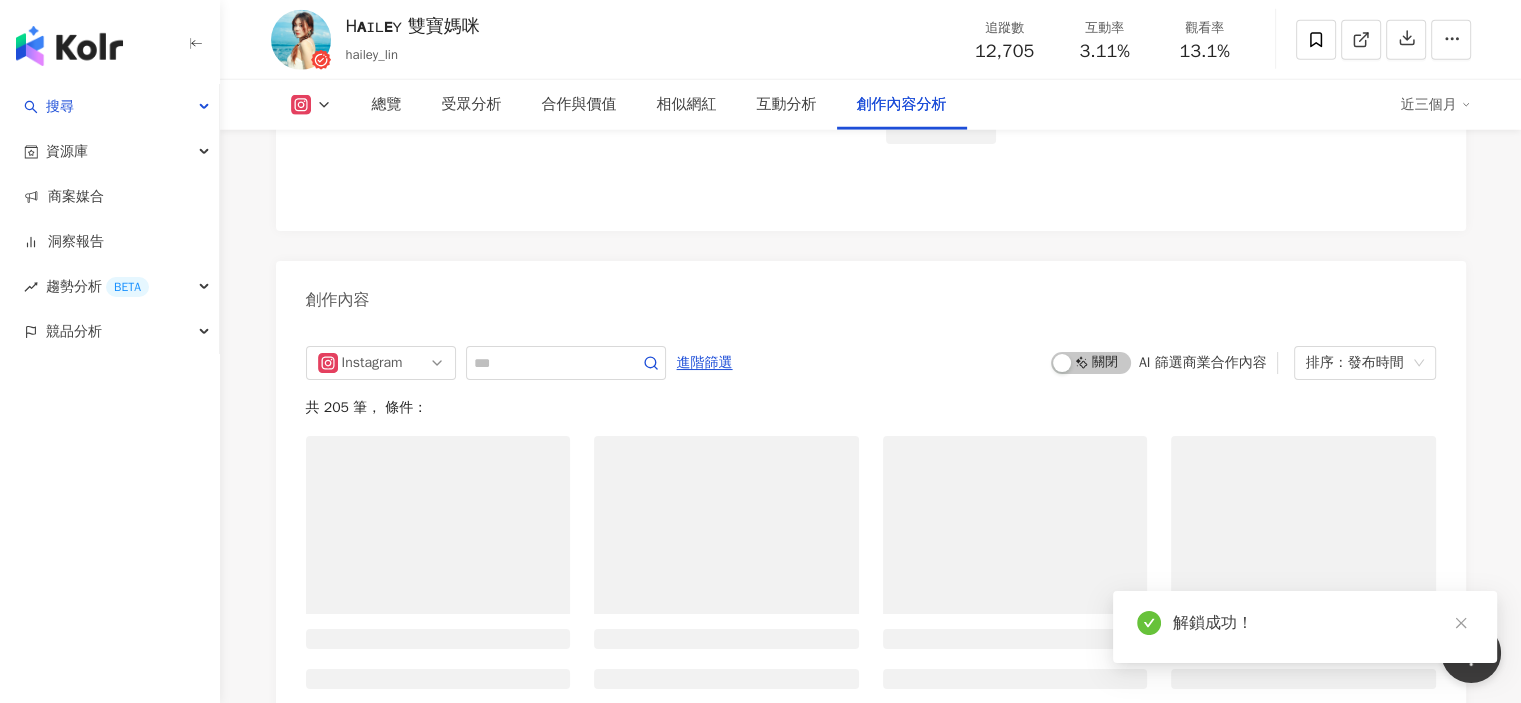 click on "近三個月" at bounding box center (1436, 105) 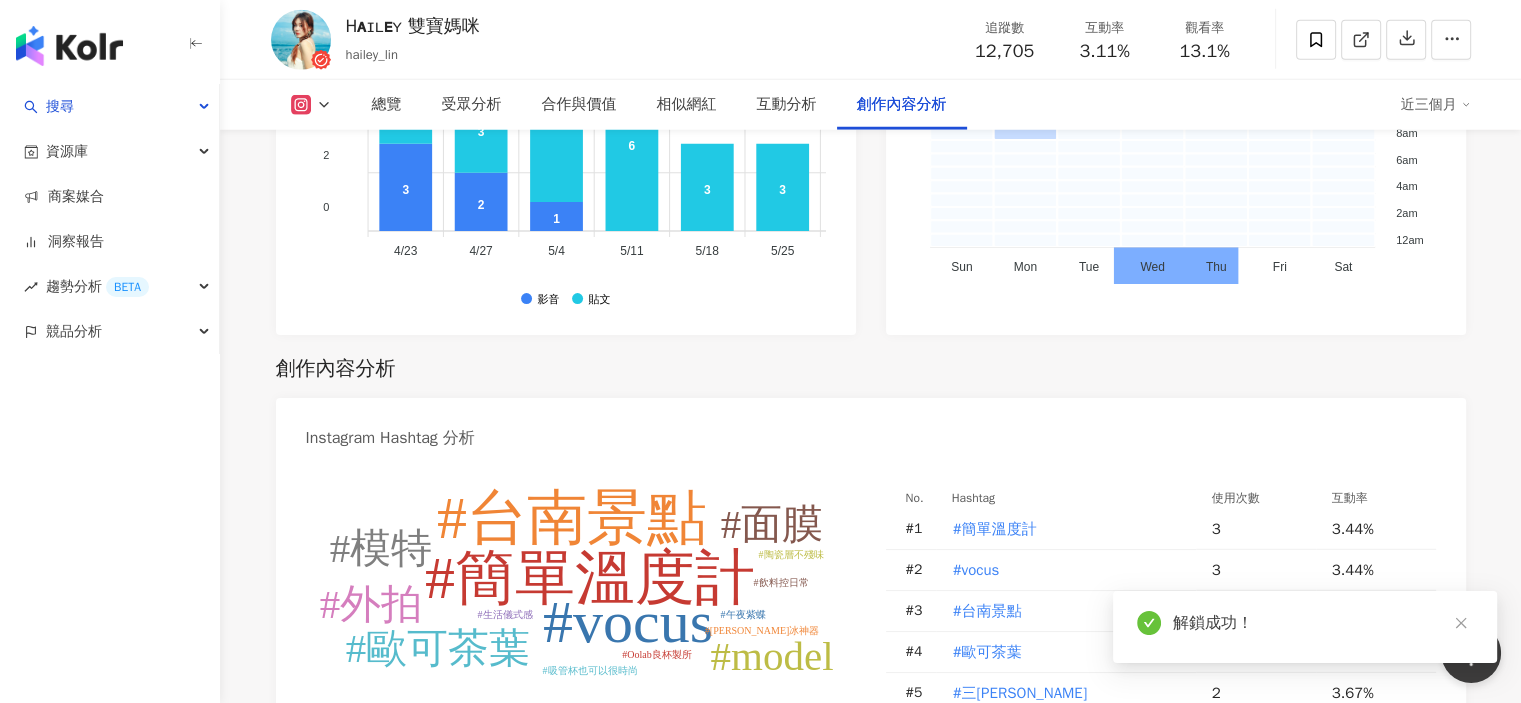 scroll, scrollTop: 6075, scrollLeft: 0, axis: vertical 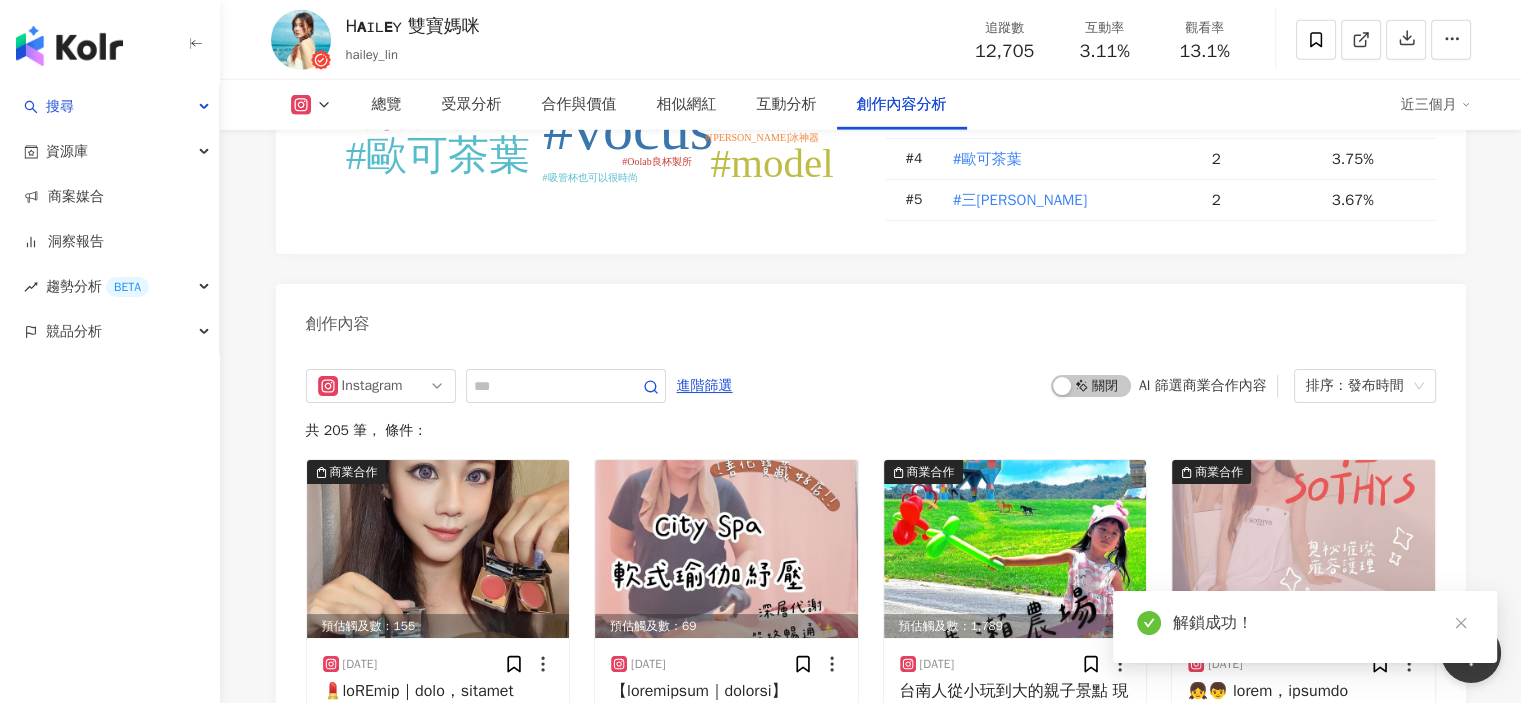 click on "近三個月" at bounding box center (1436, 105) 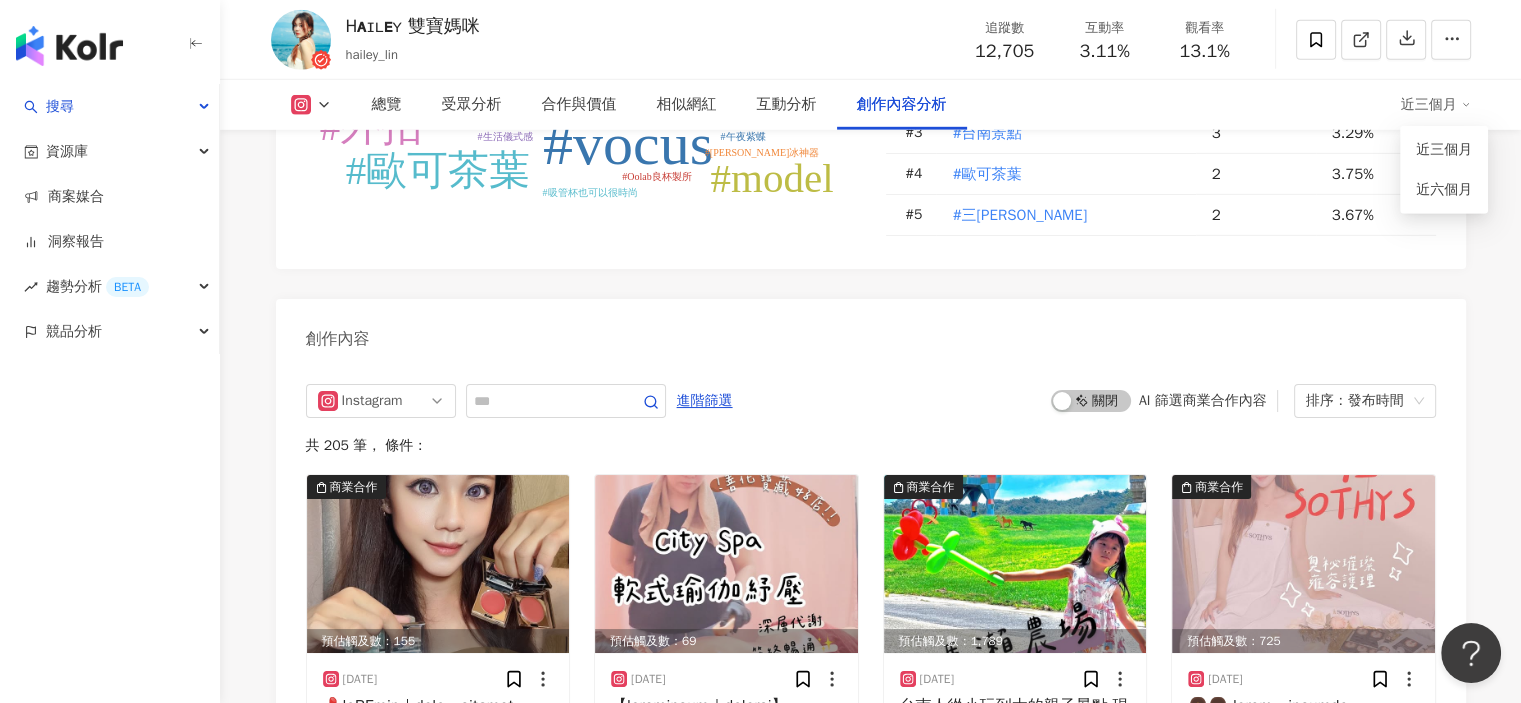 scroll, scrollTop: 6076, scrollLeft: 0, axis: vertical 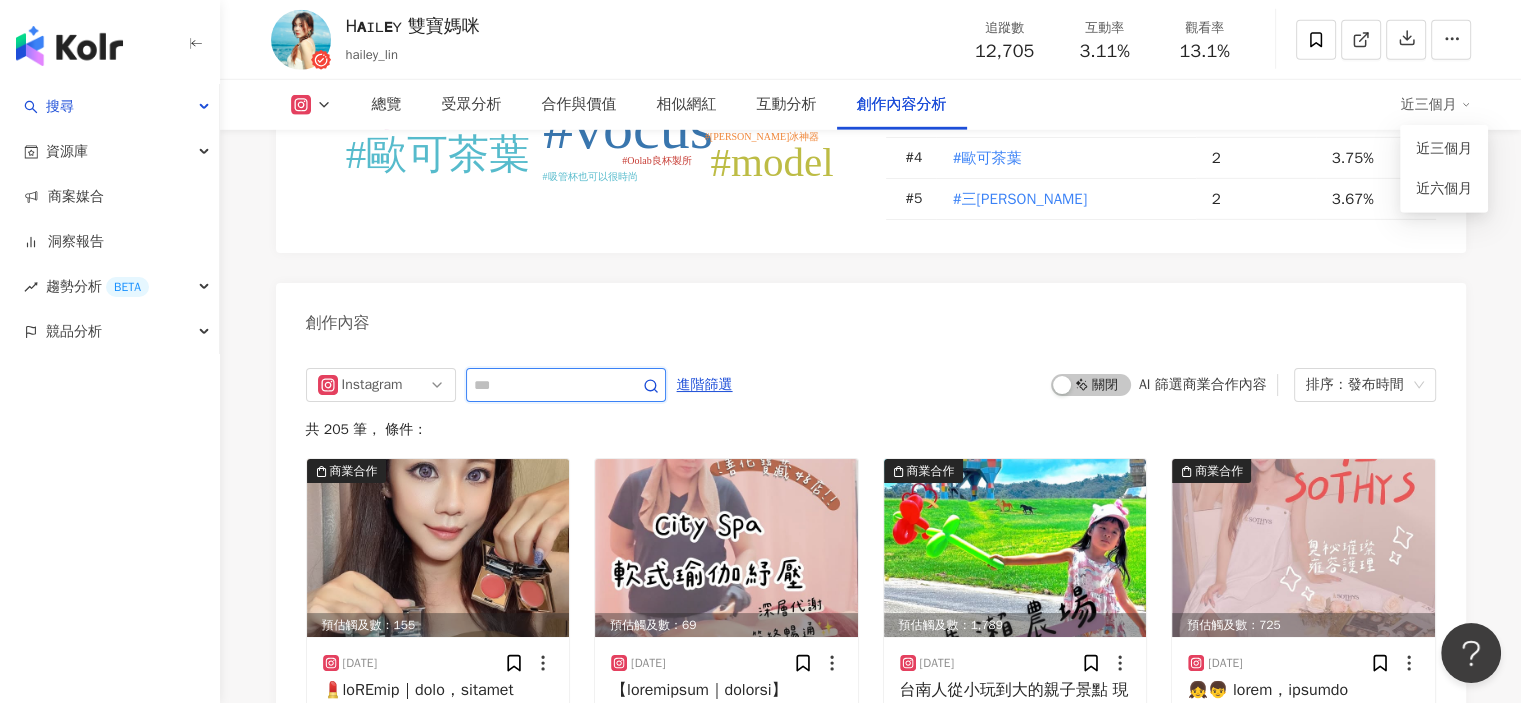 click at bounding box center [544, 385] 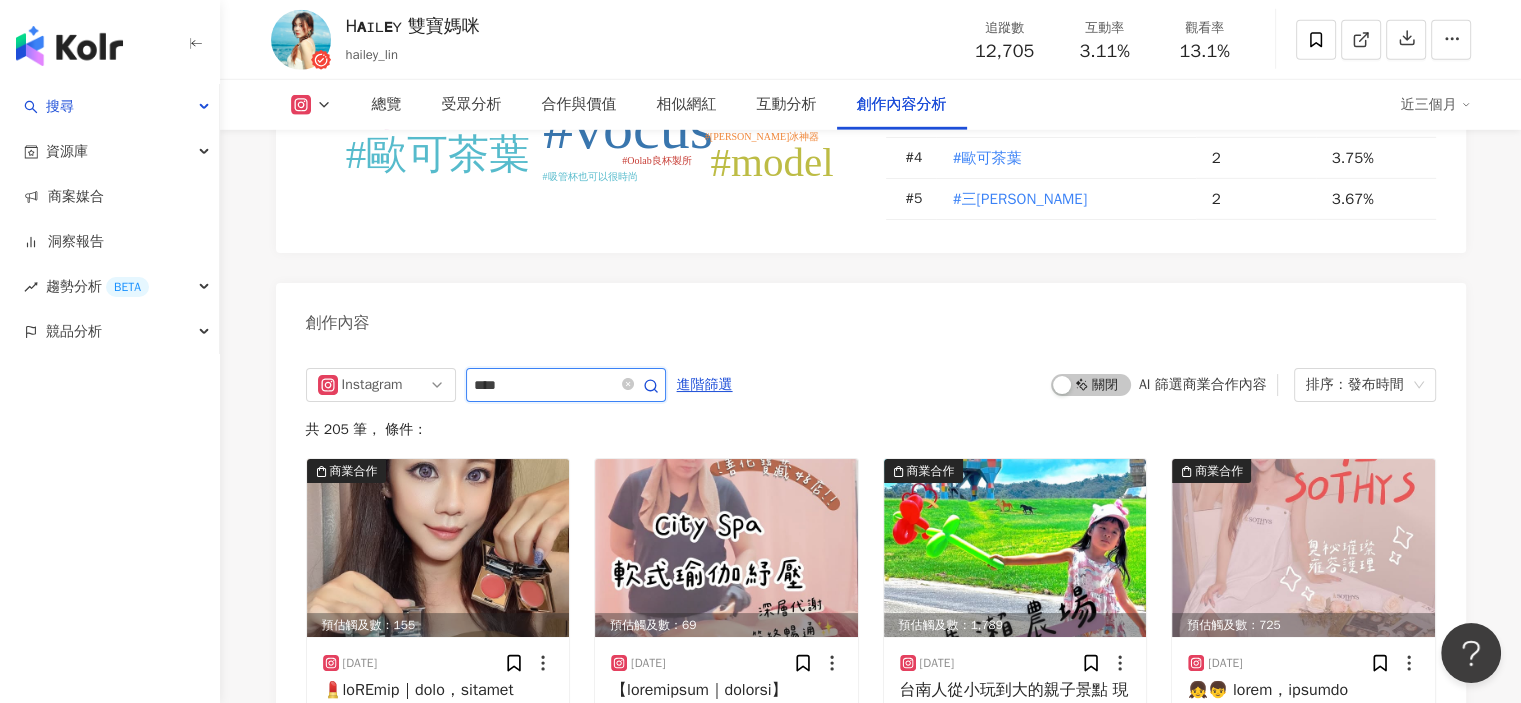 type on "****" 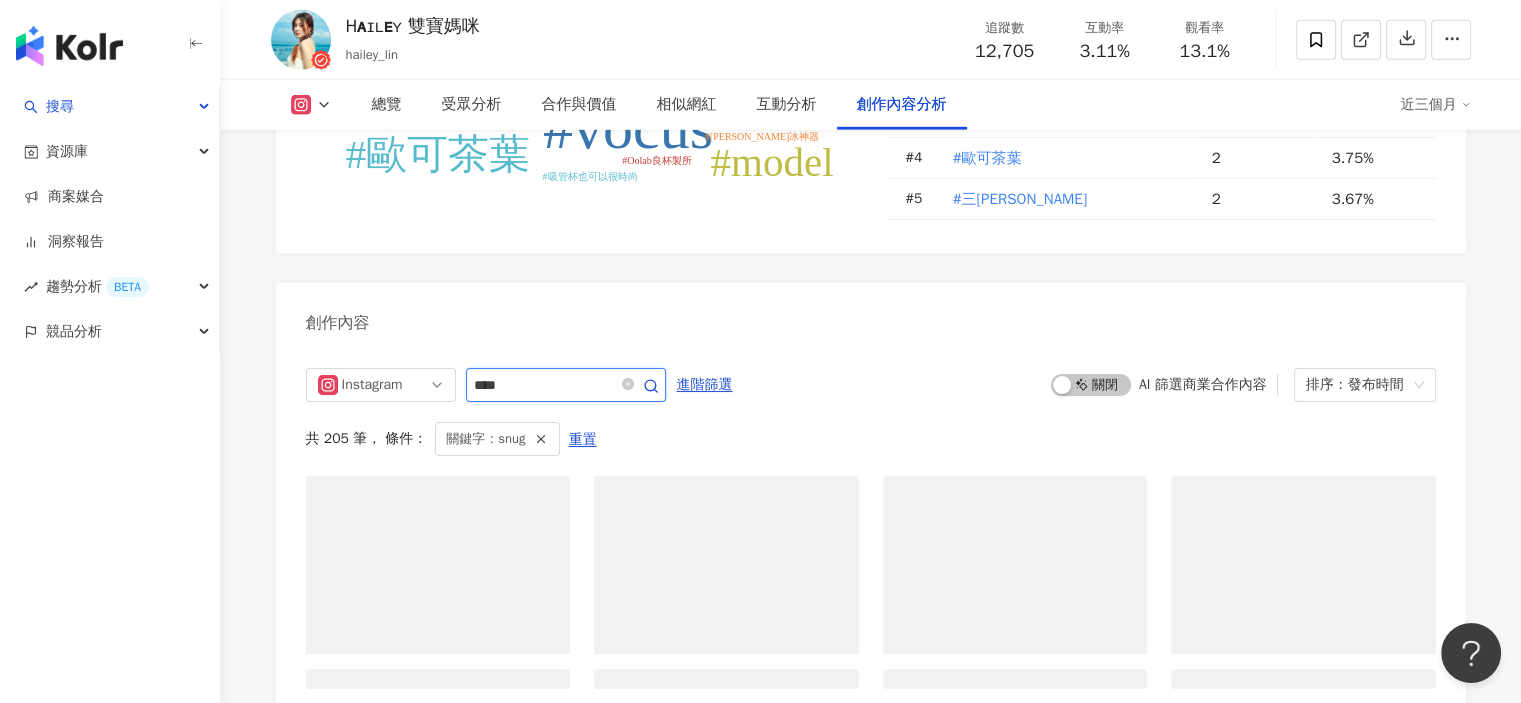 scroll, scrollTop: 6216, scrollLeft: 0, axis: vertical 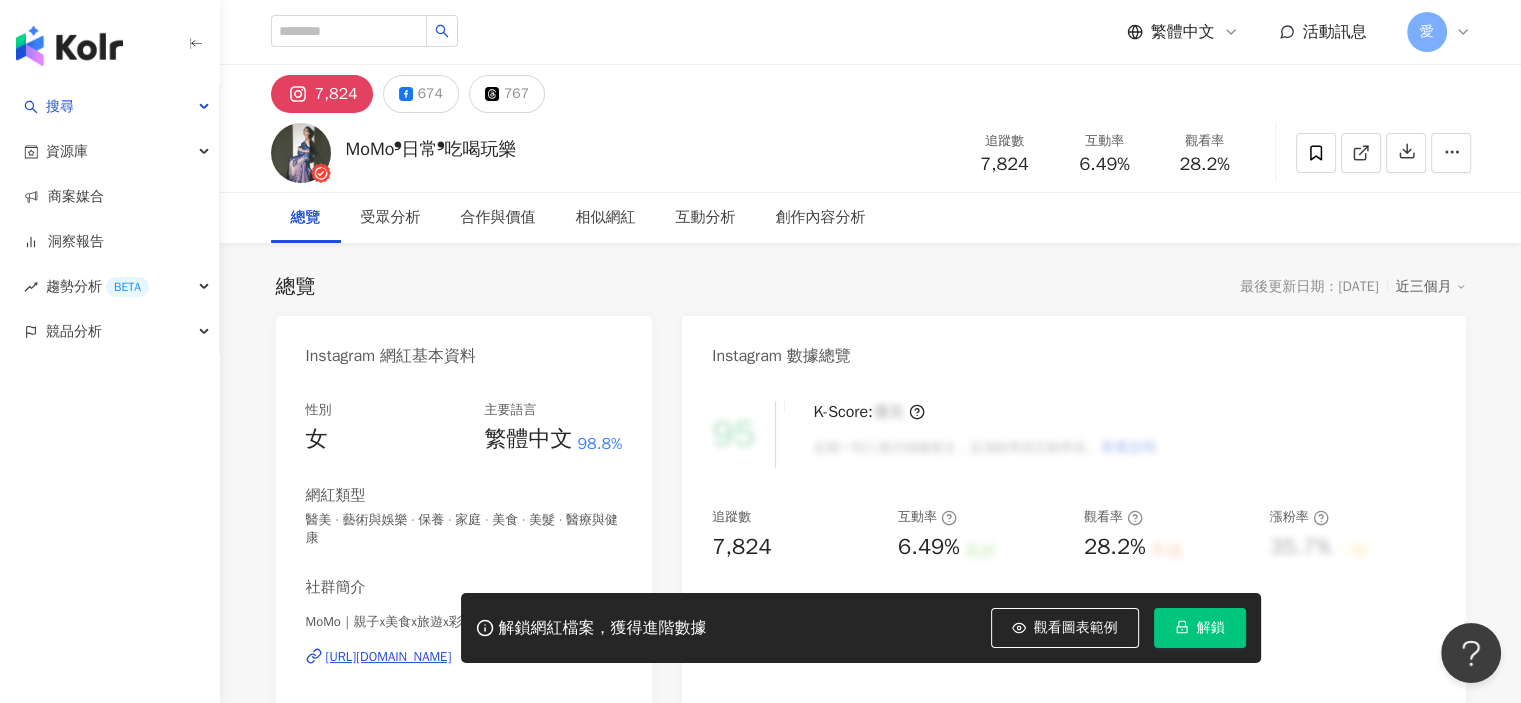 click 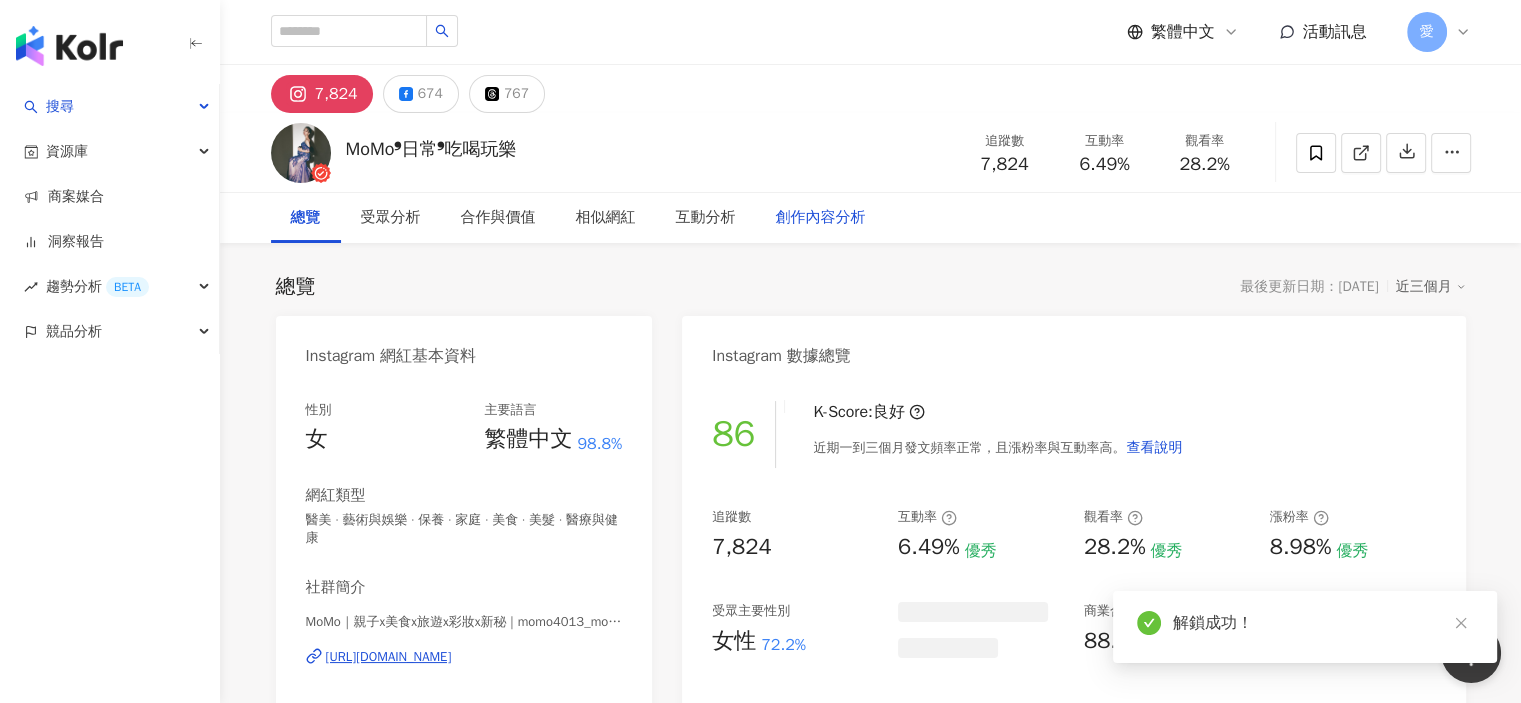 click on "創作內容分析" at bounding box center [821, 218] 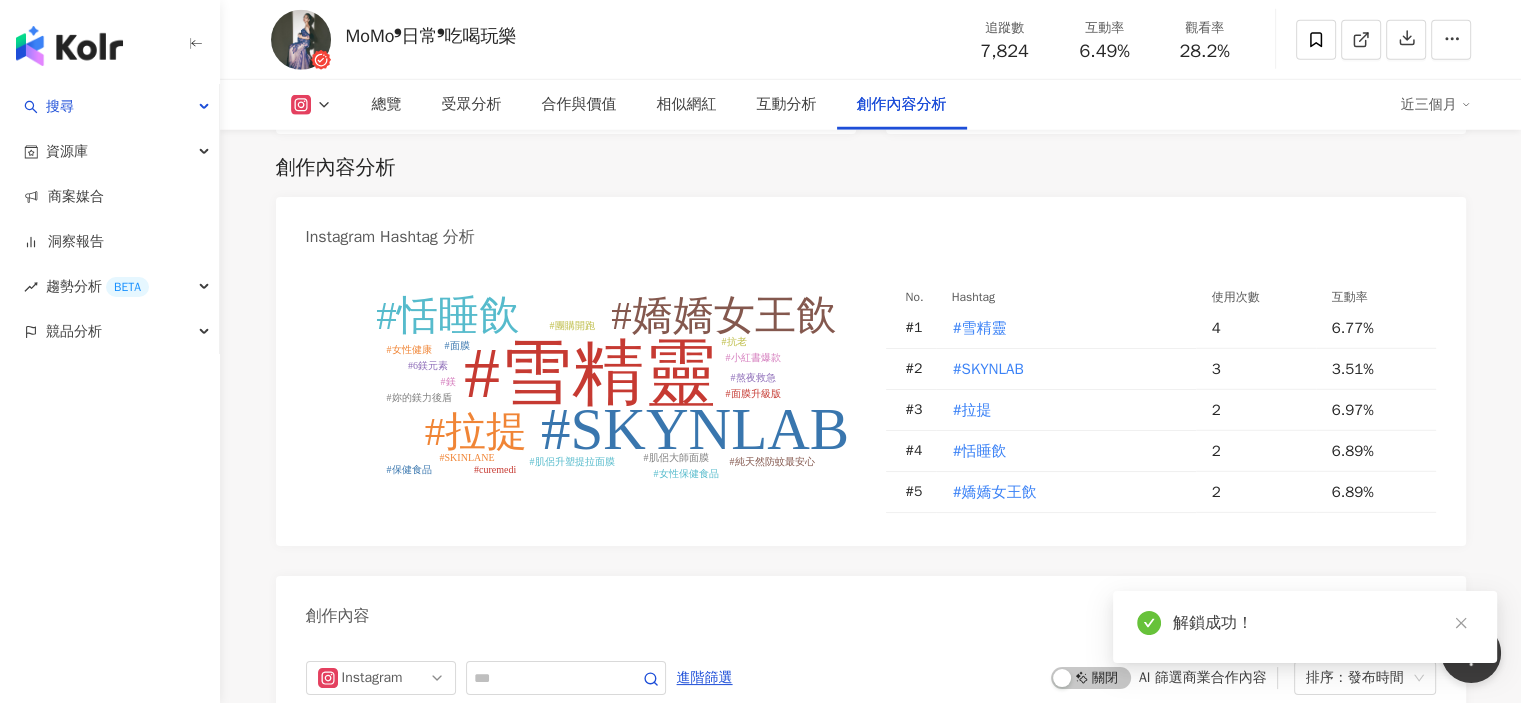 scroll, scrollTop: 6079, scrollLeft: 0, axis: vertical 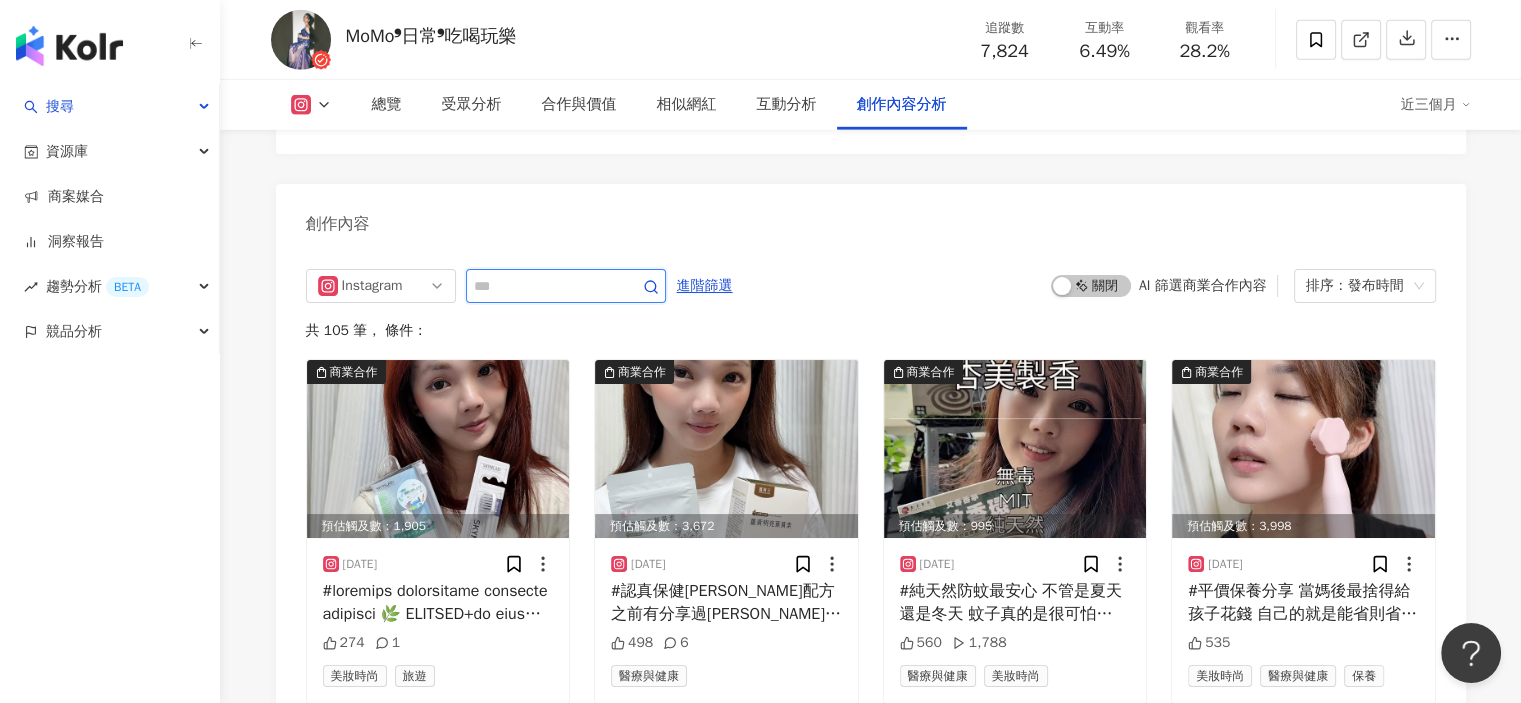 click at bounding box center (544, 286) 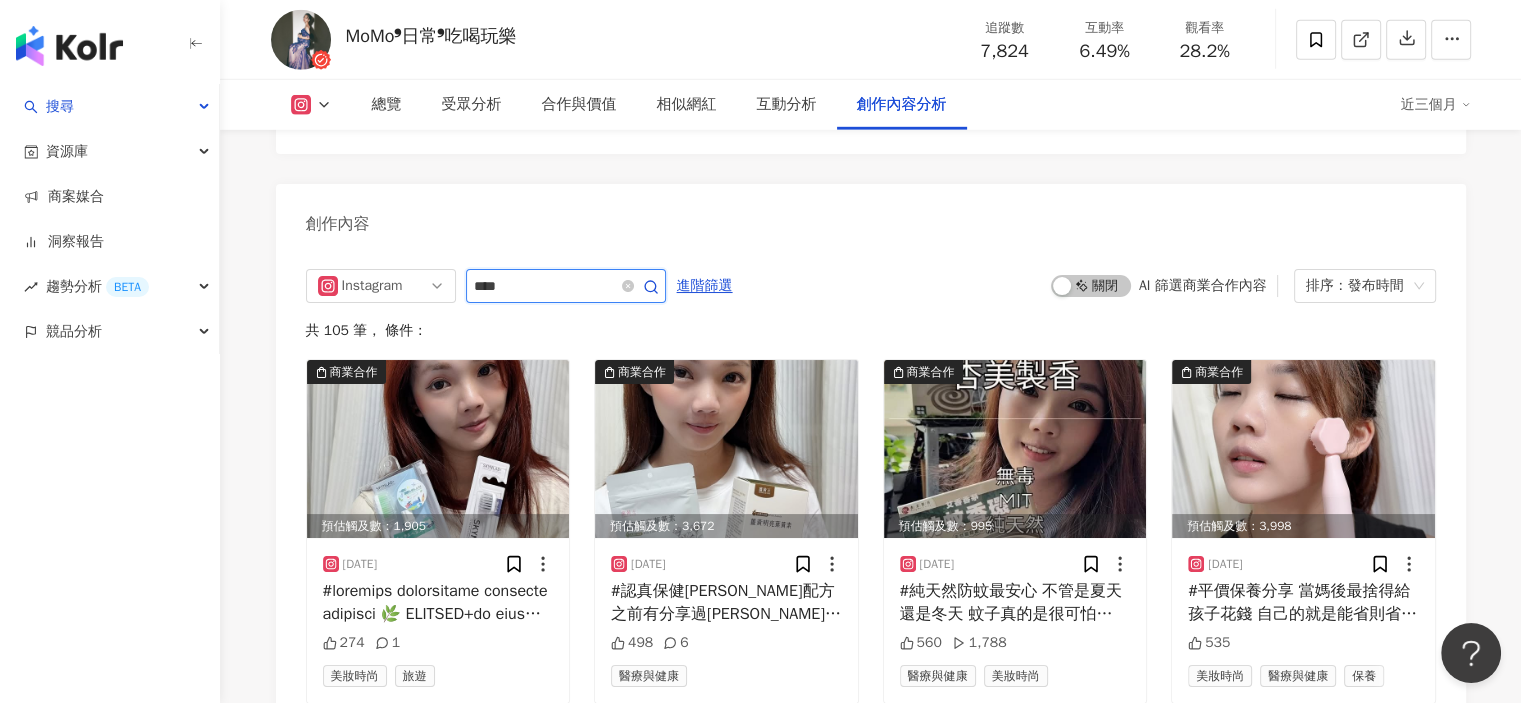 type on "****" 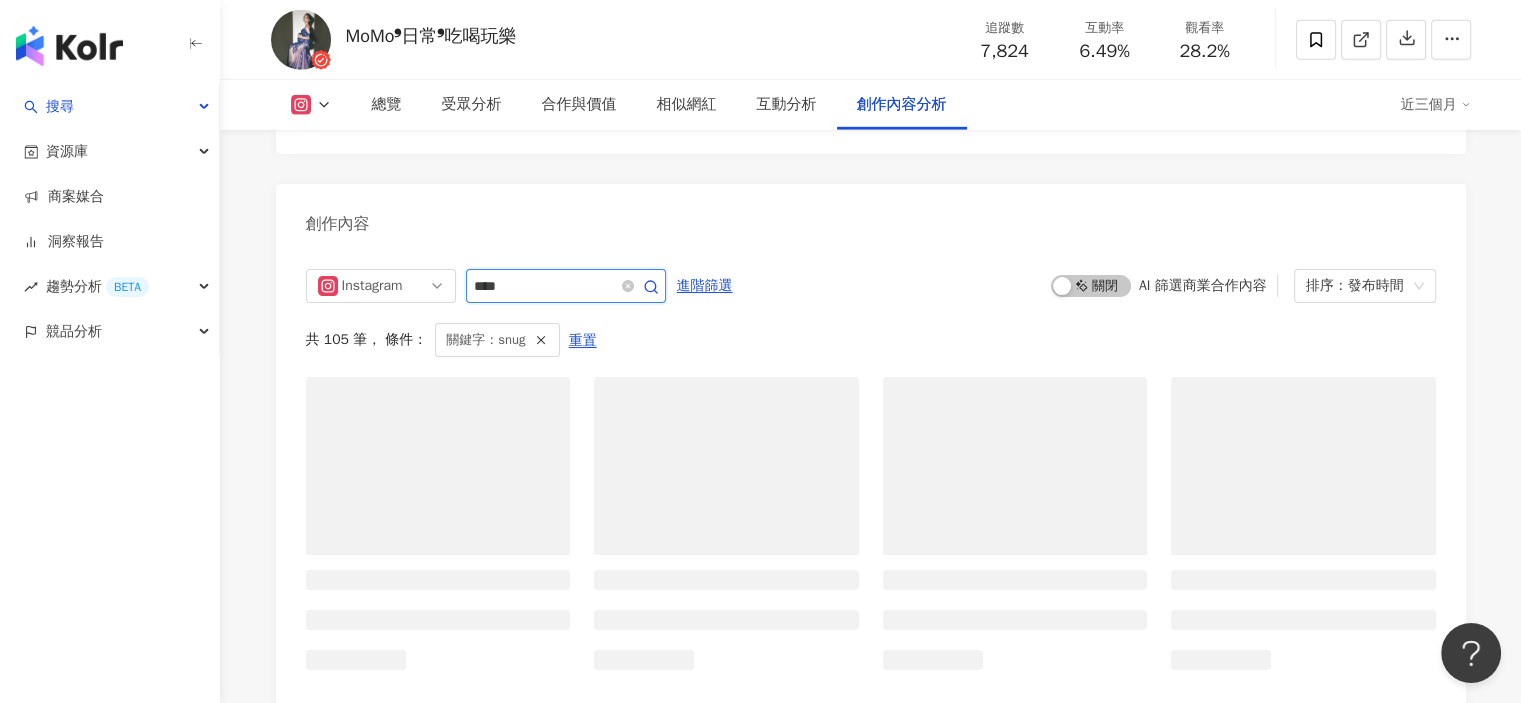 scroll, scrollTop: 6120, scrollLeft: 0, axis: vertical 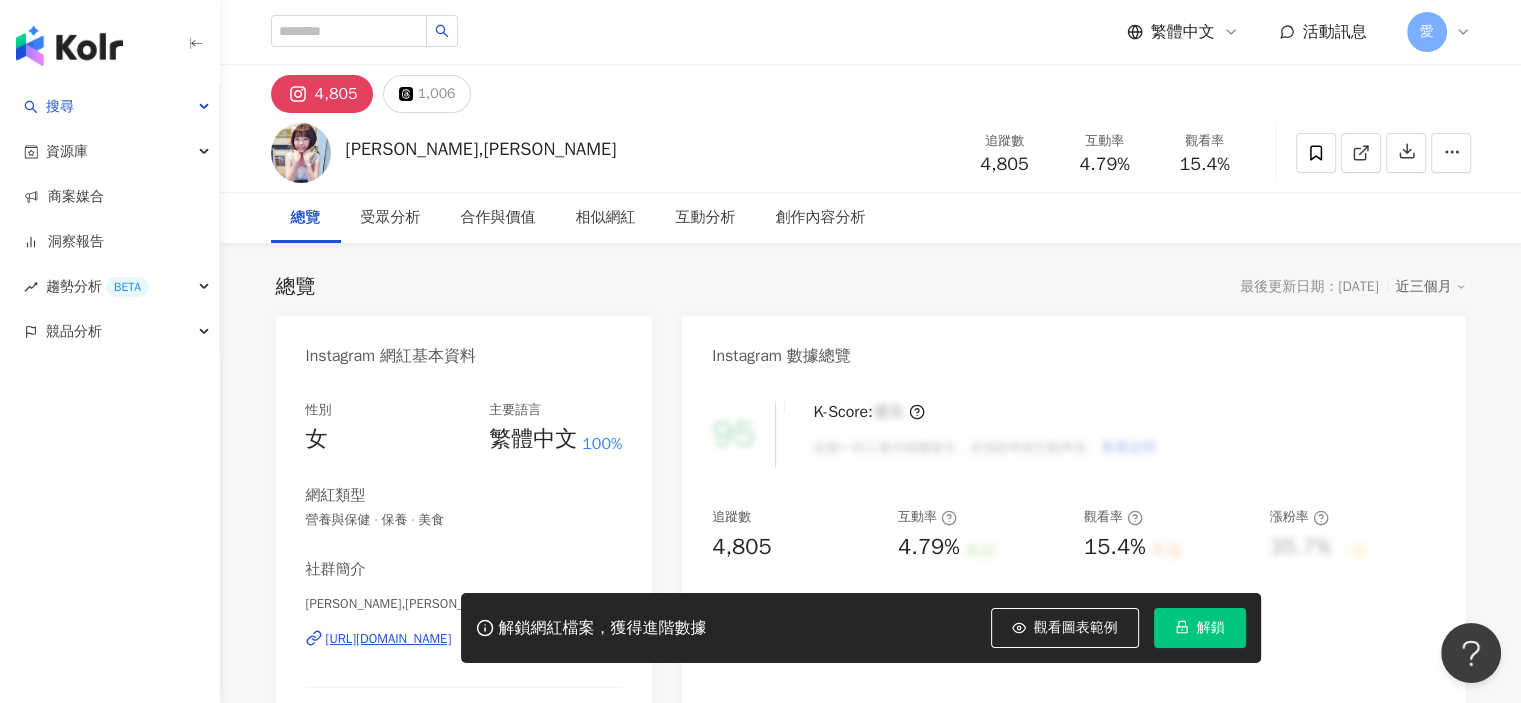 click on "總覽 最後更新日期：[DATE] 近三個月 Instagram 網紅基本資料 性別   女 主要語言   繁體中文 100% 網紅類型 營養與保健 · 保養 · 美食 社群簡介 [PERSON_NAME],[PERSON_NAME]/[PERSON_NAME]愛分享 | avenger0988 [URL][DOMAIN_NAME] 三寶媽咪 | [PERSON_NAME]
🎀跟上吃貨的口袋名單
🎀育兒好物分享
🎀美妝保養分享
兩姊妹：#[PERSON_NAME]心在一棋
-
💌各項合作請私訊💌
⬇️下單連結⬇️ Instagram 數據總覽 95 K-Score :   優良 近期一到三個月積極發文，且漲粉率與互動率高。 查看說明 追蹤數   4,805 互動率   4.79% 良好 觀看率   15.4% 不佳 漲粉率   35.7% 一般 受眾主要性別   女性 76% 受眾主要年齡   25-34 歲 76% 商業合作內容覆蓋比例   30% AI Instagram 成效等級三大指標 互動率 4.79% 良好 同等級網紅的互動率中位數為  0.19% 觀看率 15.4% 不佳 同等級網紅的觀看率中位數為  35.5% 漲粉率 35.7% 一般 同等級網紅的漲粉率中位數為  ：" at bounding box center (871, 3500) 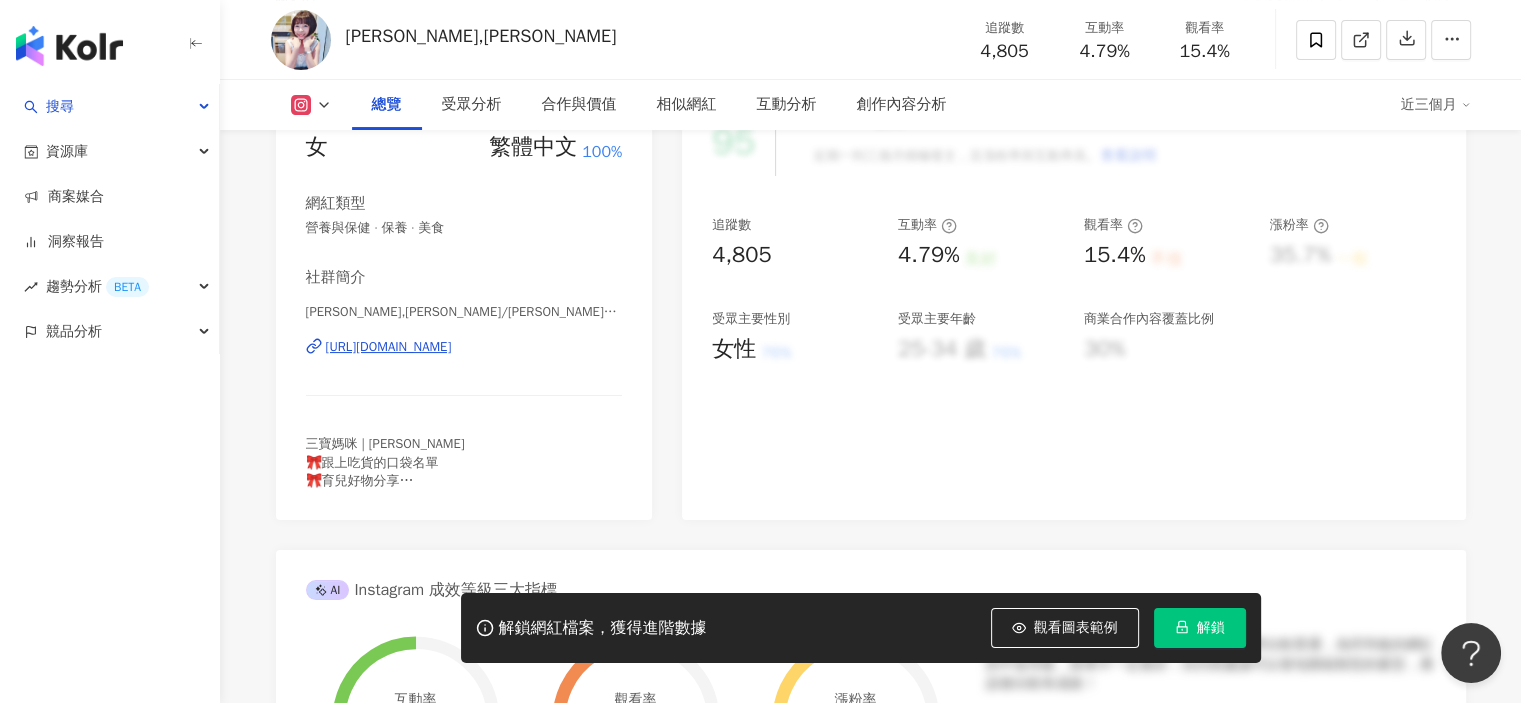 scroll, scrollTop: 100, scrollLeft: 0, axis: vertical 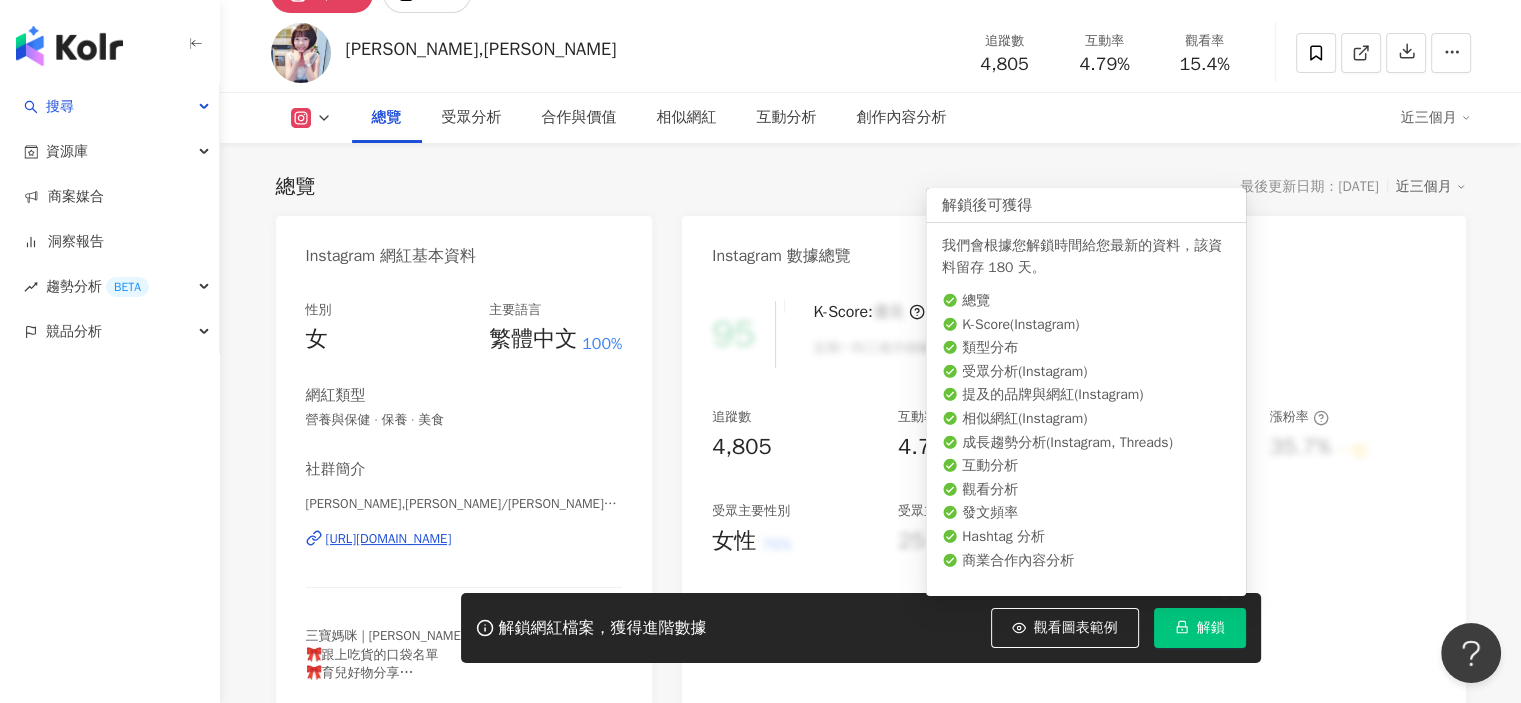 click 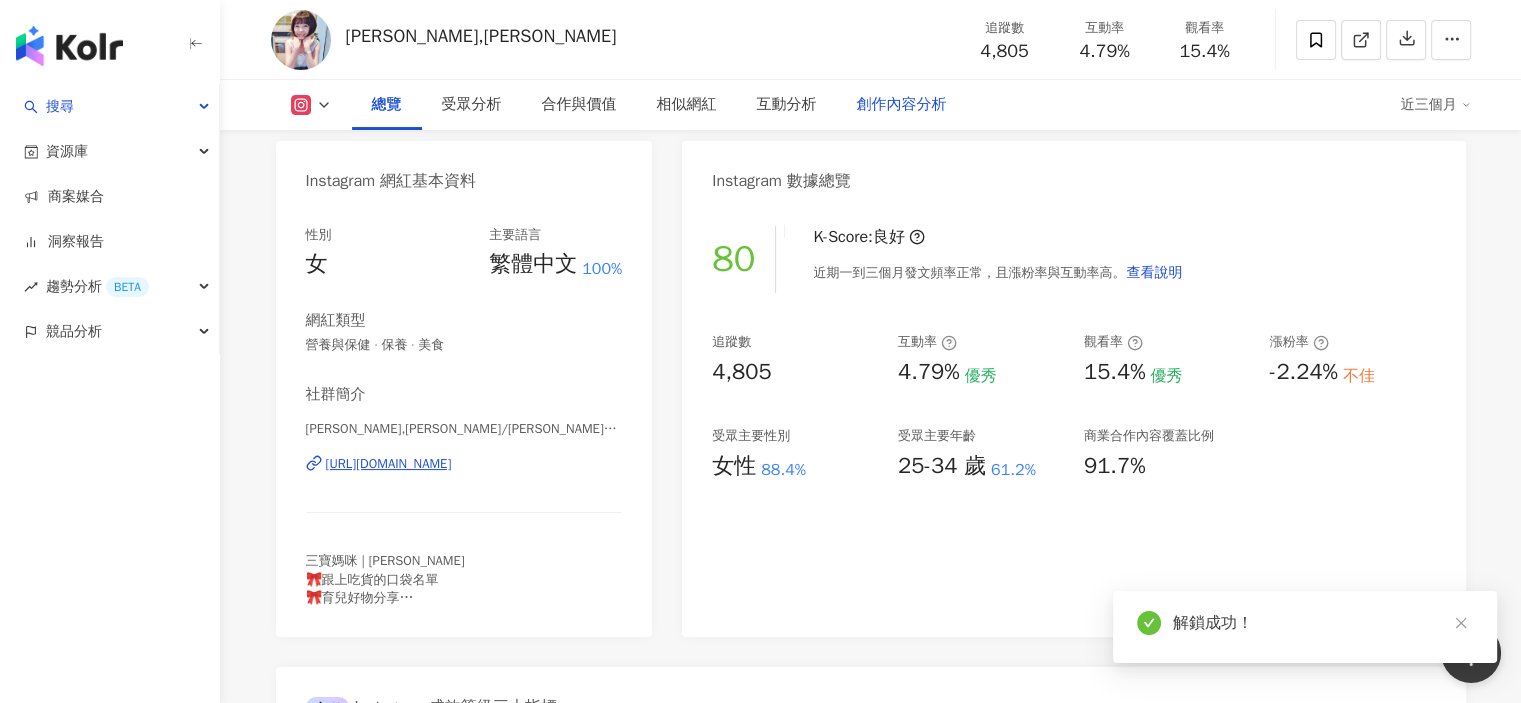 scroll, scrollTop: 0, scrollLeft: 0, axis: both 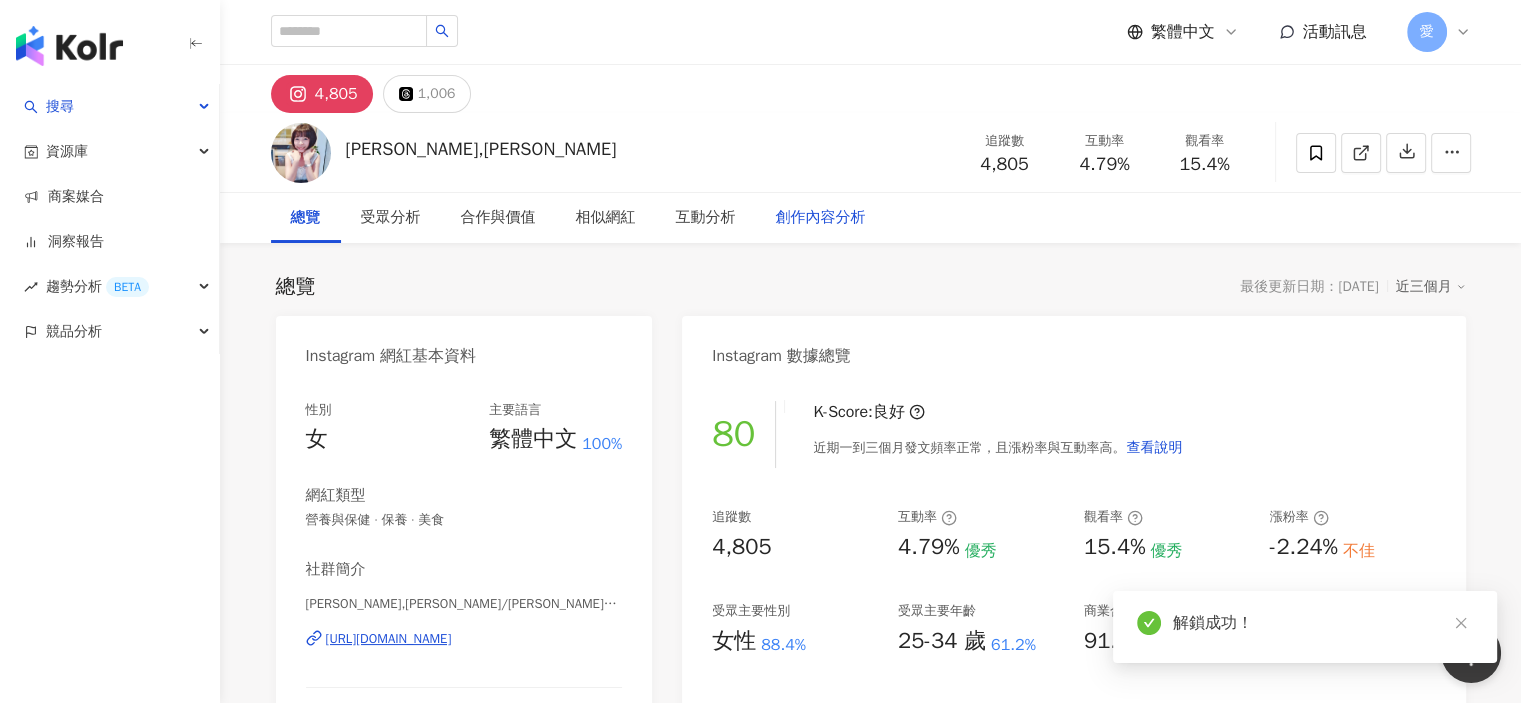 click on "創作內容分析" at bounding box center (821, 218) 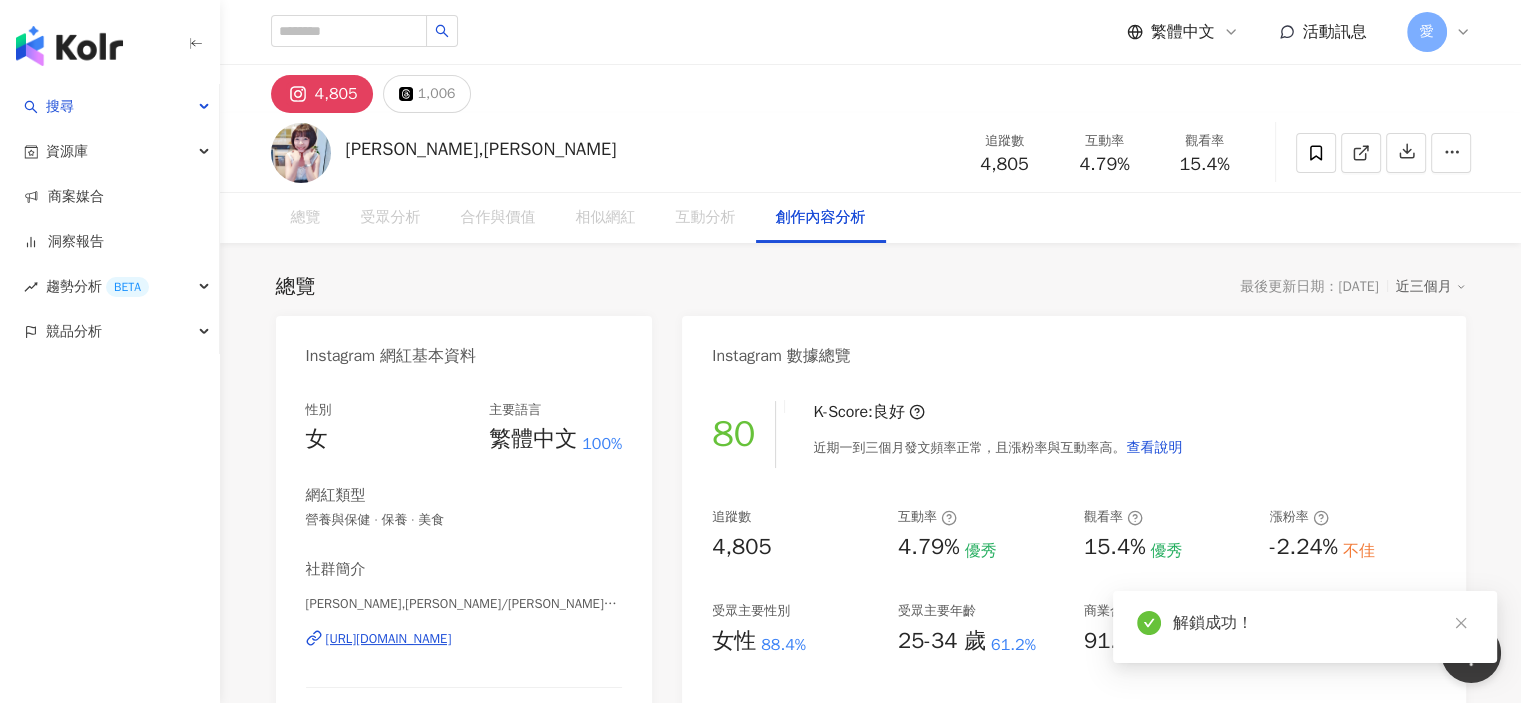 scroll, scrollTop: 5997, scrollLeft: 0, axis: vertical 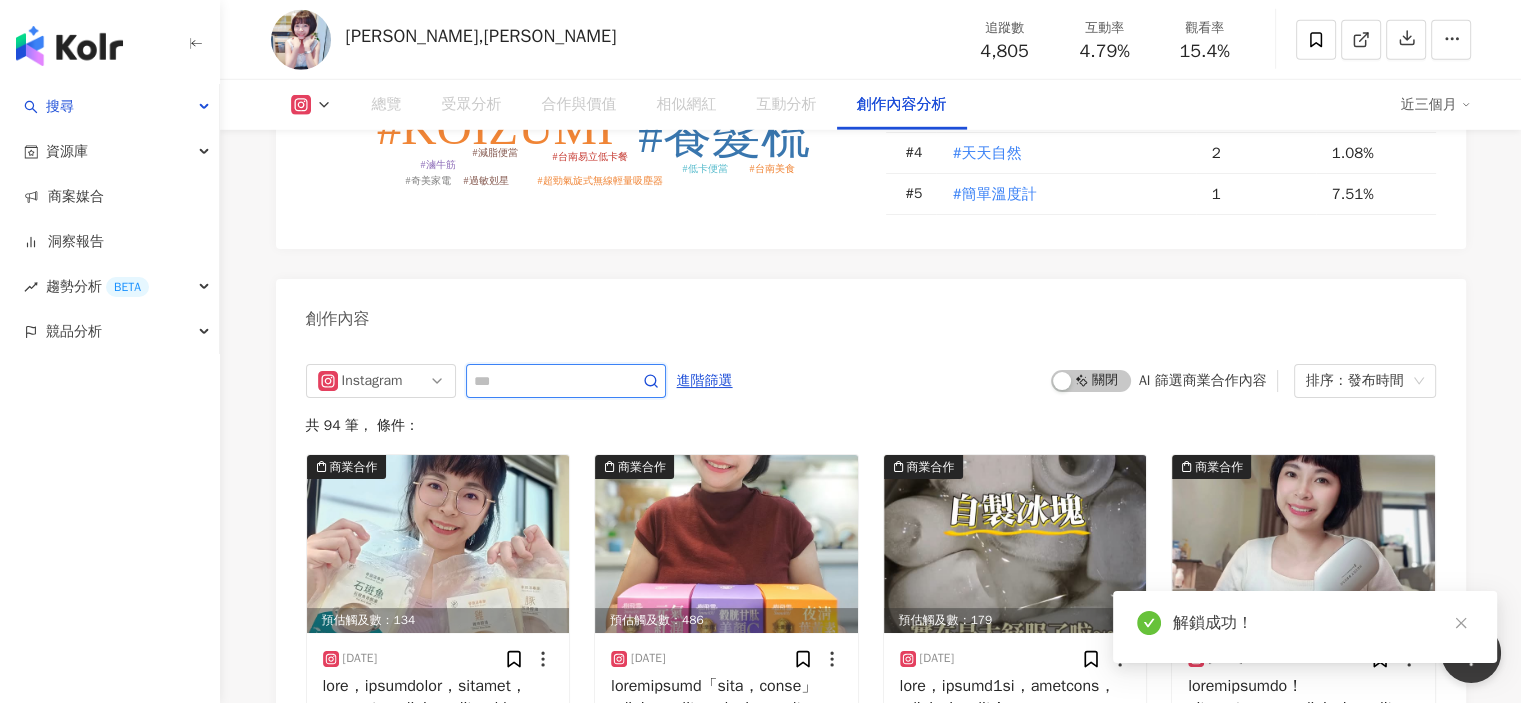 click at bounding box center (544, 381) 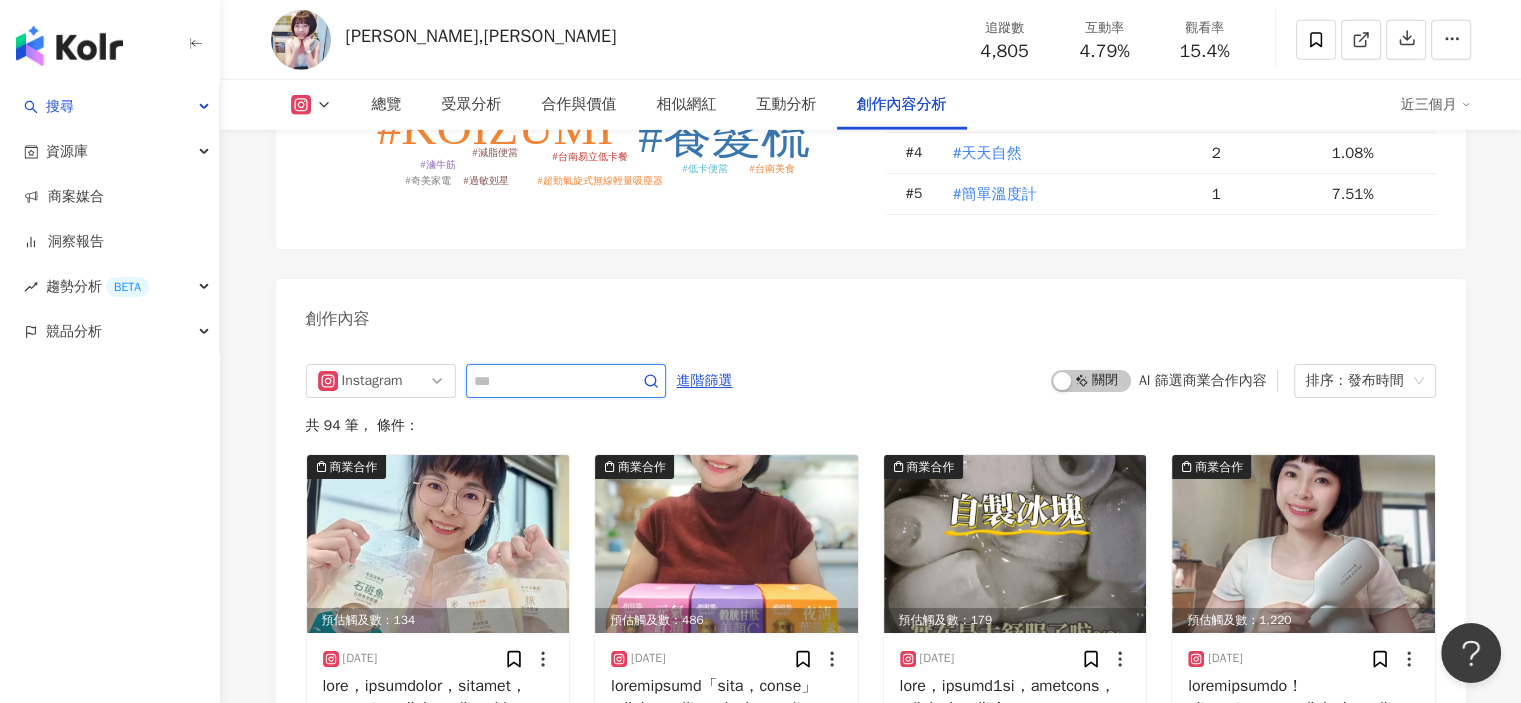 scroll, scrollTop: 5697, scrollLeft: 0, axis: vertical 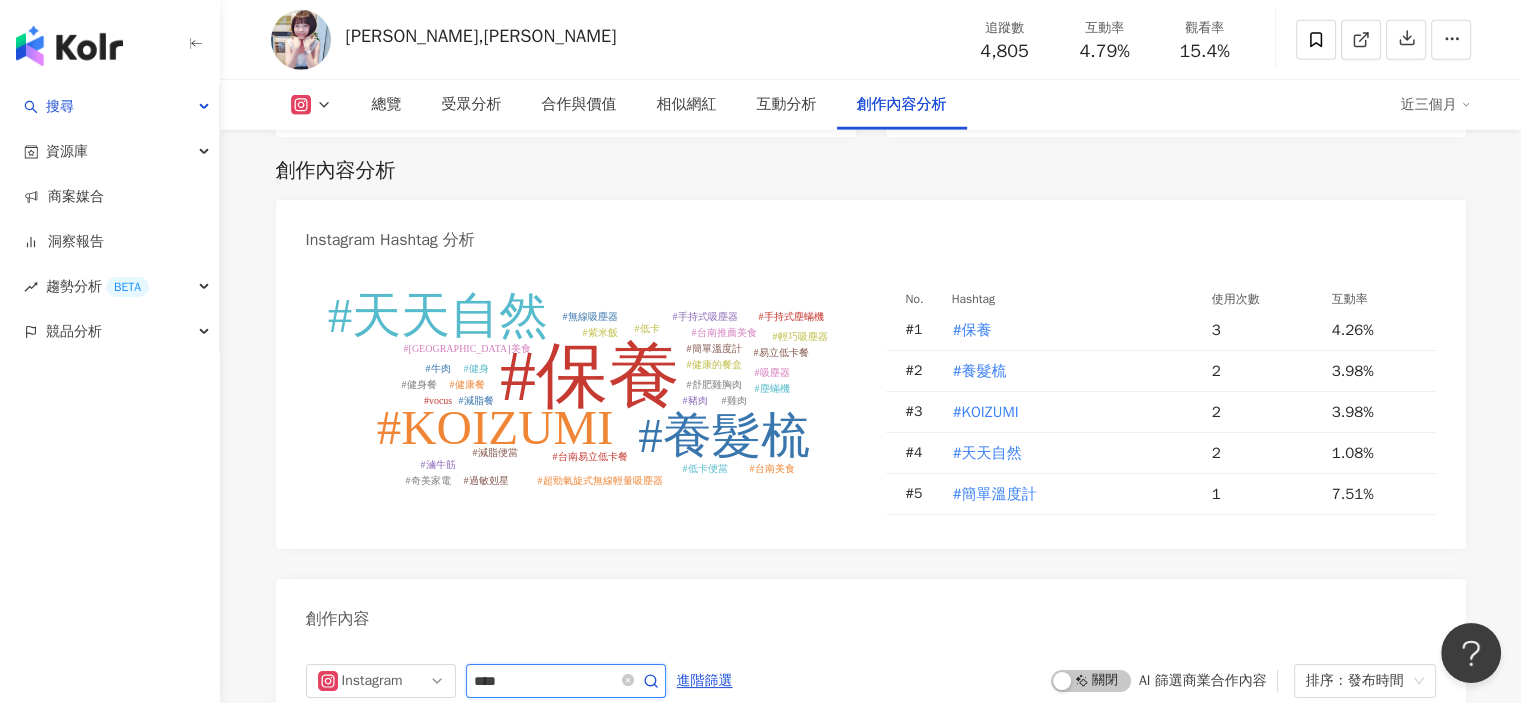 type on "****" 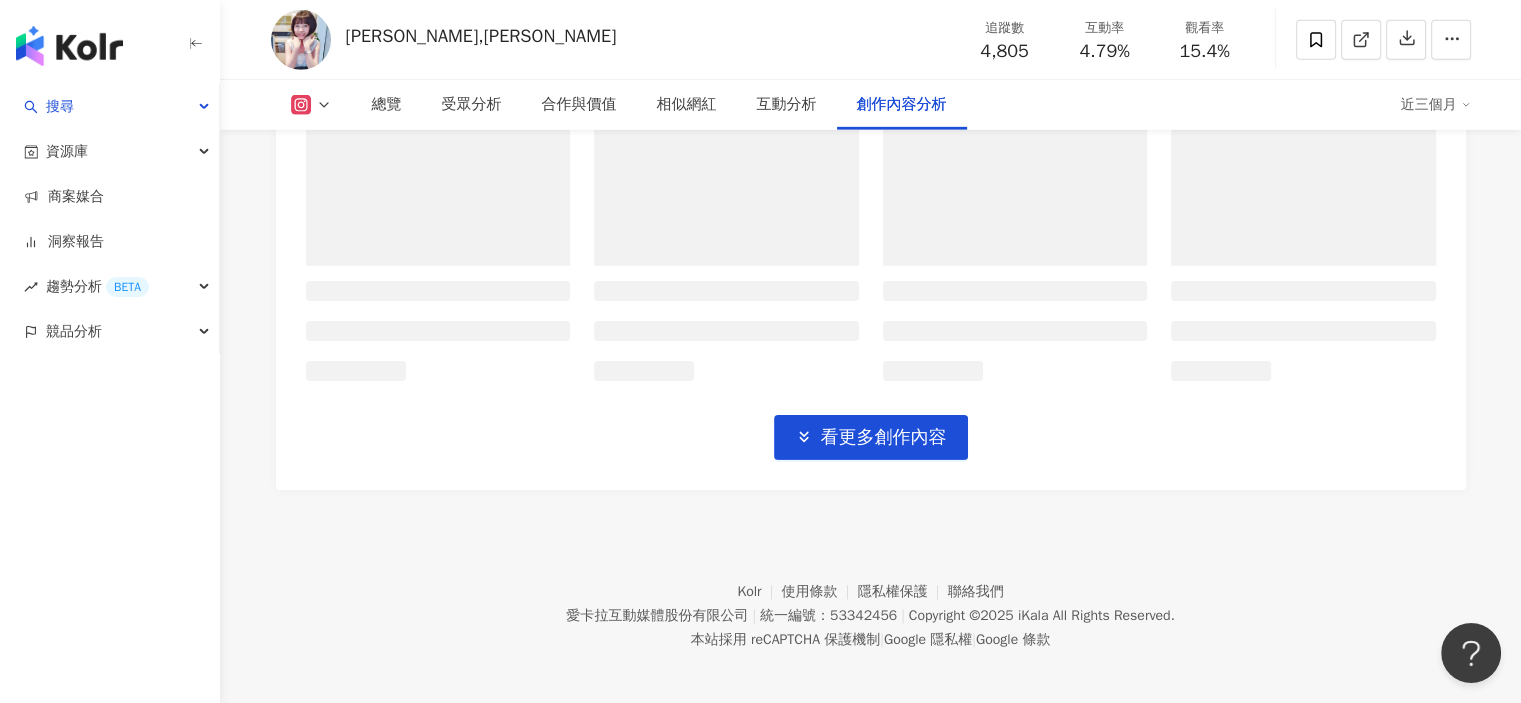 scroll, scrollTop: 6352, scrollLeft: 0, axis: vertical 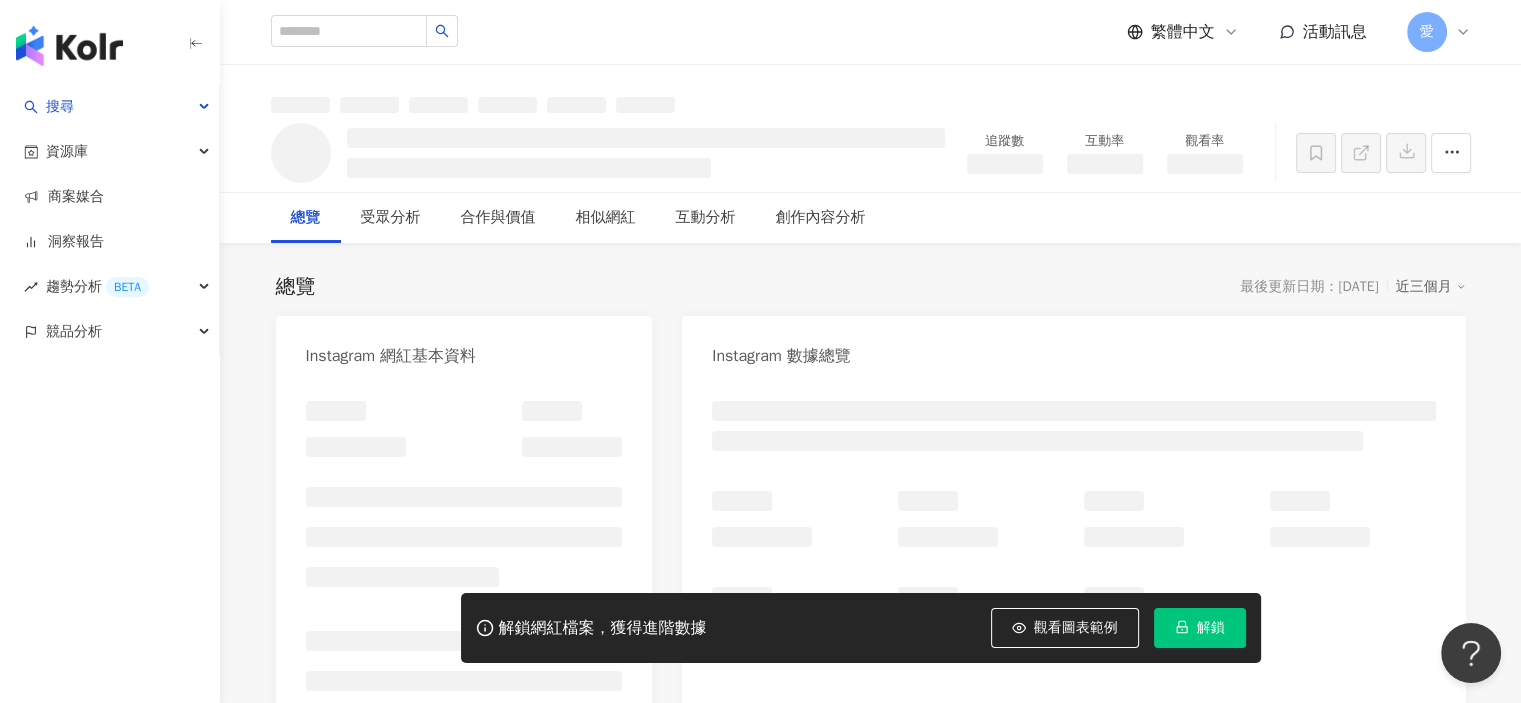 click on "解鎖" at bounding box center (1211, 628) 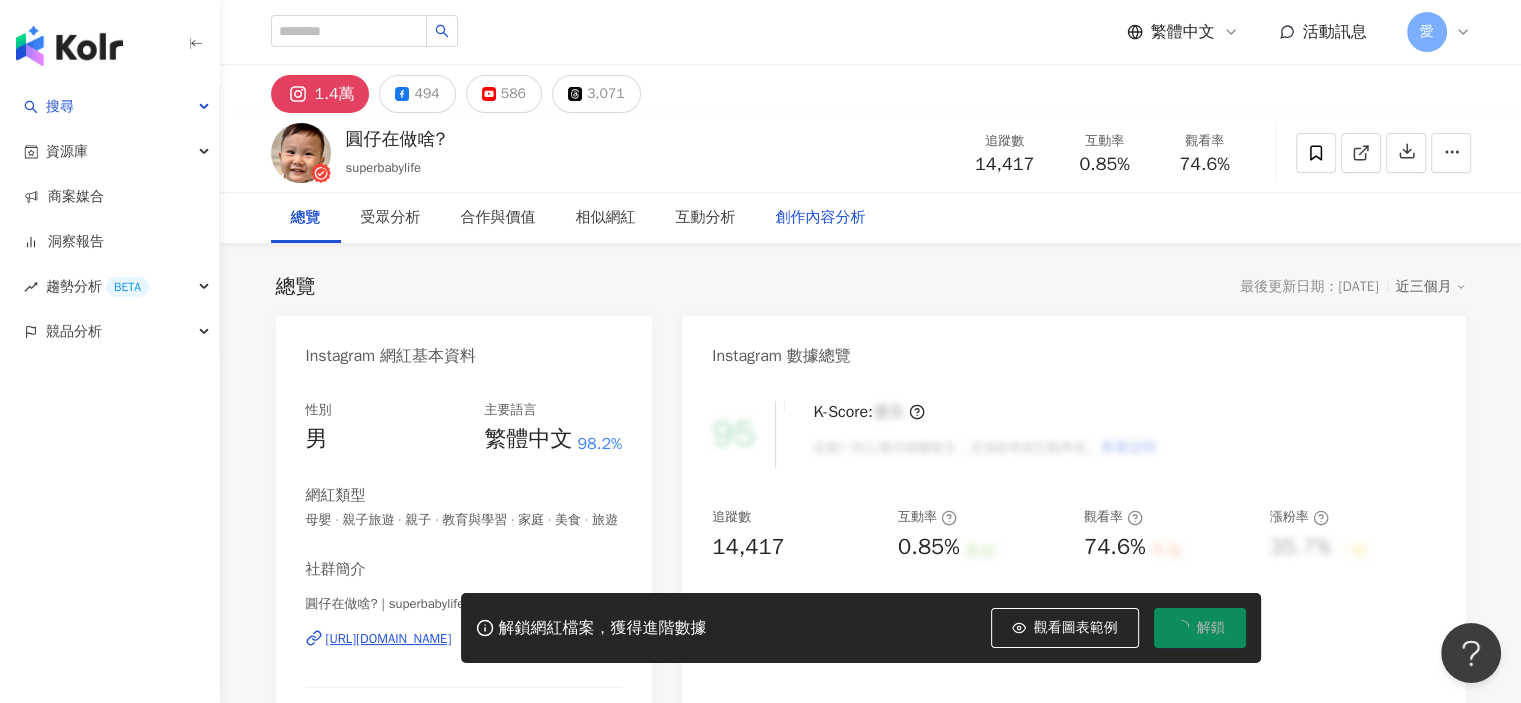 click on "創作內容分析" at bounding box center (821, 218) 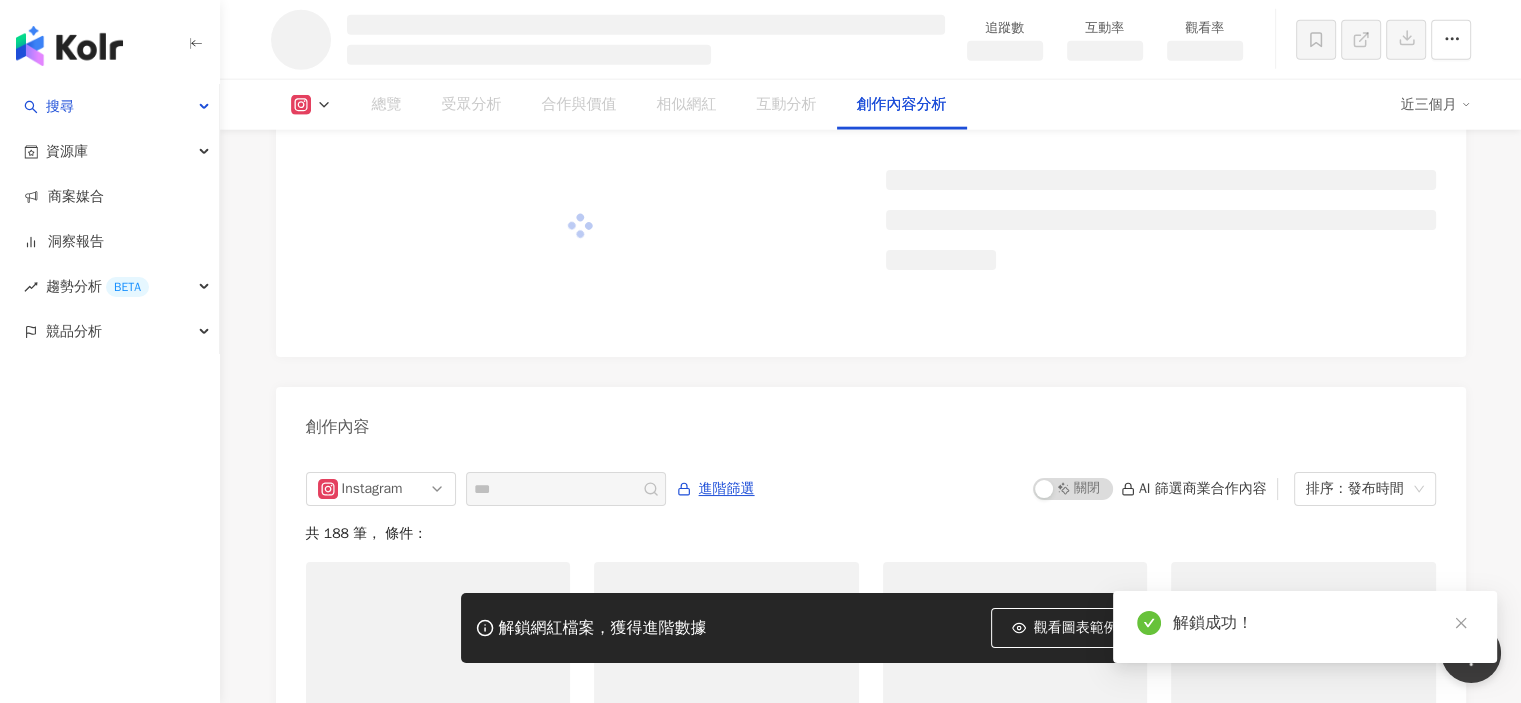 scroll, scrollTop: 4893, scrollLeft: 0, axis: vertical 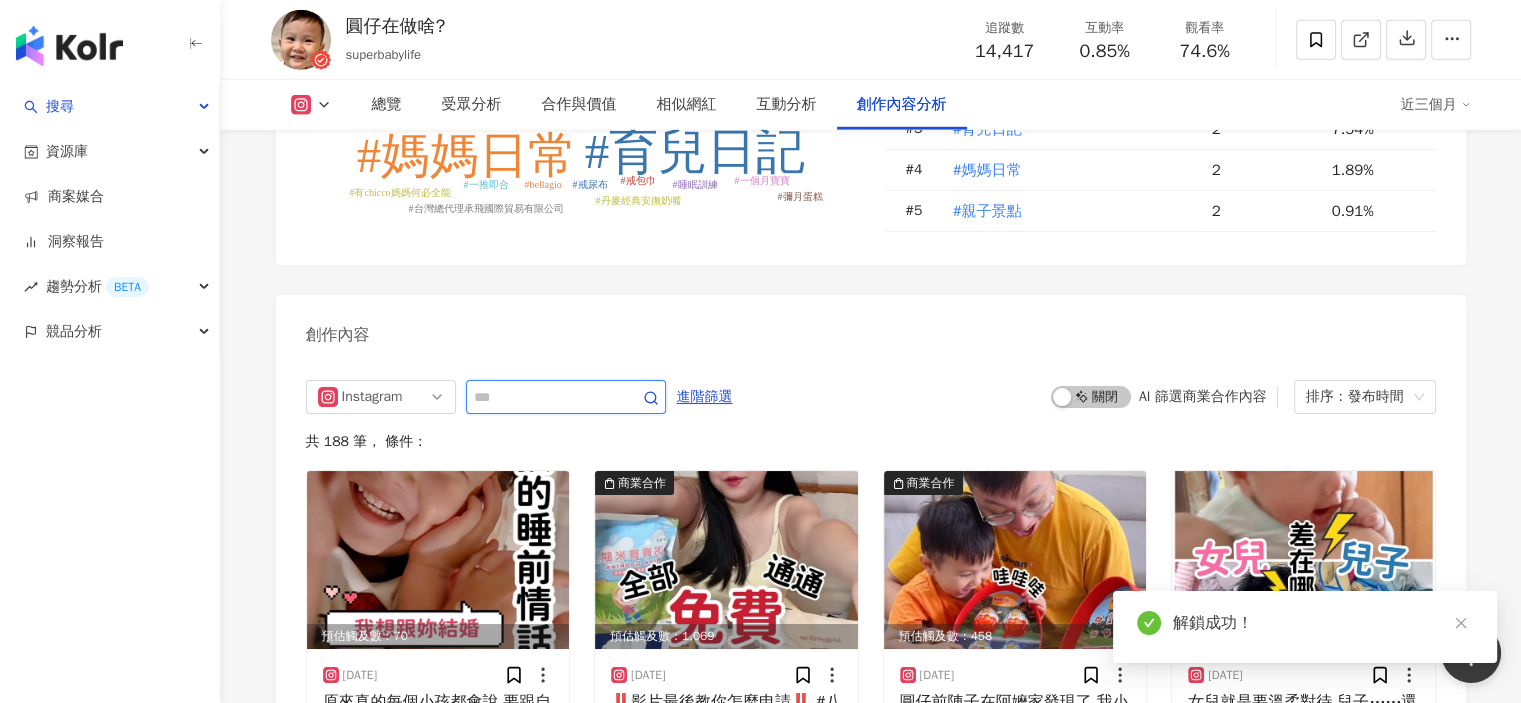 click at bounding box center [544, 397] 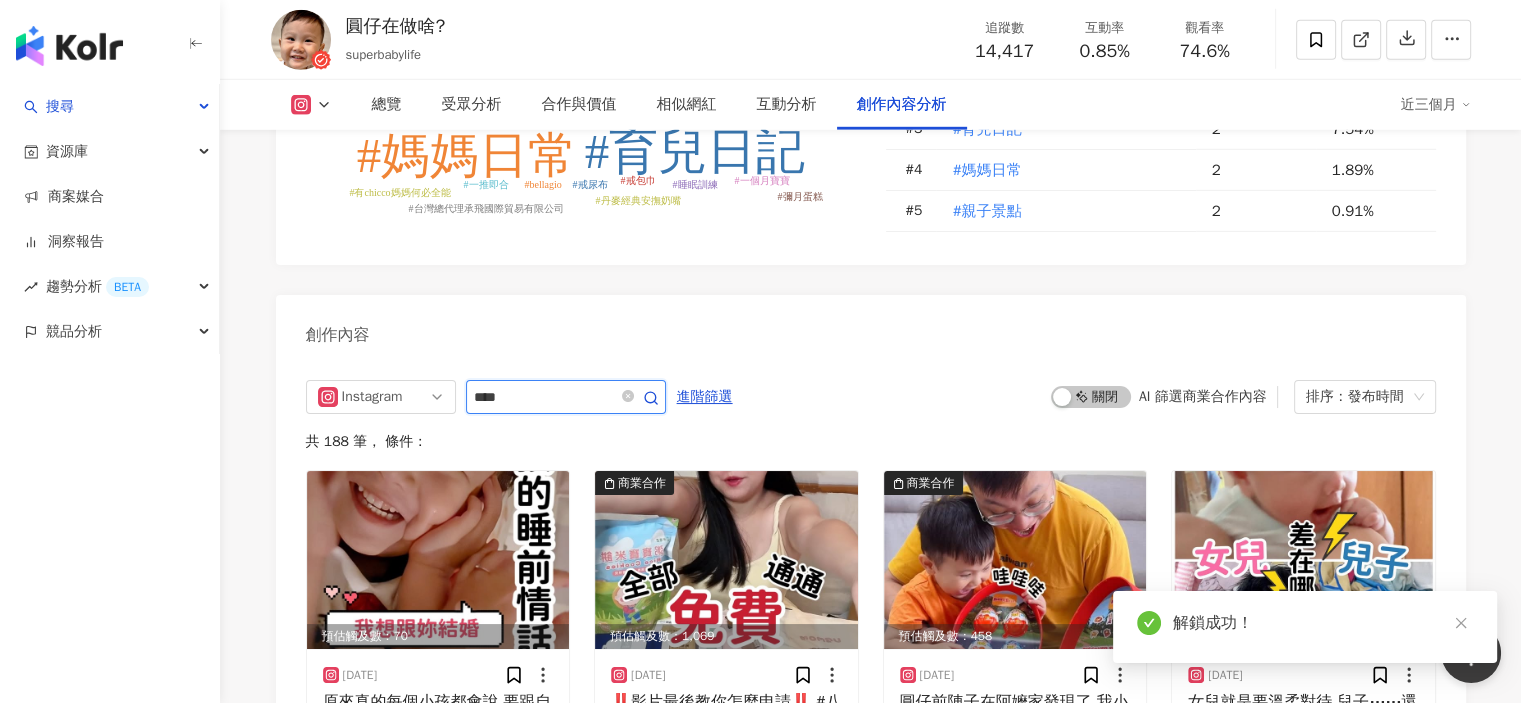 scroll, scrollTop: 5760, scrollLeft: 0, axis: vertical 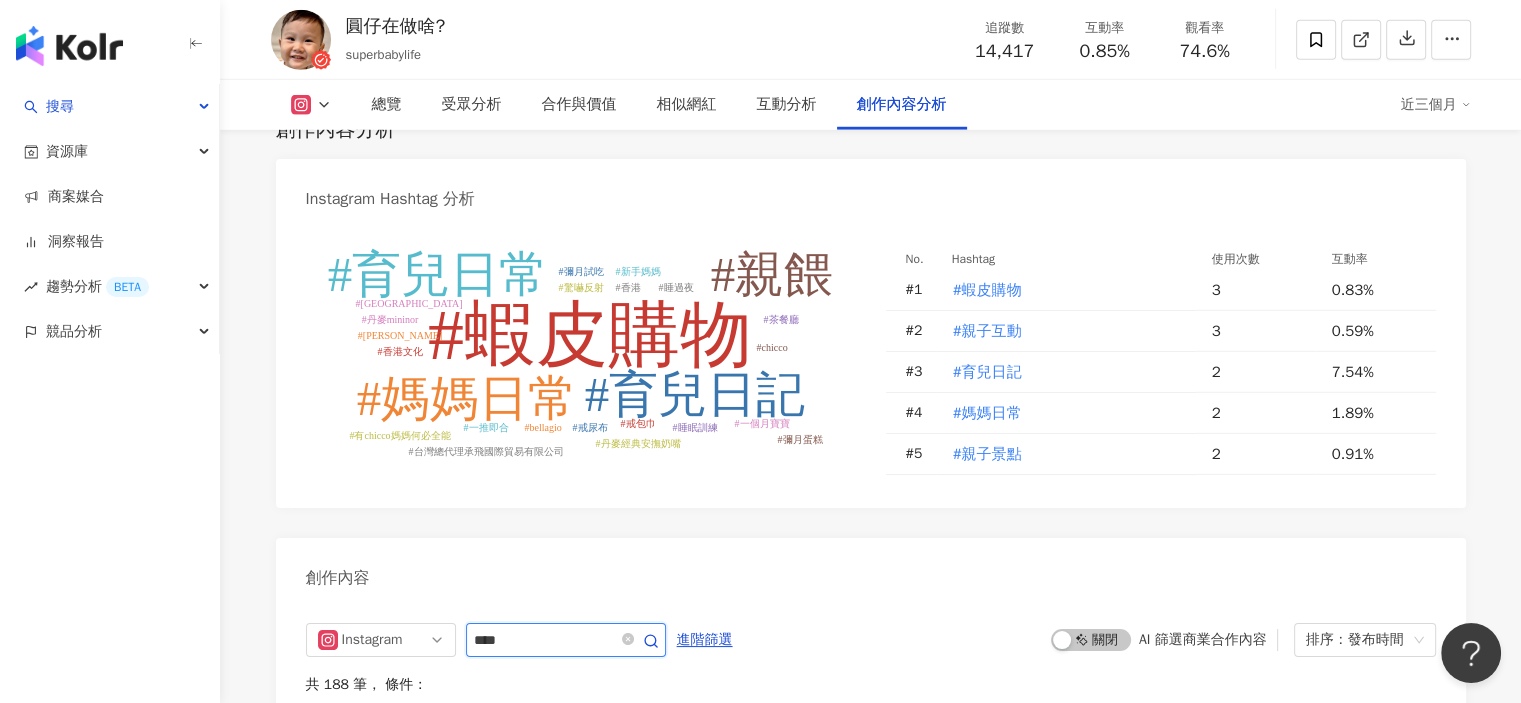 type on "****" 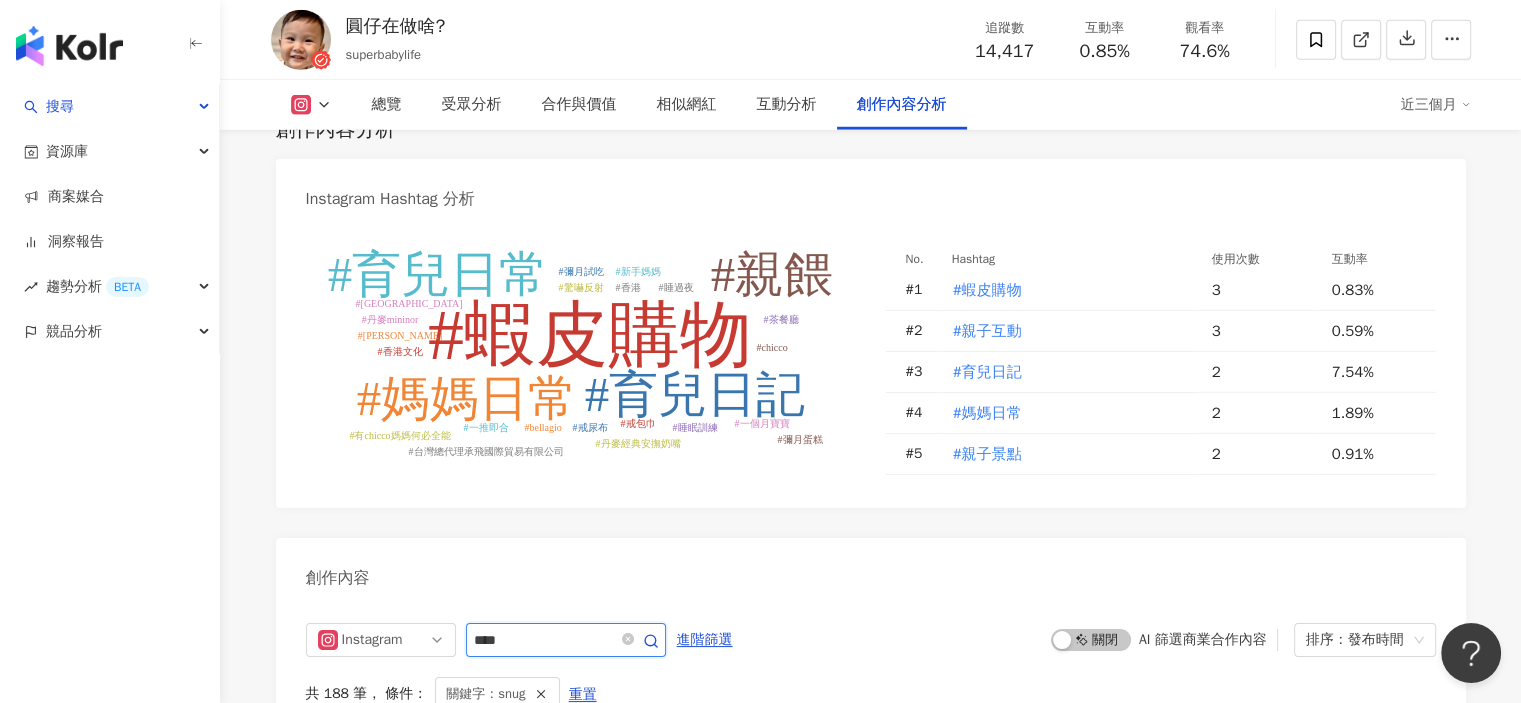 scroll, scrollTop: 6347, scrollLeft: 0, axis: vertical 